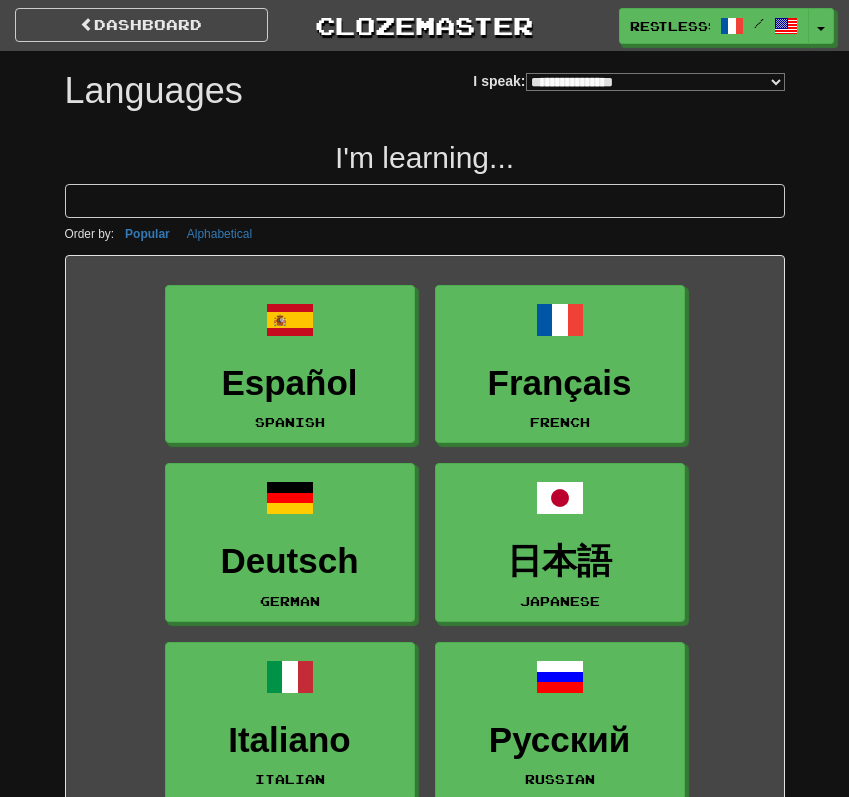 select on "*******" 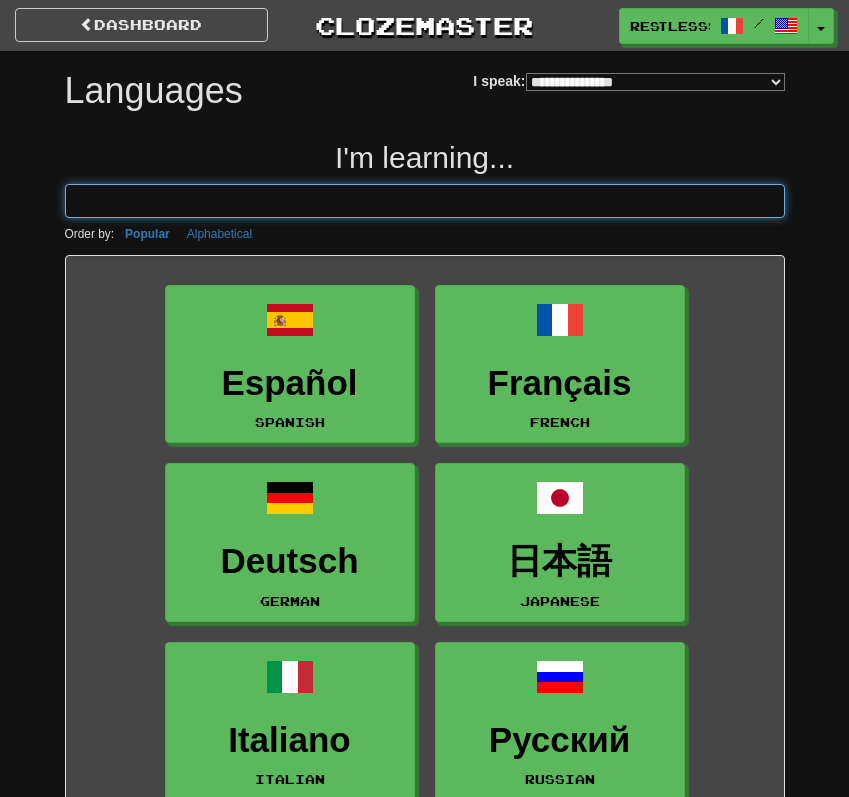 click at bounding box center [425, 201] 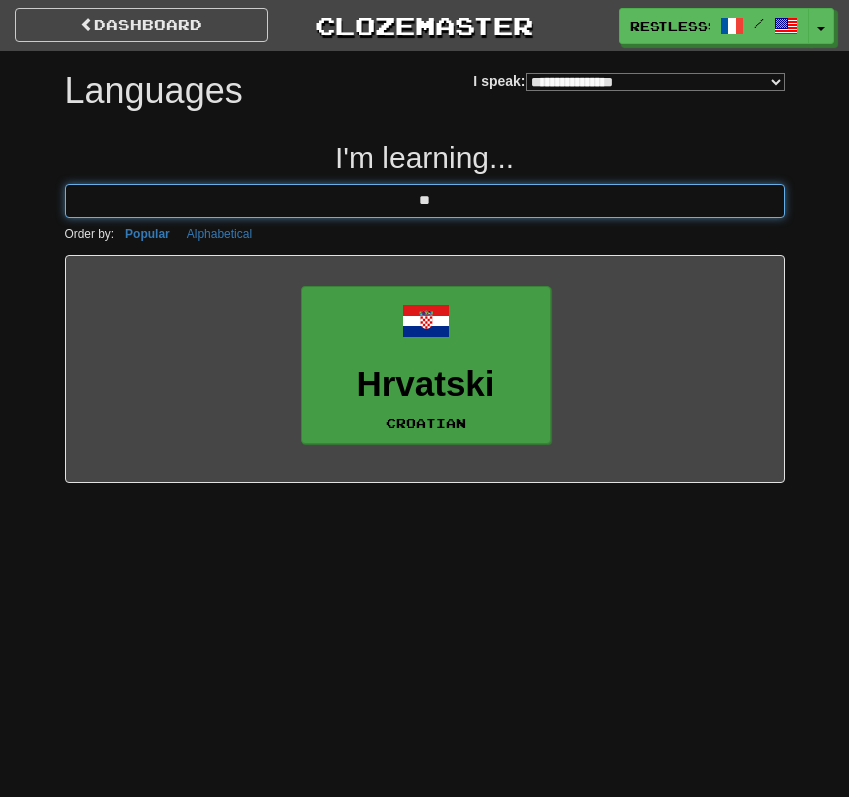 type on "**" 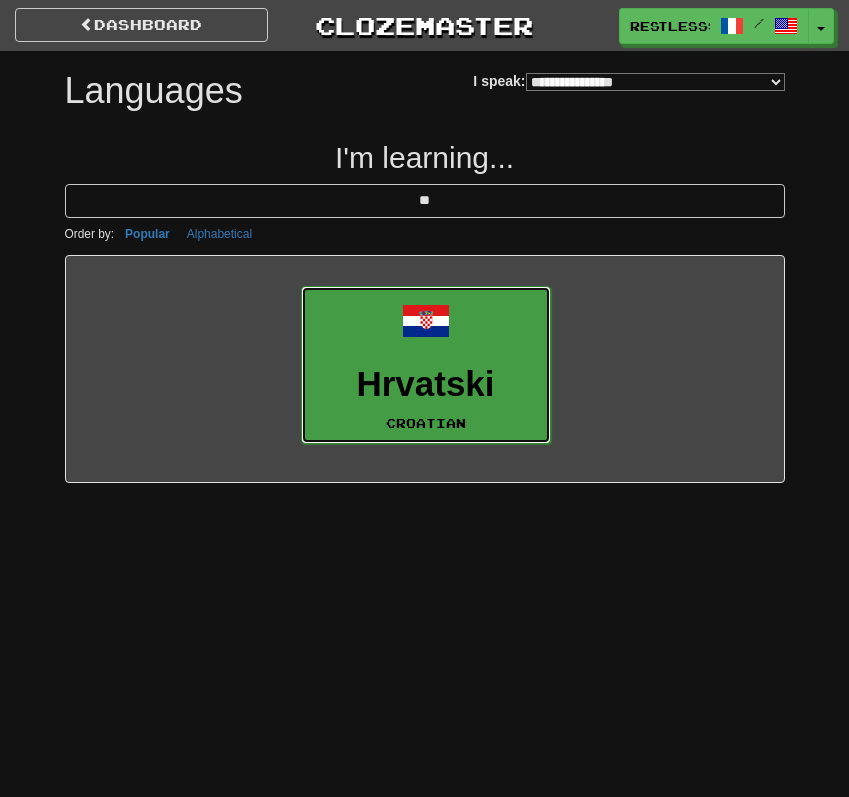 click on "Hrvatski Croatian" at bounding box center [426, 365] 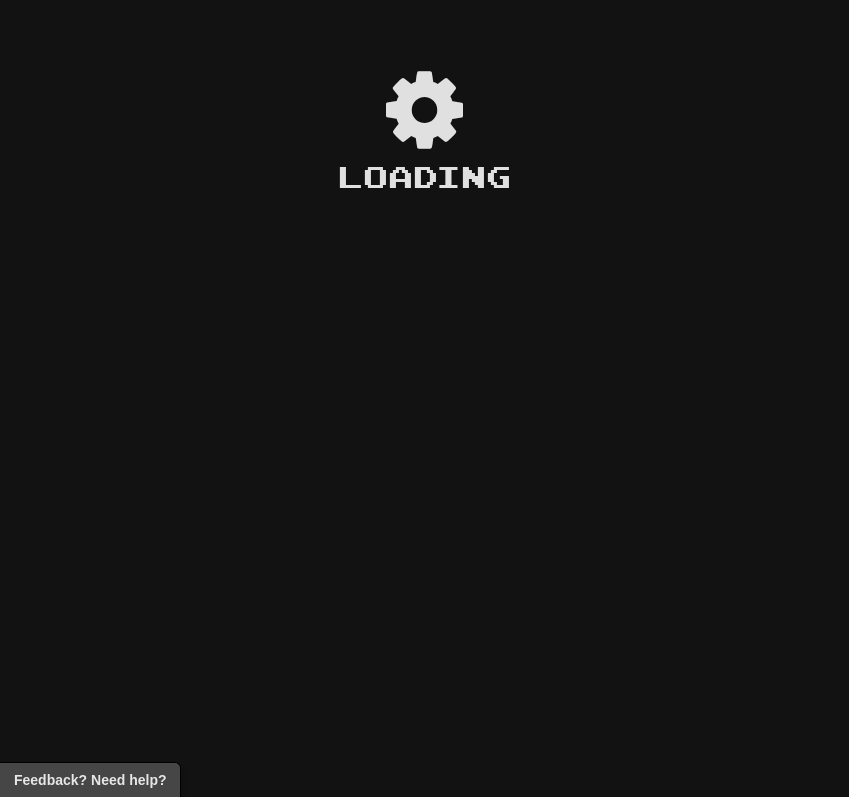 scroll, scrollTop: 0, scrollLeft: 0, axis: both 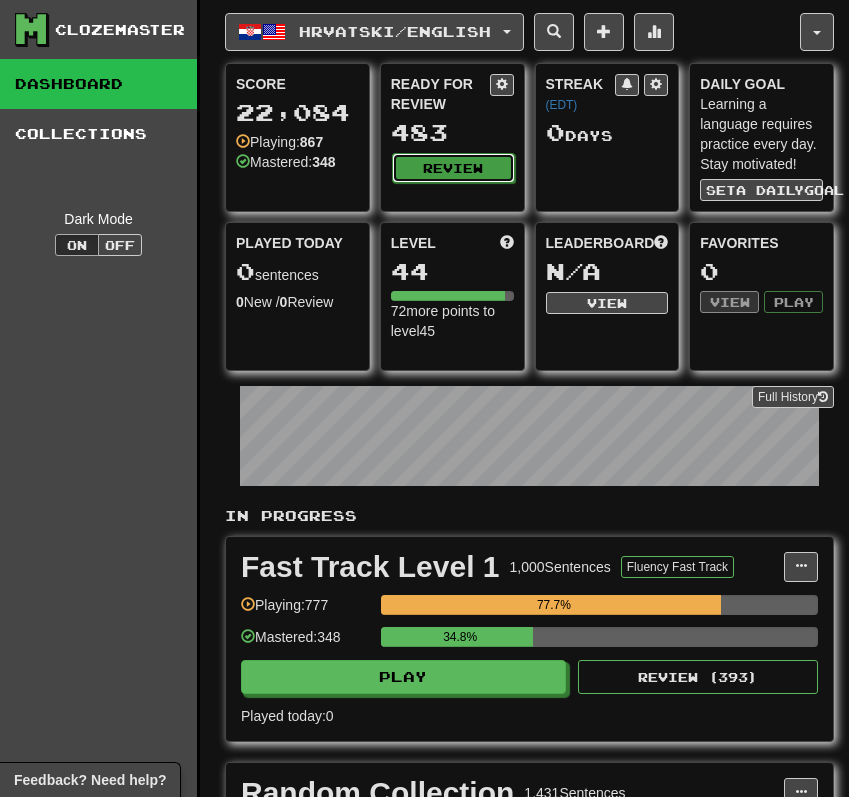 click on "Review" 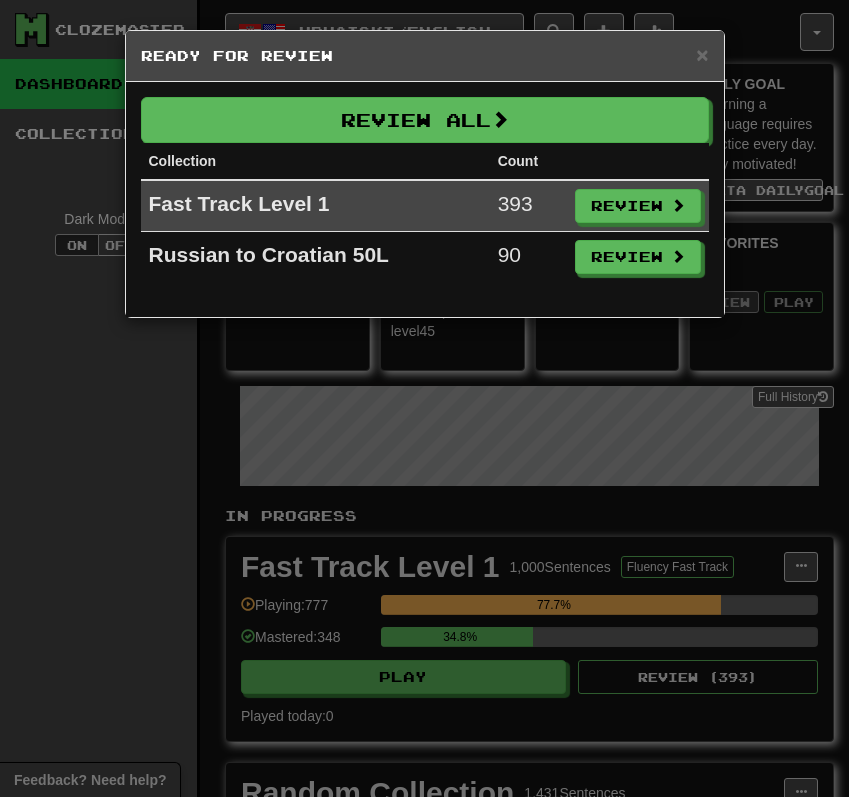 click on "× Ready for Review Review All  Collection Count Fast Track Level 1 393 Review Russian to Croatian 50L 90 Review" at bounding box center (424, 398) 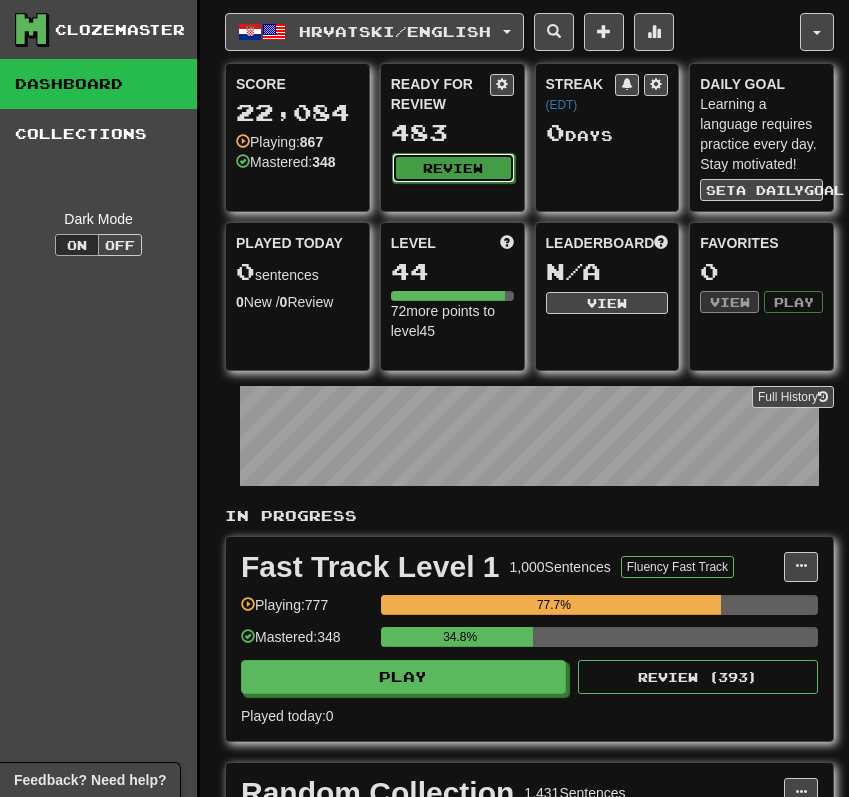 click on "Review" 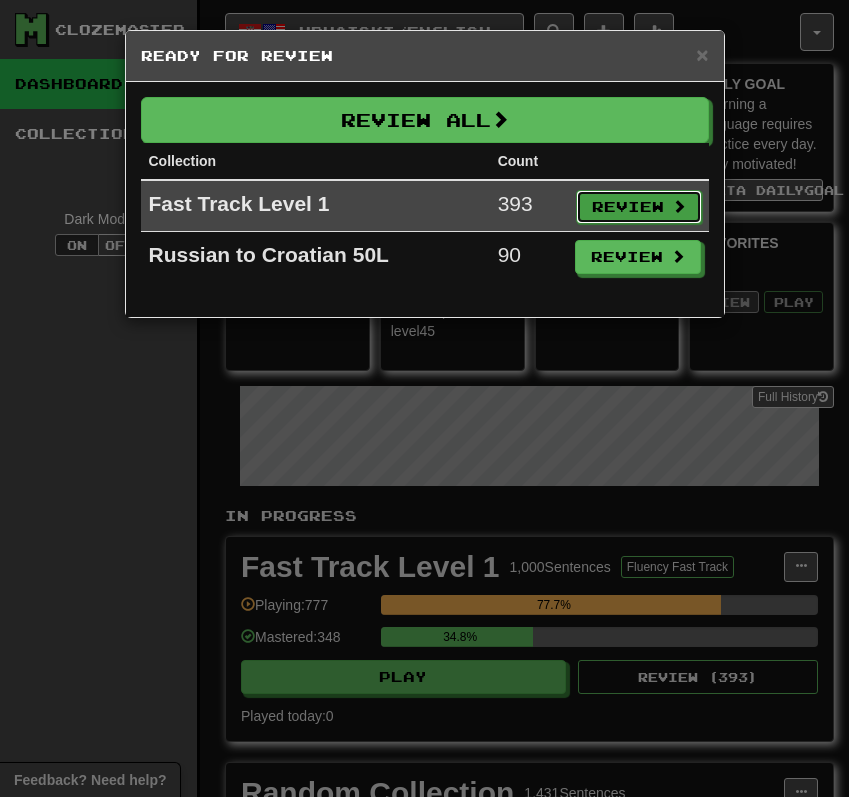 click on "Review" at bounding box center [639, 207] 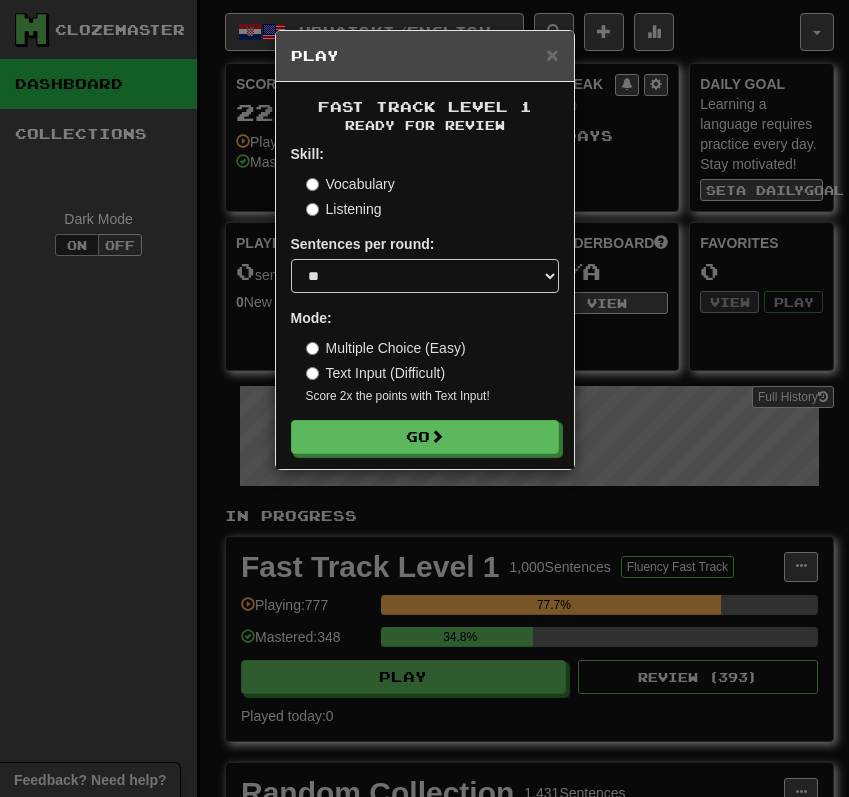 click on "Listening" at bounding box center [344, 209] 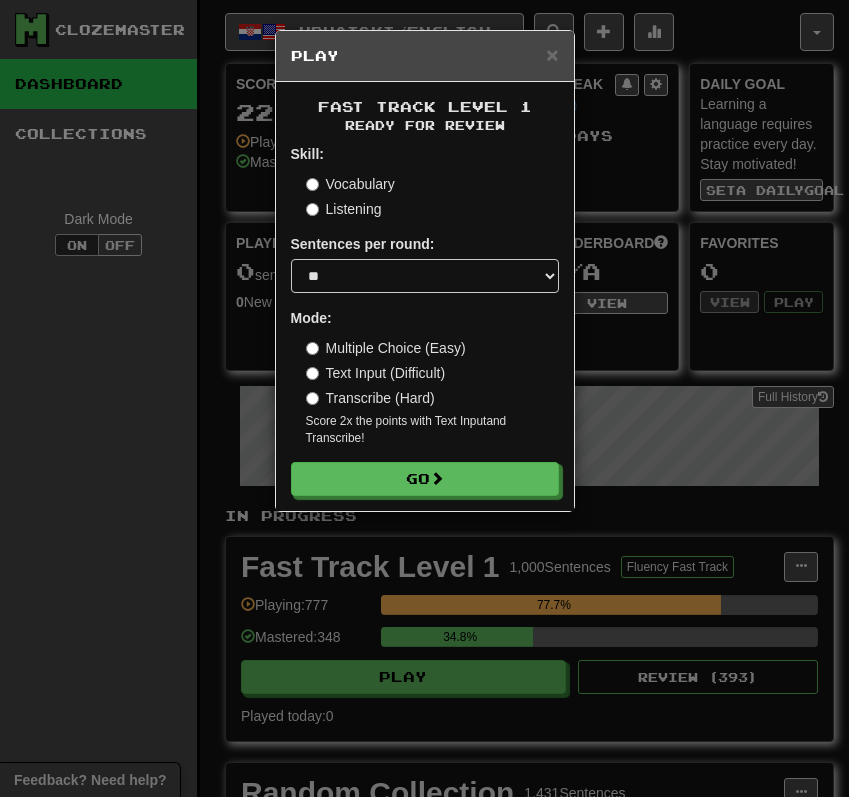 click on "× Play Fast Track Level 1 Ready for Review Skill: Vocabulary Listening Sentences per round: * ** ** ** ** ** *** ******** Mode: Multiple Choice (Easy) Text Input (Difficult) Transcribe (Hard) Score 2x the points with Text Input  and Transcribe ! Go" at bounding box center (424, 398) 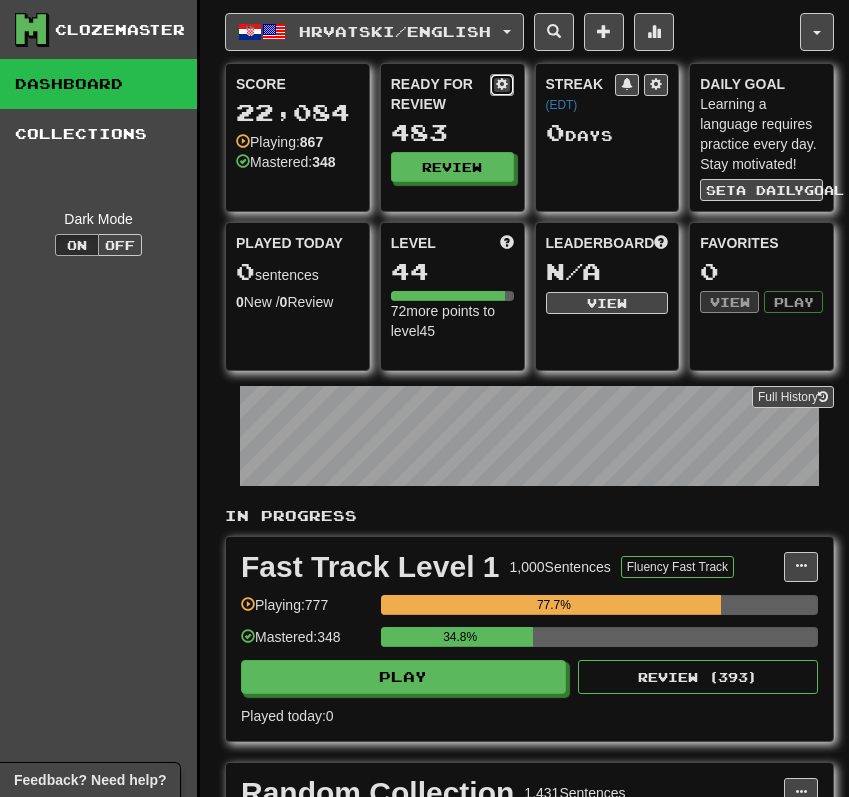 click 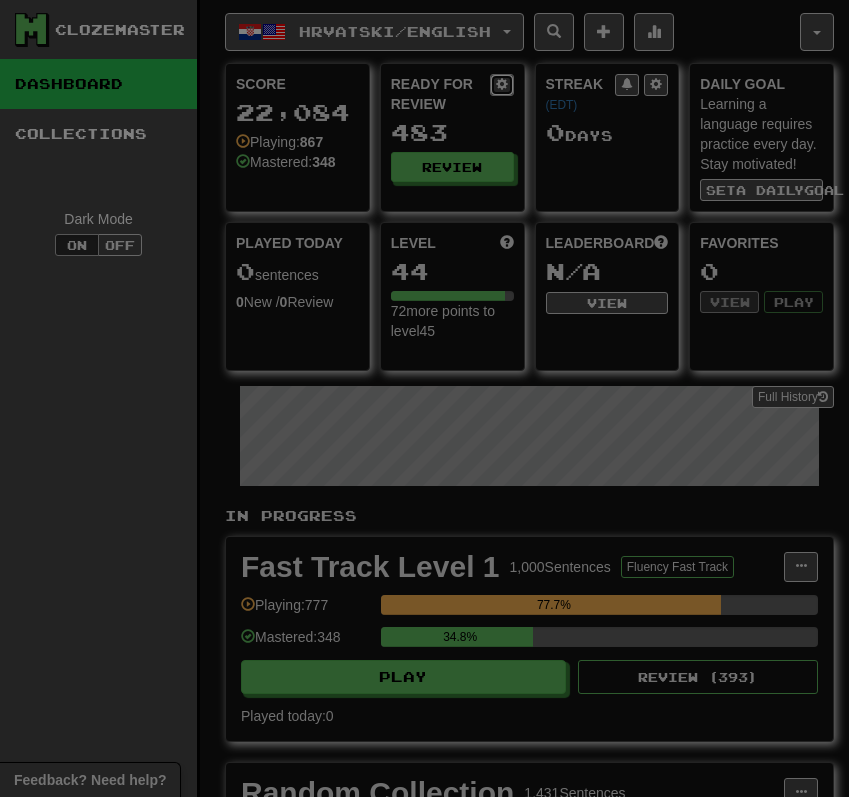 select on "*" 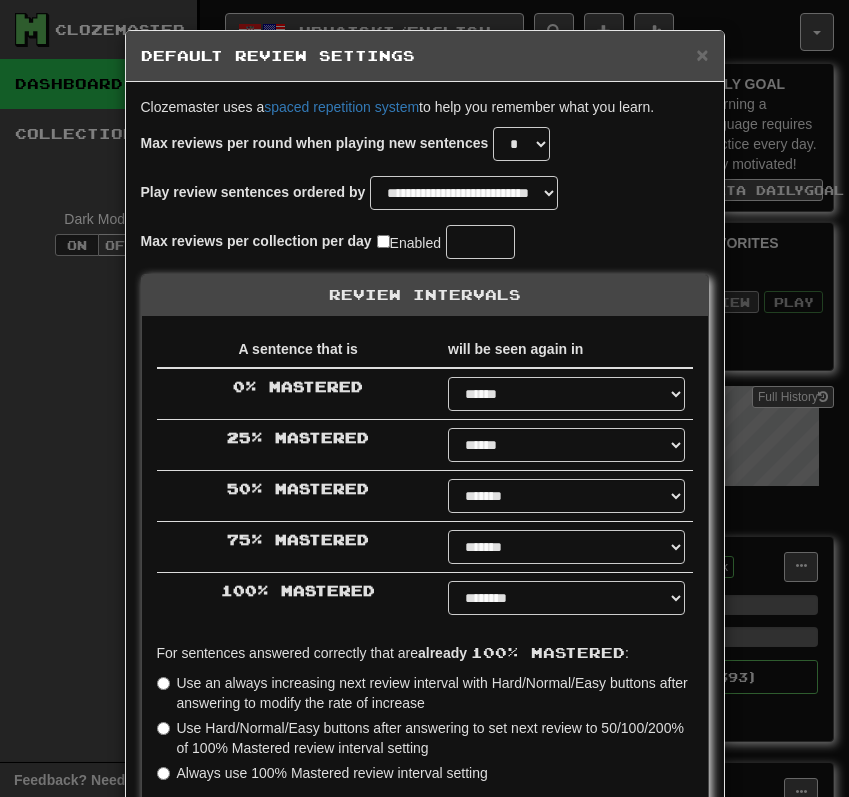 click on "Max reviews per round when playing new sentences * * * * * * * * * * ** ** ** ** ** ** ** ** ** ** ** ** ** ** ** ** ** ** ** ** ** ** ** ** ** ** ** ** ** ** ** ** ** ** ** ** ** ** ** ** **" at bounding box center (425, 151) 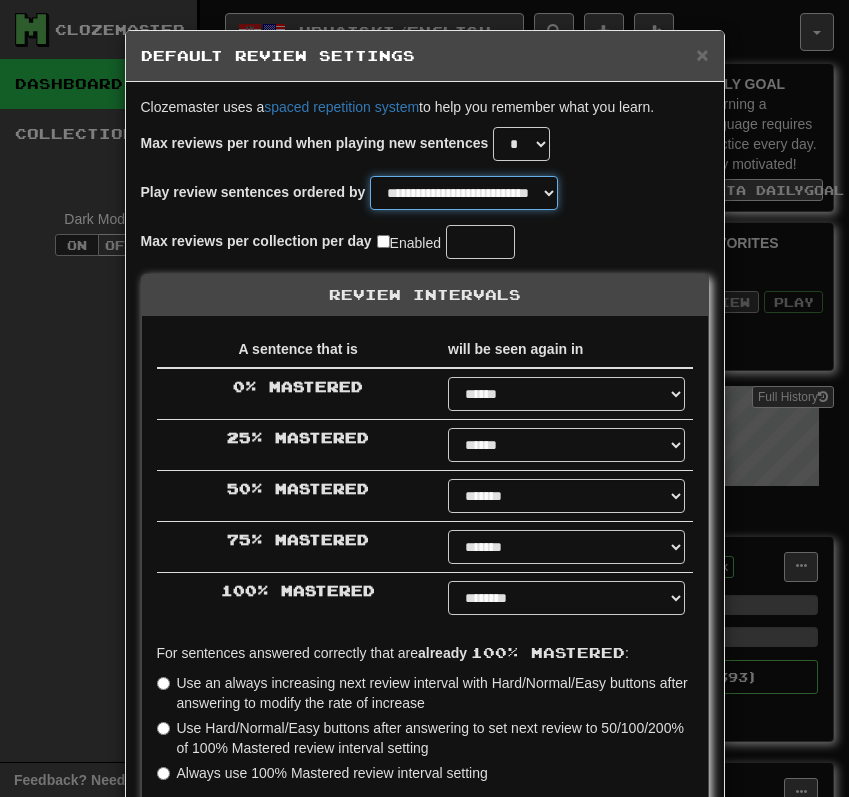click on "**********" at bounding box center (464, 193) 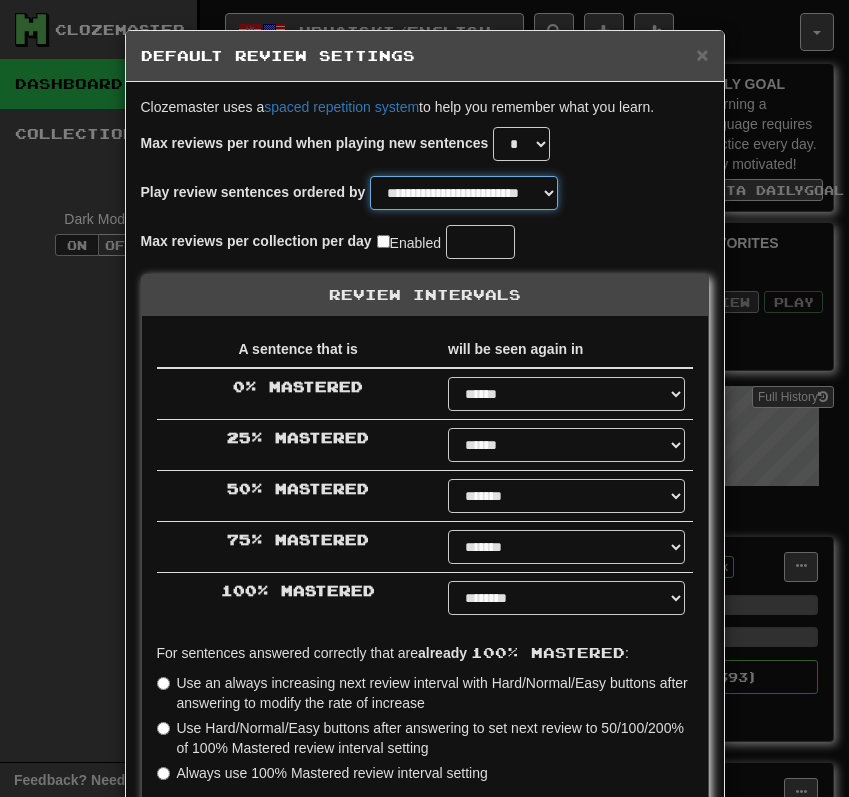 scroll, scrollTop: 308, scrollLeft: 0, axis: vertical 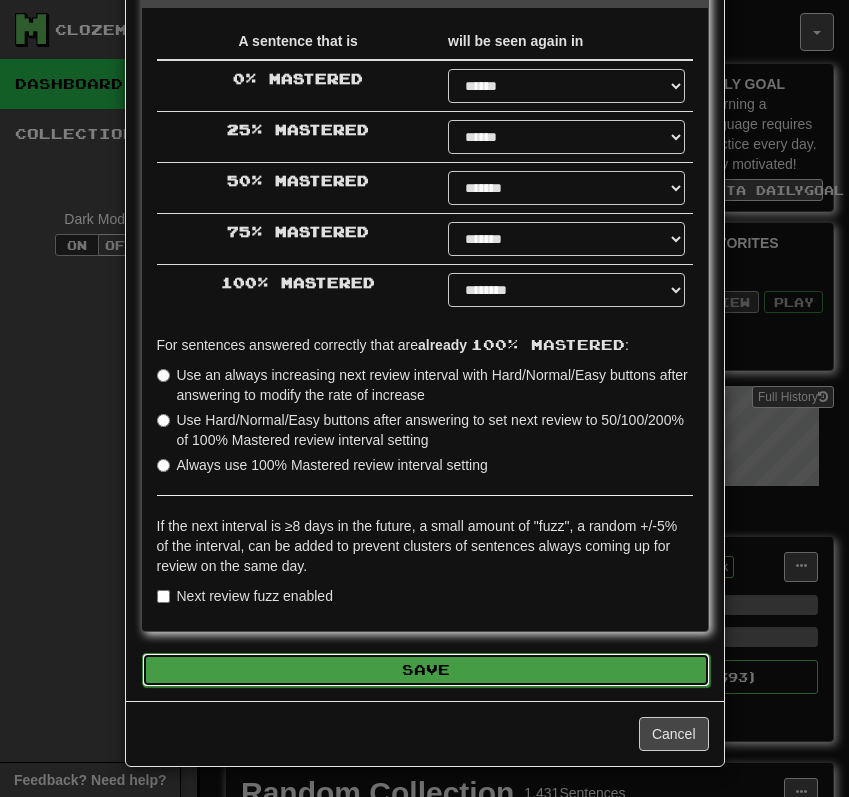 click on "Save" at bounding box center [426, 670] 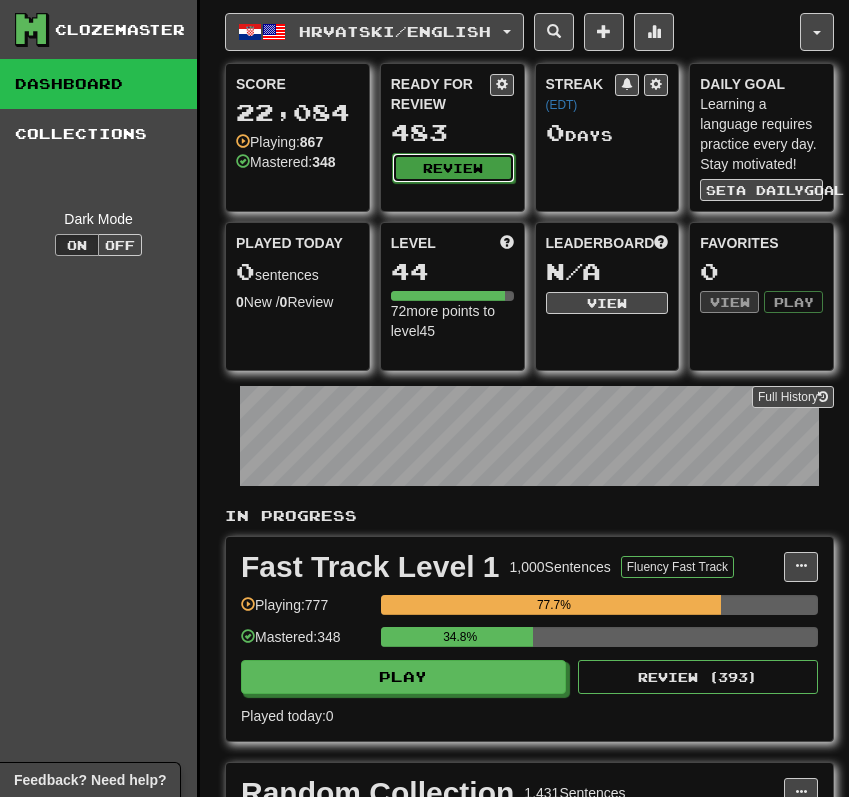 click on "Review" 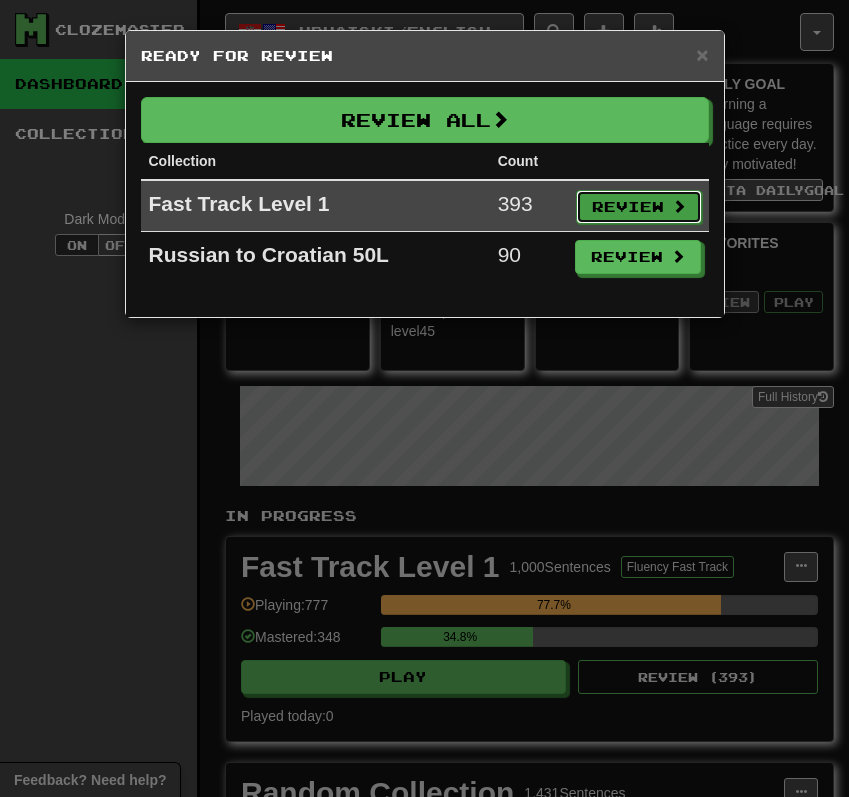 click on "Review" at bounding box center [639, 207] 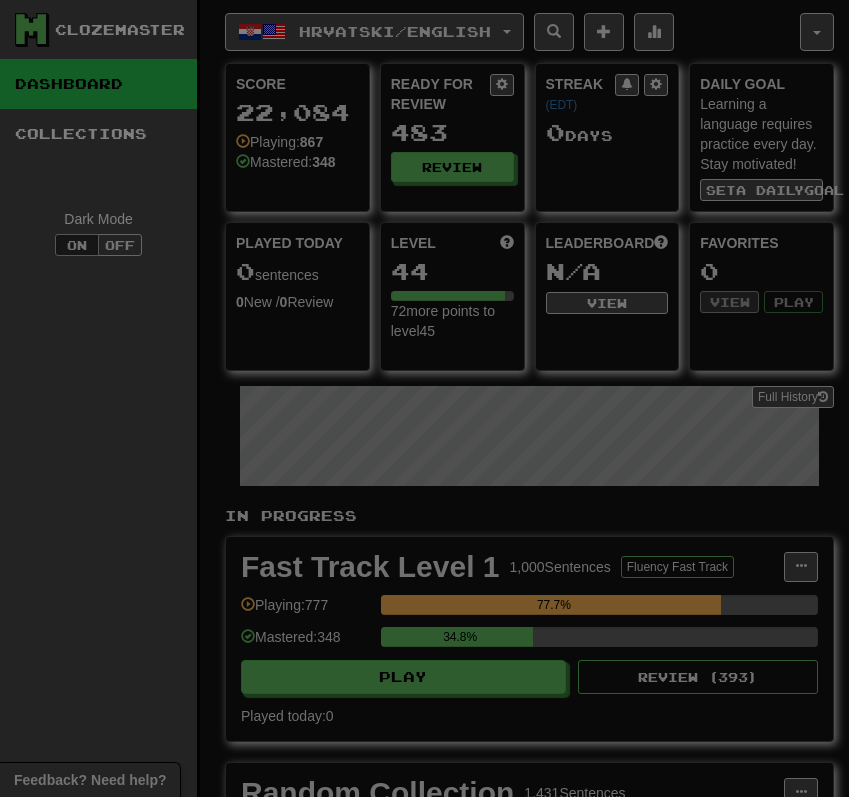 select on "**" 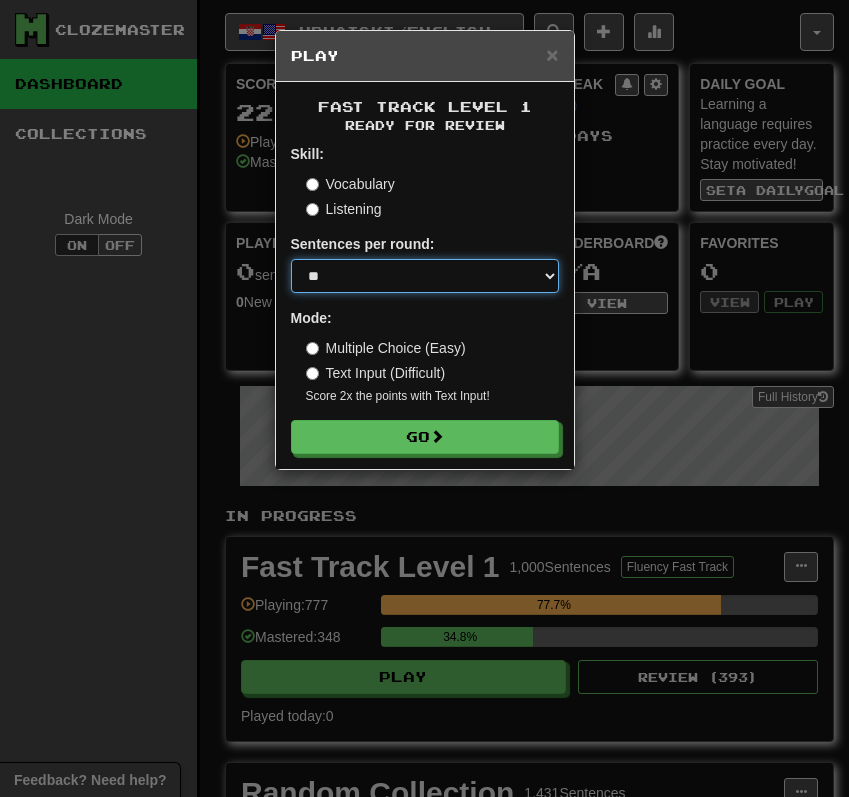 click on "* ** ** ** ** ** *** ********" at bounding box center (425, 276) 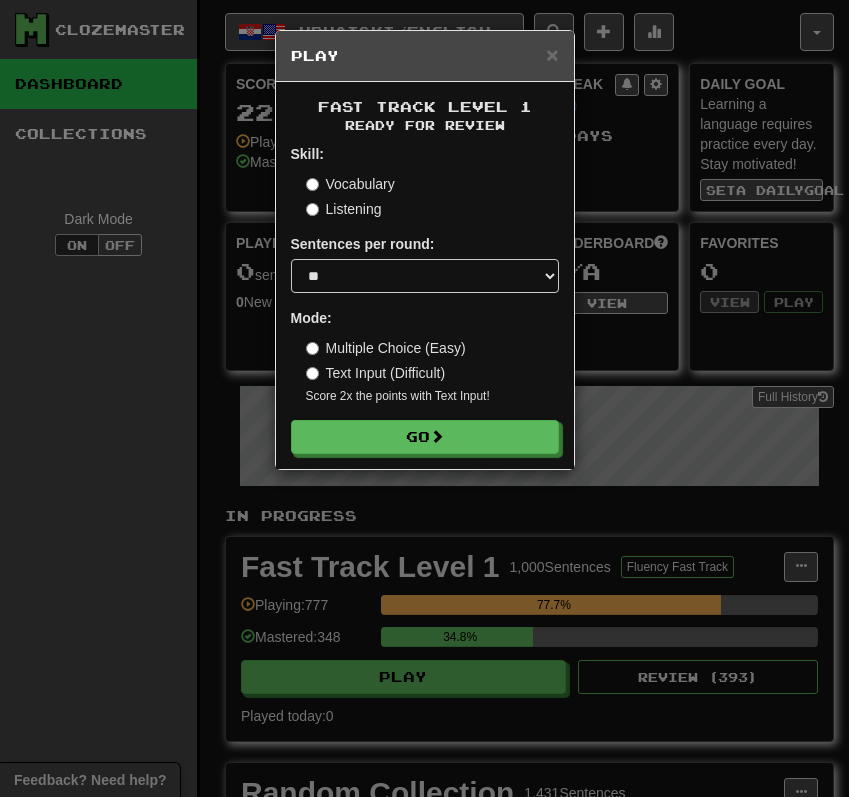 click on "Vocabulary Listening" at bounding box center (432, 196) 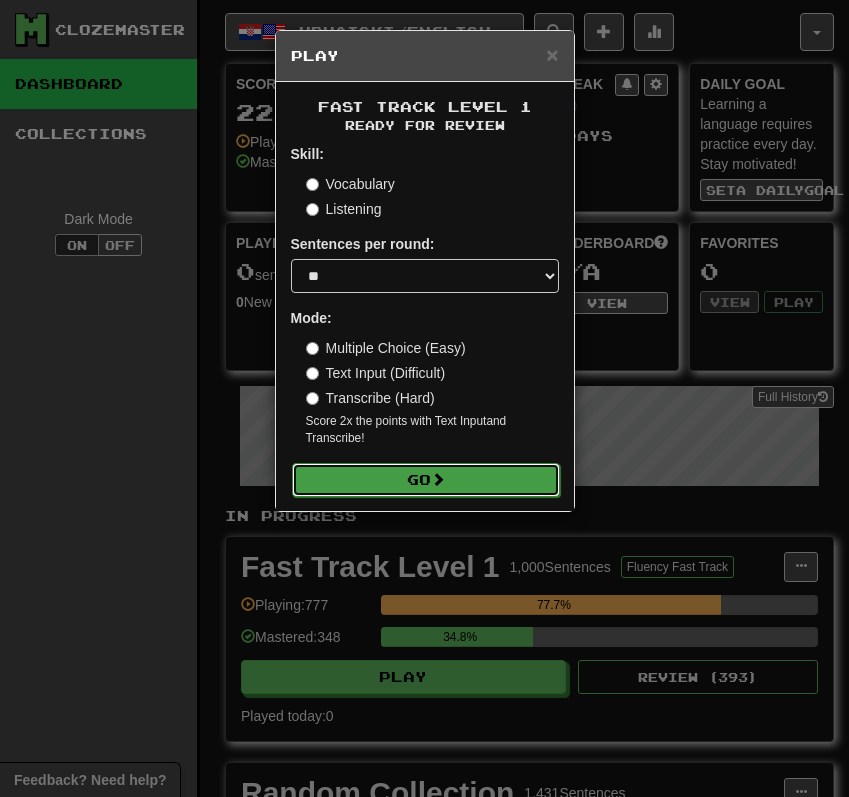 click on "Go" at bounding box center (426, 480) 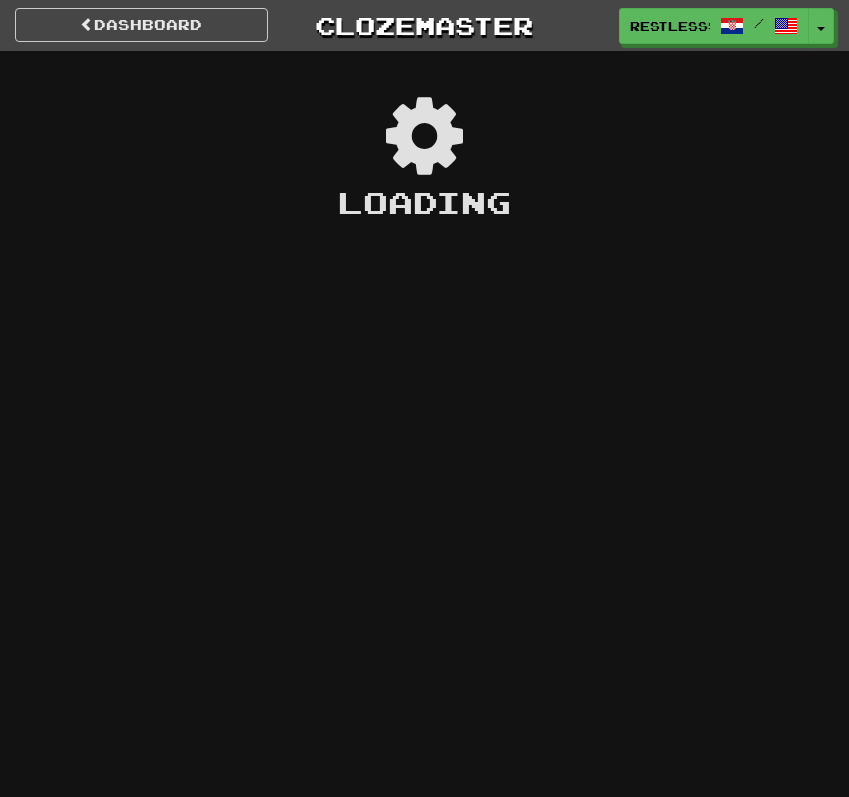 scroll, scrollTop: 0, scrollLeft: 0, axis: both 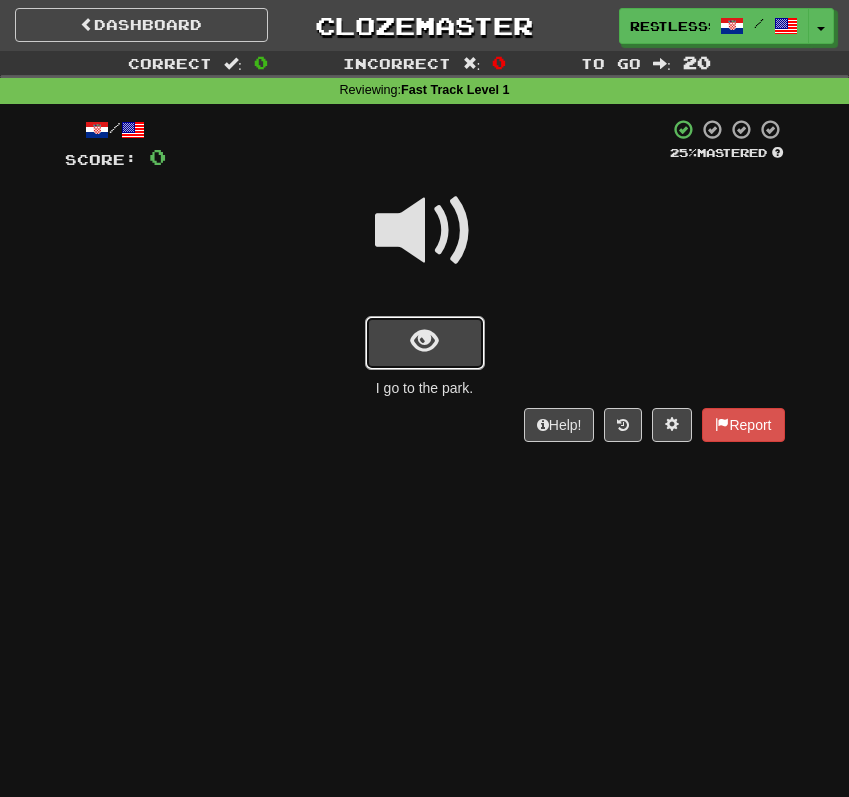 click at bounding box center (425, 343) 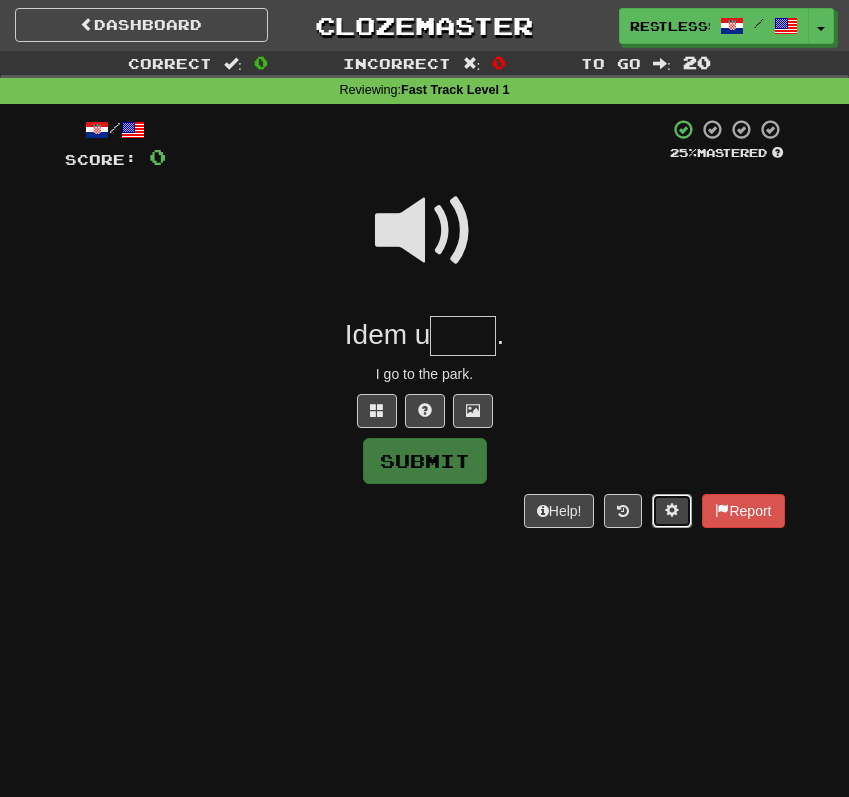 click at bounding box center [672, 511] 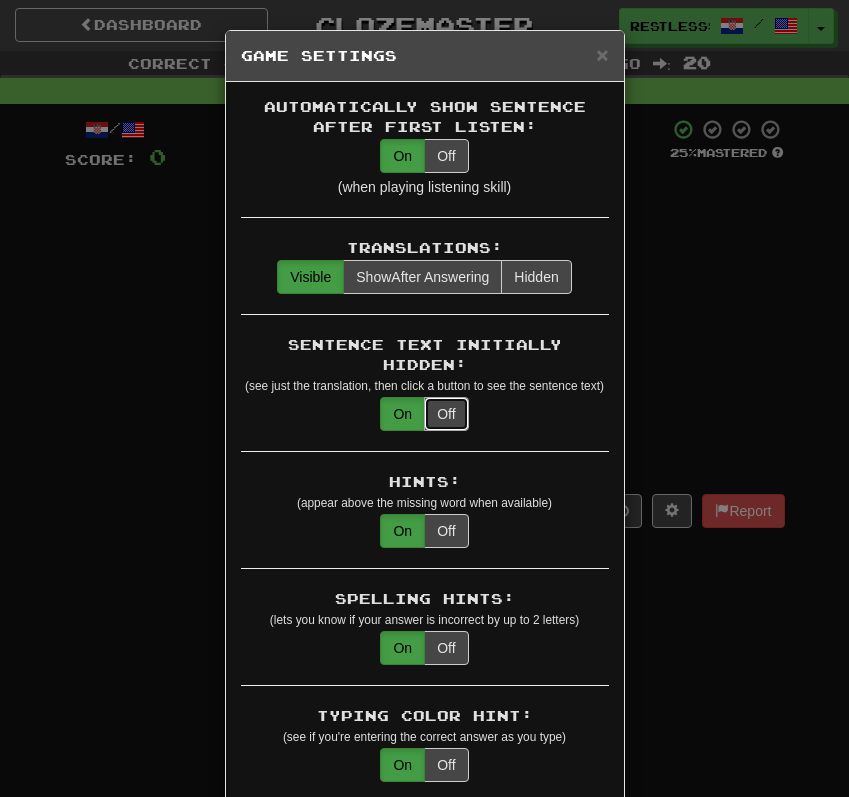 click on "Off" at bounding box center (446, 414) 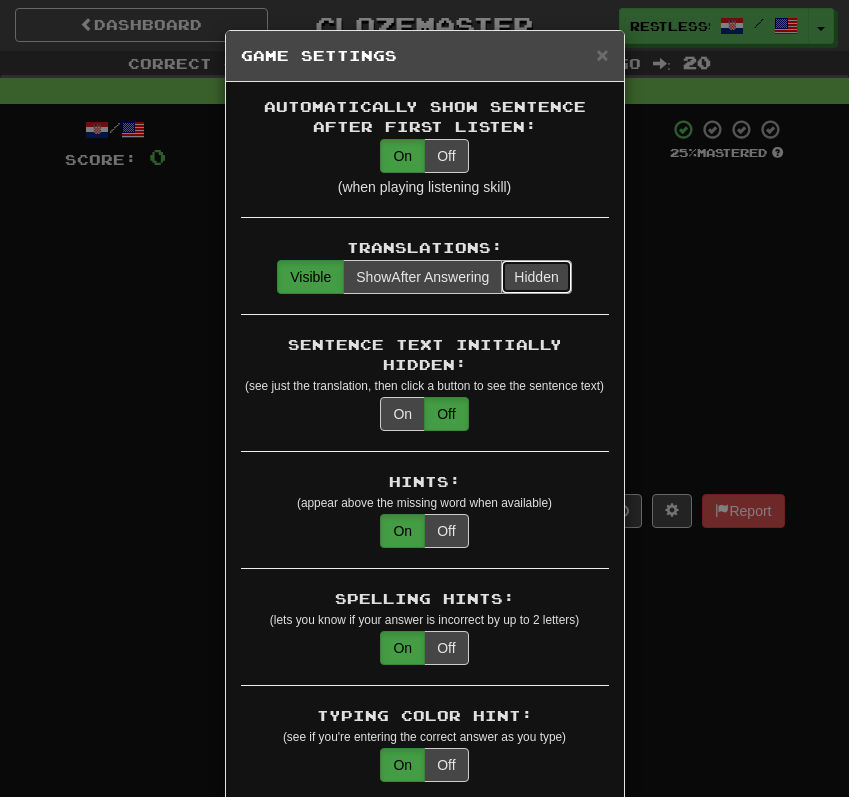 click on "Hidden" at bounding box center (536, 277) 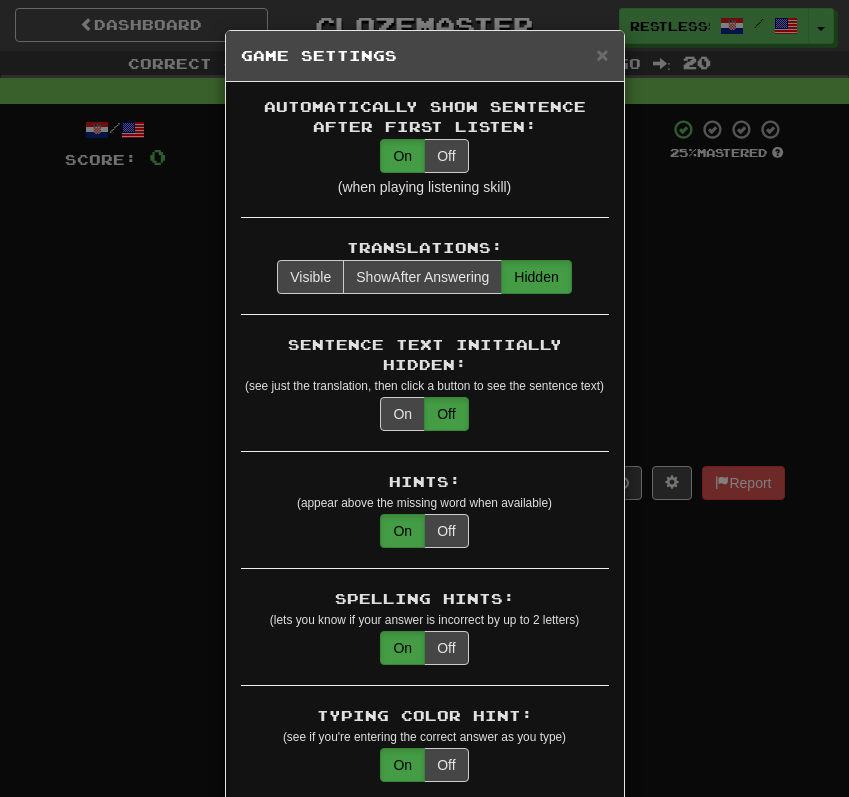 click on "× Game Settings Automatically Show Sentence After First Listen: On Off (when playing listening skill) Translations: Visible Show  After Answering Hidden Sentence Text Initially Hidden: (see just the translation, then click a button to see the sentence text) On Off Hints: (appear above the missing word when available) On Off Spelling Hints: (lets you know if your answer is incorrect by up to 2 letters) On Off Typing Color Hint: (see if you're entering the correct answer as you type) On Off Text Box Size: (text box size can change to match the missing word) Changes Always the Same Enter Submits Empty: (pressing Enter when the input is empty will submit a blank answer) On Off Clear After Answering: (keypress clears the text input after answering so you can practice re-typing the answer) On Off Image Toggle: (toggle button, if sentence image available) After Answering Before and After Off Image Background: (use sentence image as background, if available) On Off Pronunciation: On Off Sound Effects: On Off On Off" at bounding box center [424, 398] 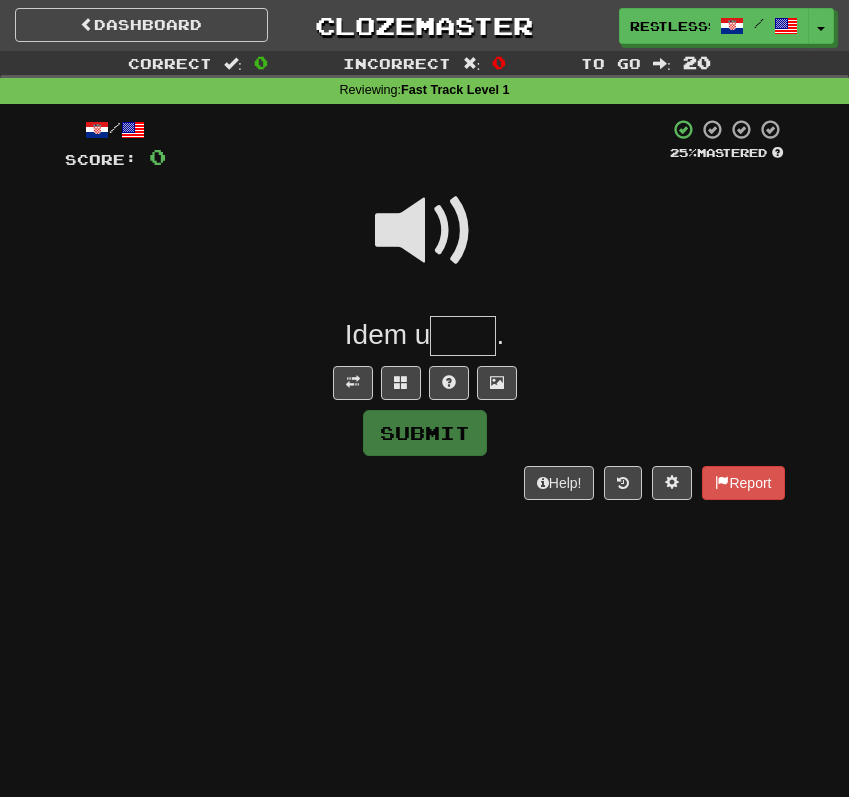 drag, startPoint x: 426, startPoint y: 205, endPoint x: 428, endPoint y: 249, distance: 44.04543 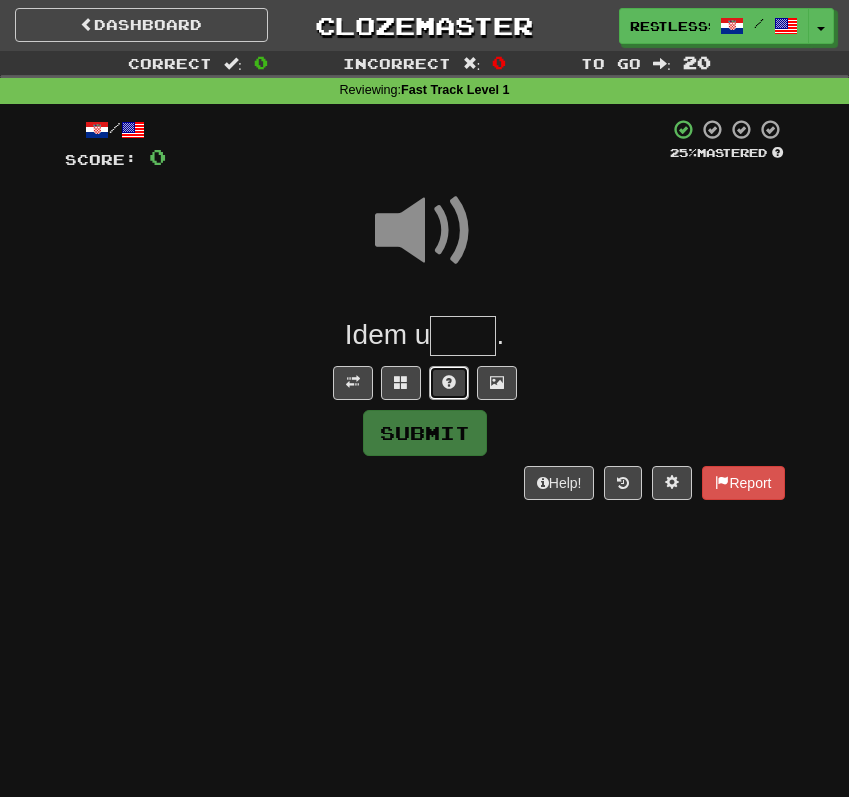 click at bounding box center [449, 382] 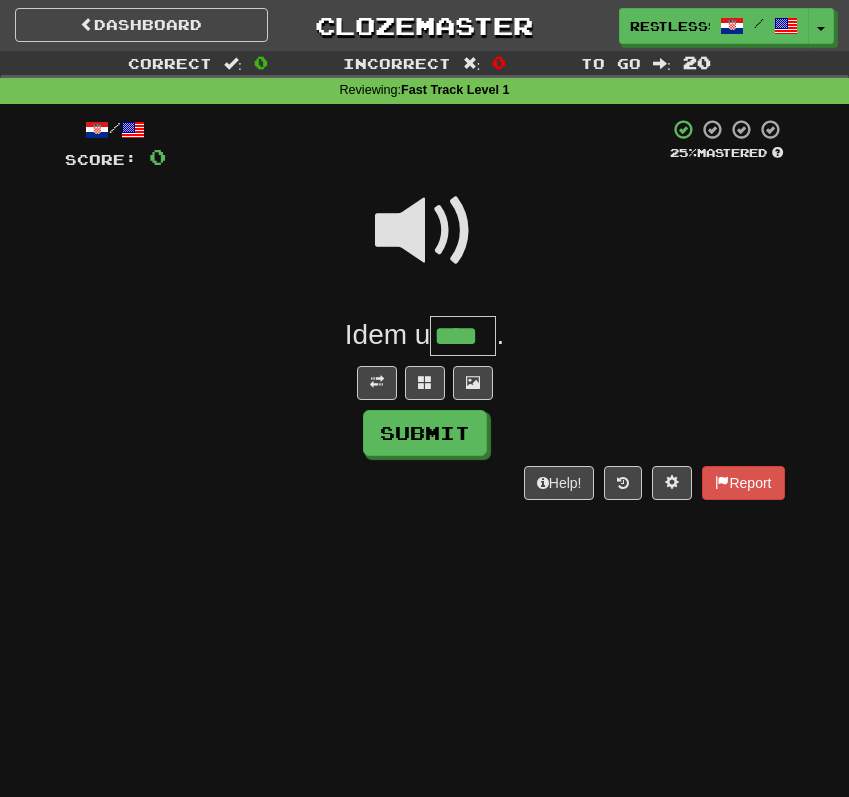 type on "****" 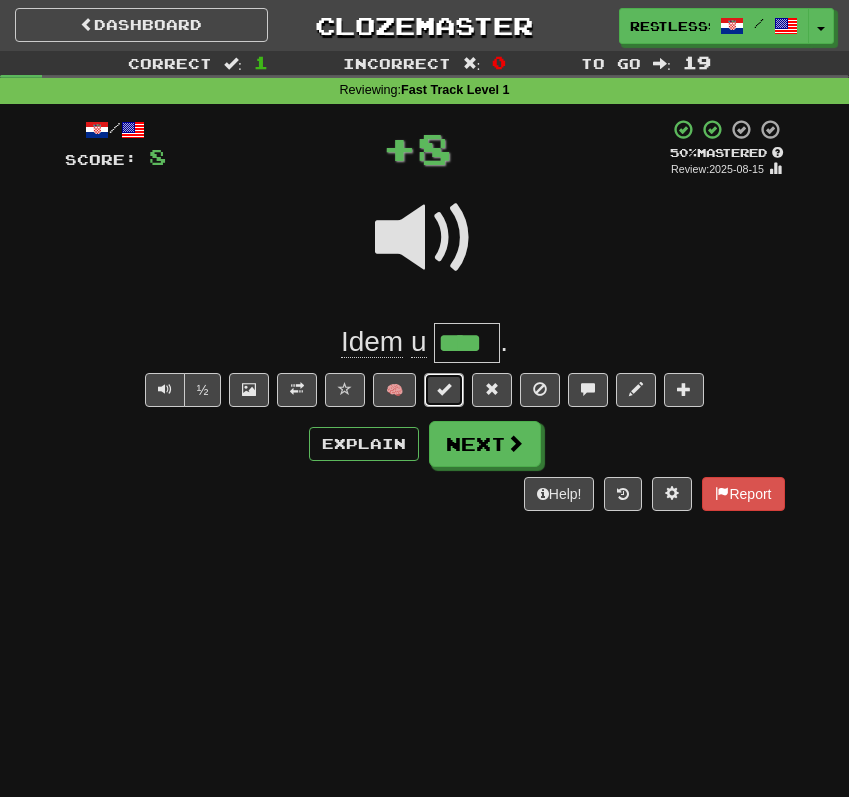click at bounding box center [444, 389] 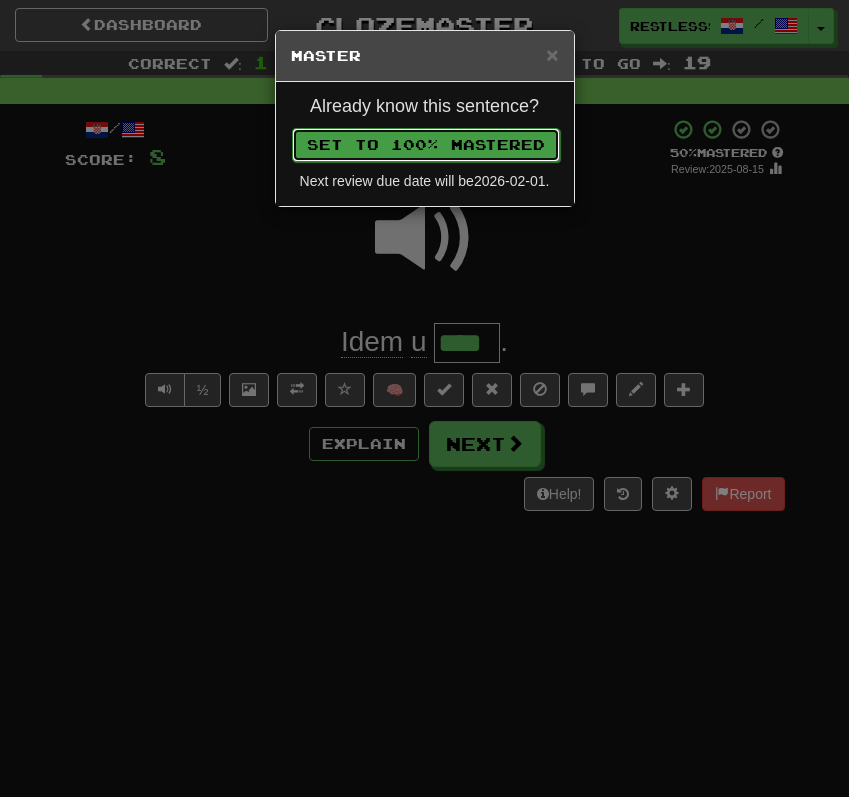 click on "Set to 100% Mastered" at bounding box center (426, 145) 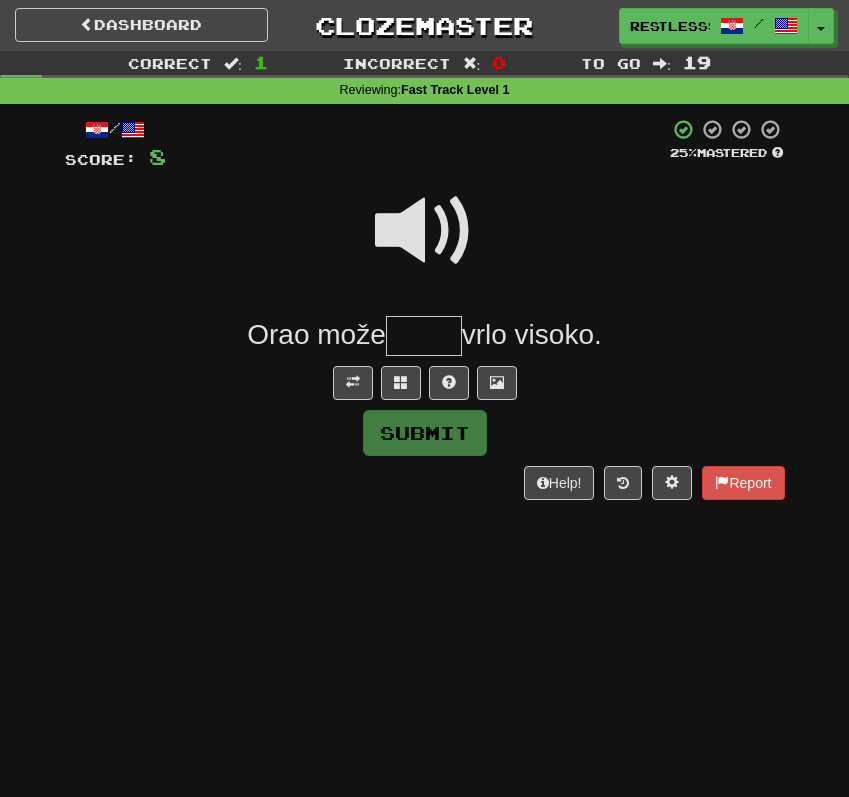click at bounding box center (425, 231) 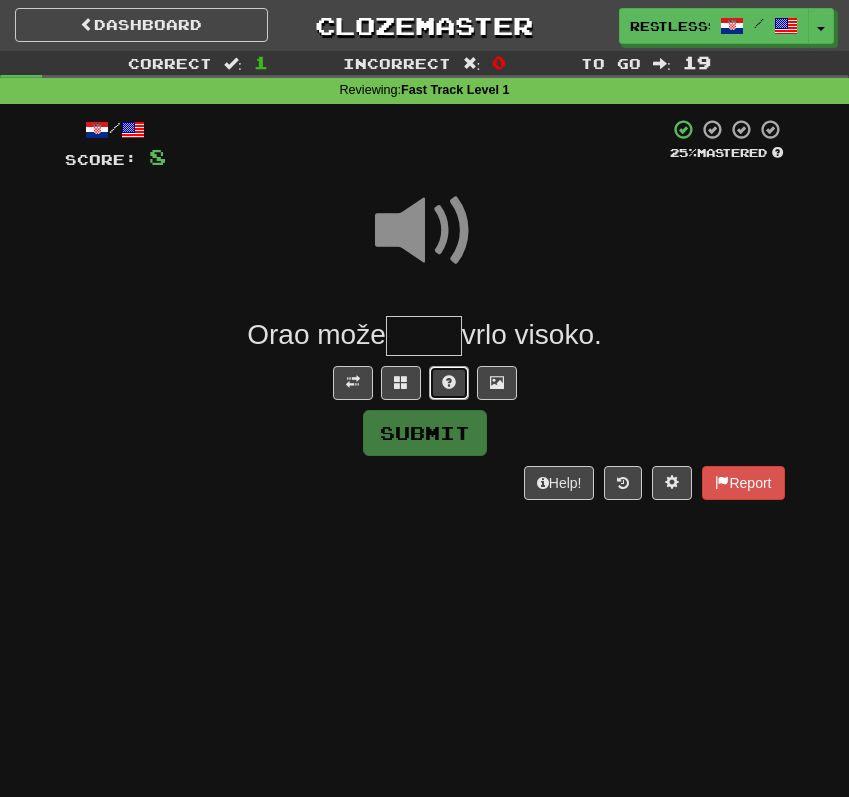 click at bounding box center [449, 382] 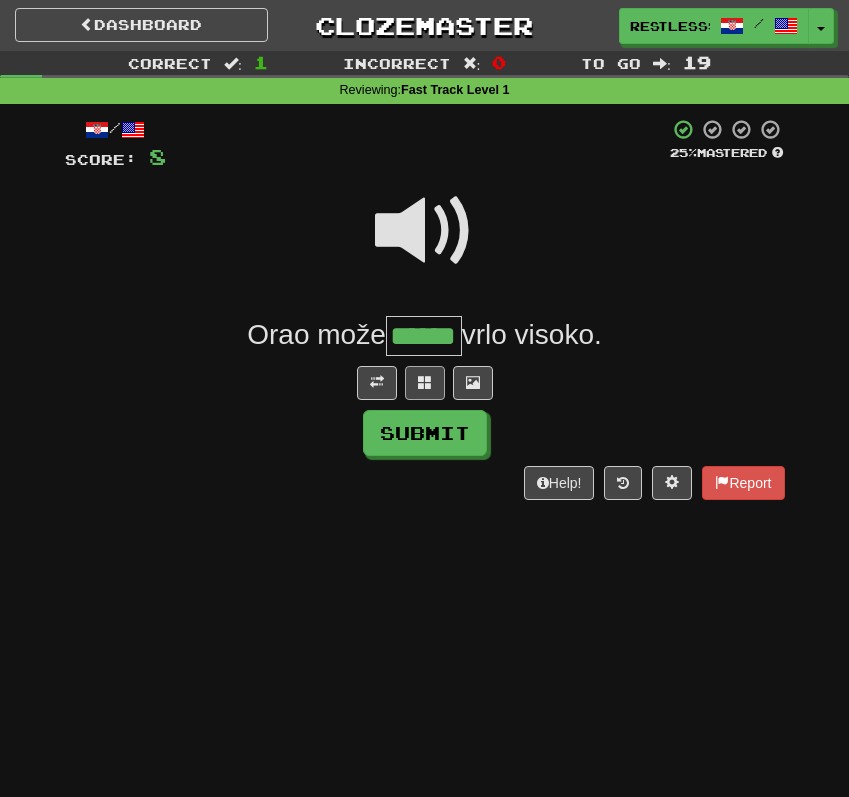 scroll, scrollTop: 0, scrollLeft: 0, axis: both 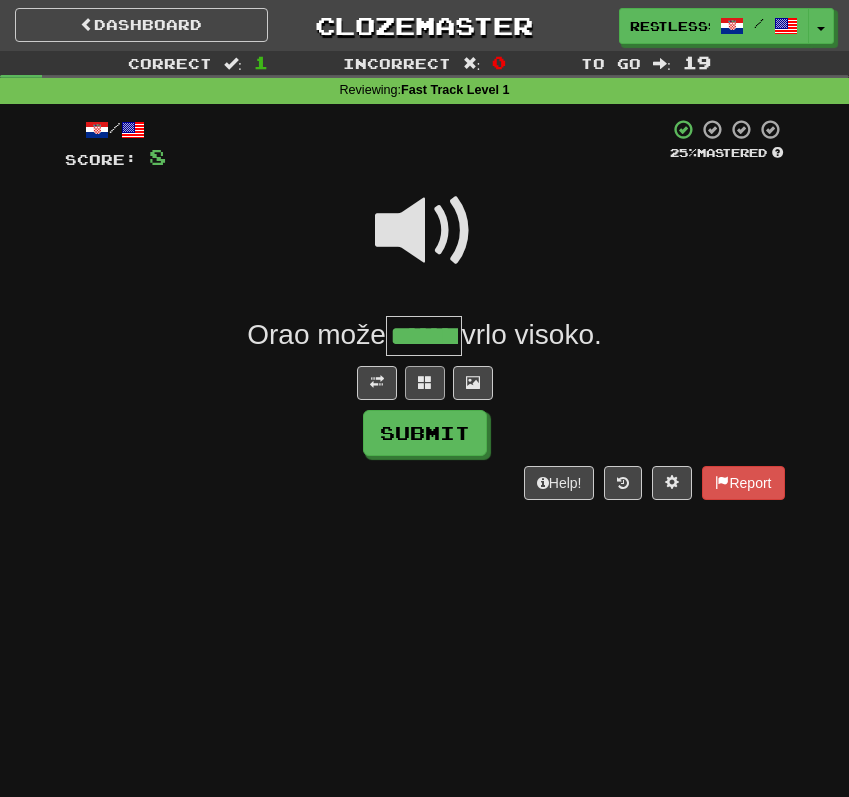type on "*******" 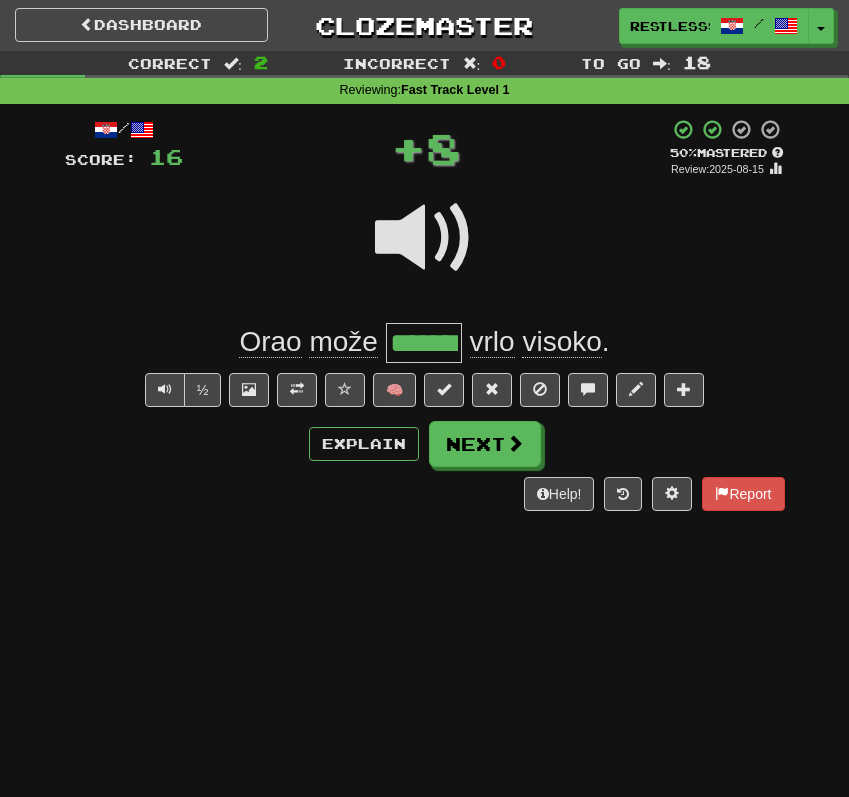 click on "Orao" 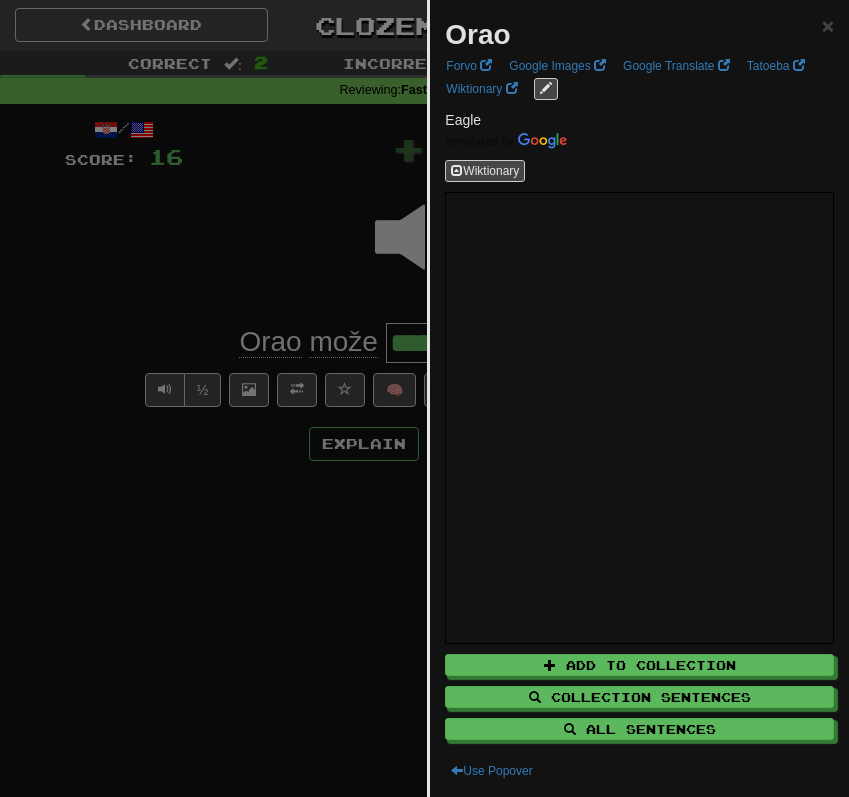 click at bounding box center [424, 398] 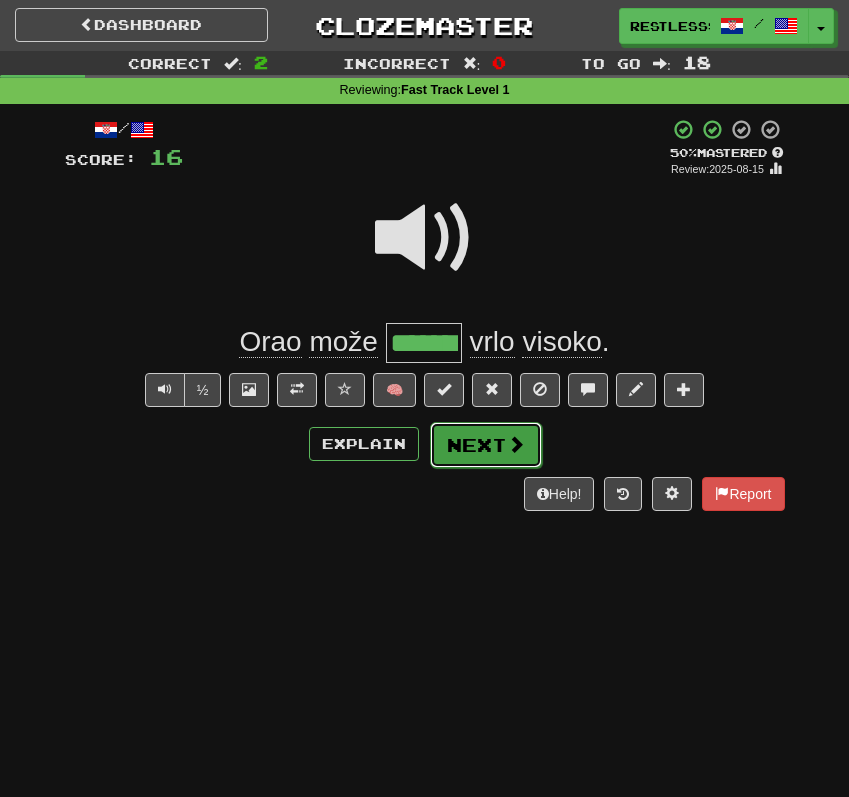 click at bounding box center (516, 444) 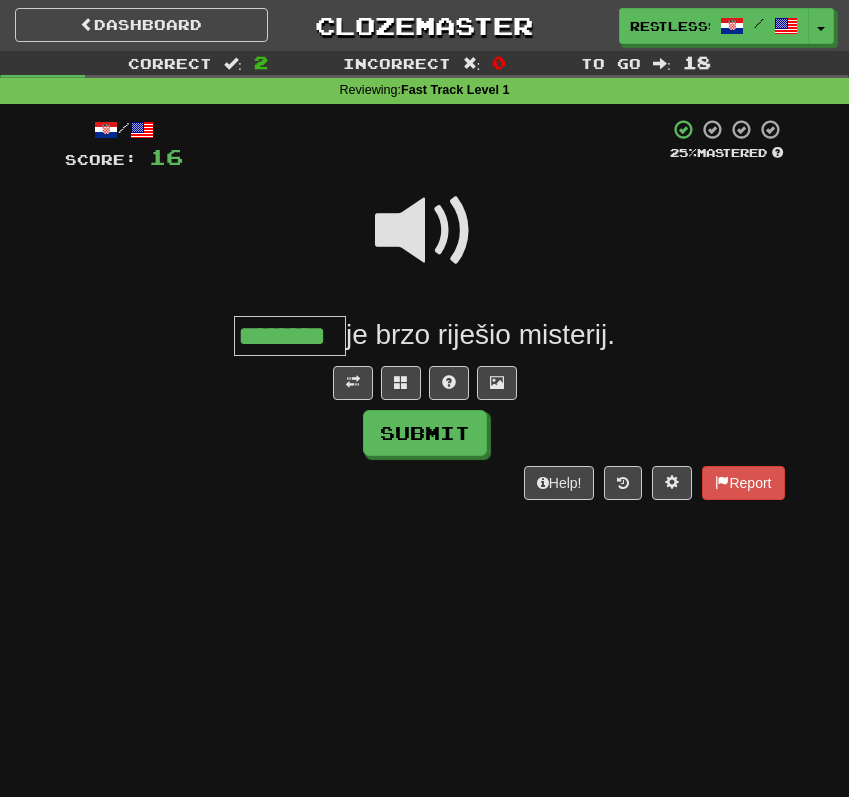 type on "********" 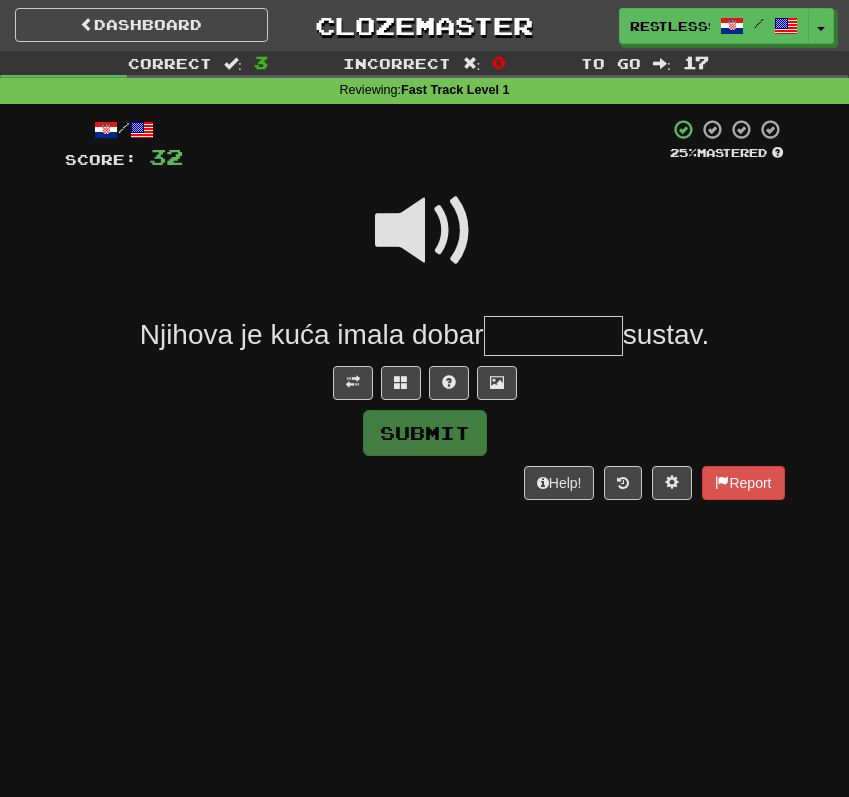 click at bounding box center [425, 231] 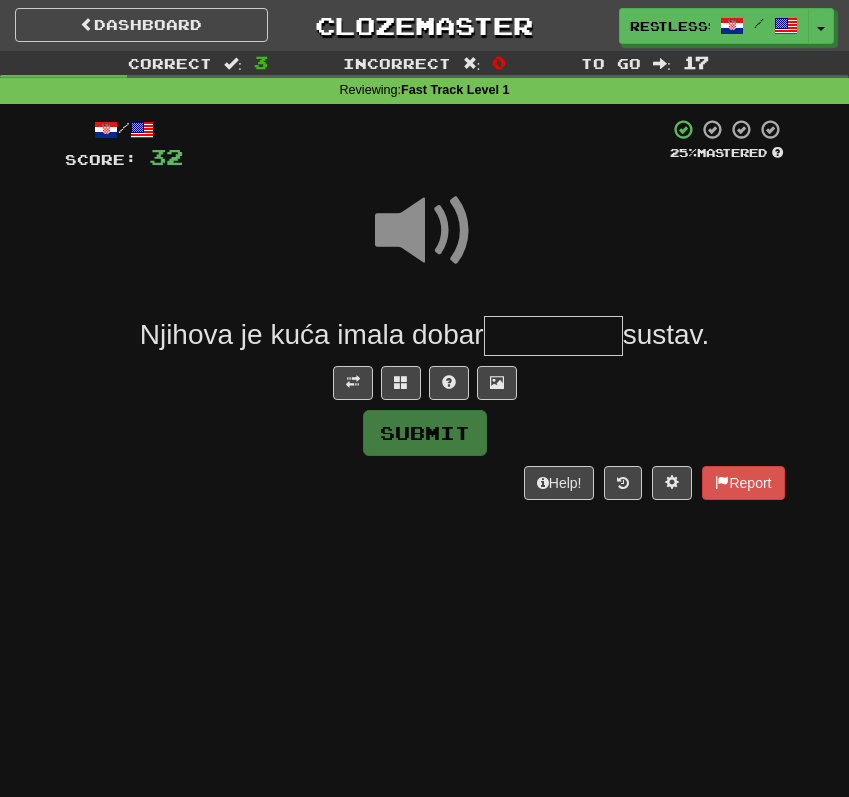 click on "/  Score:   32 25 %  Mastered Njihova je kuća imala dobar   sustav. Submit  Help!  Report" at bounding box center [425, 309] 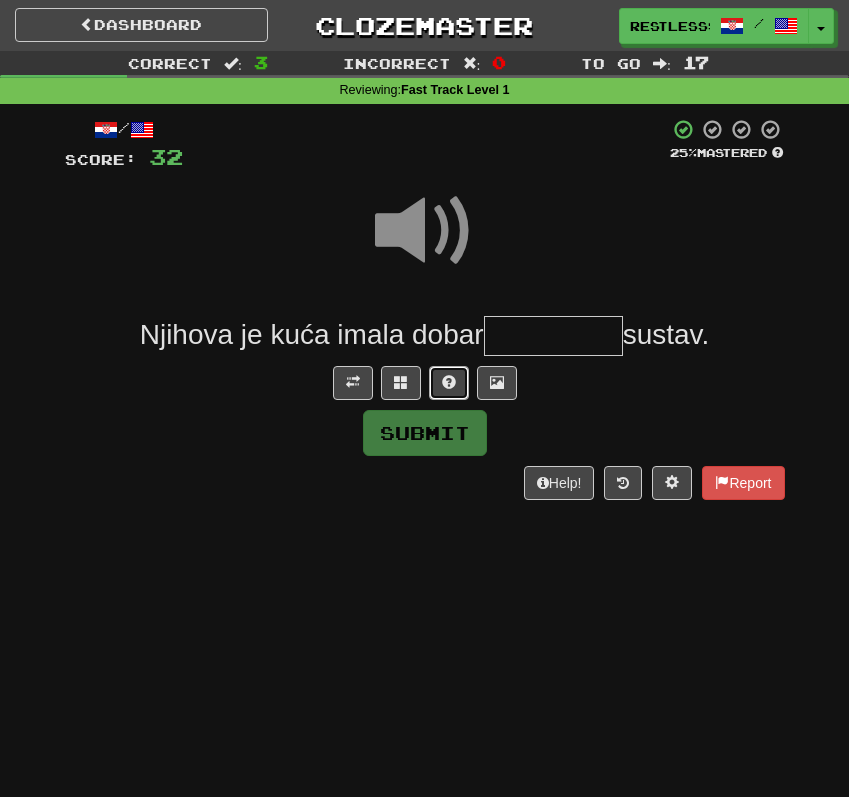 click at bounding box center (449, 383) 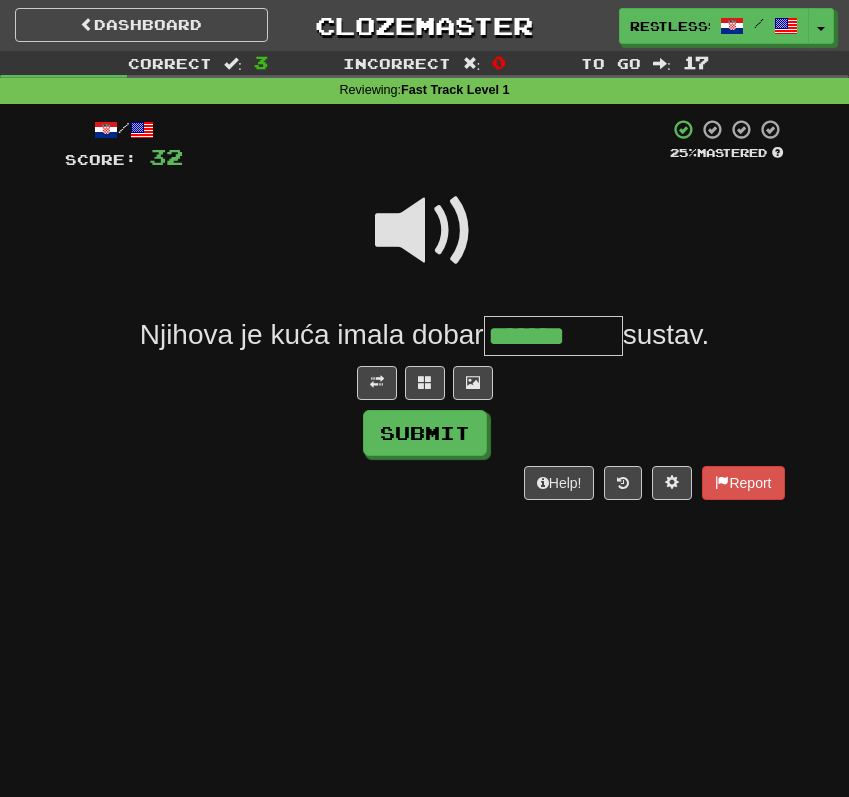 type on "**********" 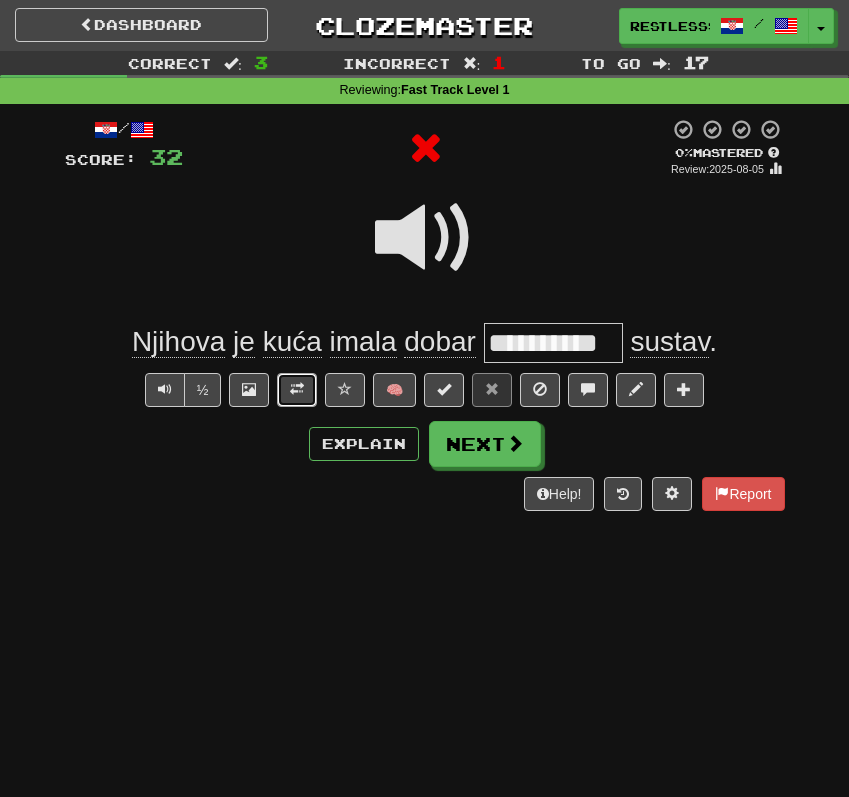 click at bounding box center [297, 389] 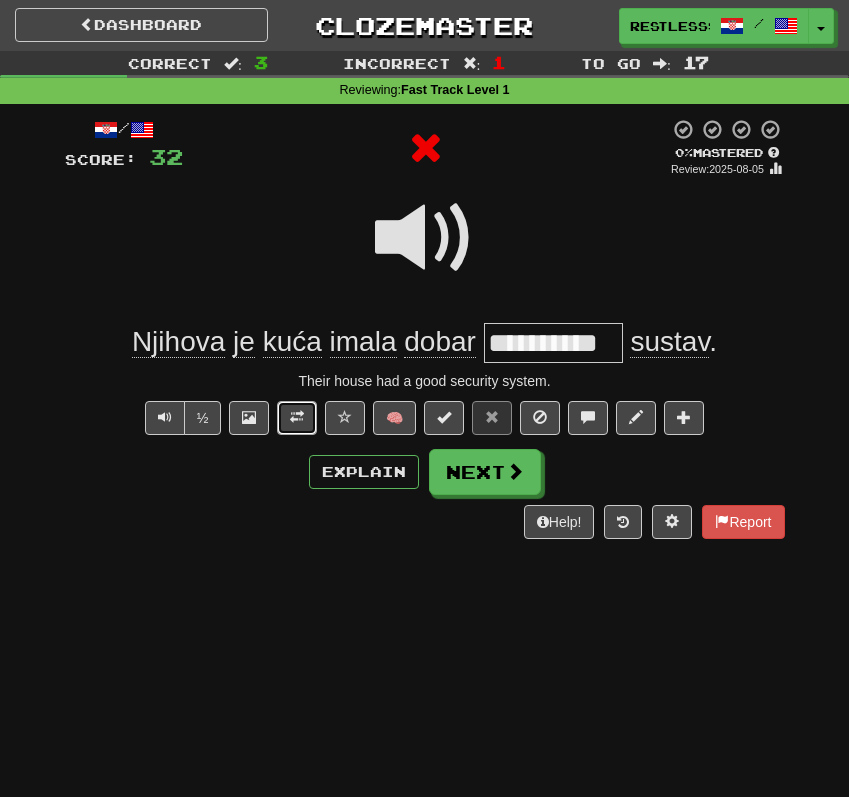 click at bounding box center [297, 417] 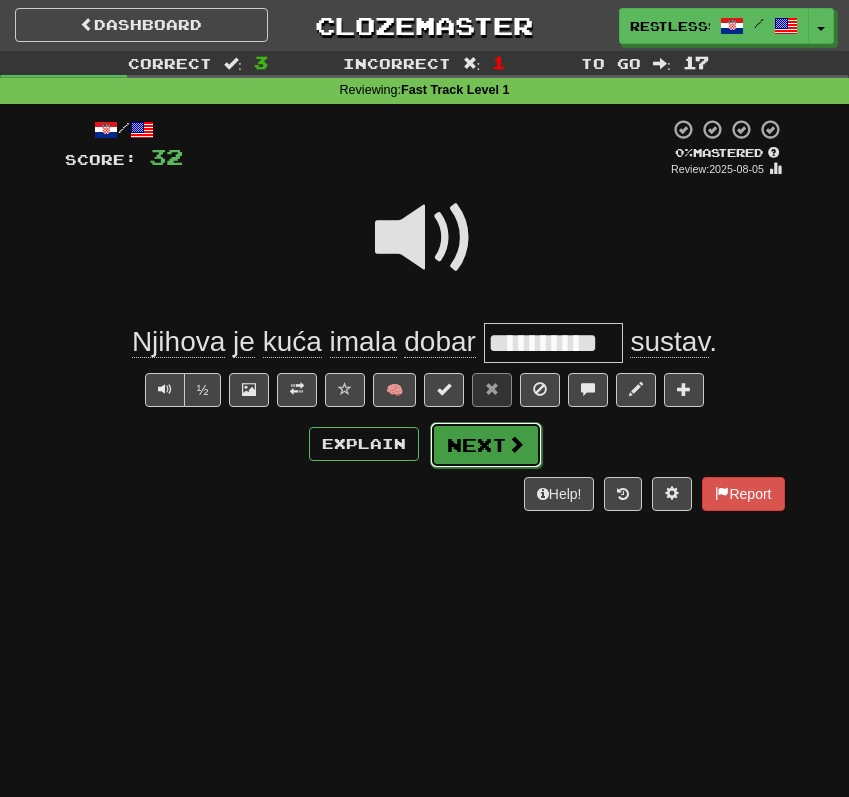 click on "Next" at bounding box center [486, 445] 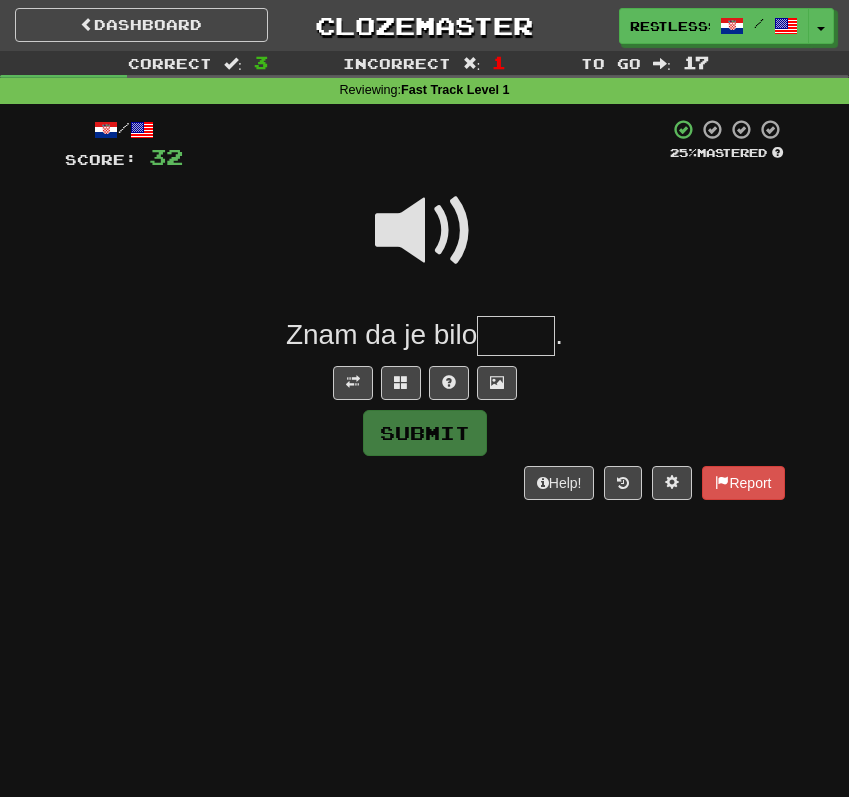 click at bounding box center (425, 231) 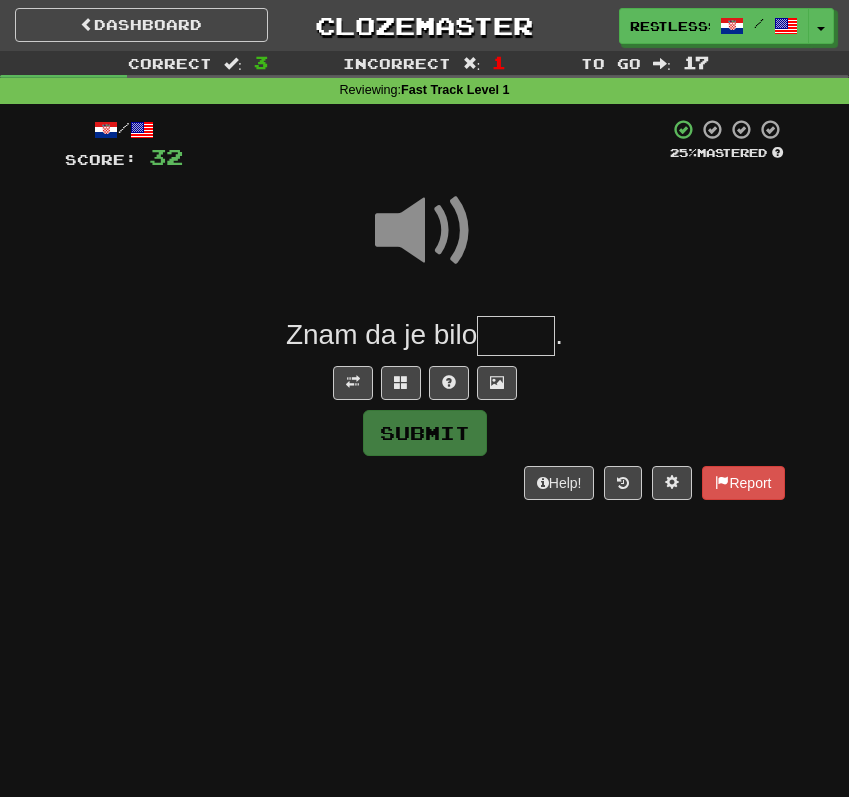 click at bounding box center (425, 244) 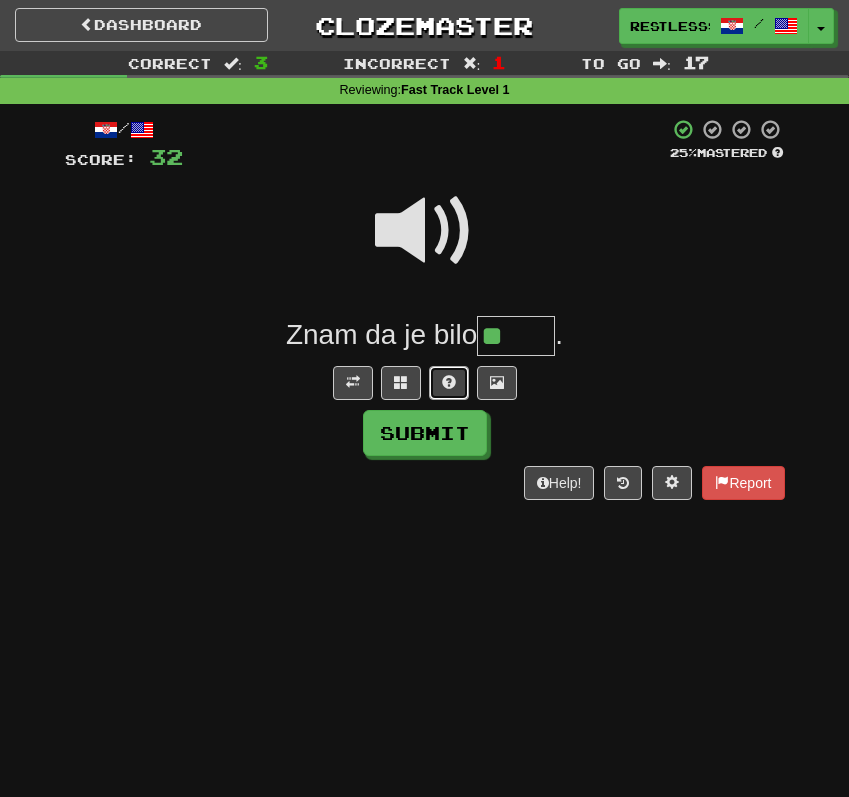 click at bounding box center [449, 382] 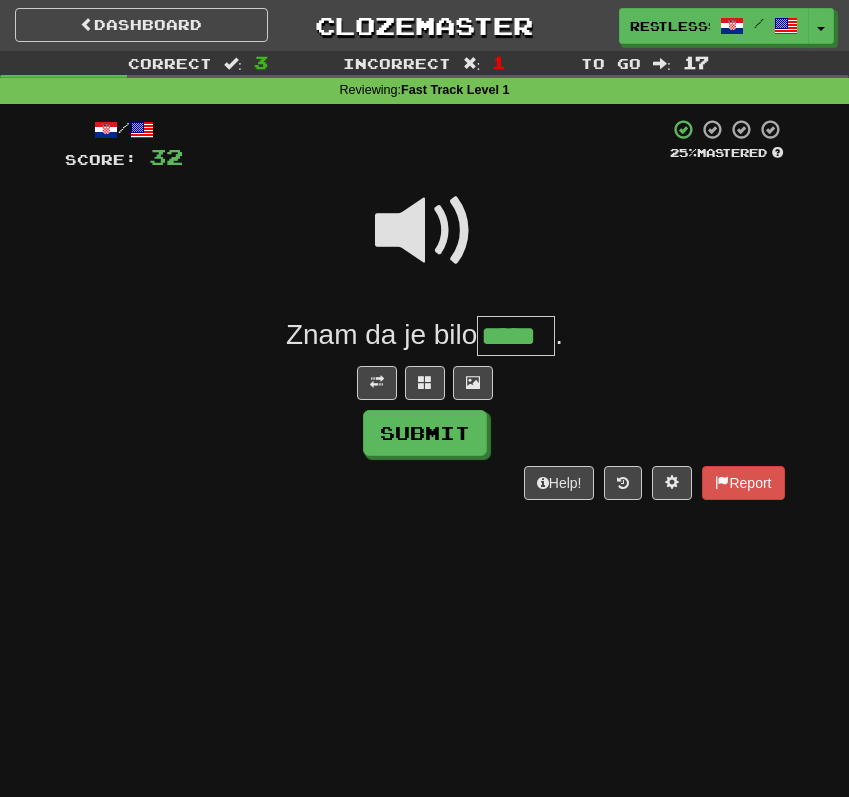 type on "*****" 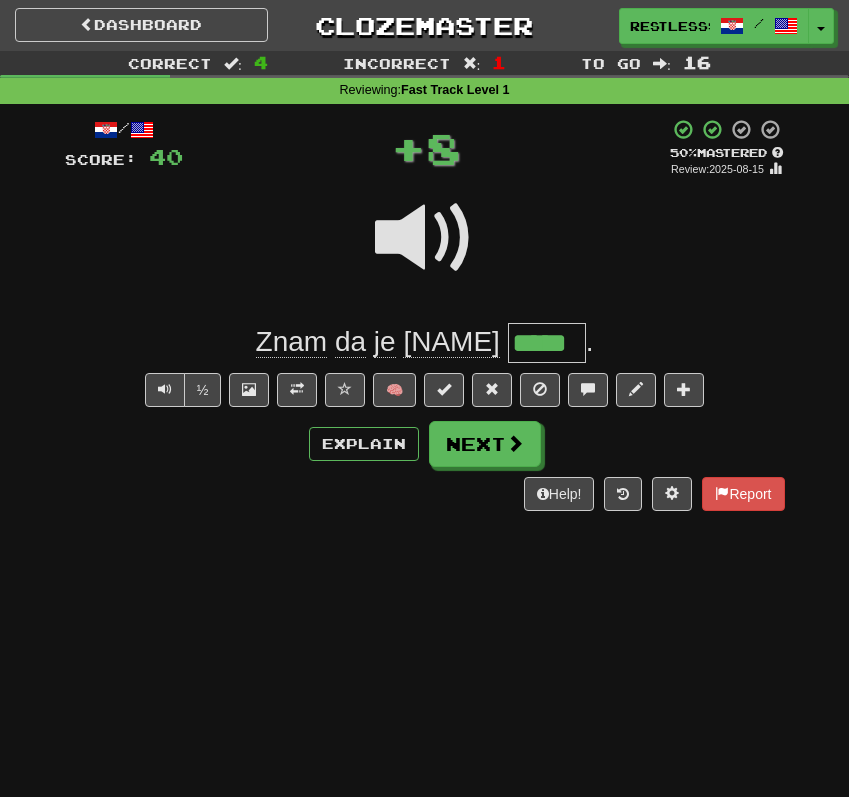click on "*****" at bounding box center [547, 343] 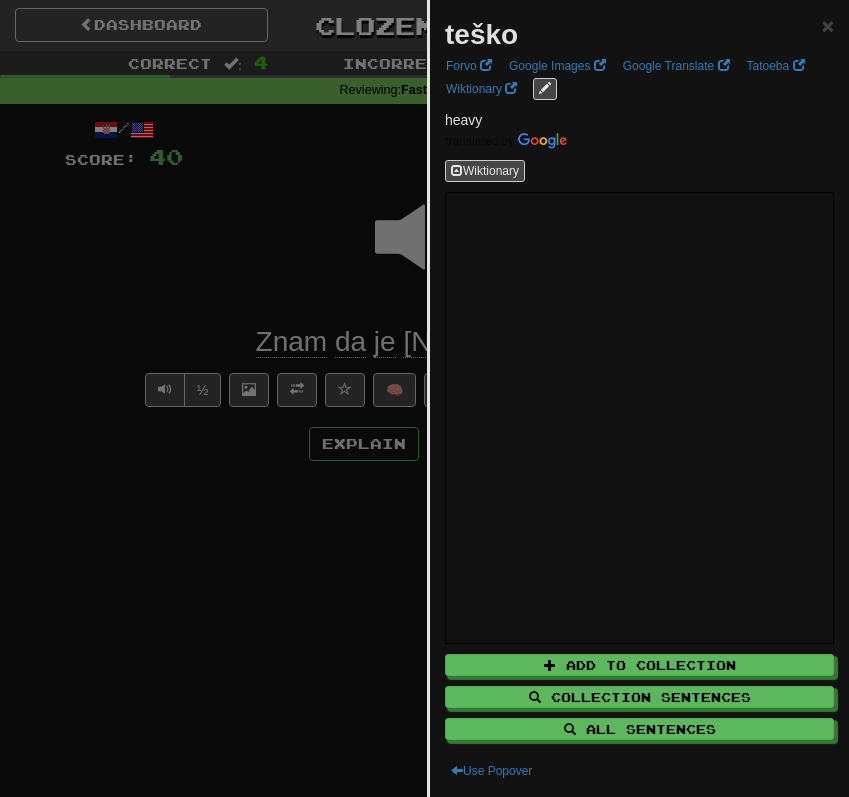 click at bounding box center [424, 398] 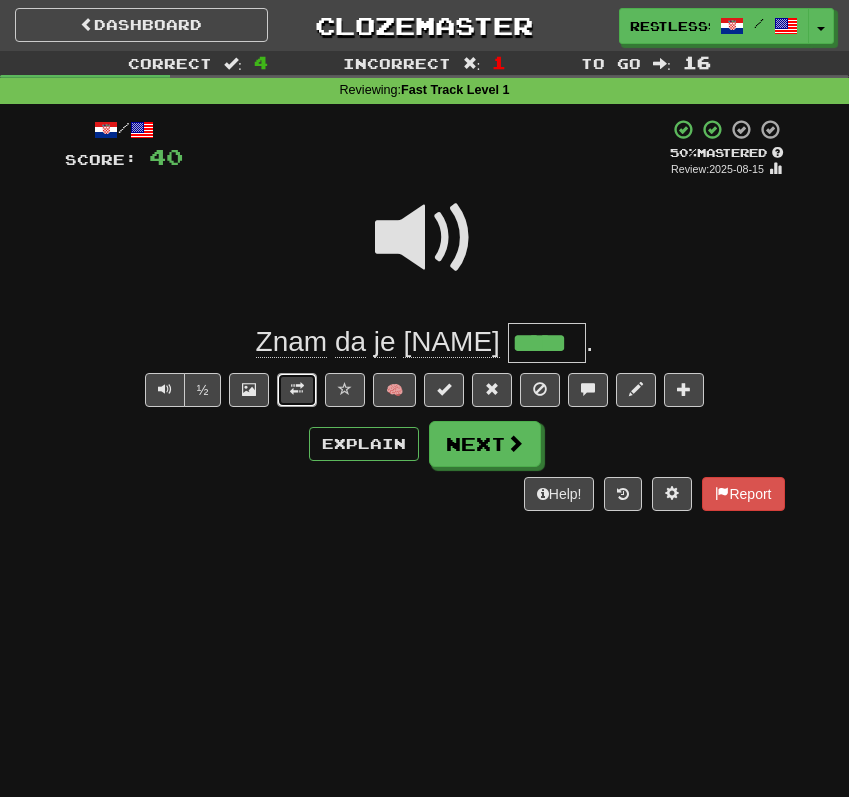click at bounding box center [297, 389] 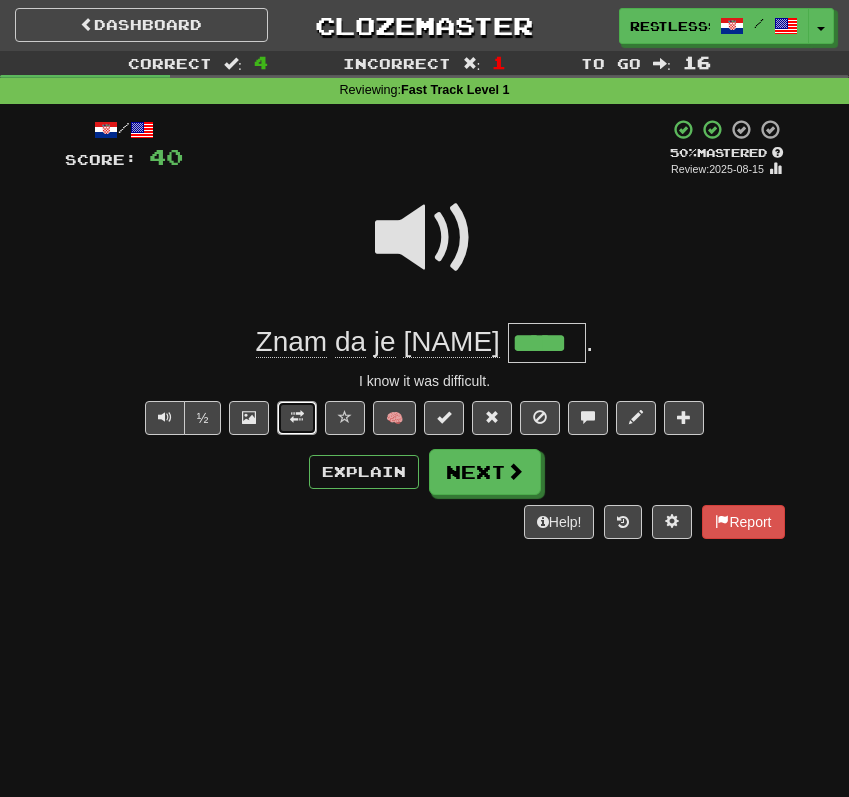 click at bounding box center [297, 417] 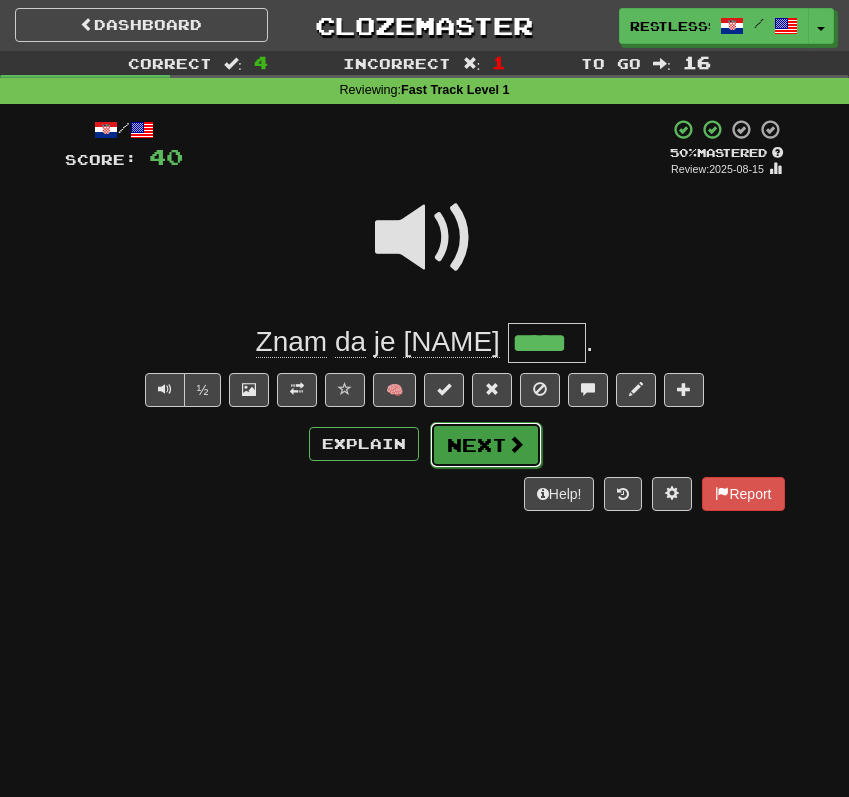 click on "Next" at bounding box center [486, 445] 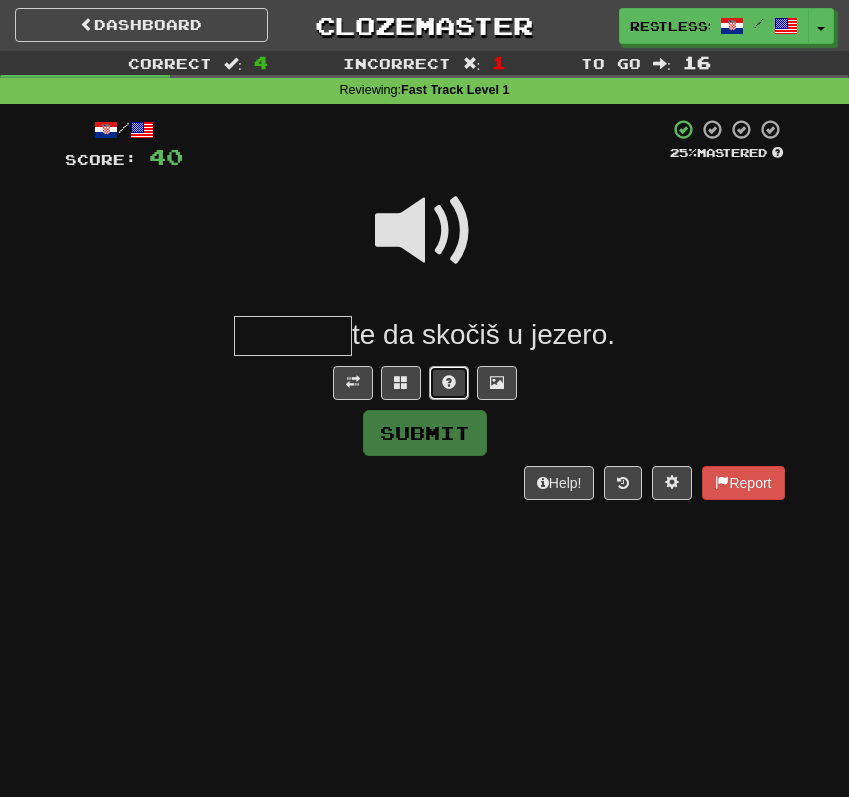 click at bounding box center [449, 383] 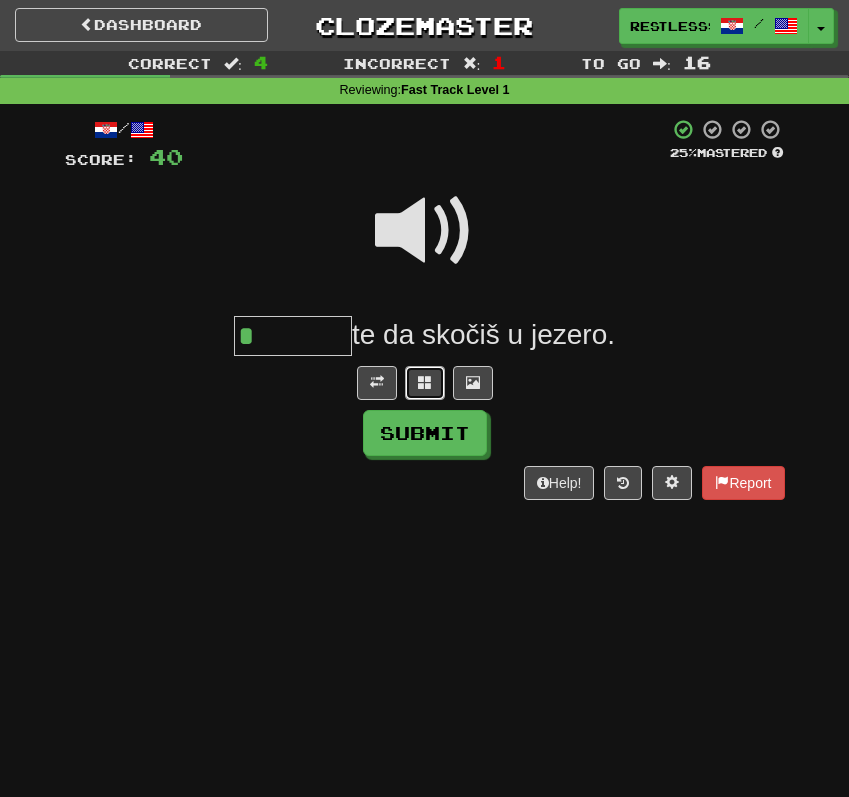 click at bounding box center (425, 383) 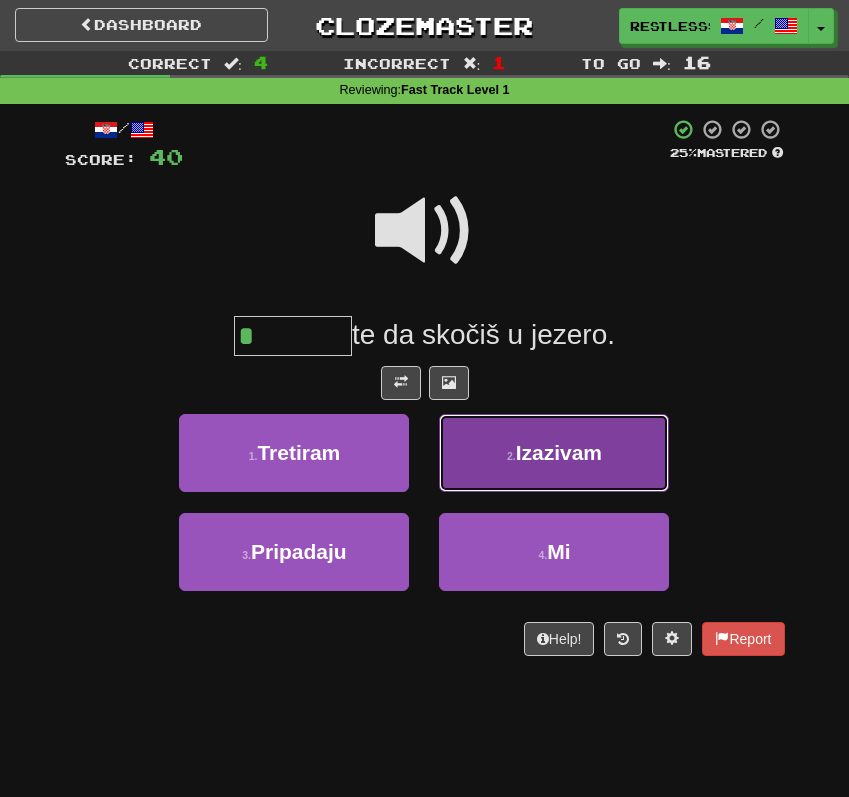 click on "2 .  Izazivam" at bounding box center (554, 453) 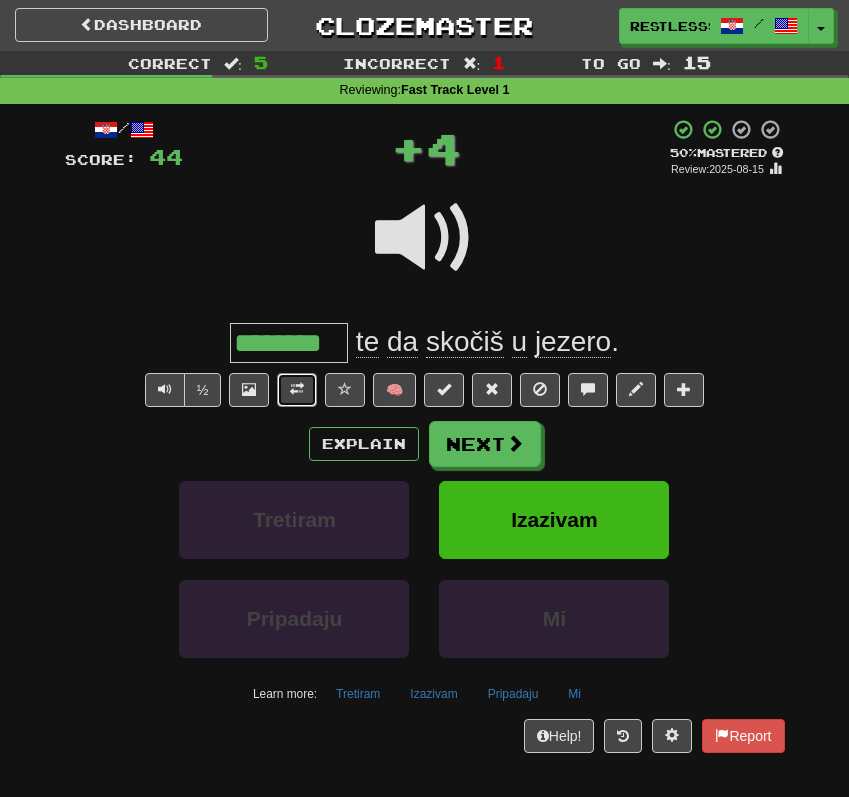 click at bounding box center (297, 390) 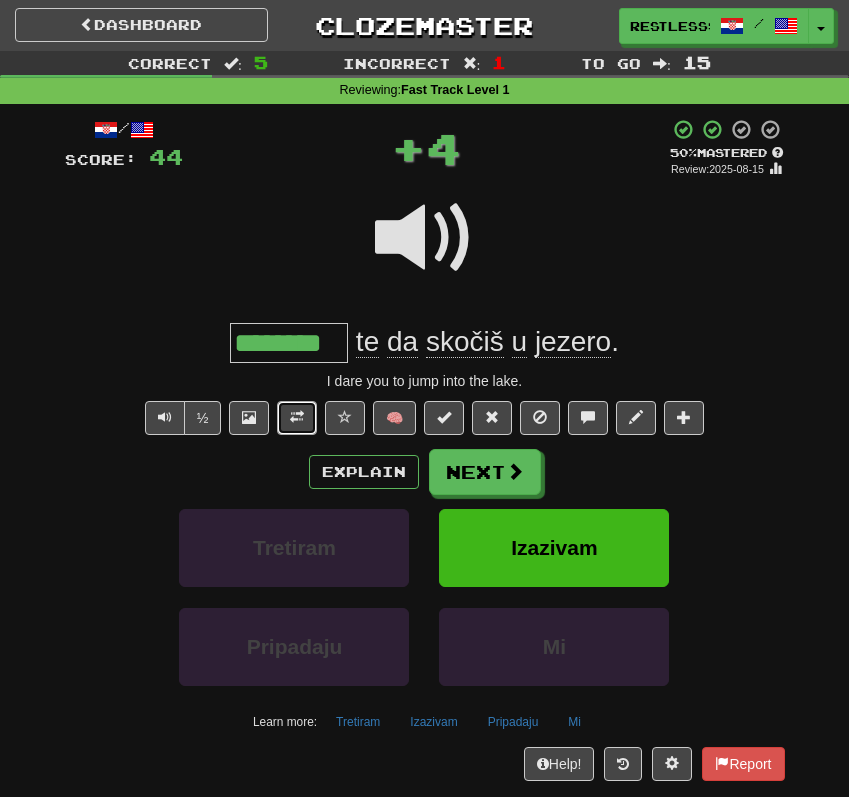 click at bounding box center [297, 417] 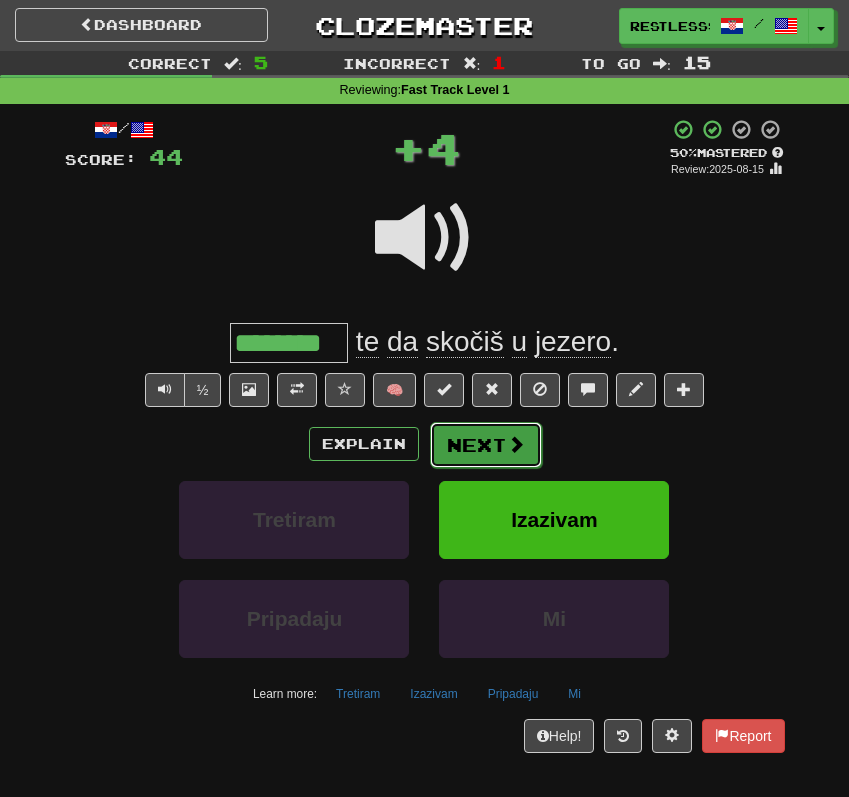 click on "Next" at bounding box center (486, 445) 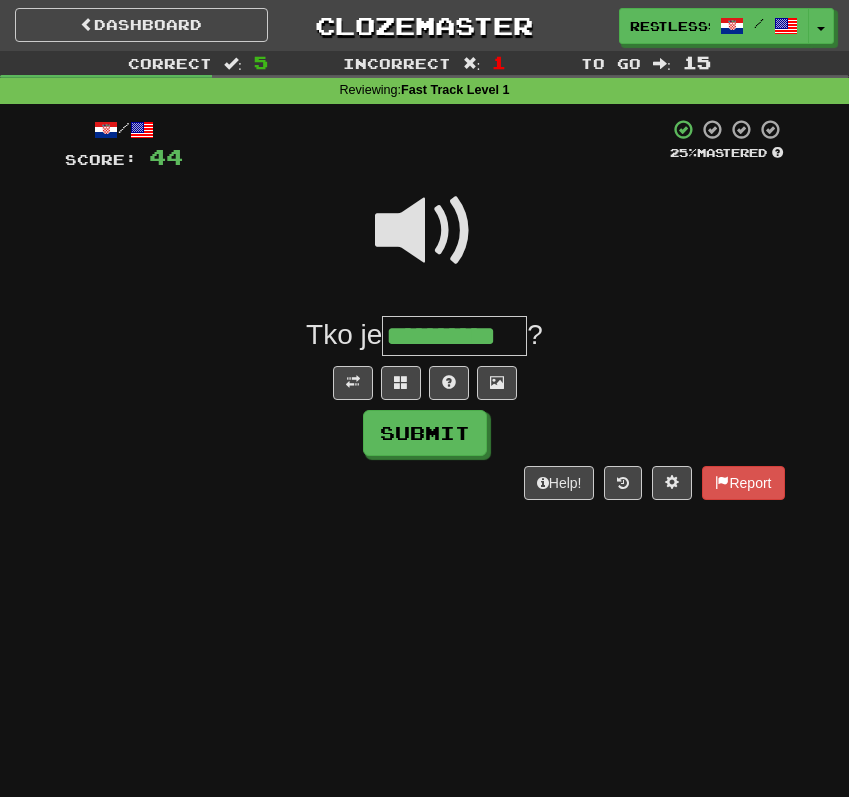 type on "**********" 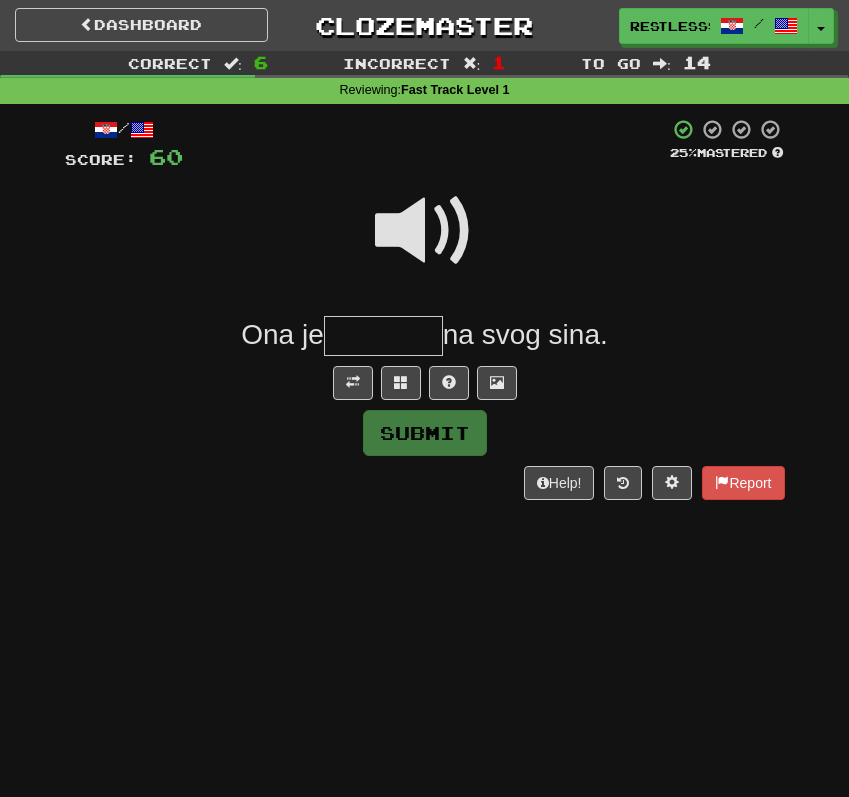 click at bounding box center (425, 231) 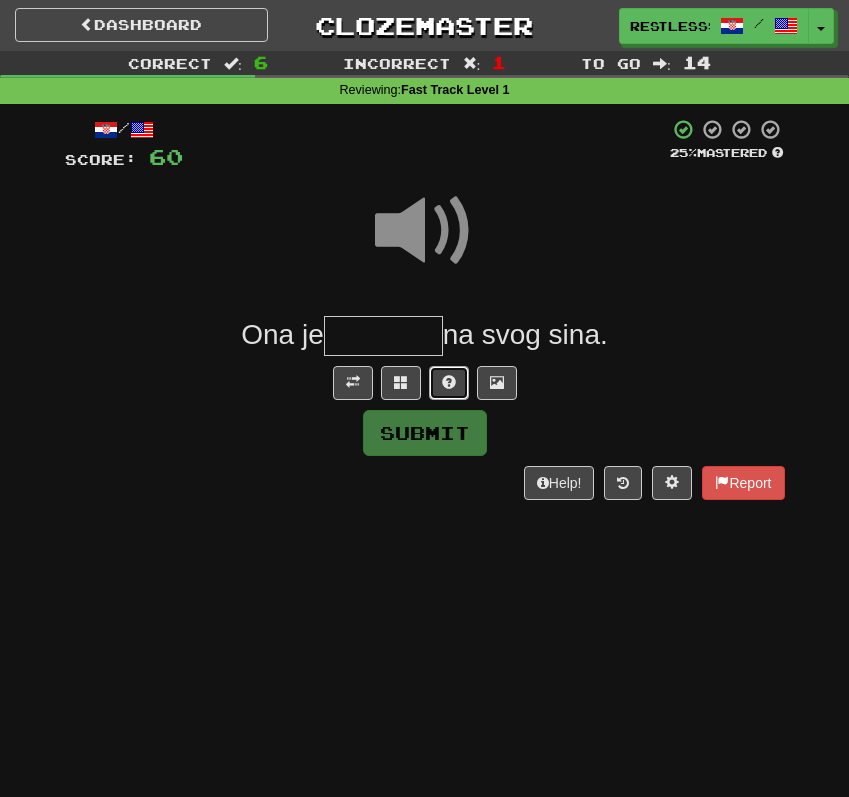 click at bounding box center [449, 382] 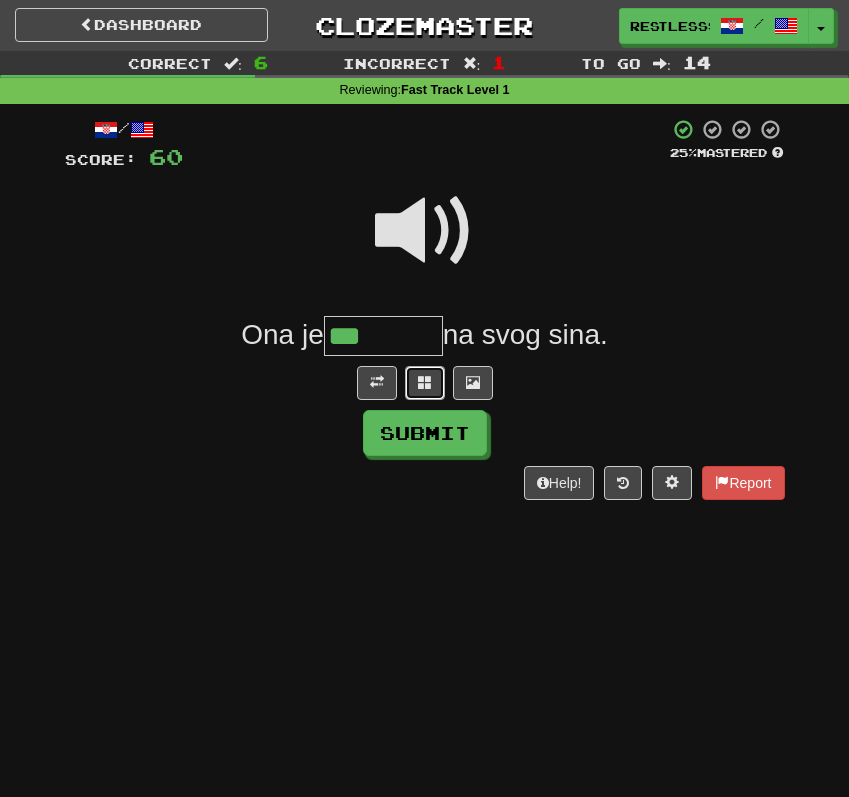 click at bounding box center [425, 382] 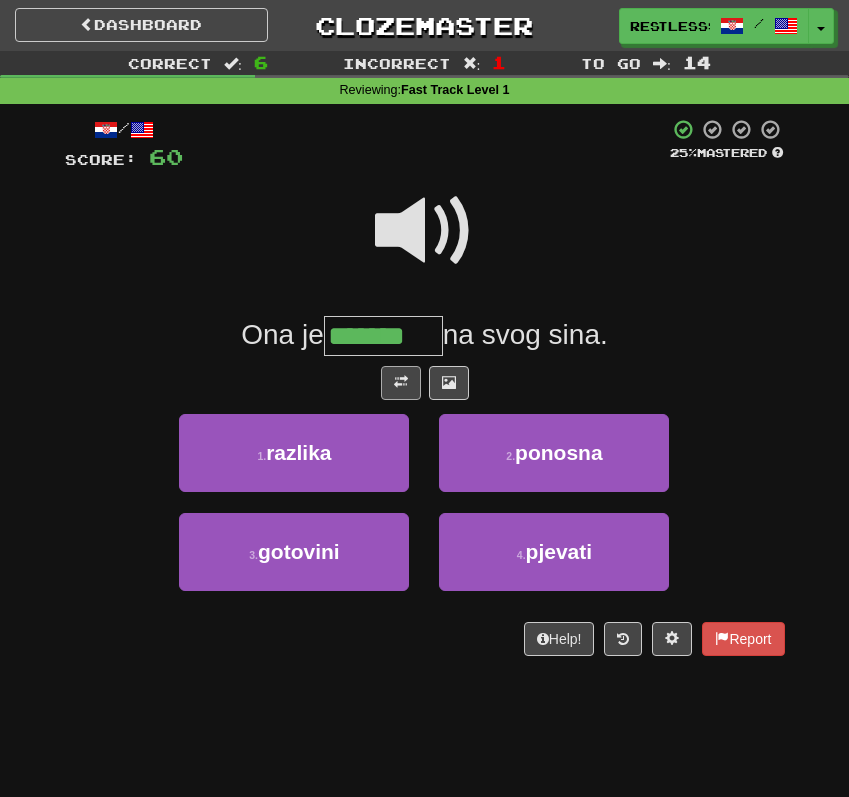 type on "*******" 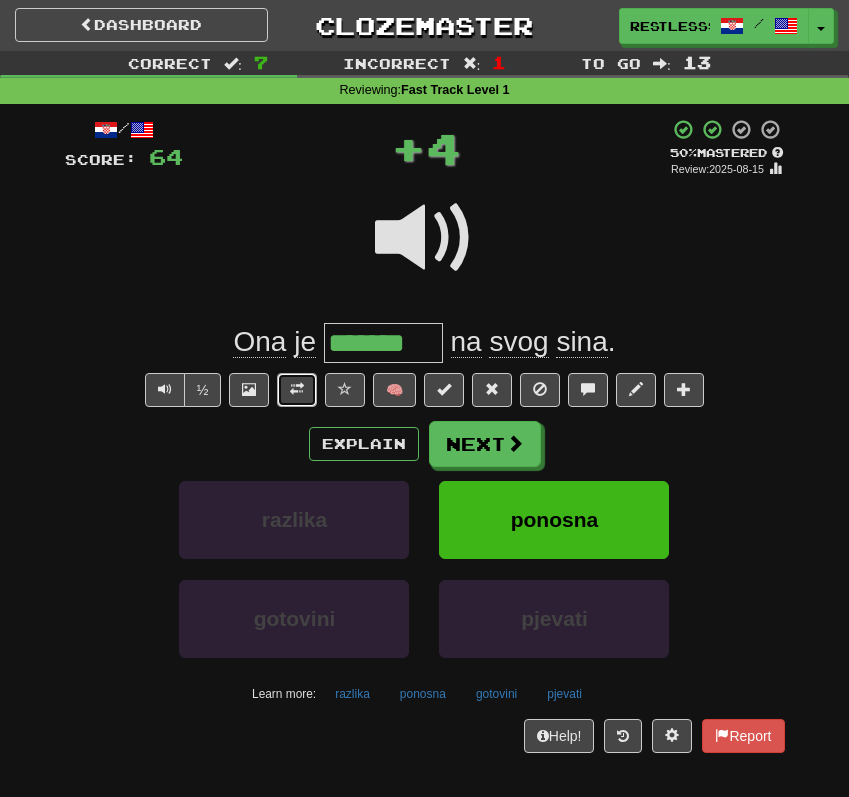 click at bounding box center [297, 390] 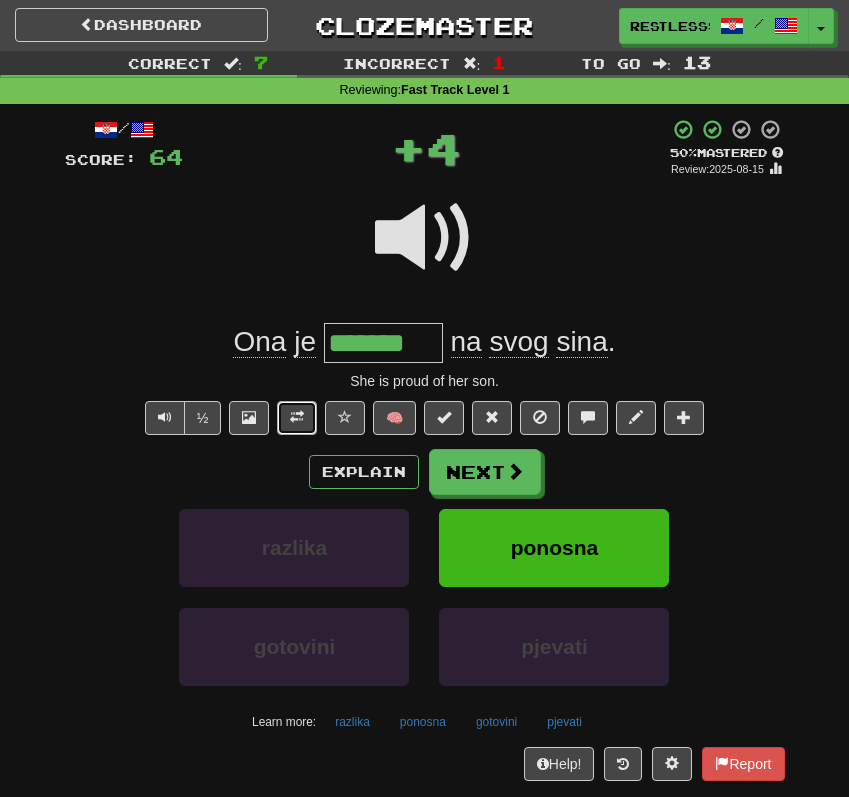 click at bounding box center (297, 417) 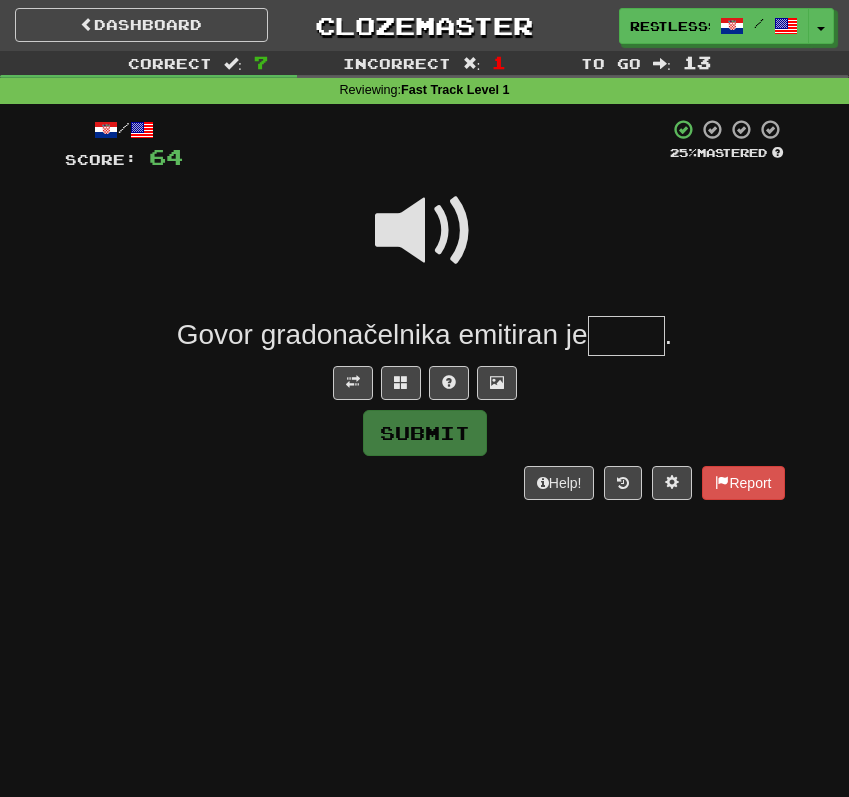 click at bounding box center [426, 145] 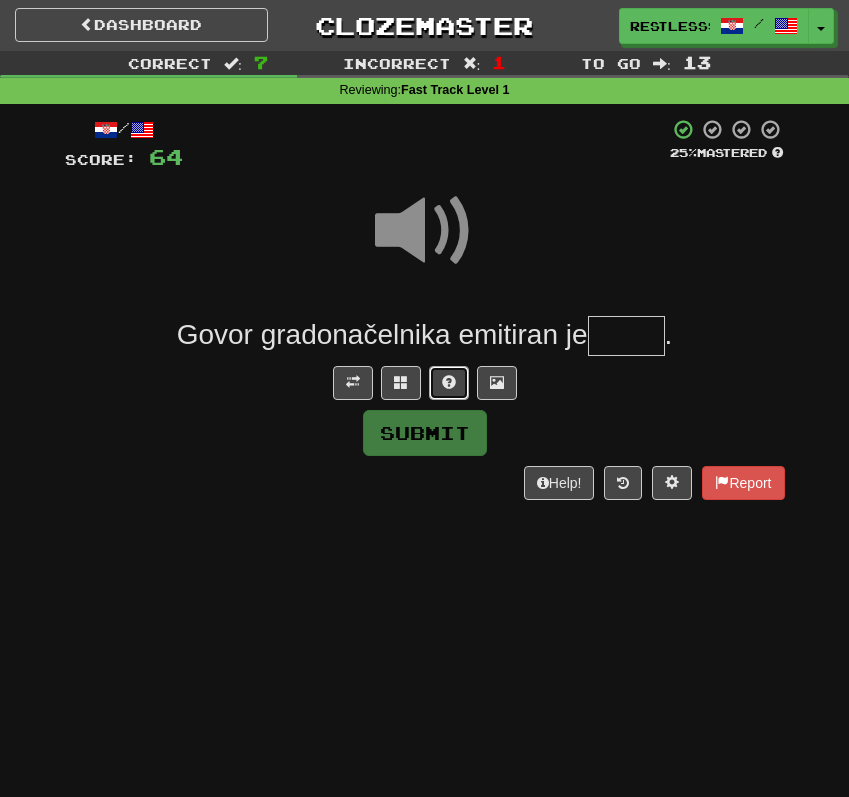 click at bounding box center (449, 383) 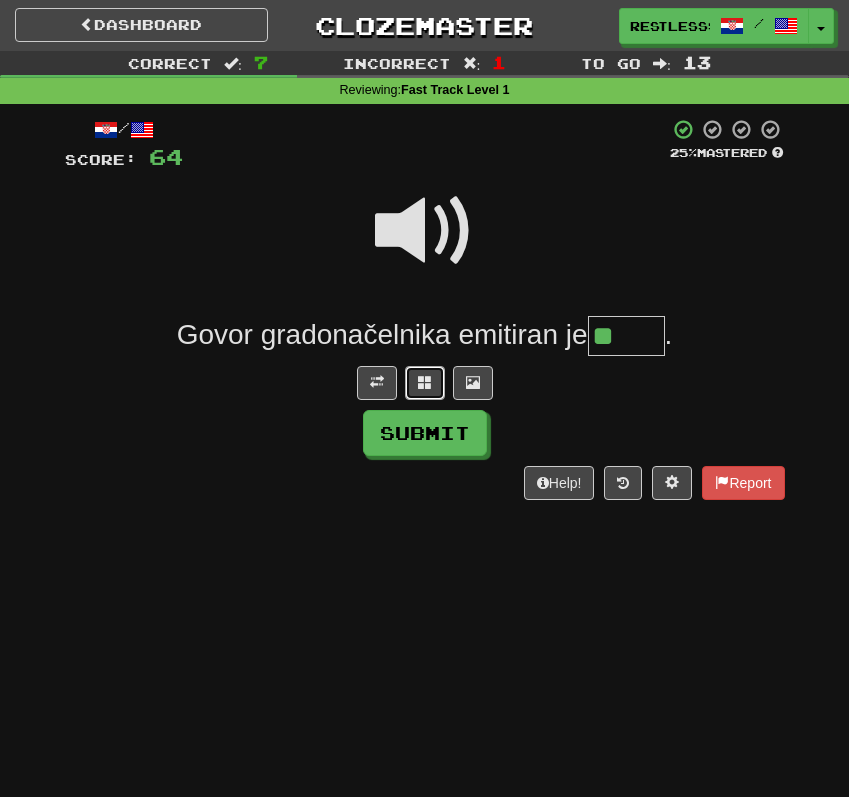 click at bounding box center [425, 383] 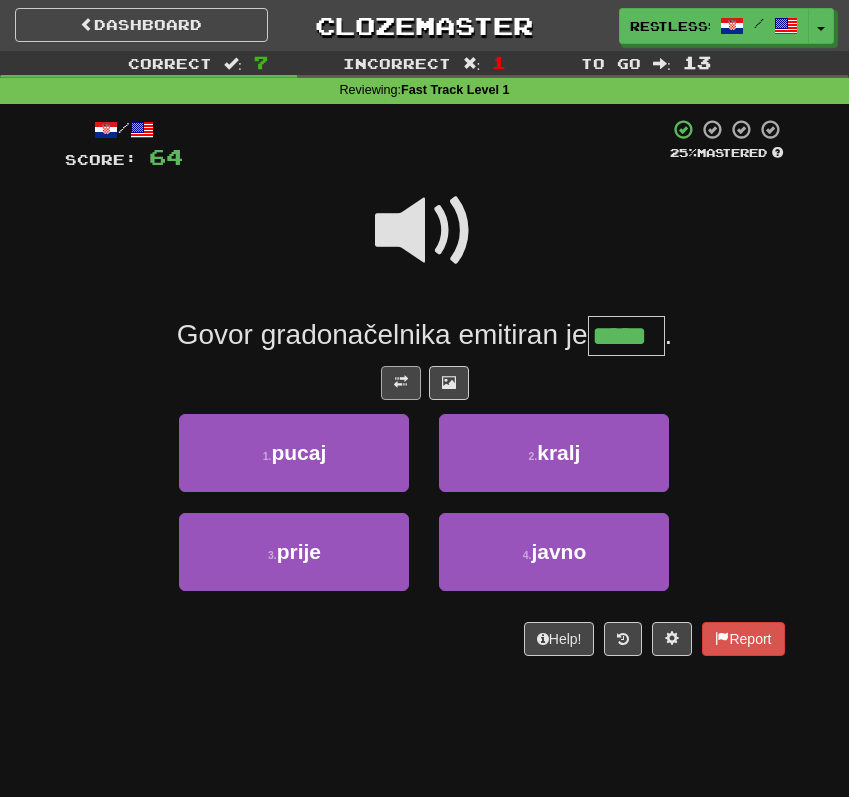 type on "*****" 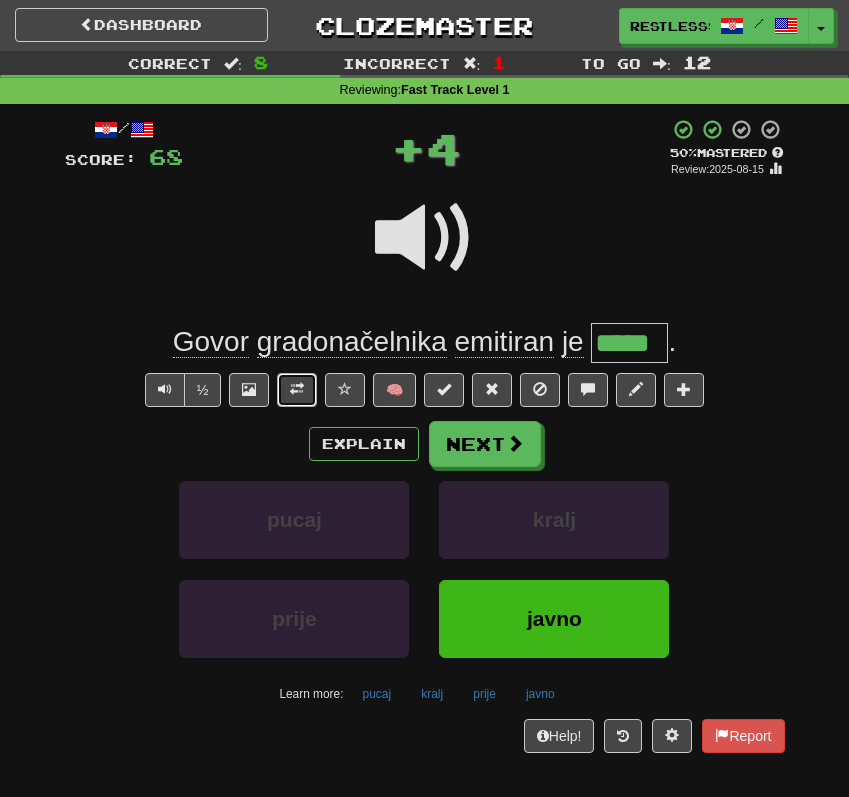 click at bounding box center (297, 389) 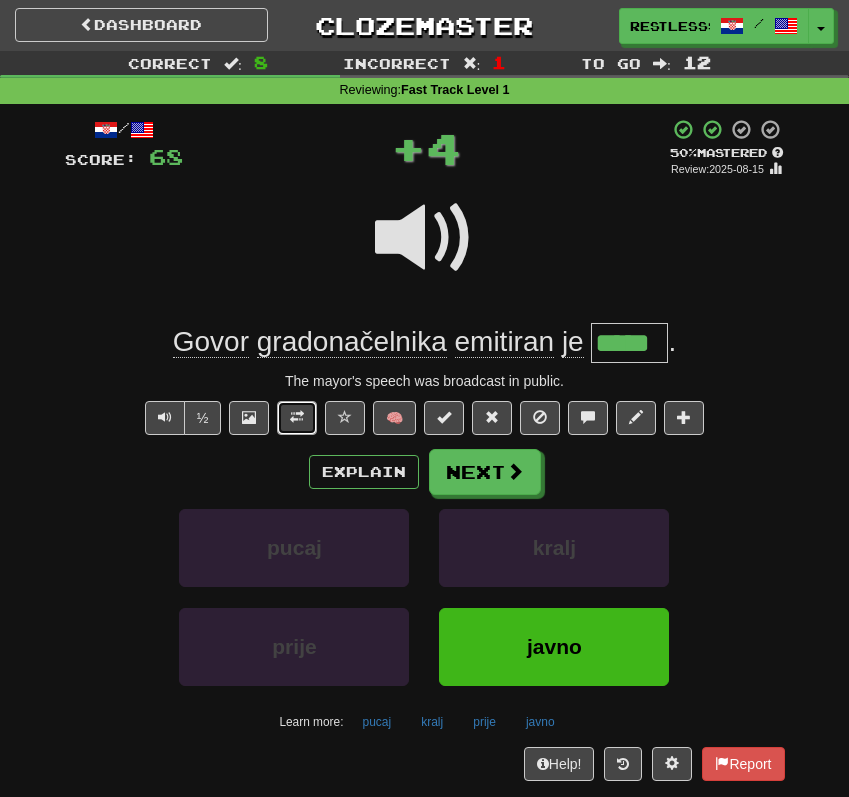 click at bounding box center (297, 417) 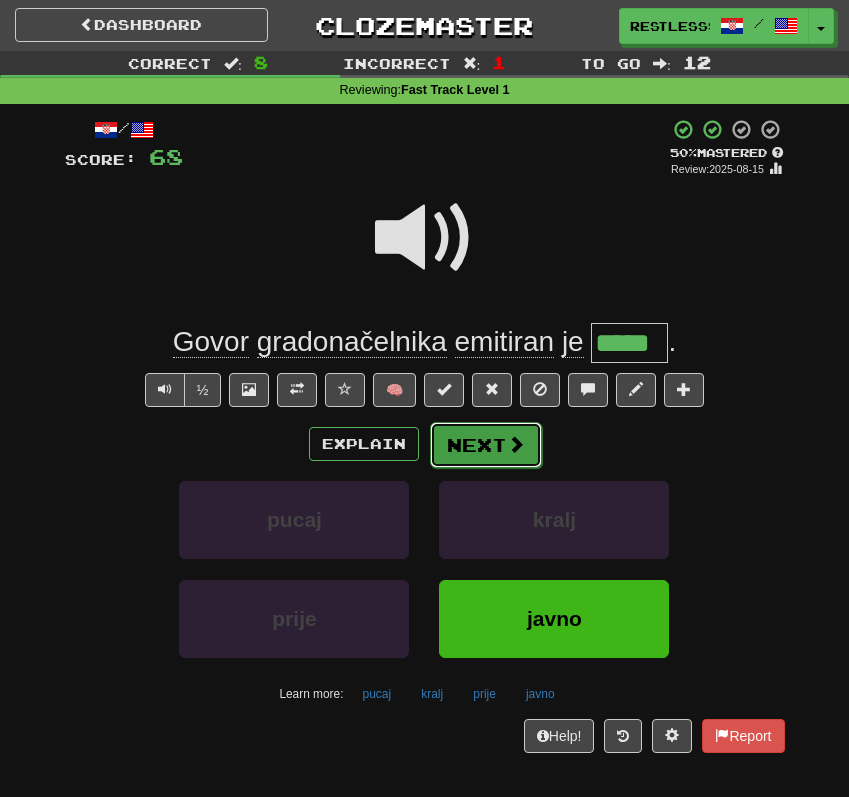click on "Next" at bounding box center (486, 445) 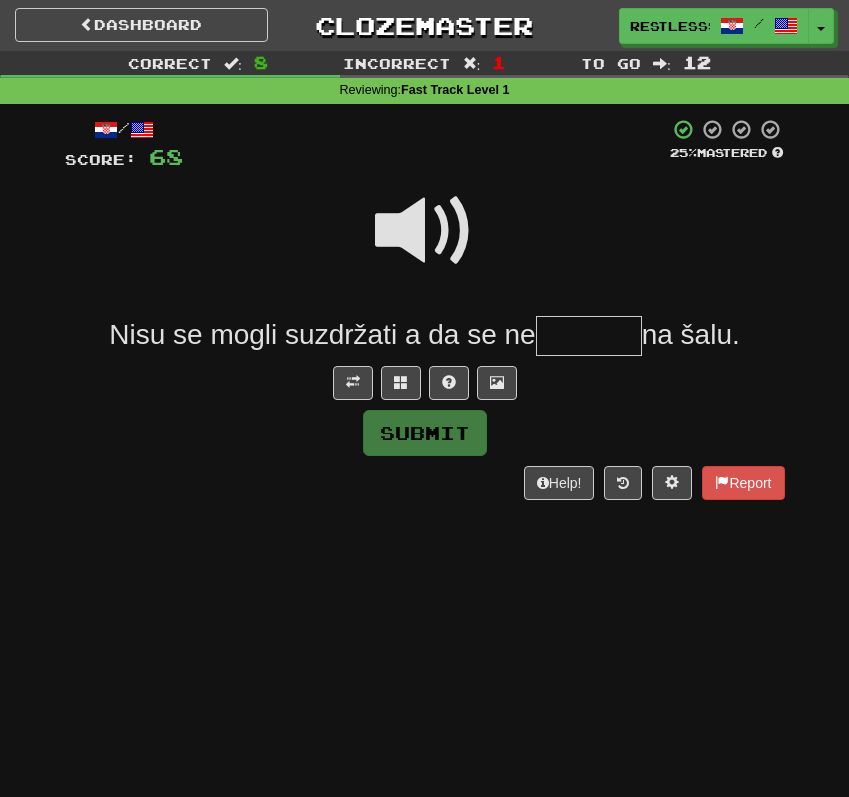 click at bounding box center [425, 231] 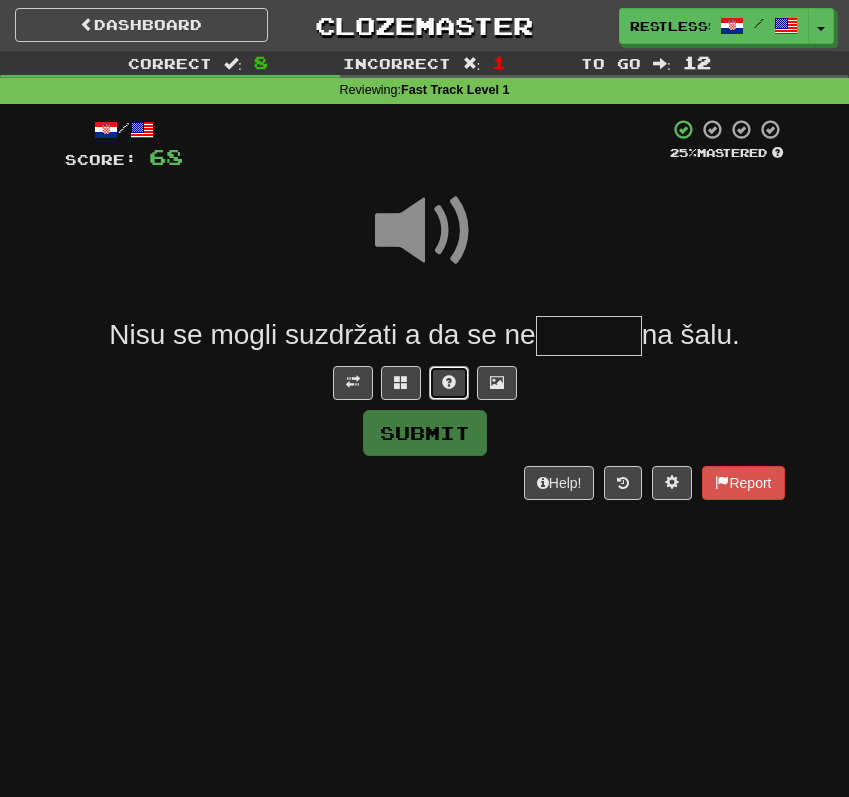 click at bounding box center (449, 382) 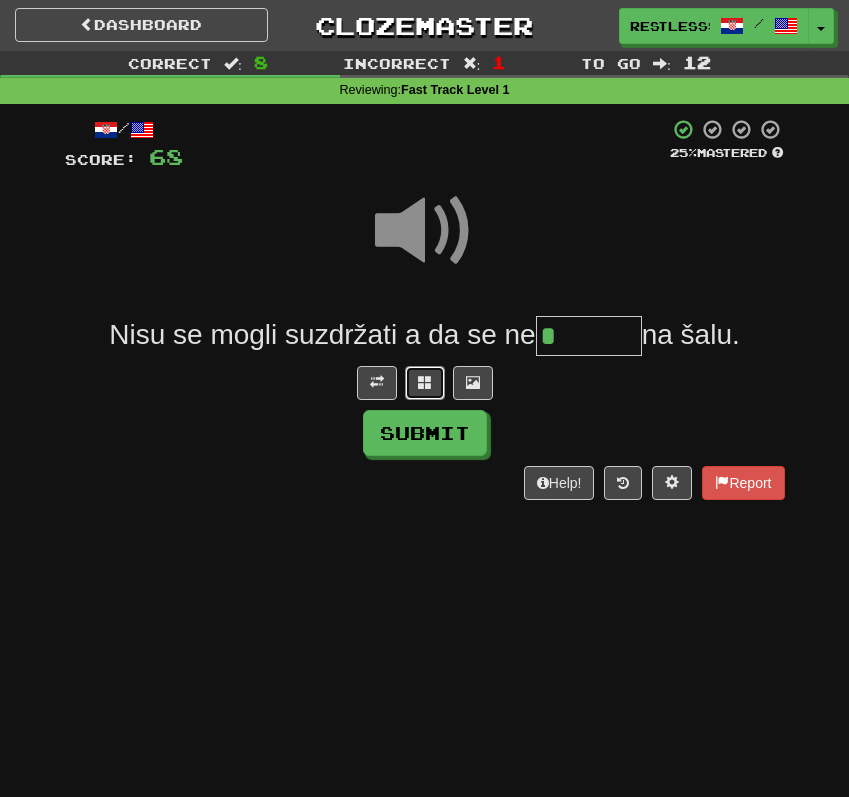 click at bounding box center (425, 382) 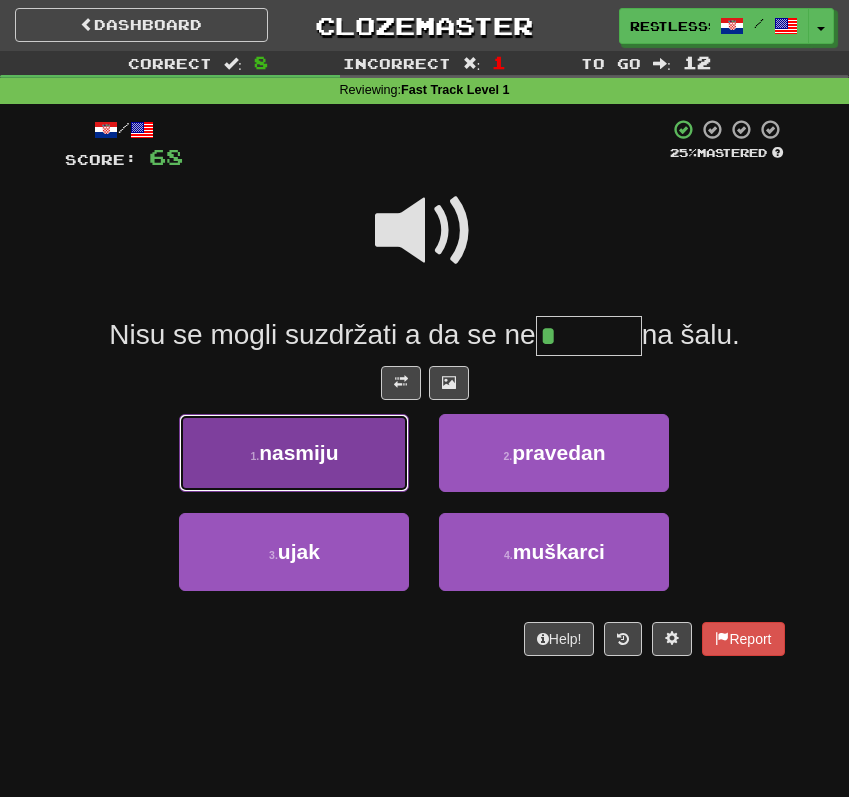 click on "1 .  nasmiju" at bounding box center (294, 453) 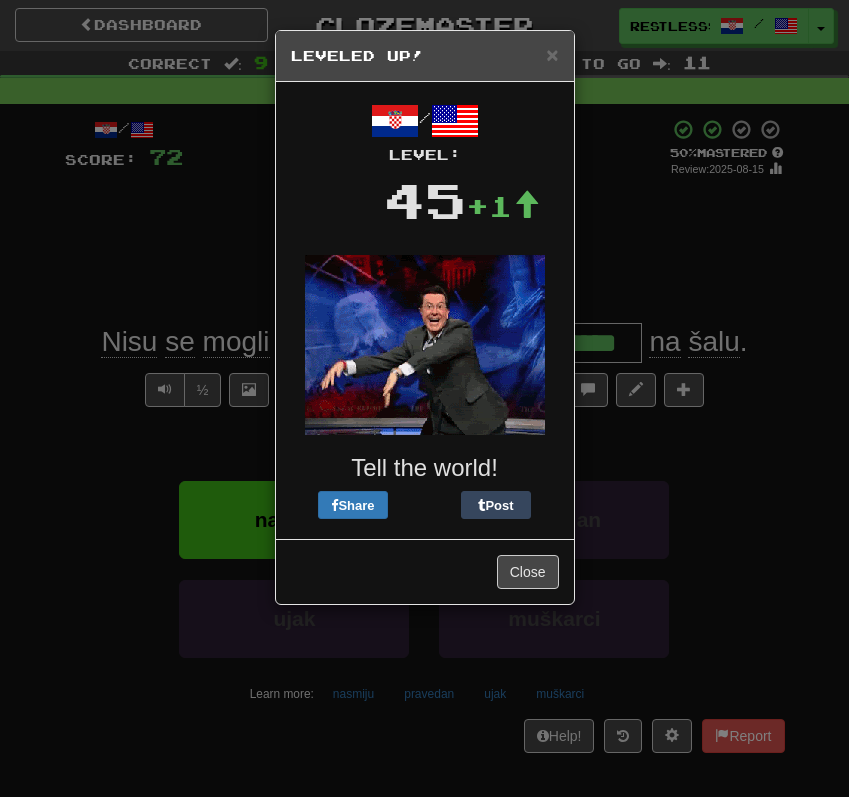click on "Close" at bounding box center (425, 571) 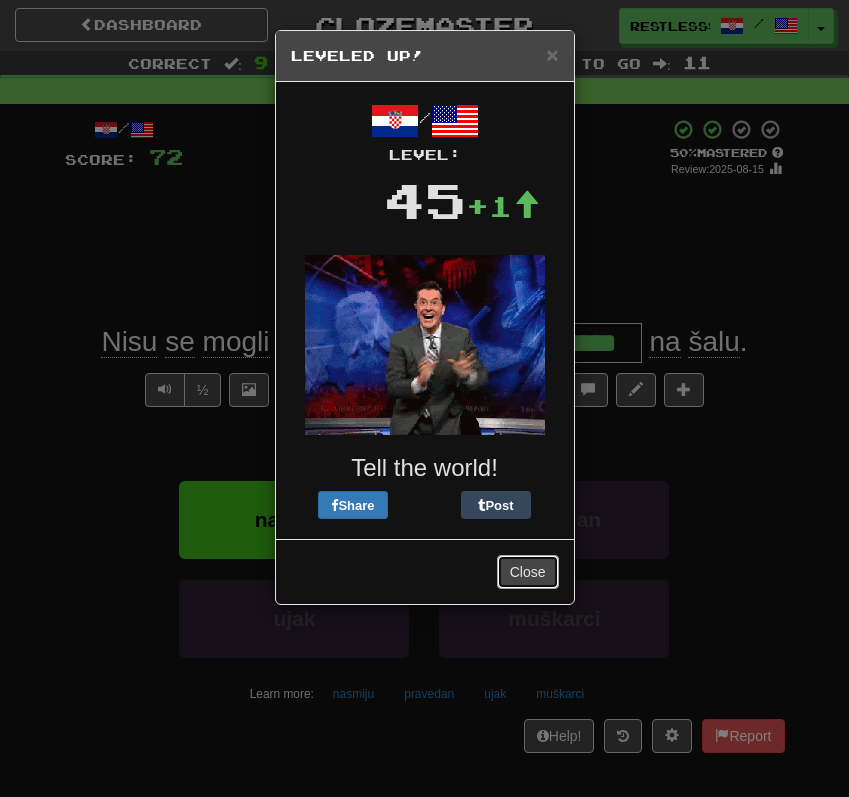 click on "Close" at bounding box center [528, 572] 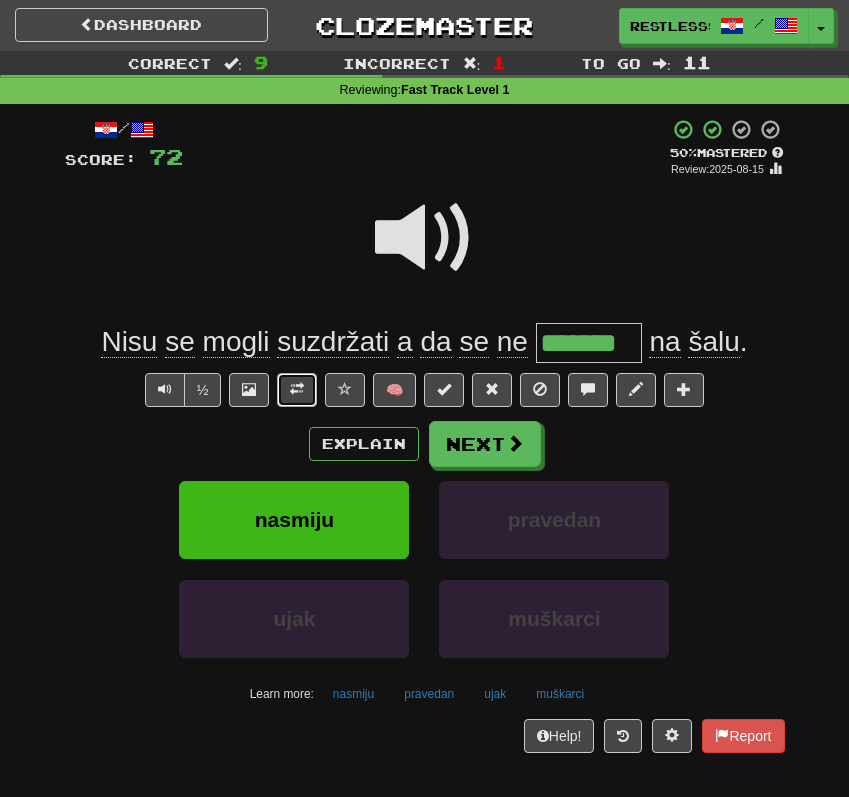 click at bounding box center (297, 390) 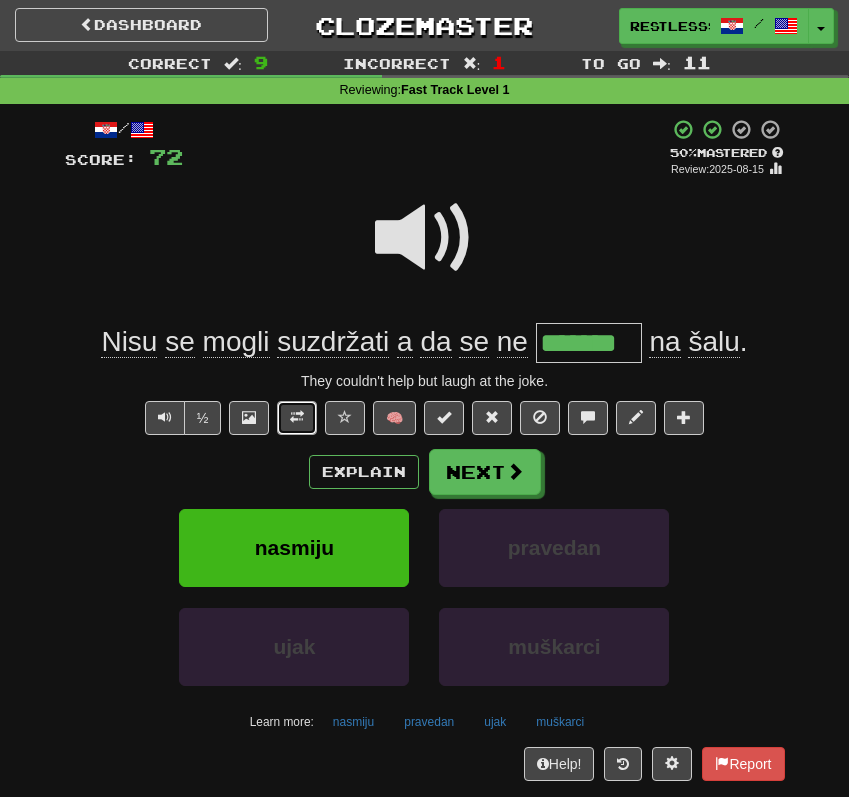 click at bounding box center (297, 418) 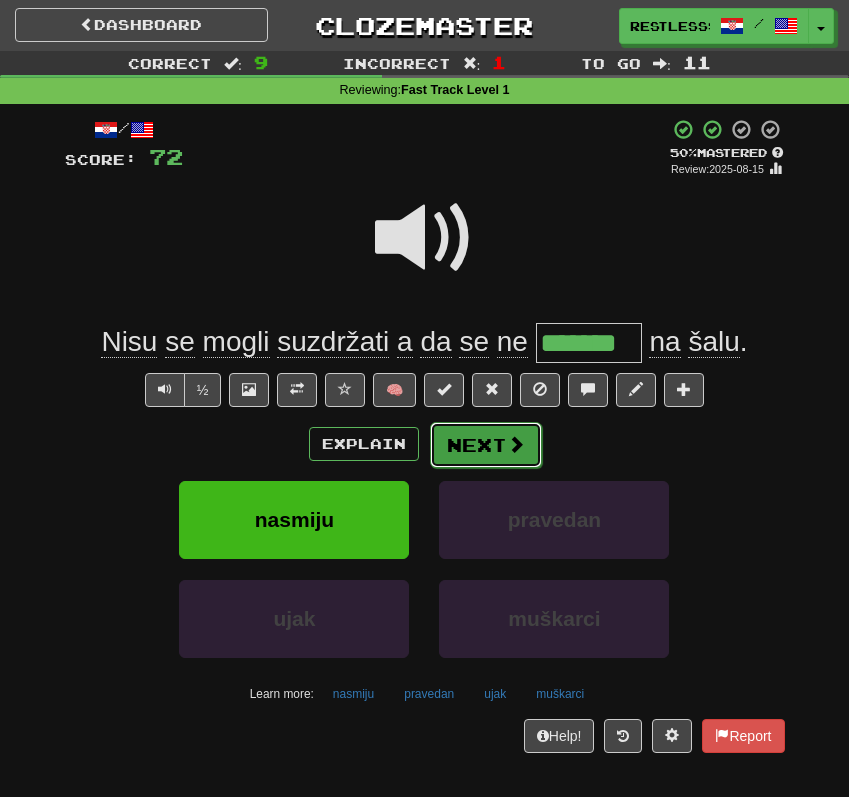 click on "Next" at bounding box center (486, 445) 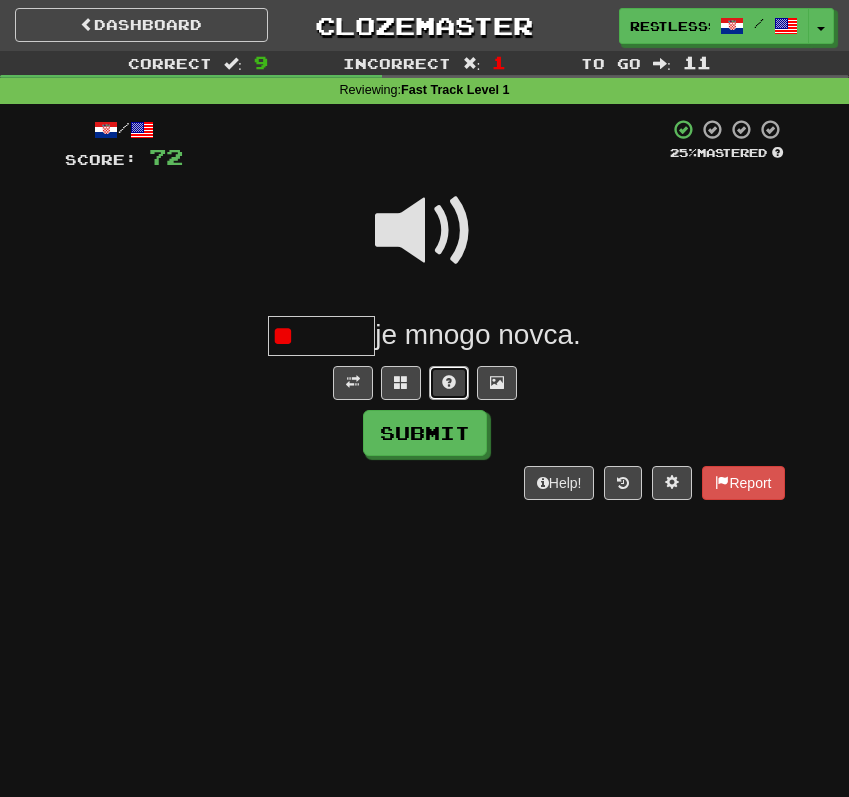 click at bounding box center [449, 382] 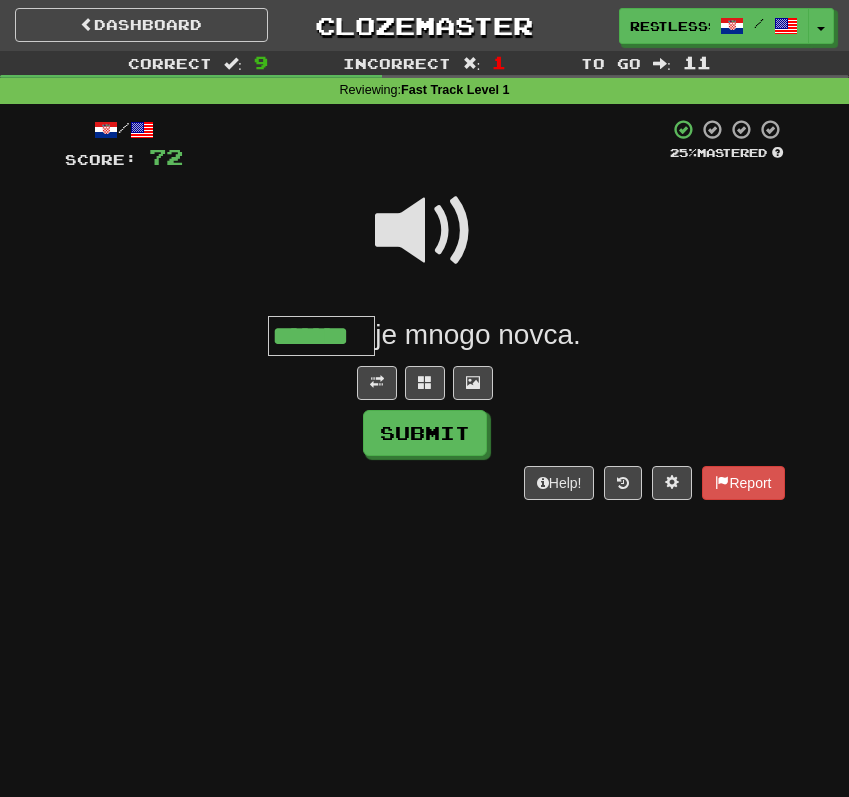 type on "*******" 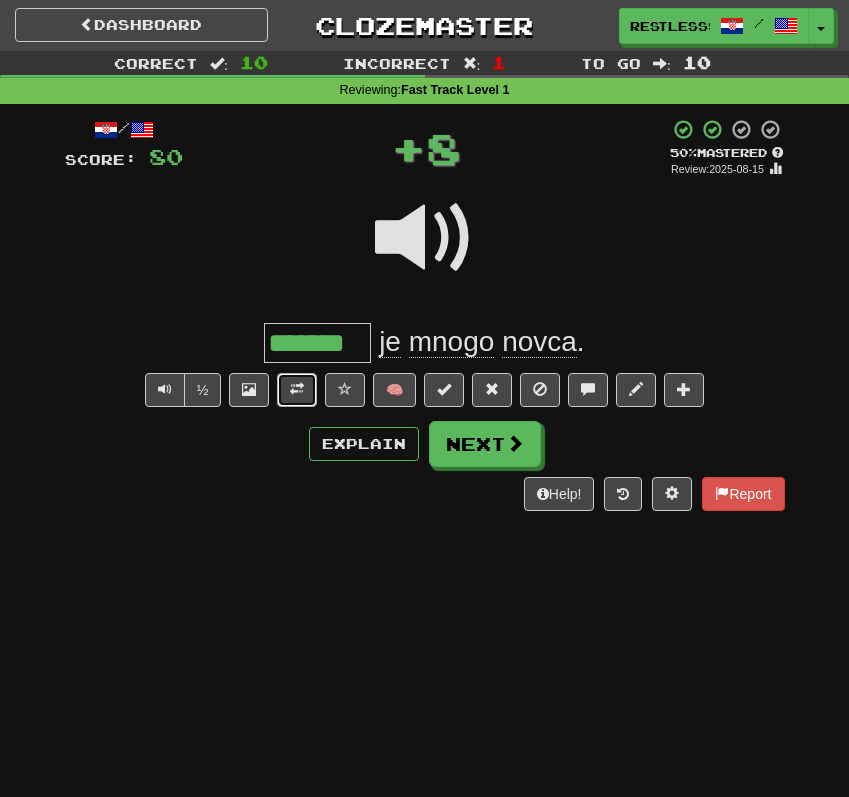 click at bounding box center (297, 390) 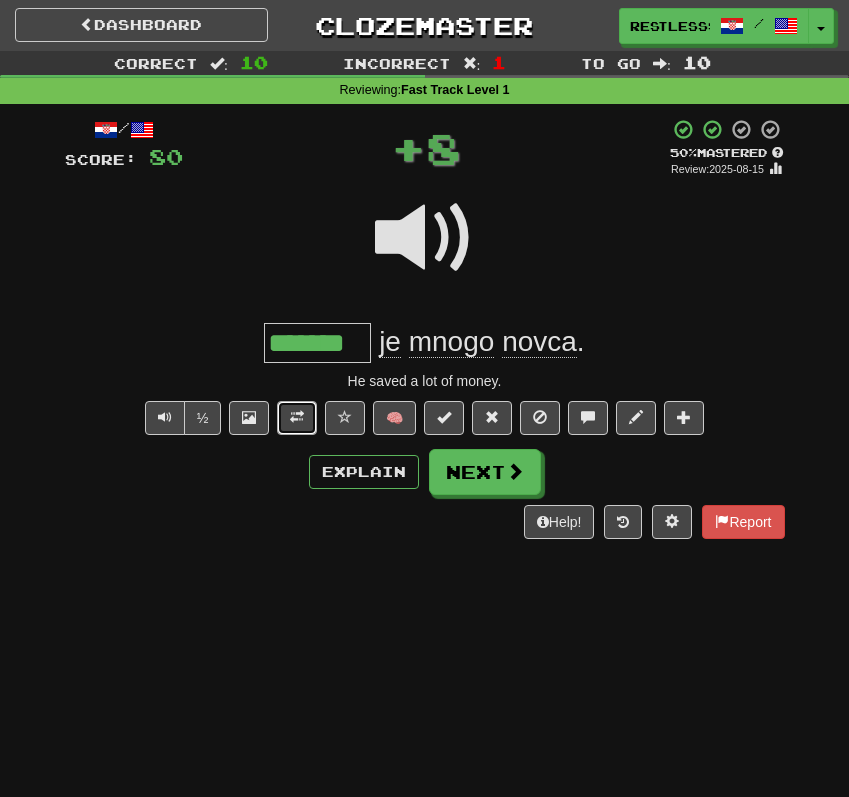 click at bounding box center [297, 418] 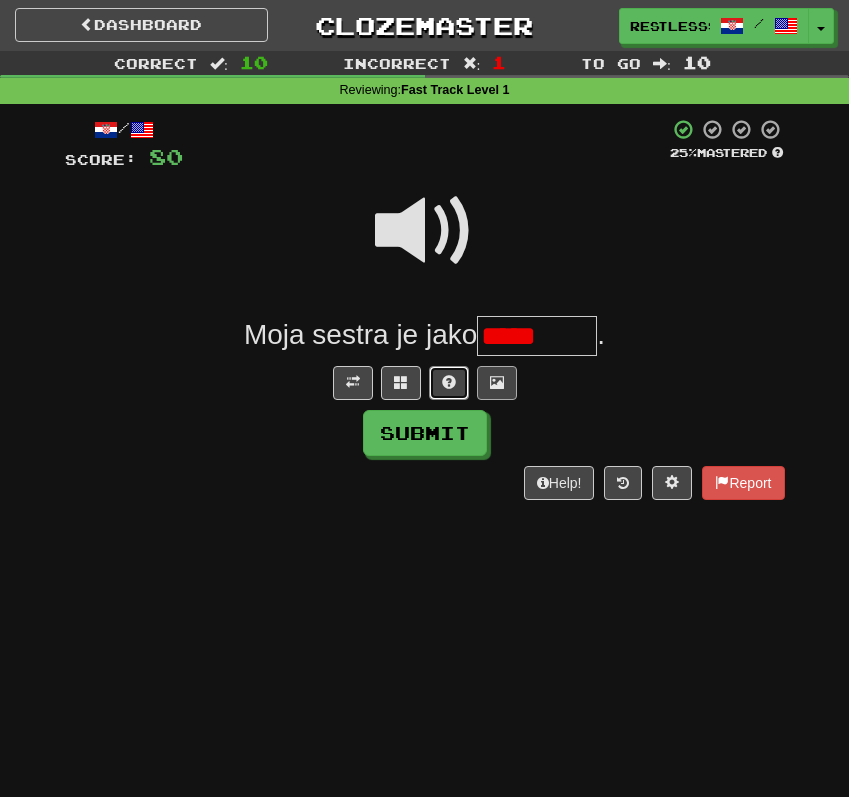 click at bounding box center (449, 383) 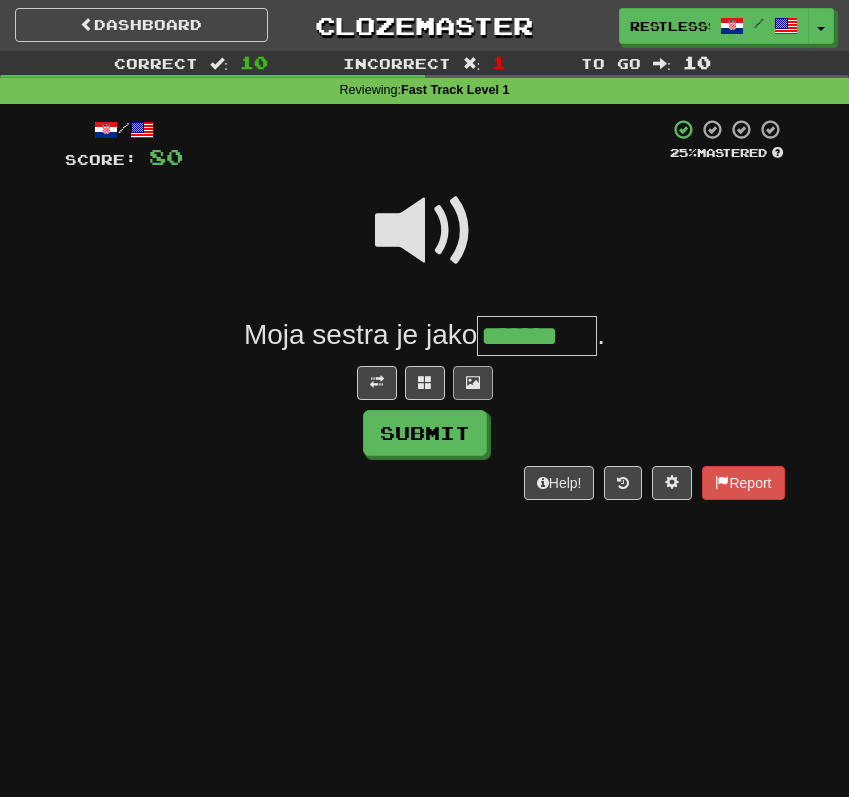 type on "*******" 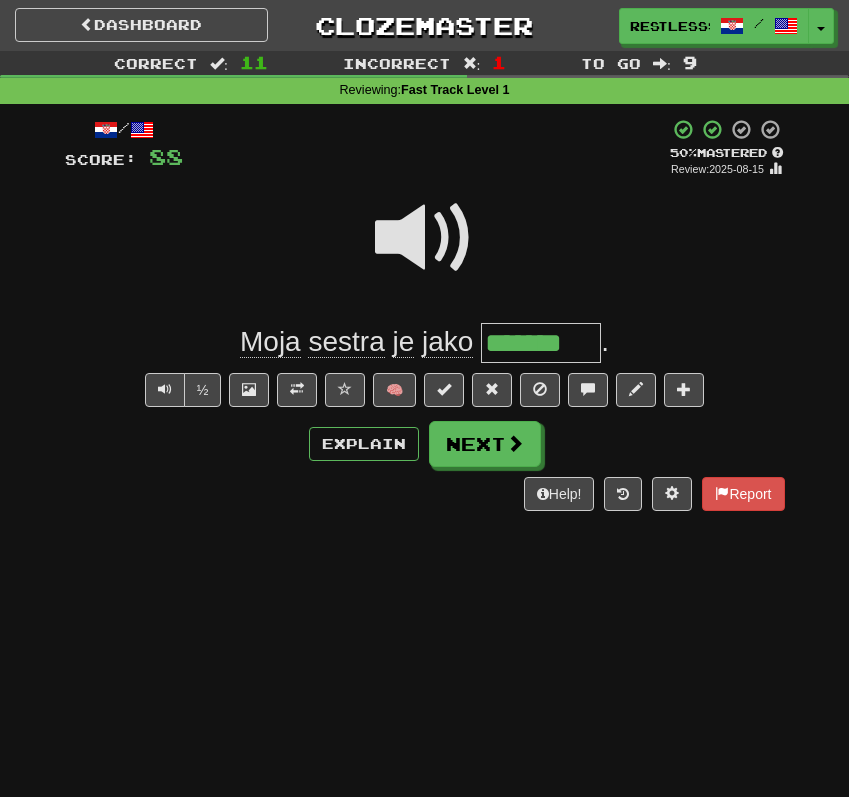 click on "½ 🧠" at bounding box center (425, 390) 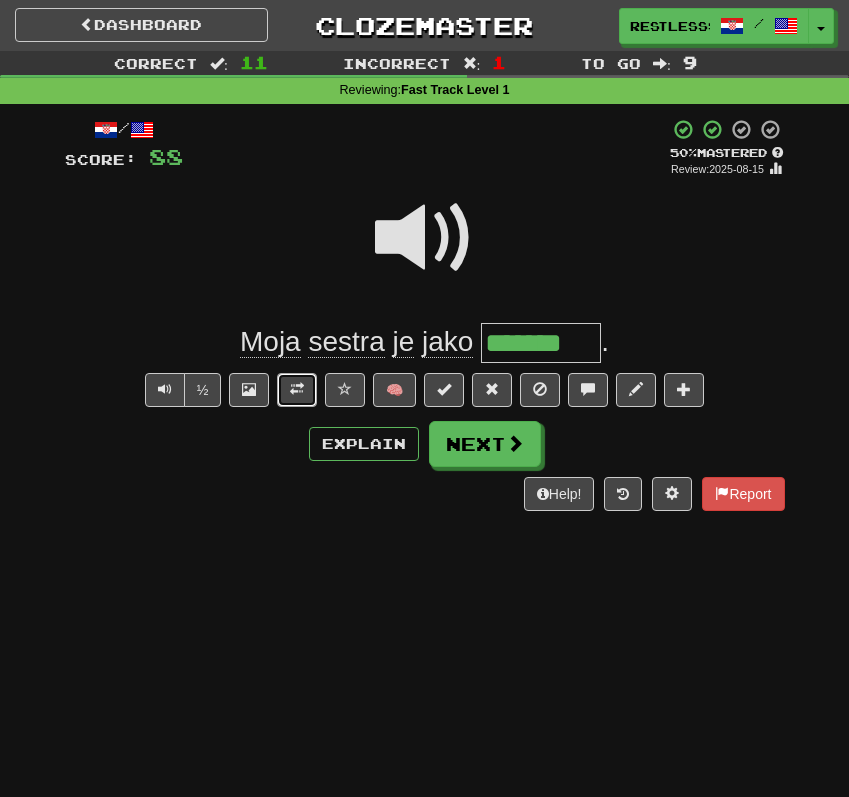 click at bounding box center [297, 390] 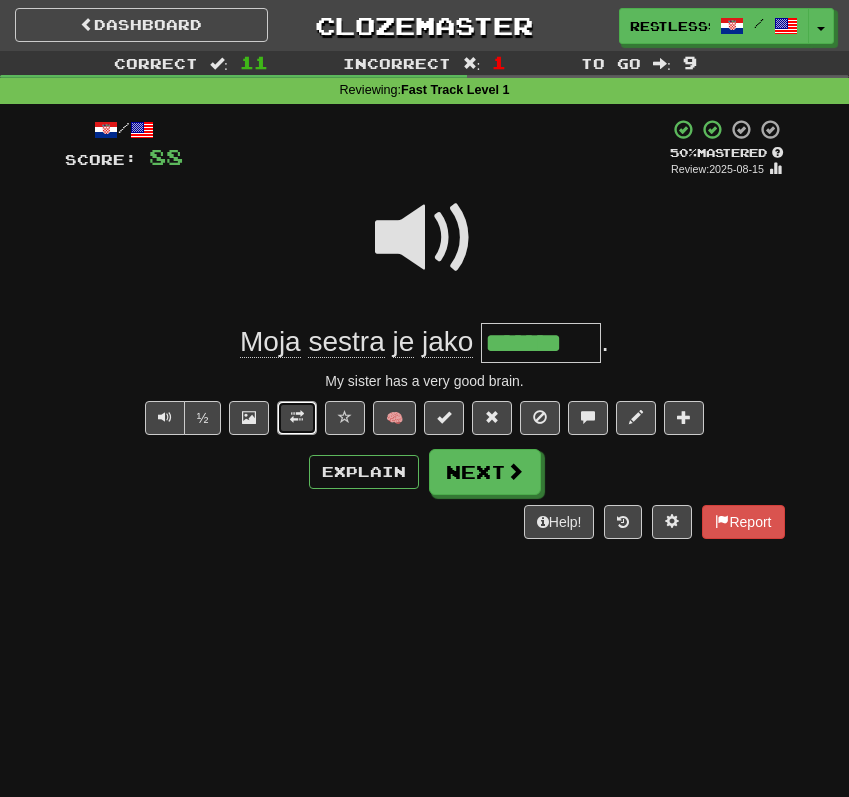 click at bounding box center [297, 418] 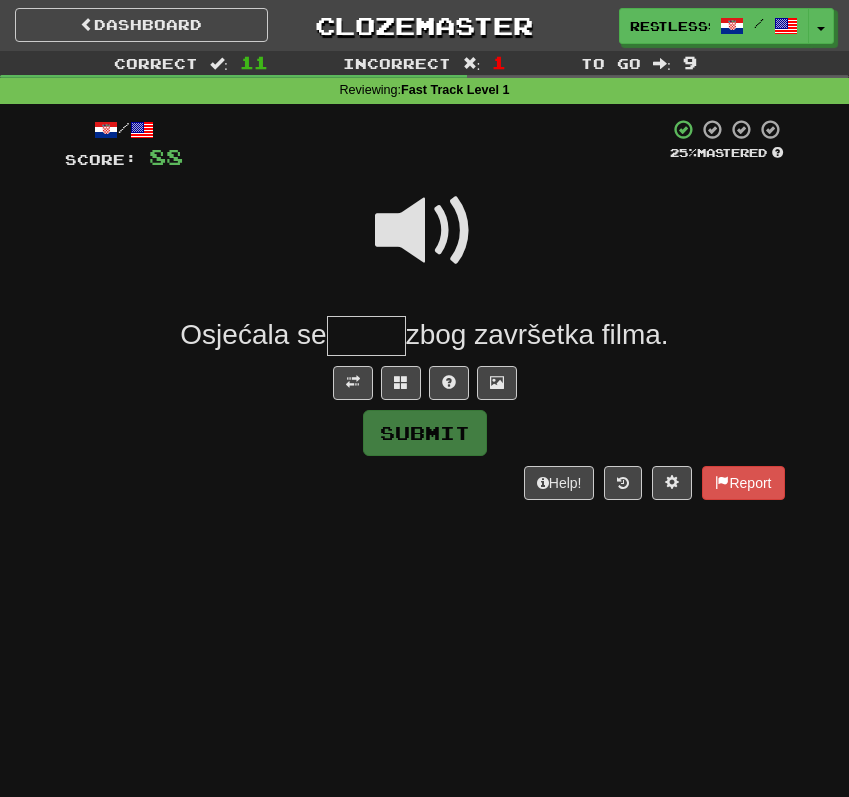 click at bounding box center (425, 244) 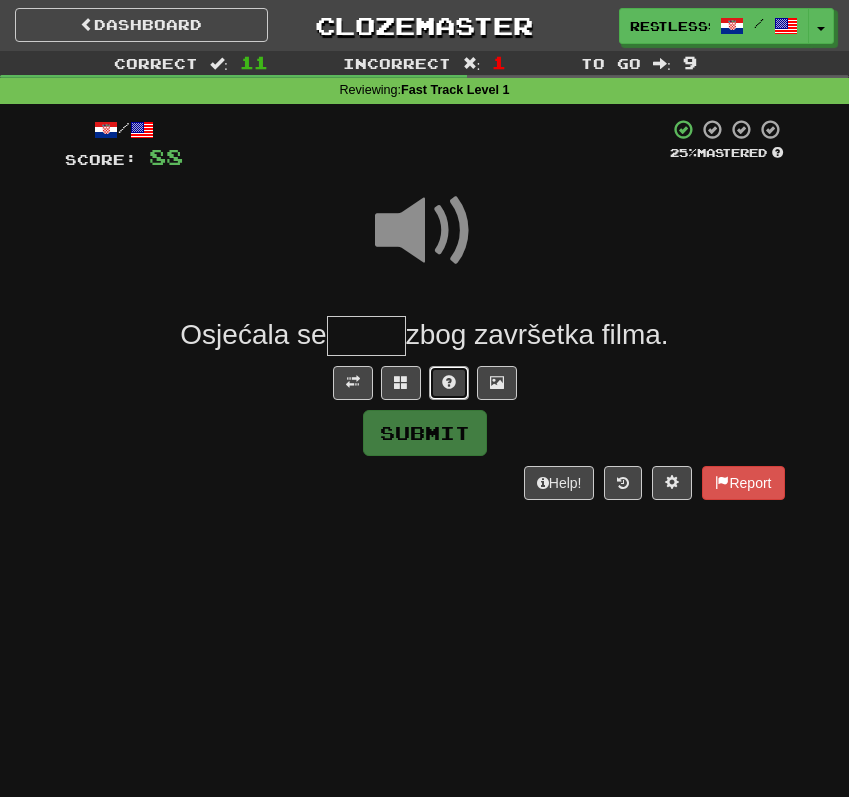 click at bounding box center (449, 382) 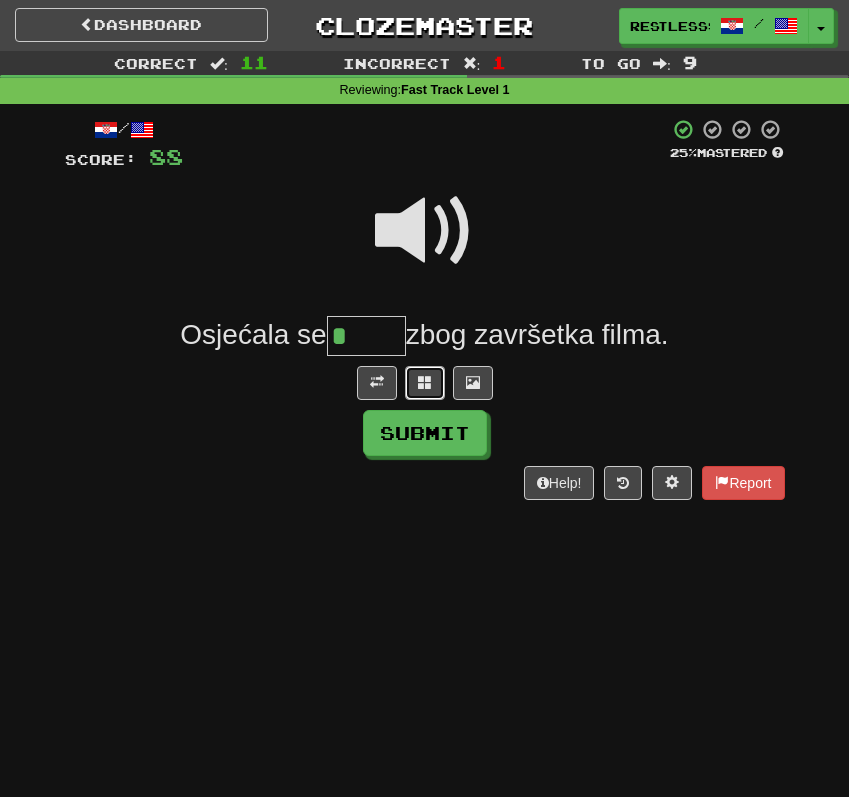 click at bounding box center (425, 383) 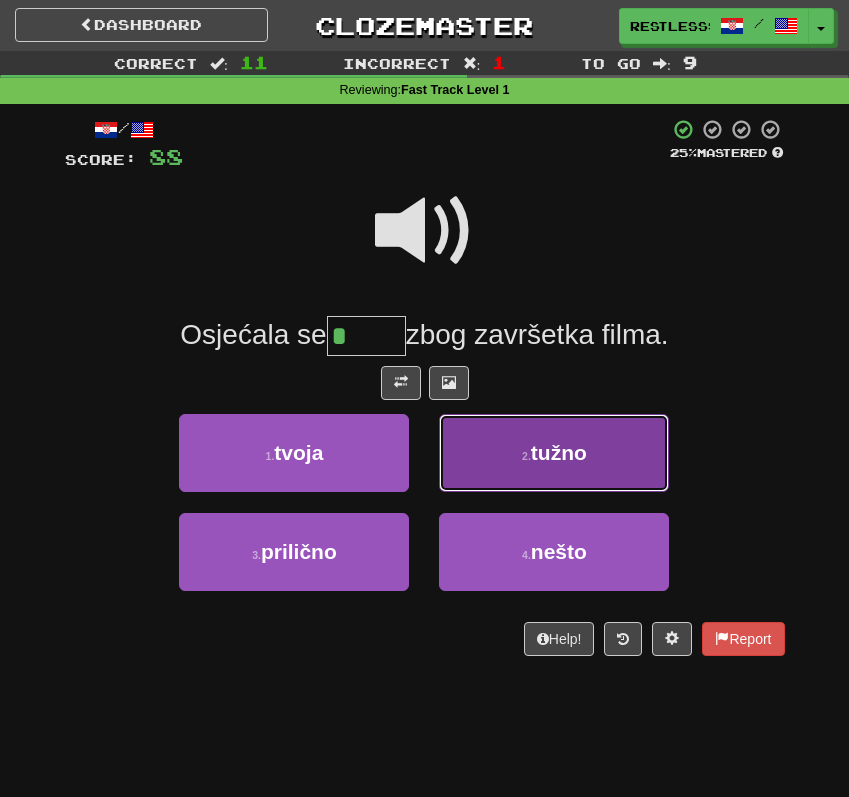 click on "2 .  tužno" at bounding box center [554, 453] 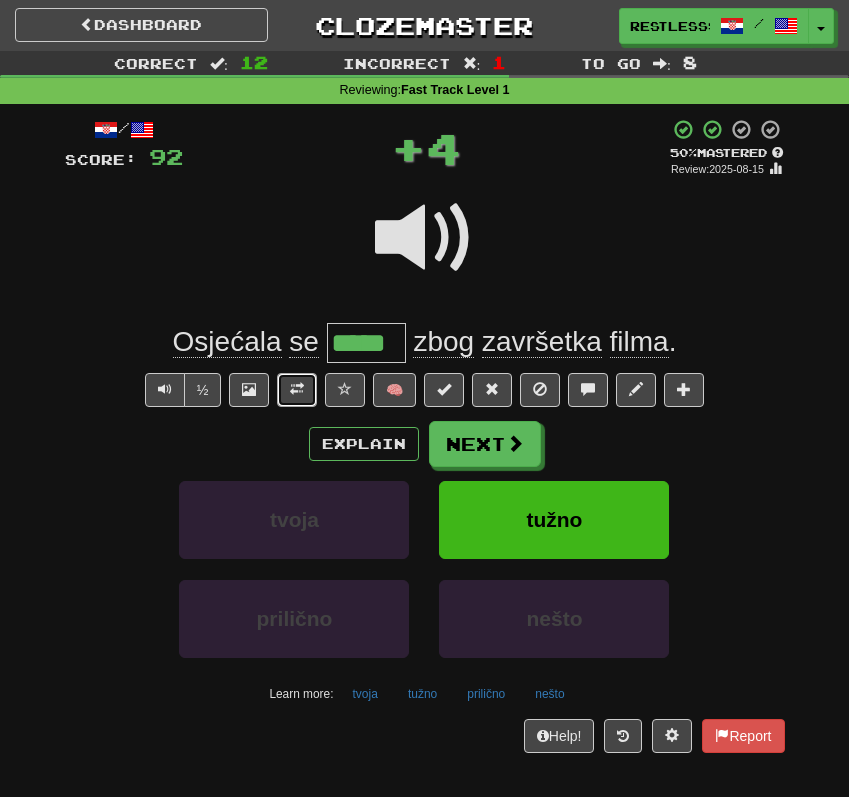 click at bounding box center (297, 389) 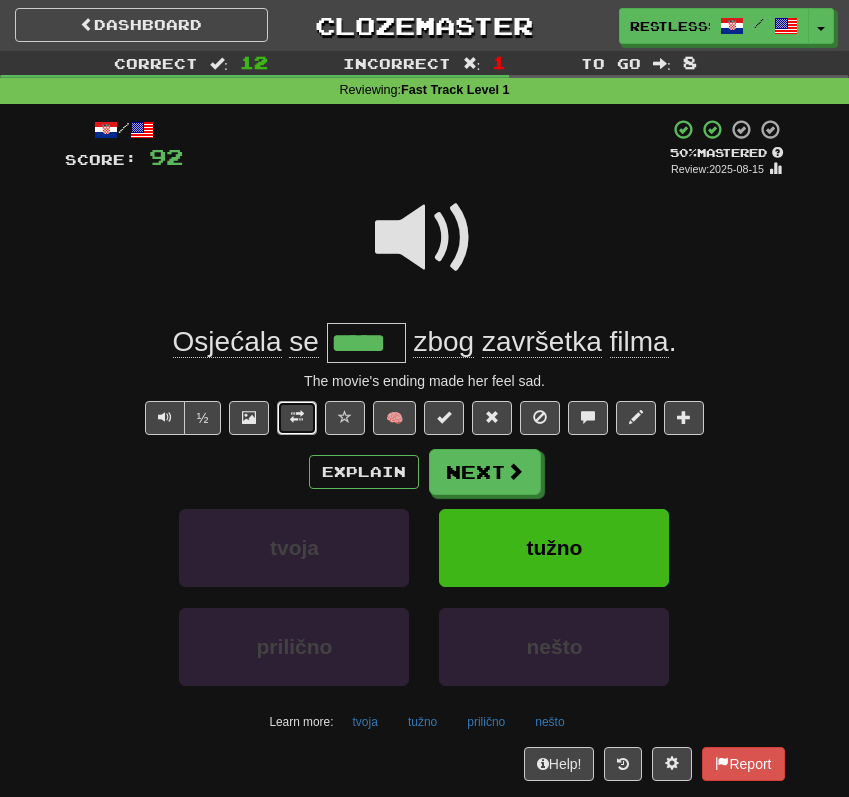 click at bounding box center (297, 417) 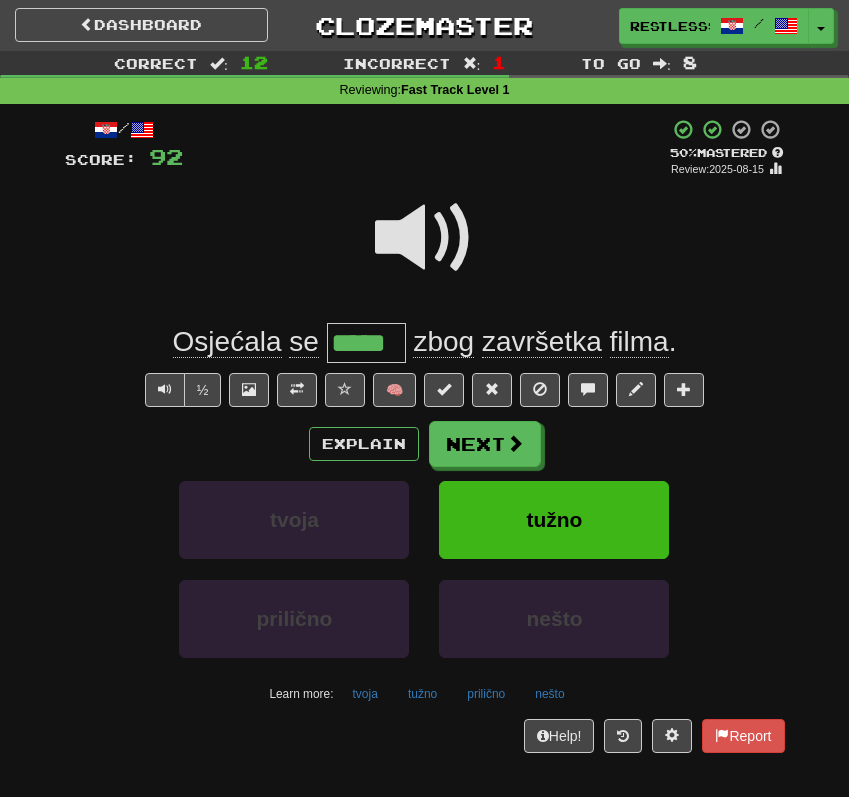 click on "*****" at bounding box center (366, 343) 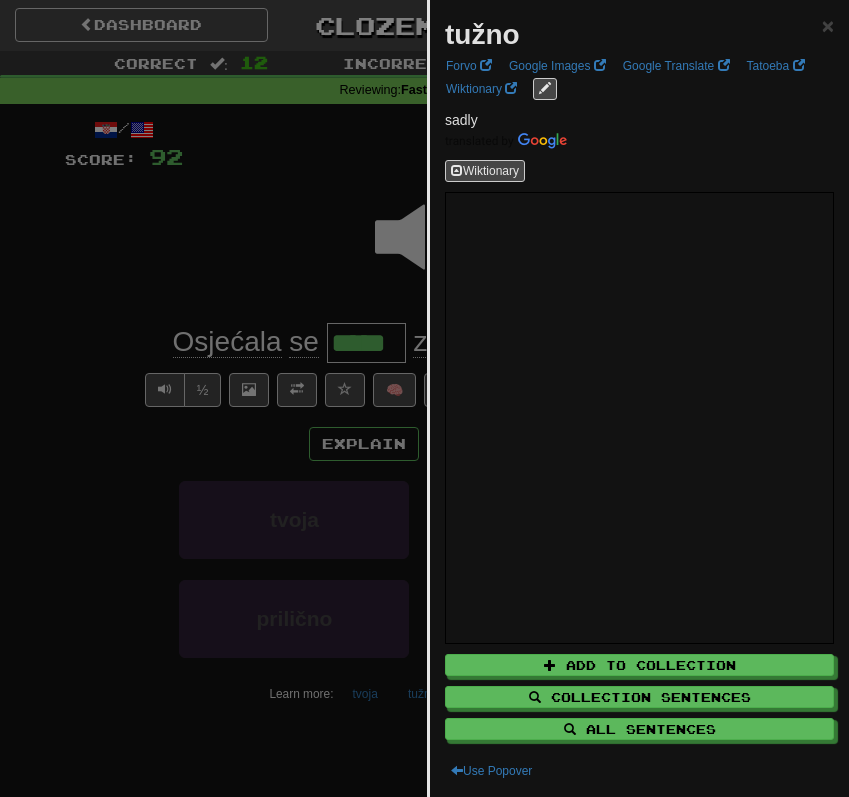 click at bounding box center (424, 398) 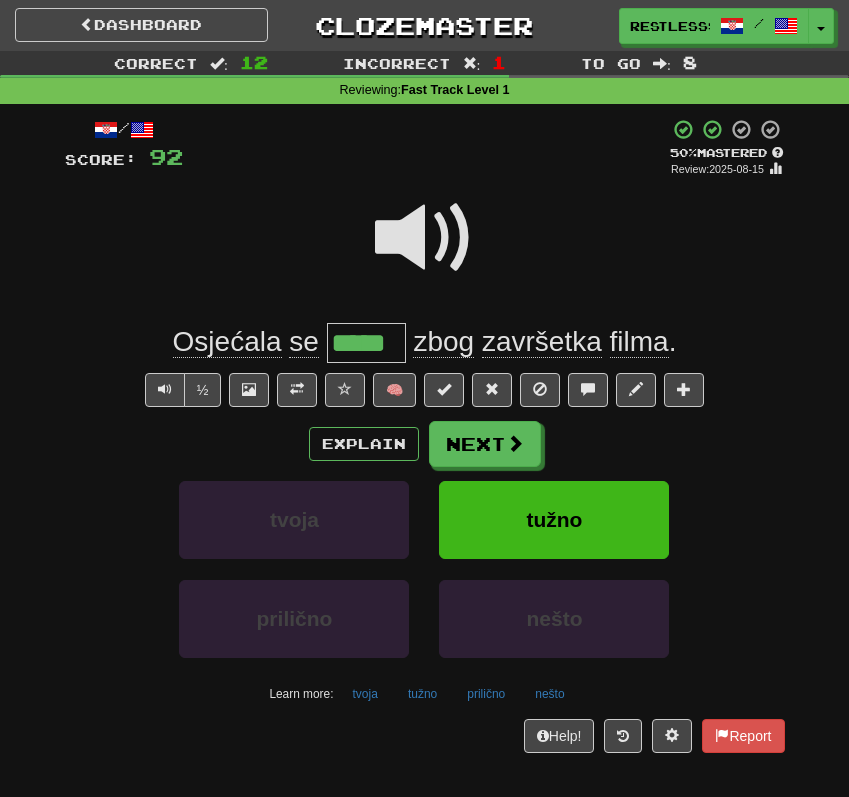 click on "Osjećala" 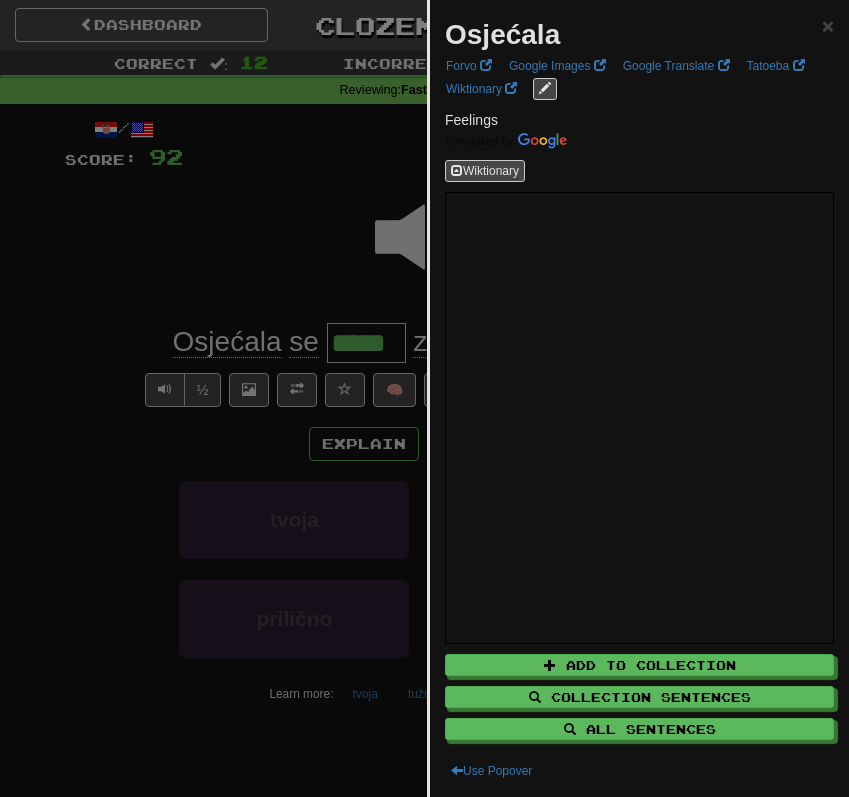click at bounding box center (424, 398) 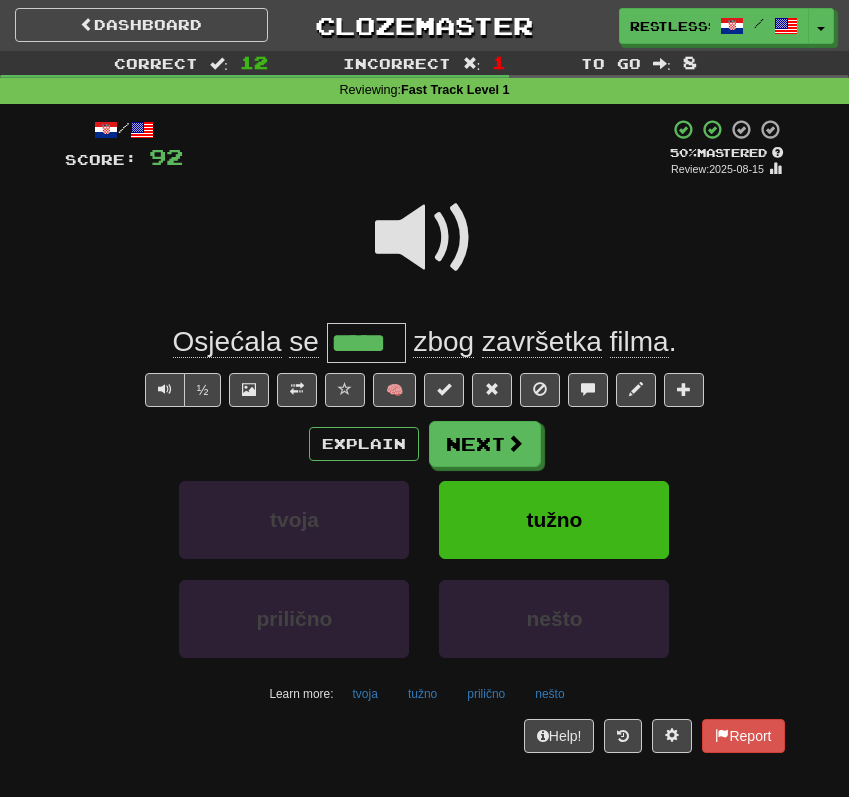 click on "*****" at bounding box center (366, 343) 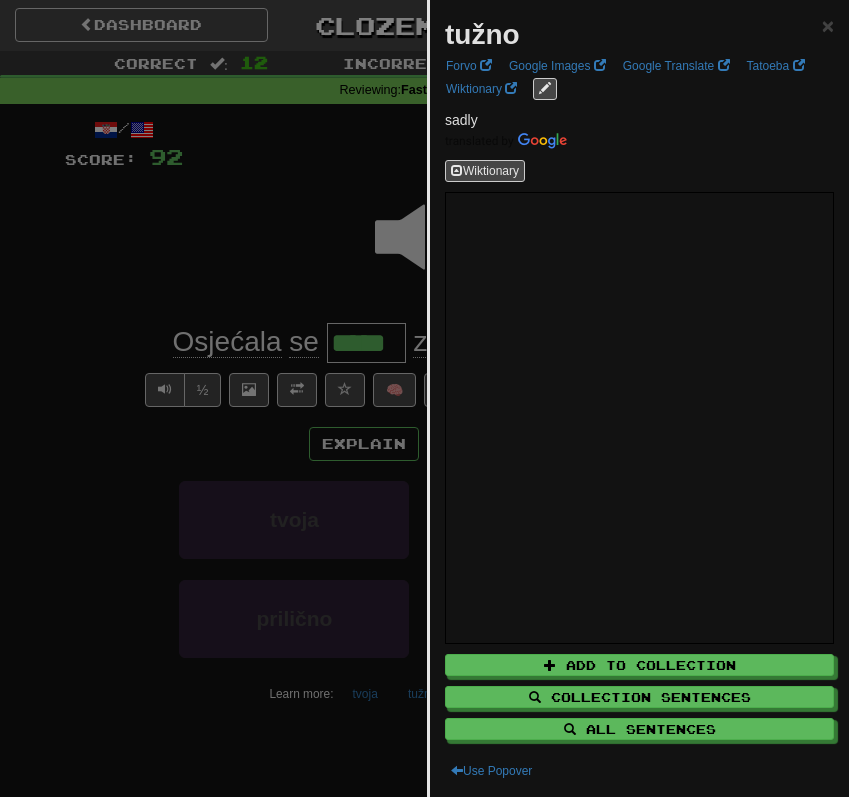 click at bounding box center [424, 398] 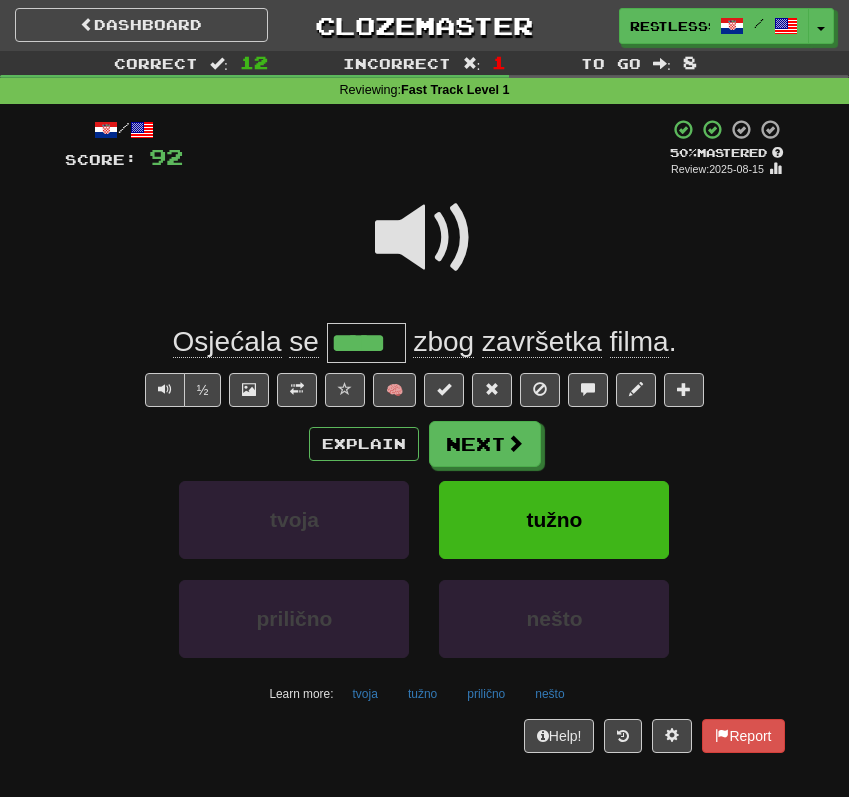 click on "zbog" at bounding box center (443, 342) 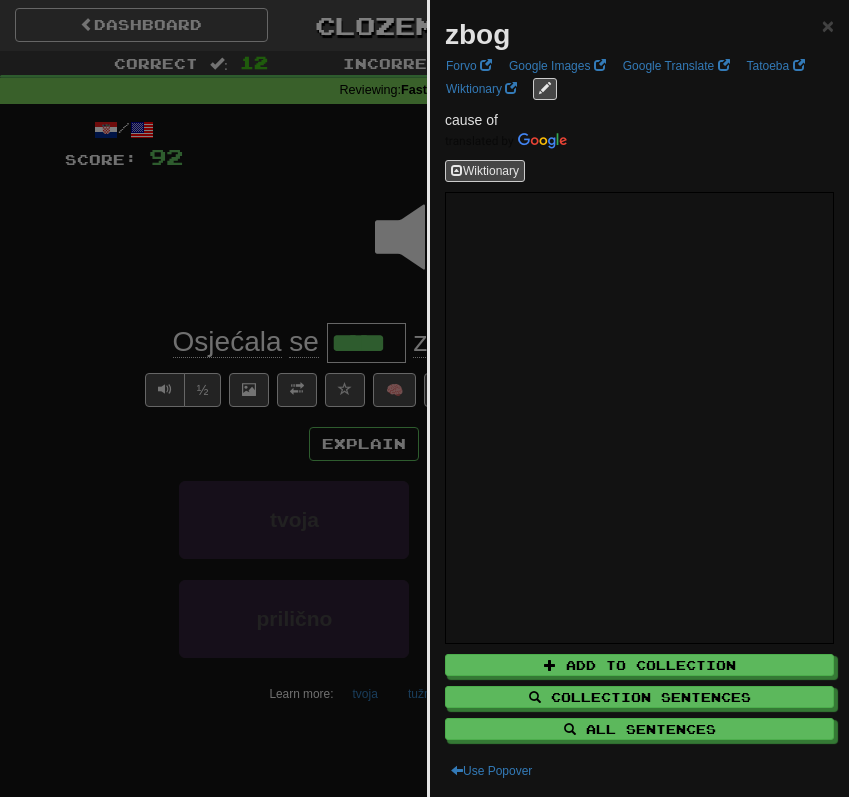 click at bounding box center (424, 398) 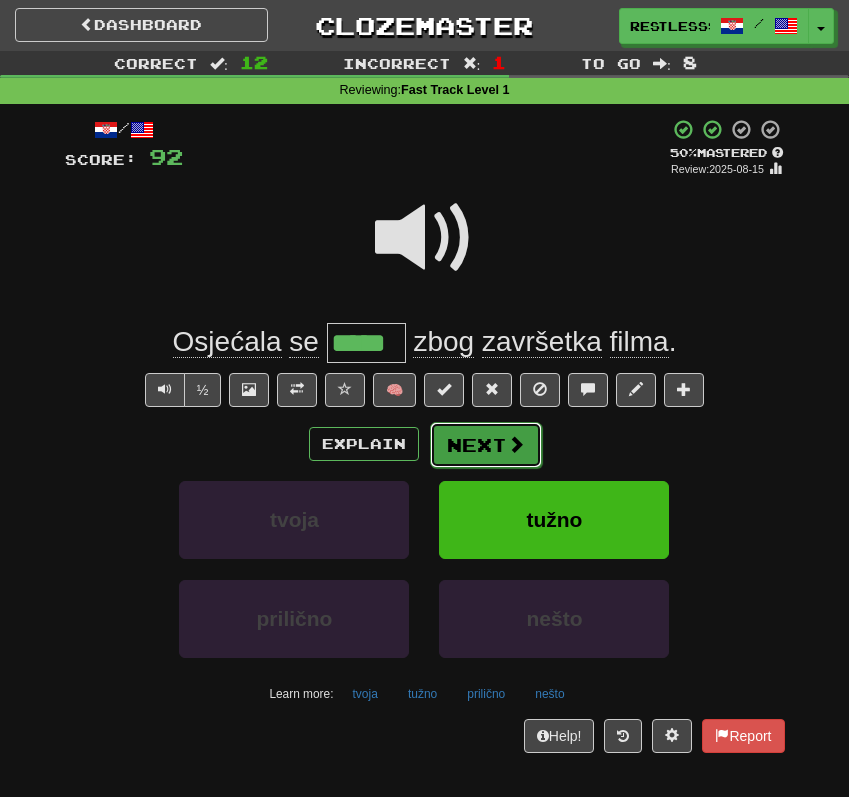 click at bounding box center [516, 444] 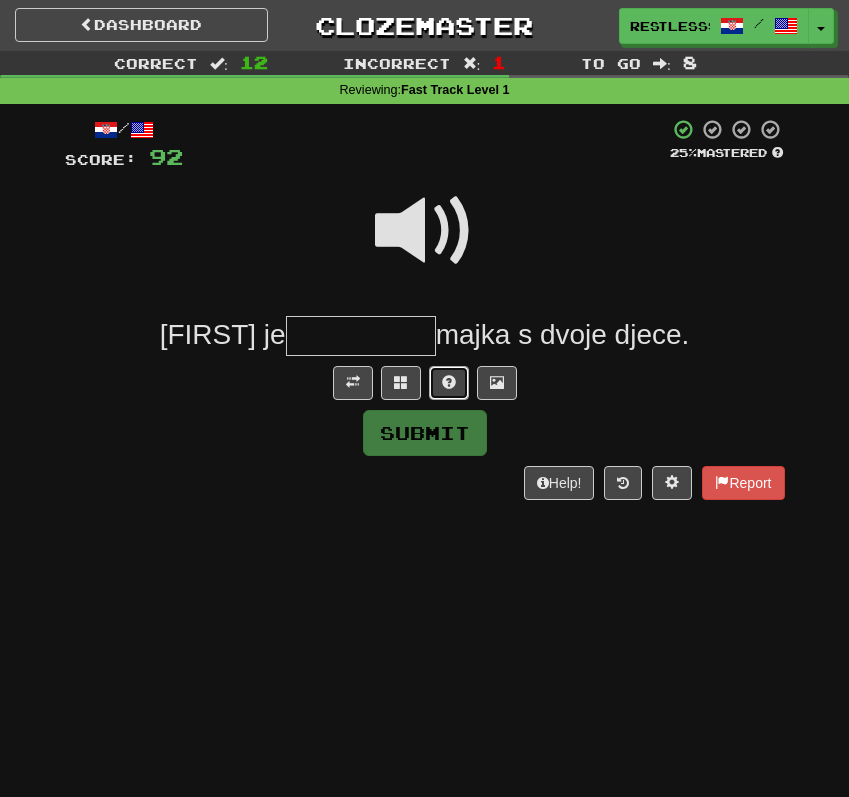 click at bounding box center [449, 383] 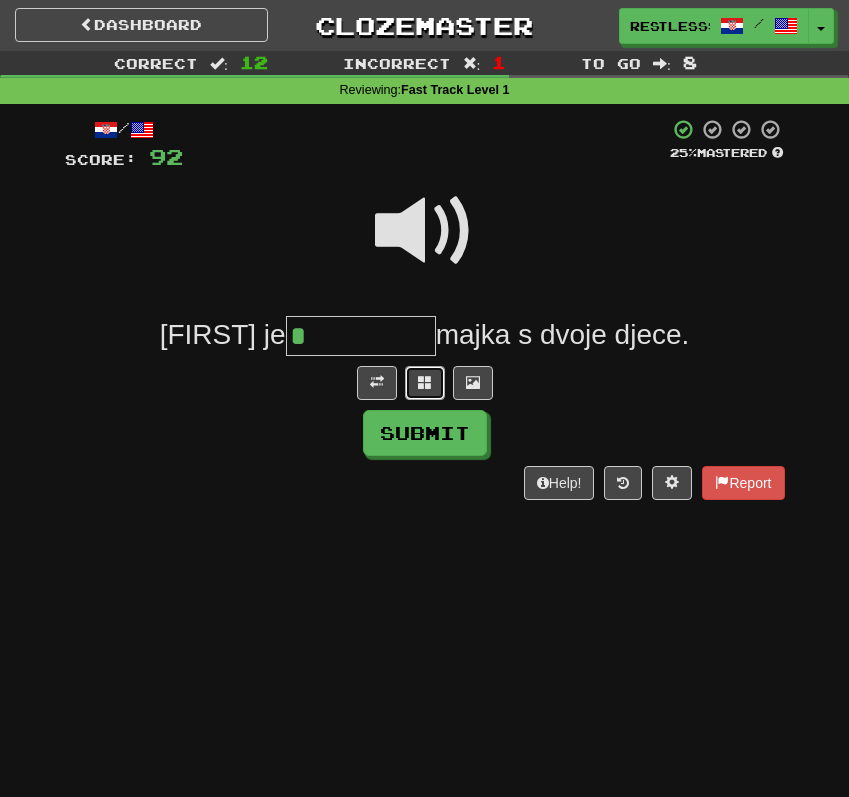 click at bounding box center (425, 382) 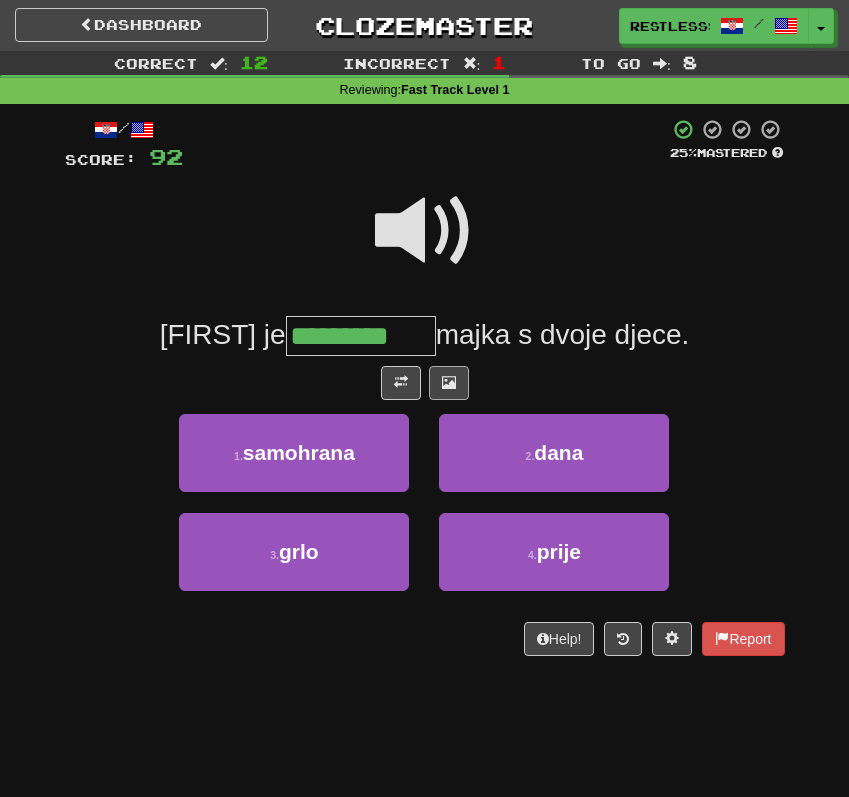 type on "*********" 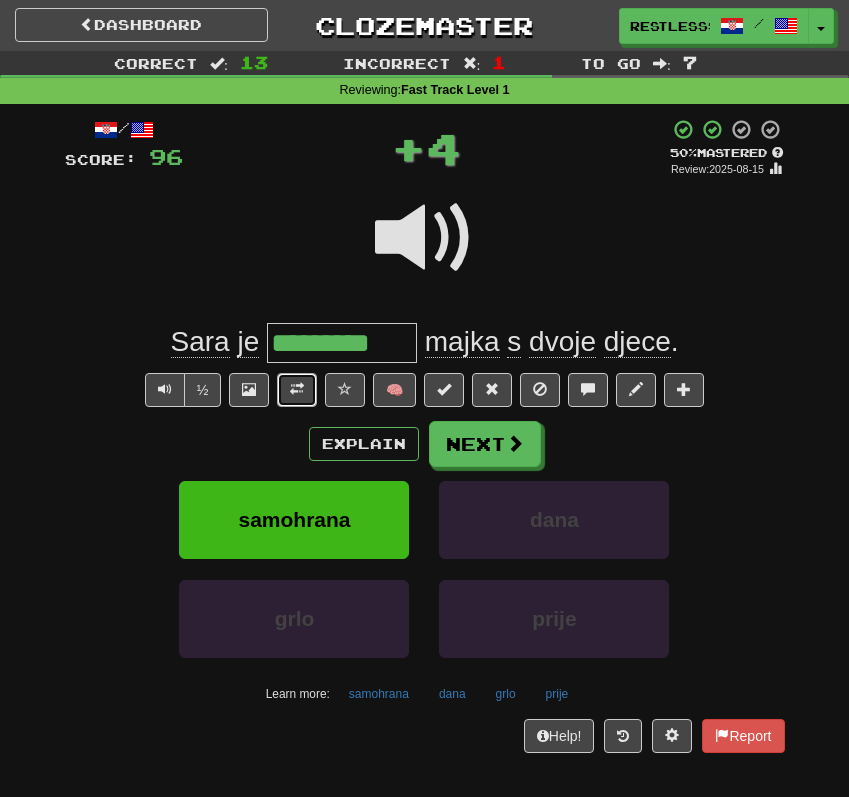 click at bounding box center (297, 390) 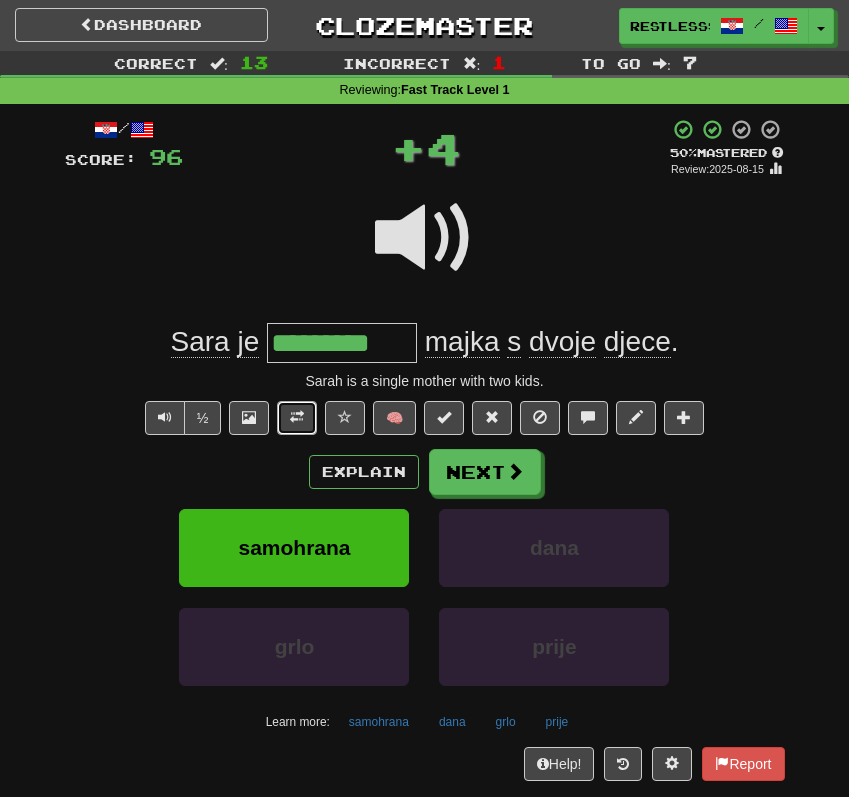 click at bounding box center (297, 417) 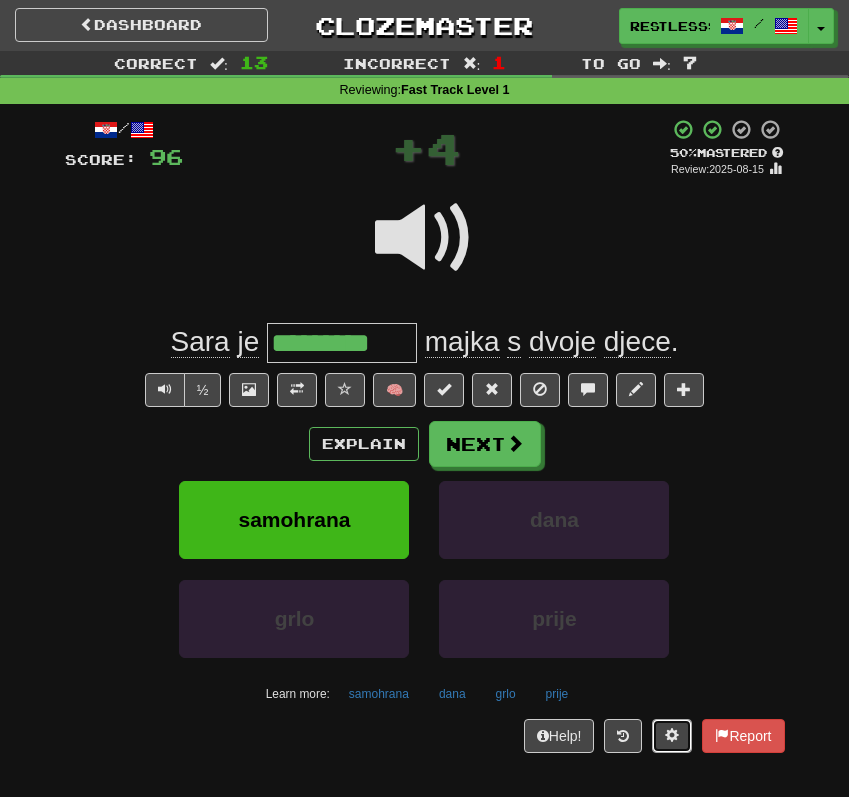 click at bounding box center (672, 736) 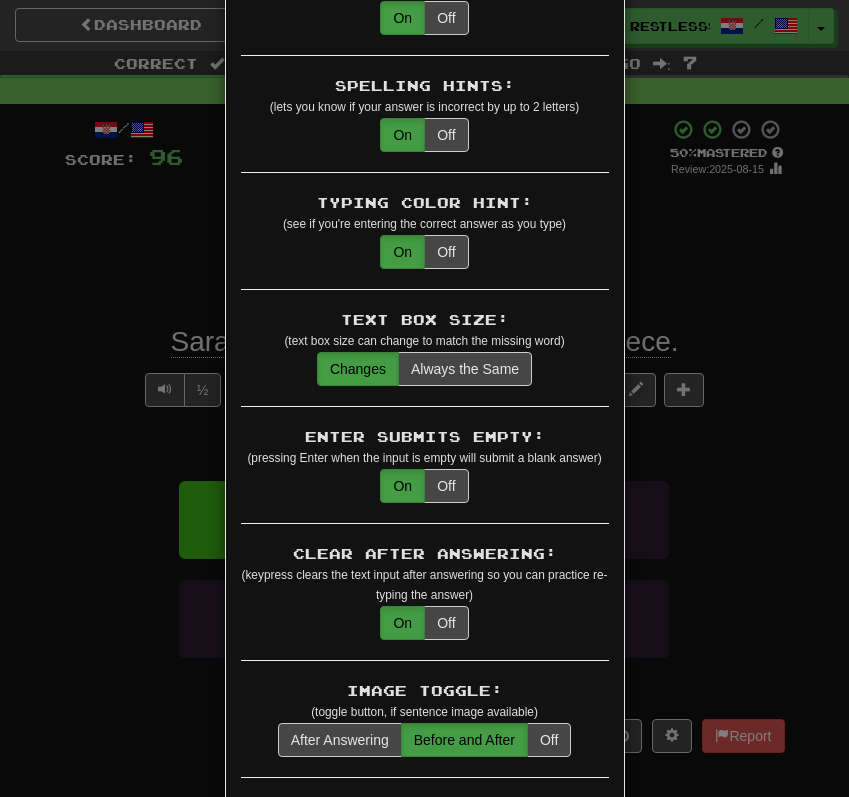 scroll, scrollTop: 516, scrollLeft: 0, axis: vertical 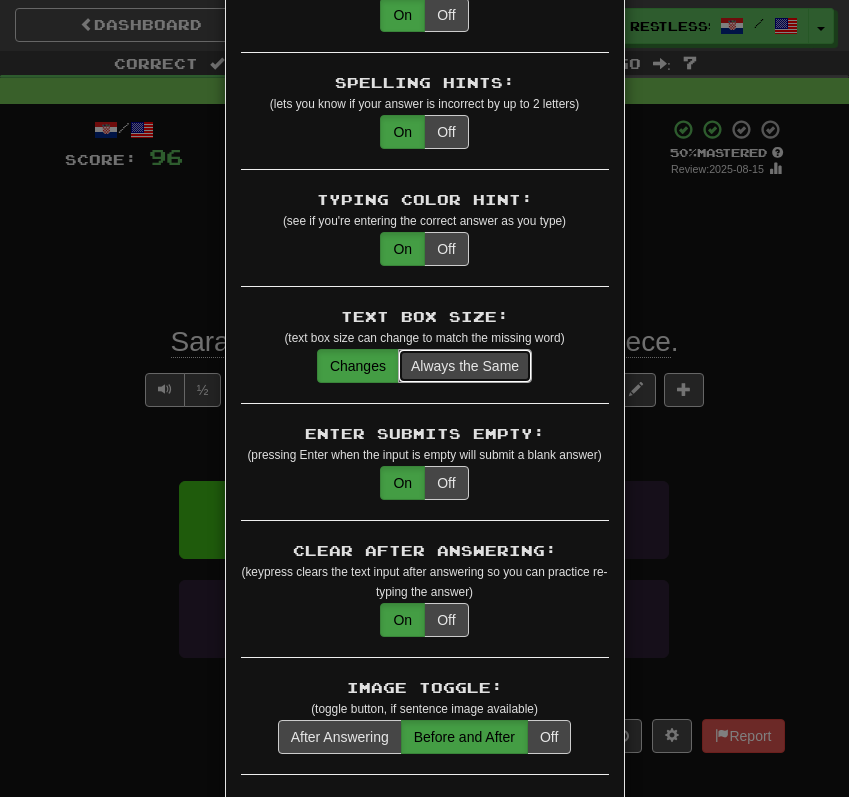 click on "Always the Same" at bounding box center [465, 366] 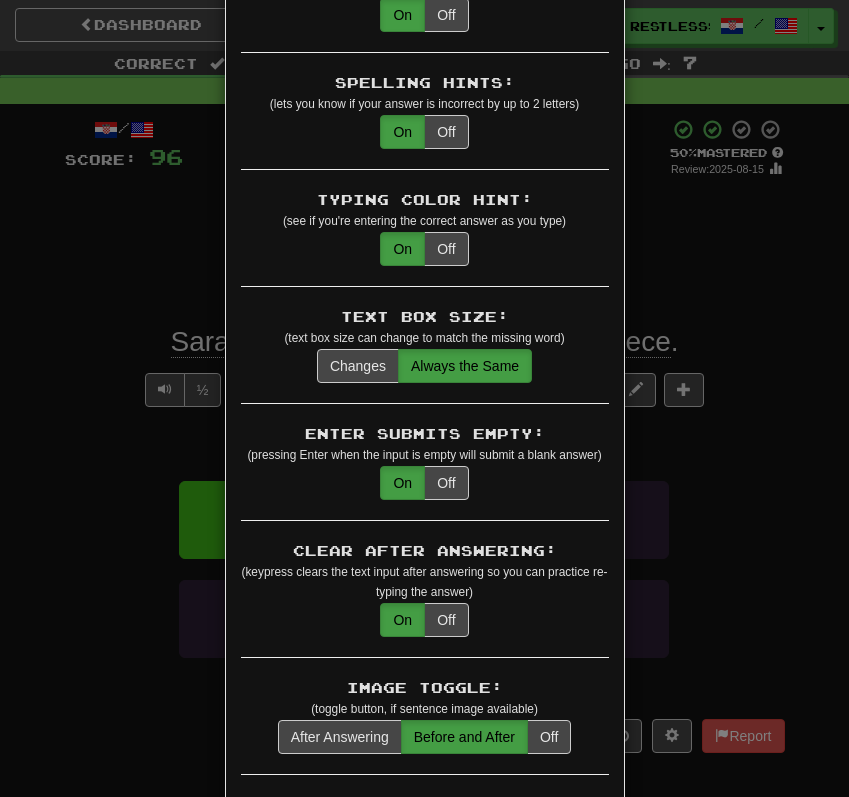 click on "× Game Settings Automatically Show Sentence After First Listen: On Off (when playing listening skill) Translations: Visible Show  After Answering Hidden Sentence Text Initially Hidden: (see just the translation, then click a button to see the sentence text) On Off Hints: (appear above the missing word when available) On Off Spelling Hints: (lets you know if your answer is incorrect by up to 2 letters) On Off Typing Color Hint: (see if you're entering the correct answer as you type) On Off Text Box Size: (text box size can change to match the missing word) Changes Always the Same Enter Submits Empty: (pressing Enter when the input is empty will submit a blank answer) On Off Clear After Answering: (keypress clears the text input after answering so you can practice re-typing the answer) On Off Image Toggle: (toggle button, if sentence image available) After Answering Before and After Off Image Background: (use sentence image as background, if available) On Off Pronunciation: On Off Sound Effects: On Off On Off" at bounding box center [424, 398] 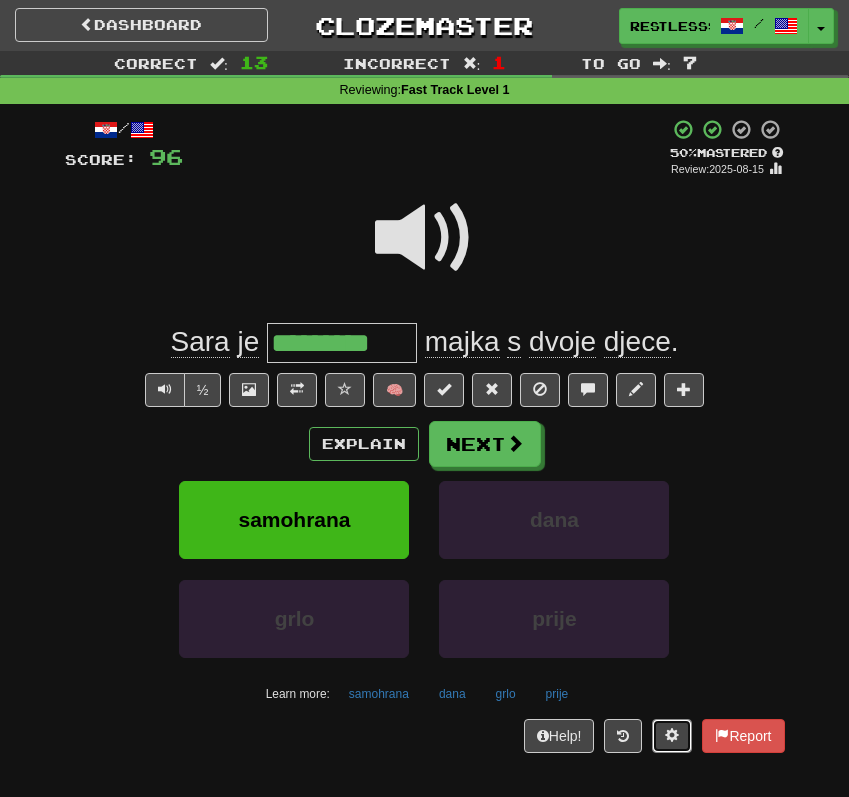 type 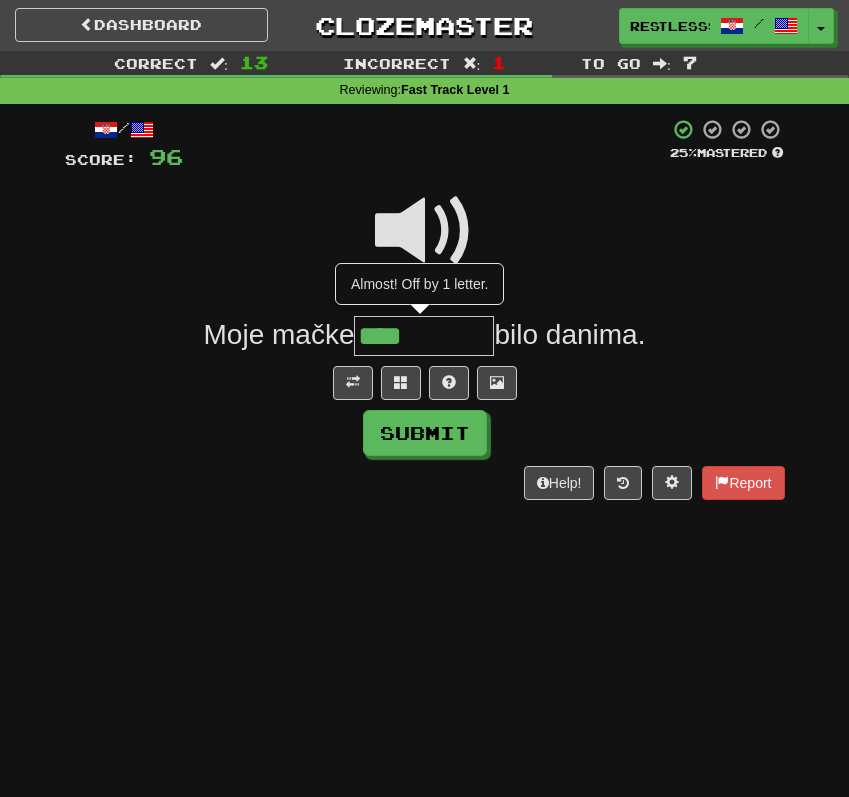 type on "****" 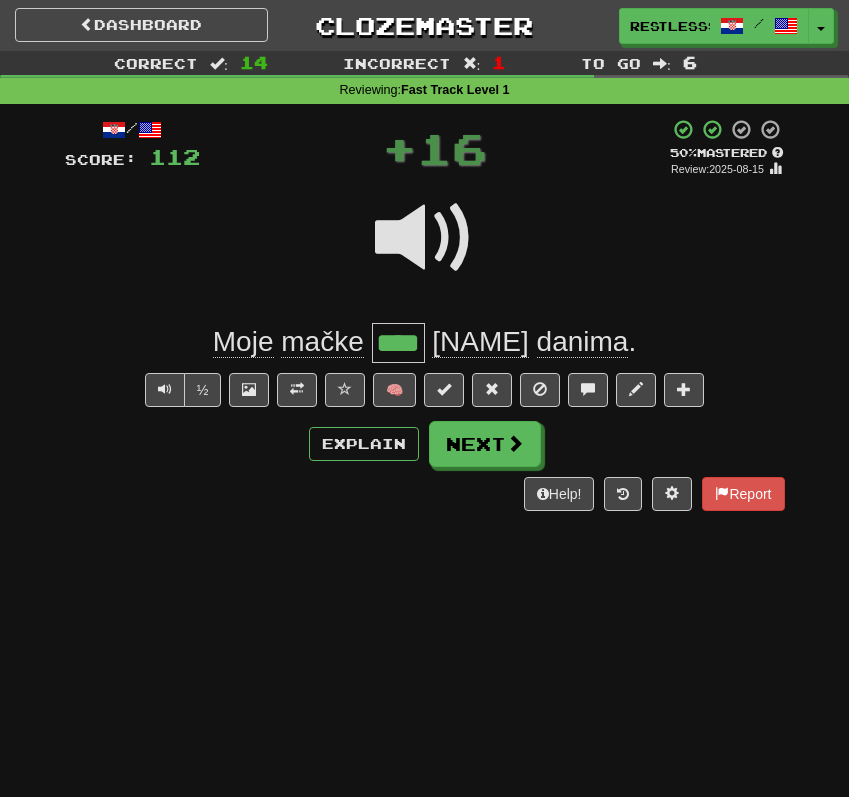 click on "danima" at bounding box center (583, 342) 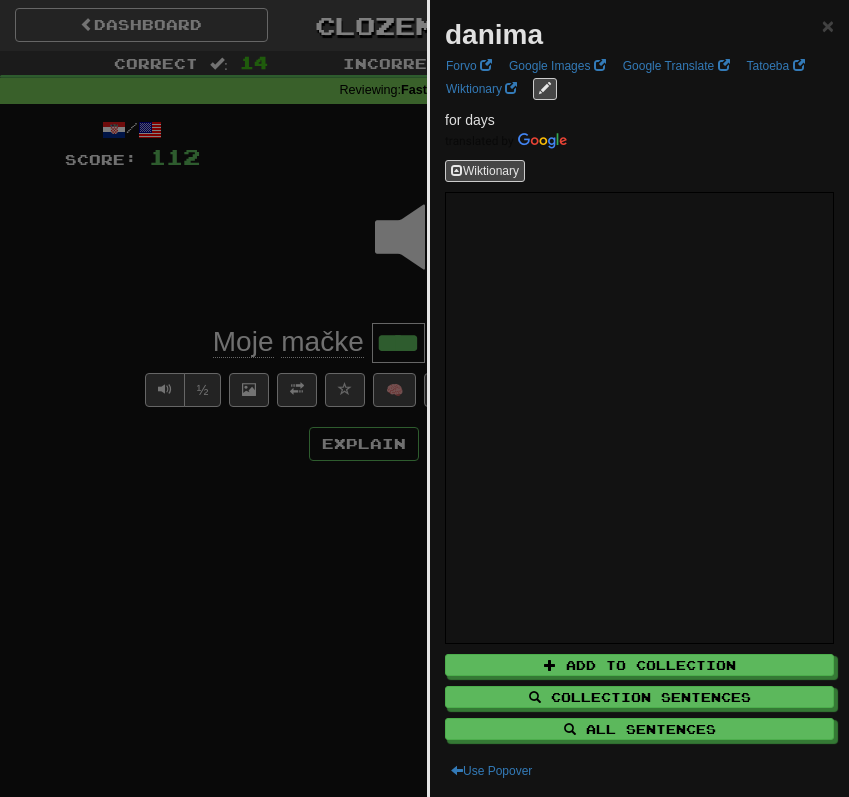 click at bounding box center (424, 398) 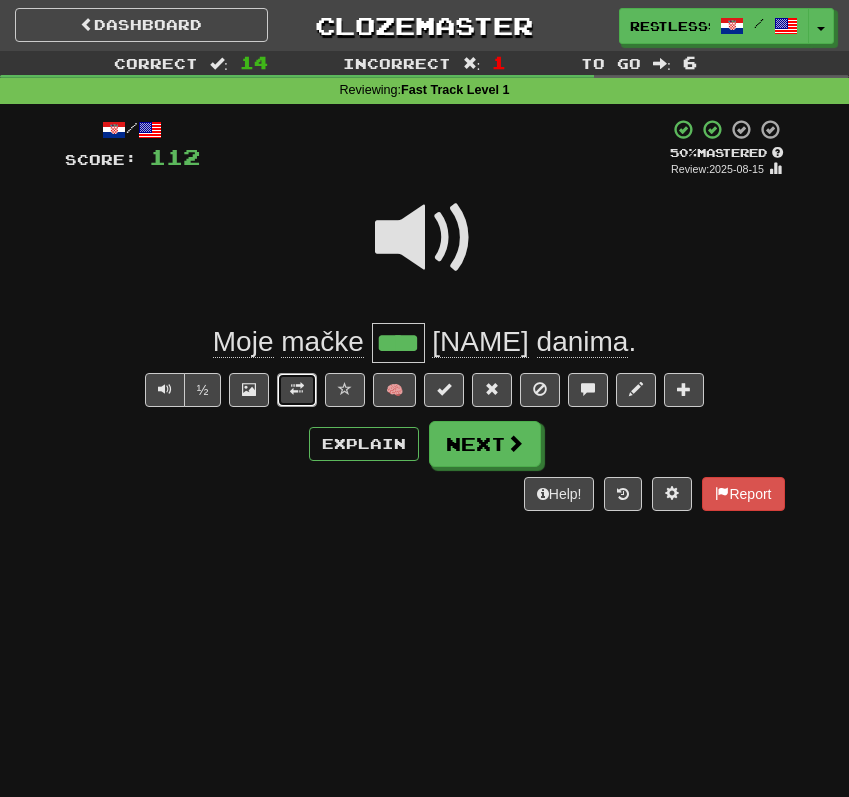 click at bounding box center (297, 389) 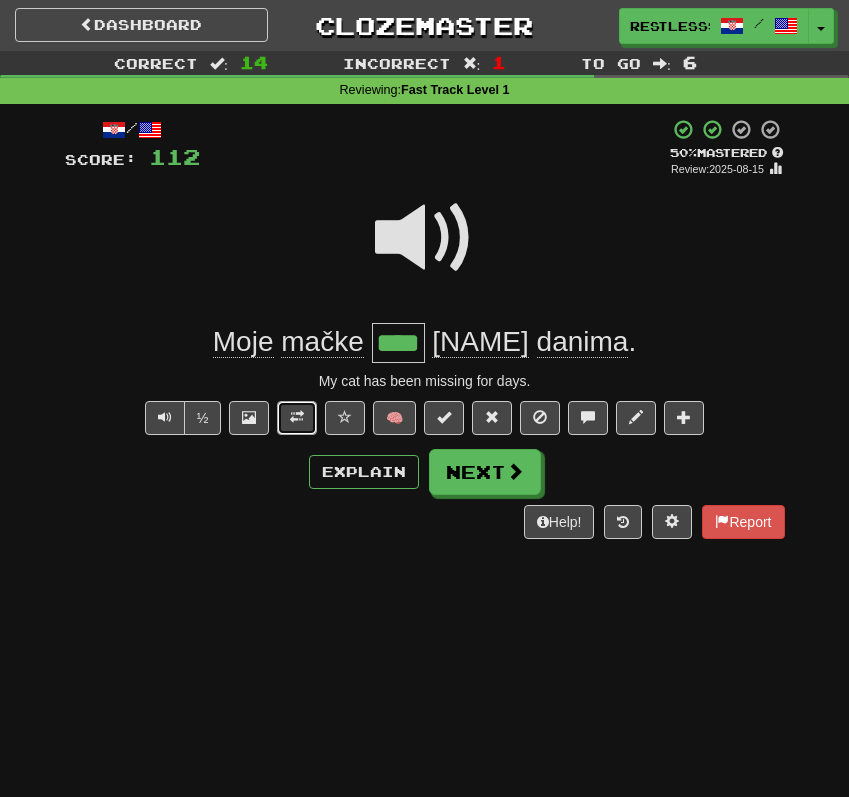 click at bounding box center [297, 417] 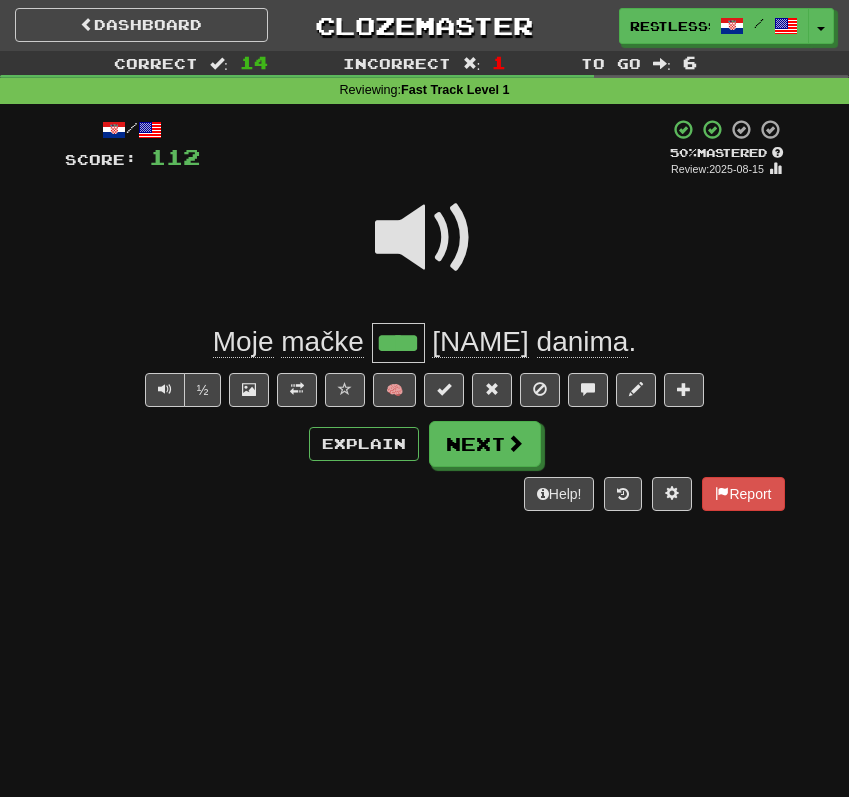 click on "****" at bounding box center [398, 343] 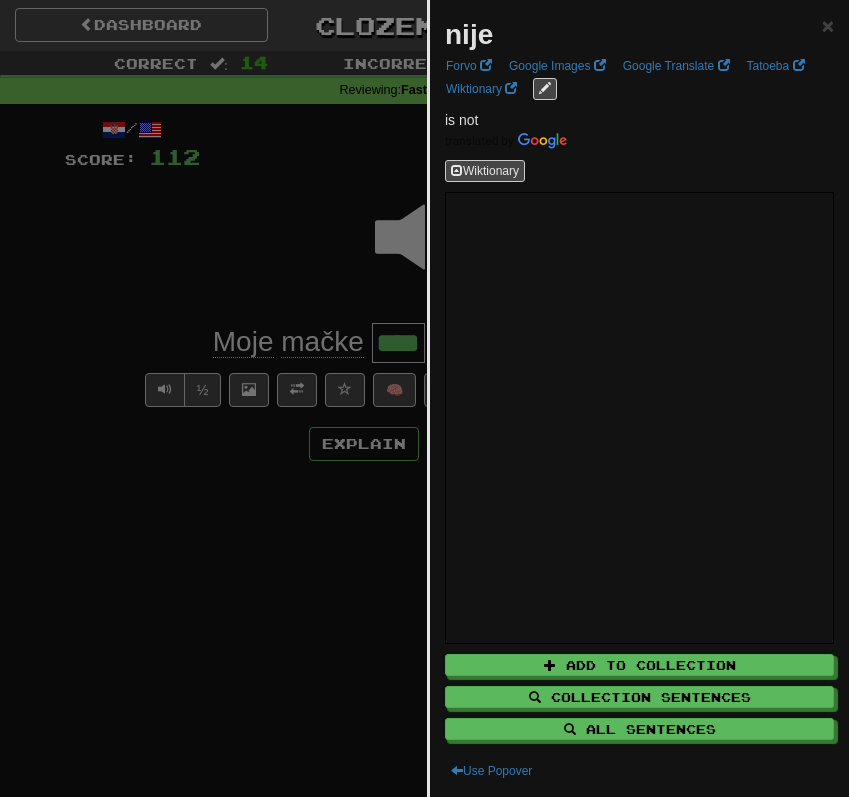 click at bounding box center (424, 398) 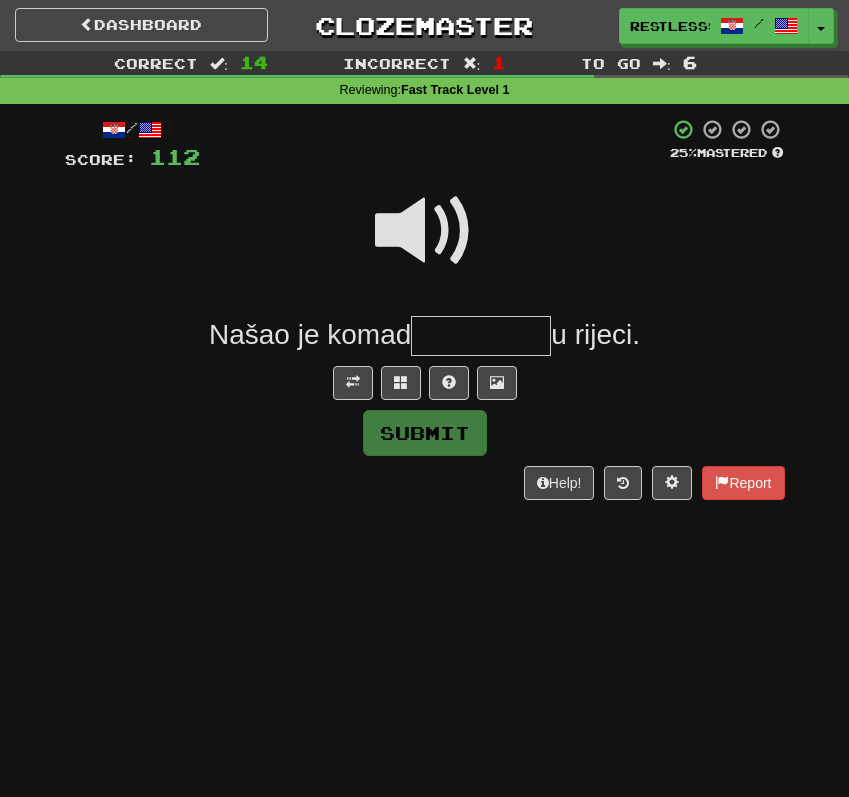 click on "/  Score:   112 25 %  Mastered Našao je komad   u rijeci. Submit  Help!  Report" at bounding box center (425, 309) 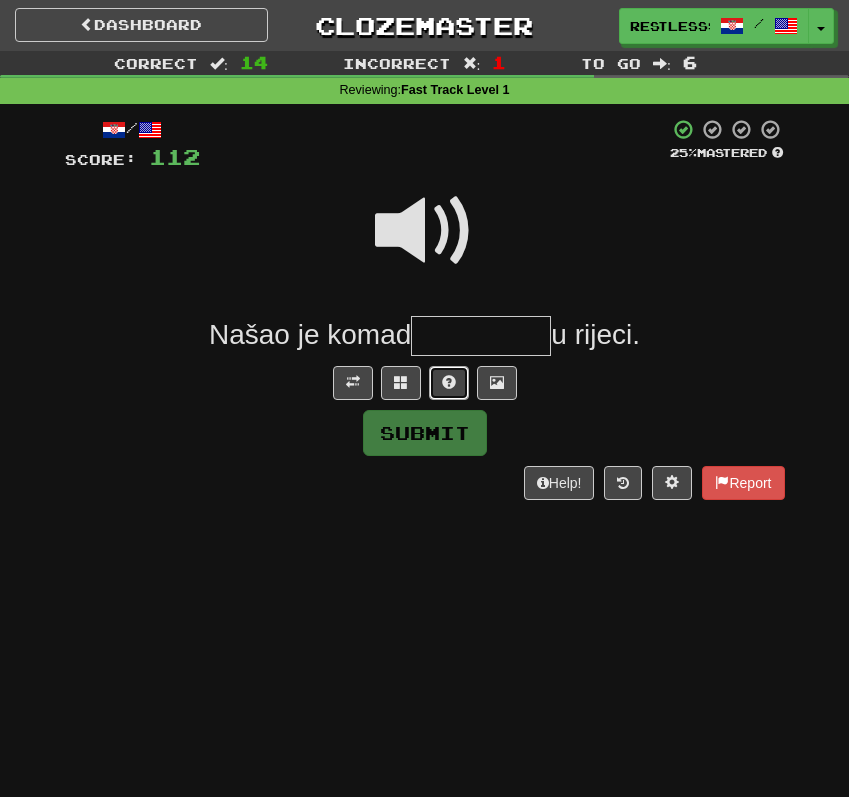 click at bounding box center (449, 383) 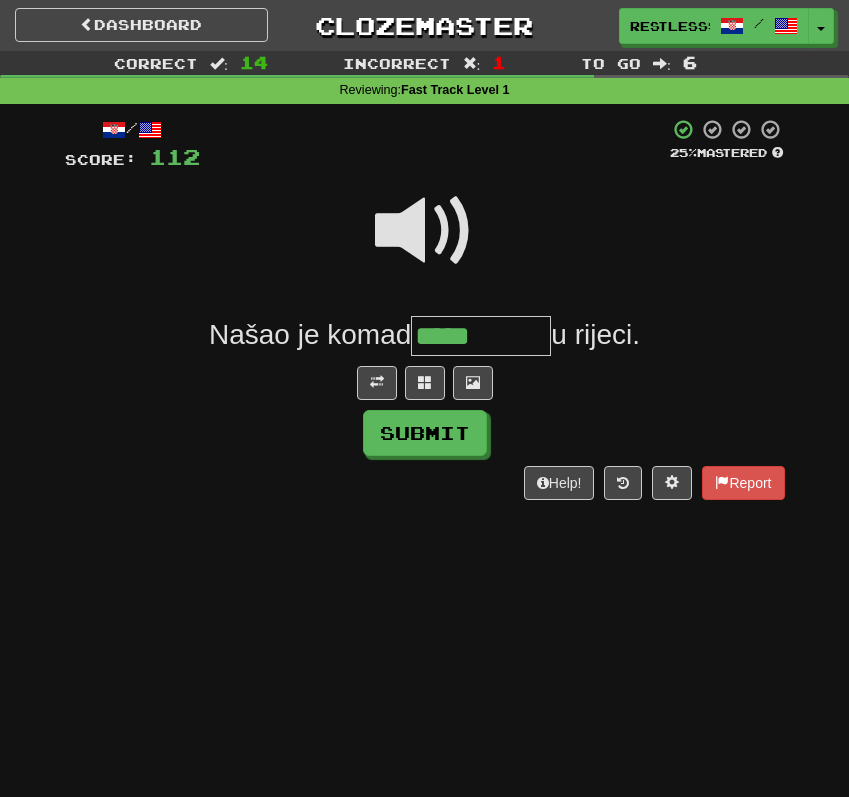 type on "*****" 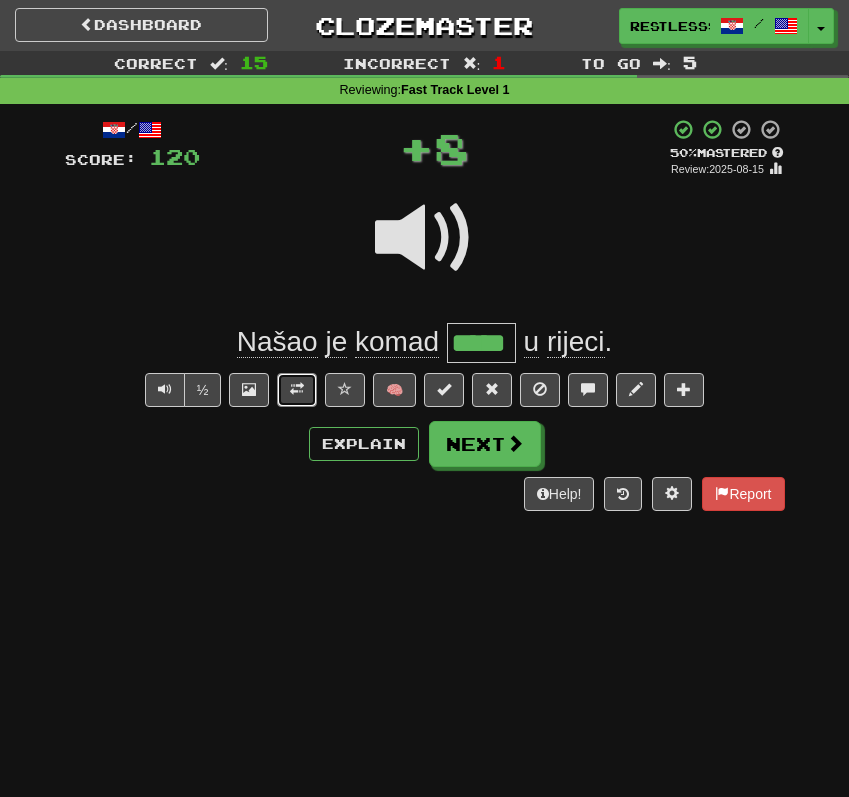 click at bounding box center [297, 389] 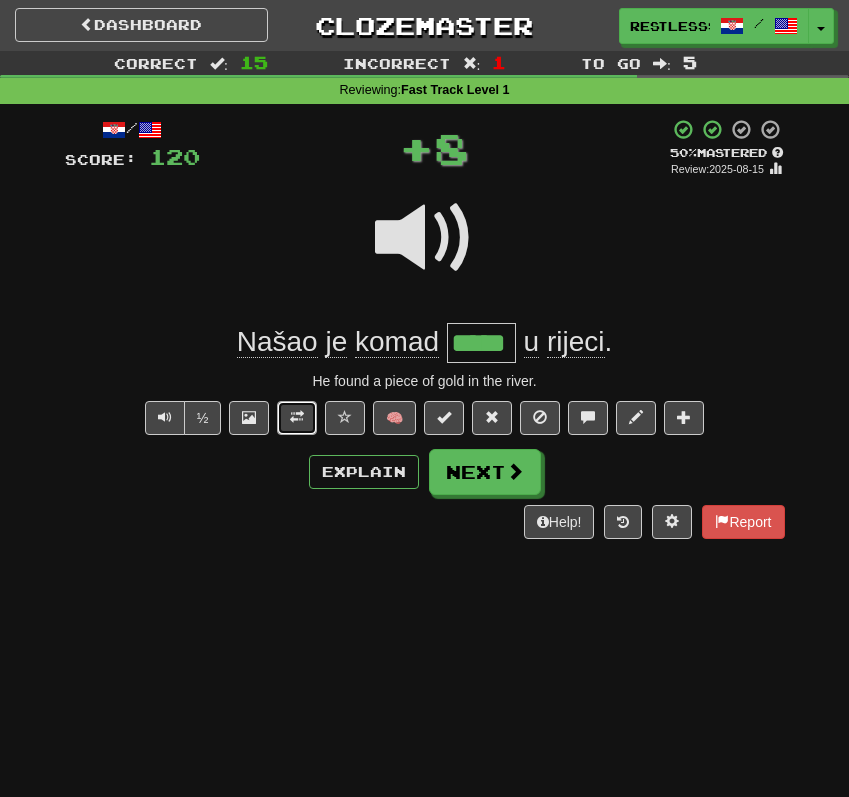 click at bounding box center (297, 417) 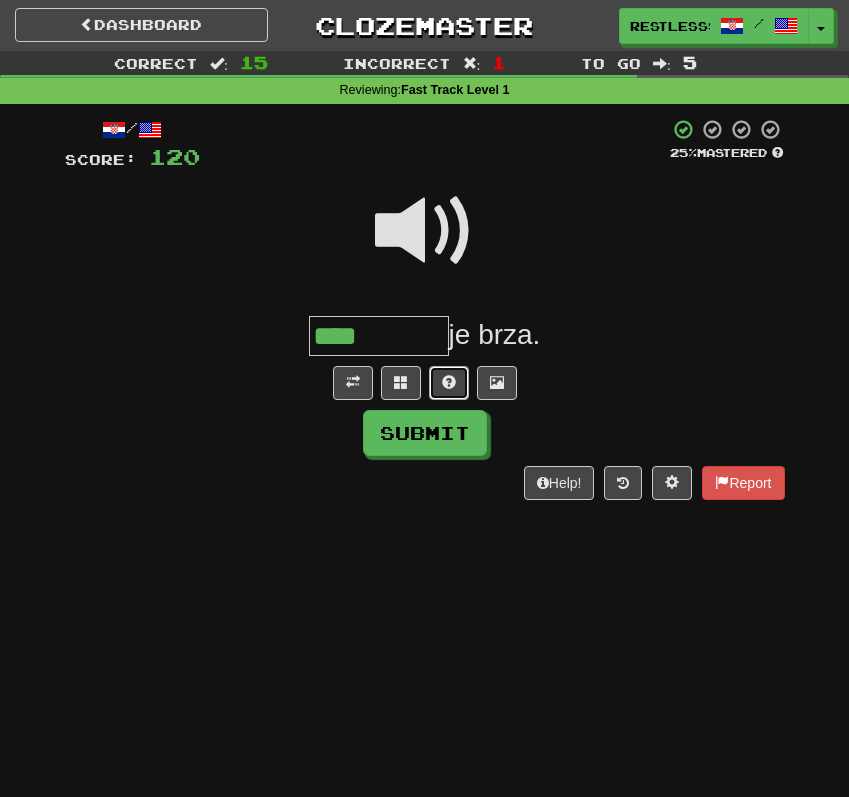 click at bounding box center (449, 383) 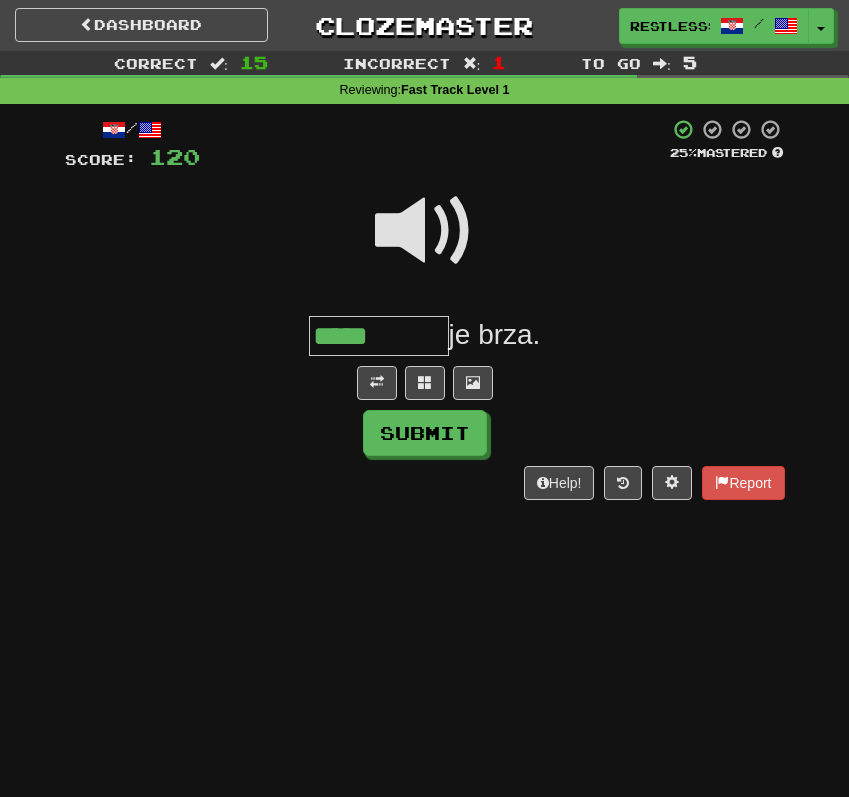 click at bounding box center [425, 231] 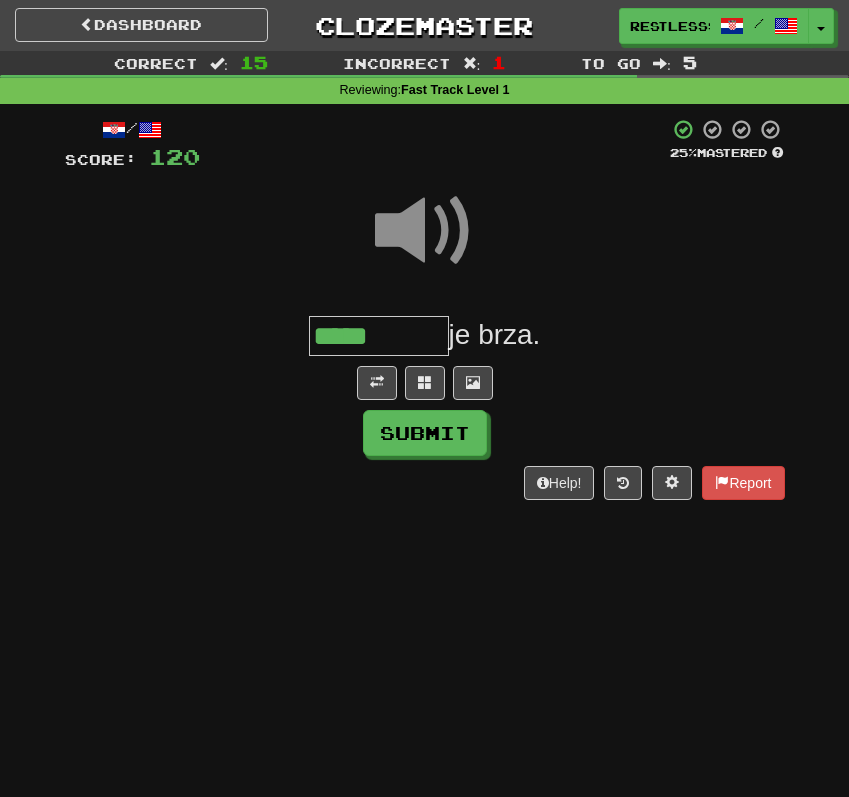 click on "*****" at bounding box center [379, 336] 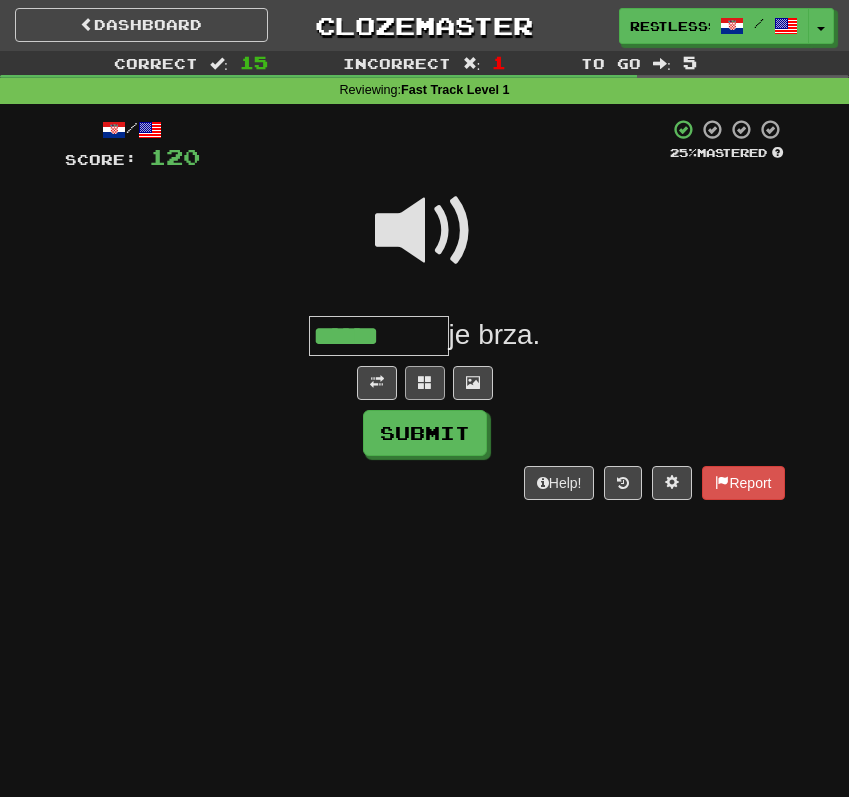 type on "******" 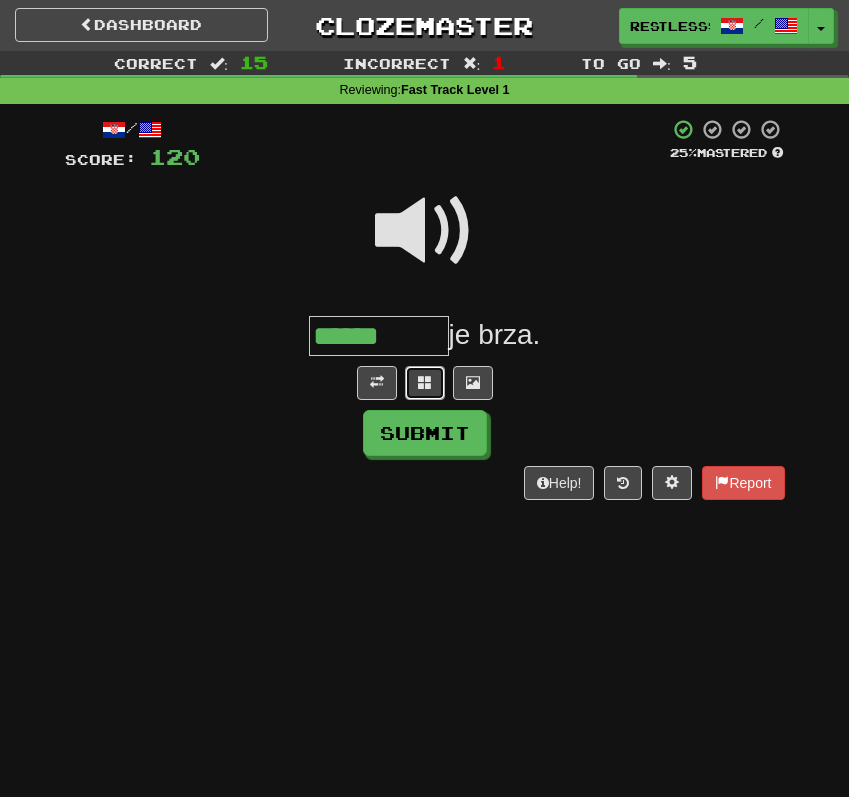 click at bounding box center (425, 382) 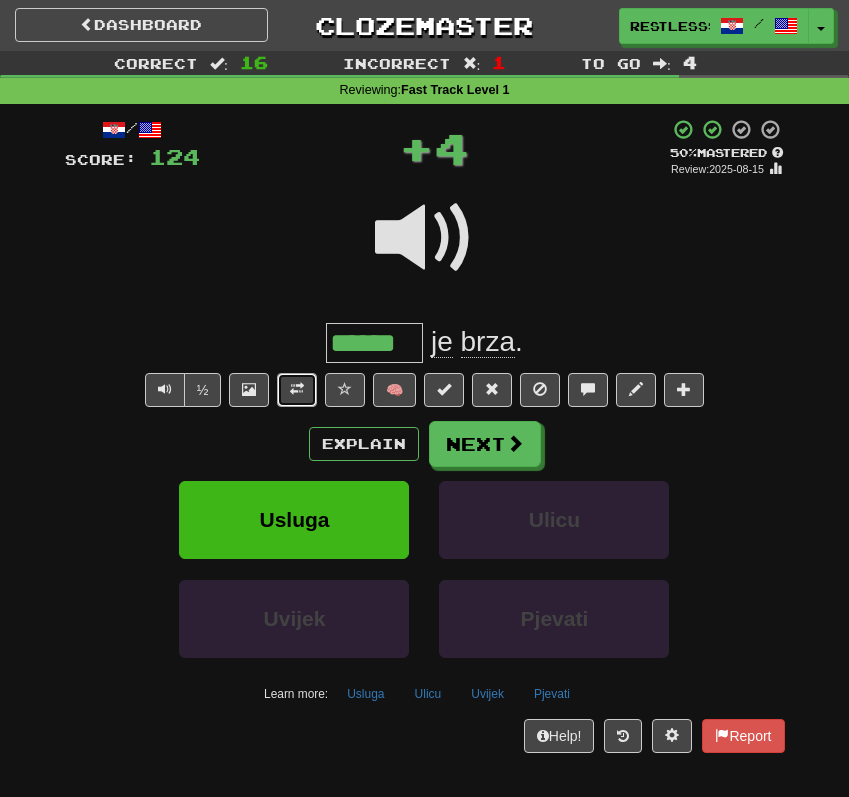 click at bounding box center [297, 389] 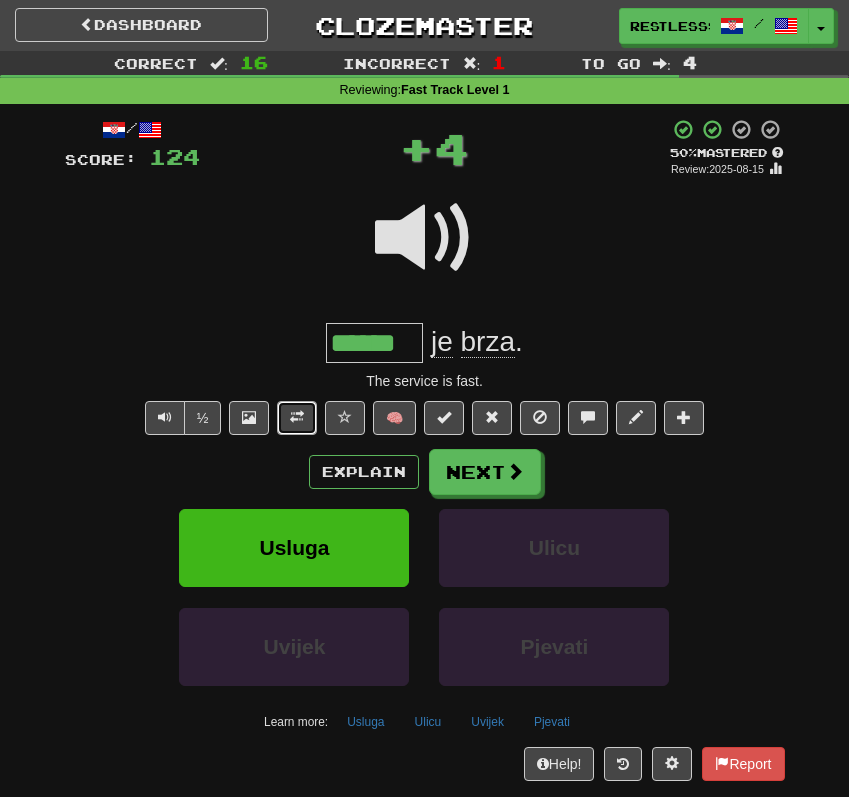 click at bounding box center [297, 418] 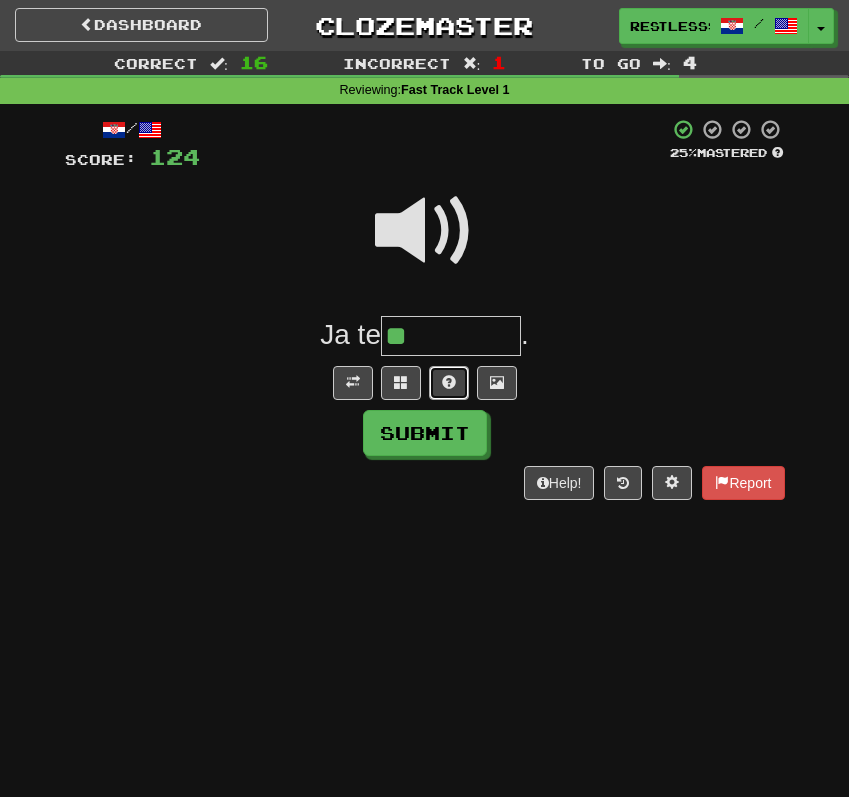 click at bounding box center [449, 383] 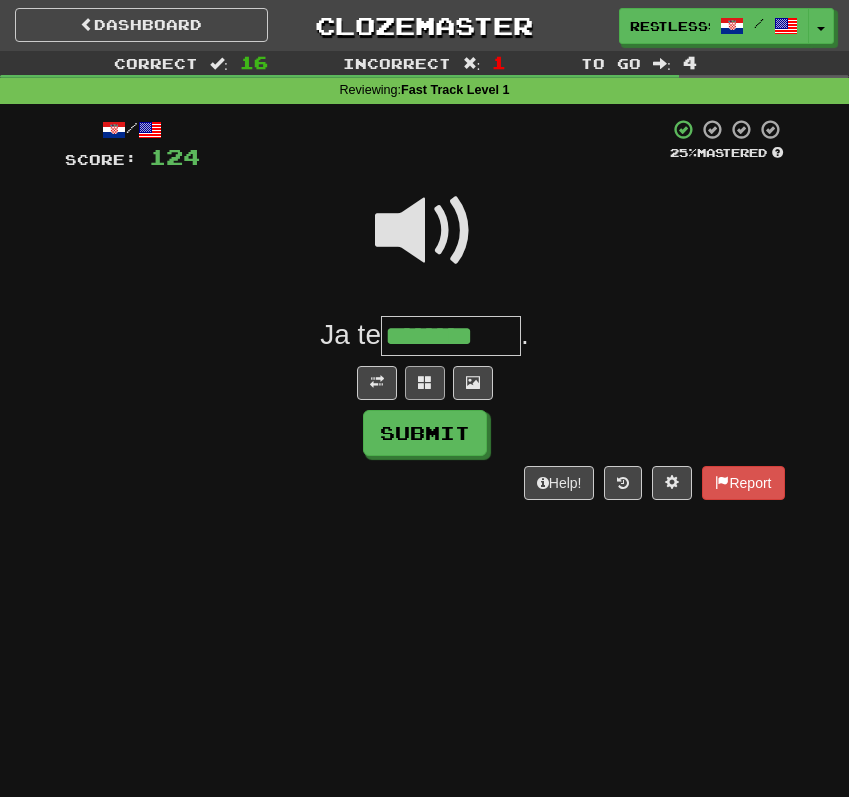 type on "********" 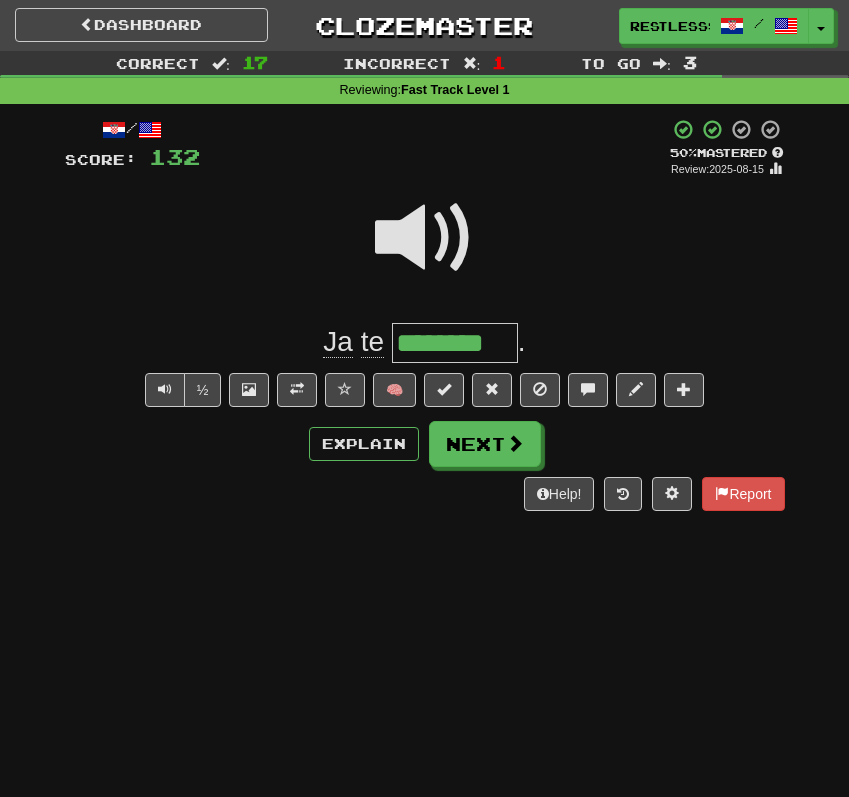 click on "/  Score:   132 + 8 50 %  Mastered Review:  2025-08-15 Ja   te   ******** . ½ 🧠 Explain Next  Help!  Report" at bounding box center (425, 314) 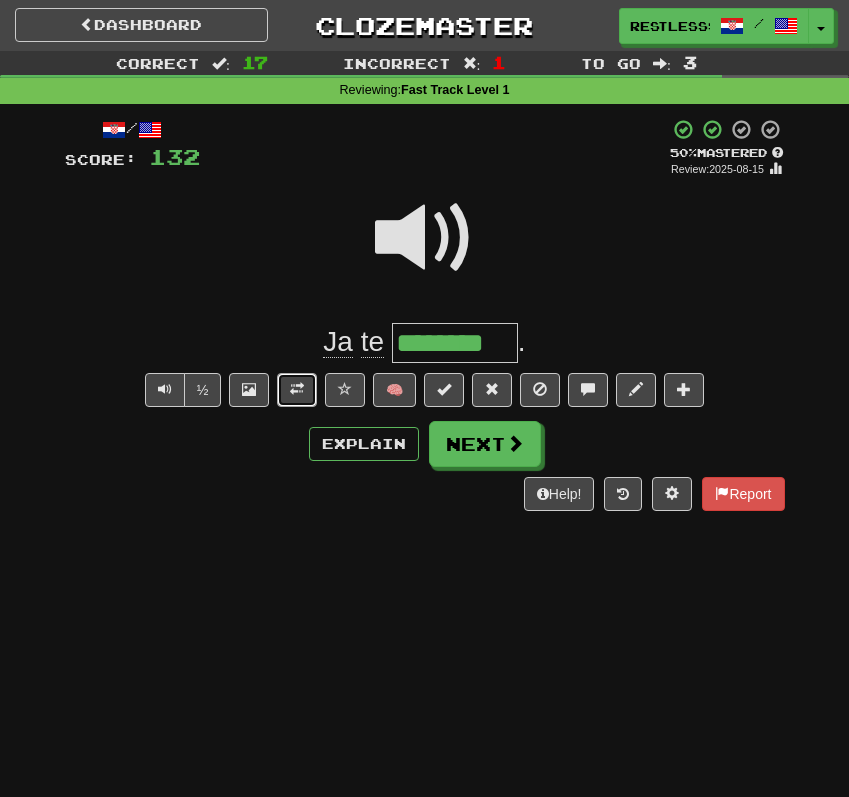 click at bounding box center [297, 389] 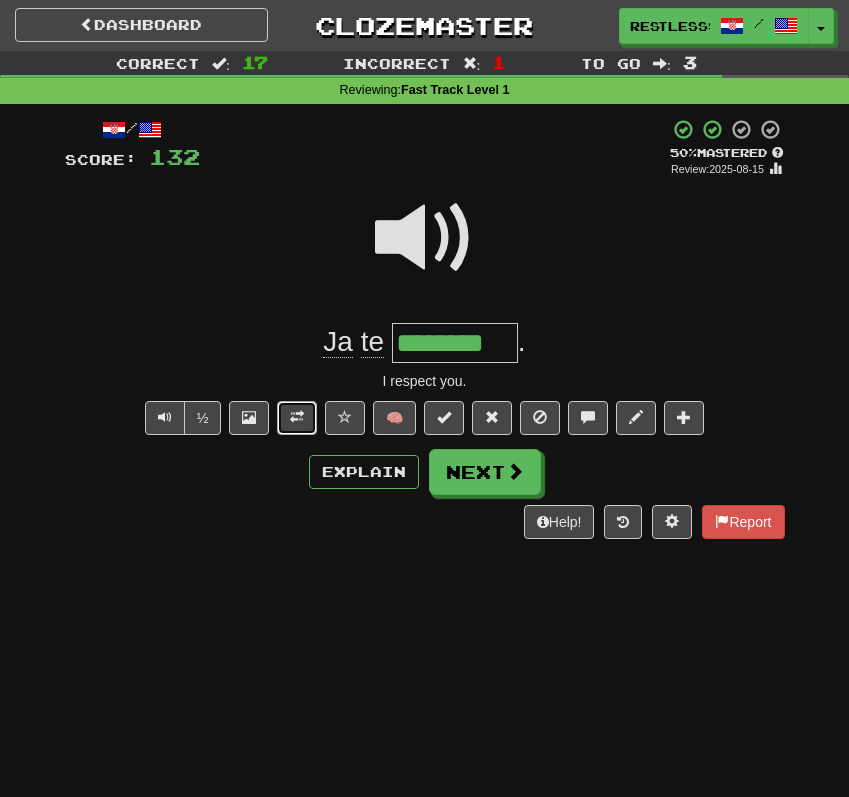 click at bounding box center [297, 418] 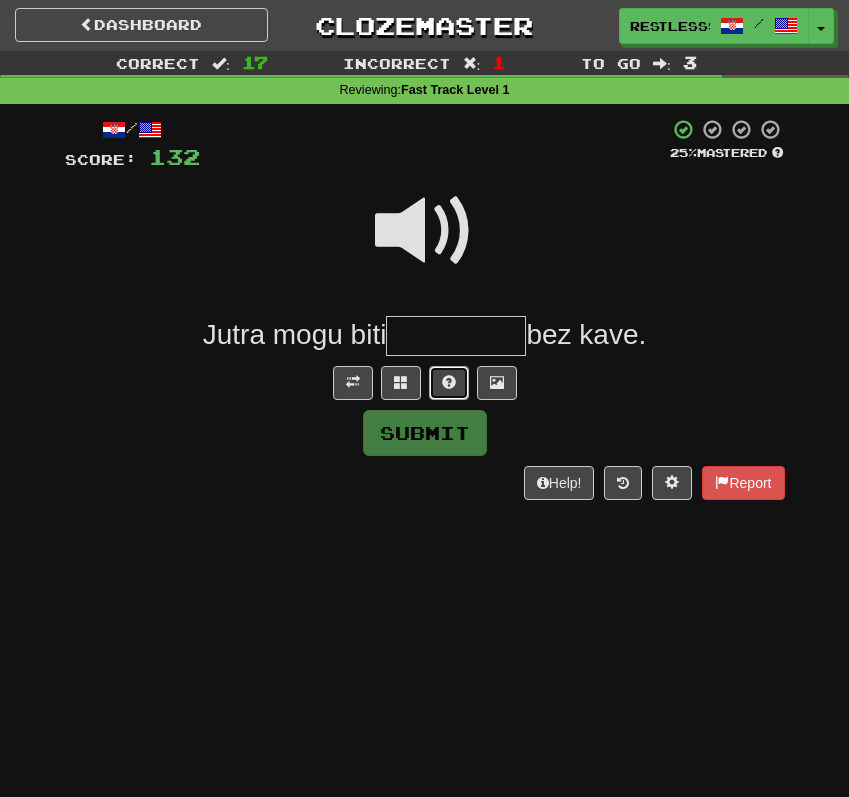 click at bounding box center (449, 383) 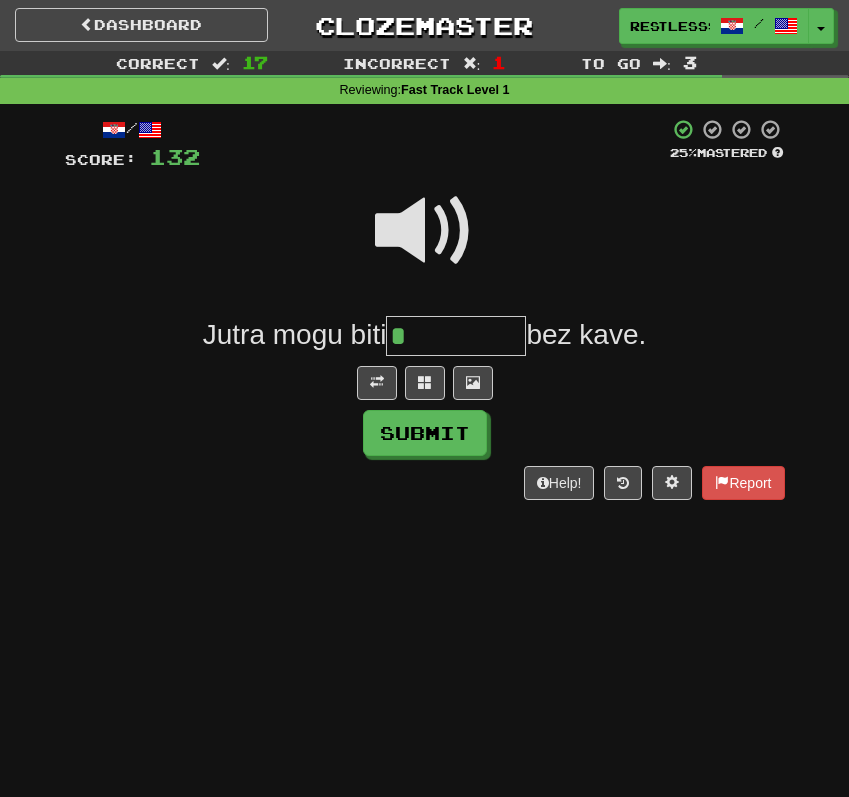 click at bounding box center (425, 231) 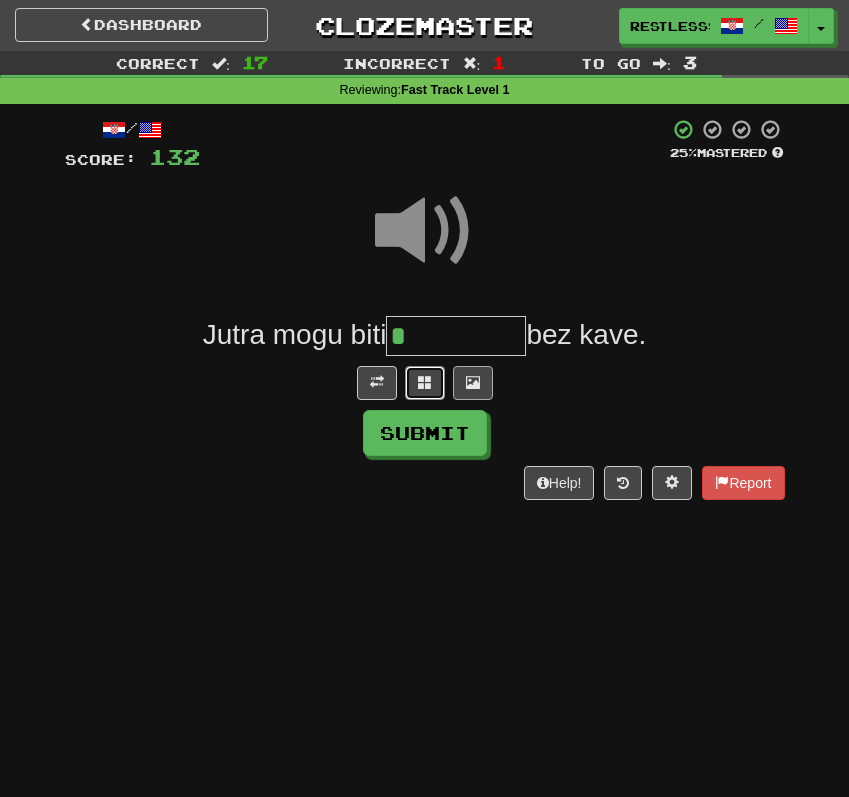 click at bounding box center [425, 382] 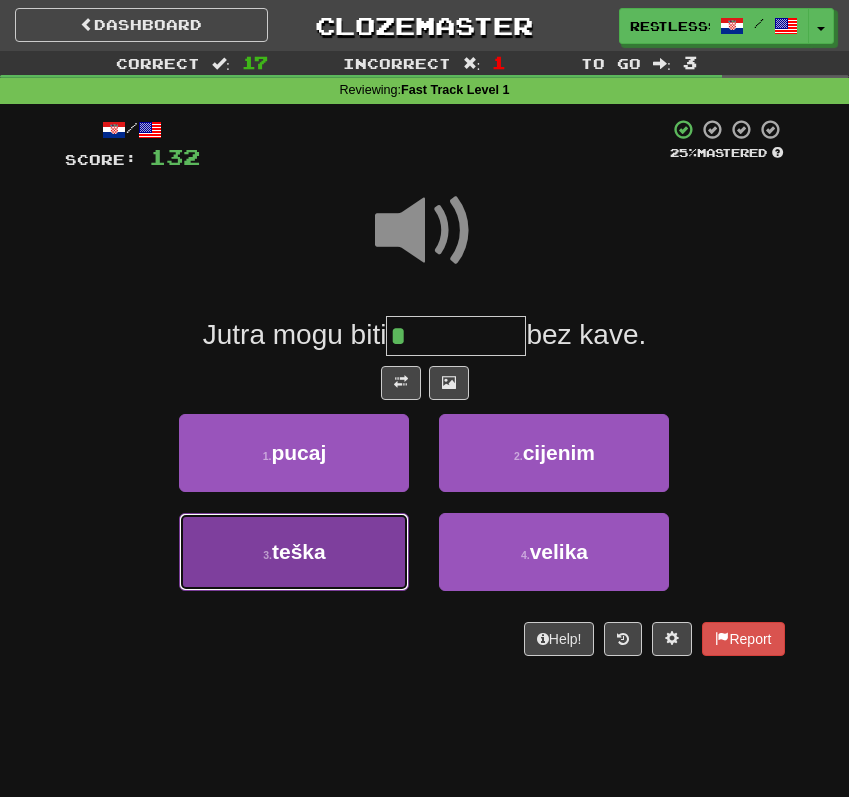 click on "3 .  teška" at bounding box center [294, 552] 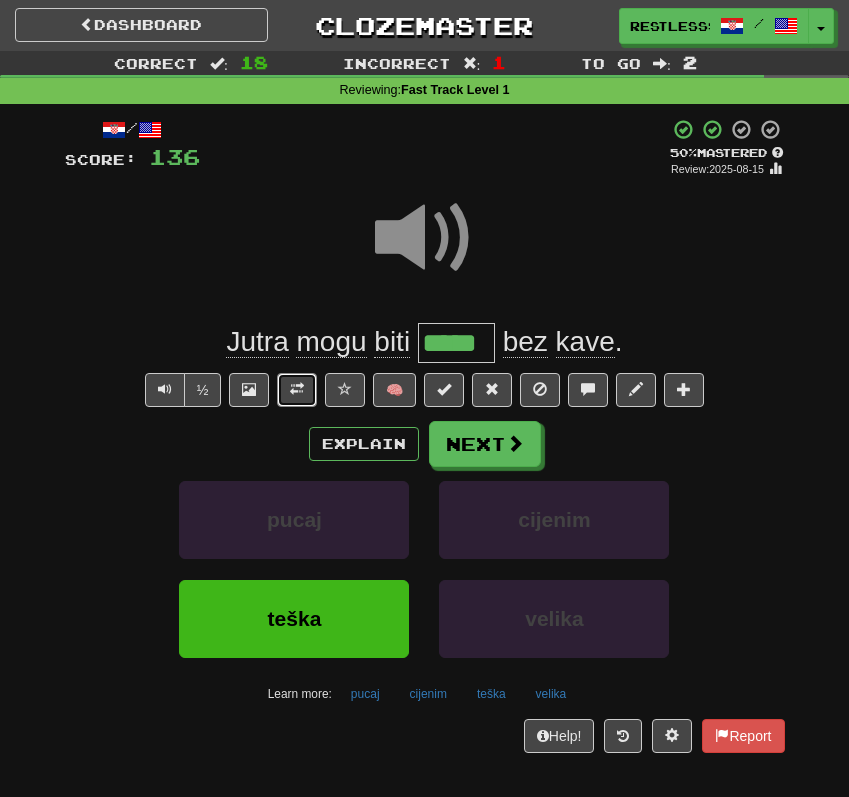 drag, startPoint x: 301, startPoint y: 380, endPoint x: 301, endPoint y: 392, distance: 12 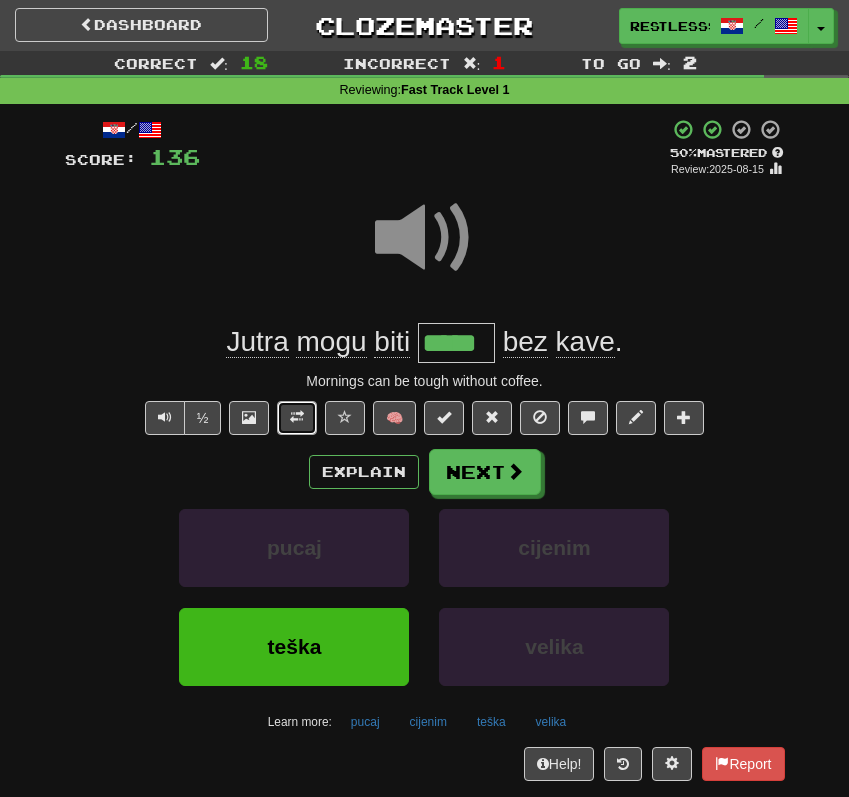 click at bounding box center [297, 418] 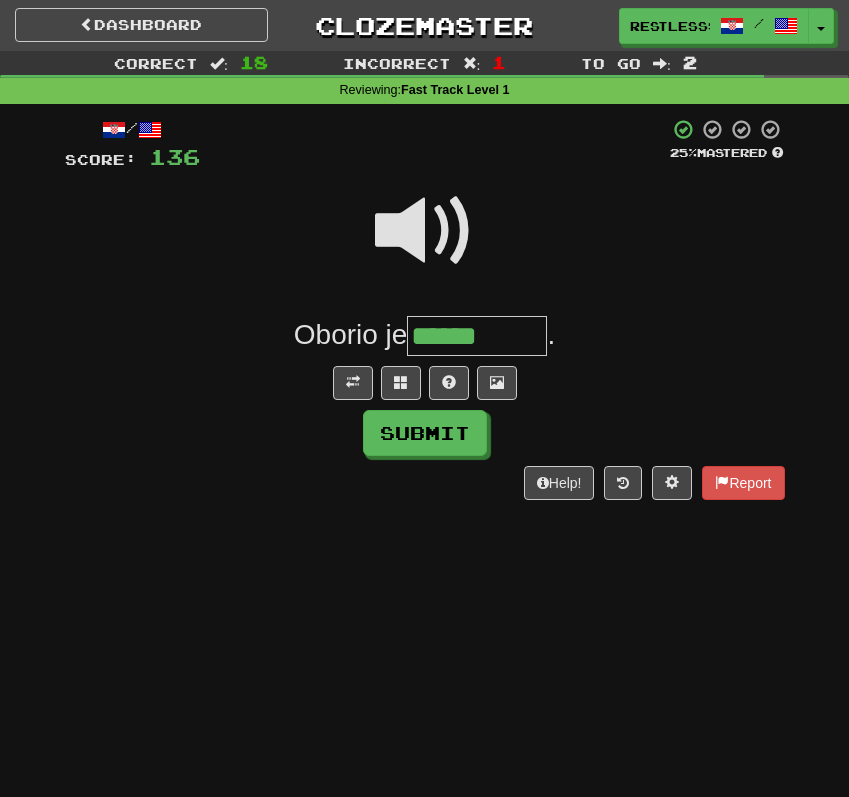 type on "******" 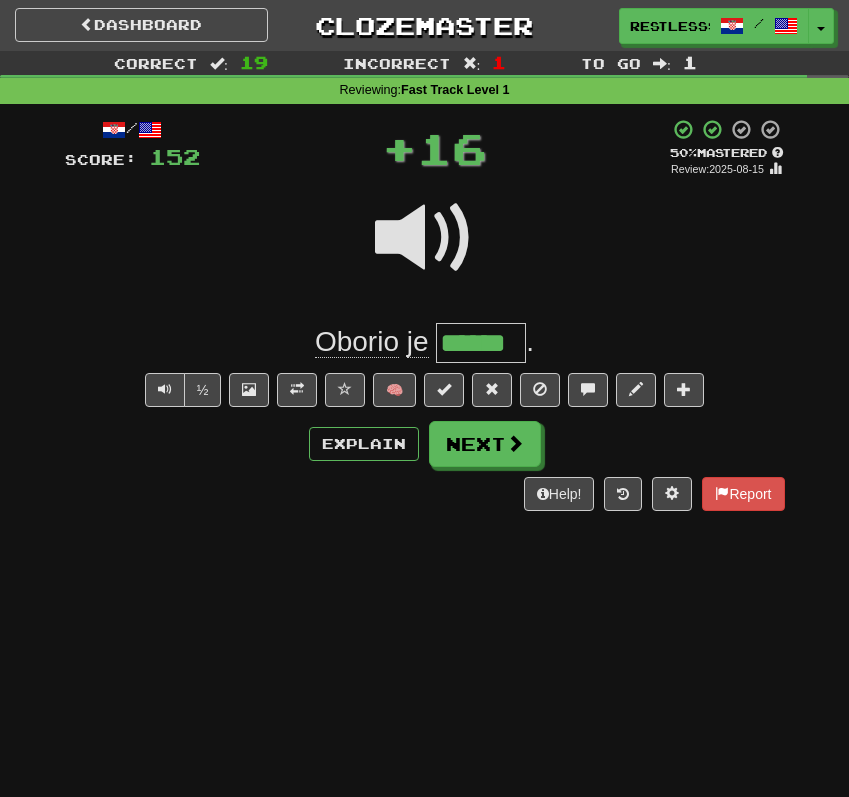 click on "Oborio" 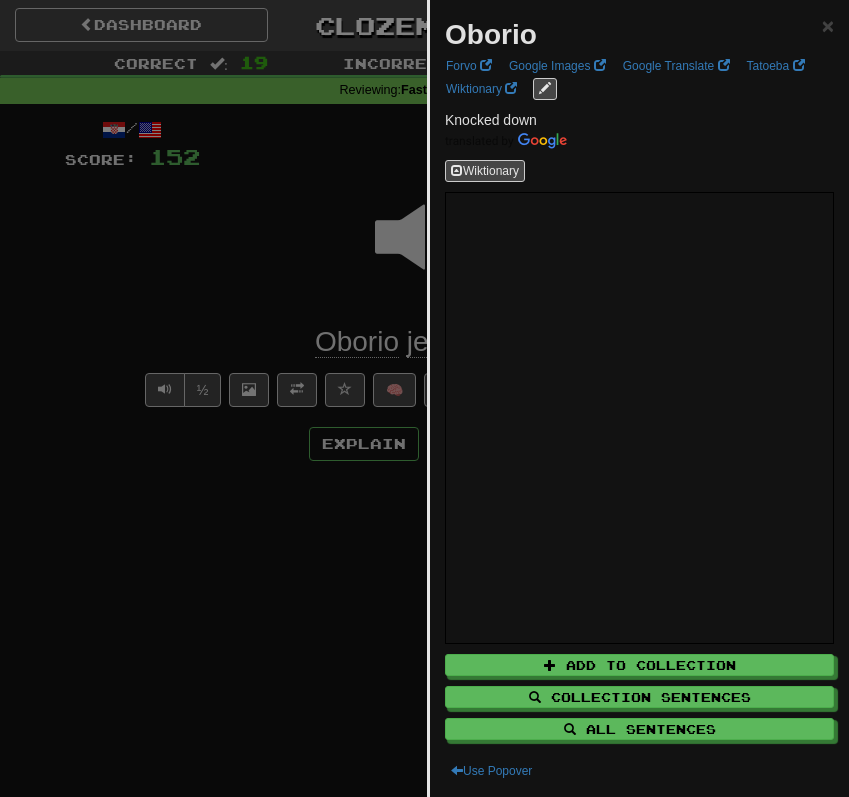 click at bounding box center (424, 398) 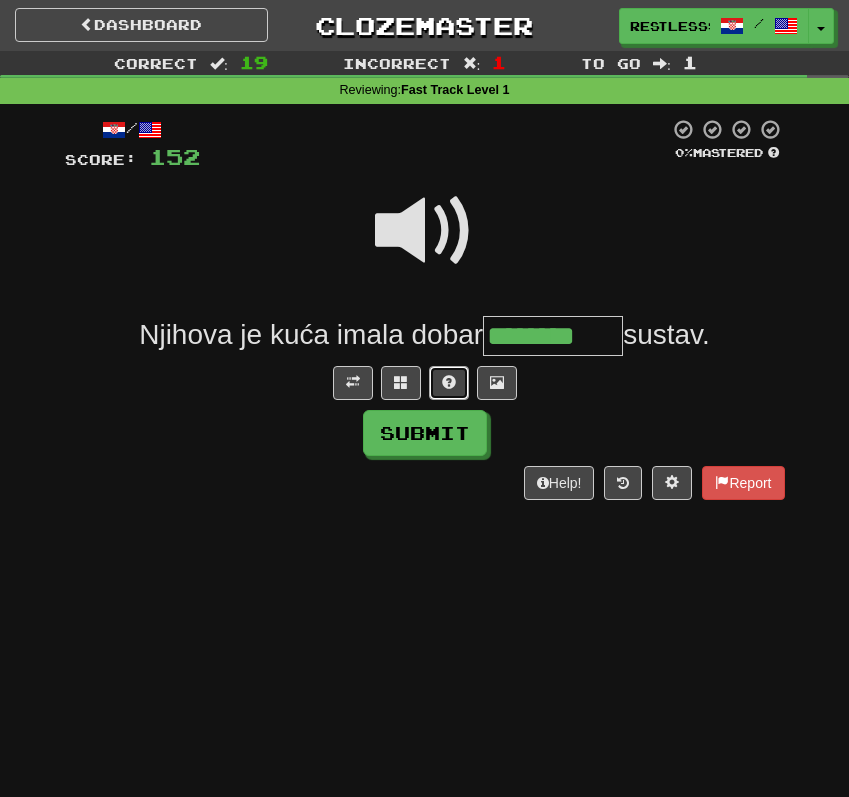 click at bounding box center (449, 382) 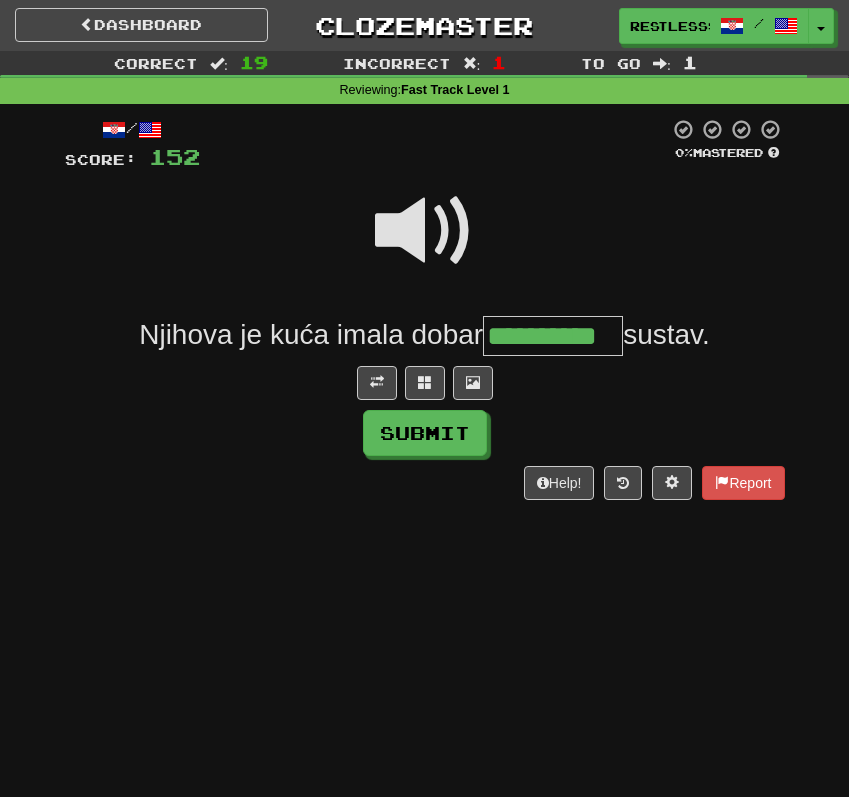 type on "**********" 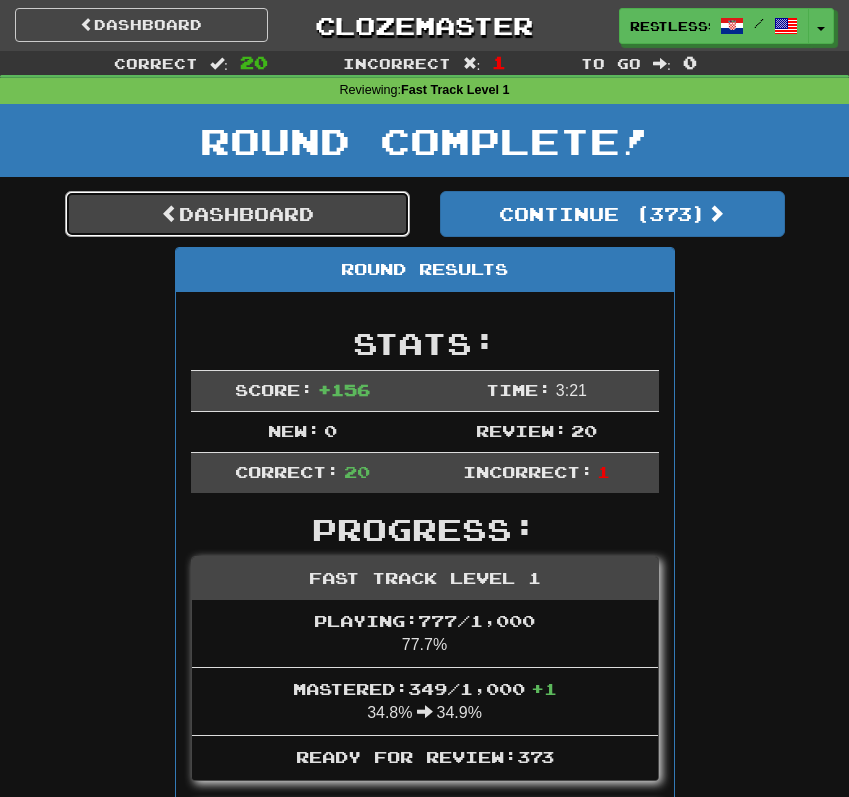 click on "Dashboard" at bounding box center [237, 214] 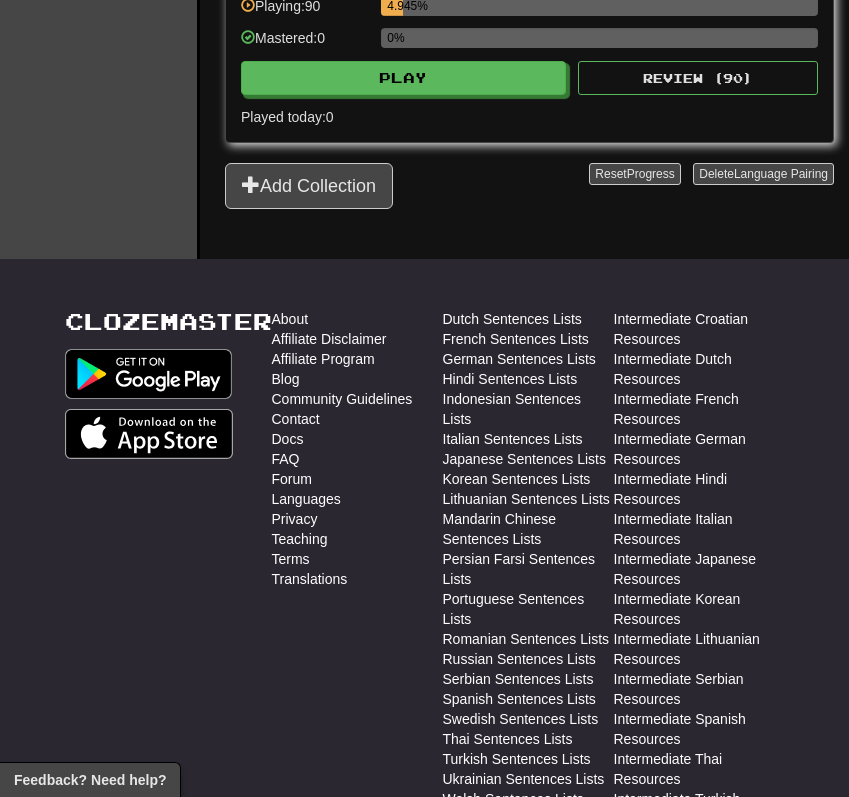 scroll, scrollTop: 1293, scrollLeft: 0, axis: vertical 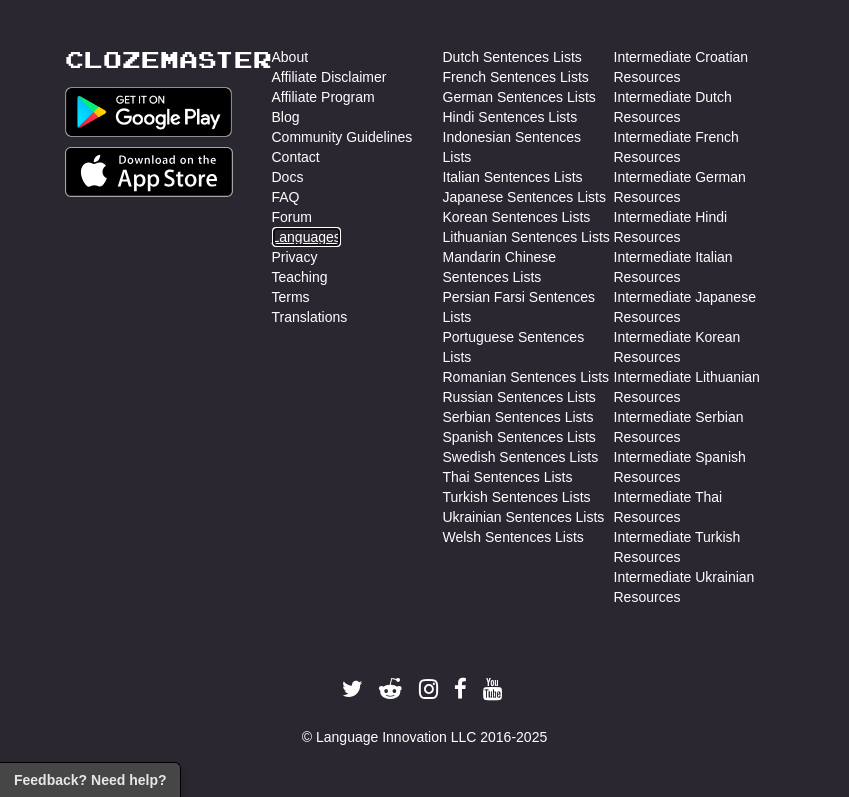 click on "Languages" at bounding box center (306, 237) 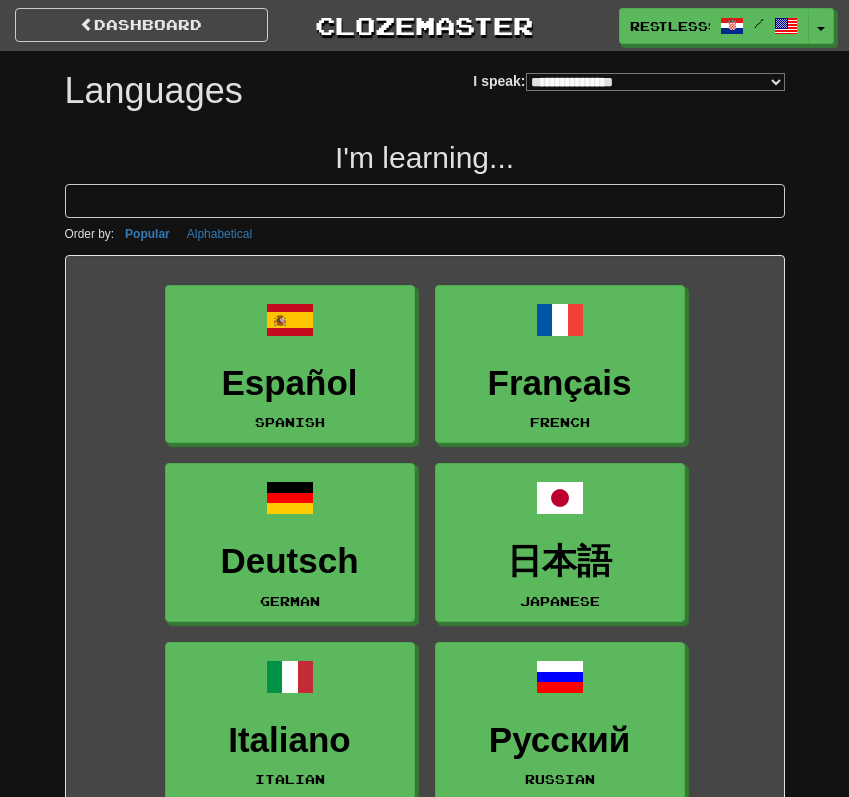 select on "*******" 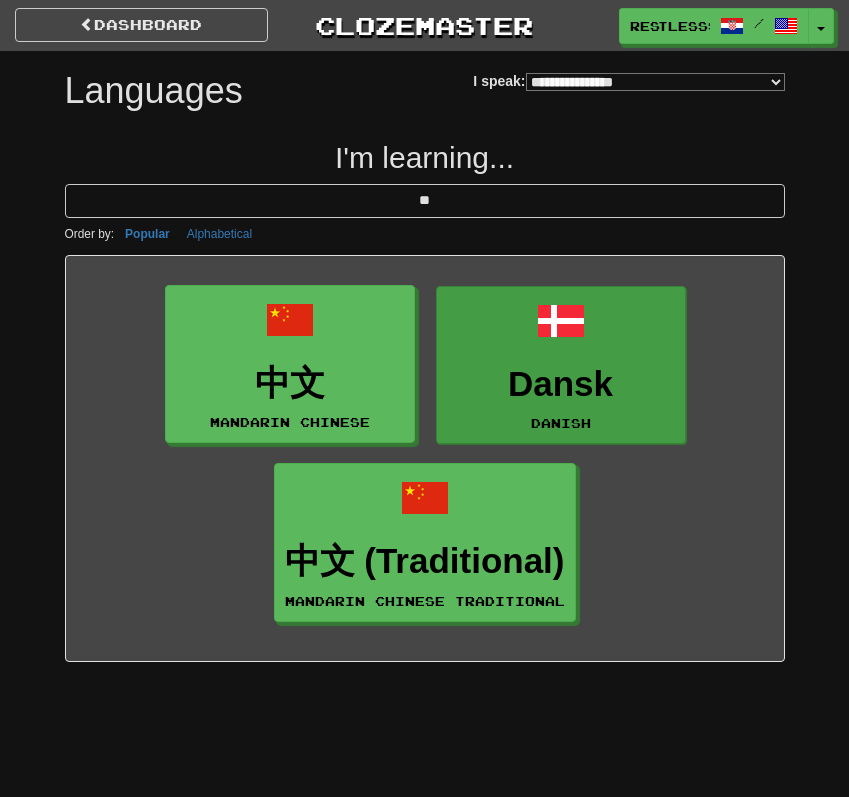 type on "**" 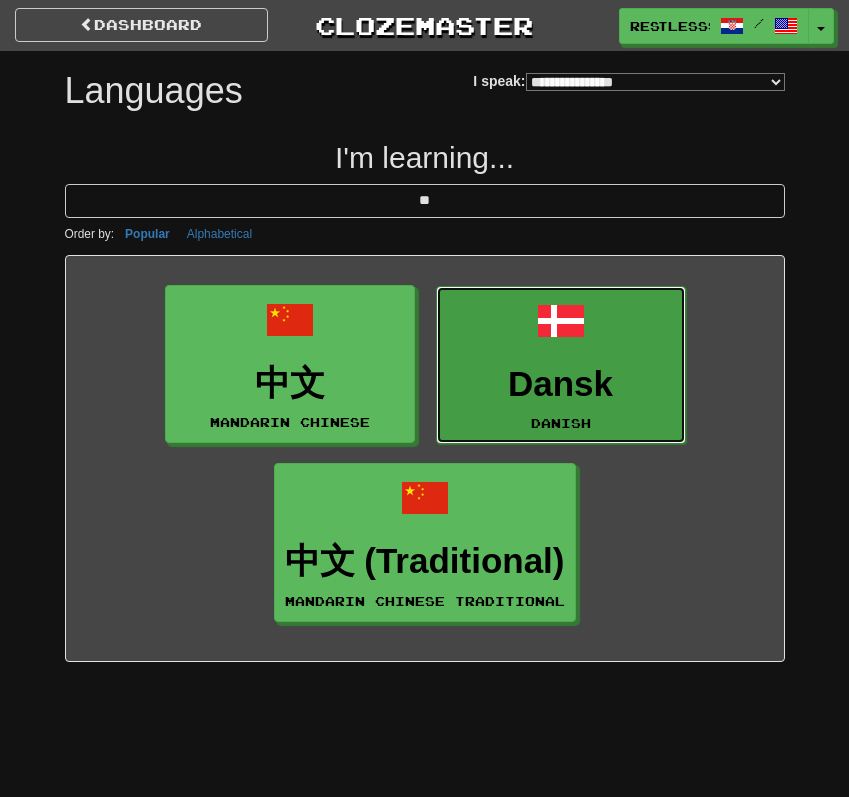 click on "Dansk" at bounding box center (561, 384) 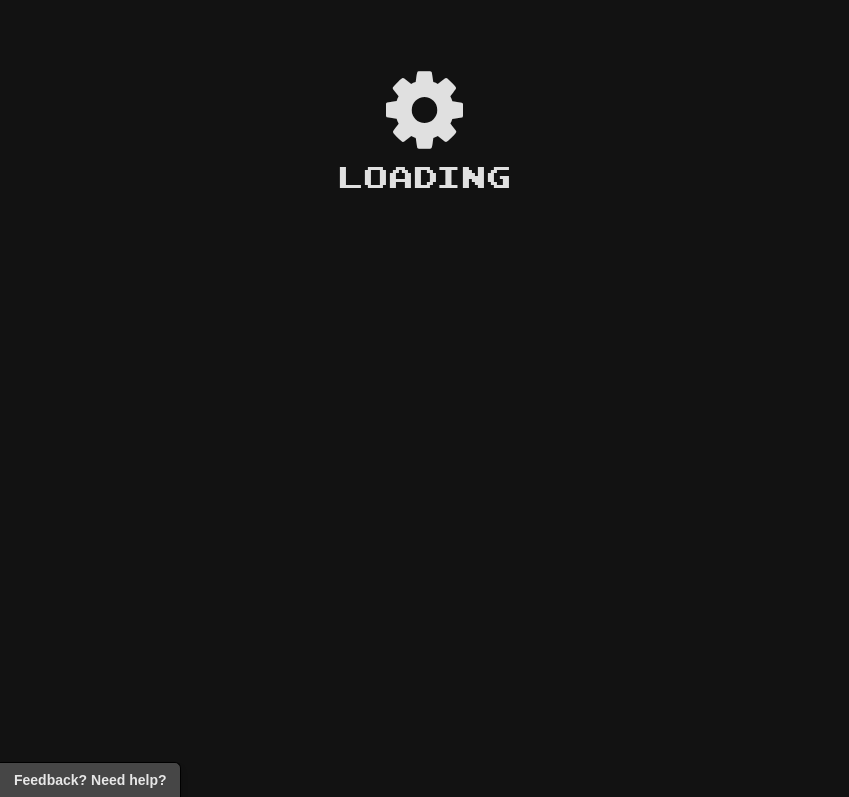 scroll, scrollTop: 0, scrollLeft: 0, axis: both 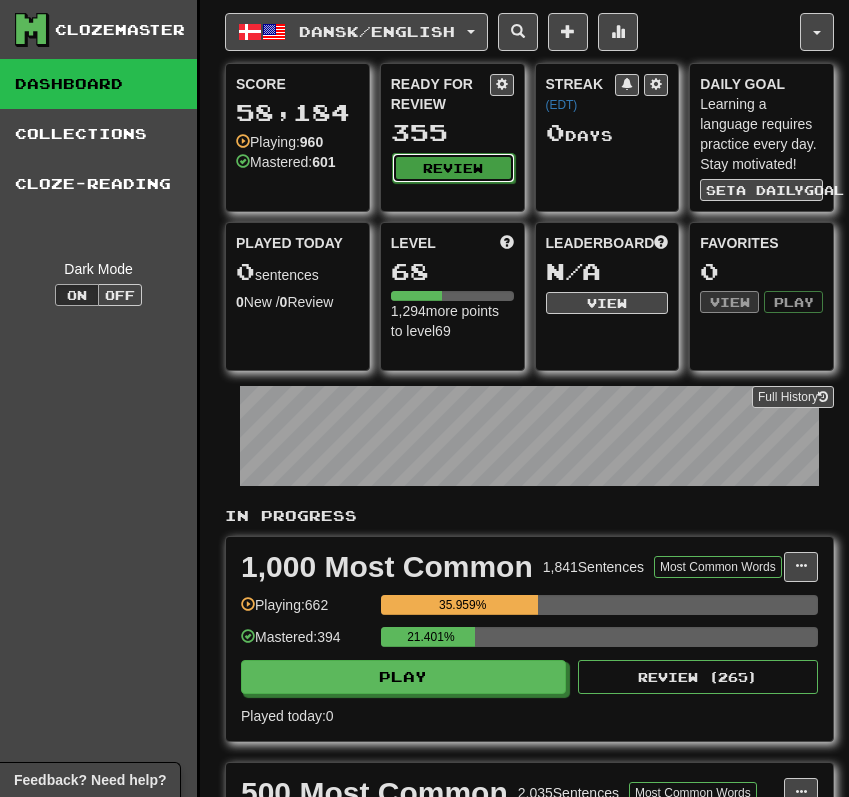 click on "Review" at bounding box center (453, 168) 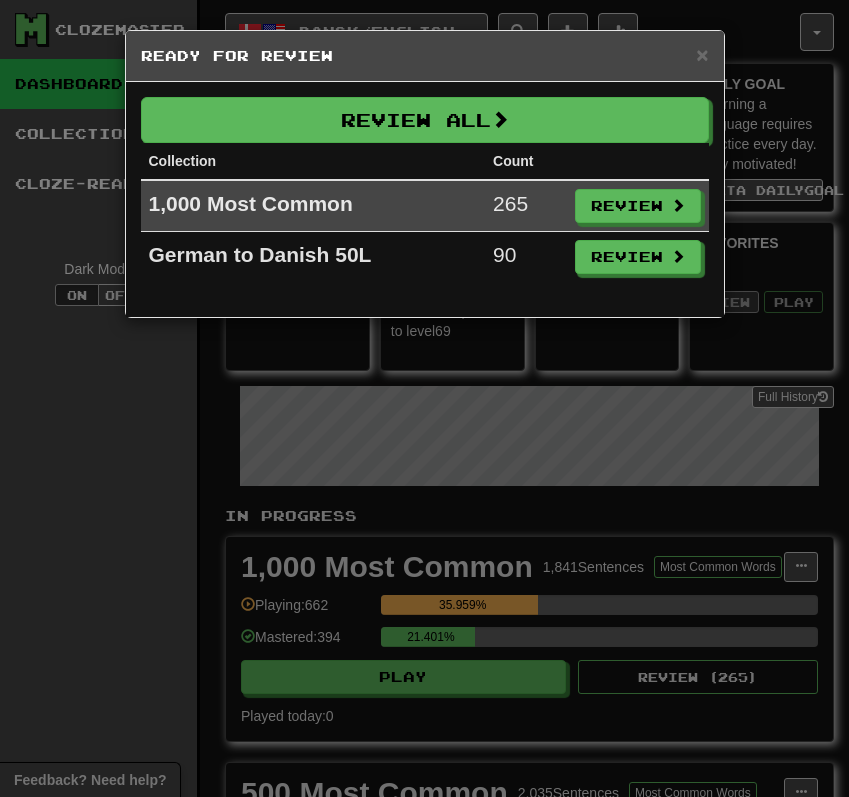 click on "× Ready for Review Review All  Collection Count 1,000 Most Common 265 Review German to Danish 50L 90 Review" at bounding box center [424, 398] 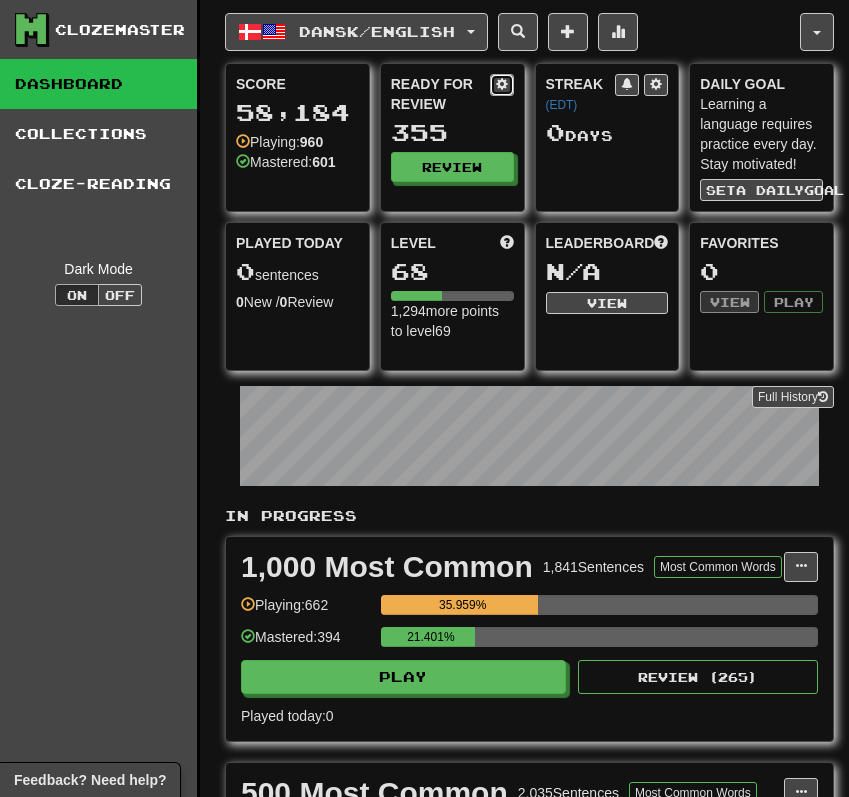 click at bounding box center [502, 85] 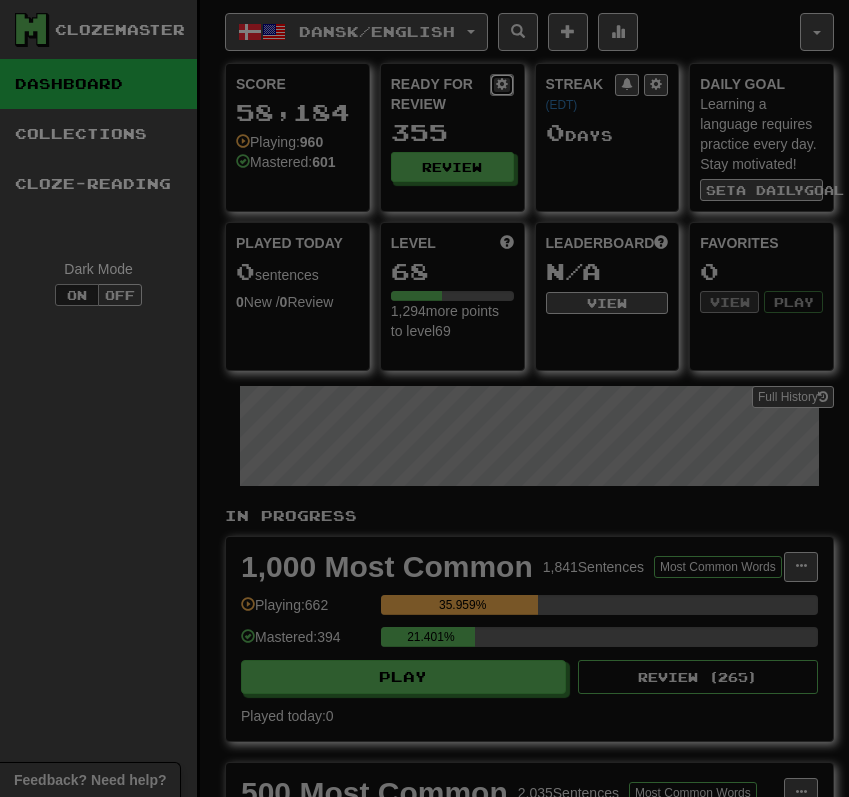 select on "*" 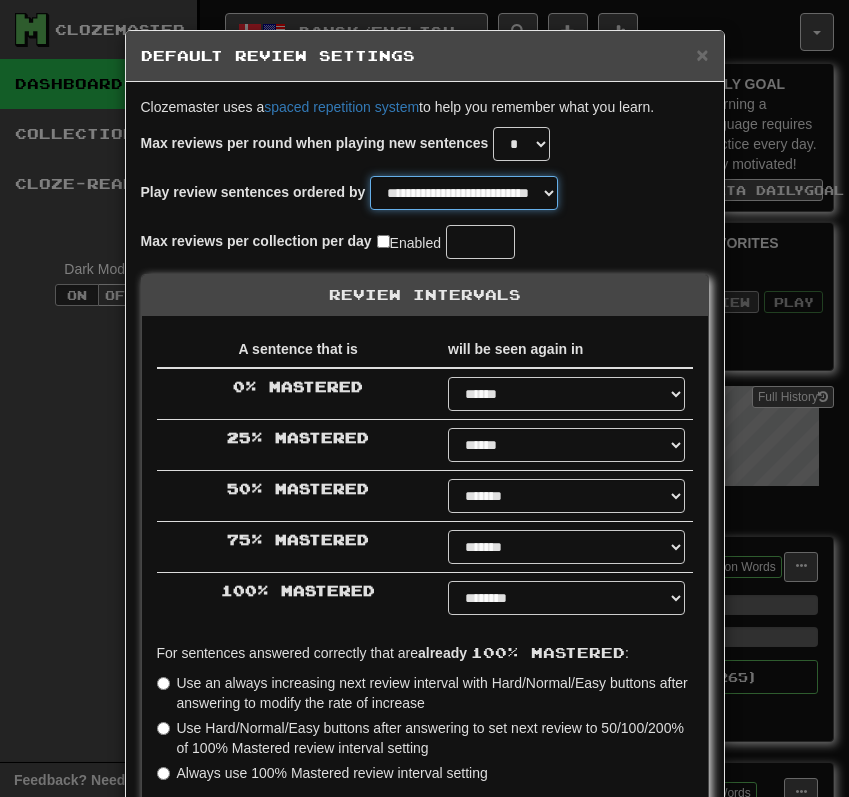click on "**********" at bounding box center [464, 193] 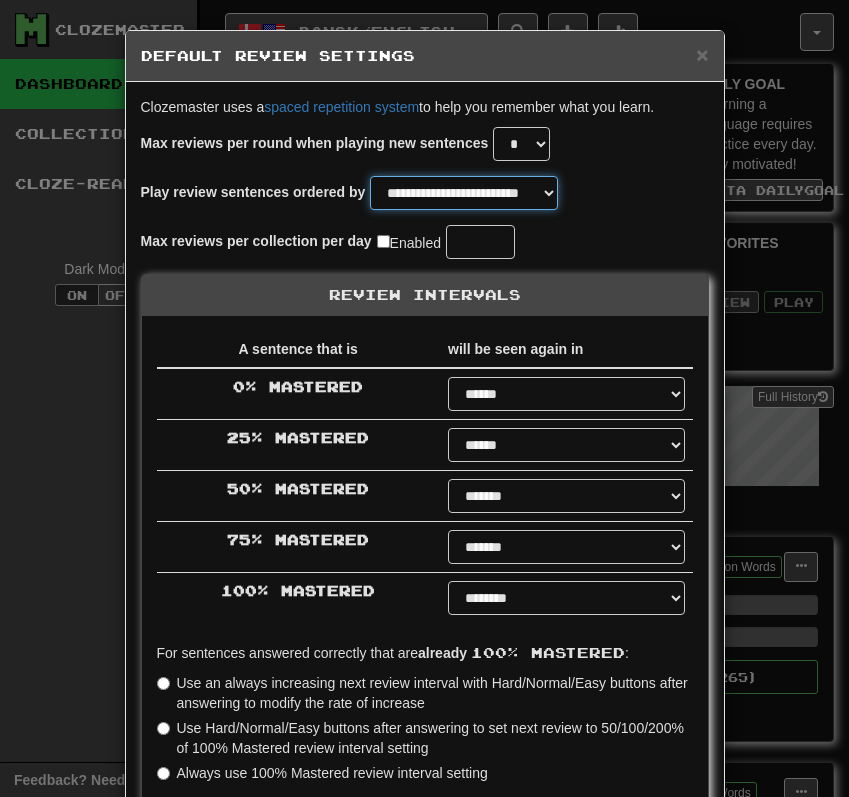 scroll, scrollTop: 308, scrollLeft: 0, axis: vertical 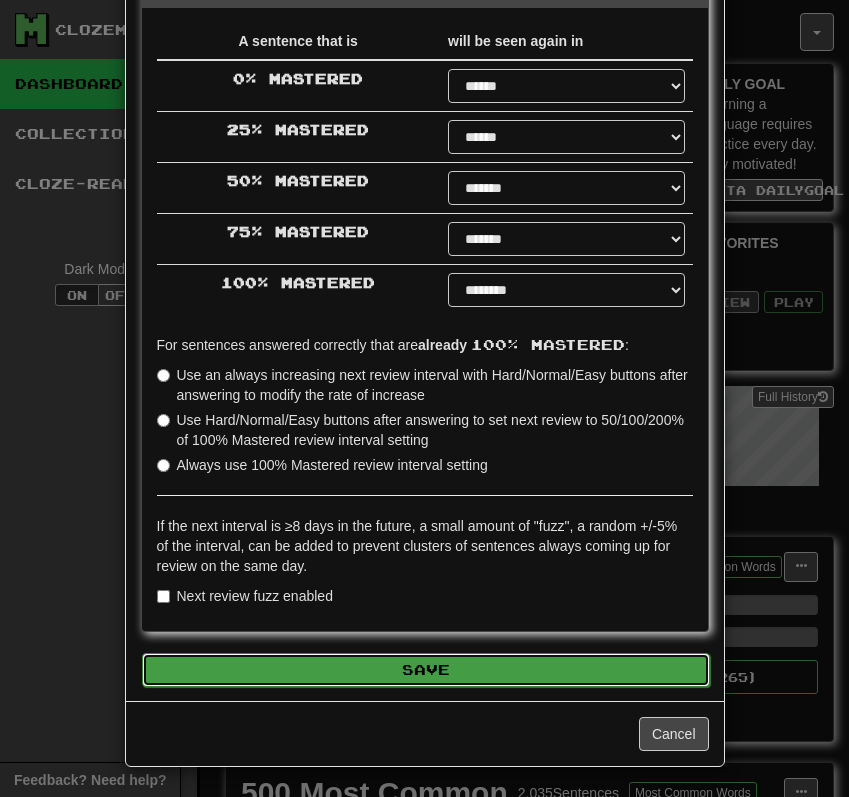 click on "Save" at bounding box center (426, 670) 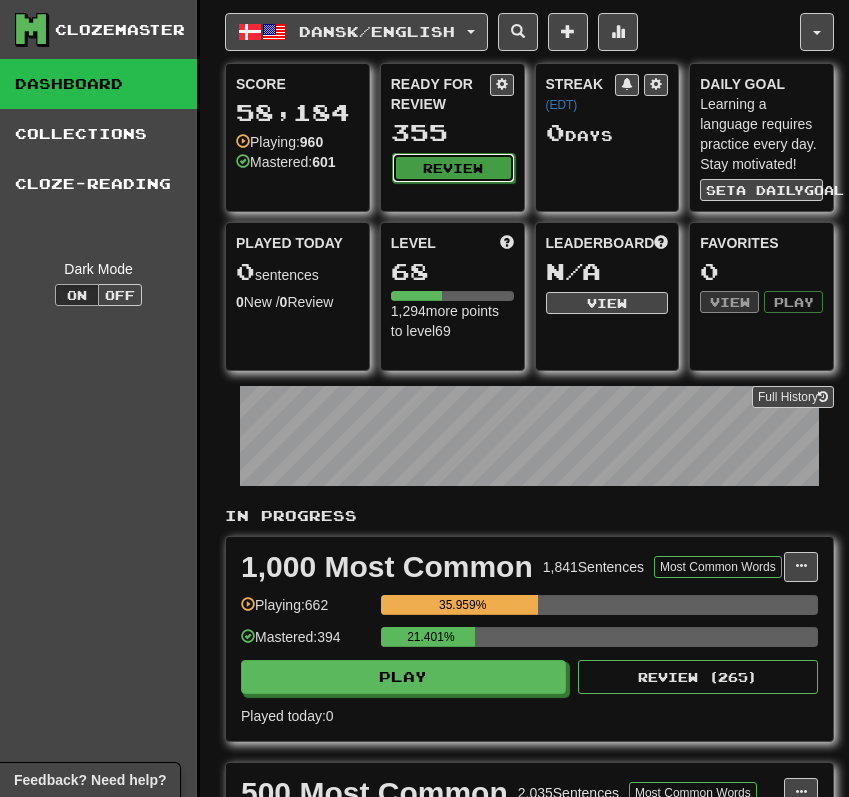 click on "Review" at bounding box center (453, 168) 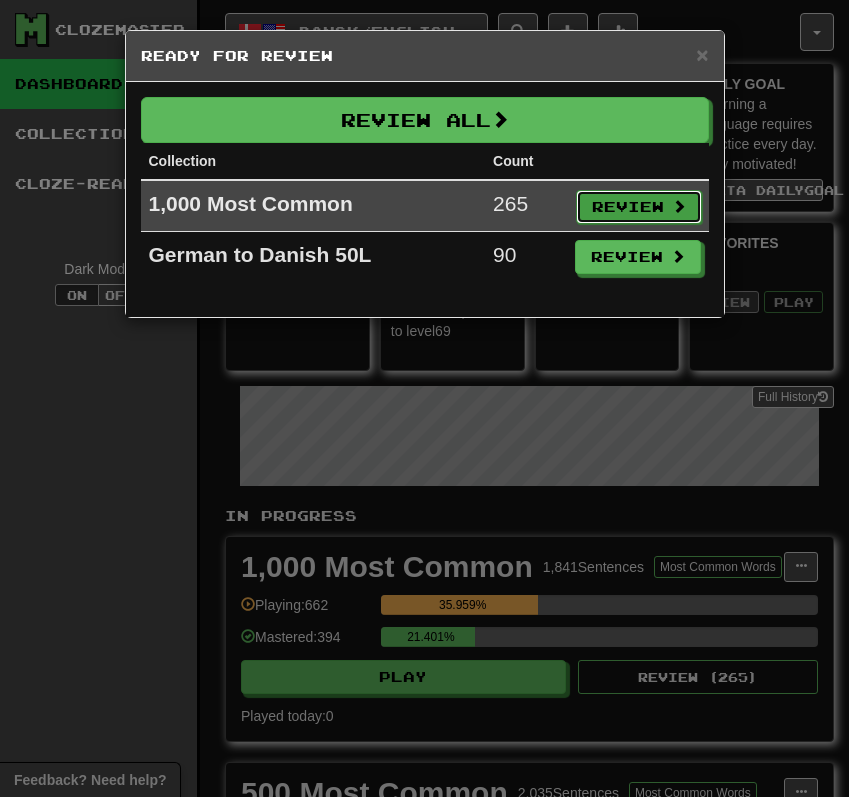 click on "Review" at bounding box center (639, 207) 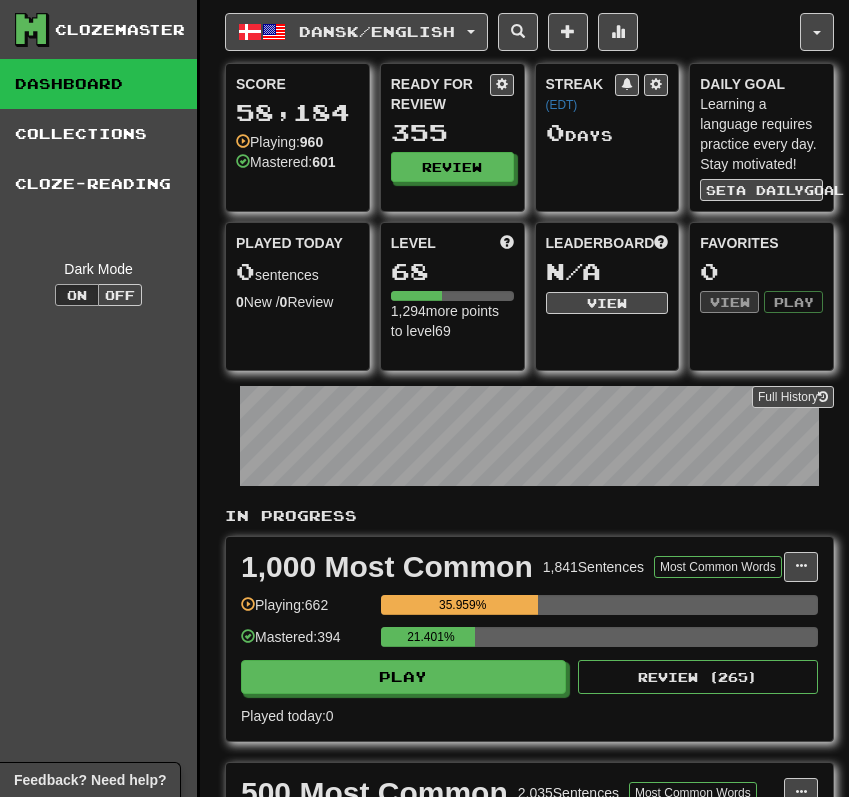 select on "**" 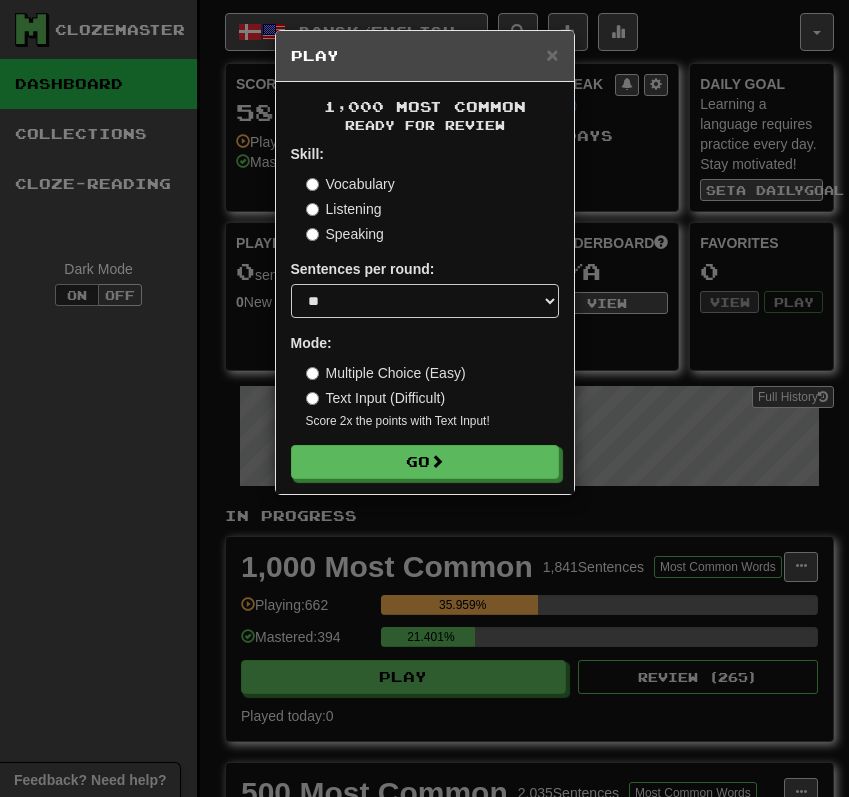click on "Listening" at bounding box center (344, 209) 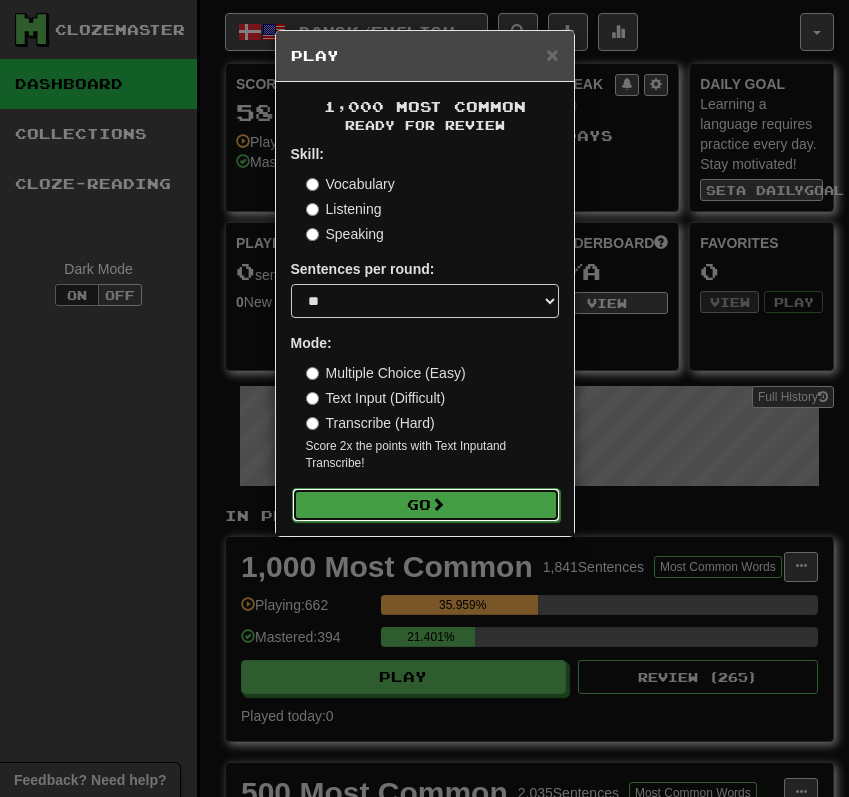 click on "Go" at bounding box center [426, 505] 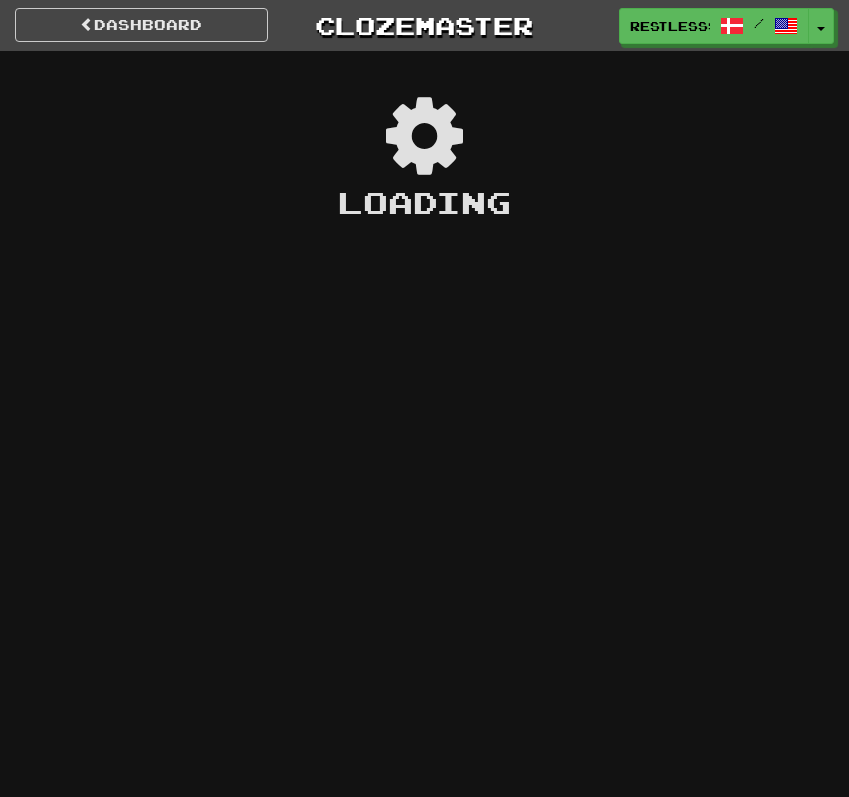 scroll, scrollTop: 0, scrollLeft: 0, axis: both 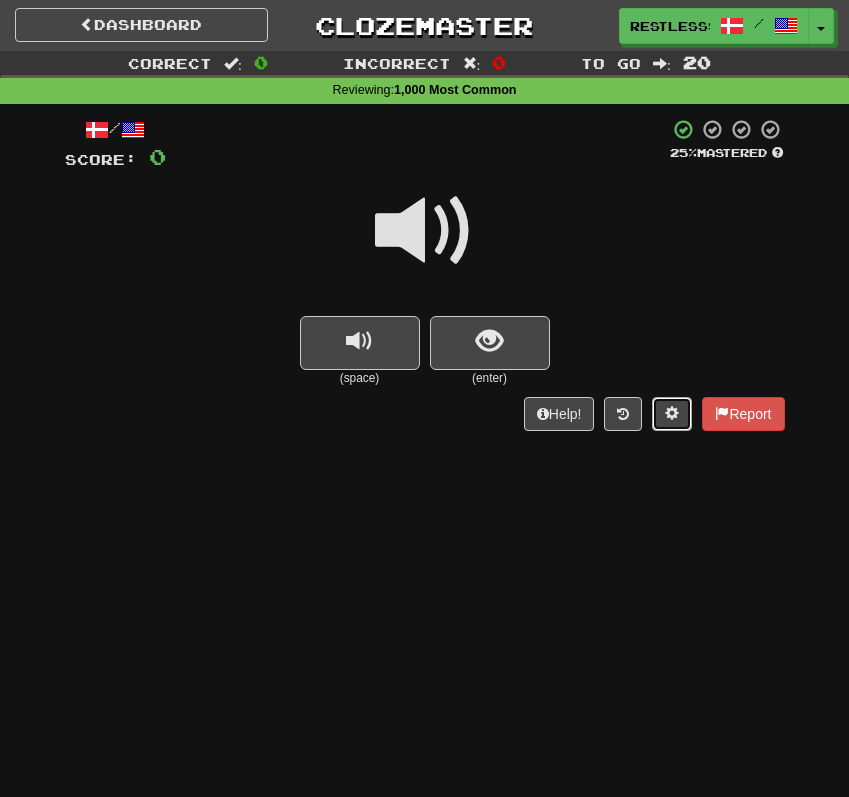 click at bounding box center (672, 414) 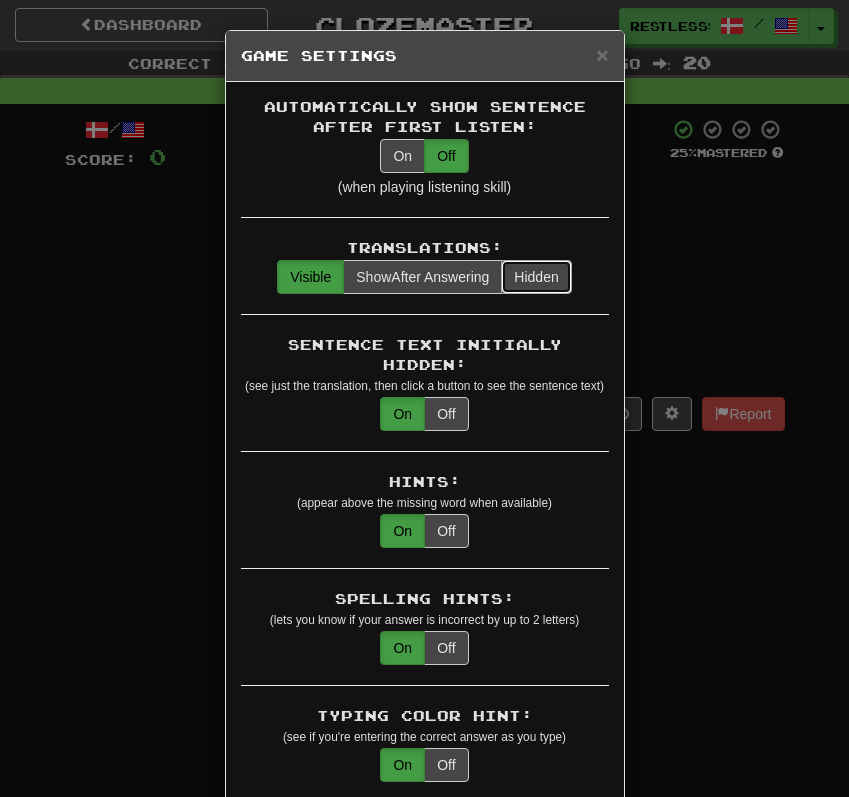 click on "Hidden" at bounding box center (536, 277) 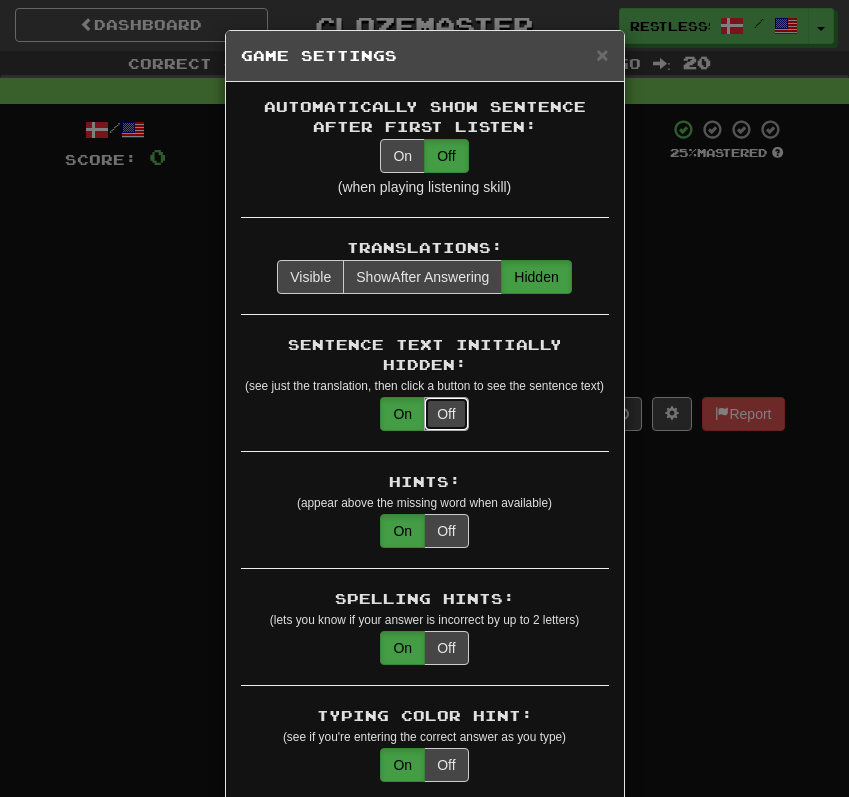 click on "Off" at bounding box center (446, 414) 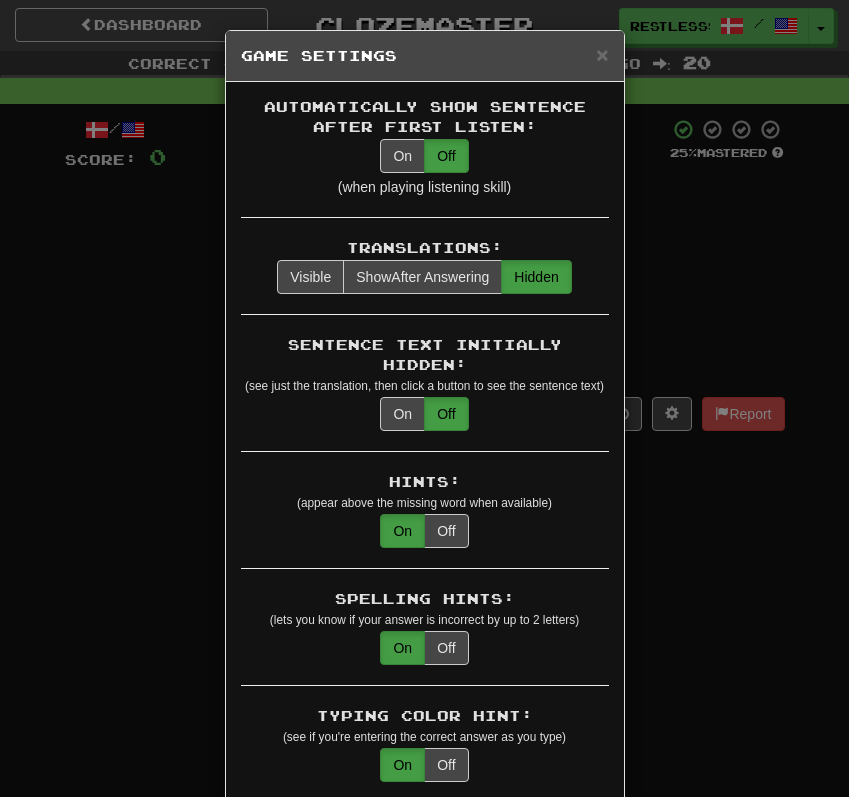 click on "× Game Settings Automatically Show Sentence After First Listen: On Off (when playing listening skill) Translations: Visible Show  After Answering Hidden Sentence Text Initially Hidden: (see just the translation, then click a button to see the sentence text) On Off Hints: (appear above the missing word when available) On Off Spelling Hints: (lets you know if your answer is incorrect by up to 2 letters) On Off Typing Color Hint: (see if you're entering the correct answer as you type) On Off Text Box Size: (text box size can change to match the missing word) Changes Always the Same Enter Submits Empty: (pressing Enter when the input is empty will submit a blank answer) On Off Clear After Answering: (keypress clears the text input after answering so you can practice re-typing the answer) On Off Image Toggle: (toggle button, if sentence image available) After Answering Before and After Off Image Background: (use sentence image as background, if available) On Off Pronunciation: On Off Sound Effects: On Off On Off" at bounding box center (424, 398) 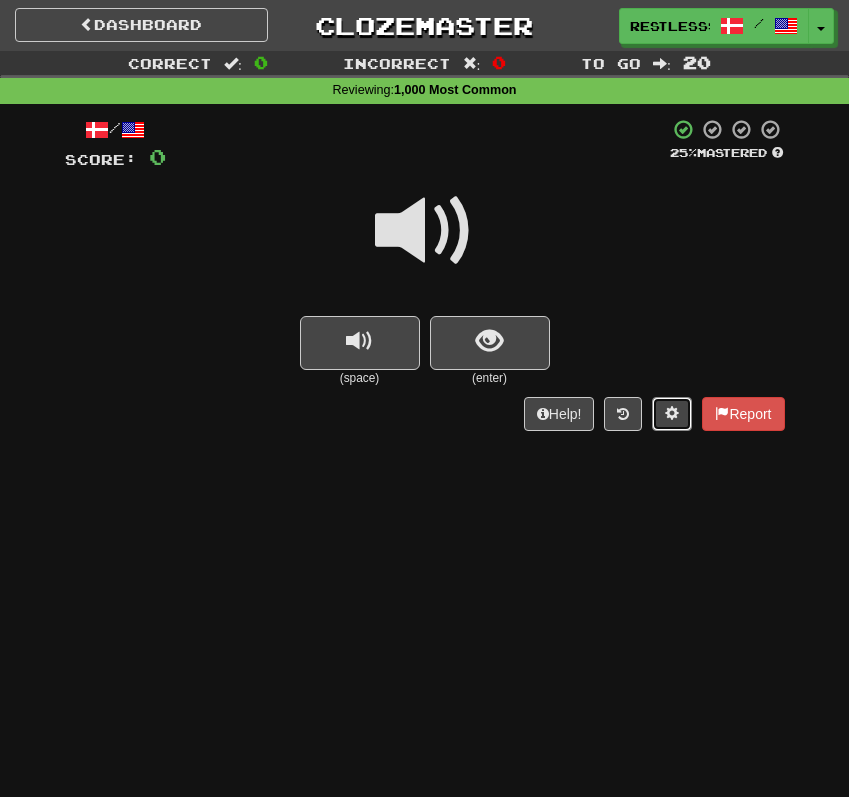 type 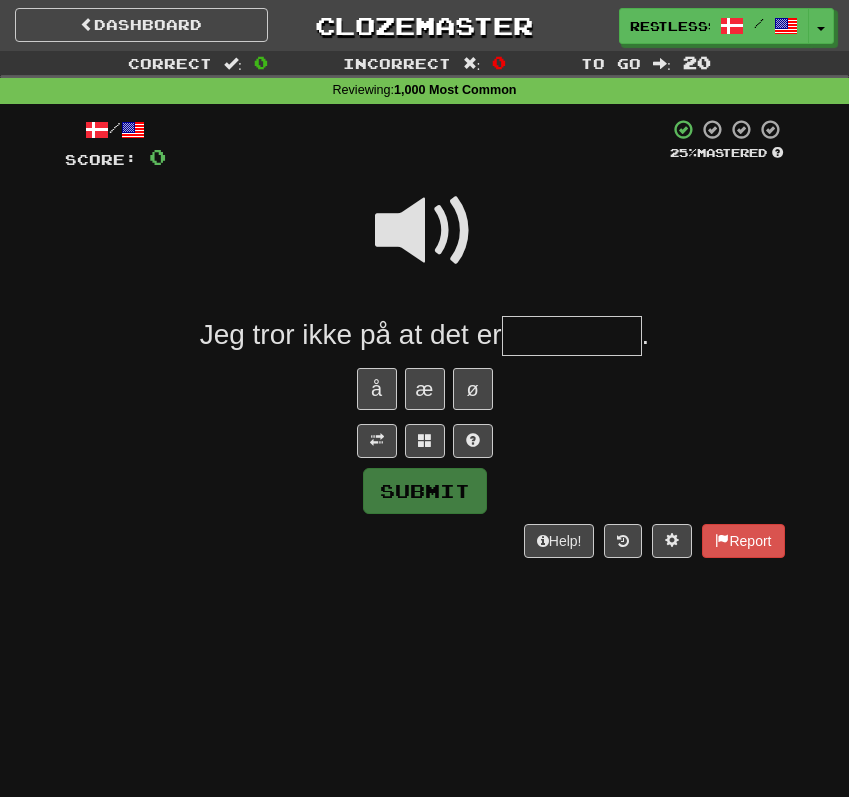 click at bounding box center (425, 231) 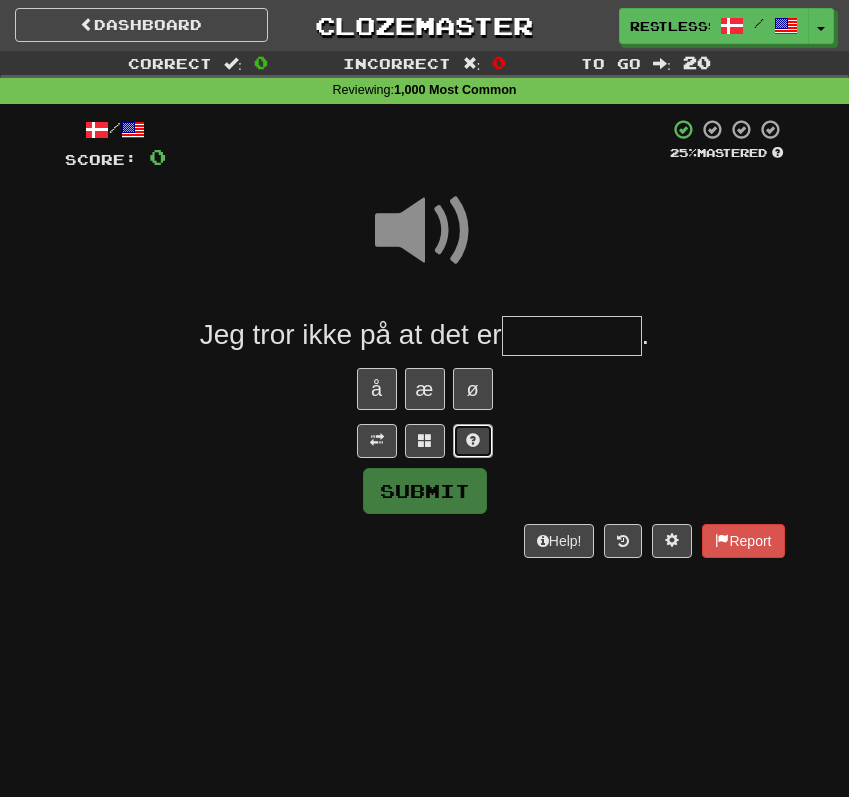 click at bounding box center (473, 440) 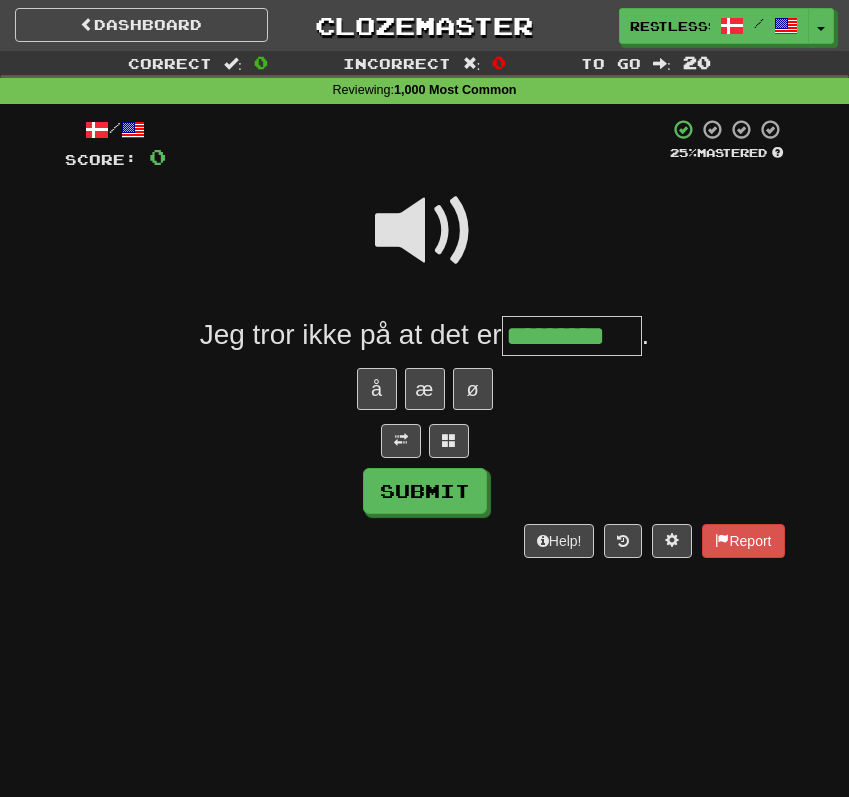 scroll, scrollTop: 0, scrollLeft: 7, axis: horizontal 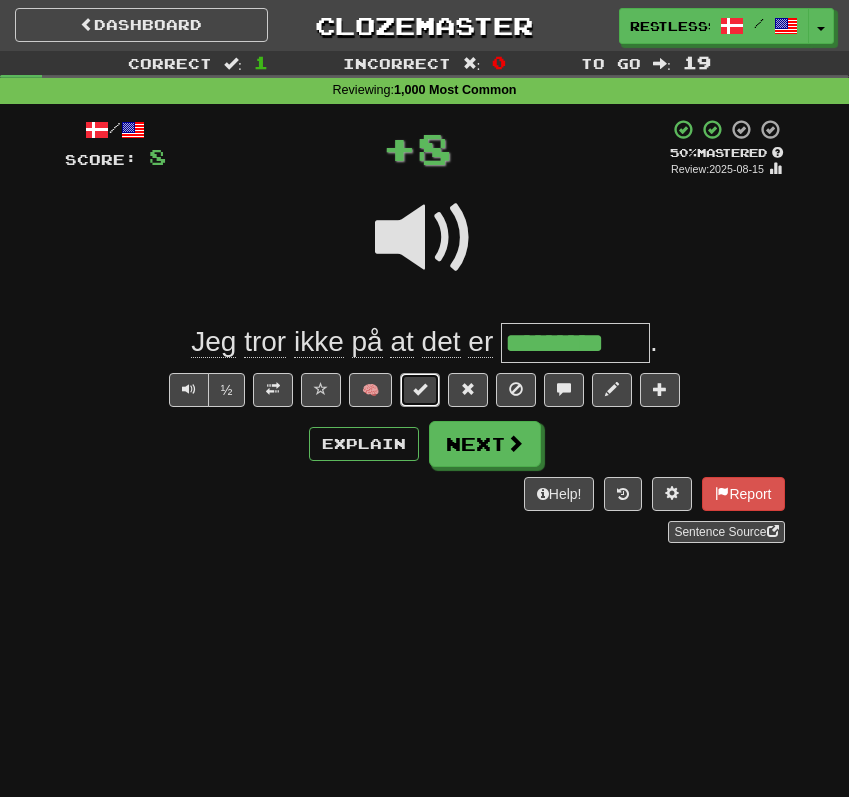 click at bounding box center [420, 389] 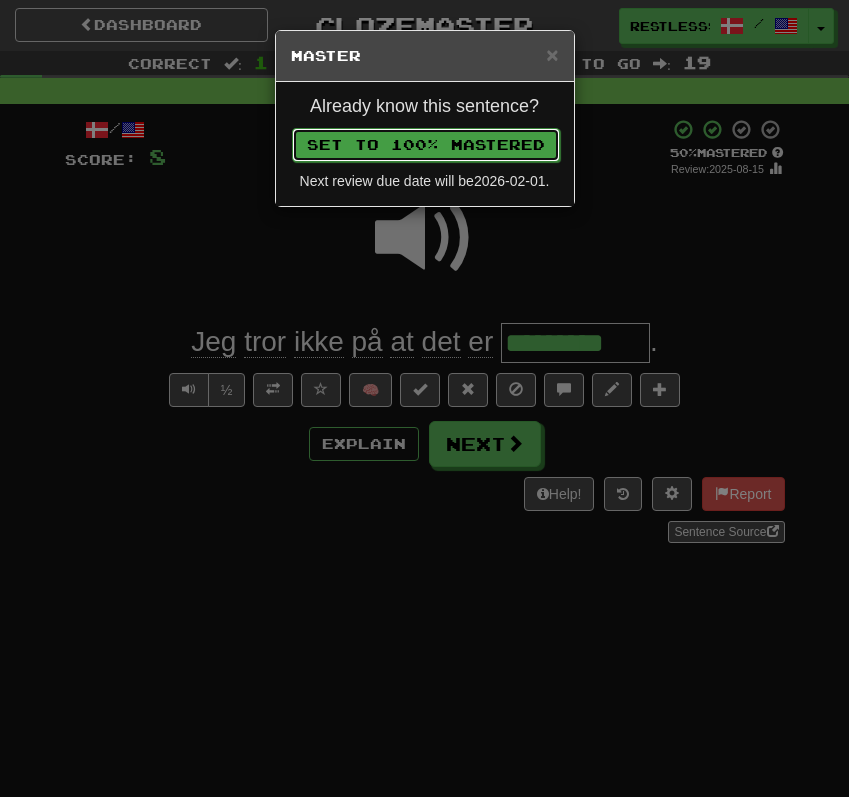 click on "Set to 100% Mastered" at bounding box center [426, 145] 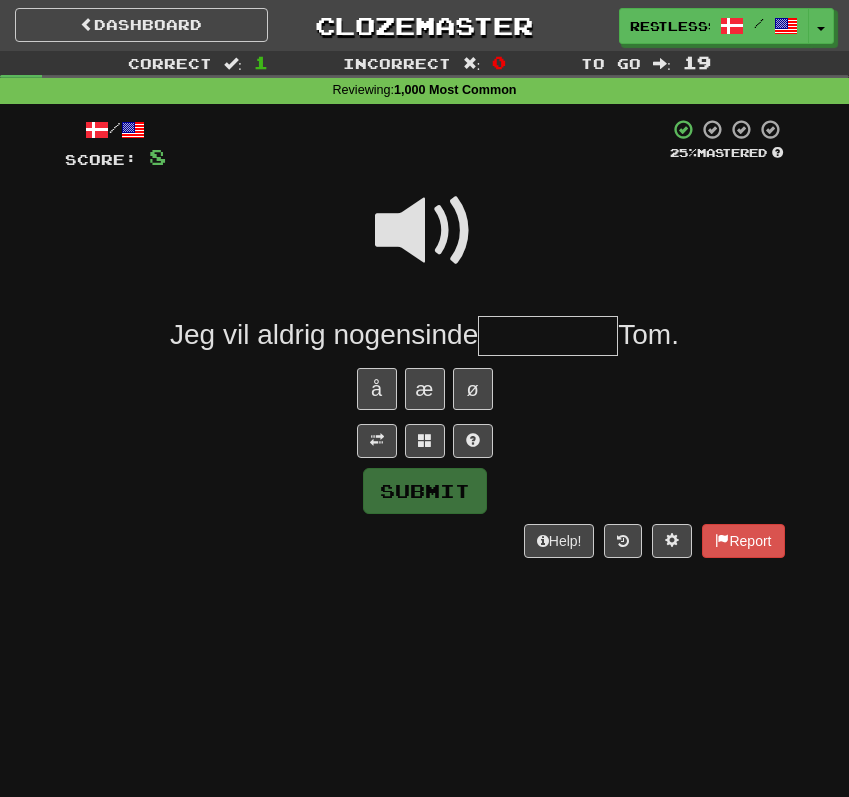 click at bounding box center [425, 231] 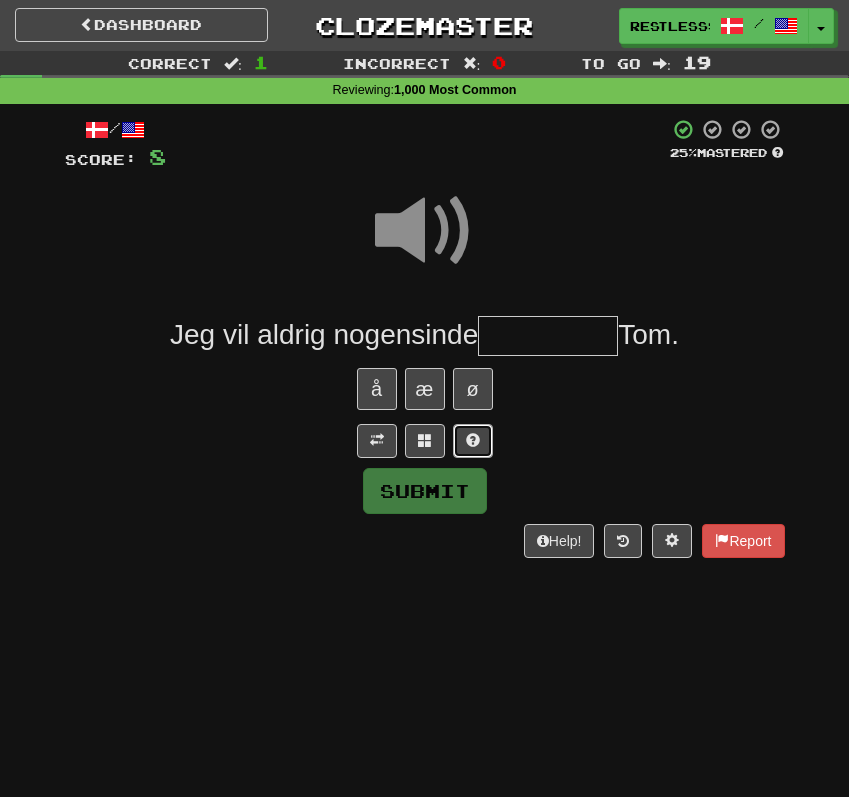 click at bounding box center (473, 441) 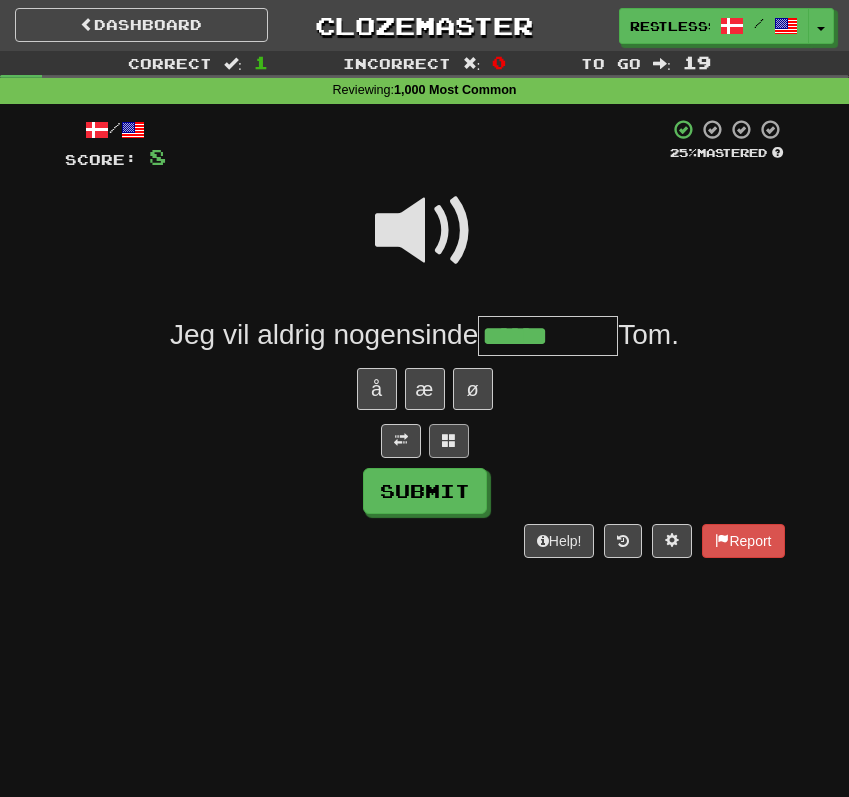 type on "******" 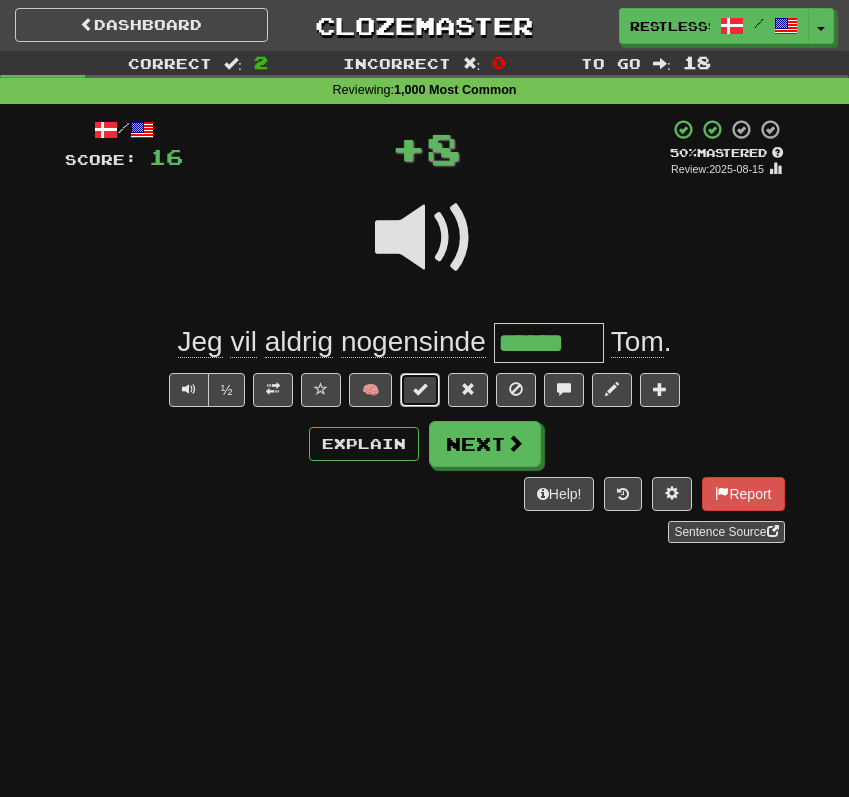 click at bounding box center (420, 389) 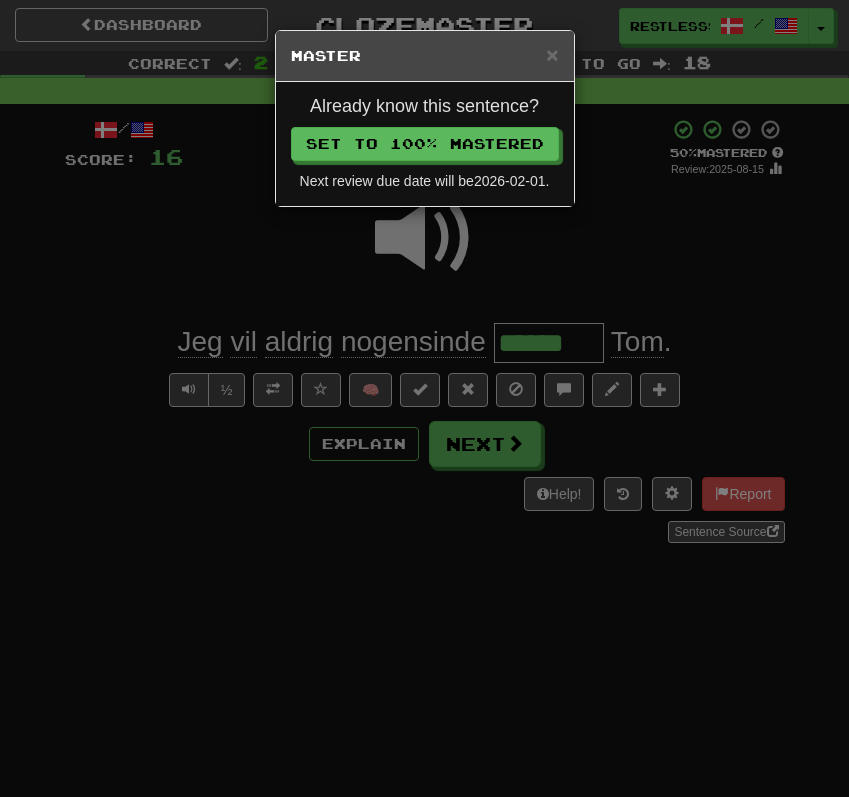 click on "Already know this sentence? Set to 100% Mastered Next review due date will be  2026-02-01 ." at bounding box center (425, 144) 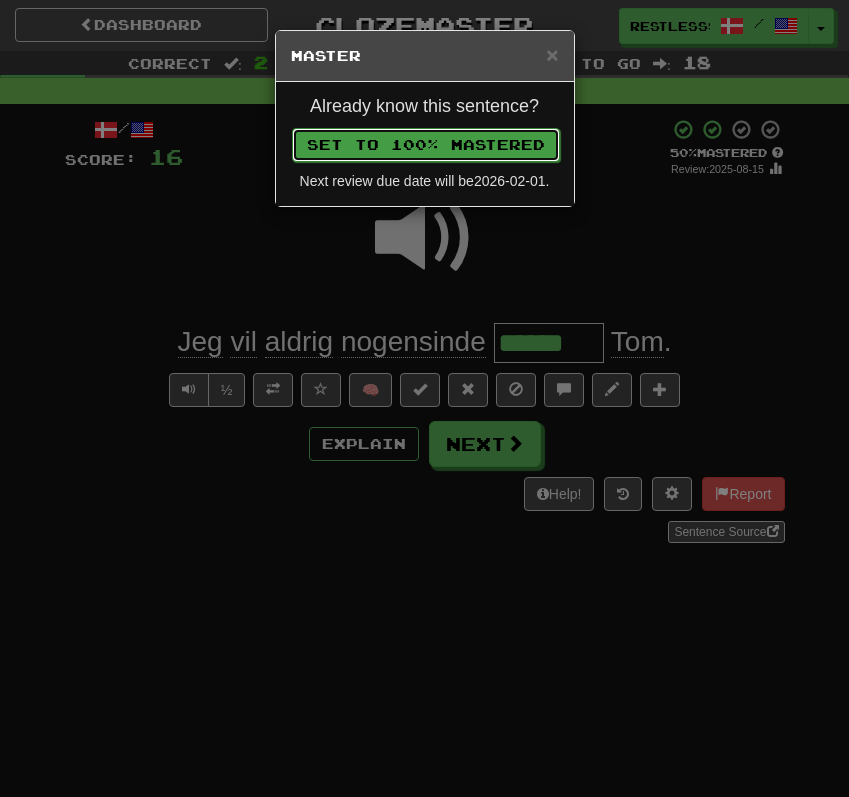 click on "Set to 100% Mastered" at bounding box center [426, 145] 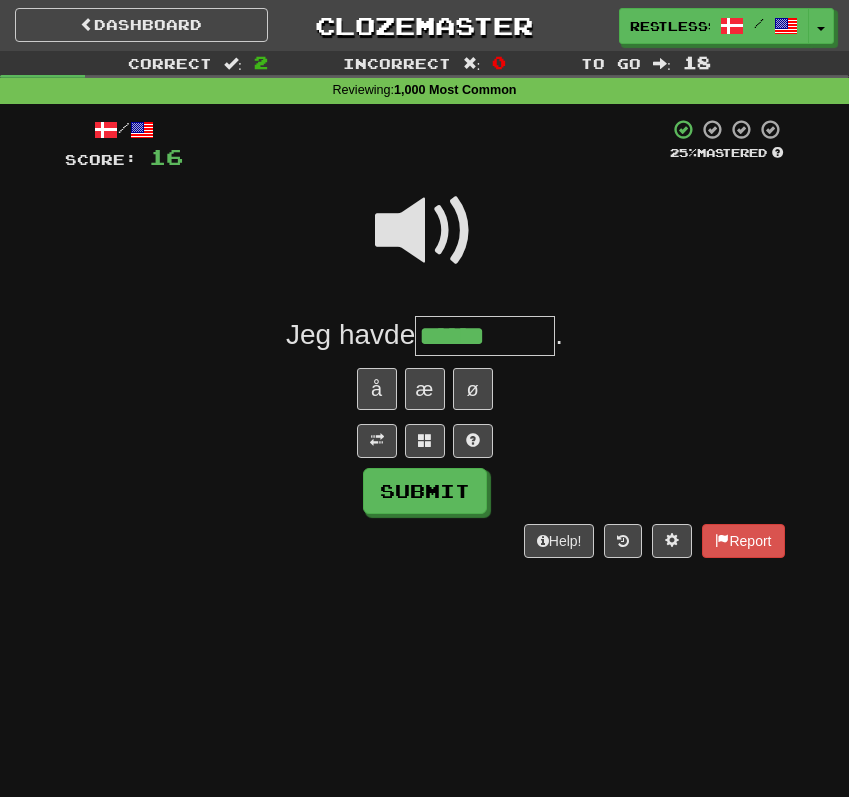 type on "******" 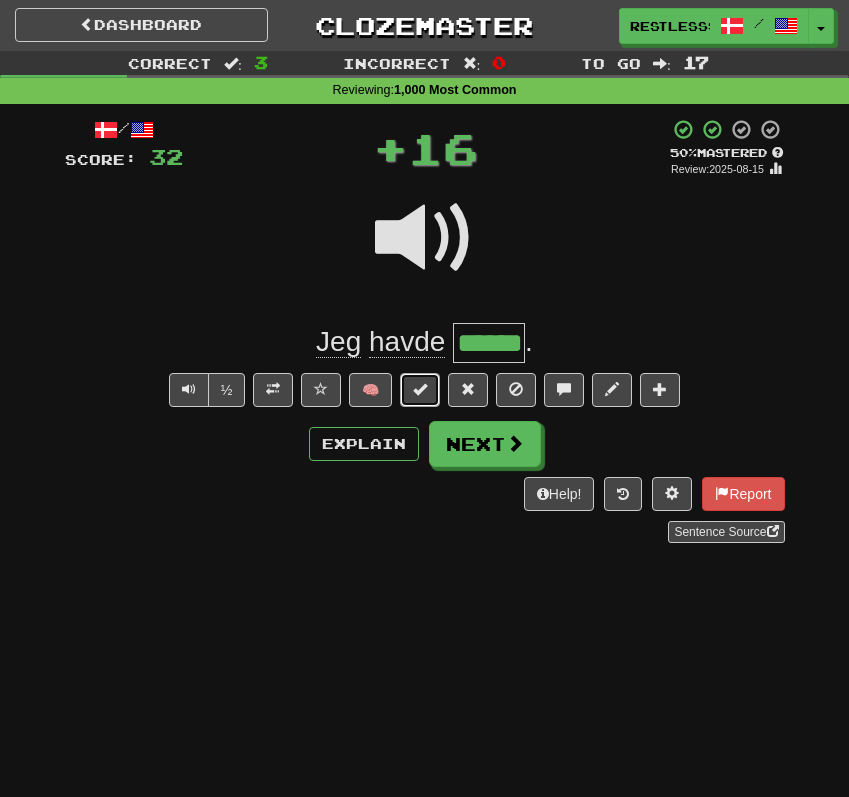 click at bounding box center [420, 389] 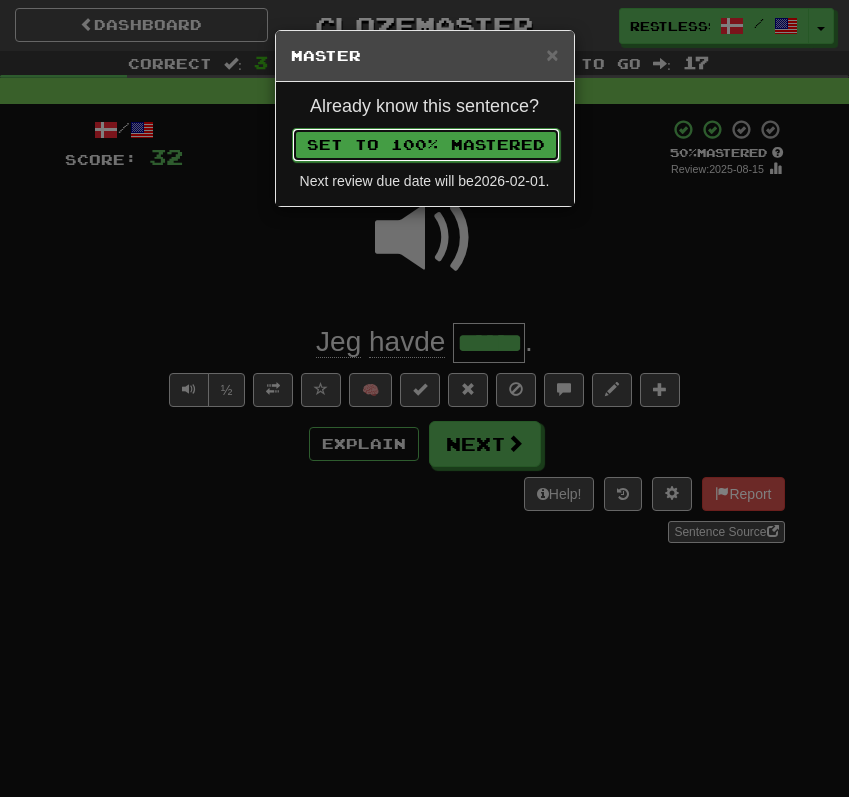 click on "Set to 100% Mastered" at bounding box center (426, 145) 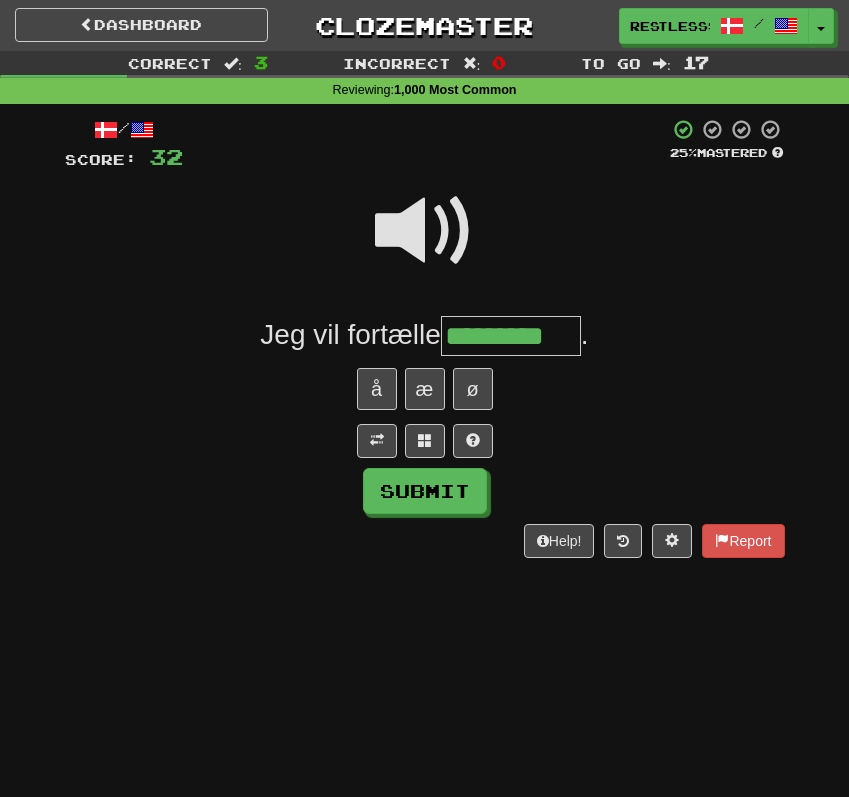 scroll, scrollTop: 0, scrollLeft: 7, axis: horizontal 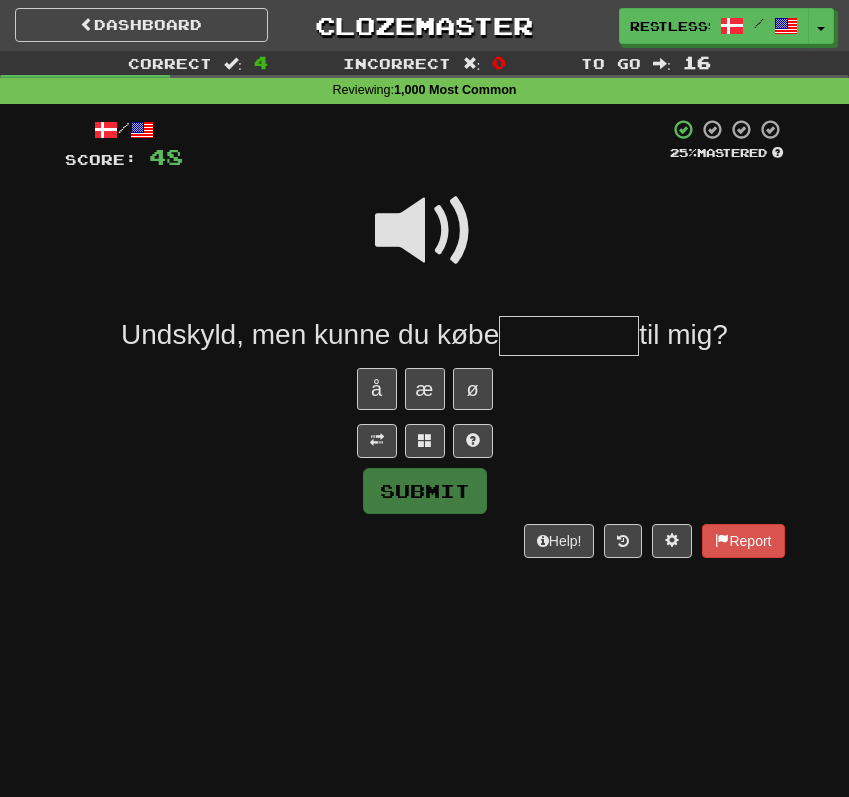 click at bounding box center (425, 231) 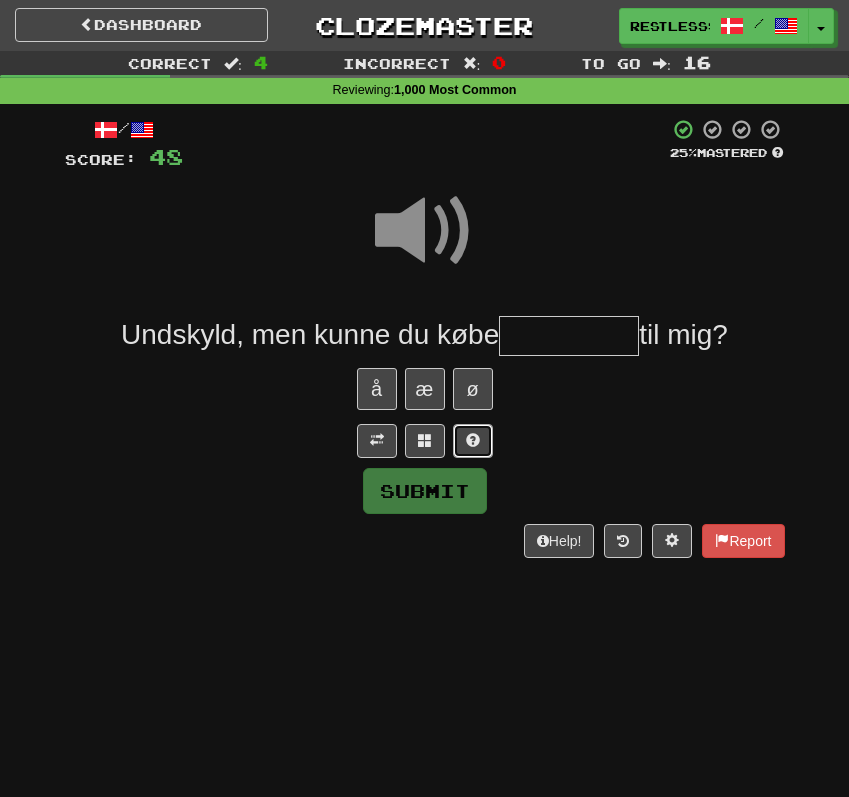 click at bounding box center (473, 441) 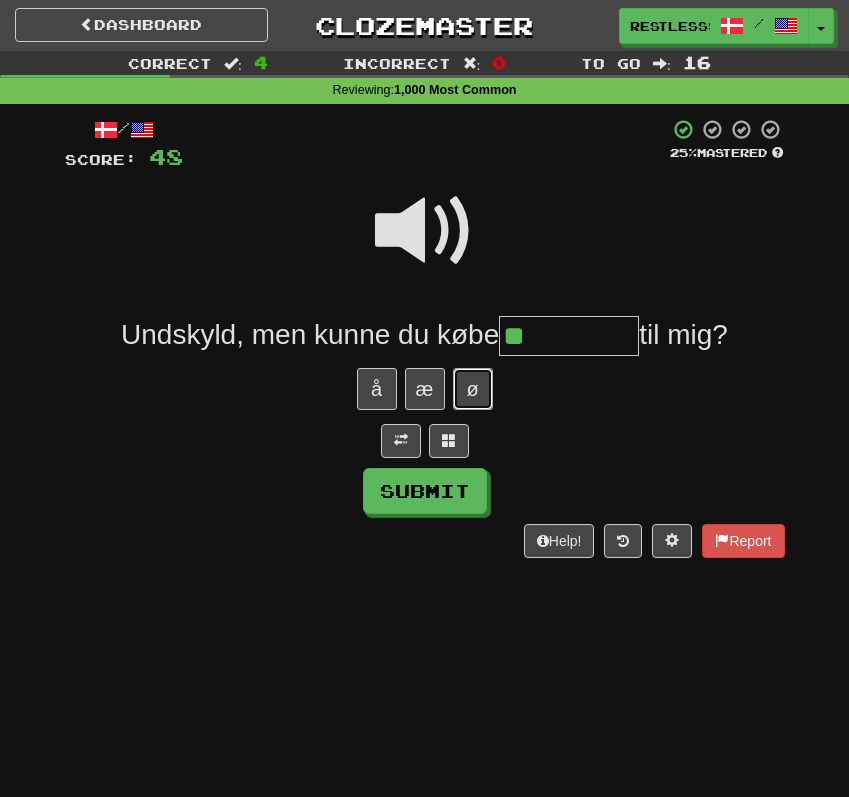 click on "ø" at bounding box center [473, 389] 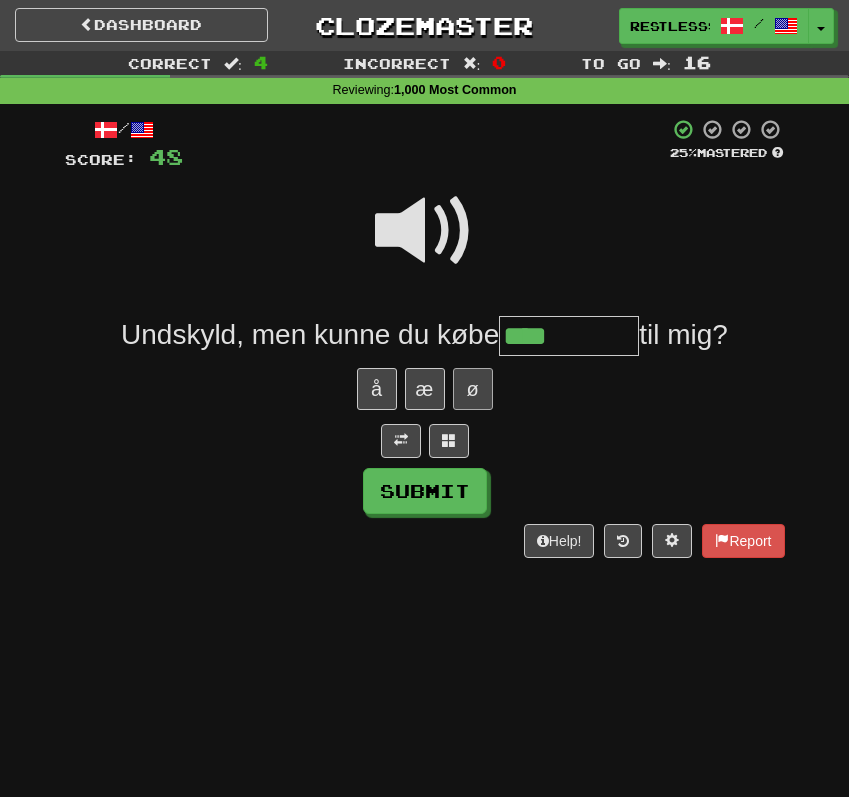 type on "****" 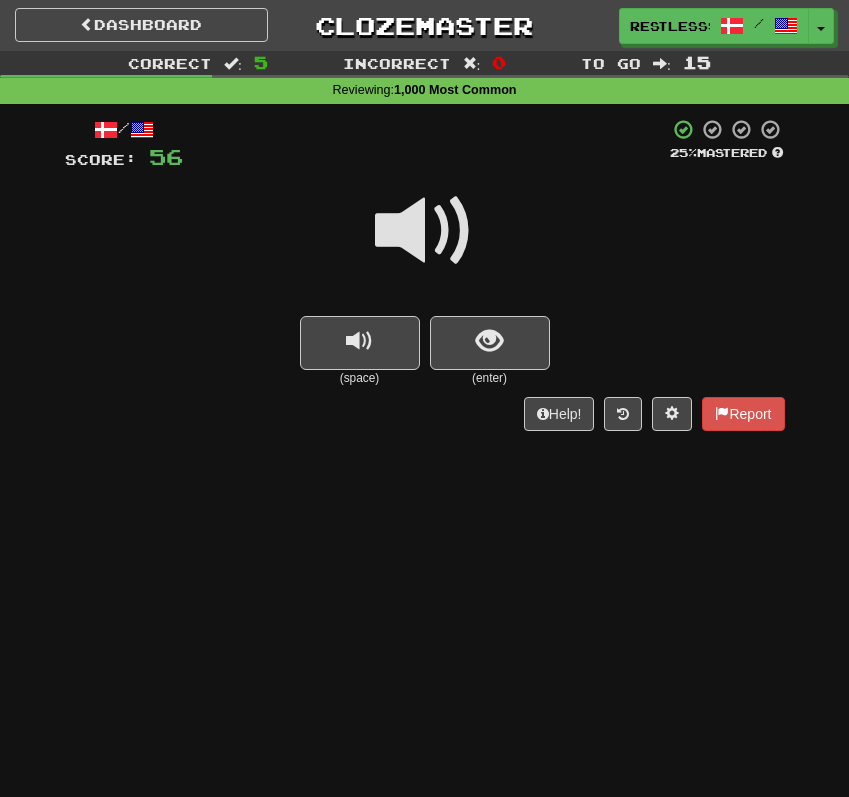 click on "(space)" at bounding box center (360, 378) 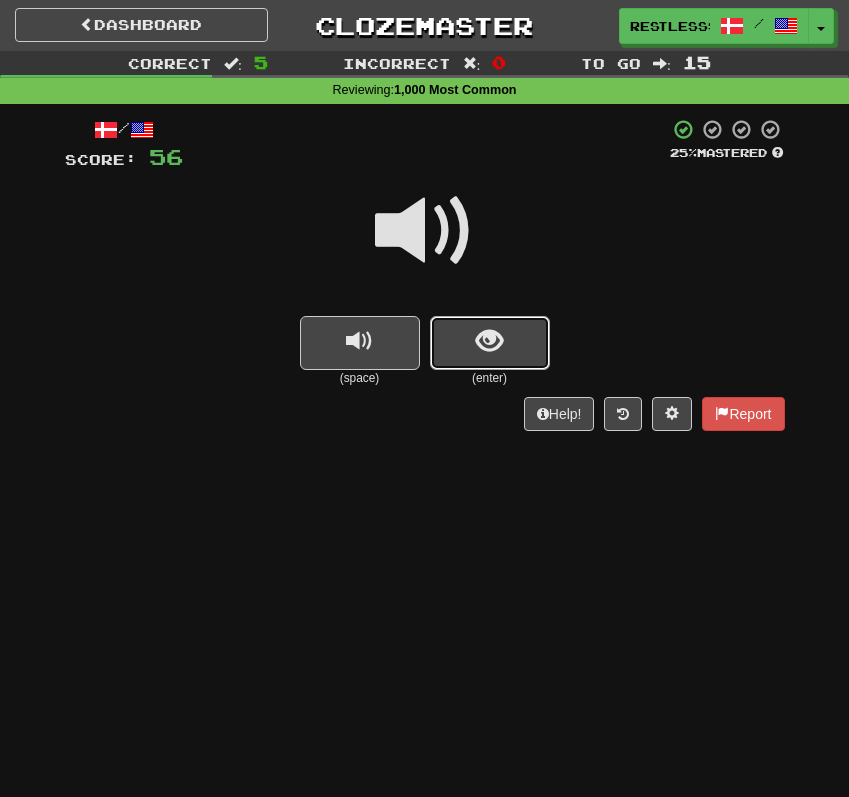 click at bounding box center (489, 341) 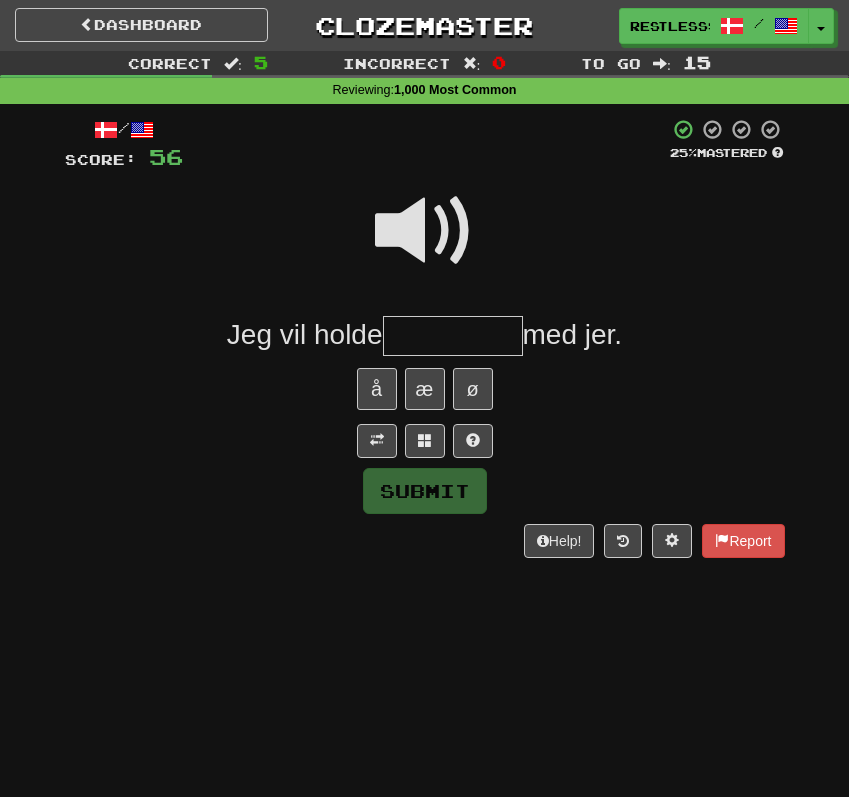 click at bounding box center [425, 231] 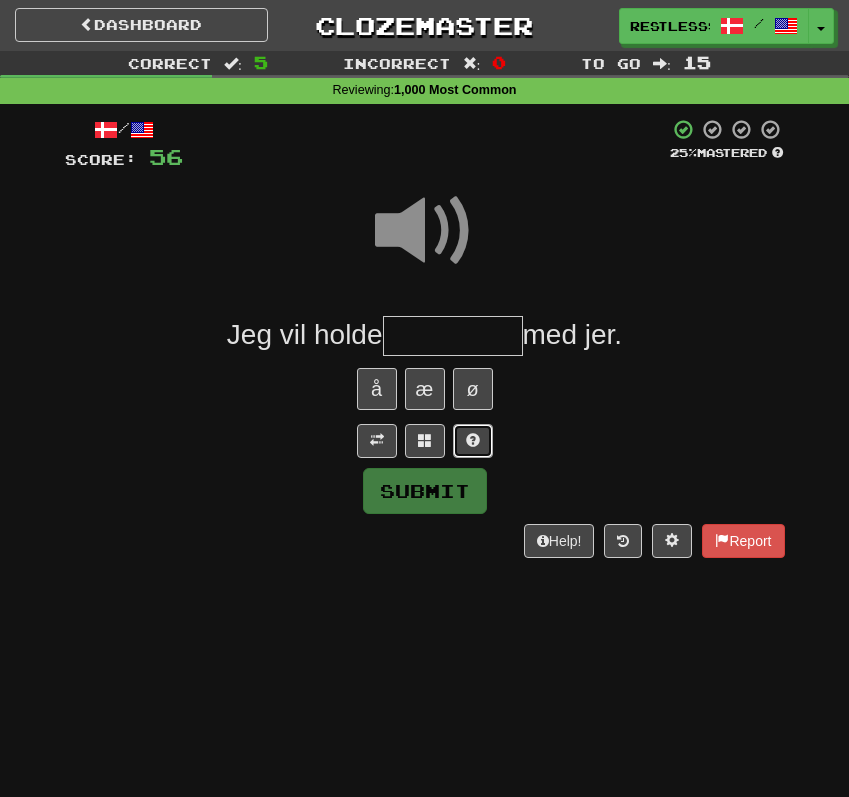 click at bounding box center (473, 440) 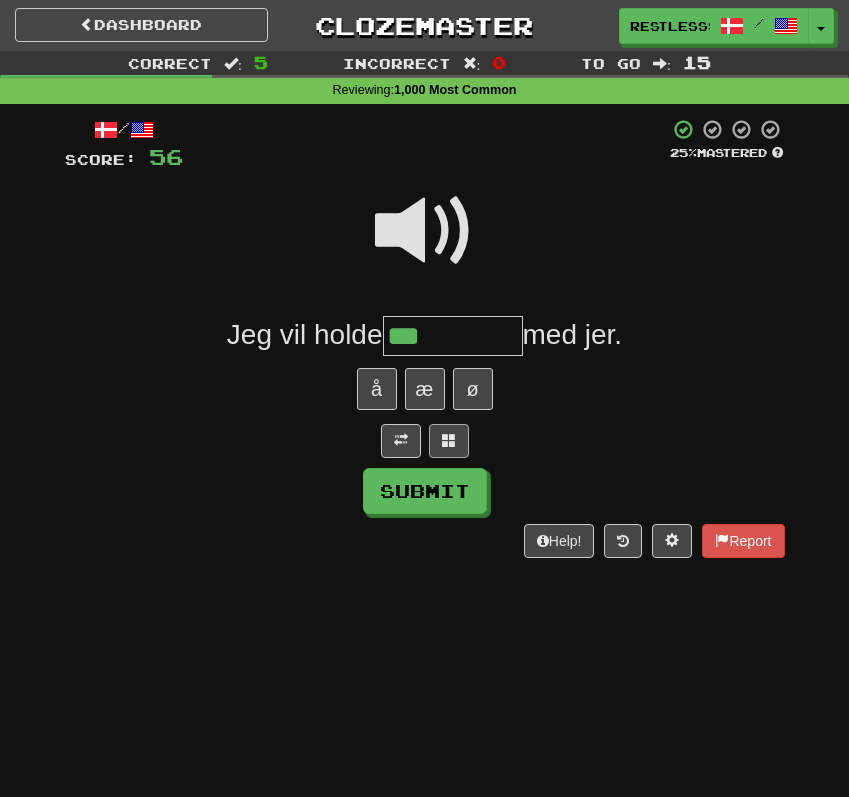 type on "***" 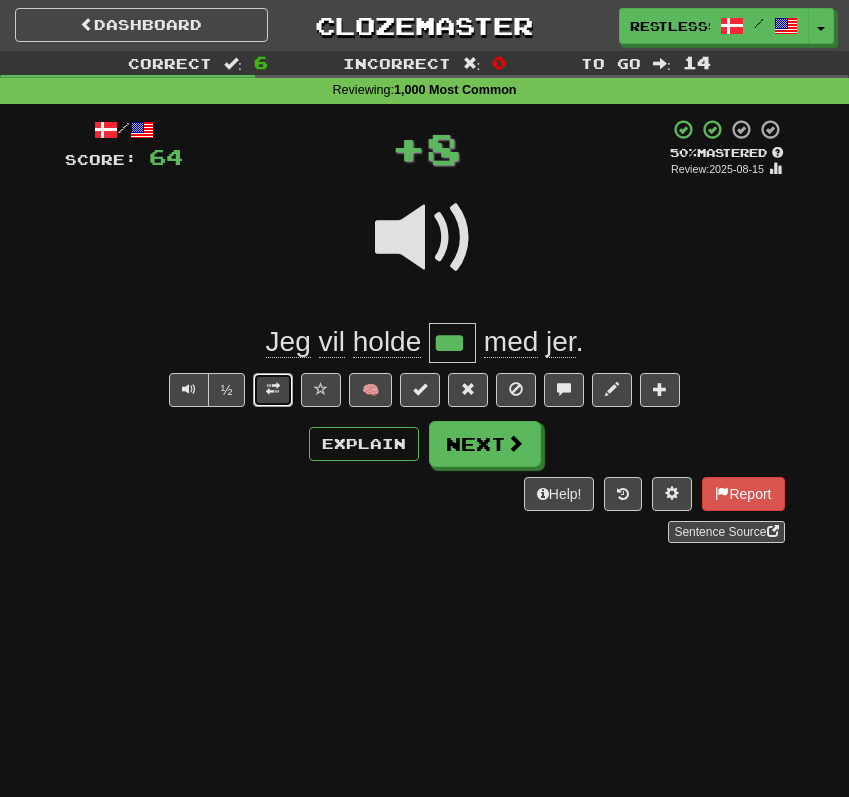 click at bounding box center [273, 389] 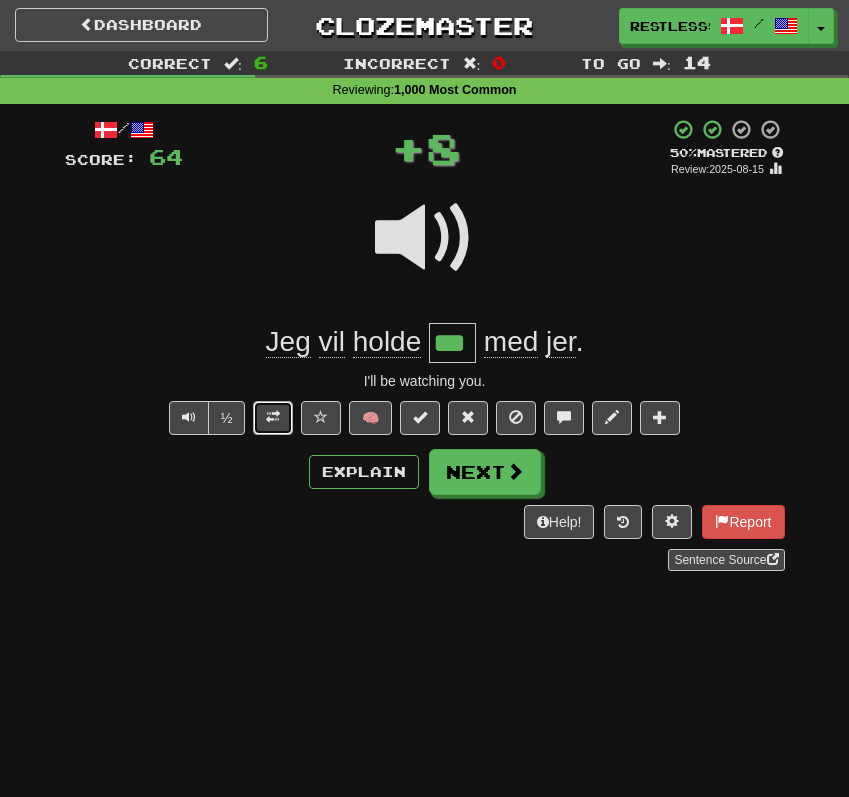 click at bounding box center [273, 417] 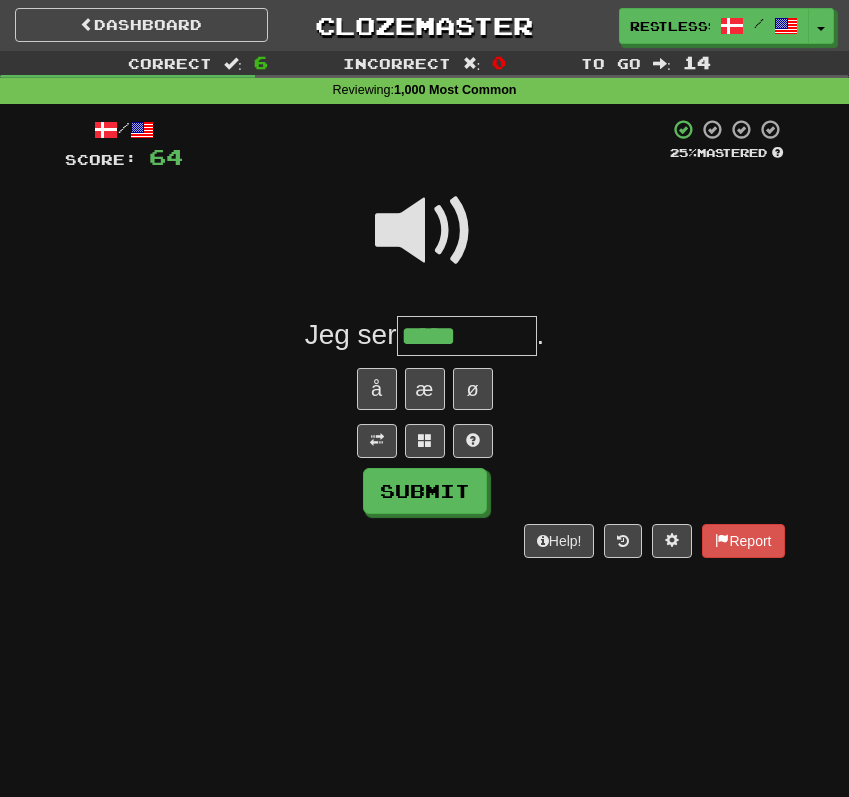 type on "*****" 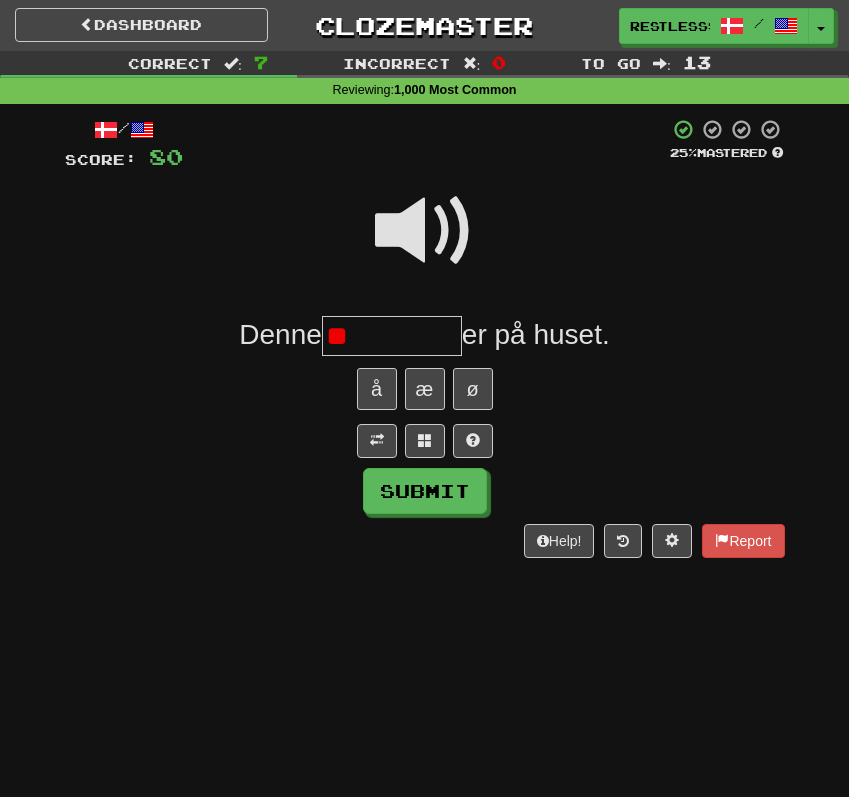 type on "*" 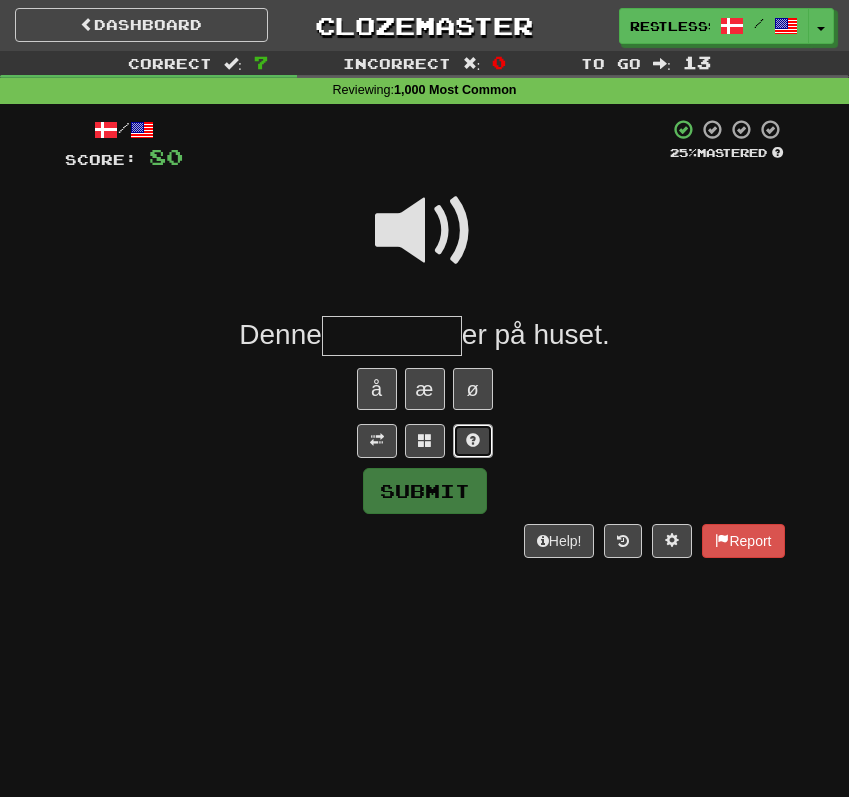 click at bounding box center [473, 440] 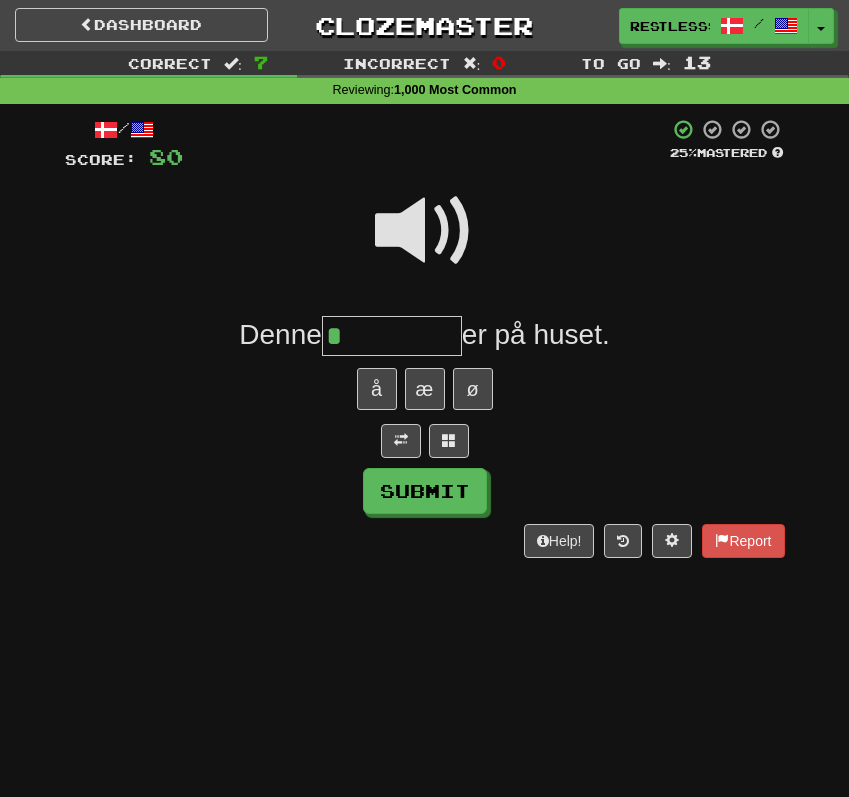 click at bounding box center (425, 231) 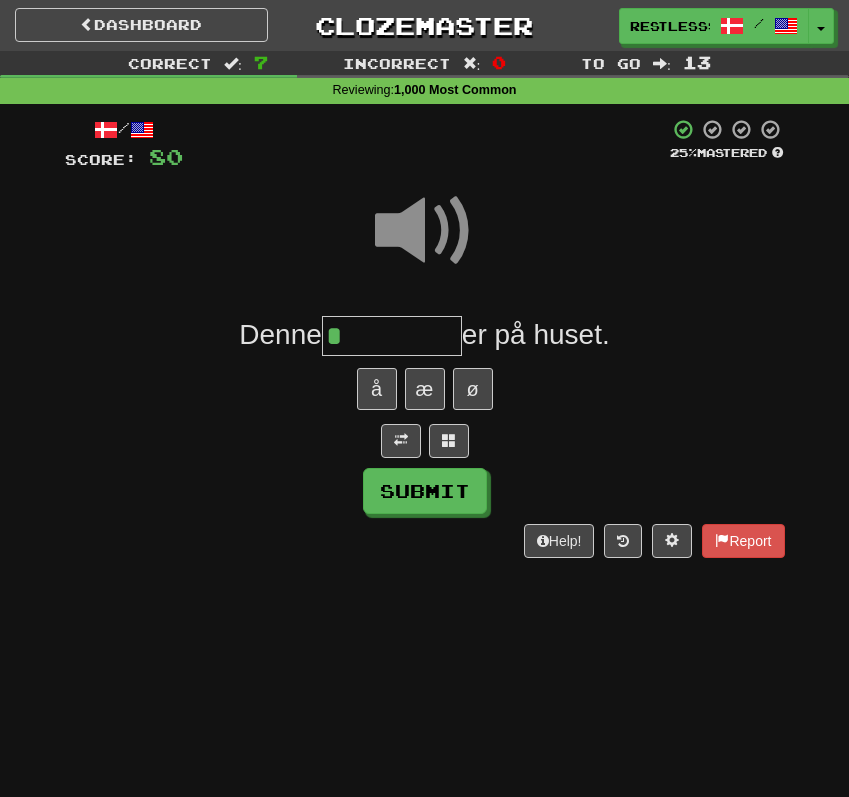 click on "*" at bounding box center [392, 336] 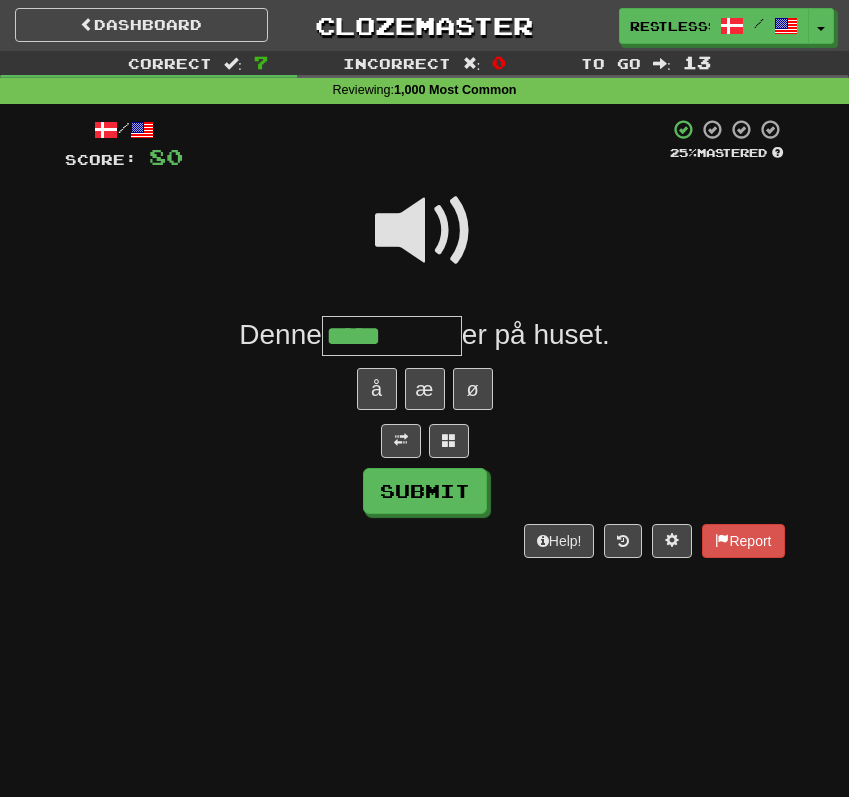 type on "*****" 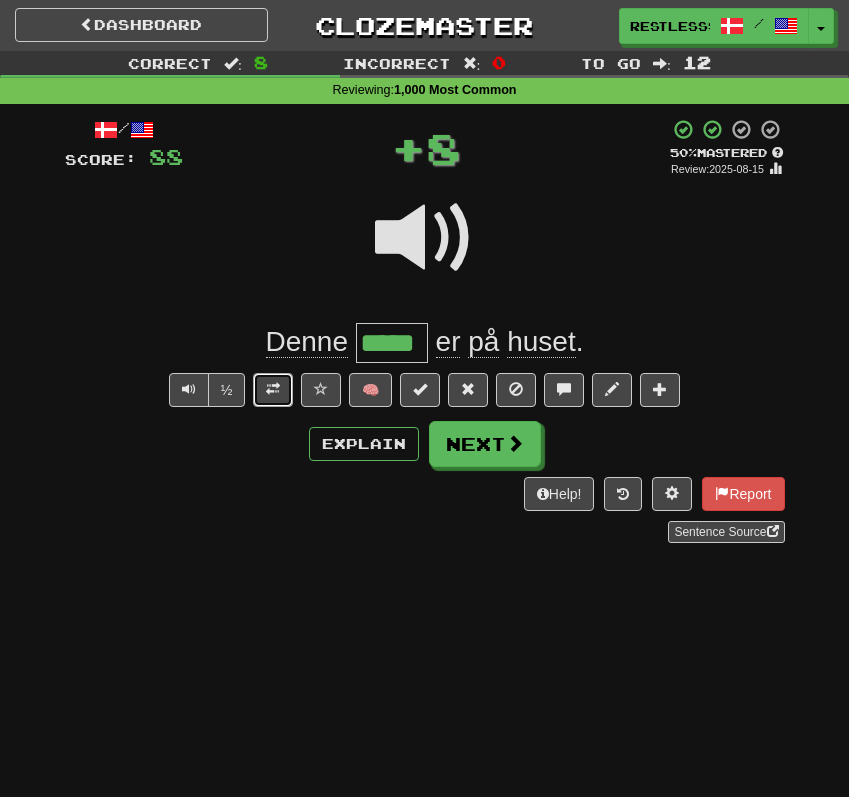 click at bounding box center [273, 389] 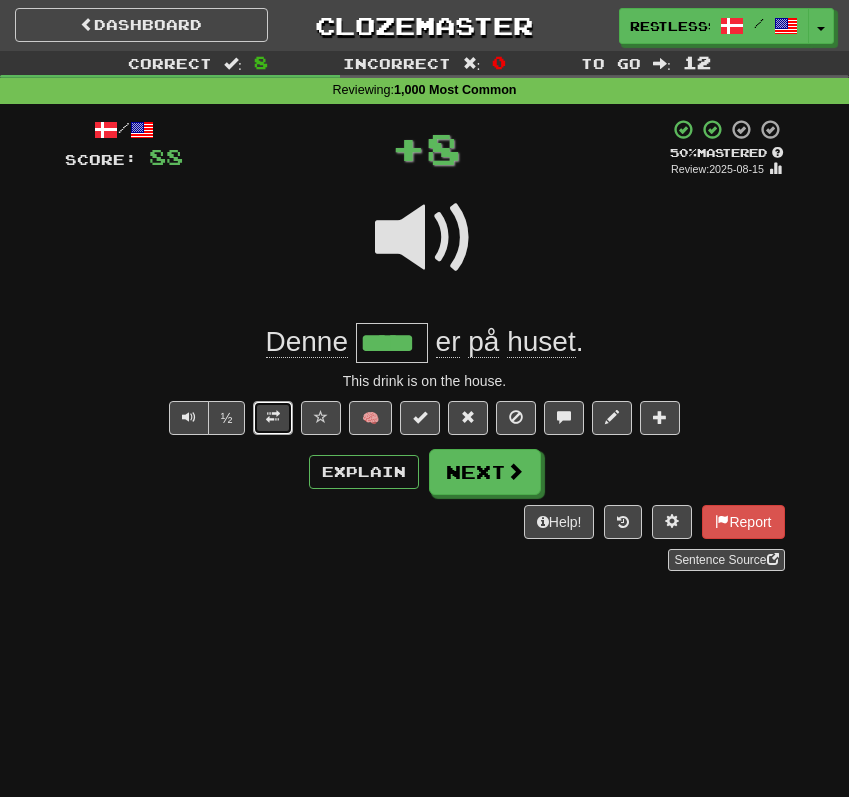 click at bounding box center [273, 417] 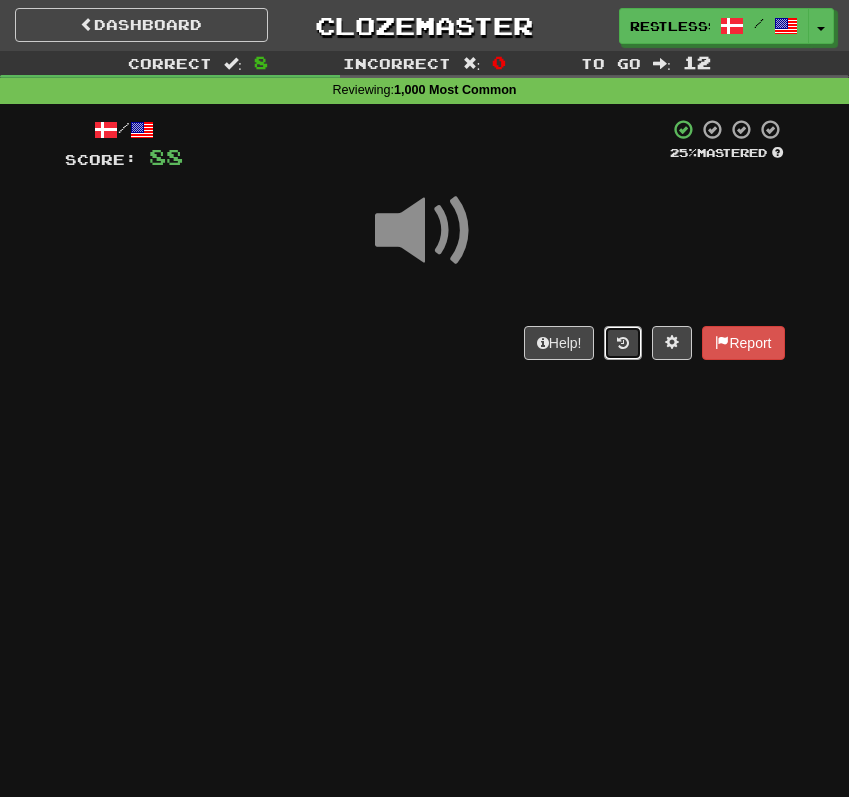 click at bounding box center [623, 343] 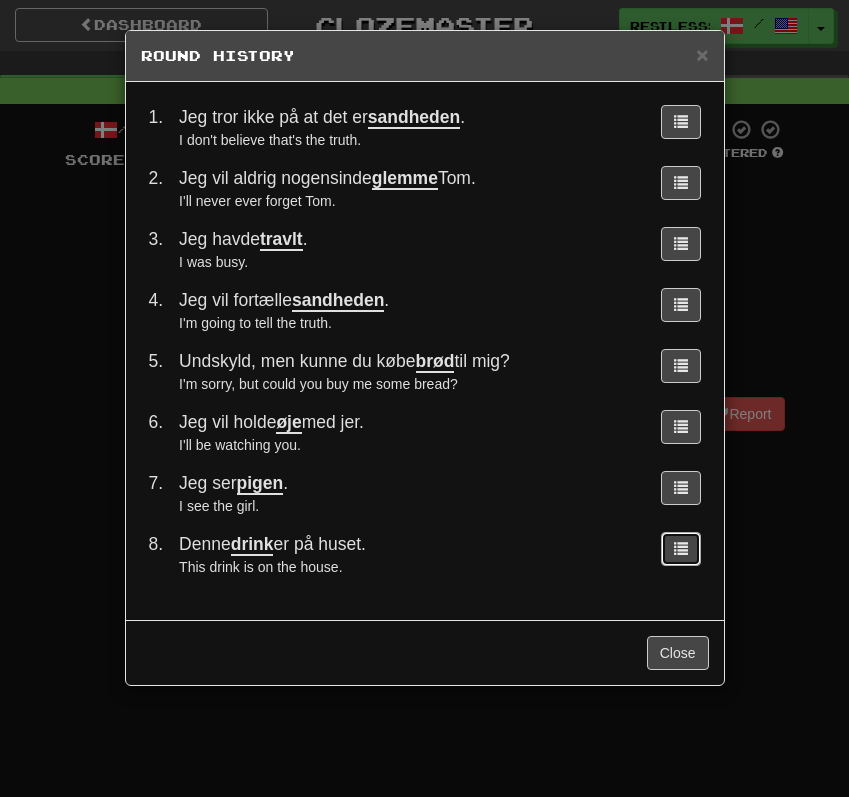 click at bounding box center (681, 549) 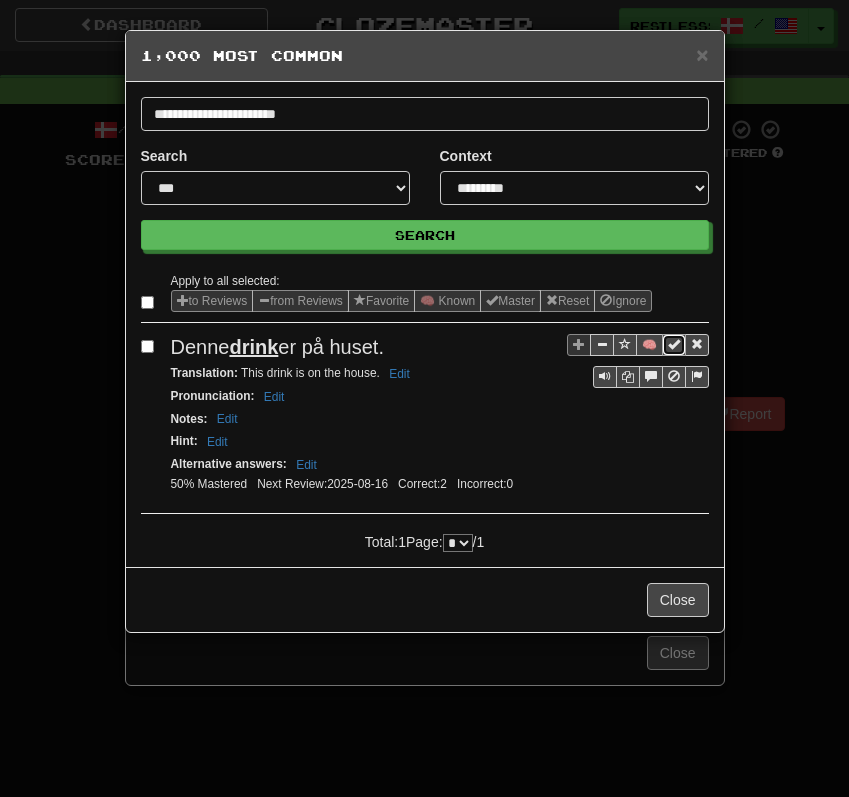 click at bounding box center [674, 344] 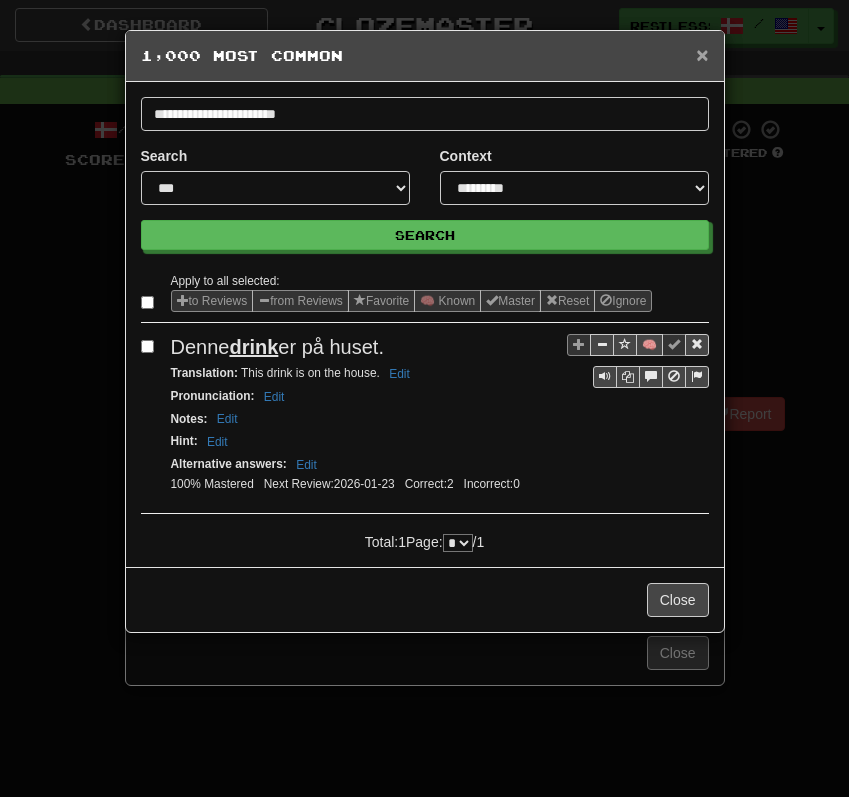 click on "×" at bounding box center [702, 54] 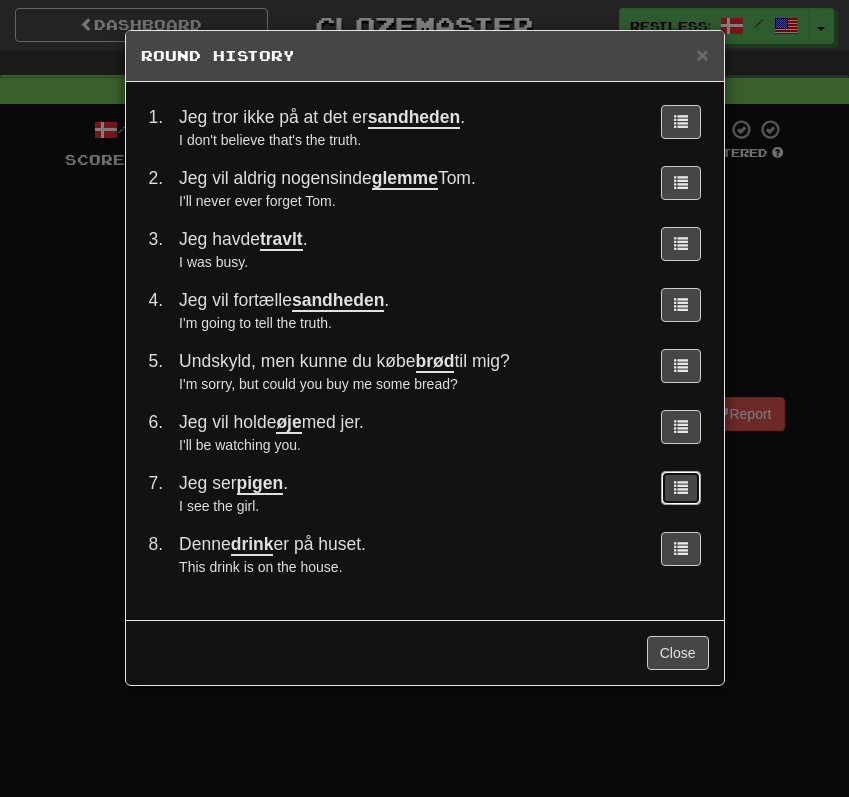 click at bounding box center [681, 488] 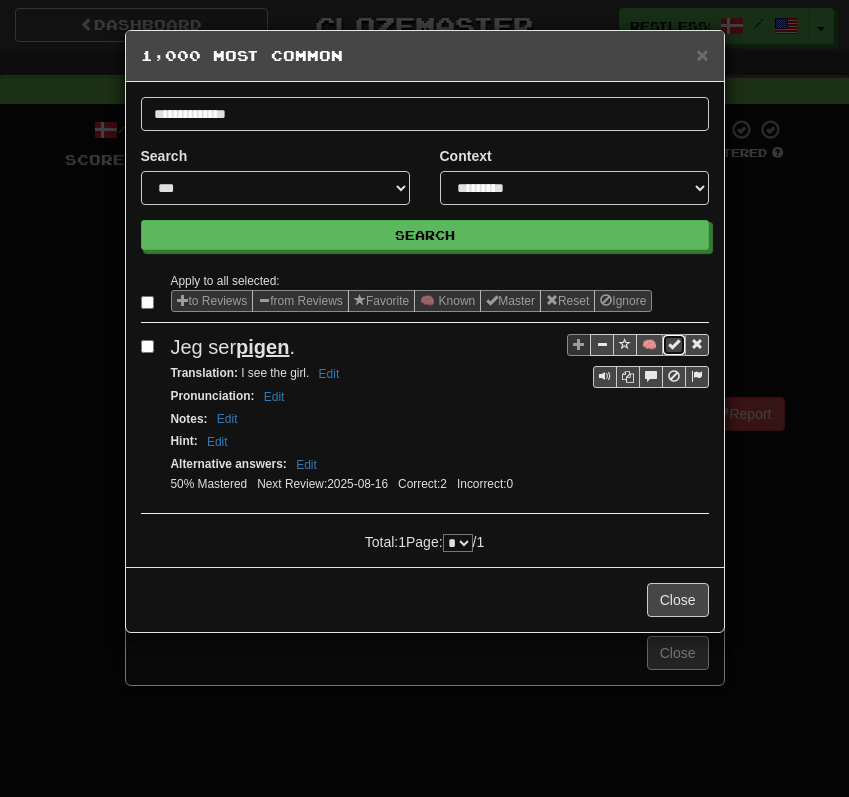 click at bounding box center (674, 344) 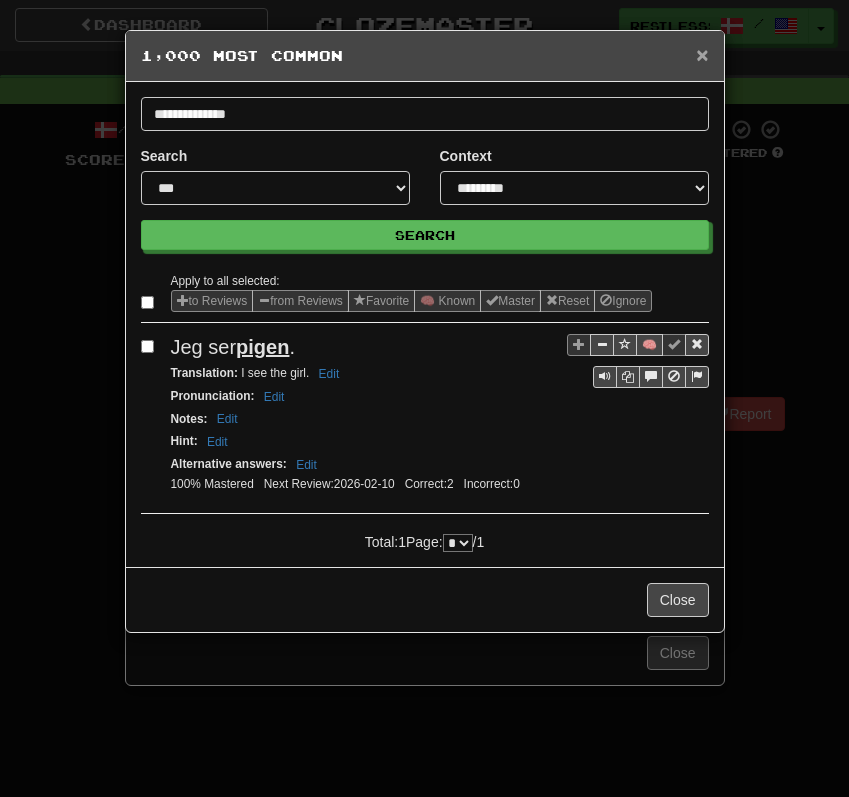 click on "×" at bounding box center [702, 54] 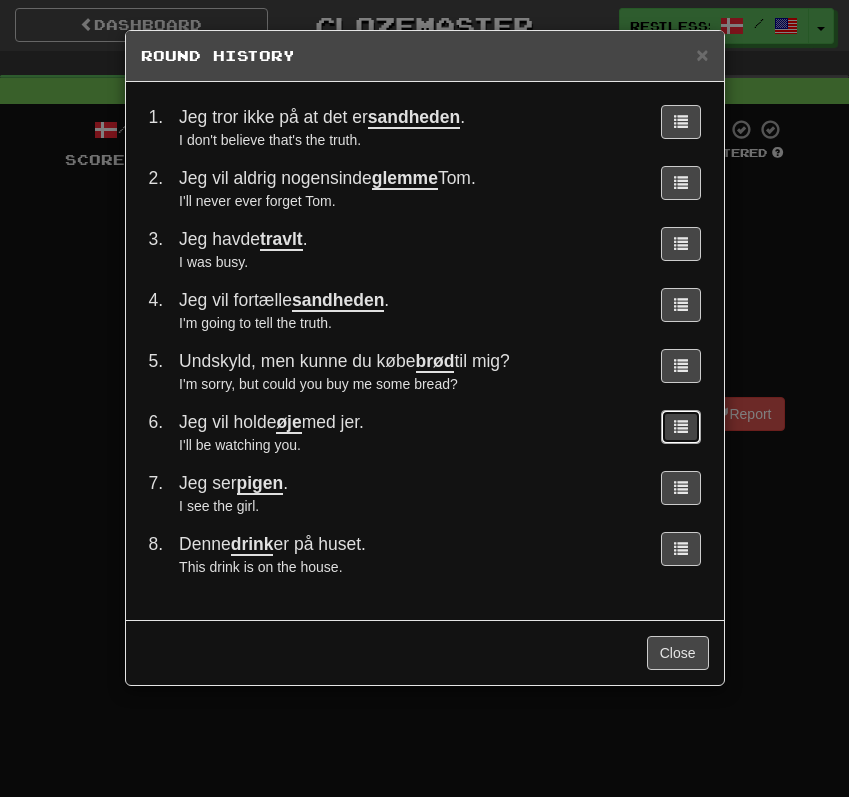 click at bounding box center (681, 426) 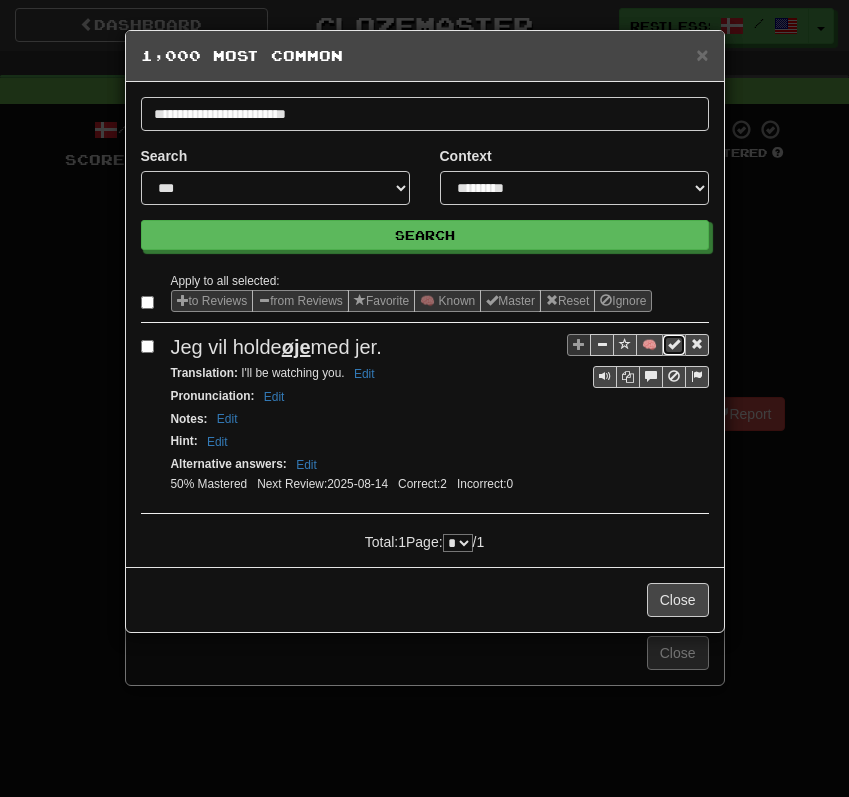 click at bounding box center (674, 344) 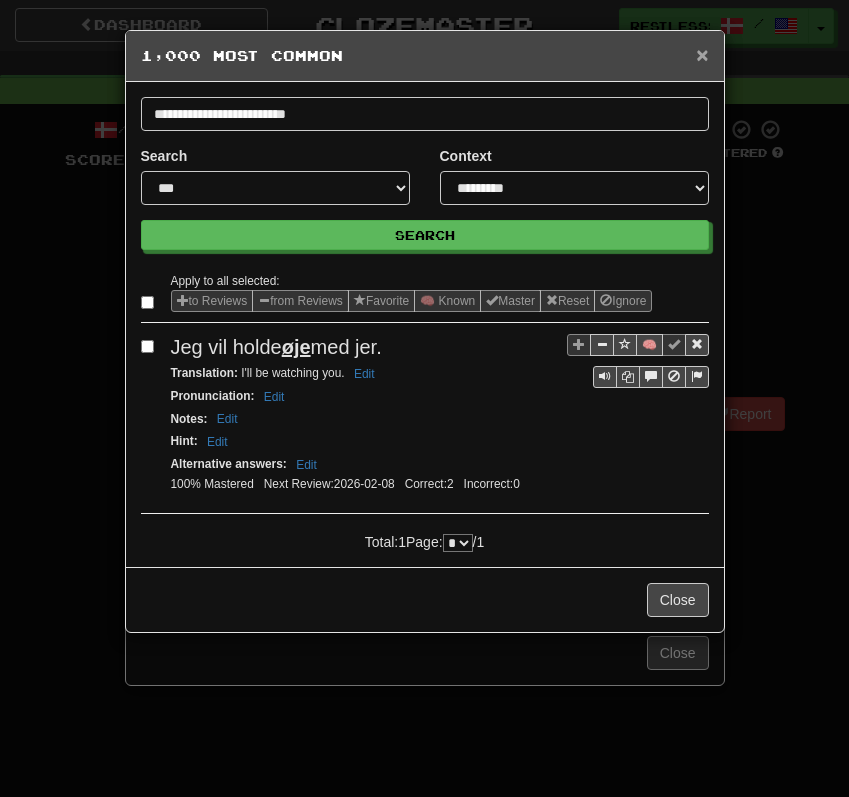 click on "×" at bounding box center [702, 54] 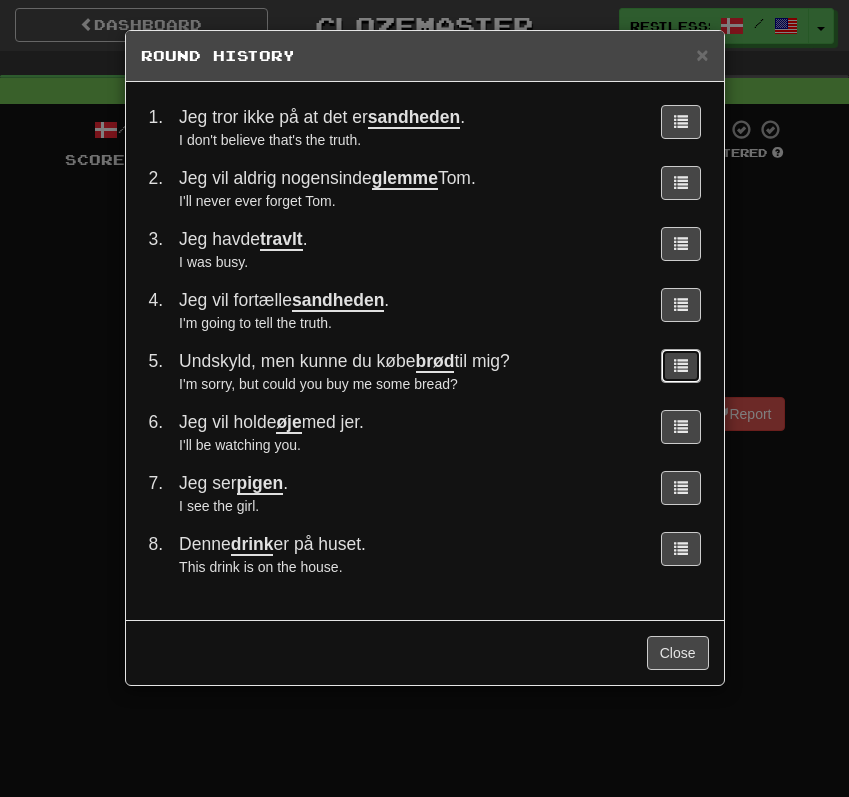 click at bounding box center (681, 366) 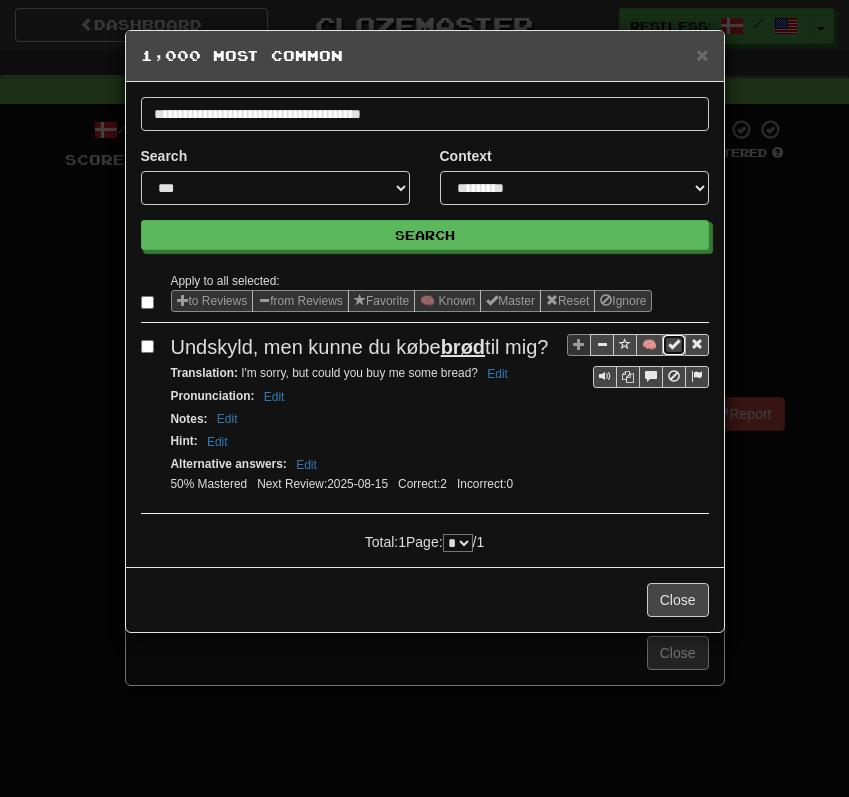 click at bounding box center [674, 344] 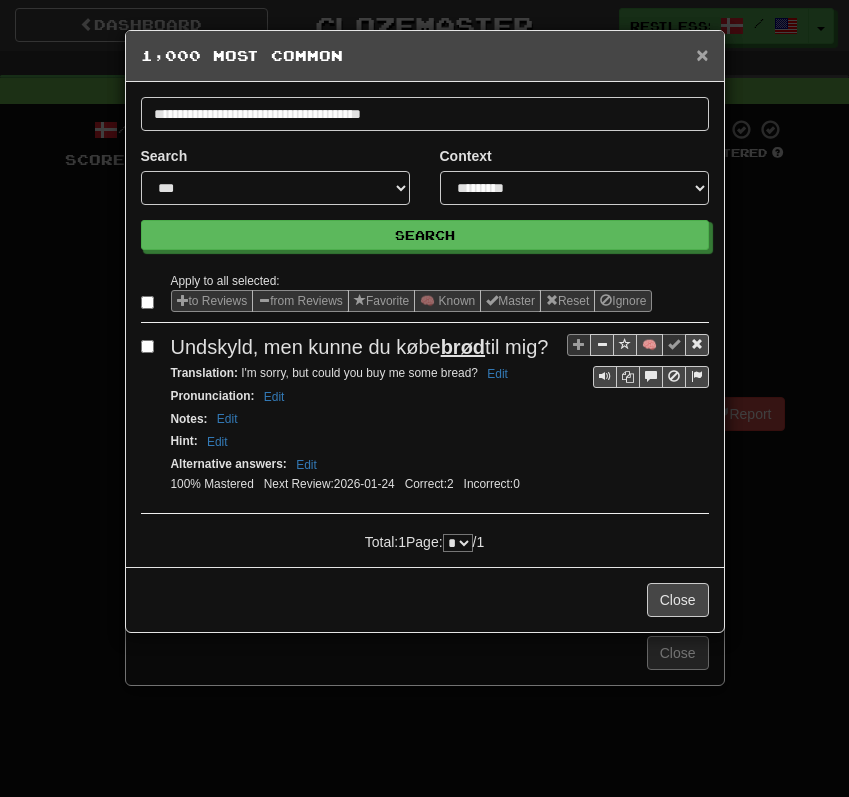 click on "×" at bounding box center (702, 54) 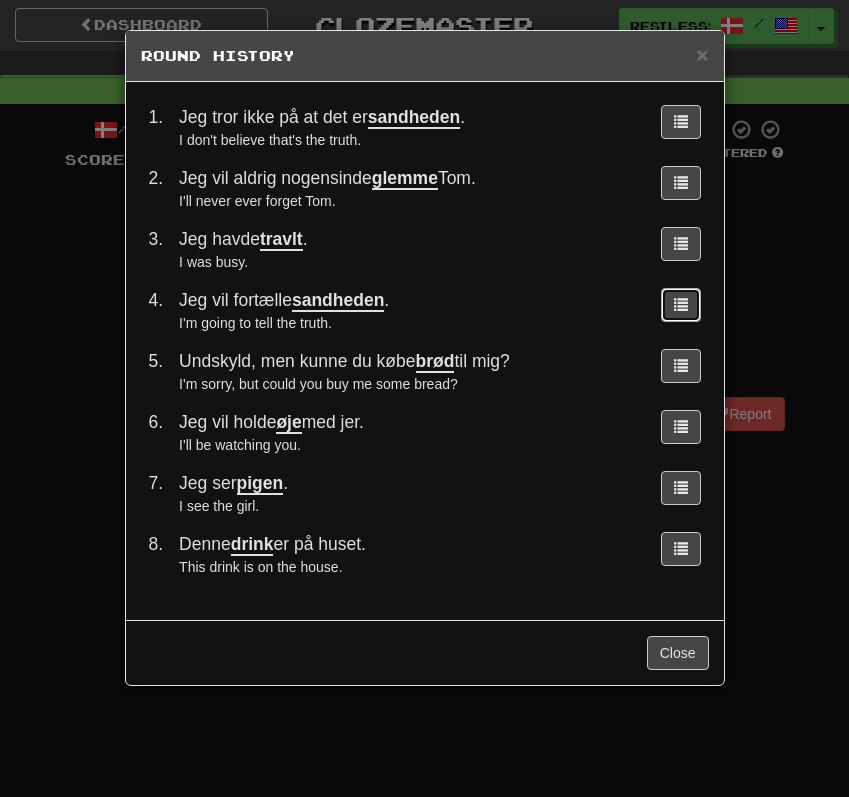 click at bounding box center (681, 305) 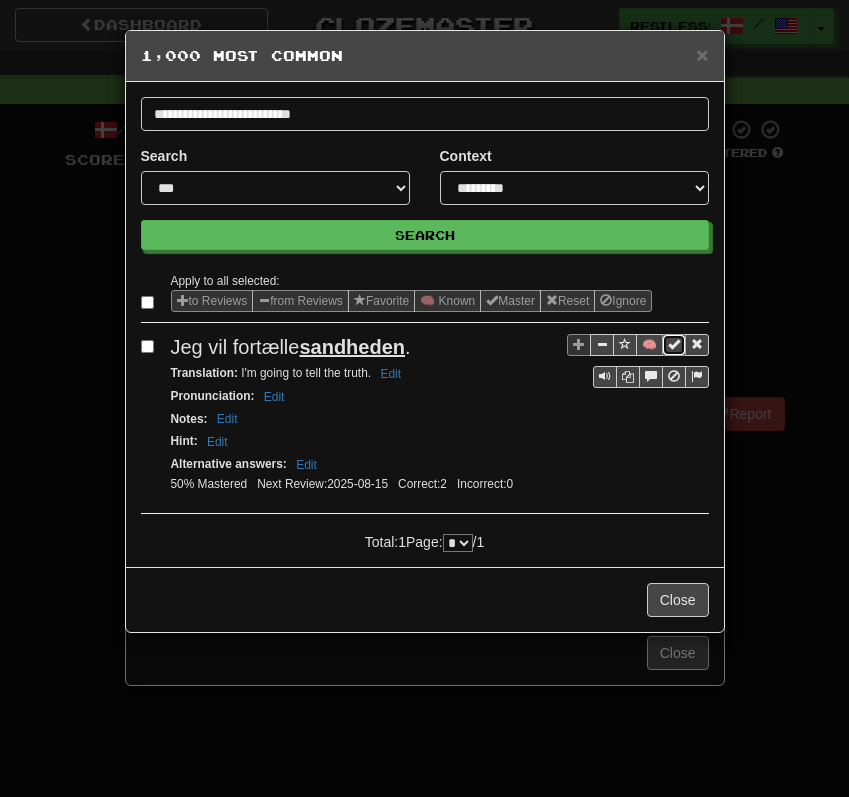 click at bounding box center (674, 344) 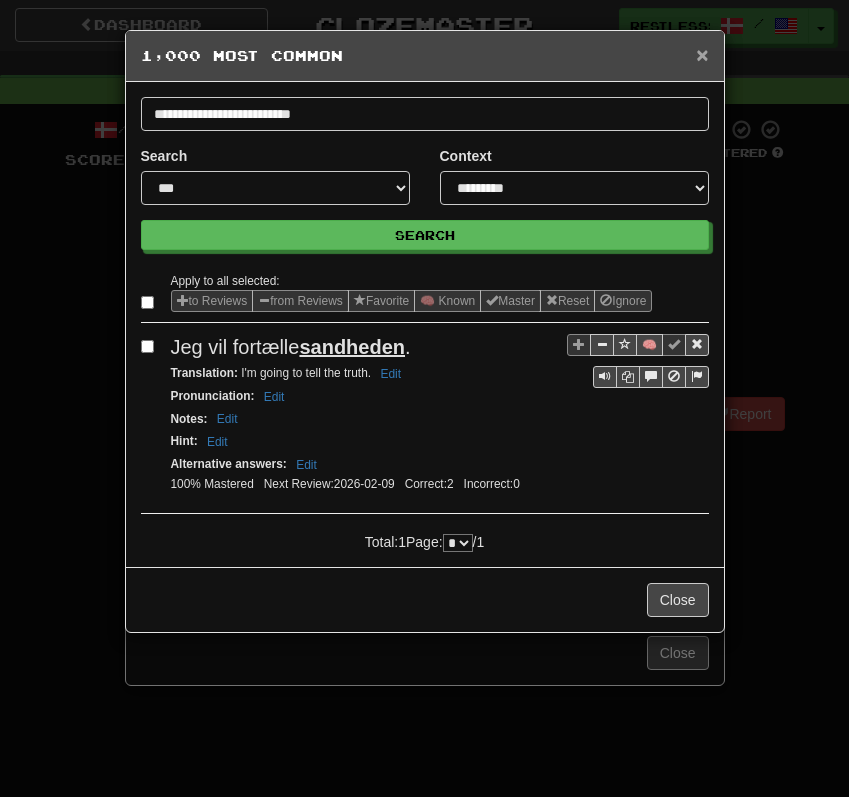 click on "×" at bounding box center (702, 54) 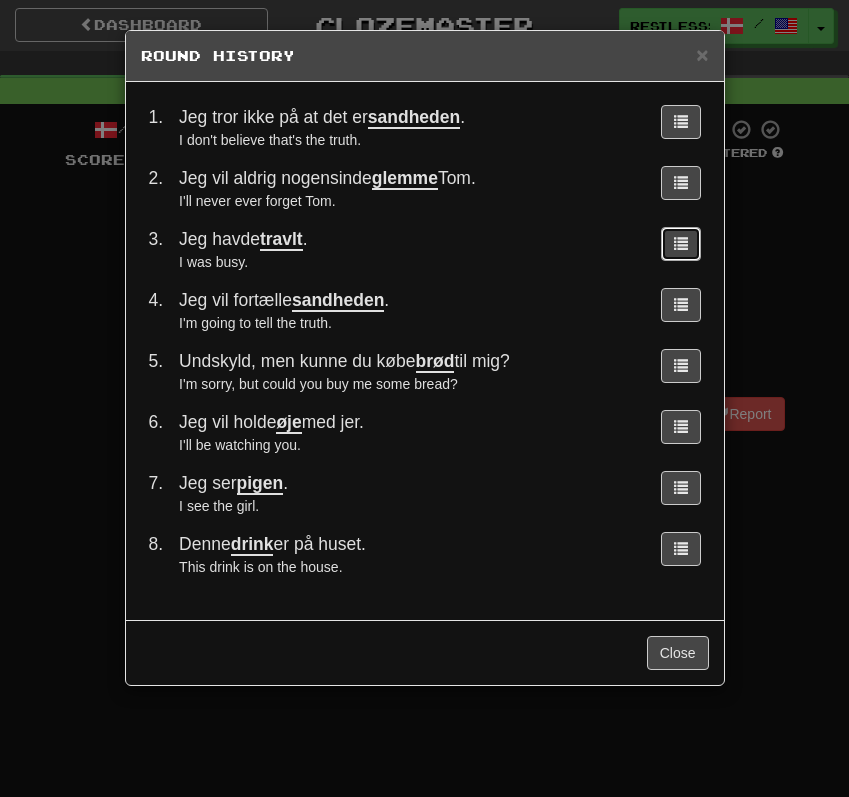 click at bounding box center [681, 243] 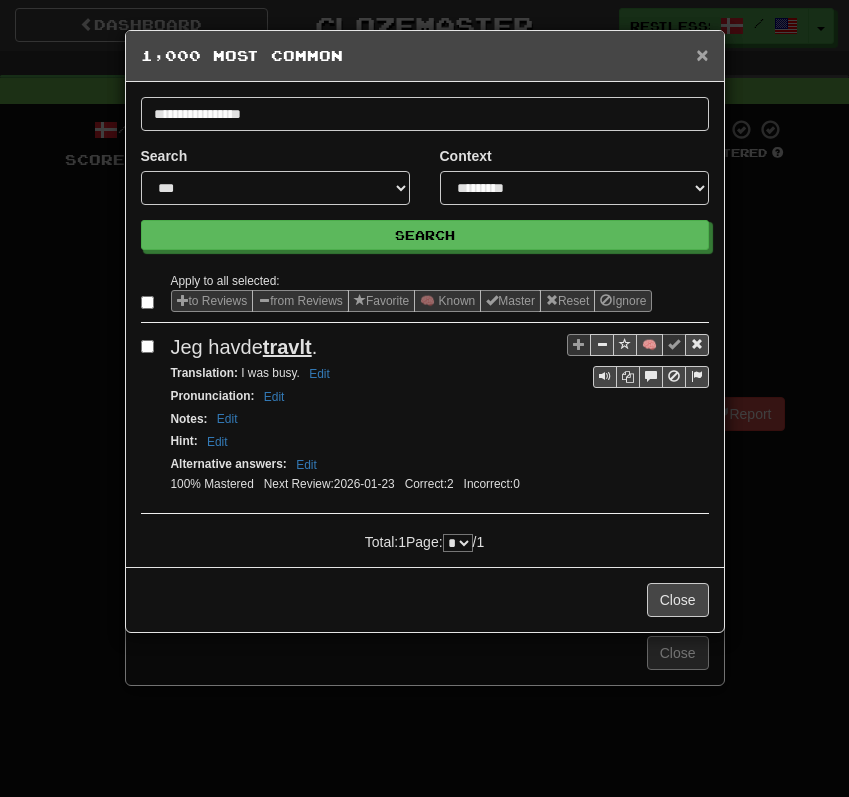 click on "×" at bounding box center [702, 54] 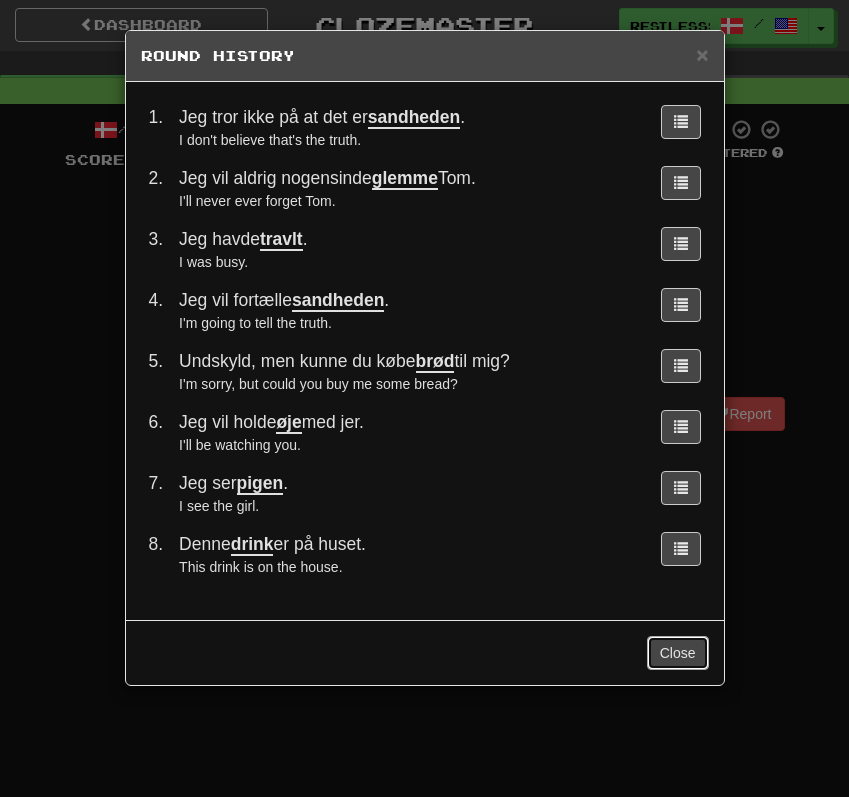 click on "Close" at bounding box center (678, 653) 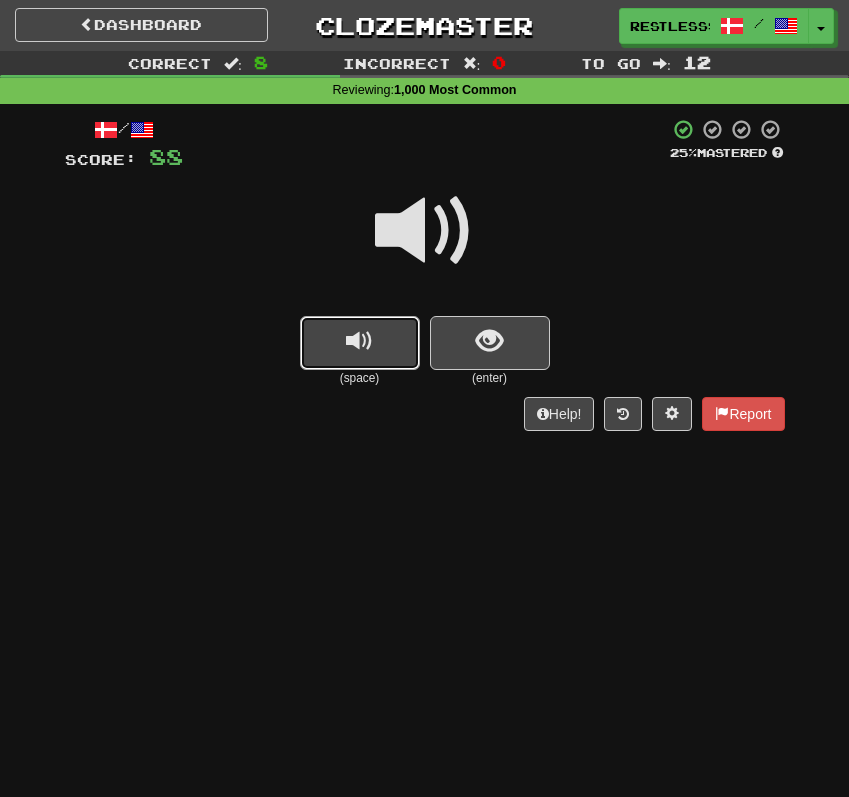 click at bounding box center [360, 343] 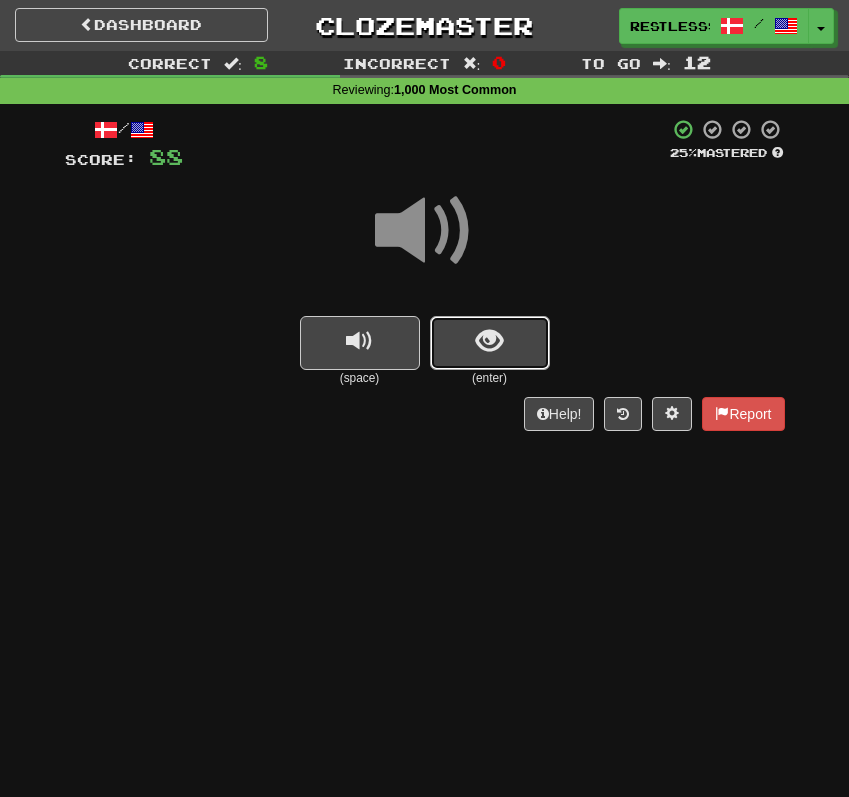 click at bounding box center [490, 343] 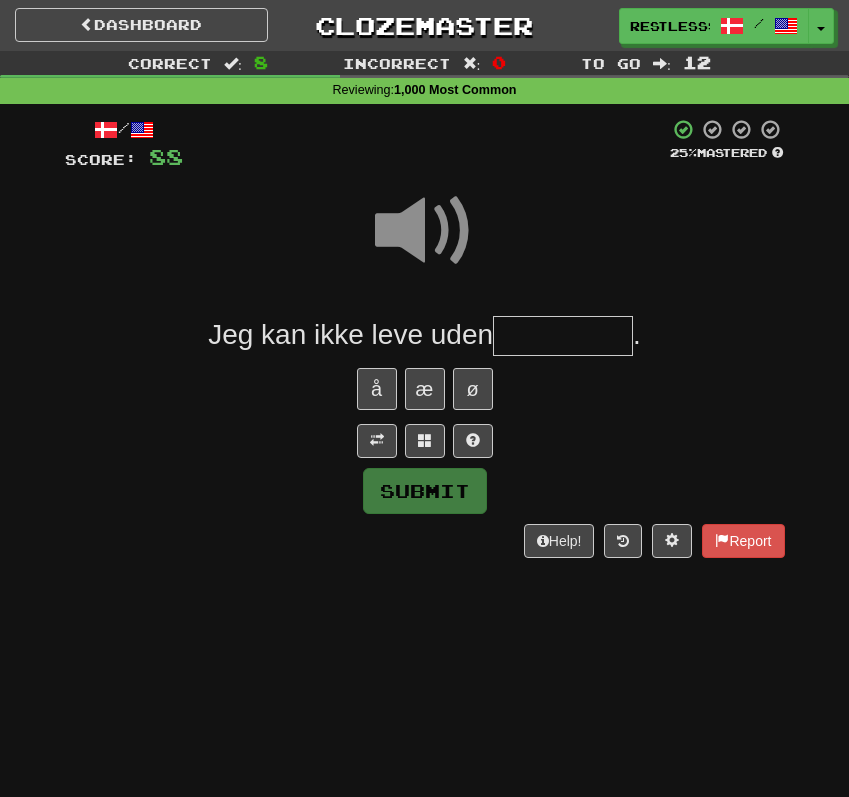click at bounding box center [563, 336] 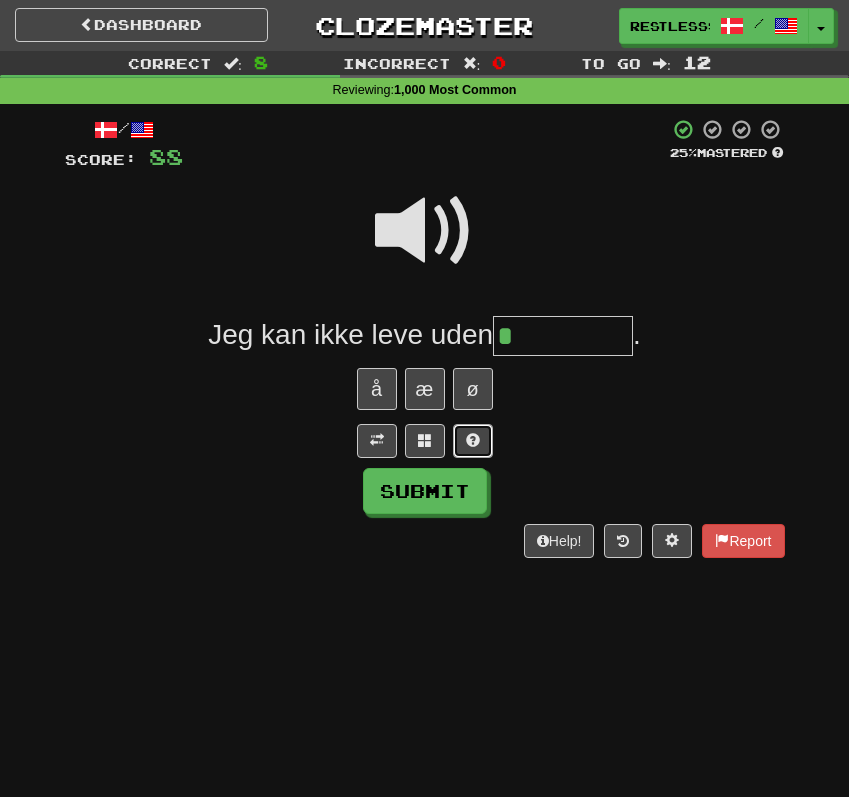 click at bounding box center (473, 440) 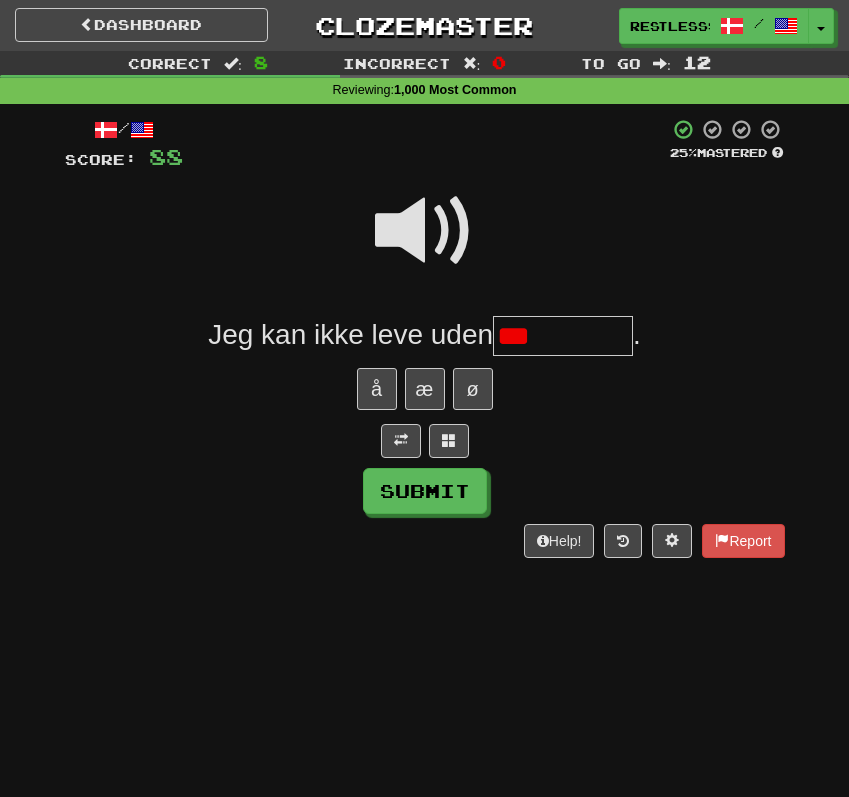 type on "**" 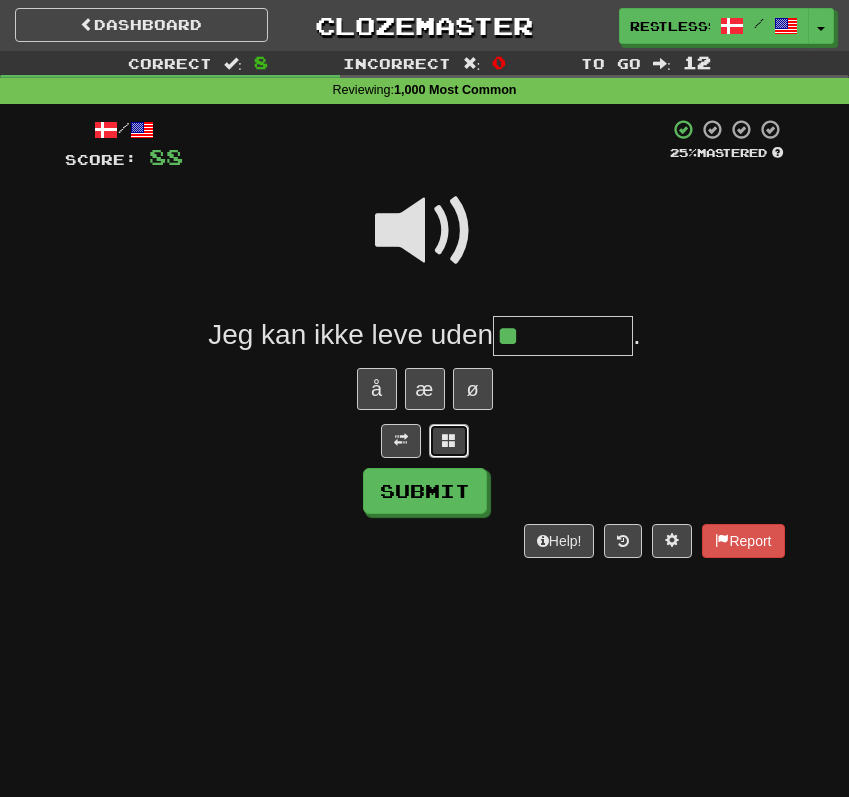 click at bounding box center [449, 441] 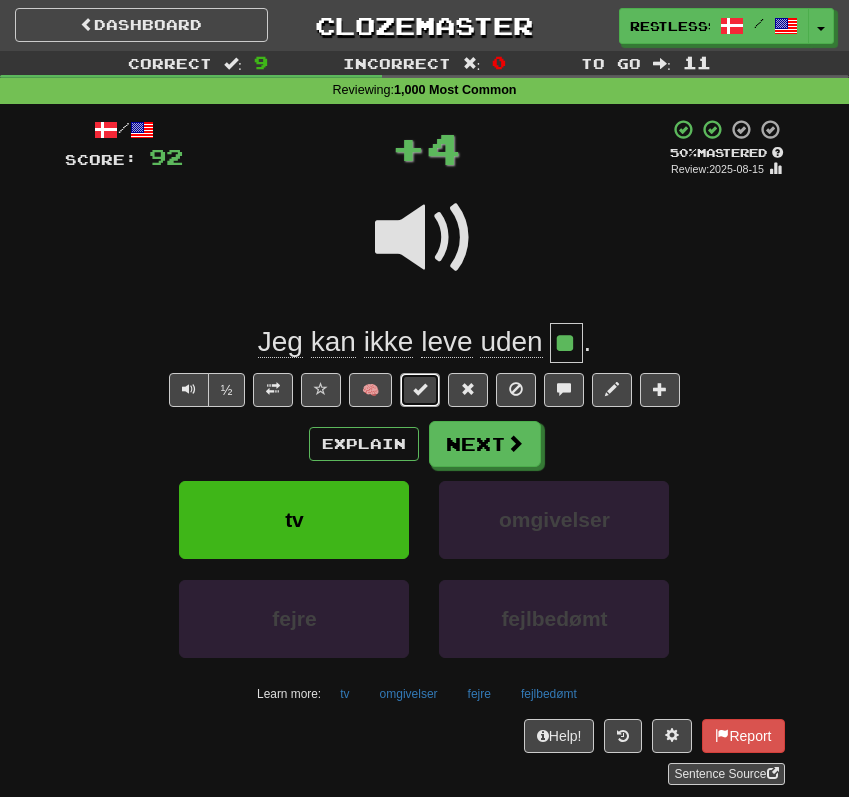 click at bounding box center (420, 390) 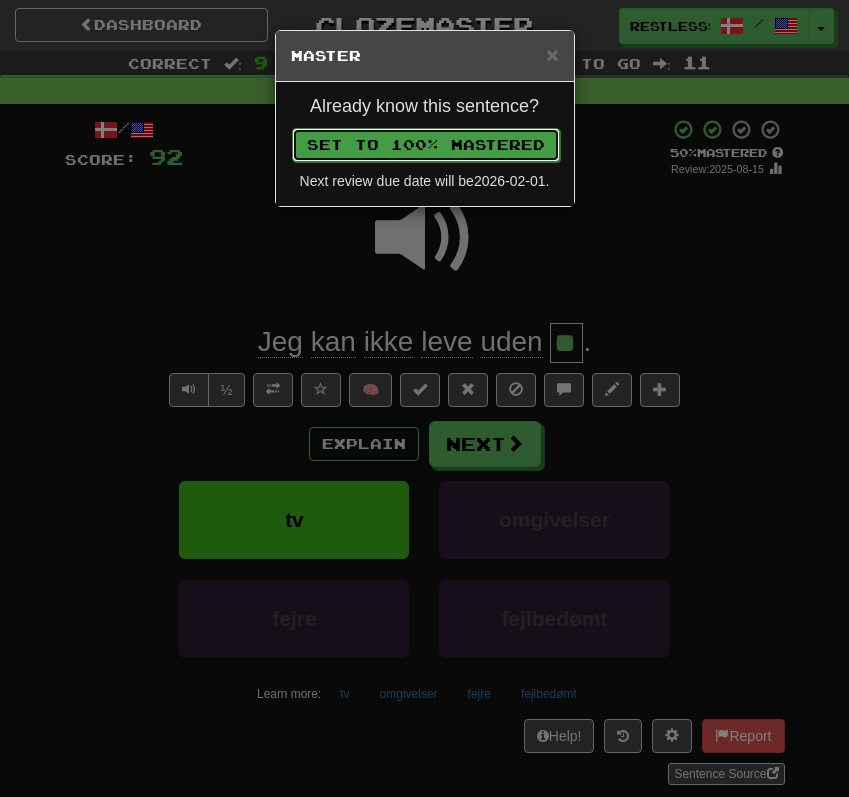 click on "Set to 100% Mastered" at bounding box center [426, 145] 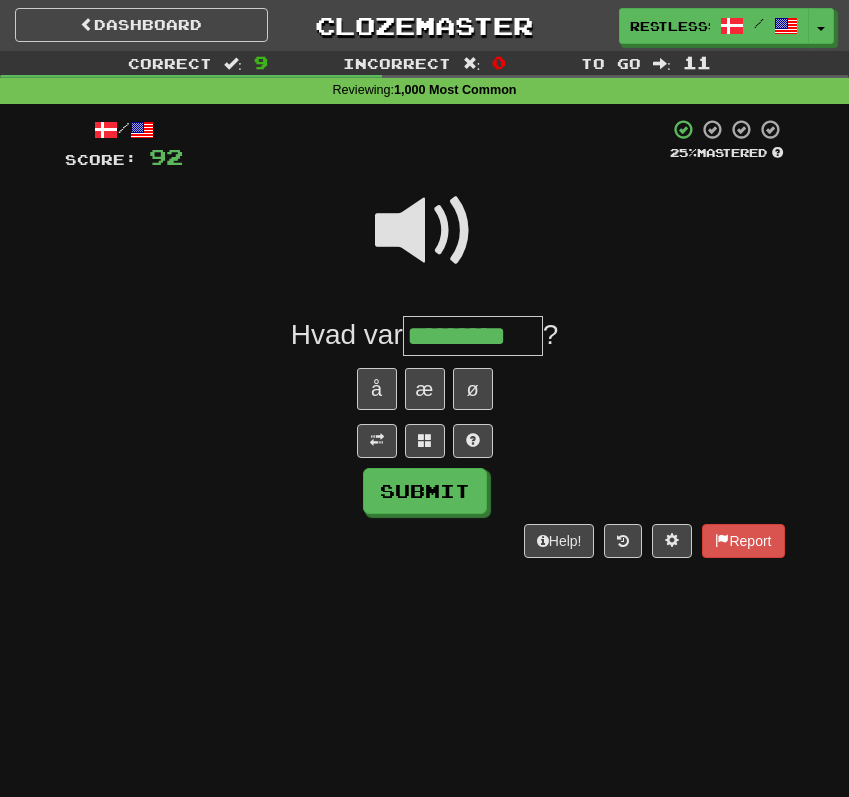 type on "*********" 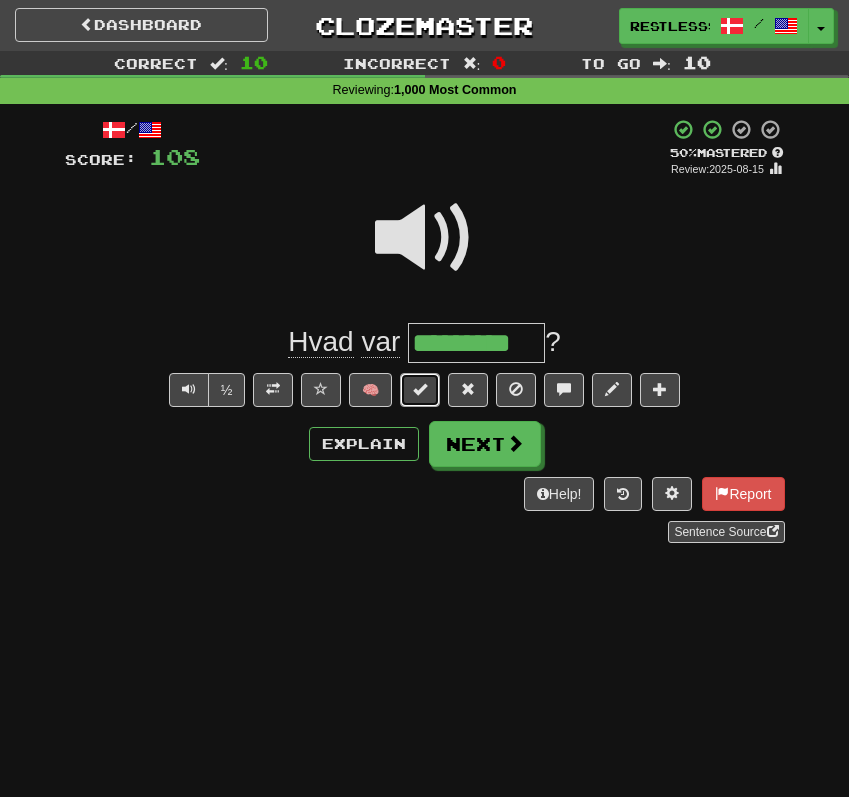 click at bounding box center [420, 390] 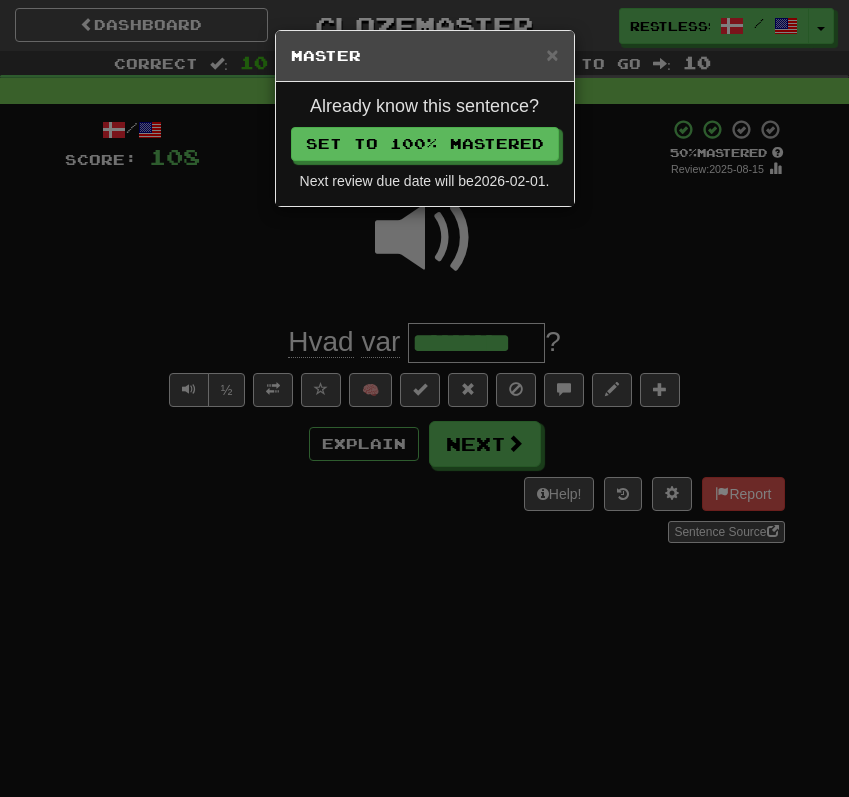 click on "Already know this sentence? Set to 100% Mastered Next review due date will be  2026-02-01 ." at bounding box center [425, 144] 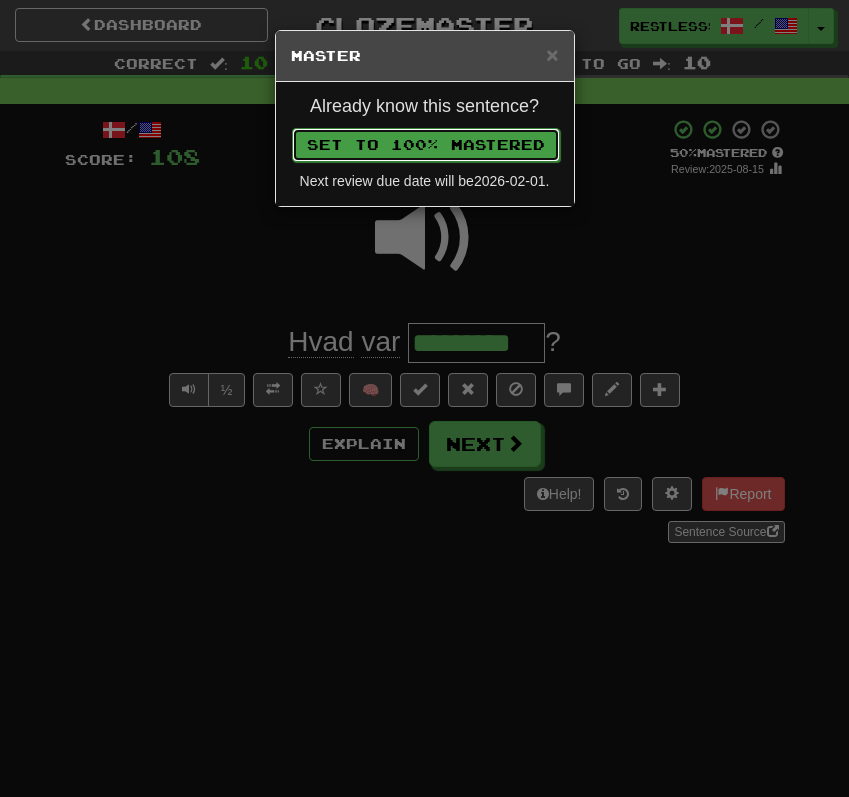 click on "Set to 100% Mastered" at bounding box center (426, 145) 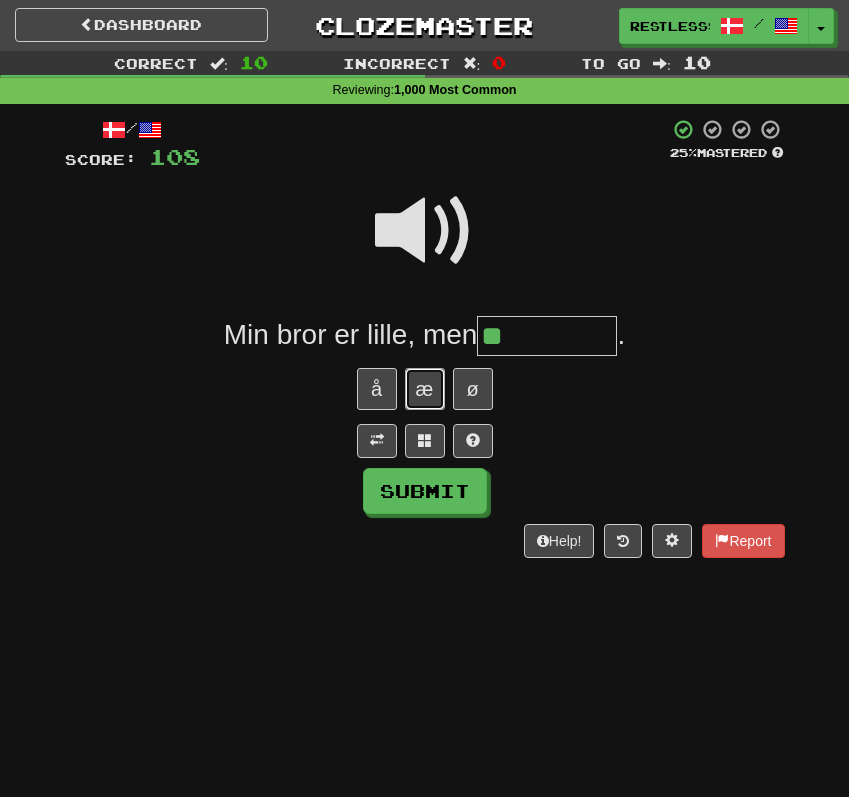 click on "æ" at bounding box center (425, 389) 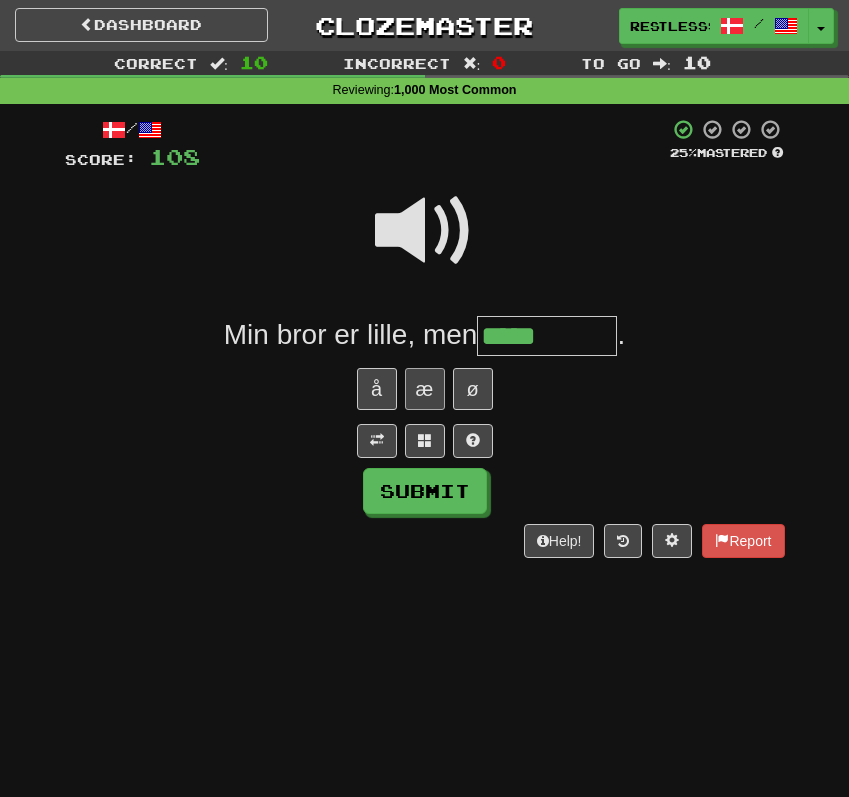 type on "*****" 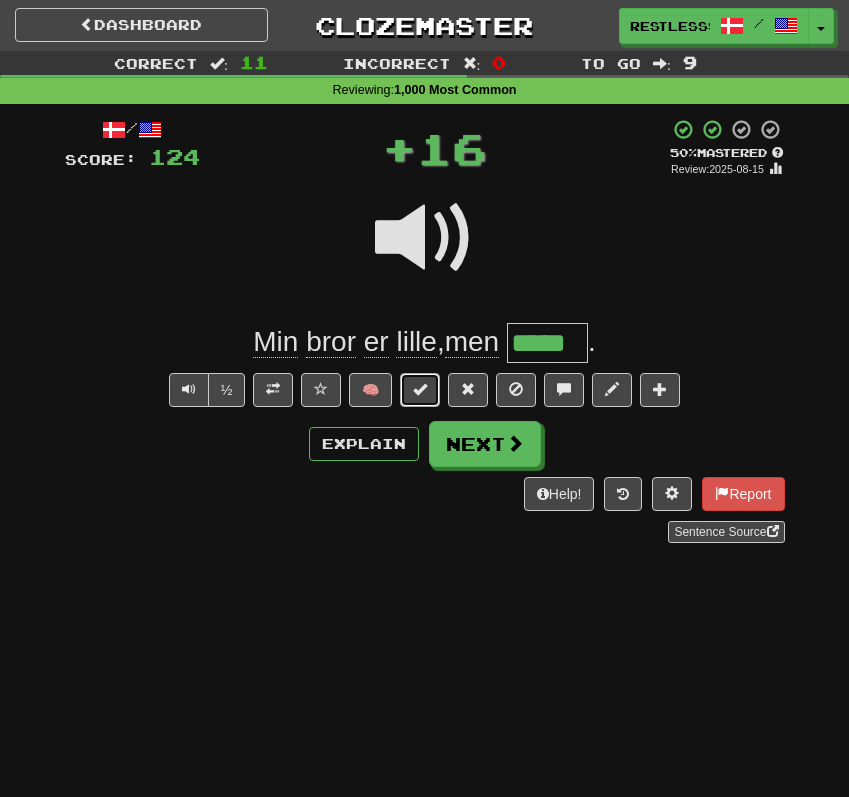 click at bounding box center [420, 390] 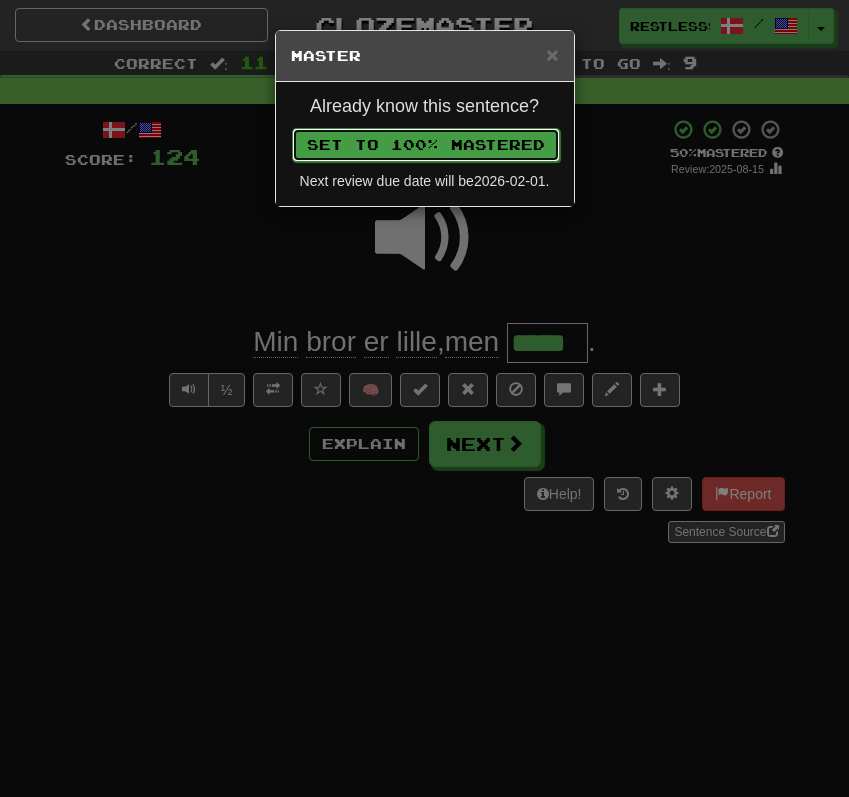 click on "Set to 100% Mastered" at bounding box center (426, 145) 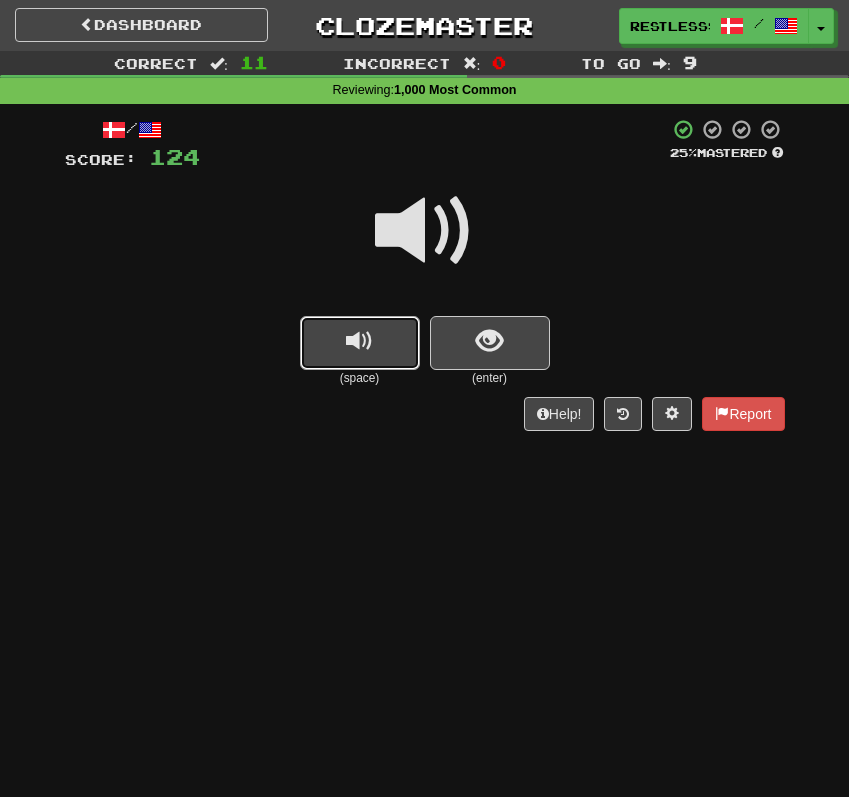 click at bounding box center [360, 343] 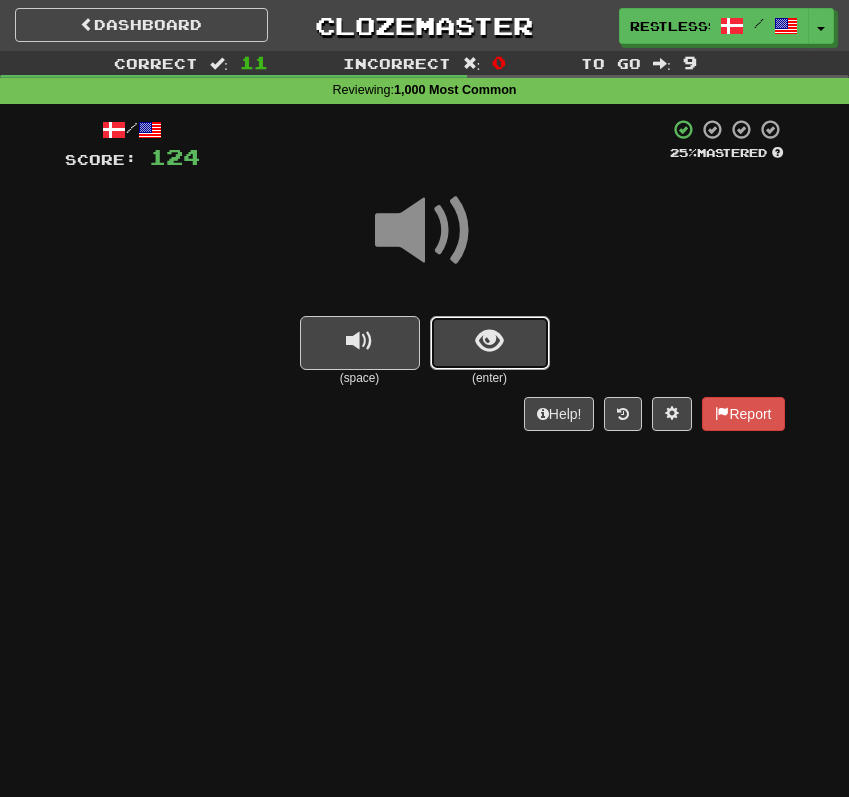 click at bounding box center (489, 341) 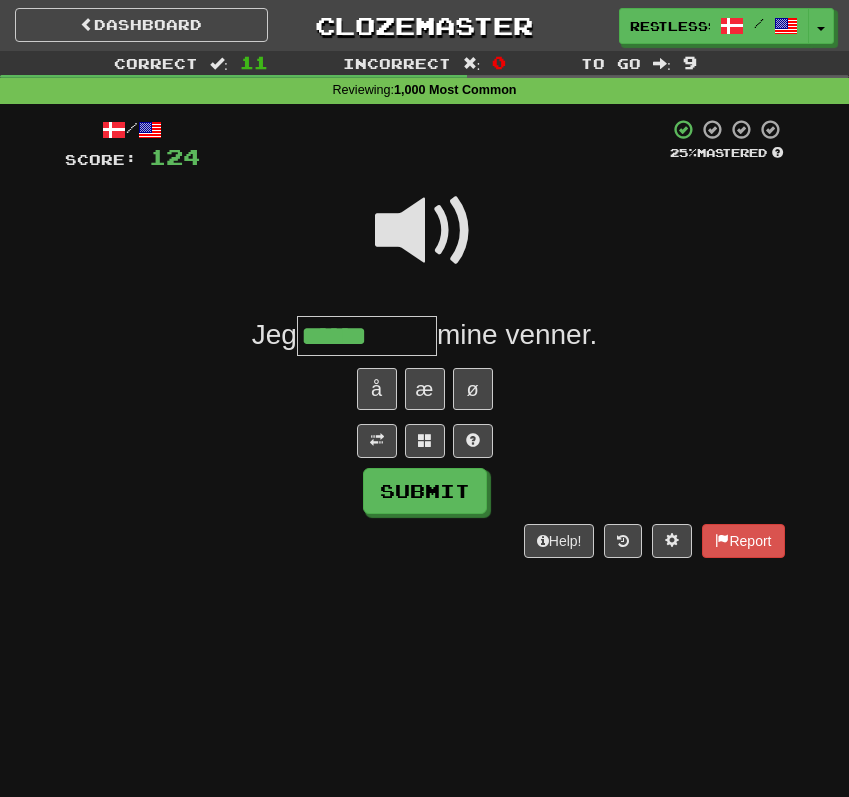 type on "******" 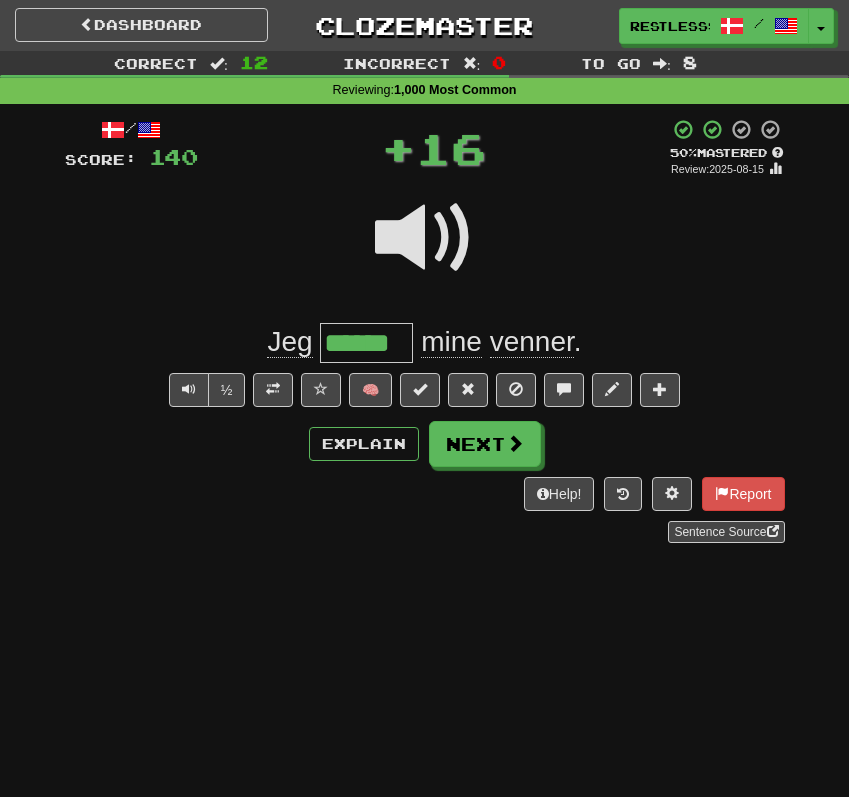 click on "/  Score:   140 + 16 50 %  Mastered Review:  2025-08-15 Jeg   ******   mine   venner . ½ 🧠 Explain Next  Help!  Report Sentence Source" at bounding box center (425, 331) 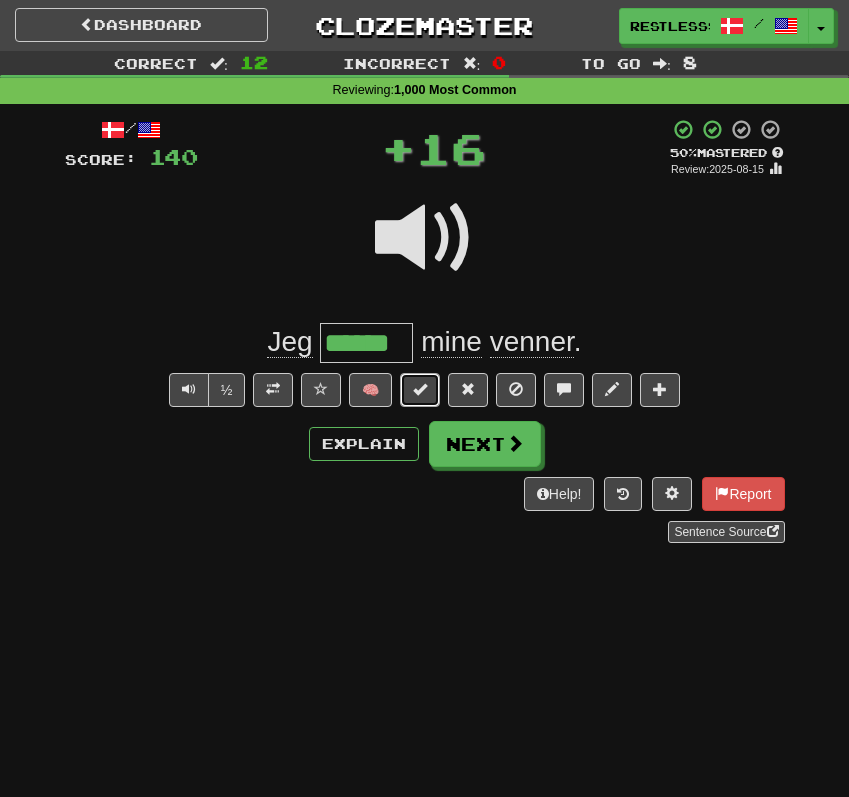 click at bounding box center (420, 390) 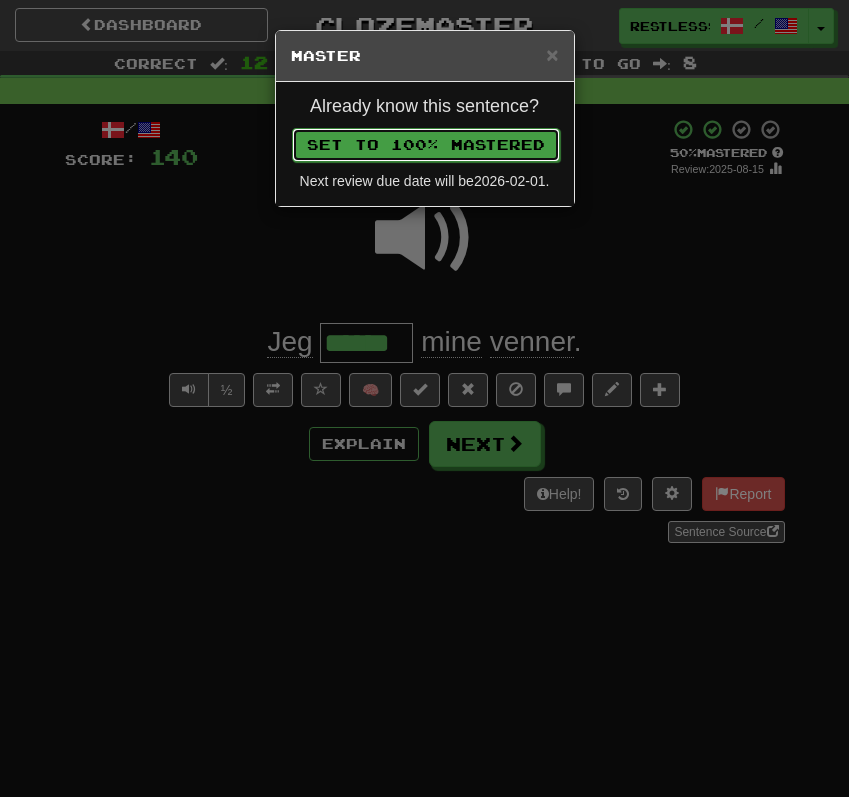click on "Set to 100% Mastered" at bounding box center [426, 145] 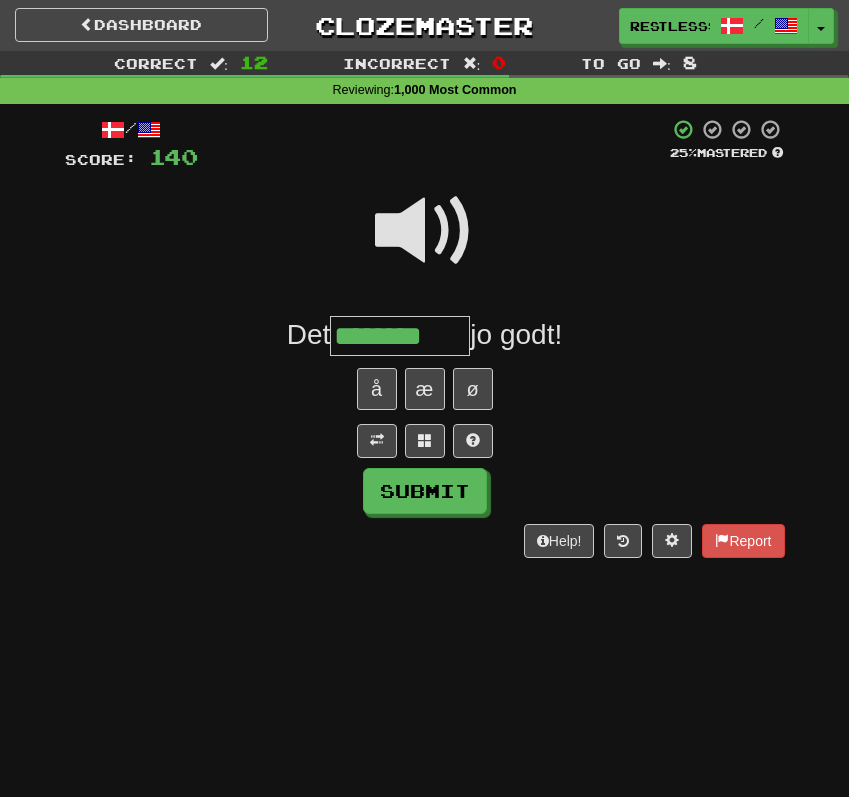 type on "********" 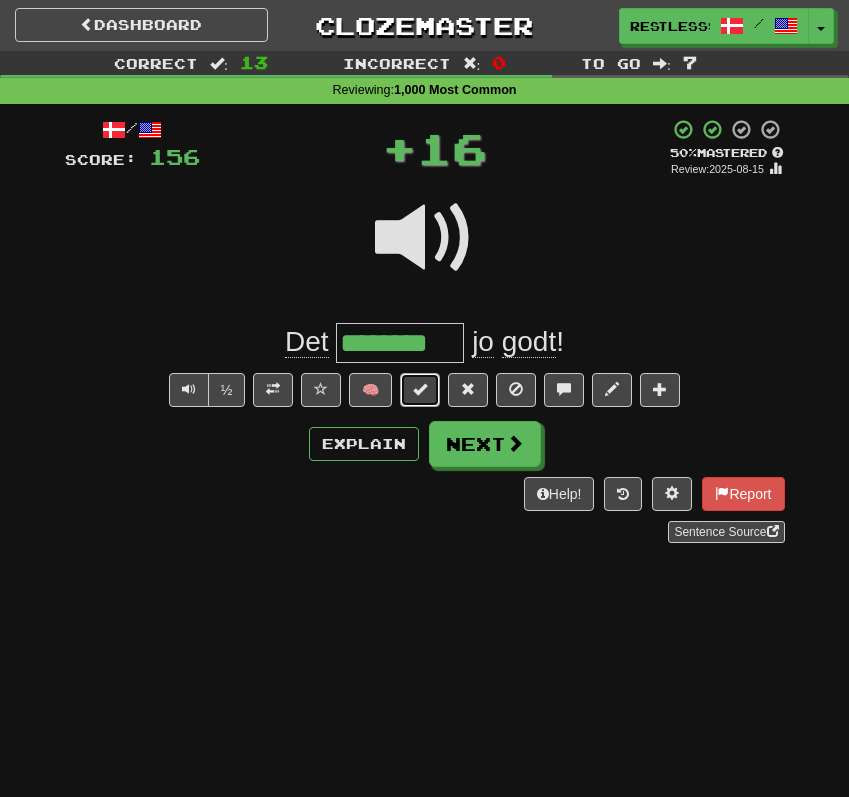 click at bounding box center [420, 390] 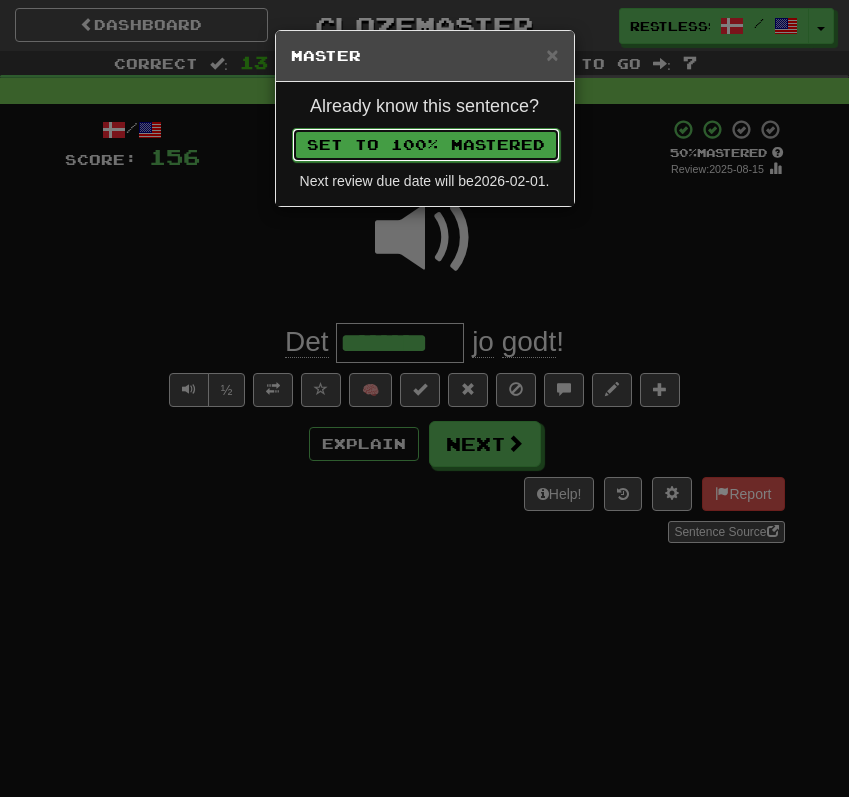 click on "Set to 100% Mastered" at bounding box center (426, 145) 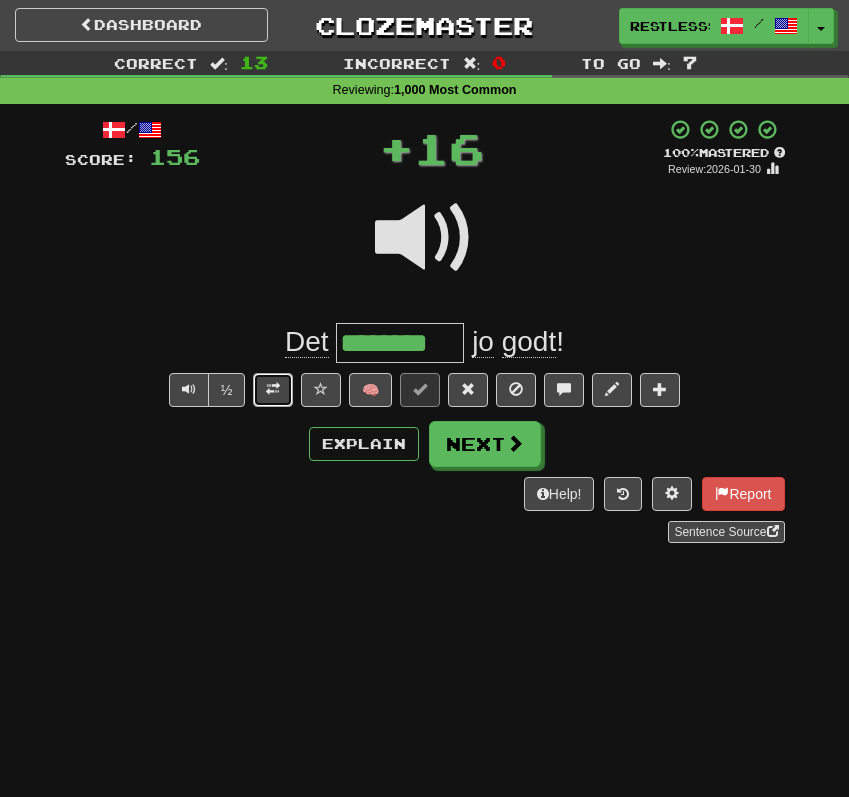 click at bounding box center (273, 389) 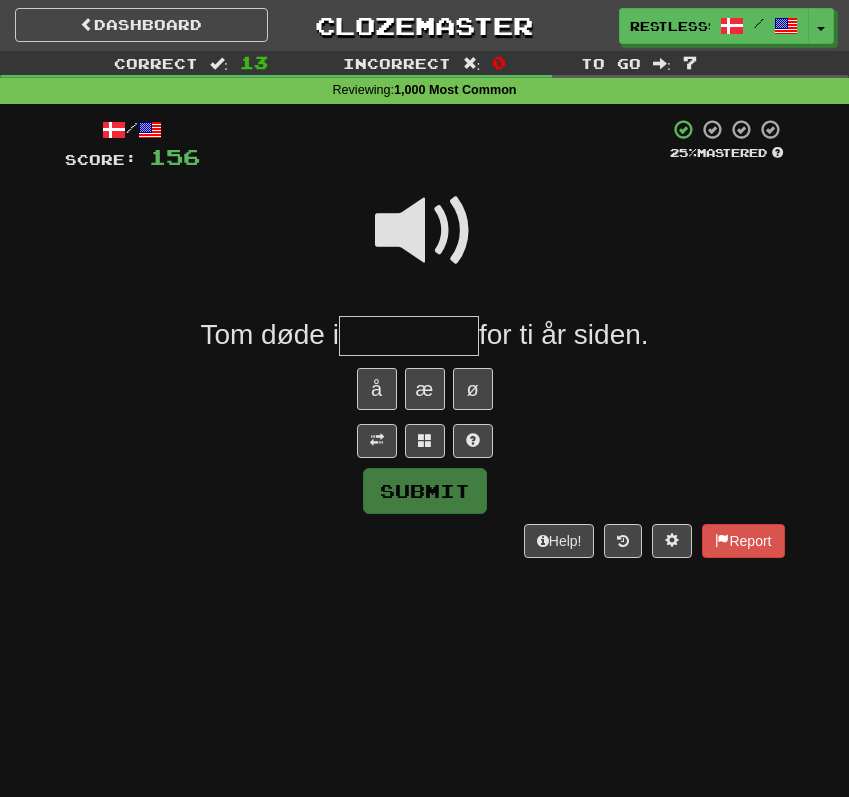 click at bounding box center [425, 244] 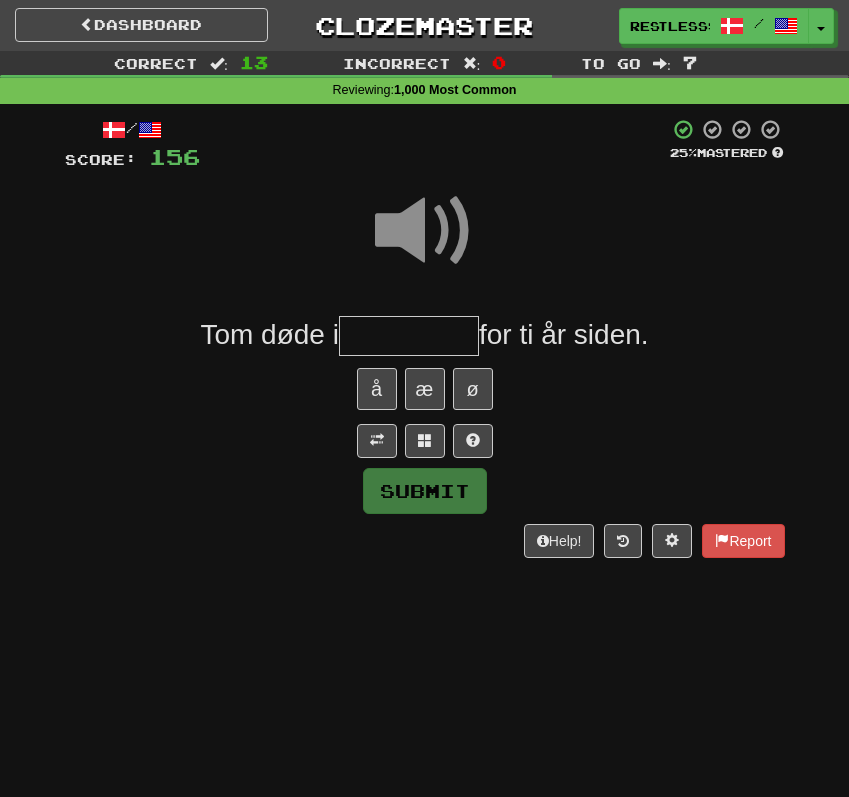 click at bounding box center [409, 336] 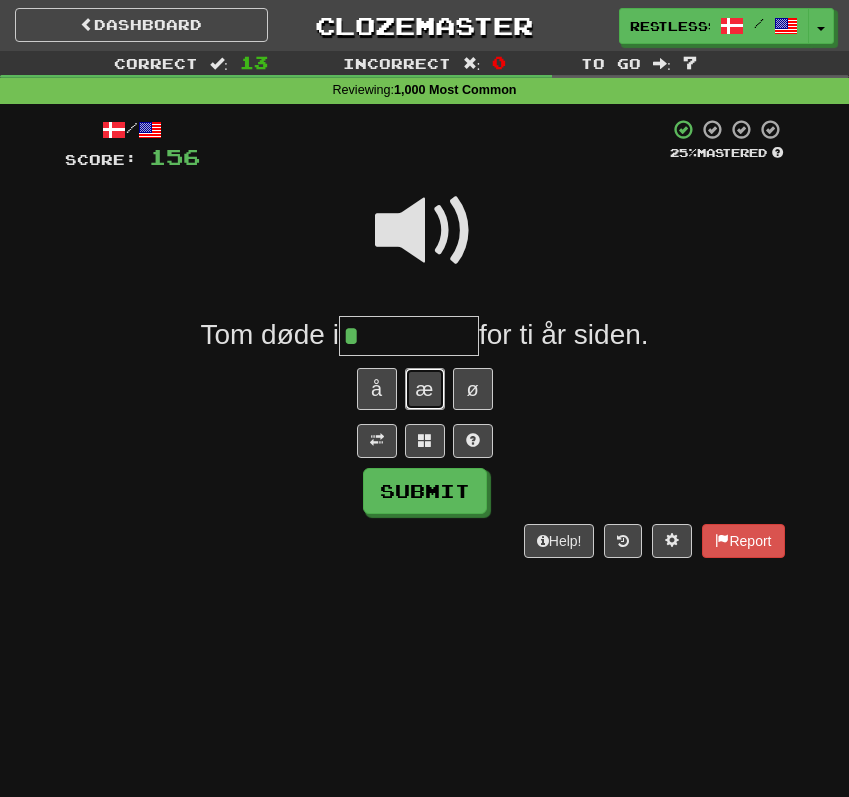 click on "æ" at bounding box center (425, 389) 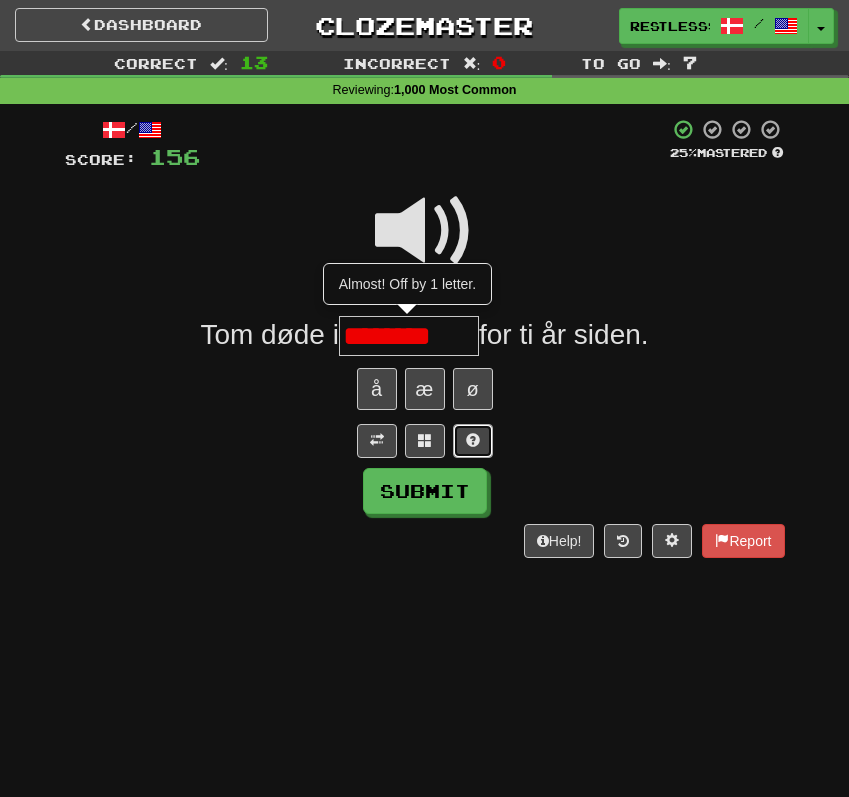 click at bounding box center [473, 440] 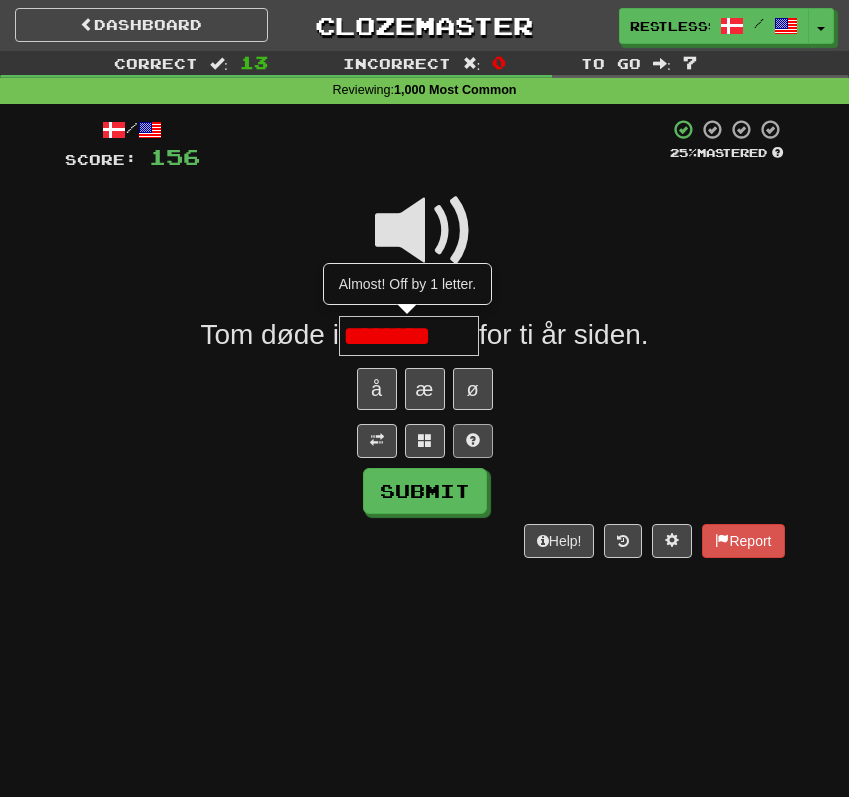type on "*******" 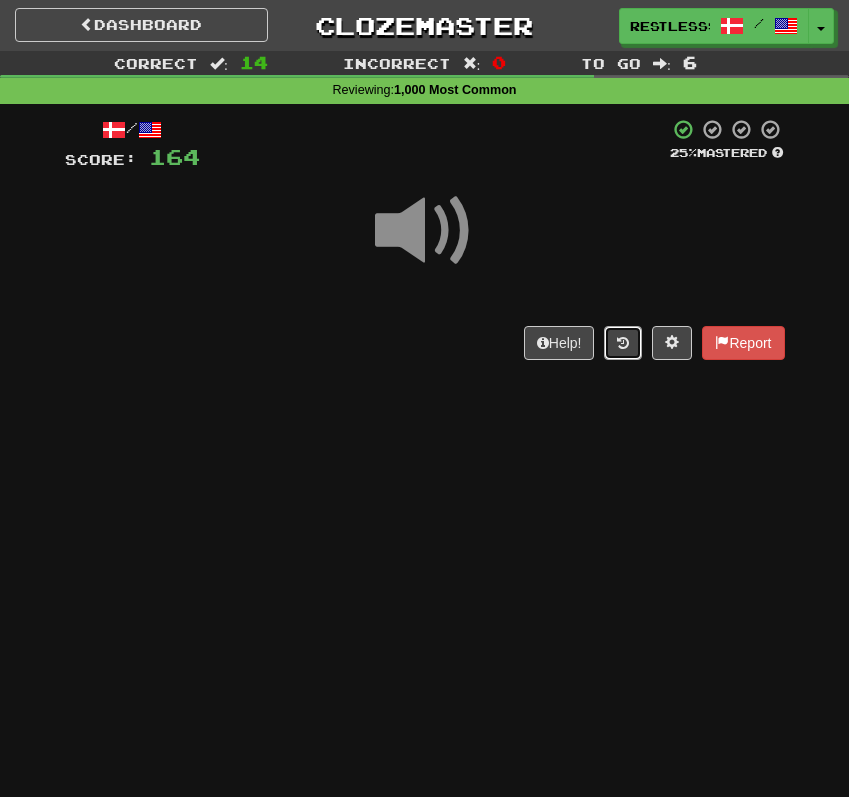click at bounding box center (623, 343) 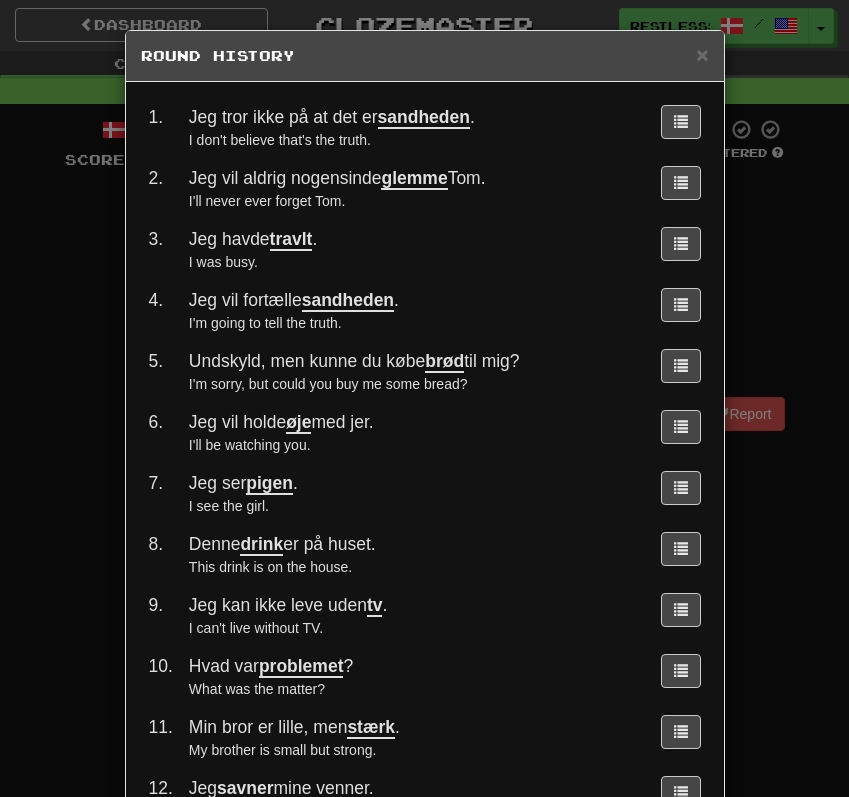 scroll, scrollTop: 285, scrollLeft: 0, axis: vertical 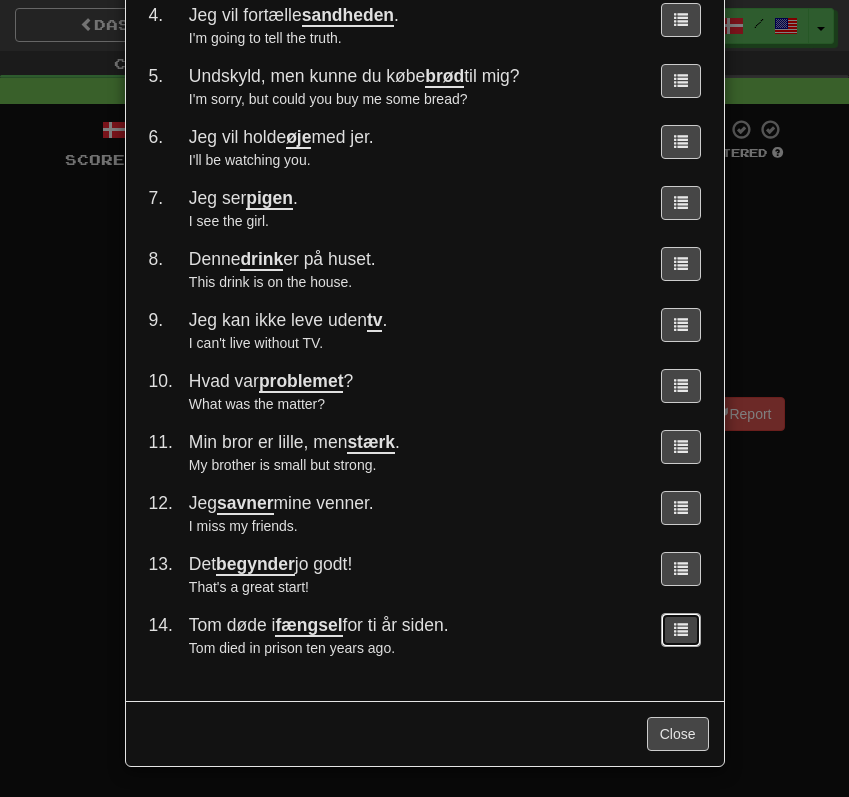 click at bounding box center (681, 630) 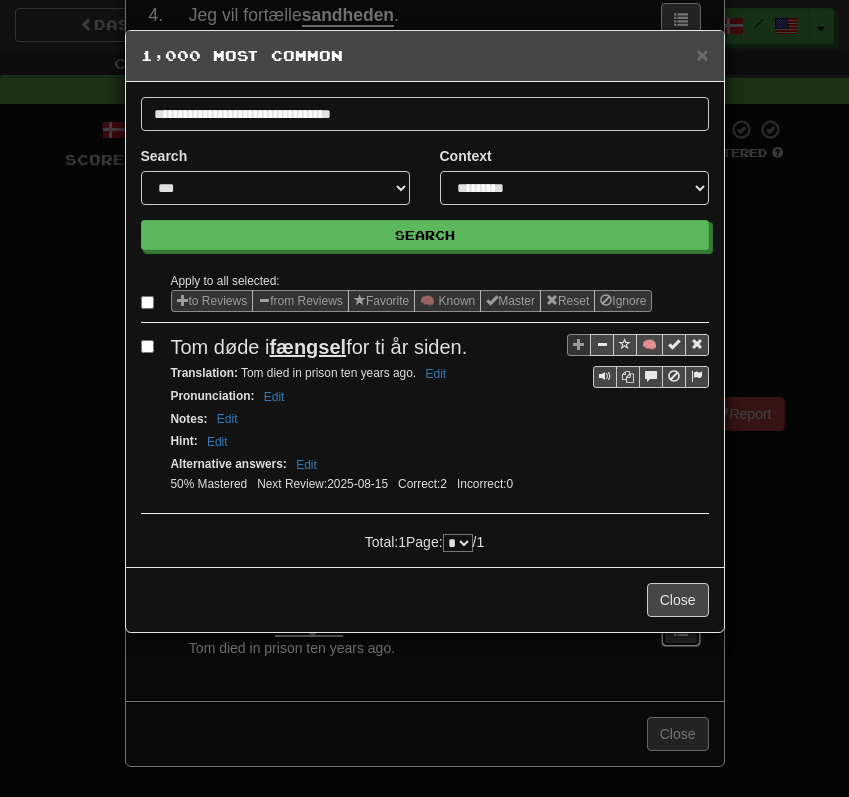 scroll, scrollTop: 0, scrollLeft: 0, axis: both 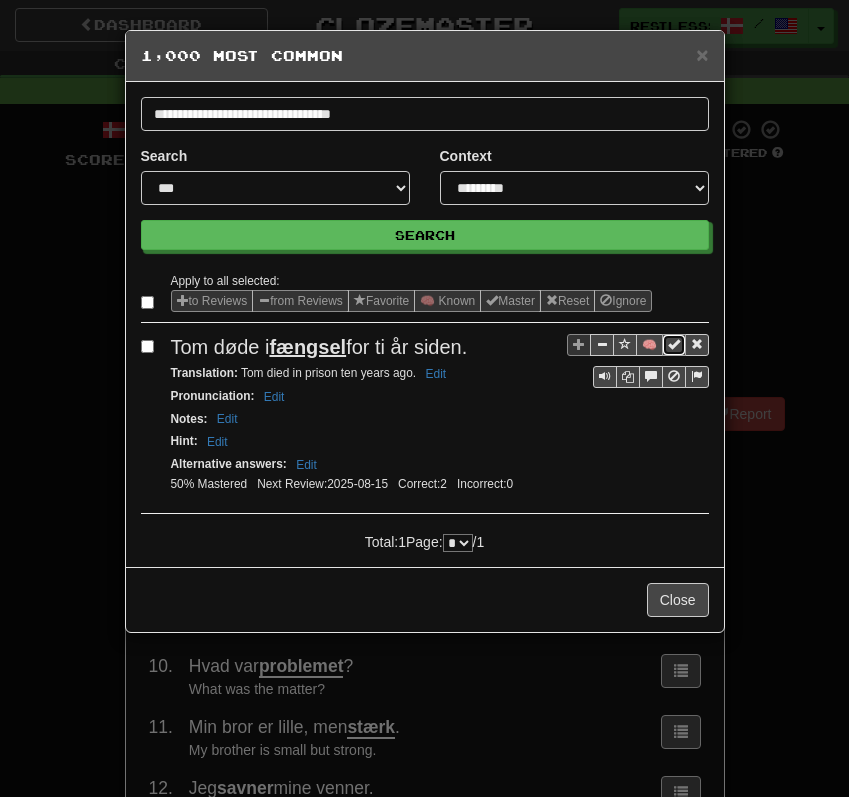click at bounding box center (674, 344) 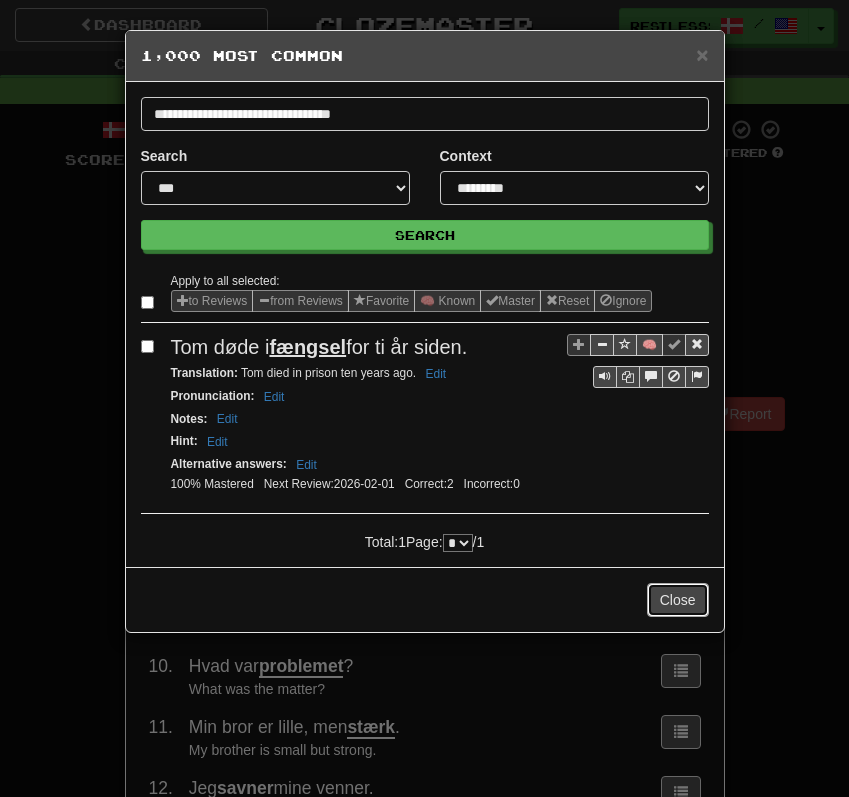 click on "Close" at bounding box center (678, 600) 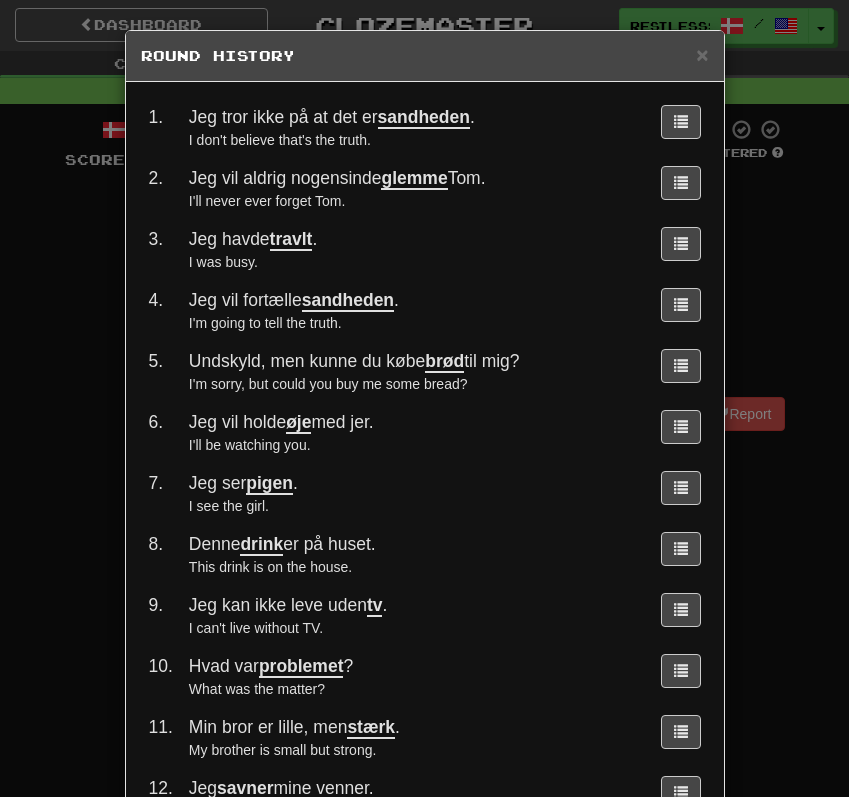 scroll, scrollTop: 285, scrollLeft: 0, axis: vertical 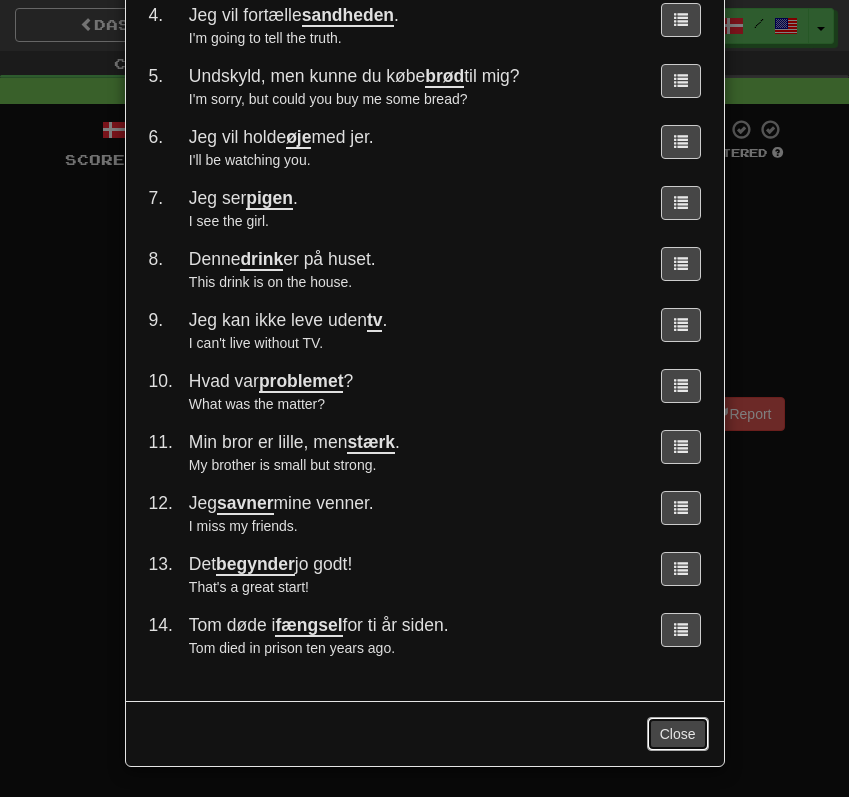click on "Close" at bounding box center (678, 734) 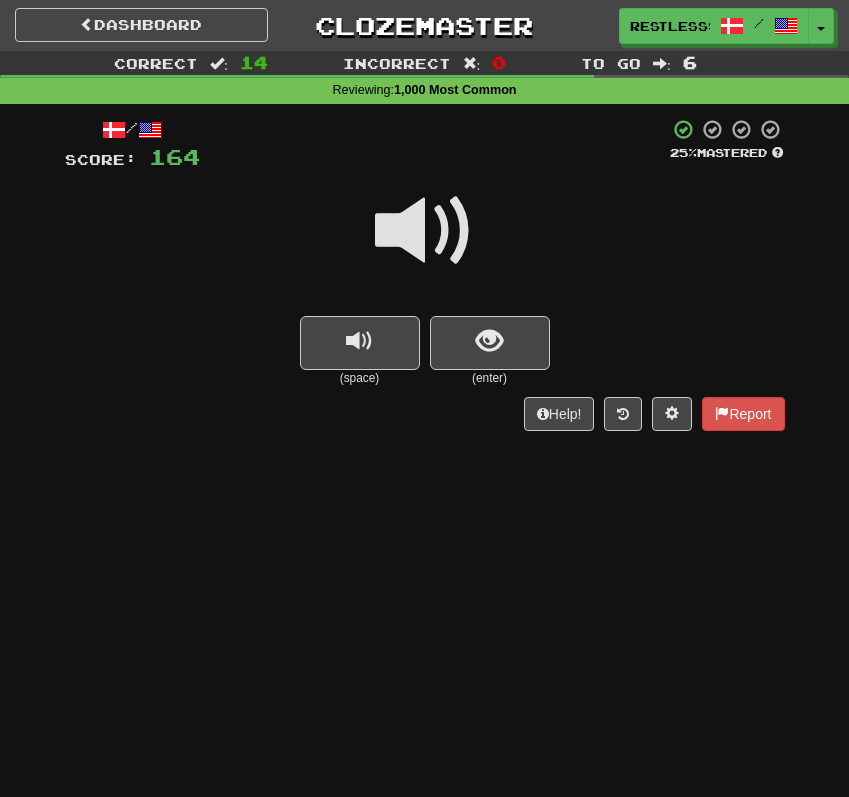 click at bounding box center (425, 244) 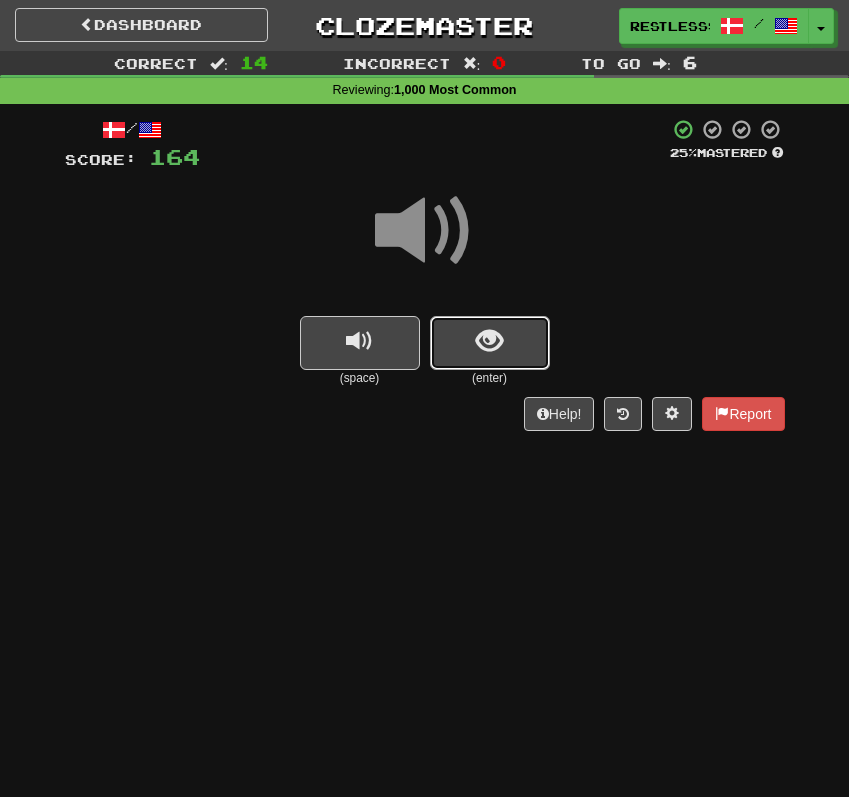 click at bounding box center [490, 343] 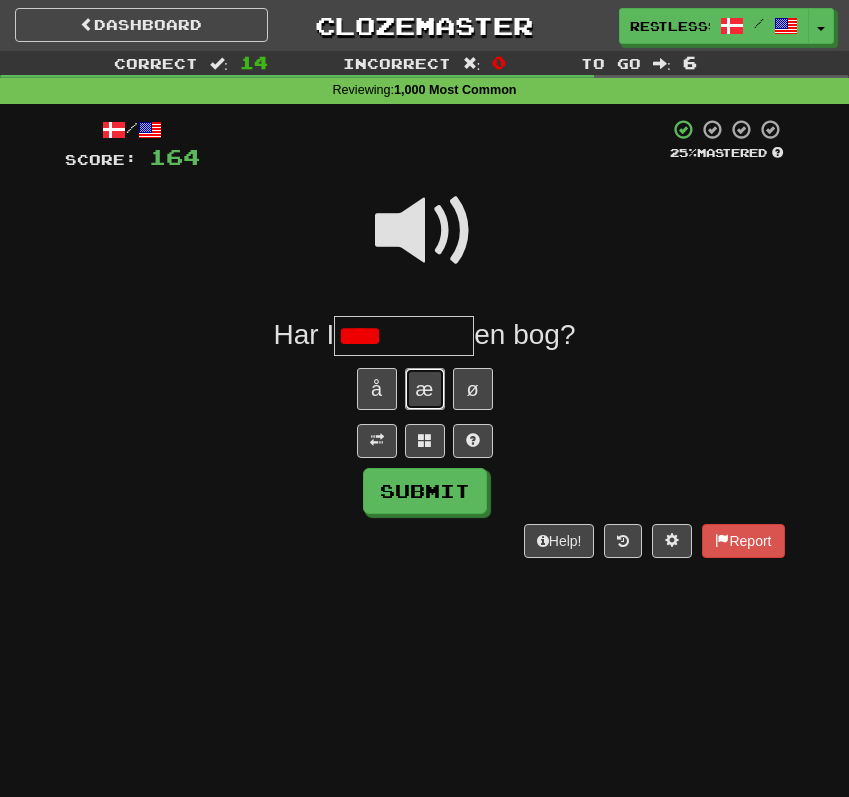 click on "æ" at bounding box center (425, 389) 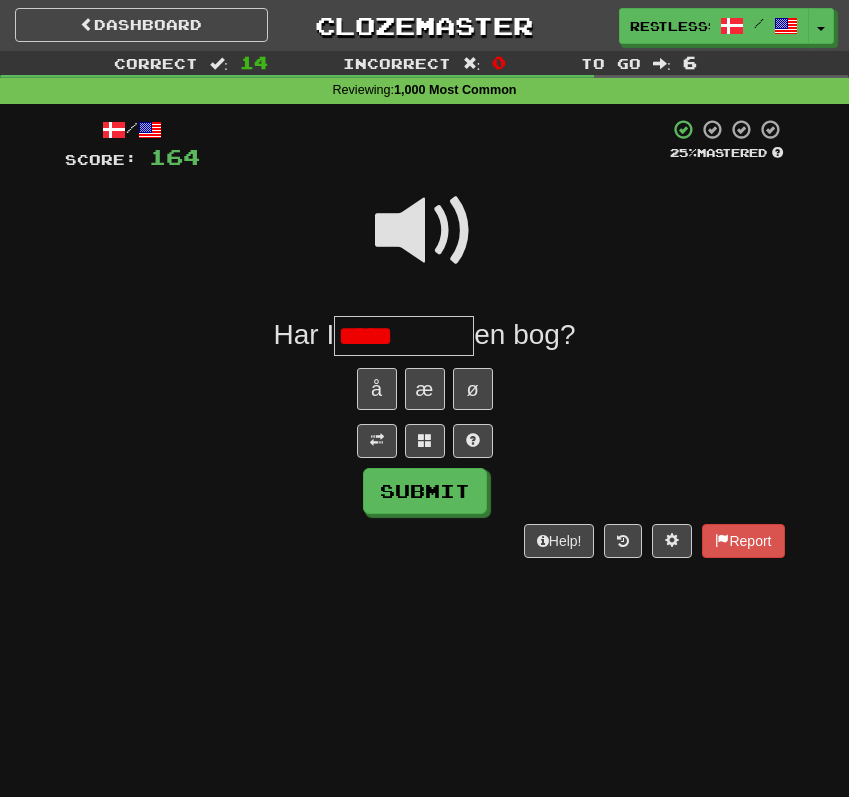 click on "/  Score:   164 25 %  Mastered Har I  *****  en bog? å æ ø Submit  Help!  Report" at bounding box center (425, 338) 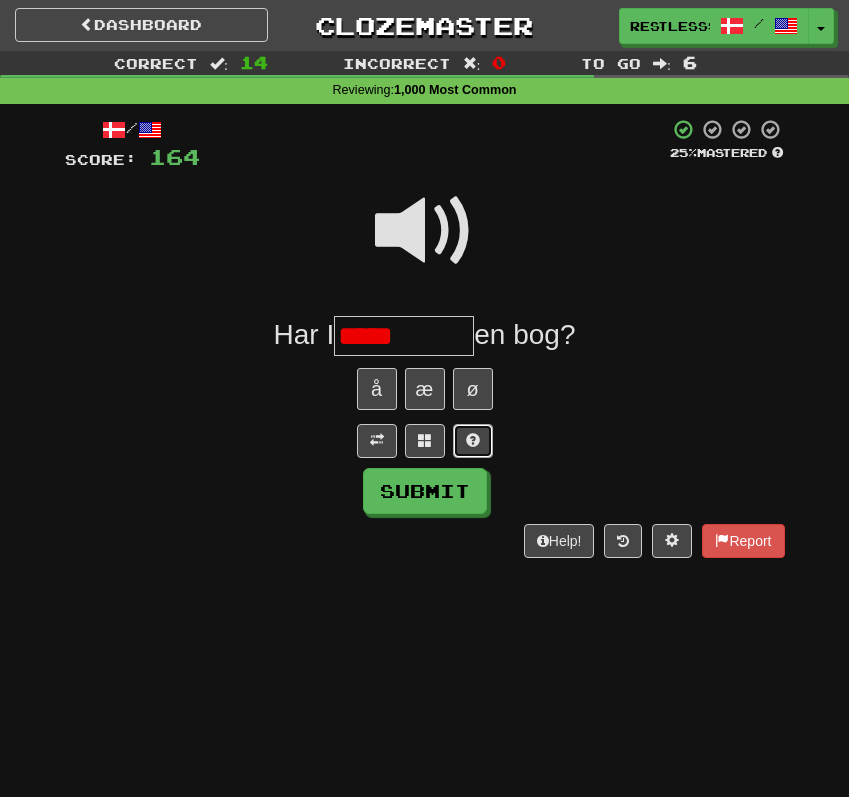 click at bounding box center [473, 440] 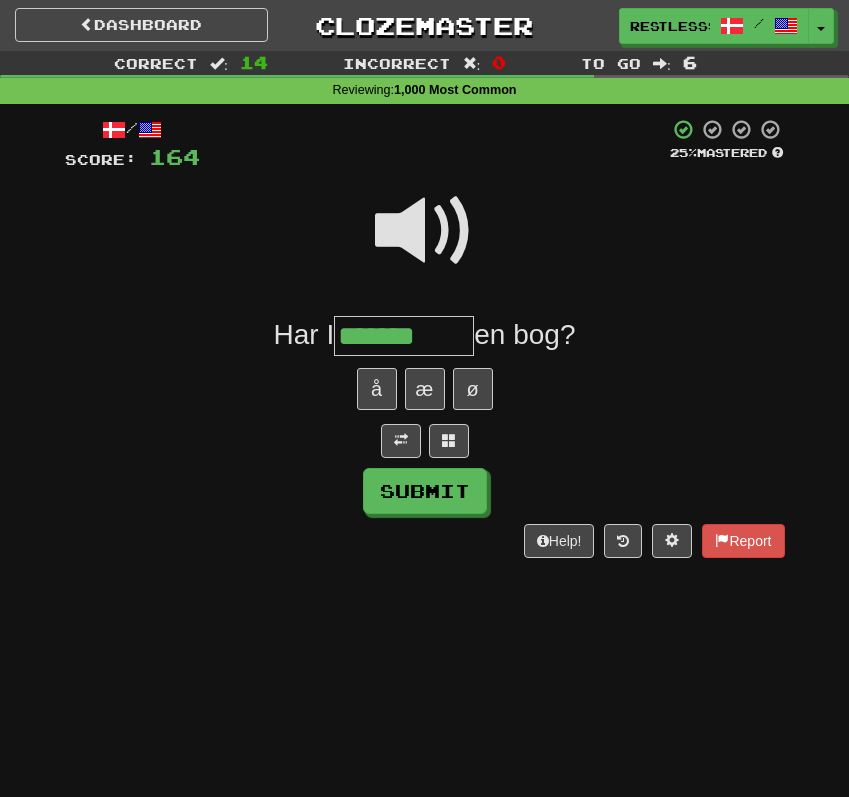 type on "*******" 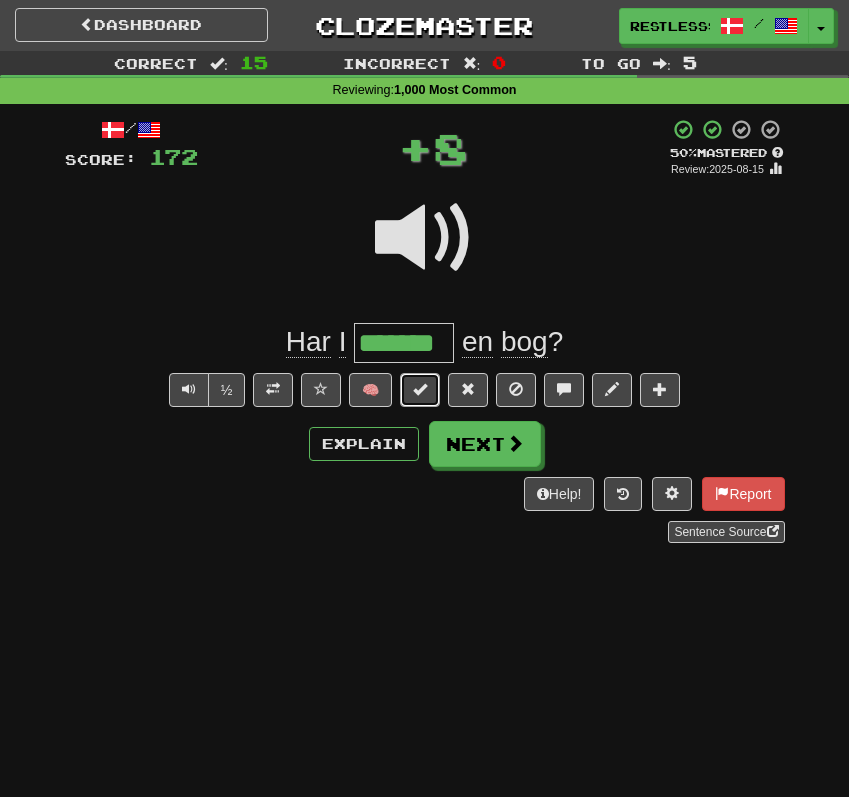 click at bounding box center [420, 390] 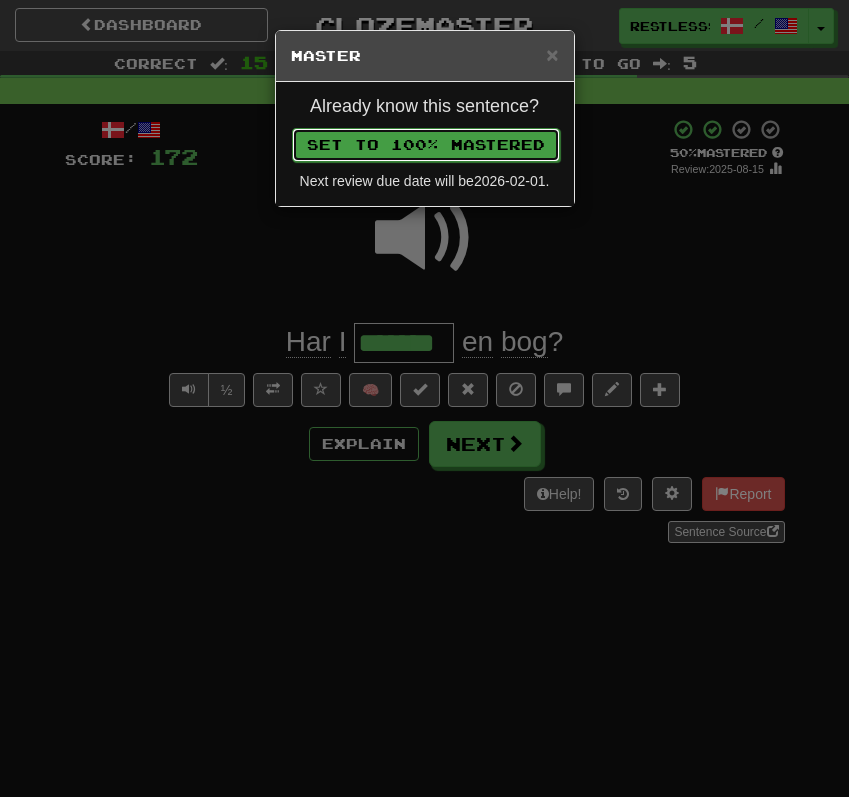 click on "Set to 100% Mastered" at bounding box center (426, 145) 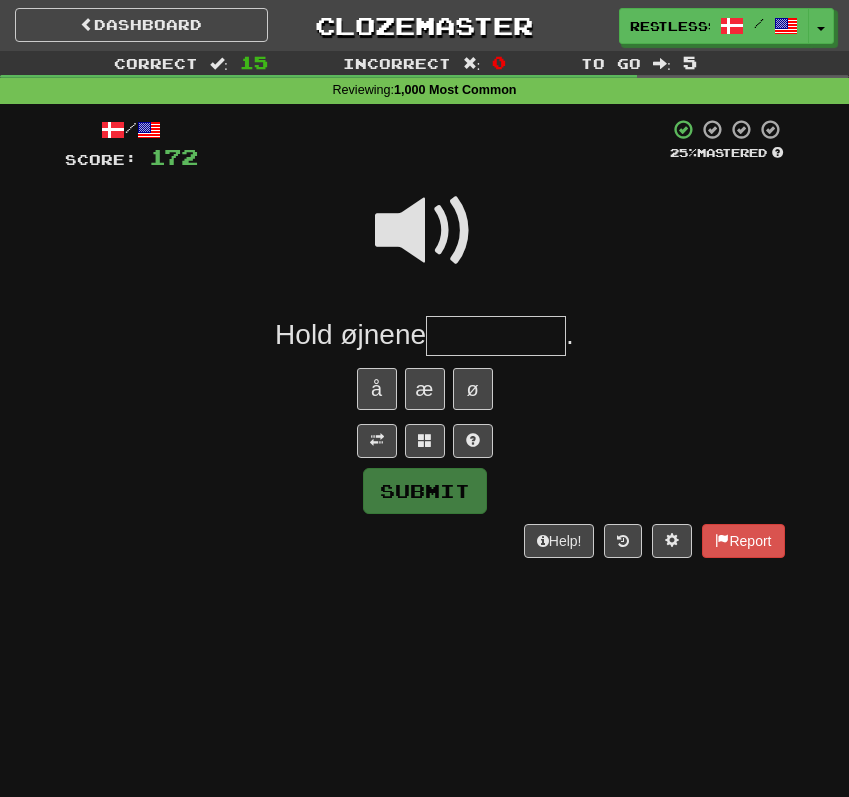 click on "/  Score:   172 25 %  Mastered Hold øjnene  . å æ ø Submit  Help!  Report" at bounding box center [425, 338] 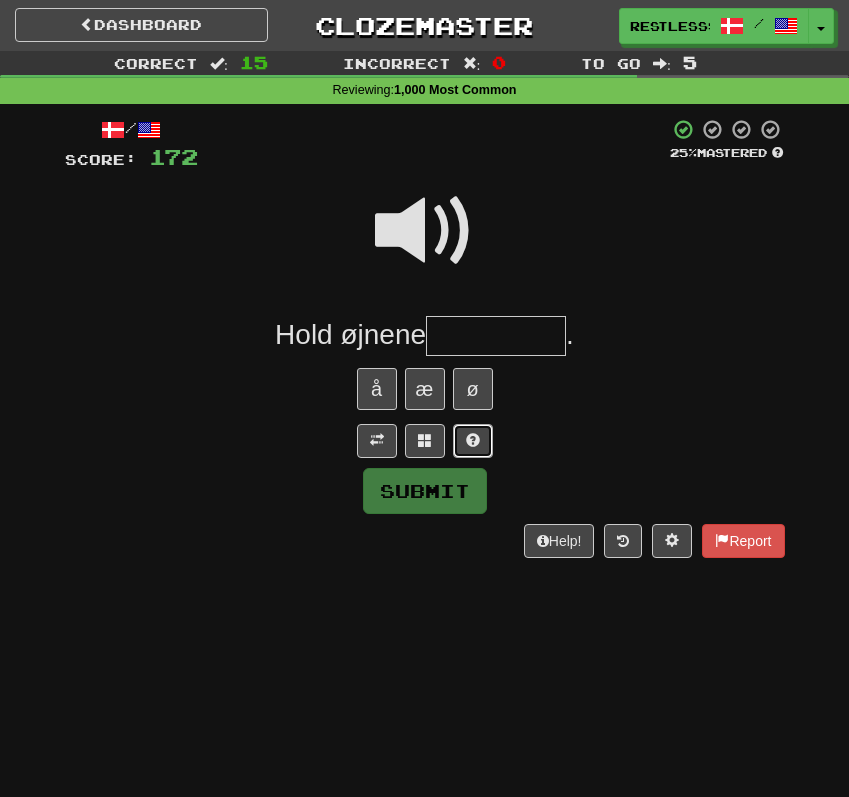click at bounding box center (473, 441) 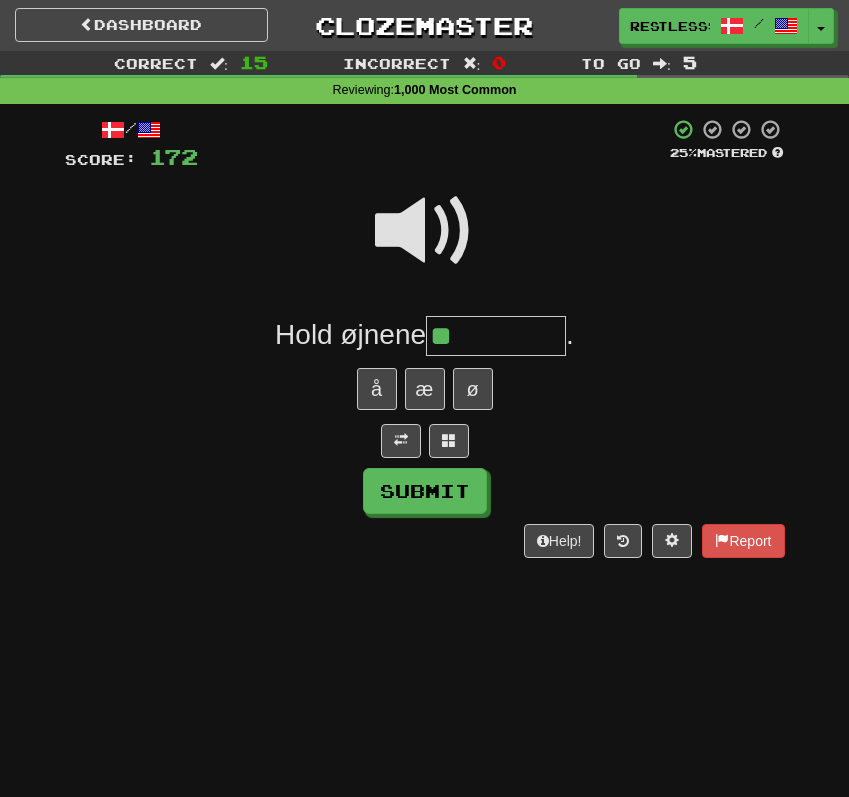 click at bounding box center (425, 231) 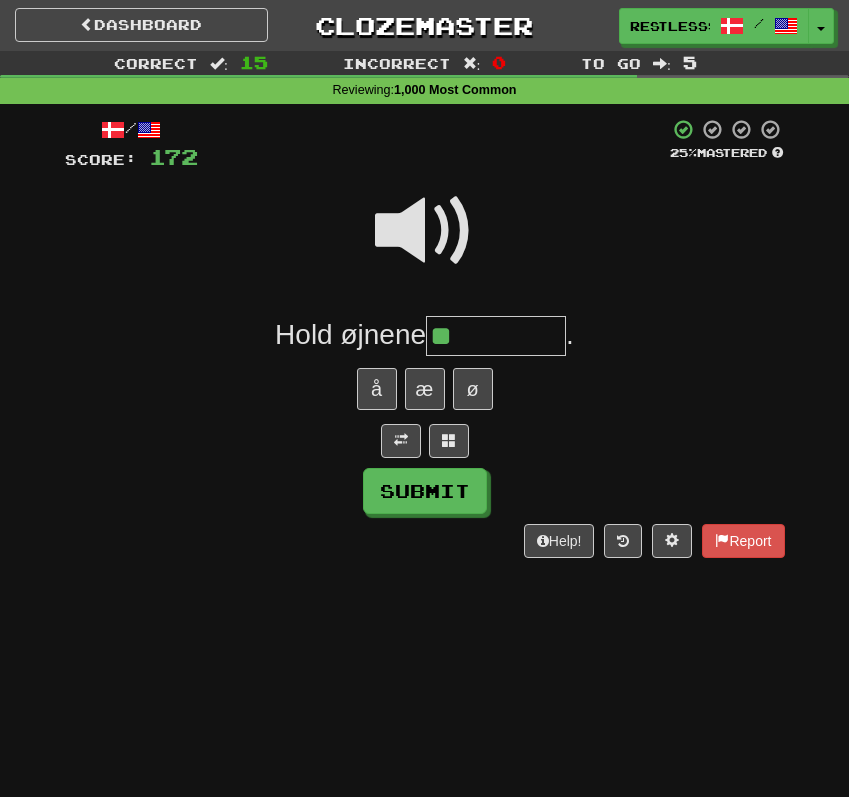 click on "**" at bounding box center (496, 336) 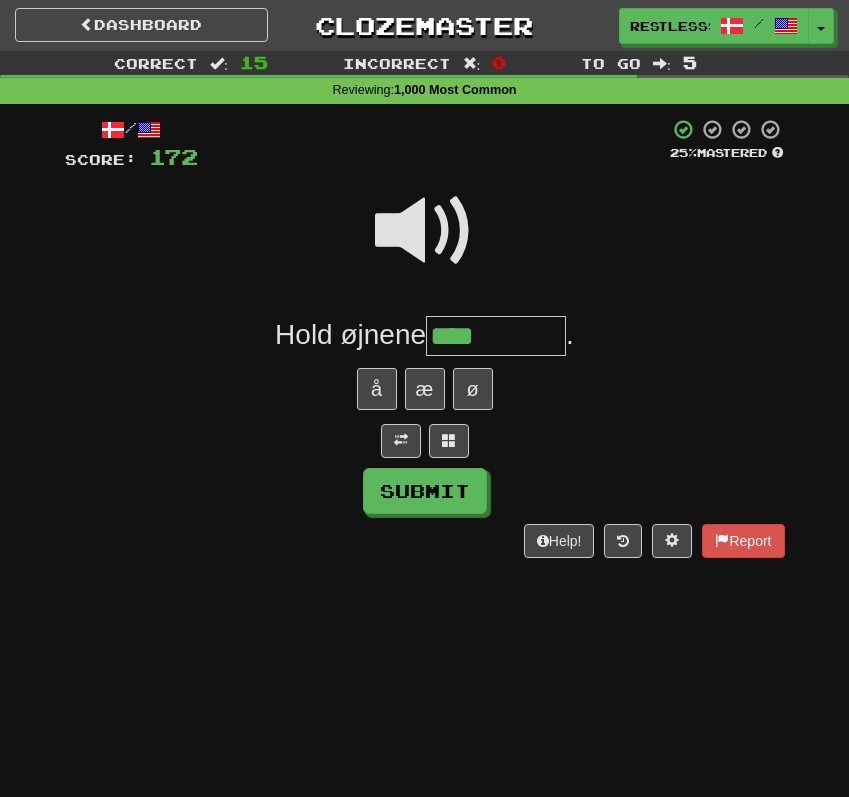 type on "****" 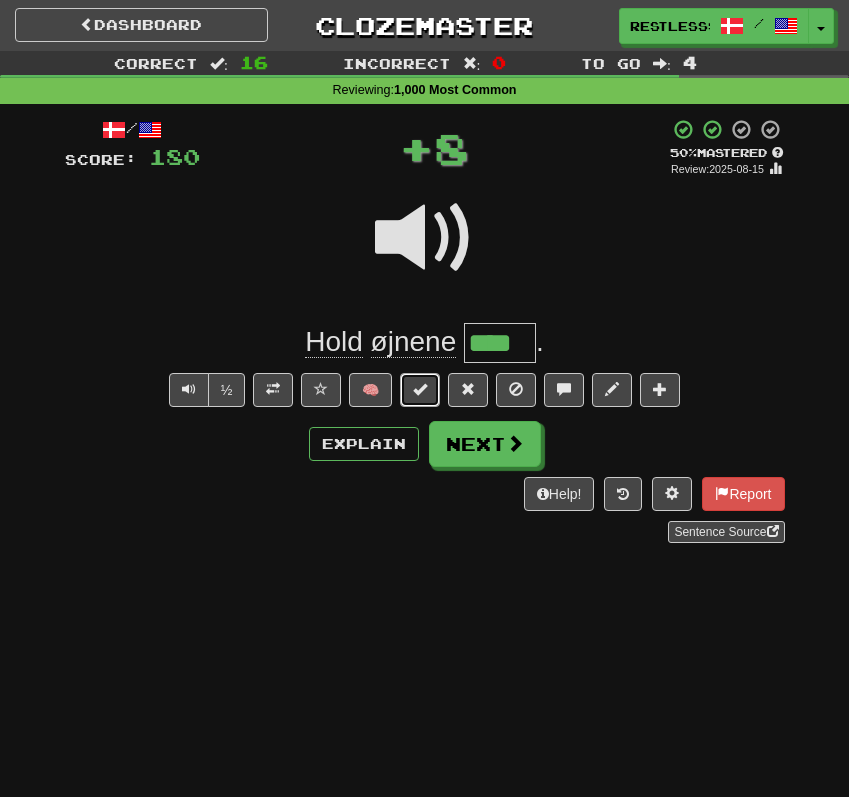 click at bounding box center [420, 390] 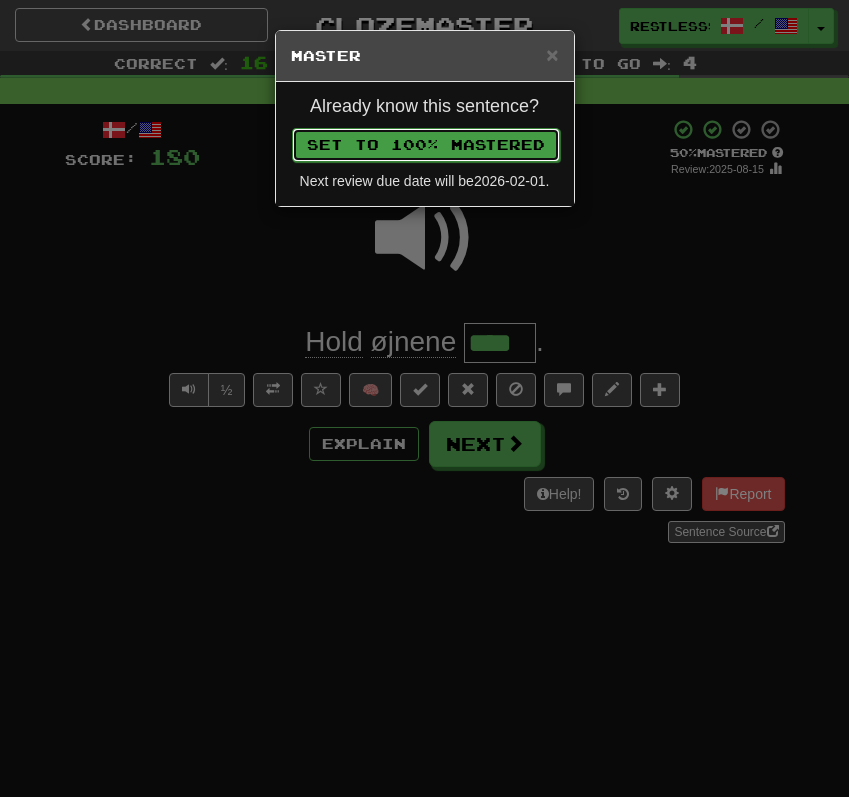 click on "Set to 100% Mastered" at bounding box center (426, 145) 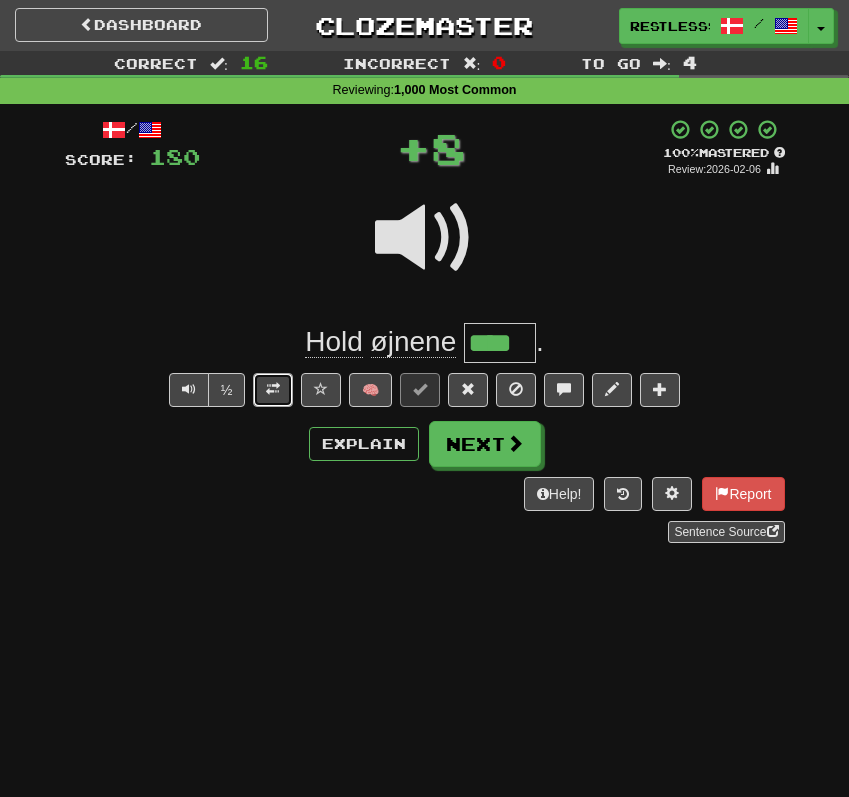 click at bounding box center [273, 390] 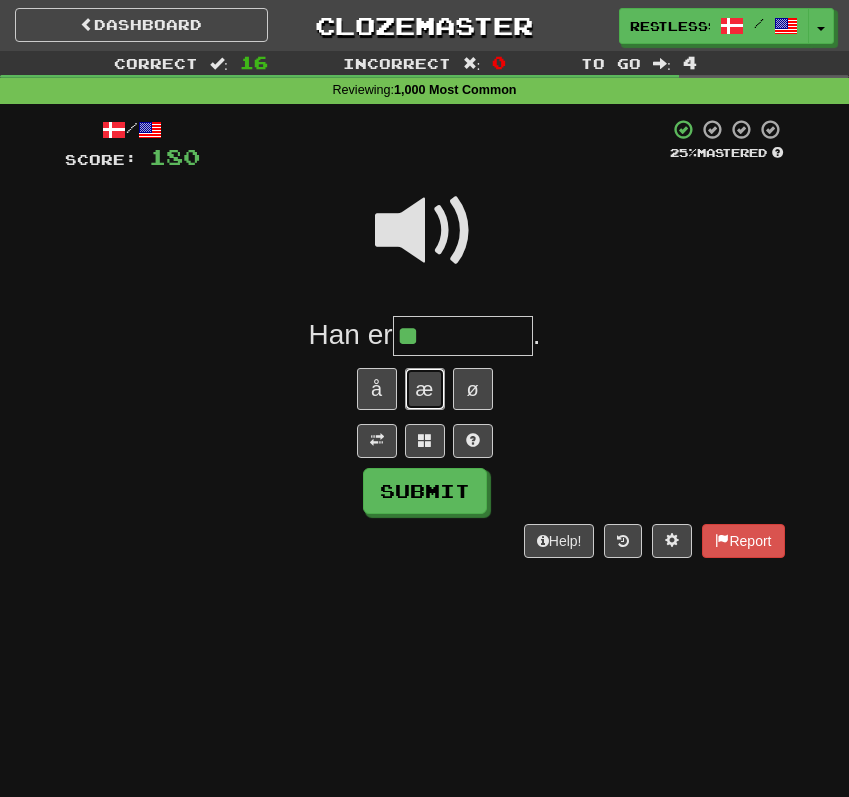 click on "æ" at bounding box center [425, 389] 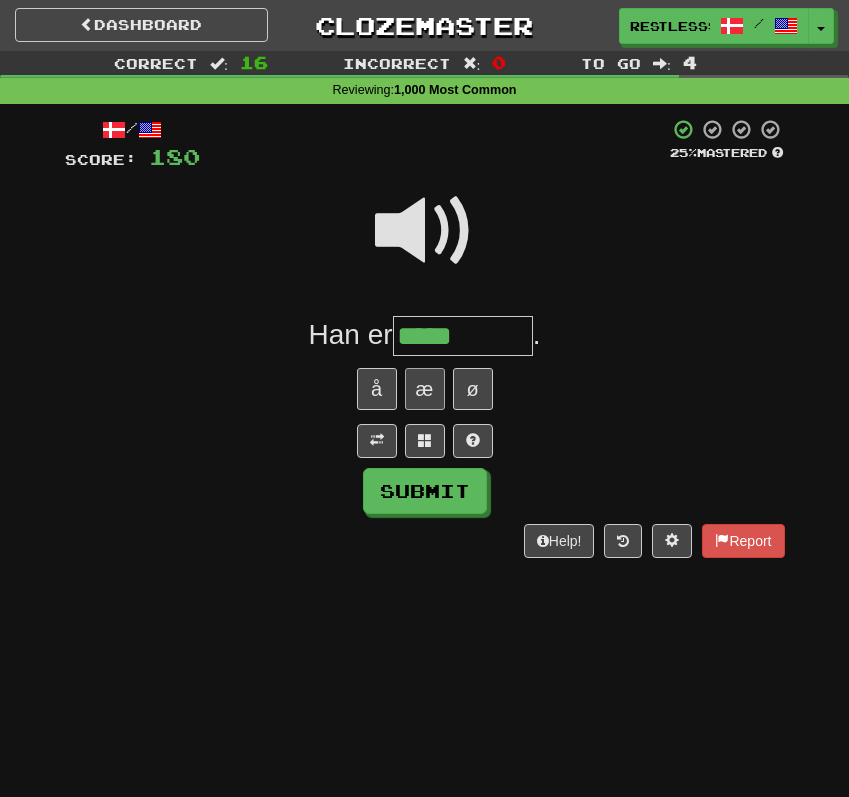 type on "*****" 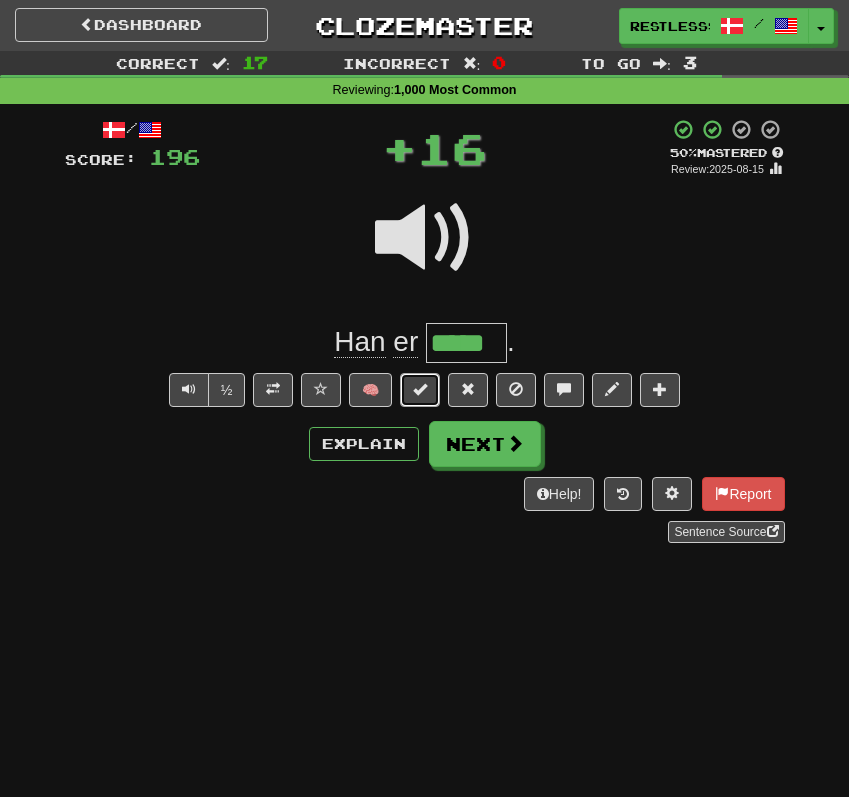 click at bounding box center [420, 390] 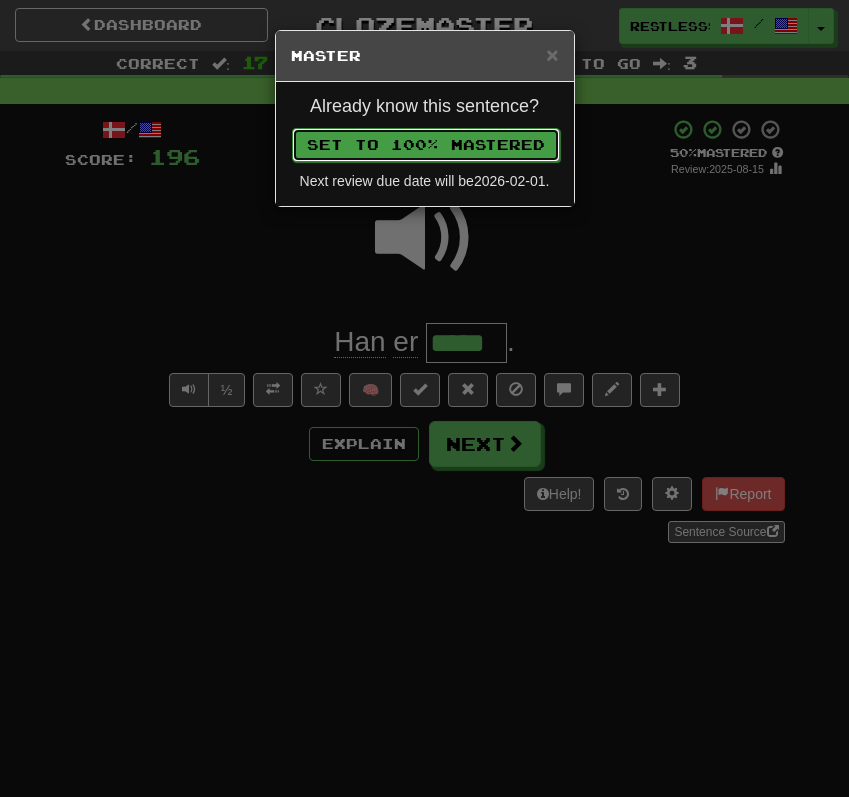click on "Set to 100% Mastered" at bounding box center [426, 145] 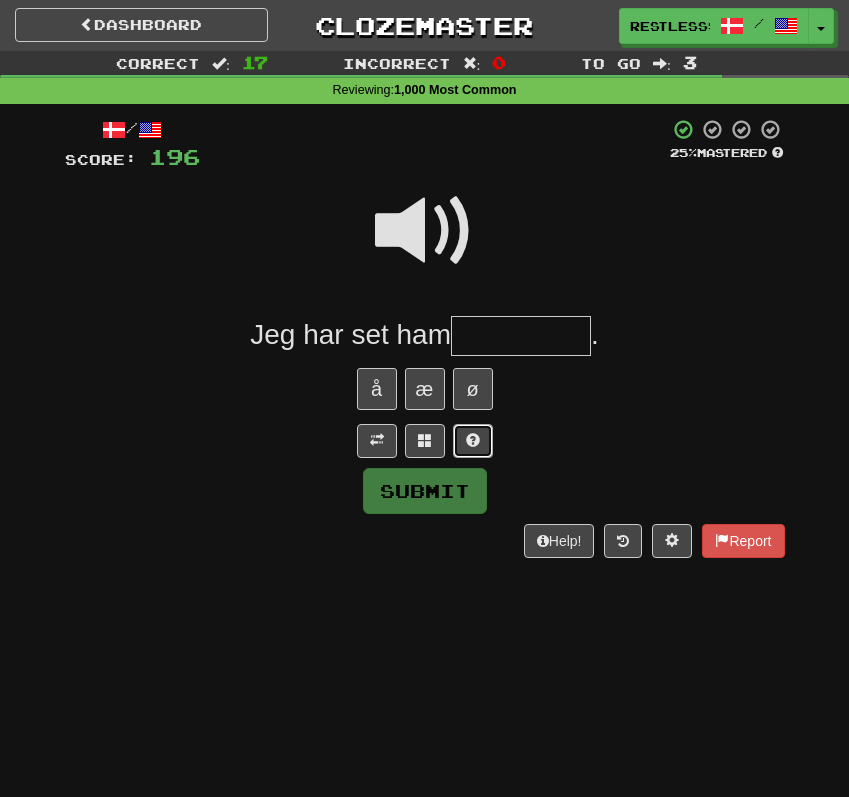 click at bounding box center (473, 440) 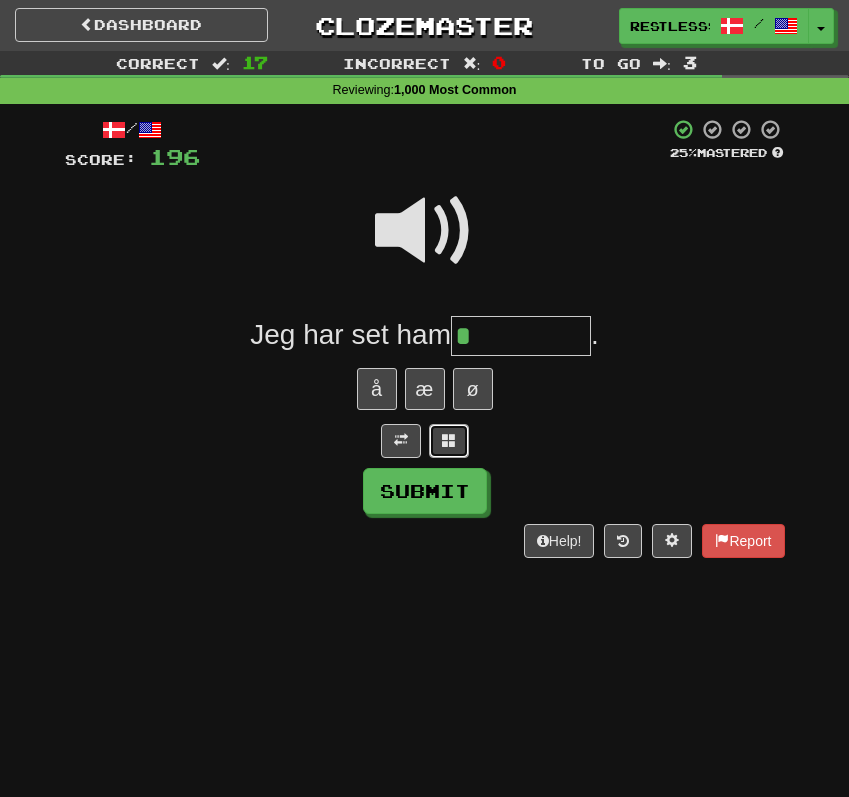 click at bounding box center [449, 441] 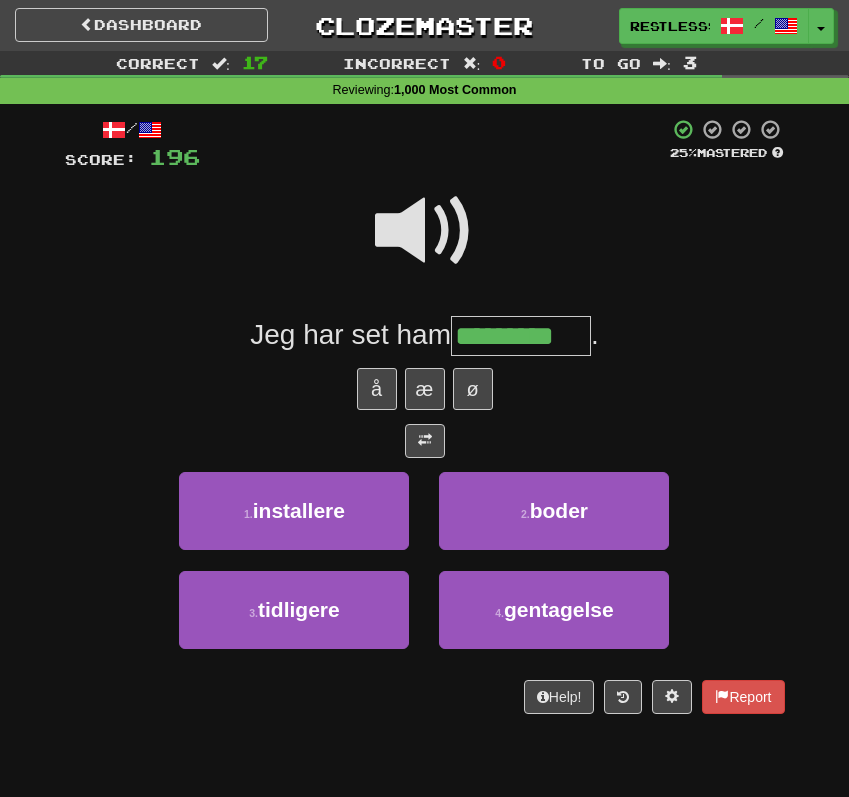 type on "*********" 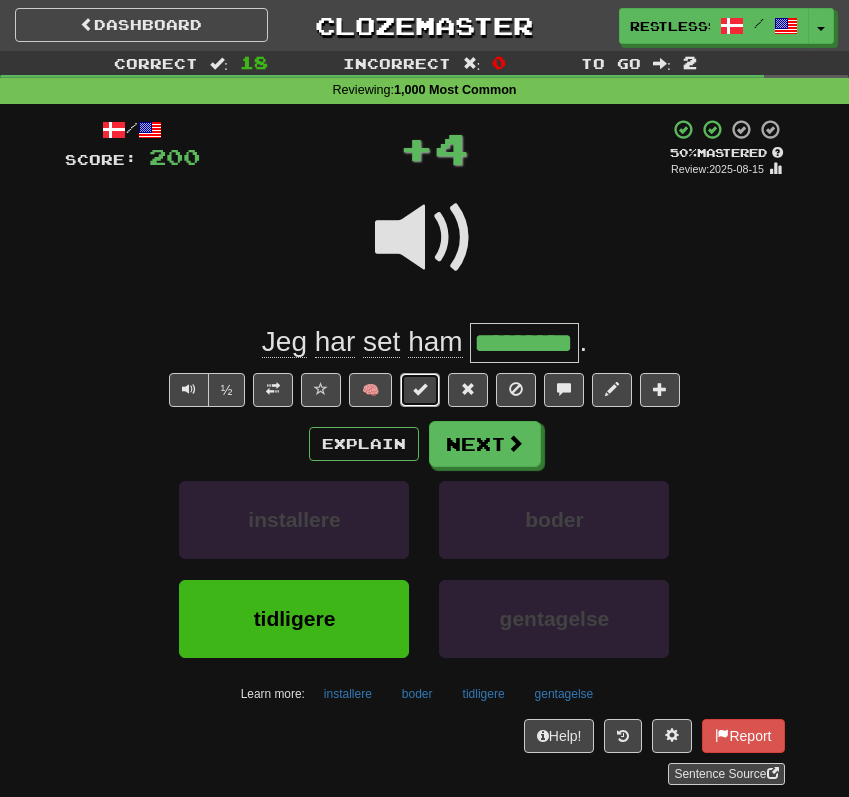 click at bounding box center [420, 389] 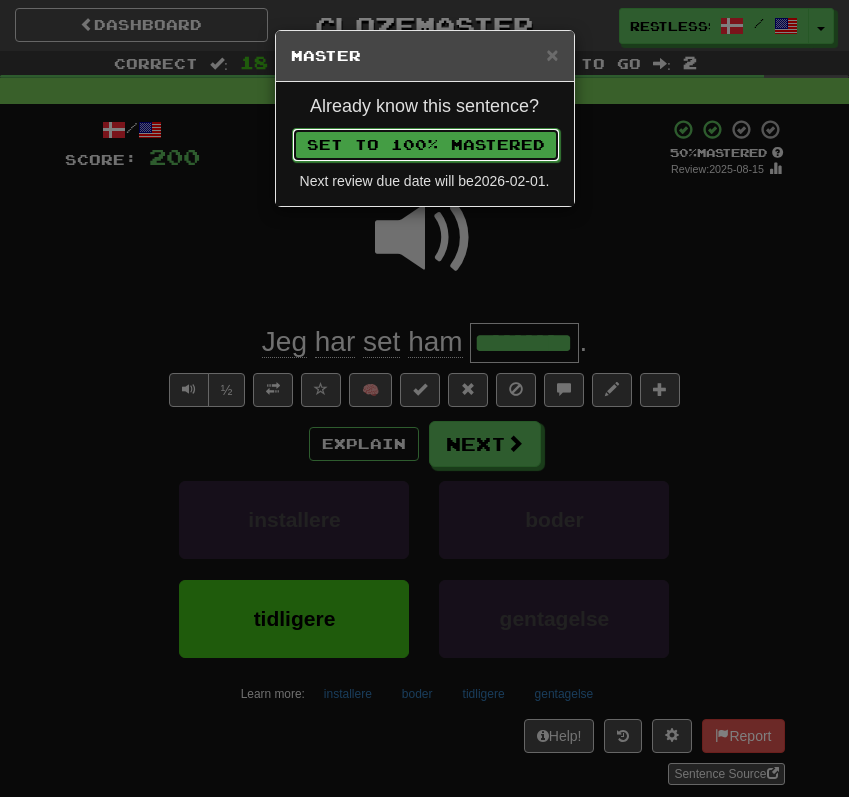 click on "Set to 100% Mastered" at bounding box center (426, 145) 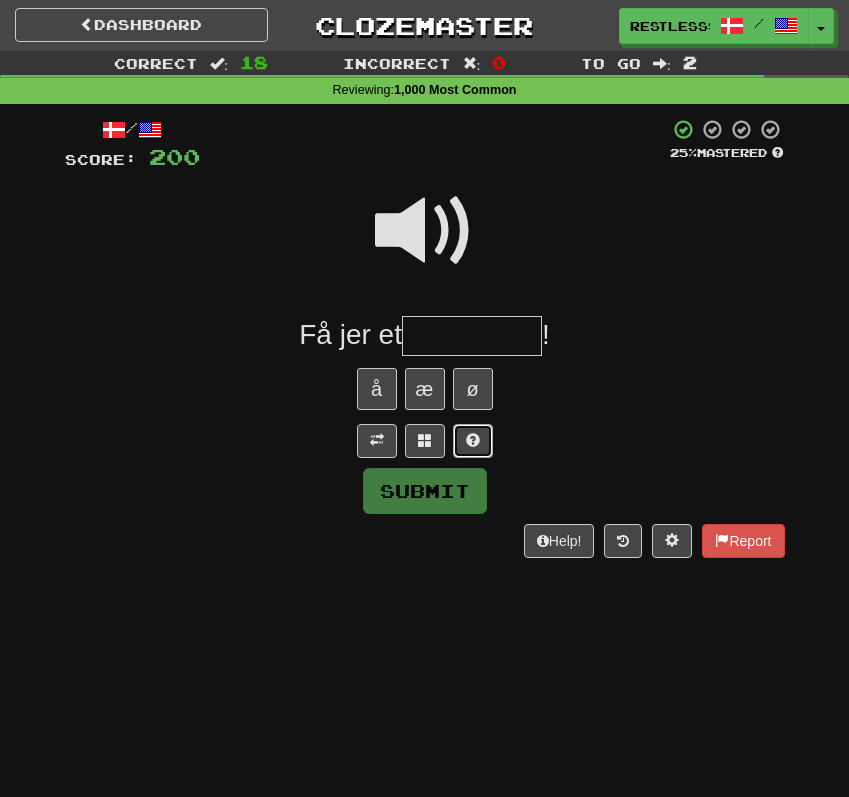 click at bounding box center (473, 440) 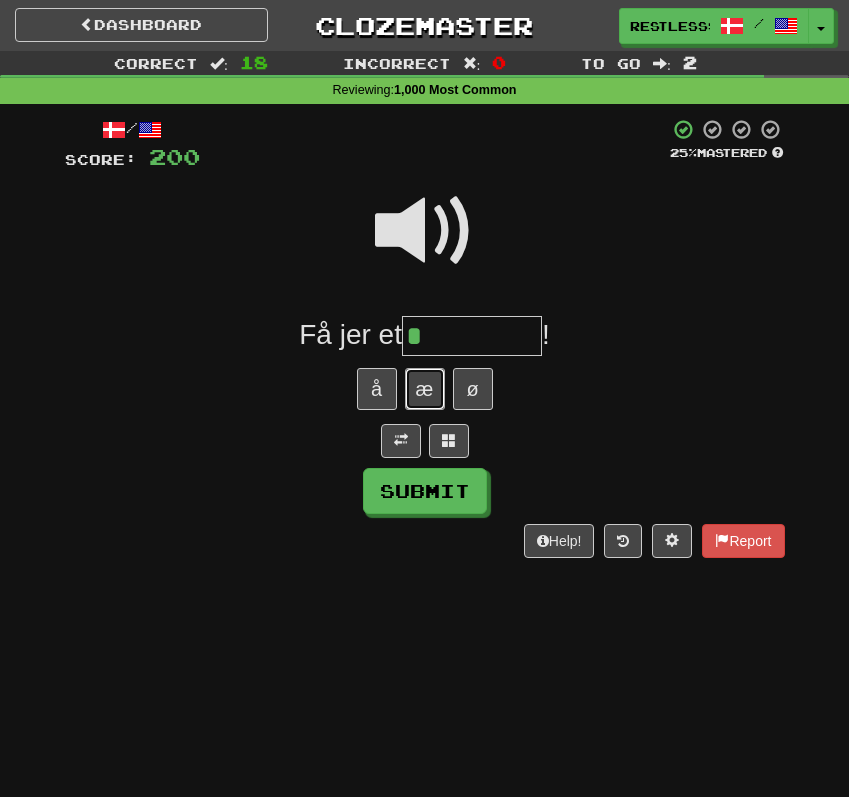 click on "æ" at bounding box center [425, 389] 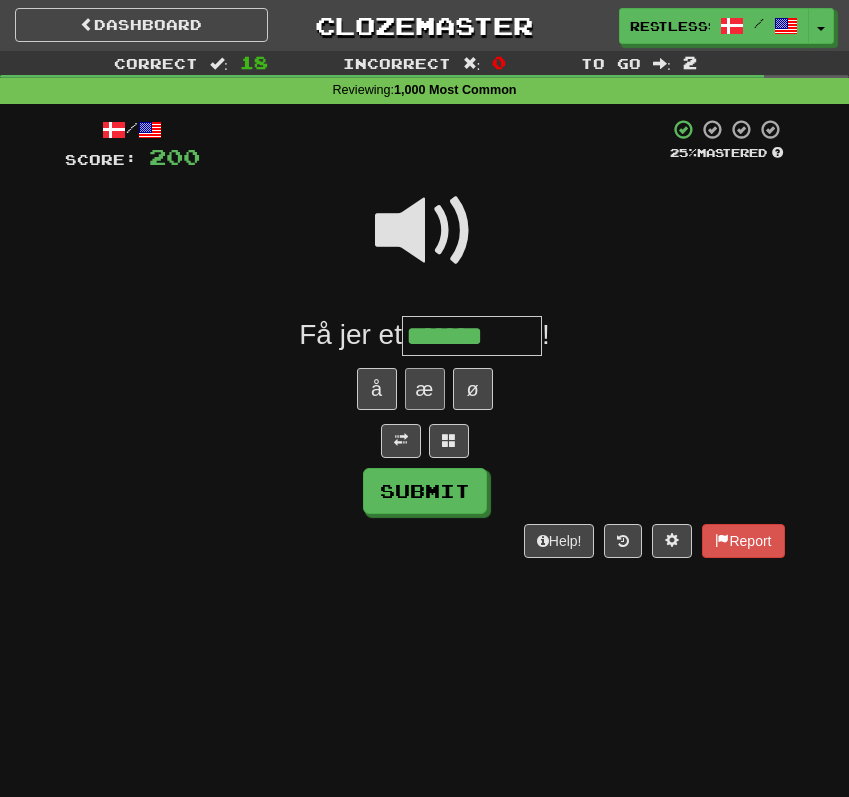 type on "*******" 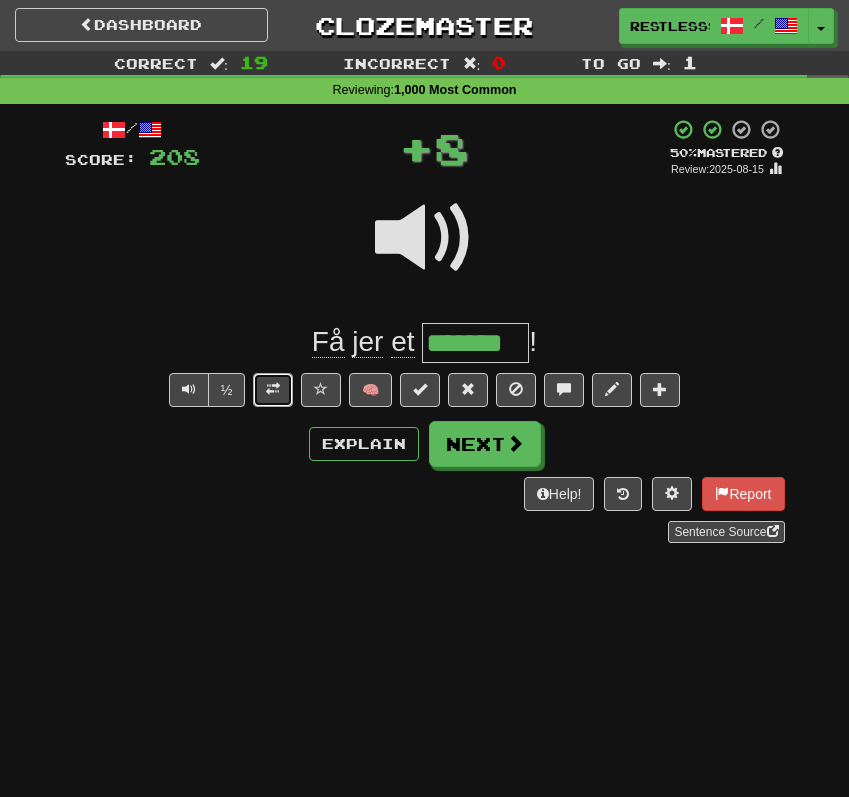 click at bounding box center [273, 390] 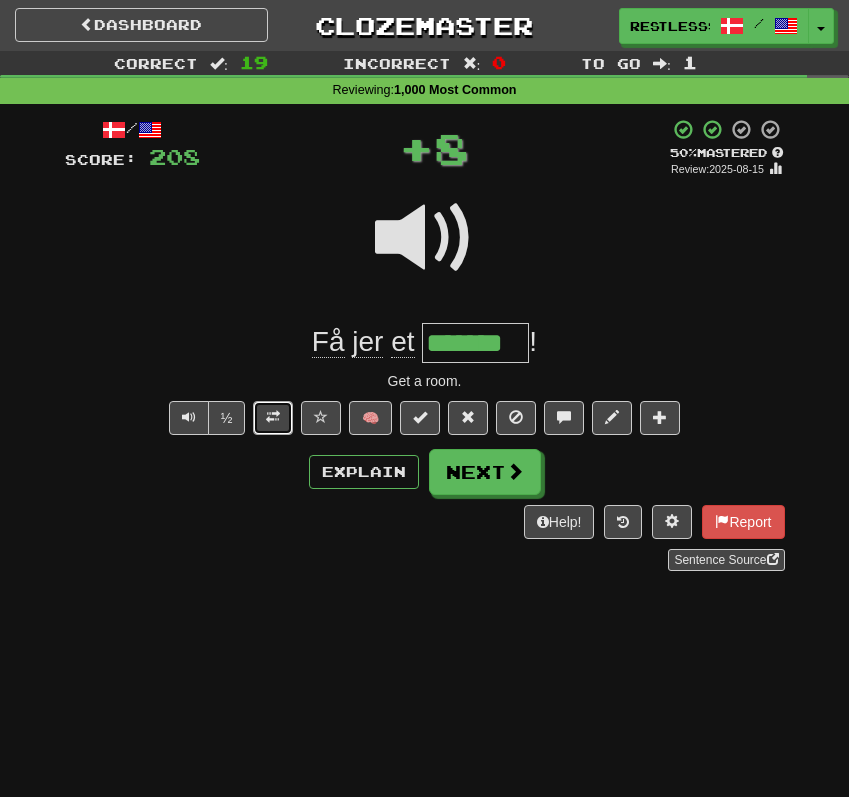 click at bounding box center (273, 417) 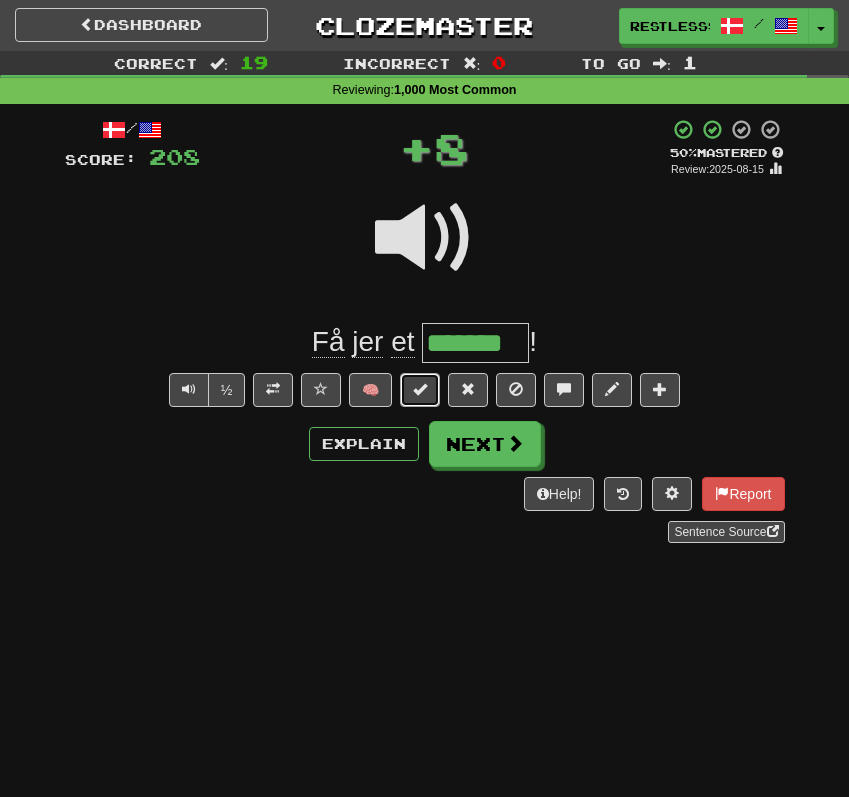click at bounding box center (420, 389) 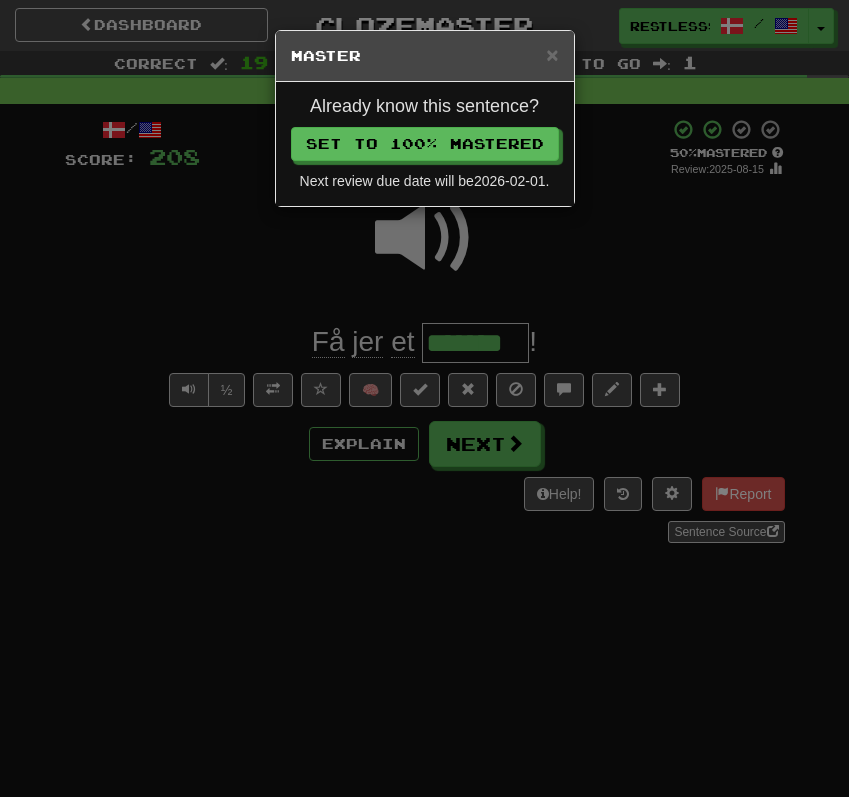 click on "Already know this sentence?" at bounding box center [425, 107] 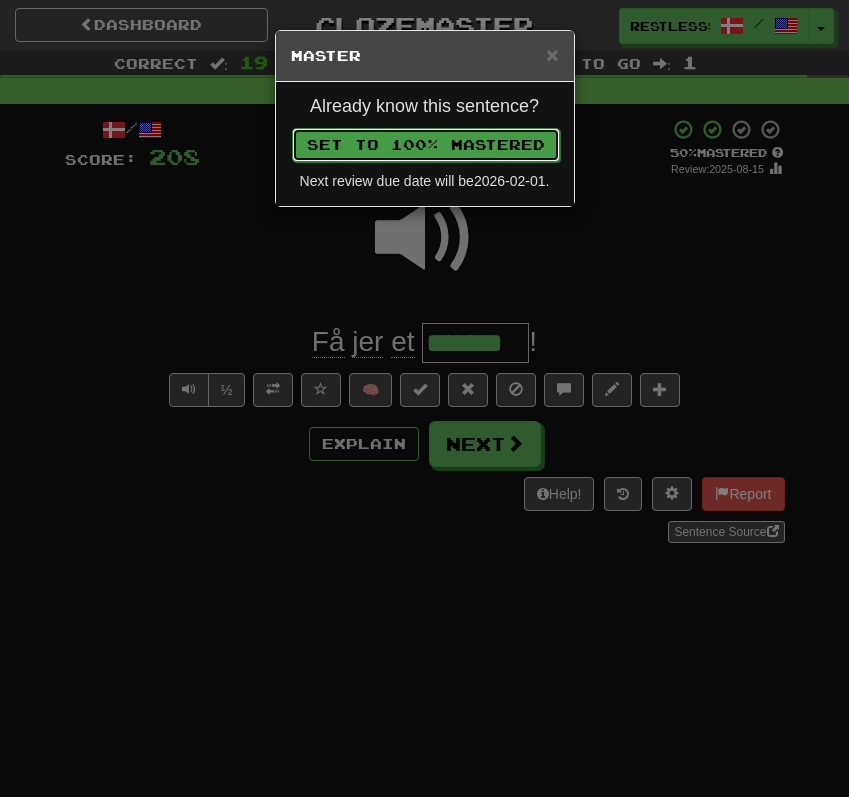 click on "Set to 100% Mastered" at bounding box center [426, 145] 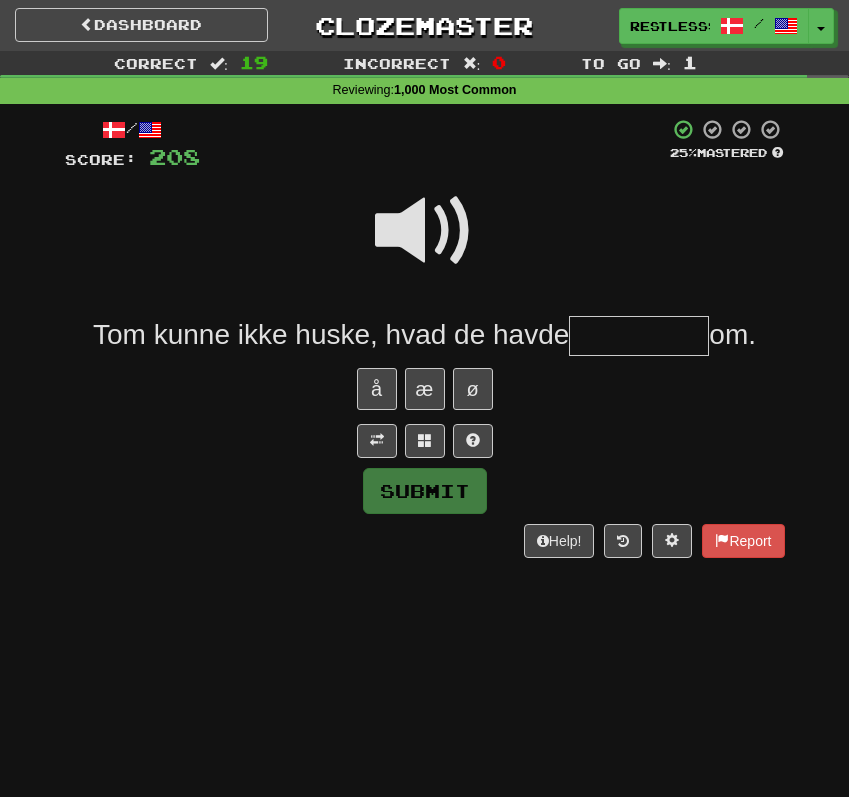 click at bounding box center (425, 231) 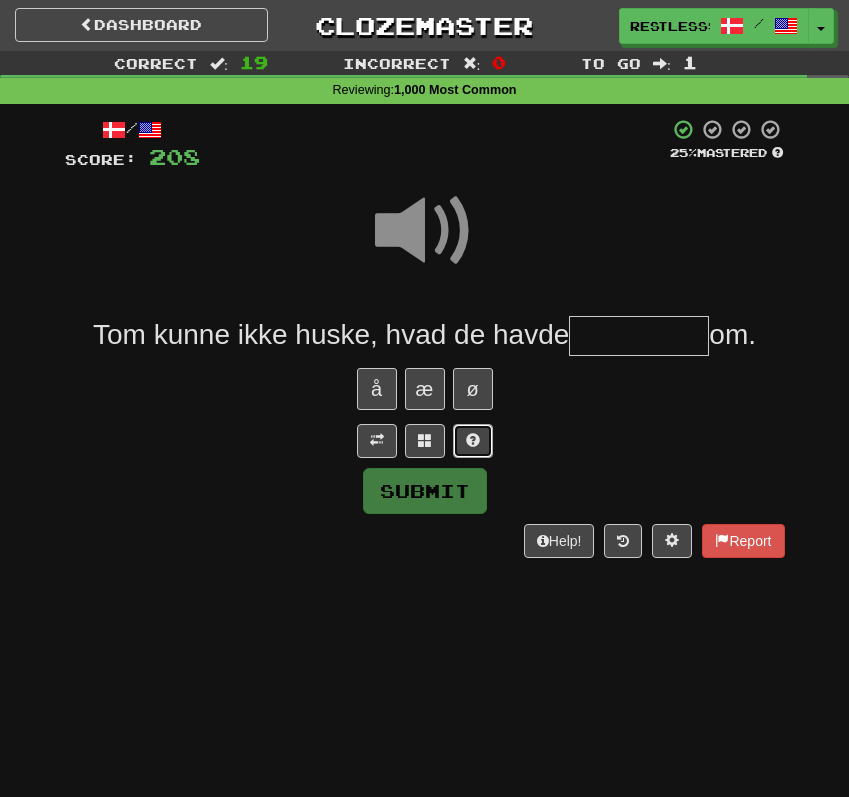 click at bounding box center (473, 440) 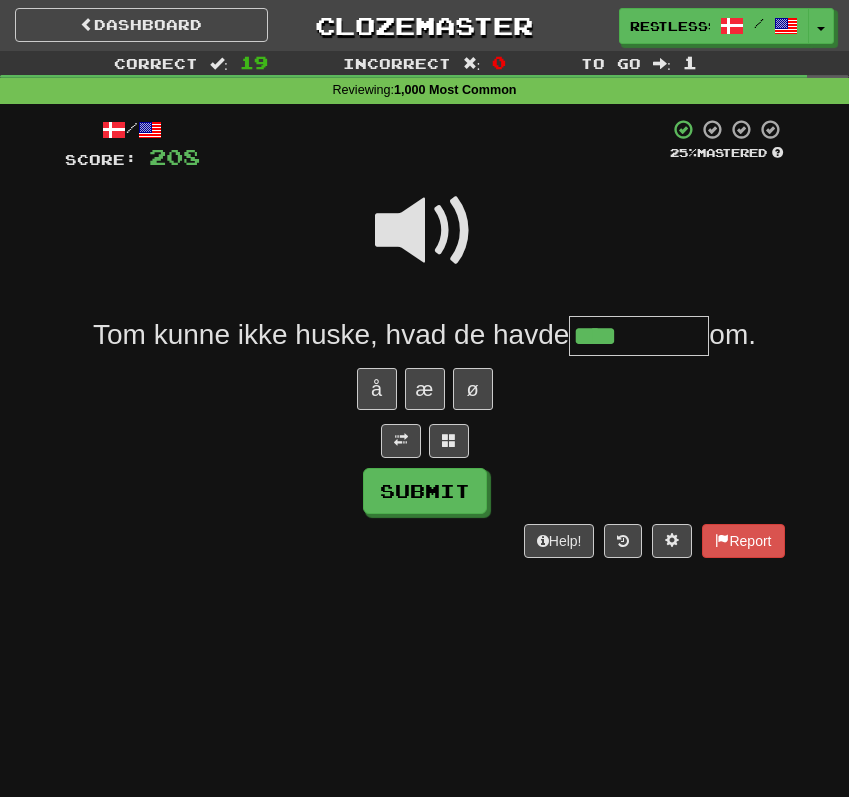 type on "****" 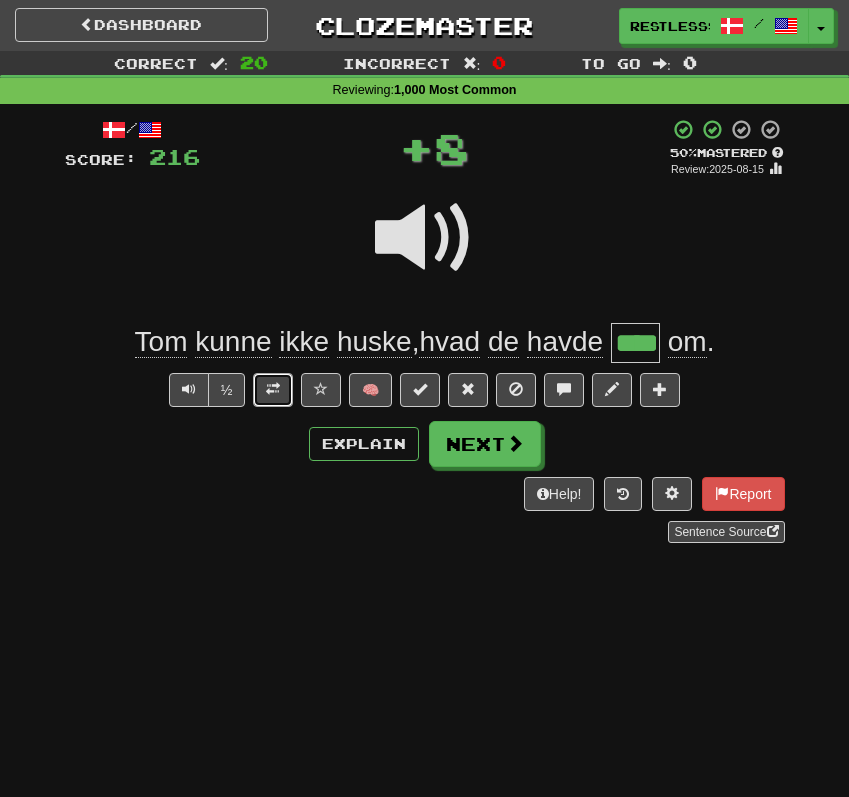 click at bounding box center [273, 390] 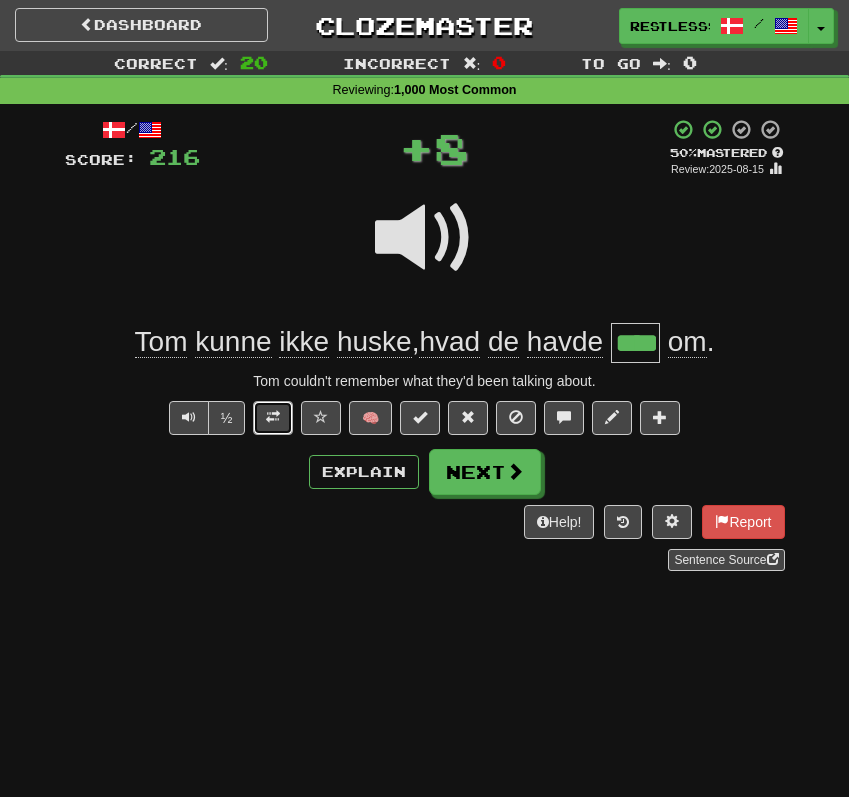 click at bounding box center [273, 417] 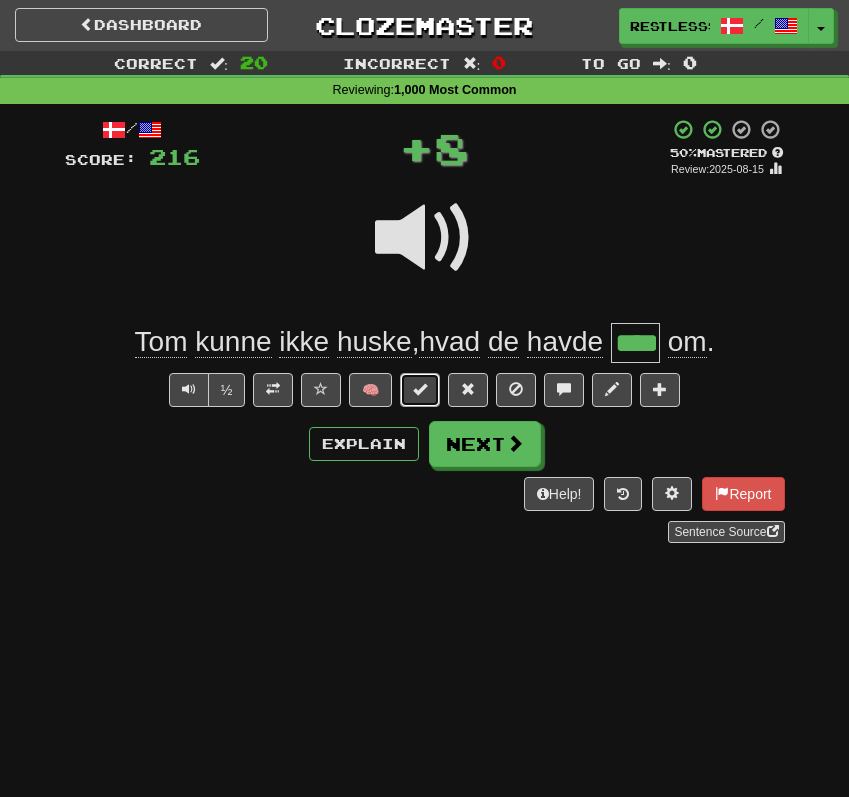 click at bounding box center (420, 390) 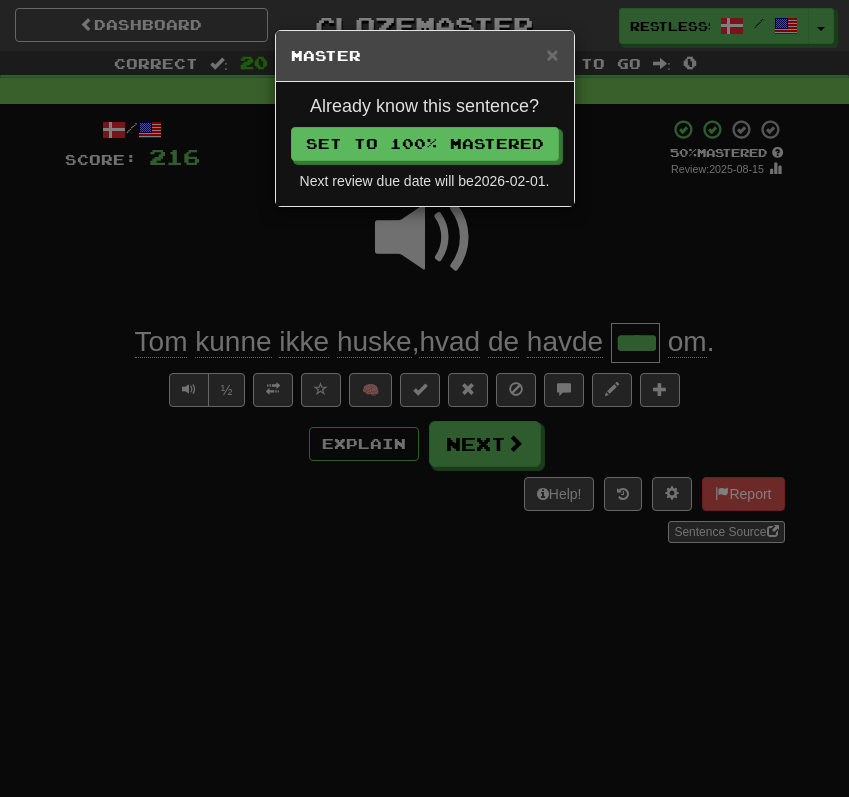 click on "Already know this sentence? Set to 100% Mastered Next review due date will be  2026-02-01 ." at bounding box center (425, 144) 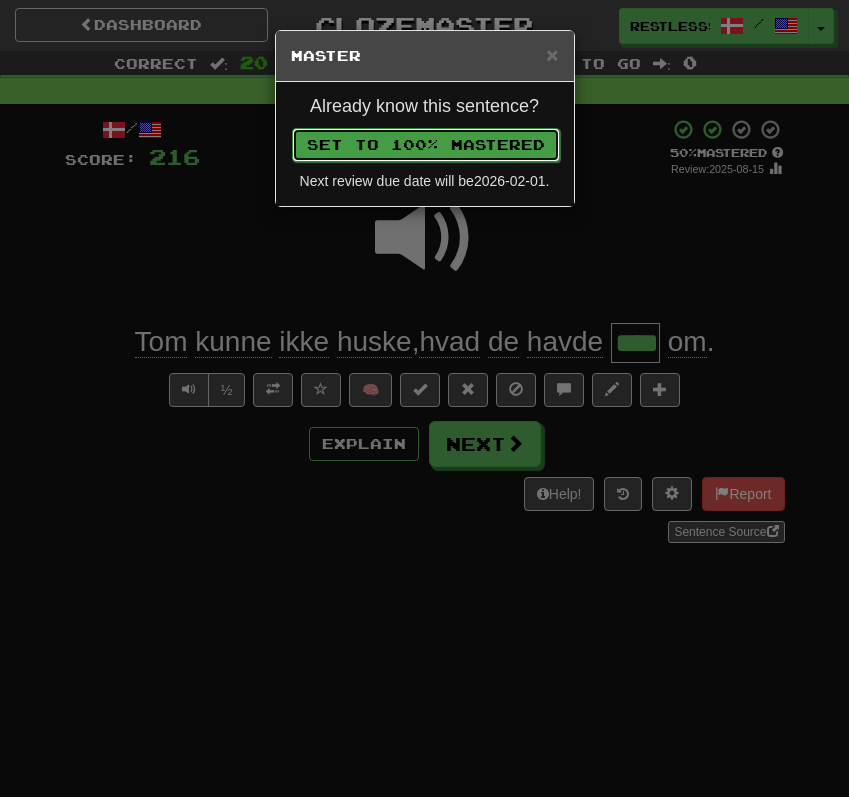 click on "Set to 100% Mastered" at bounding box center [426, 145] 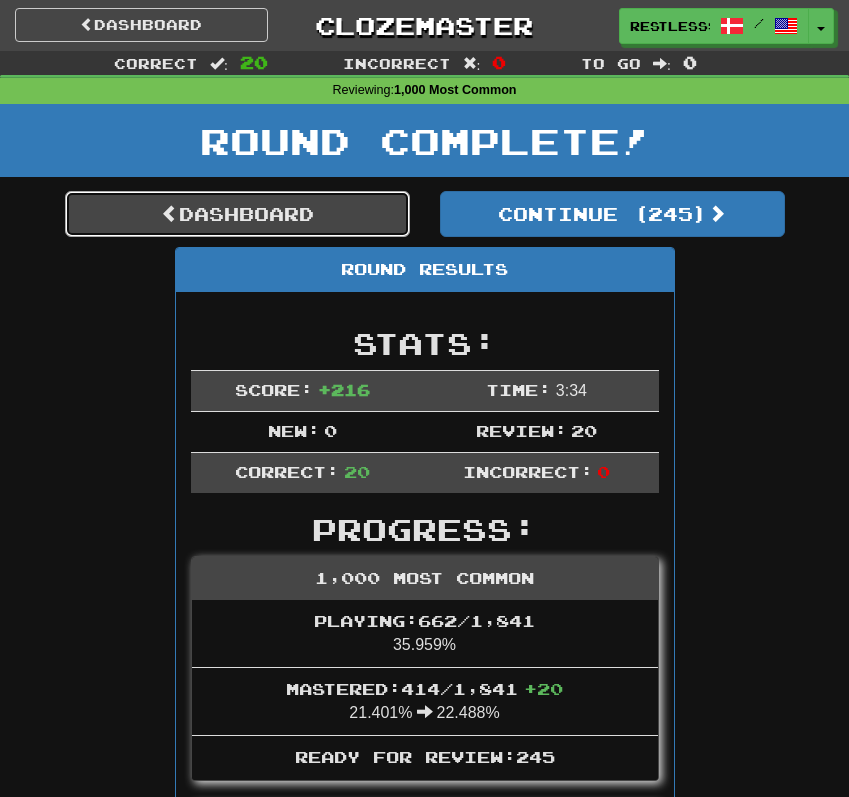 click on "Dashboard" at bounding box center [237, 214] 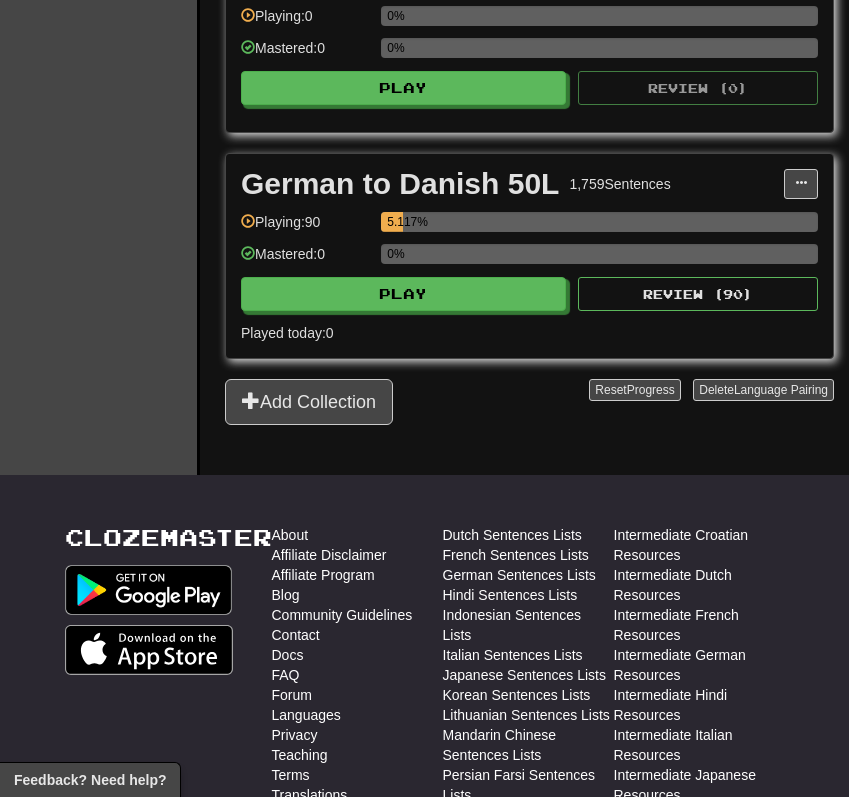 scroll, scrollTop: 1755, scrollLeft: 0, axis: vertical 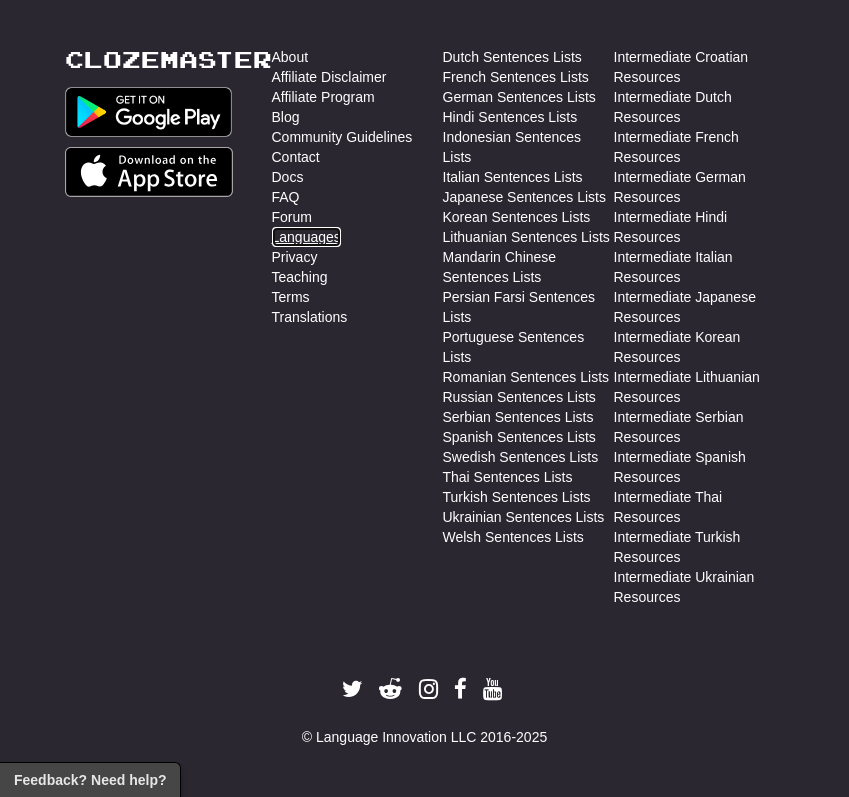 click on "Languages" at bounding box center (306, 237) 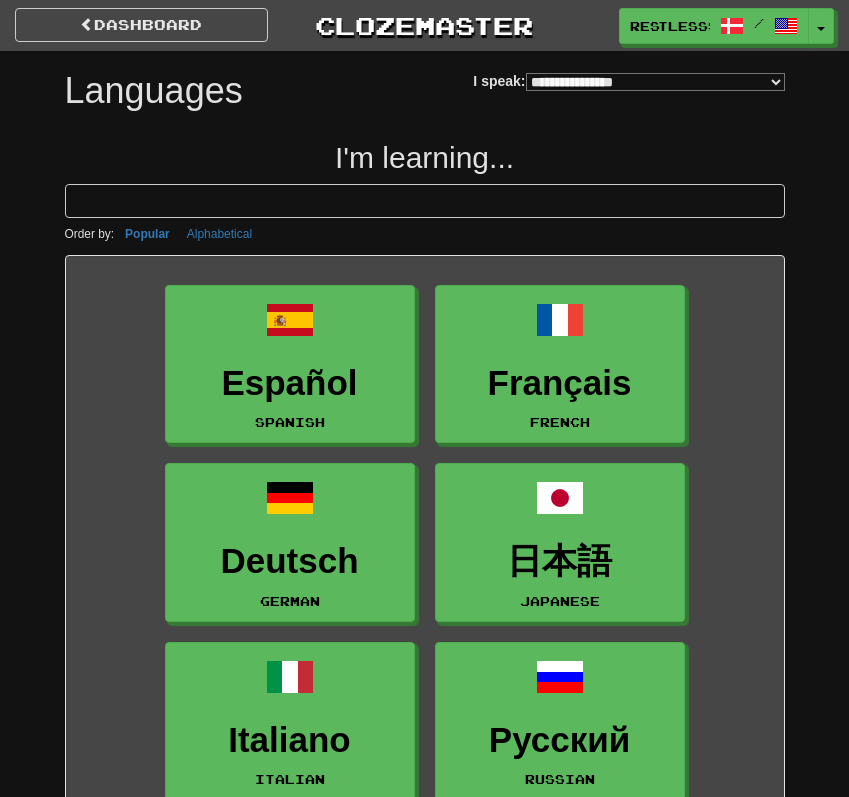 select on "*******" 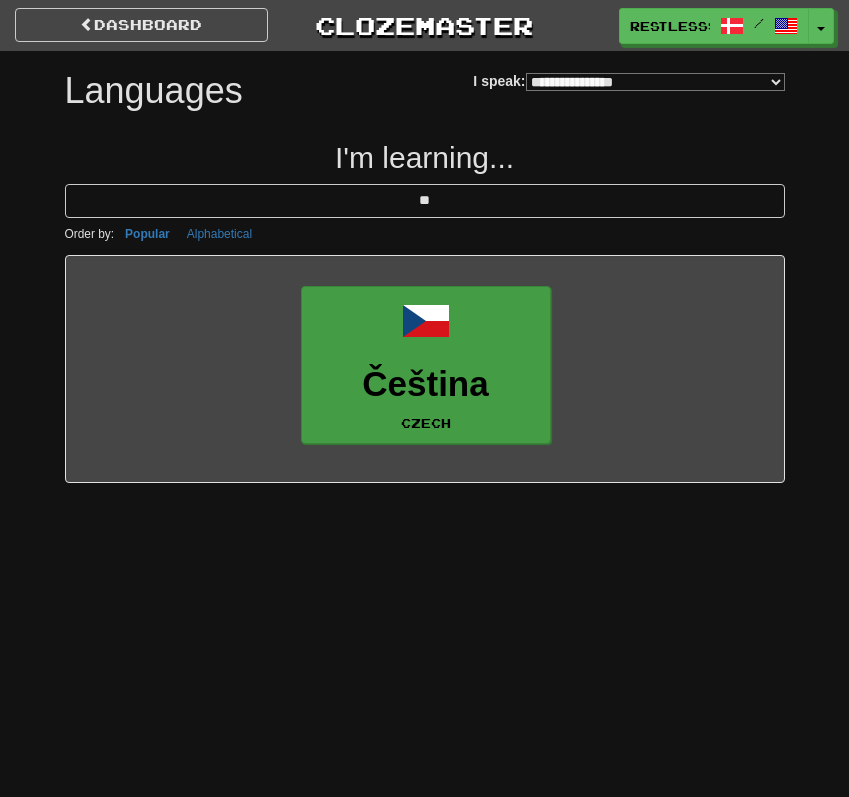 type on "**" 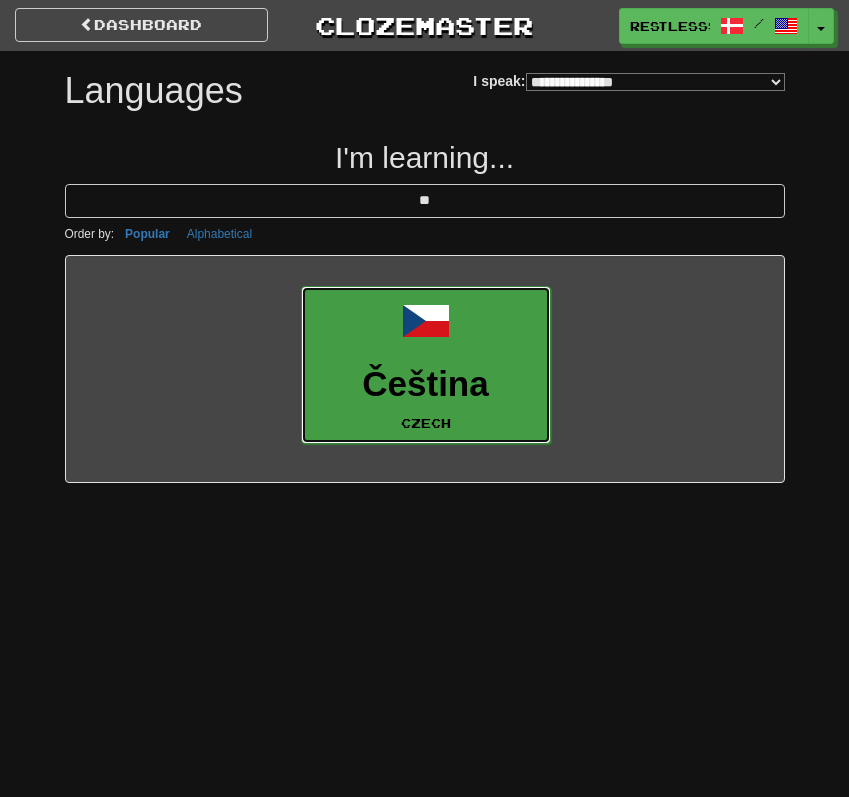 click on "Čeština" at bounding box center [426, 384] 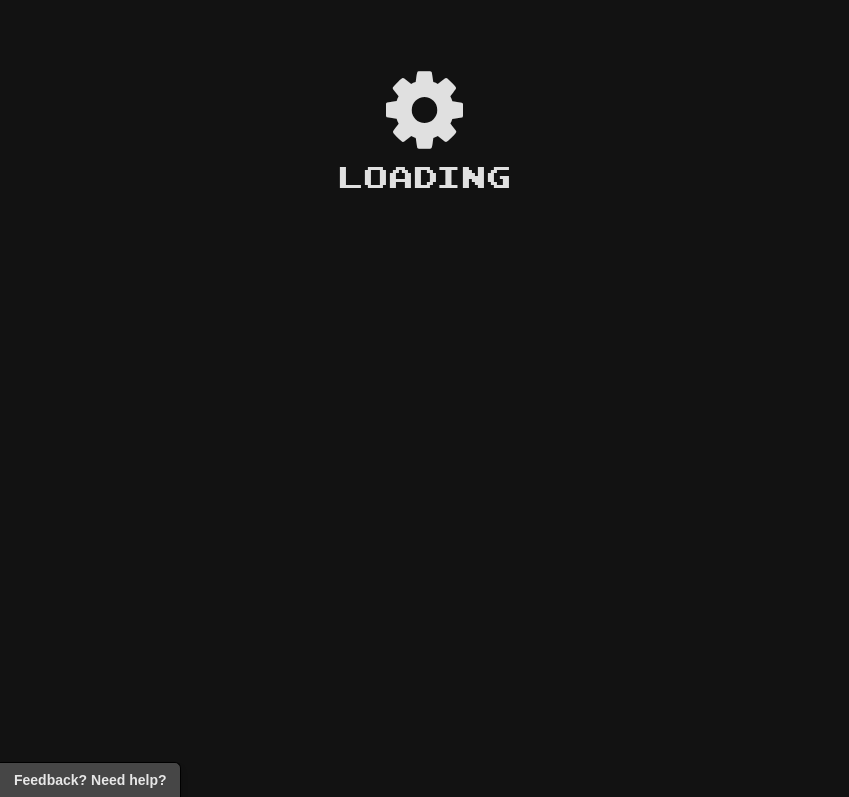 scroll, scrollTop: 0, scrollLeft: 0, axis: both 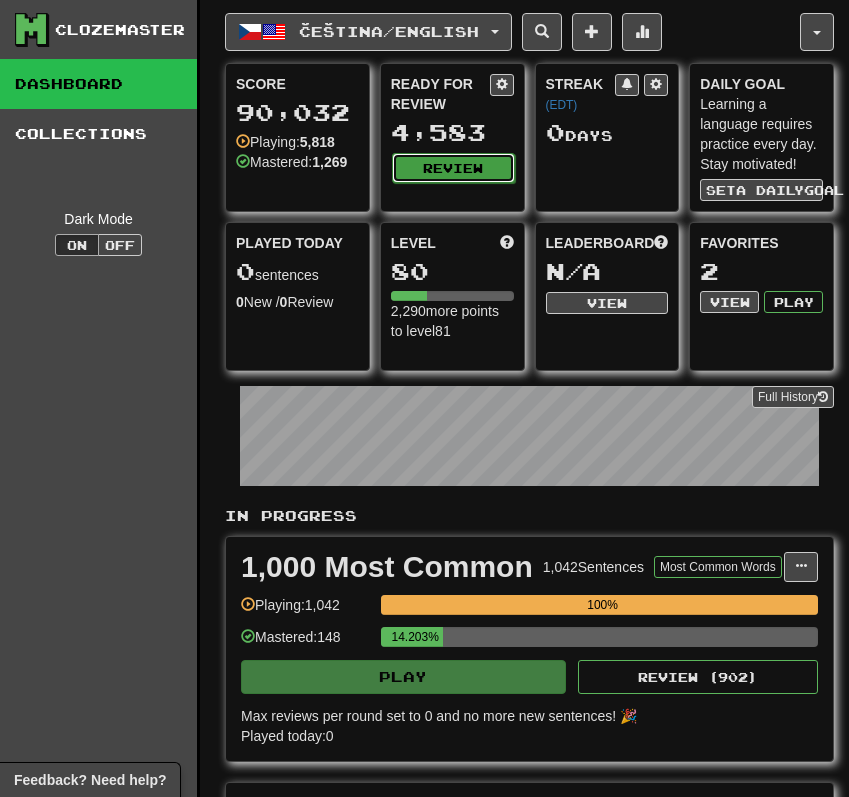 click on "Review" 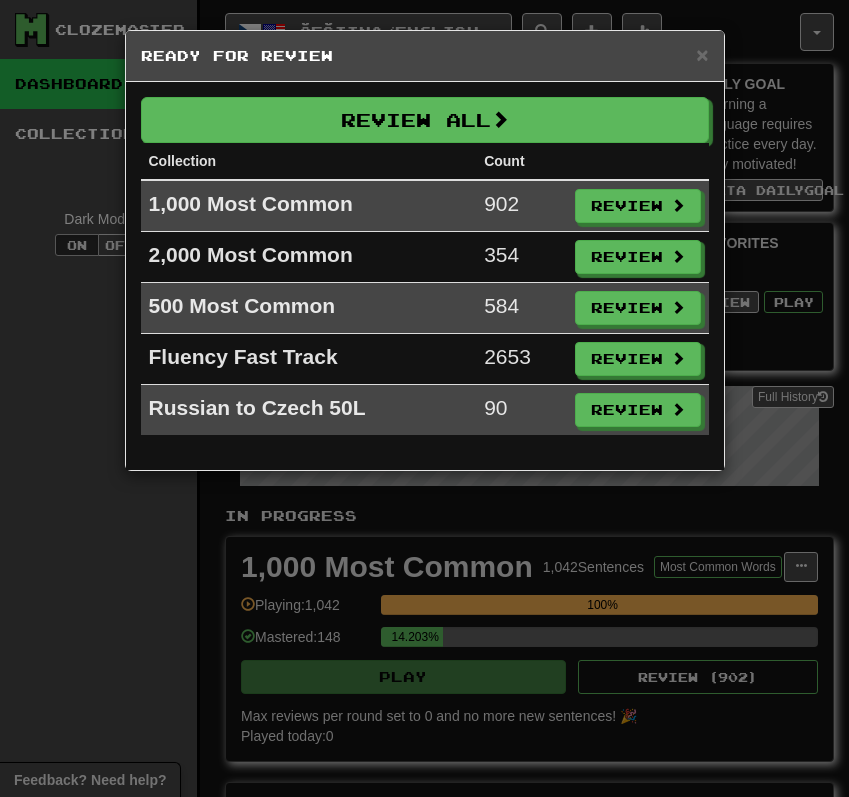 click on "× Ready for Review Review All  Collection Count 1,000 Most Common 902 Review 2,000 Most Common 354 Review 500 Most Common 584 Review Fluency Fast Track 2653 Review Russian to Czech 50L 90 Review" at bounding box center [424, 398] 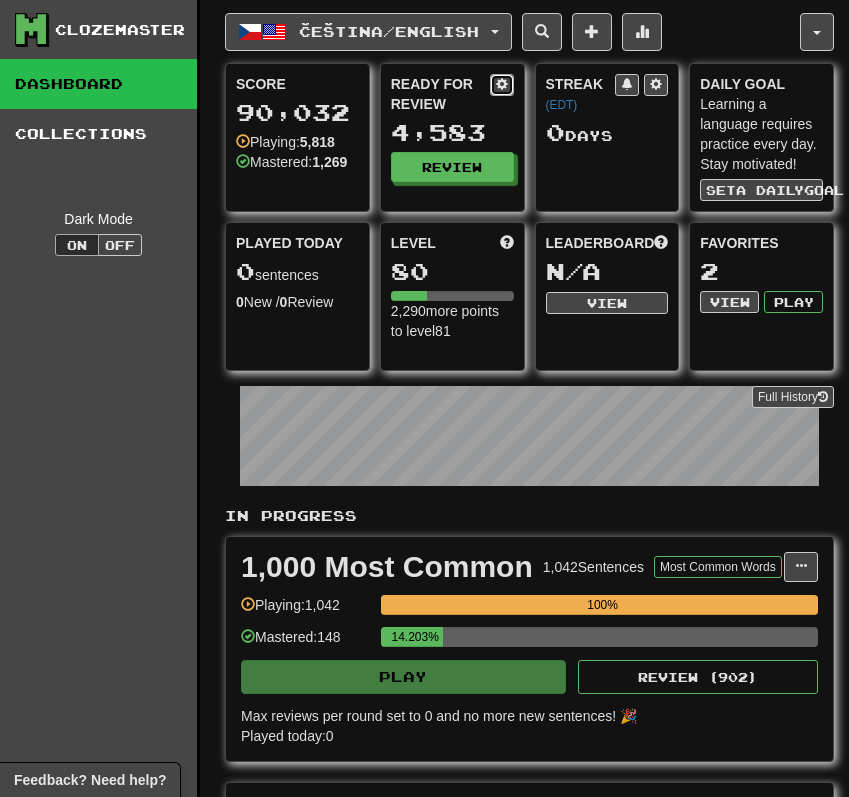 click 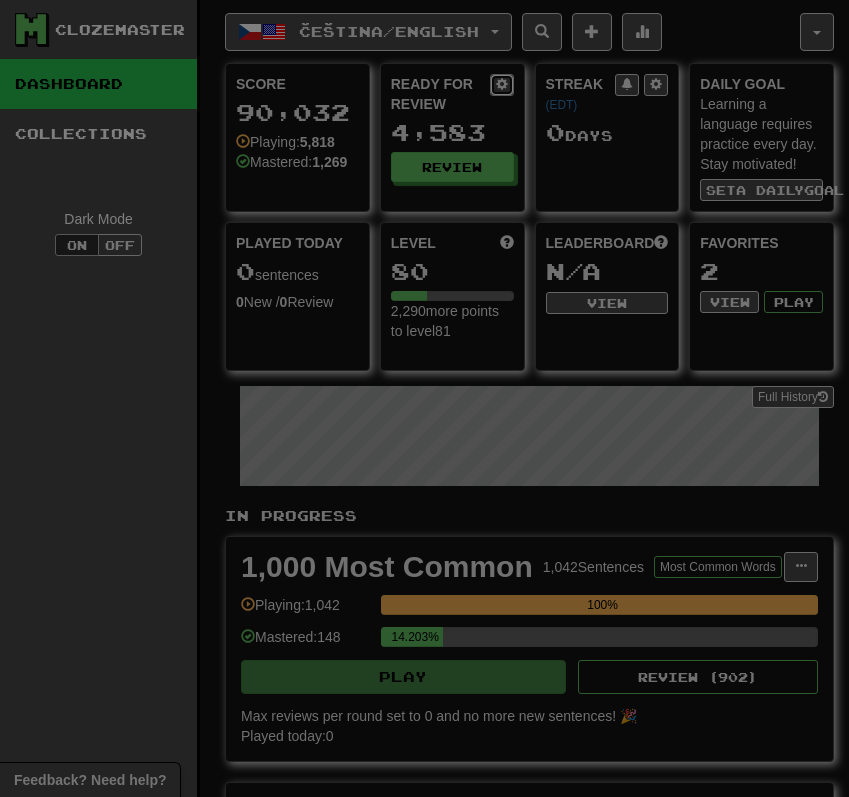 select on "*" 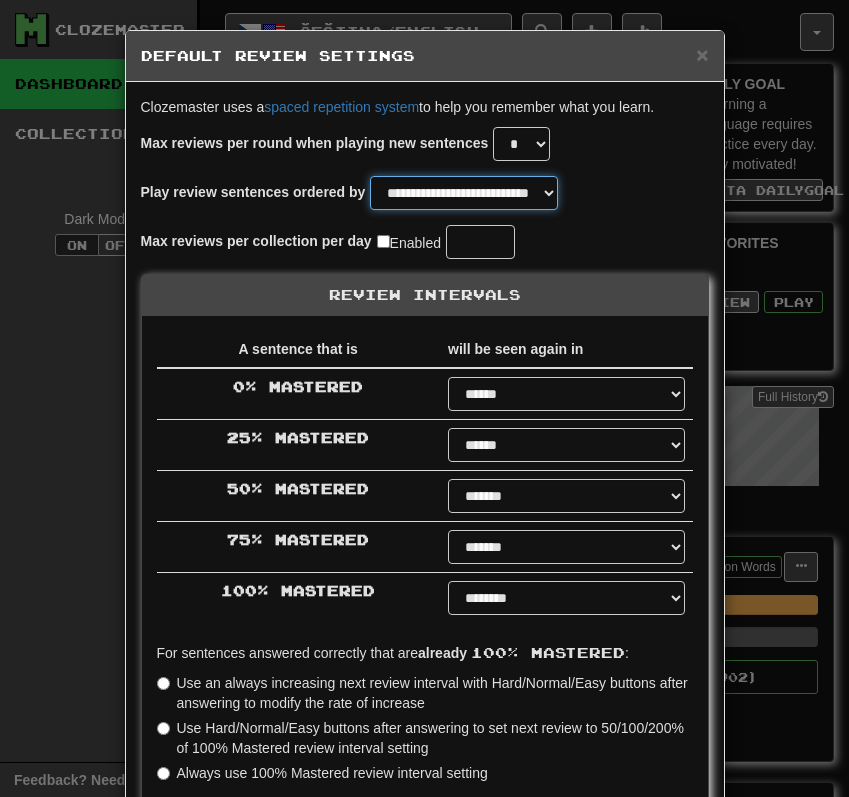 click on "**********" at bounding box center (464, 193) 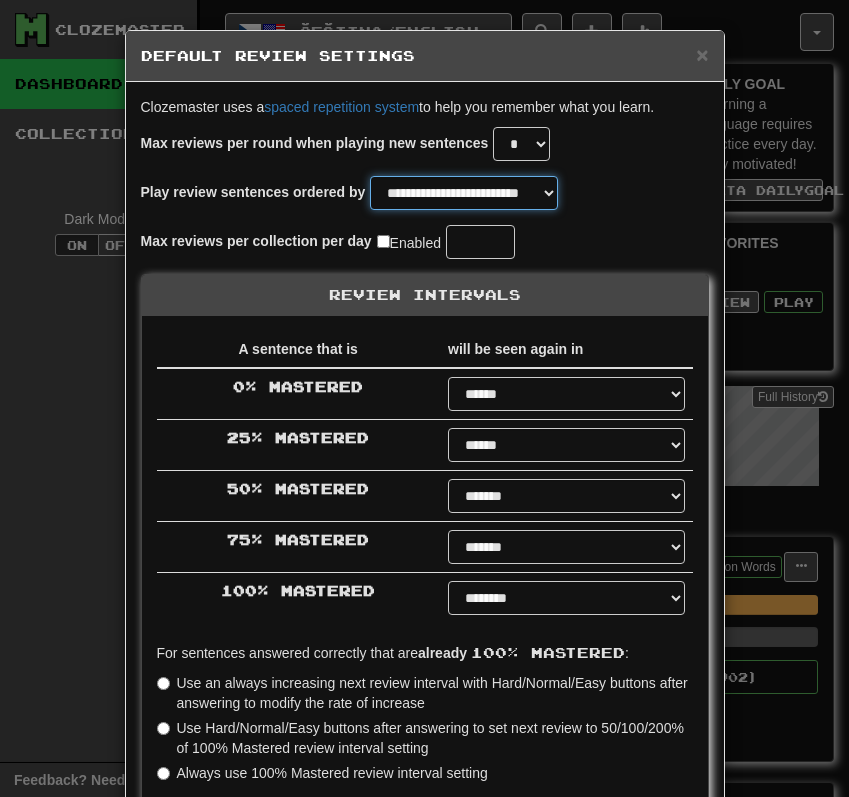 scroll, scrollTop: 308, scrollLeft: 0, axis: vertical 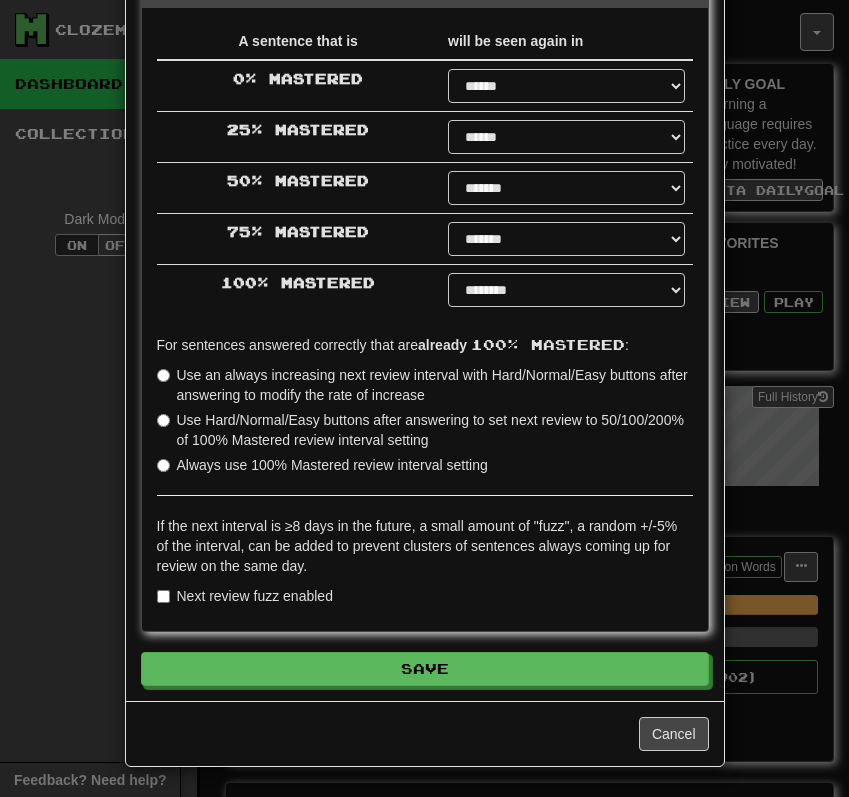 click on "**********" at bounding box center [425, 237] 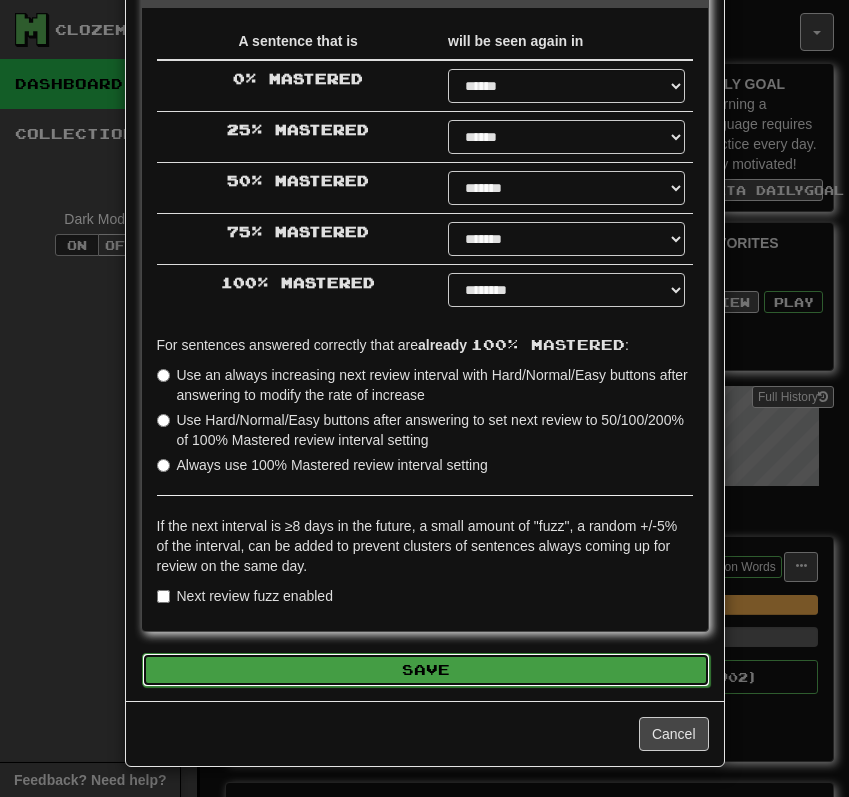 click on "Save" at bounding box center [426, 670] 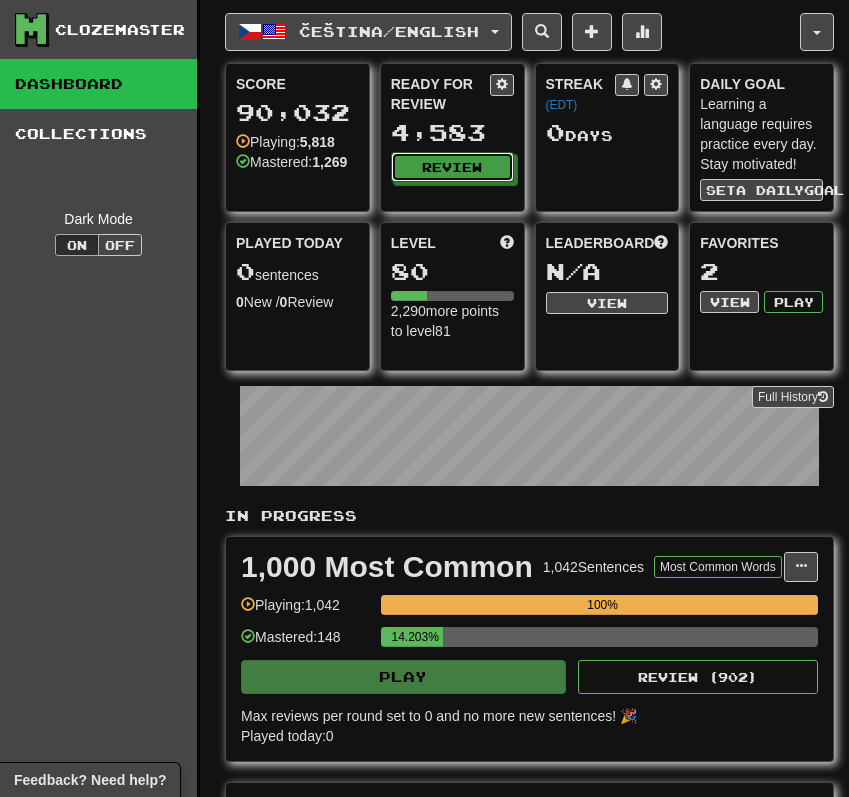 click on "Review" 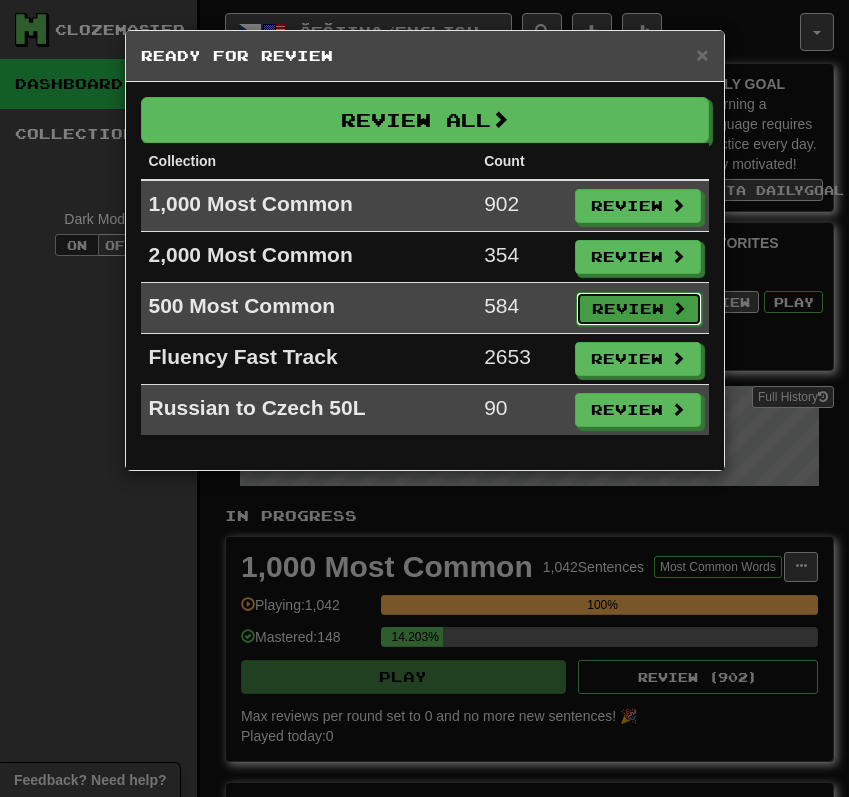 click on "Review" at bounding box center (639, 309) 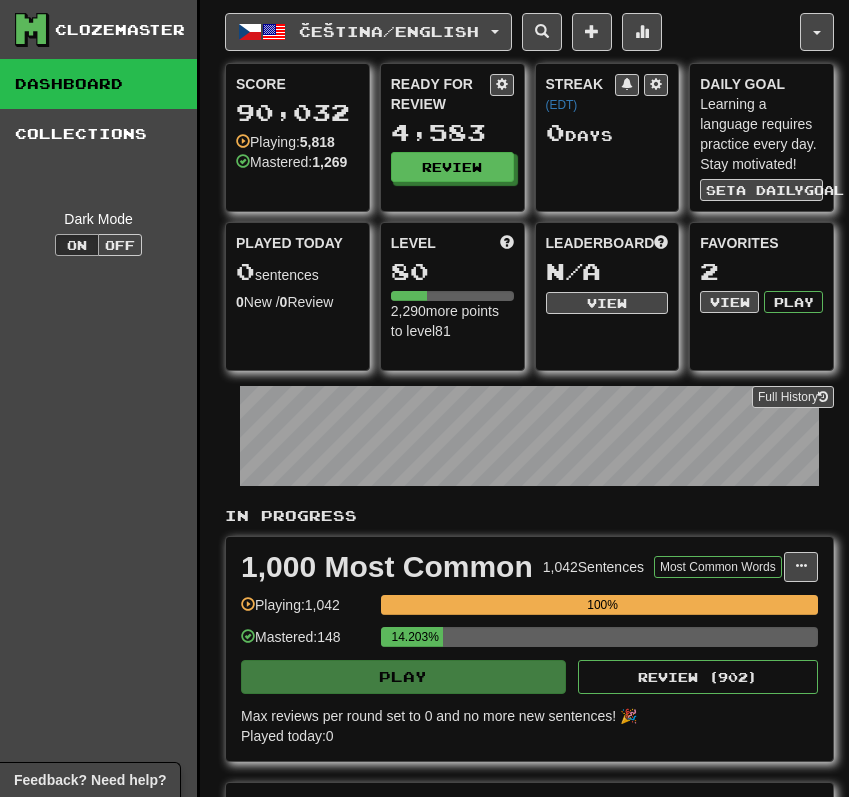 select on "**" 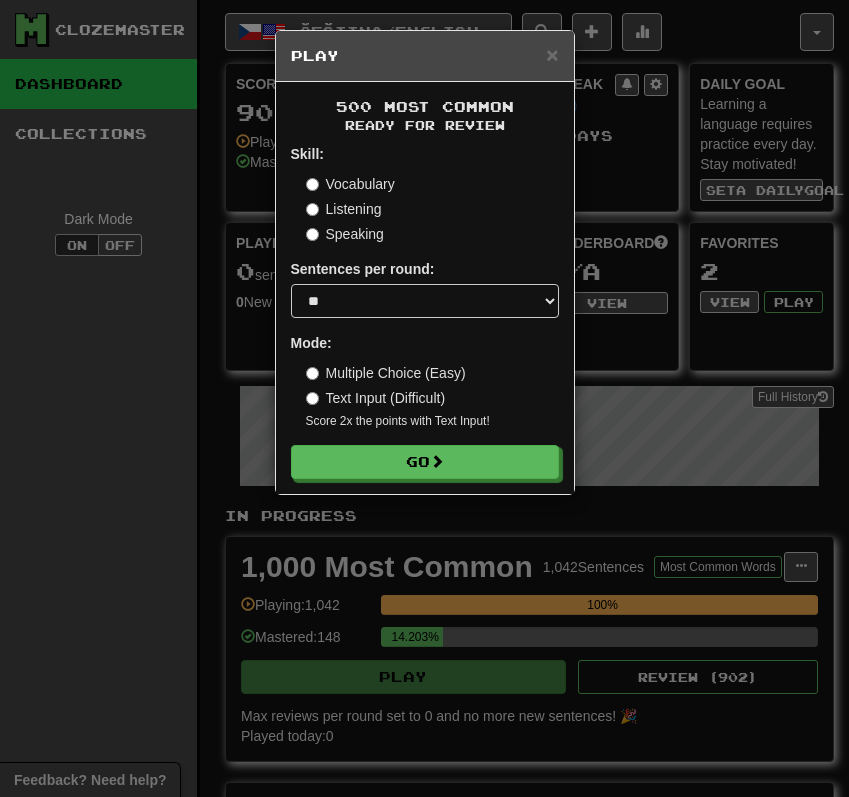 click on "Listening" at bounding box center [344, 209] 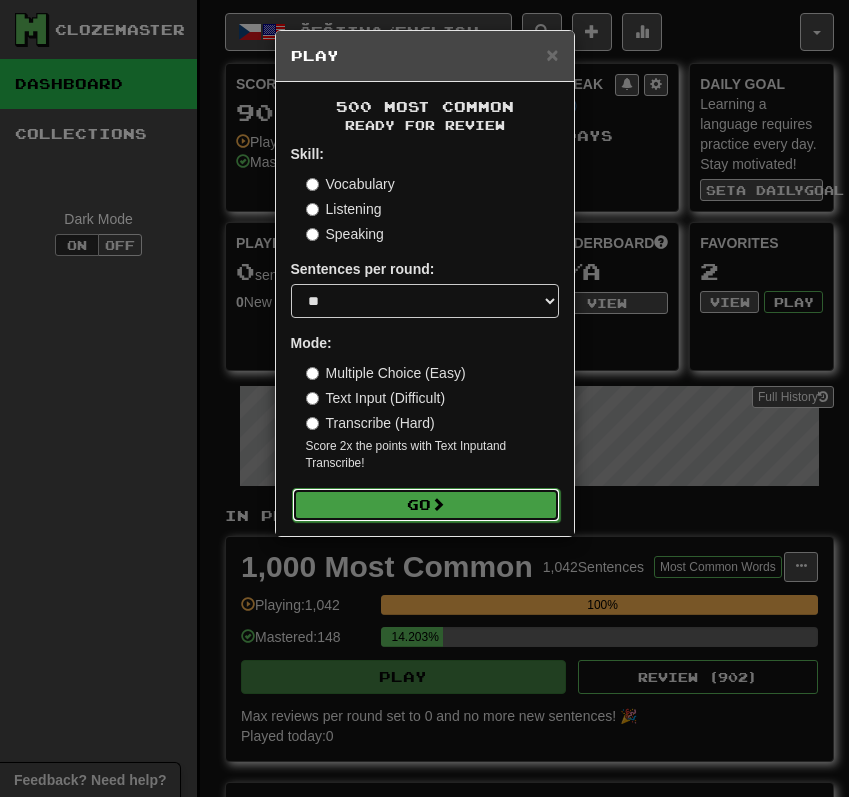 click on "Go" at bounding box center (426, 505) 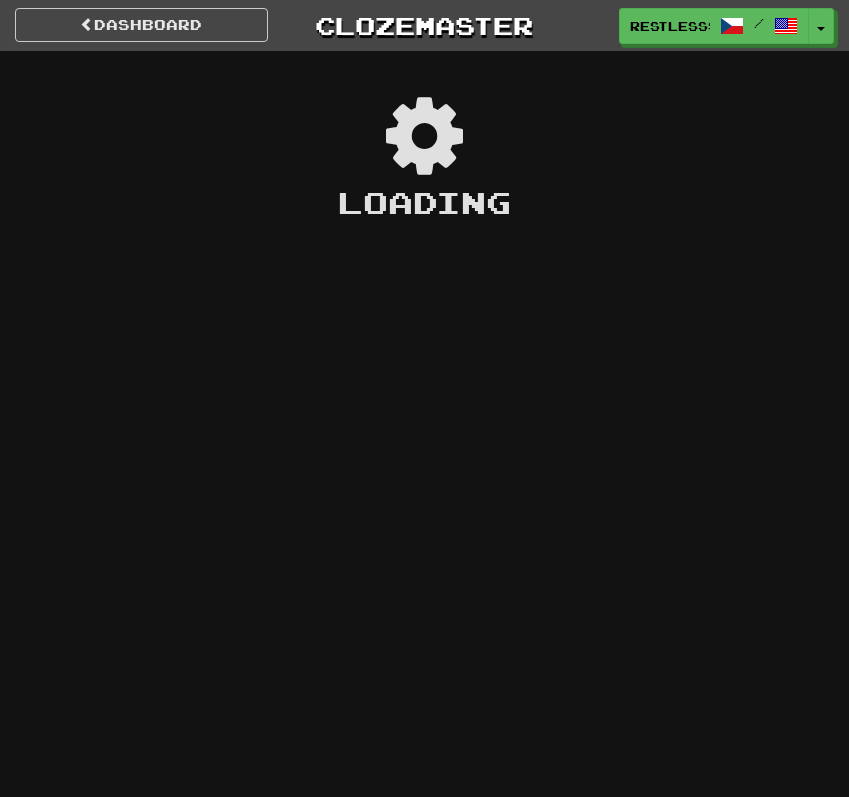scroll, scrollTop: 0, scrollLeft: 0, axis: both 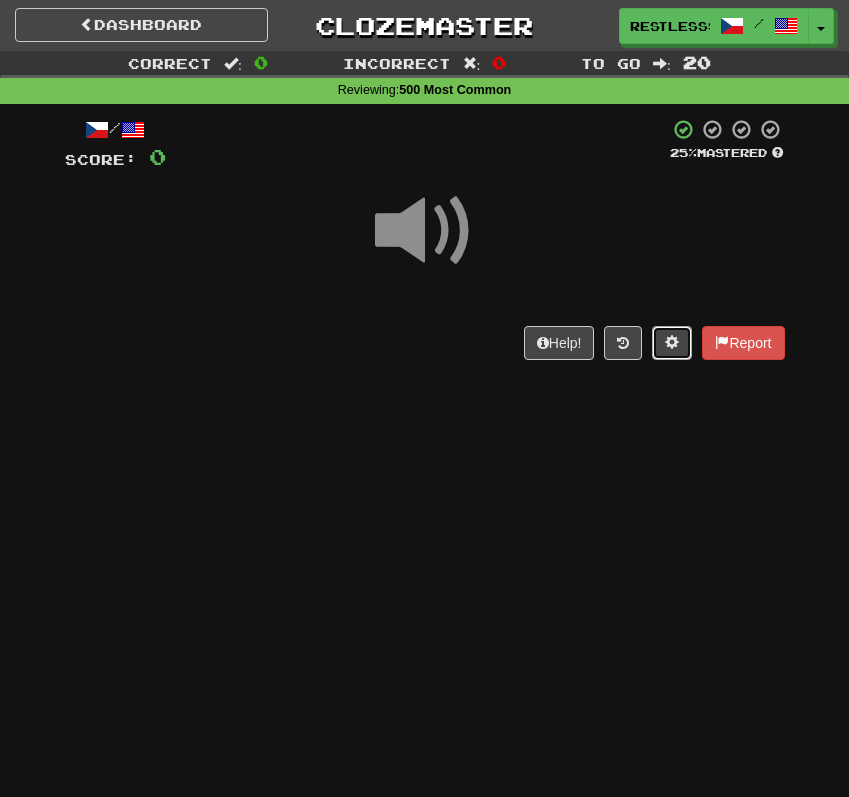 click at bounding box center (672, 342) 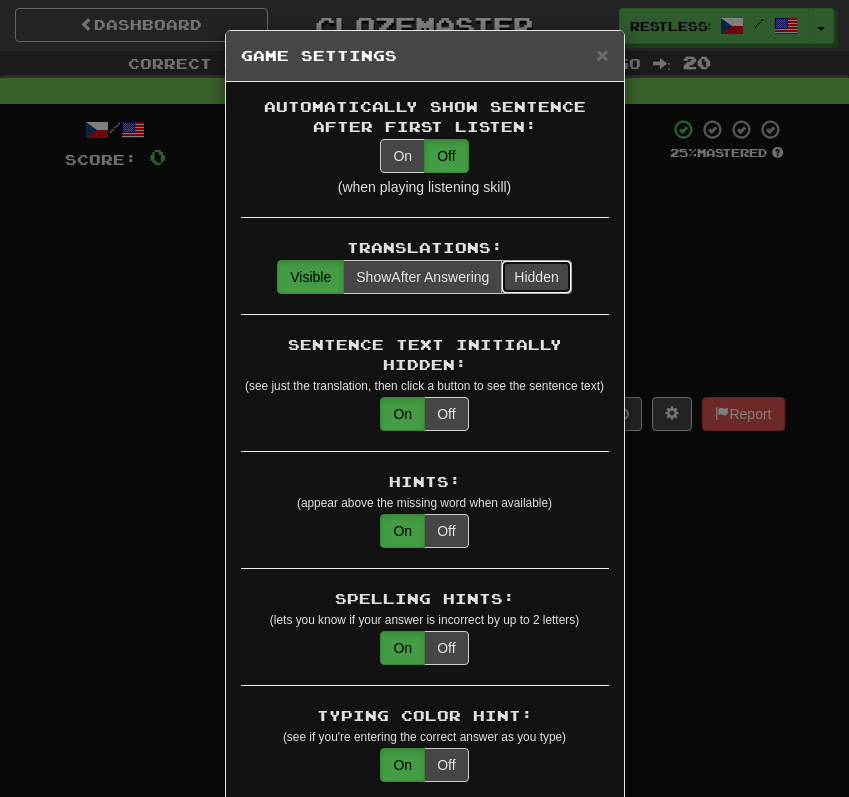 click on "Hidden" at bounding box center [536, 277] 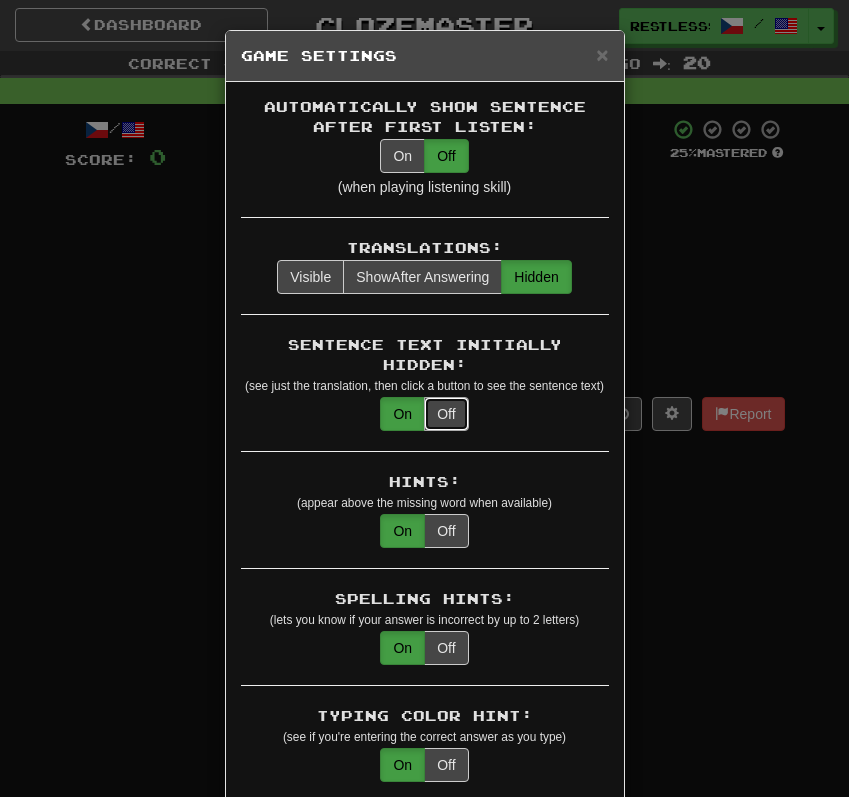 click on "Off" at bounding box center (446, 414) 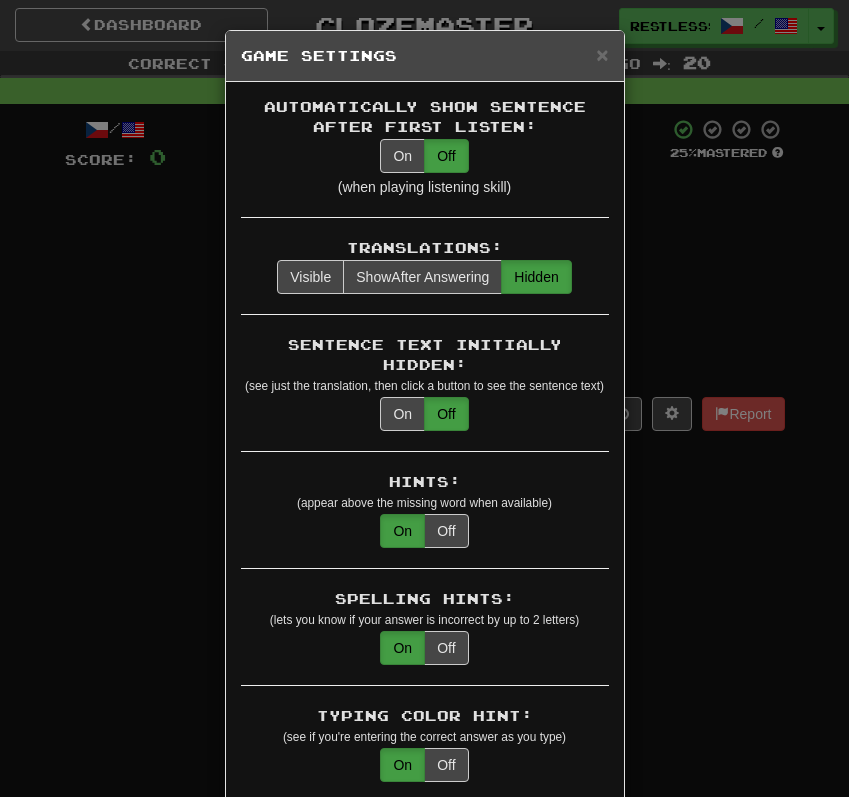 click on "× Game Settings Automatically Show Sentence After First Listen: On Off (when playing listening skill) Translations: Visible Show  After Answering Hidden Sentence Text Initially Hidden: (see just the translation, then click a button to see the sentence text) On Off Hints: (appear above the missing word when available) On Off Spelling Hints: (lets you know if your answer is incorrect by up to 2 letters) On Off Typing Color Hint: (see if you're entering the correct answer as you type) On Off Text Box Size: (text box size can change to match the missing word) Changes Always the Same Enter Submits Empty: (pressing Enter when the input is empty will submit a blank answer) On Off Clear After Answering: (keypress clears the text input after answering so you can practice re-typing the answer) On Off Image Toggle: (toggle button, if sentence image available) After Answering Before and After Off Image Background: (use sentence image as background, if available) On Off Pronunciation: On Off Sound Effects: On Off On Off" at bounding box center (424, 398) 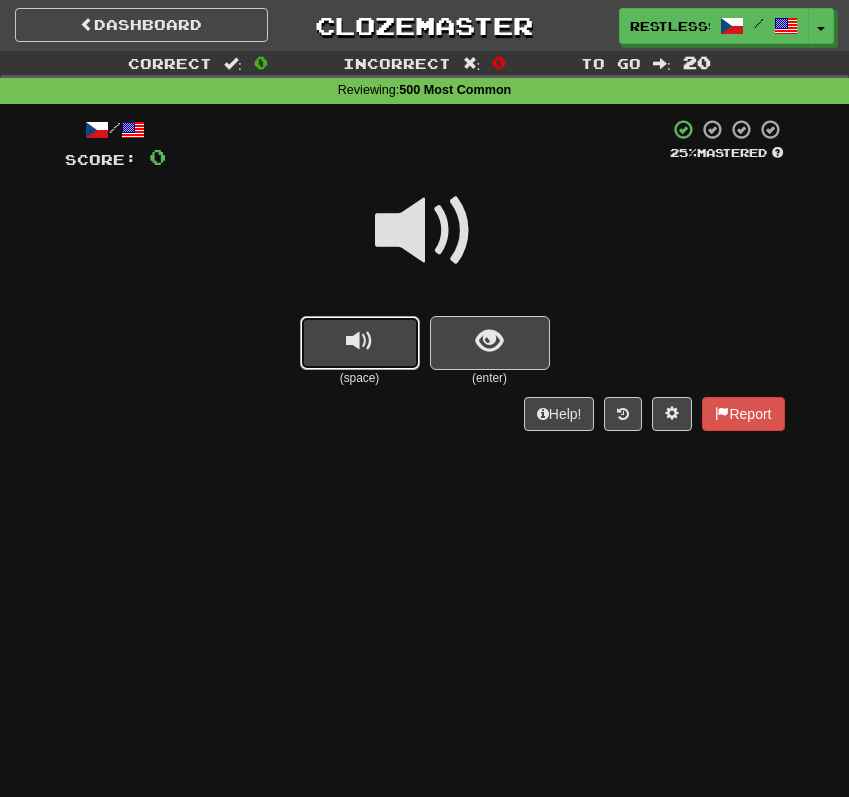click at bounding box center [360, 343] 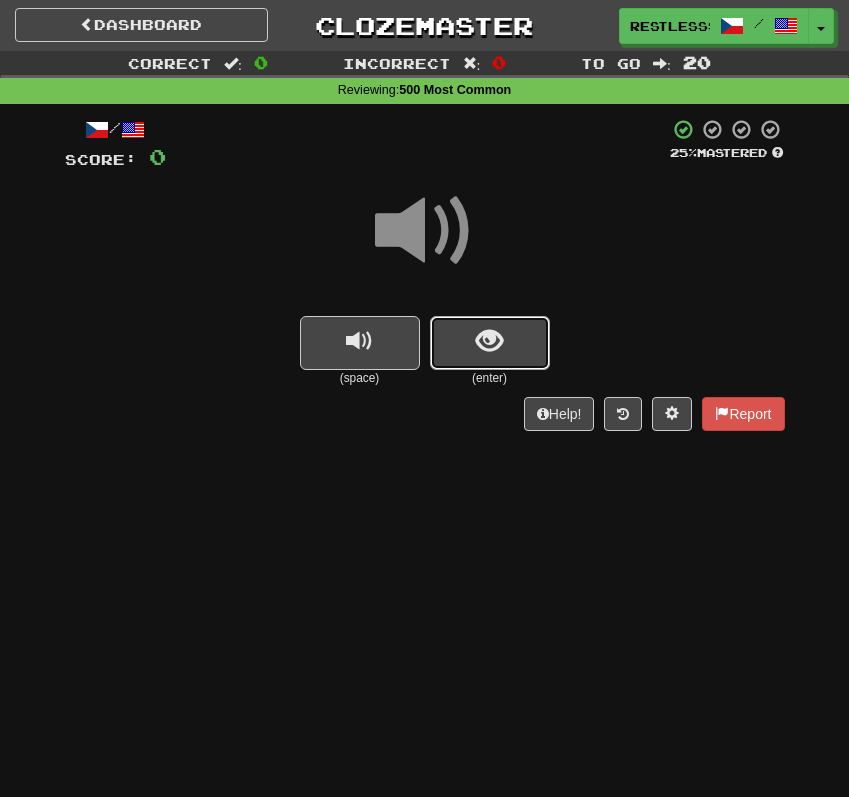 click at bounding box center [490, 343] 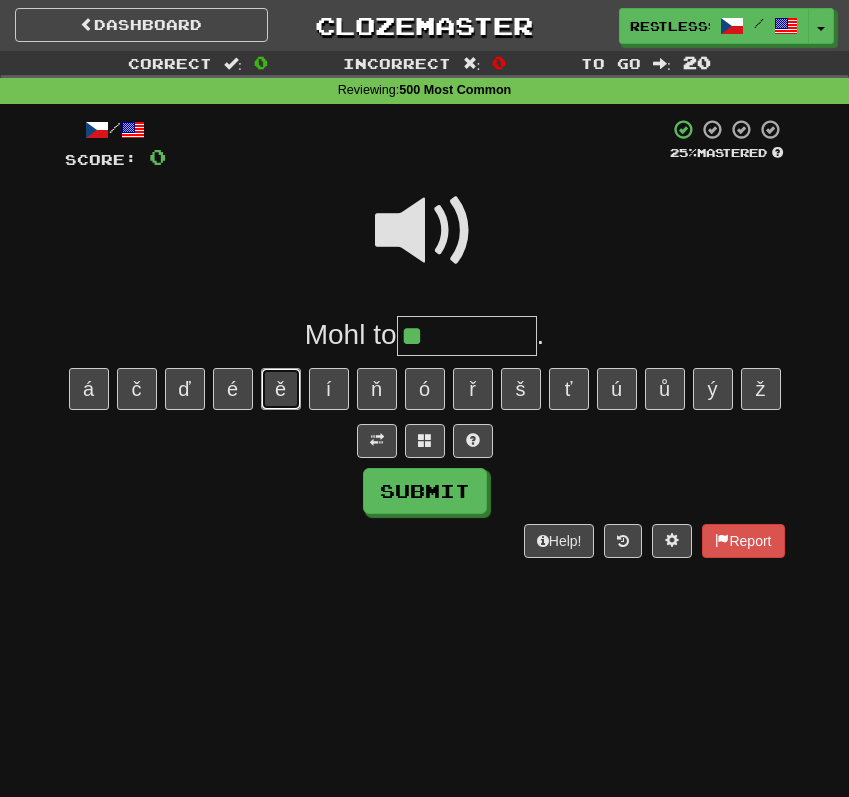 click on "ě" at bounding box center [281, 389] 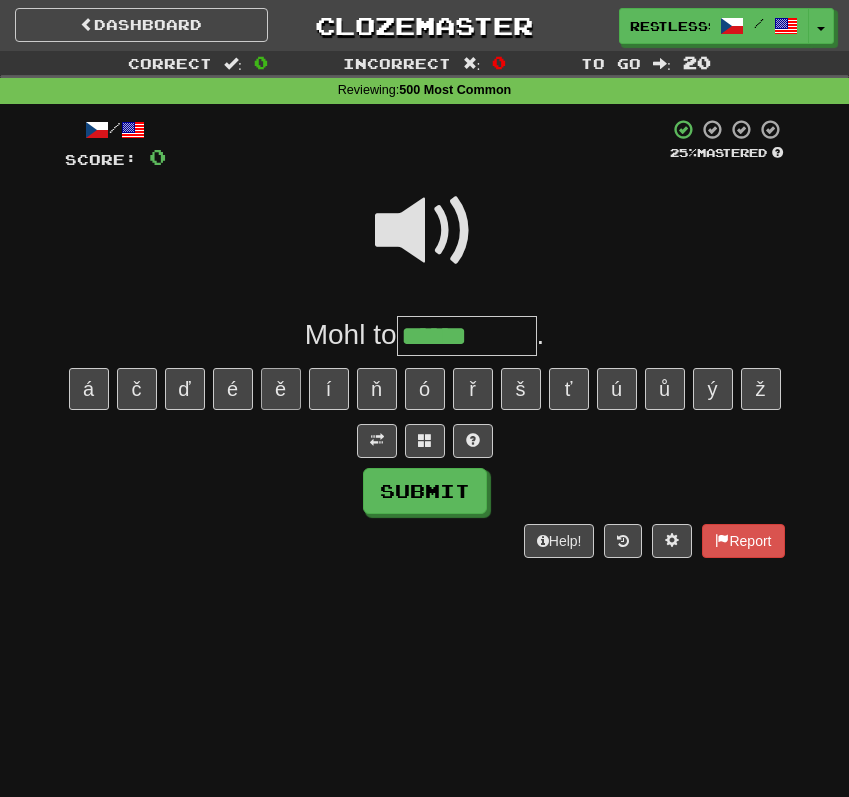 type on "******" 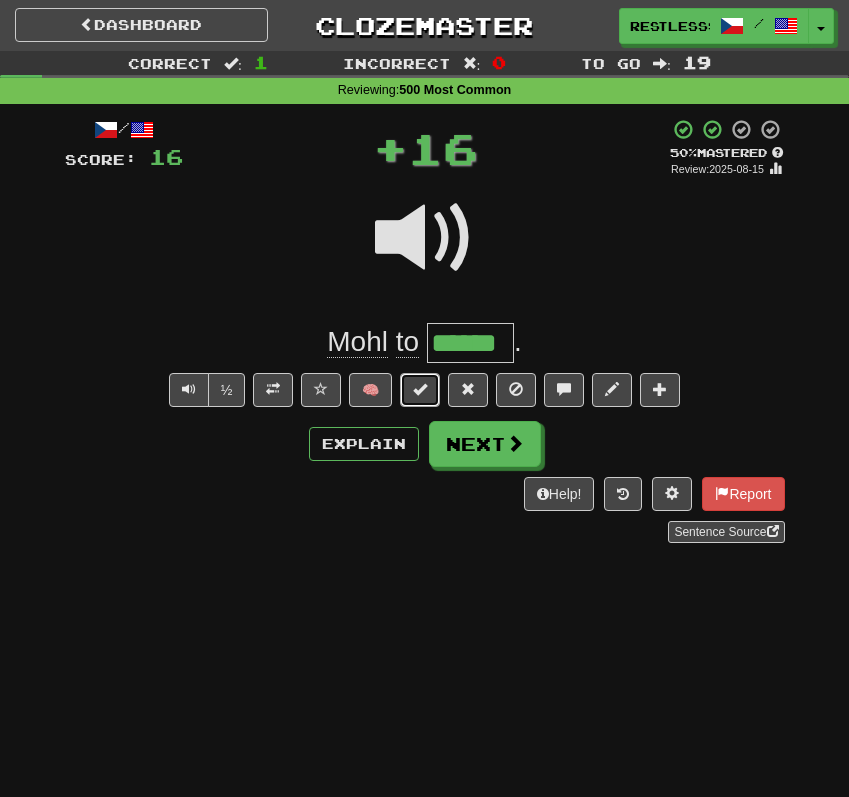 click at bounding box center (420, 390) 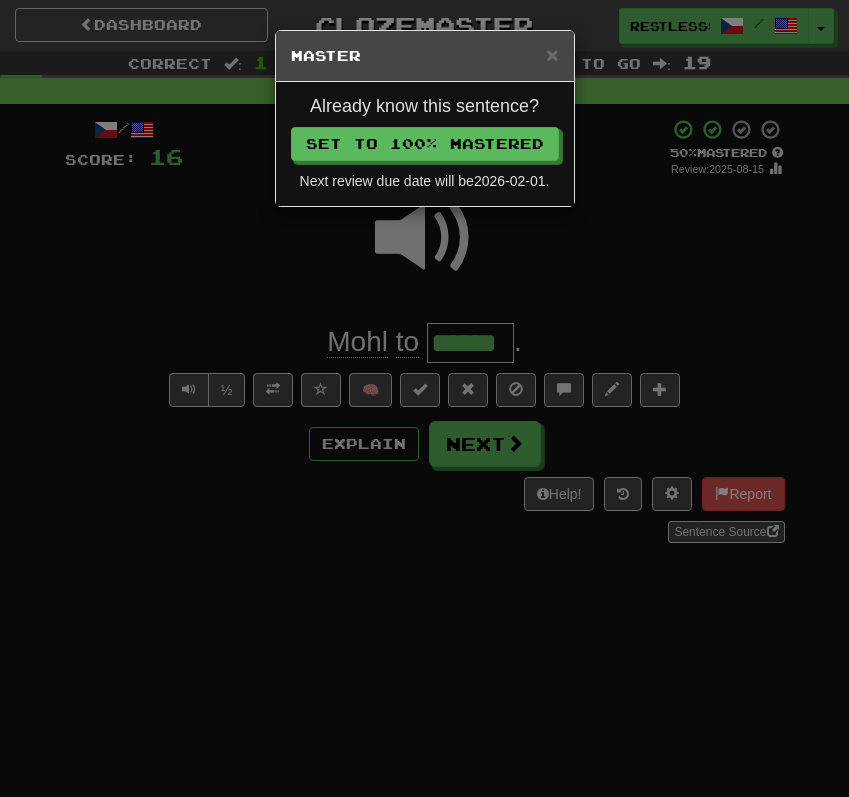click on "Already know this sentence? Set to 100% Mastered Next review due date will be  2026-02-01 ." at bounding box center [425, 144] 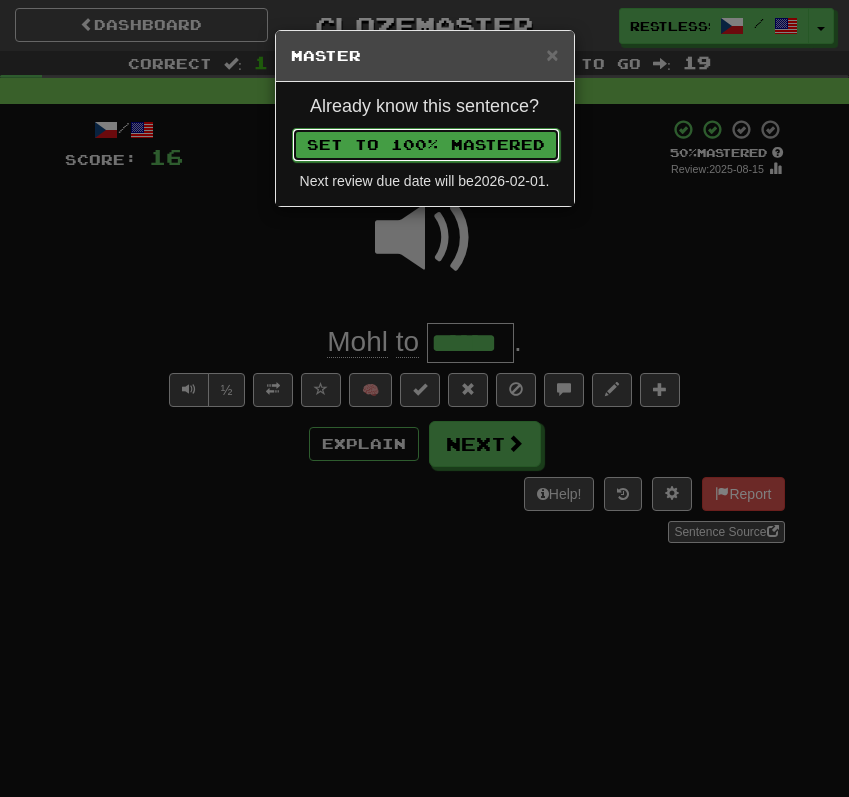 click on "Set to 100% Mastered" at bounding box center (426, 145) 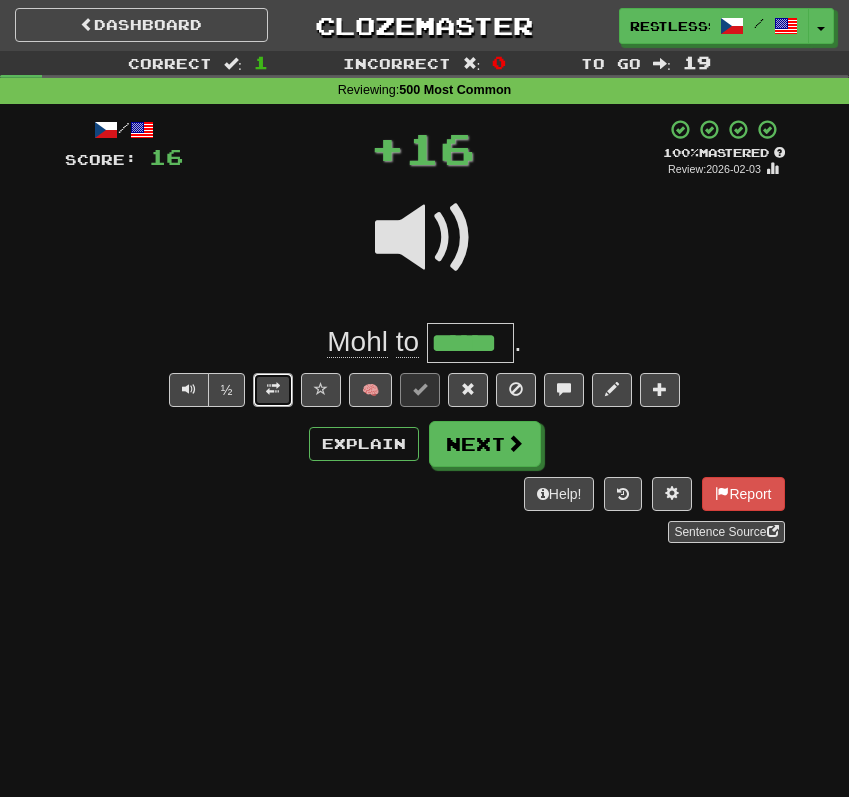 click at bounding box center (273, 390) 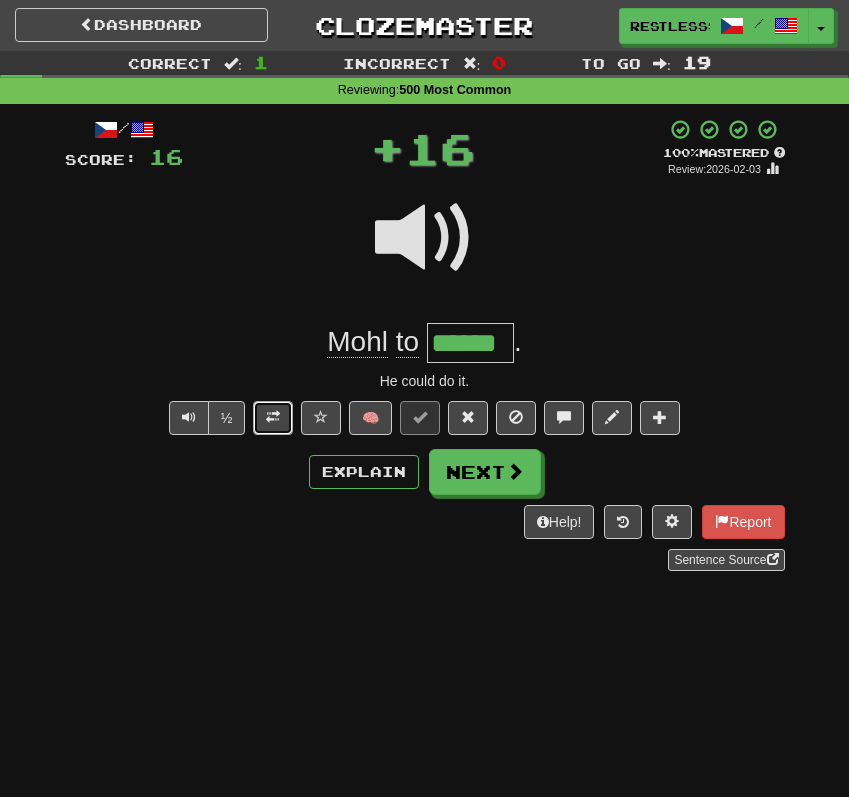 click at bounding box center (273, 418) 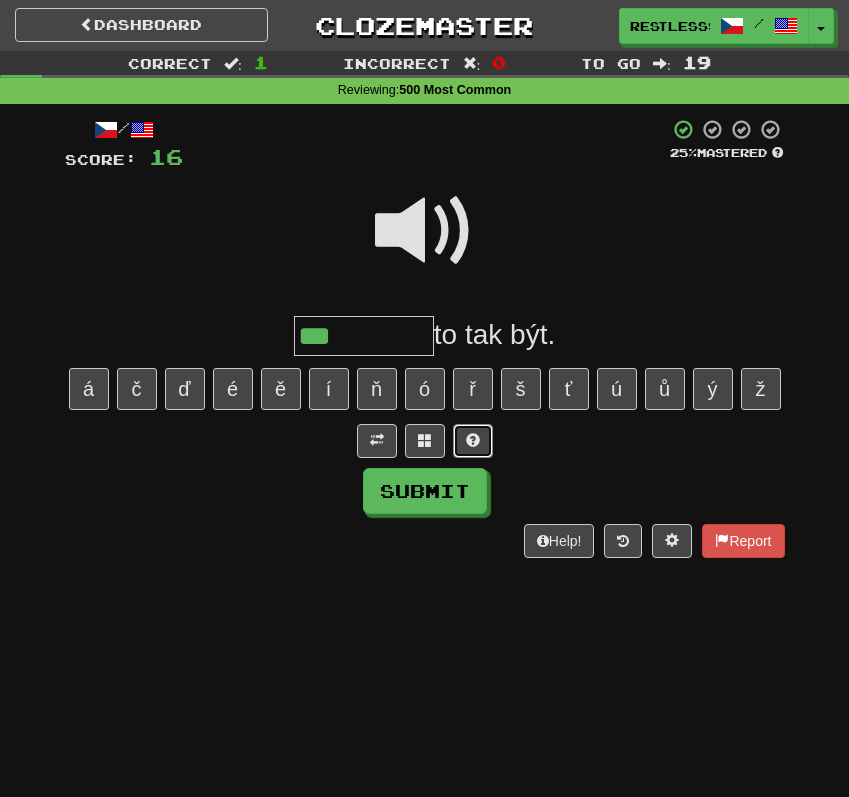 click at bounding box center (473, 441) 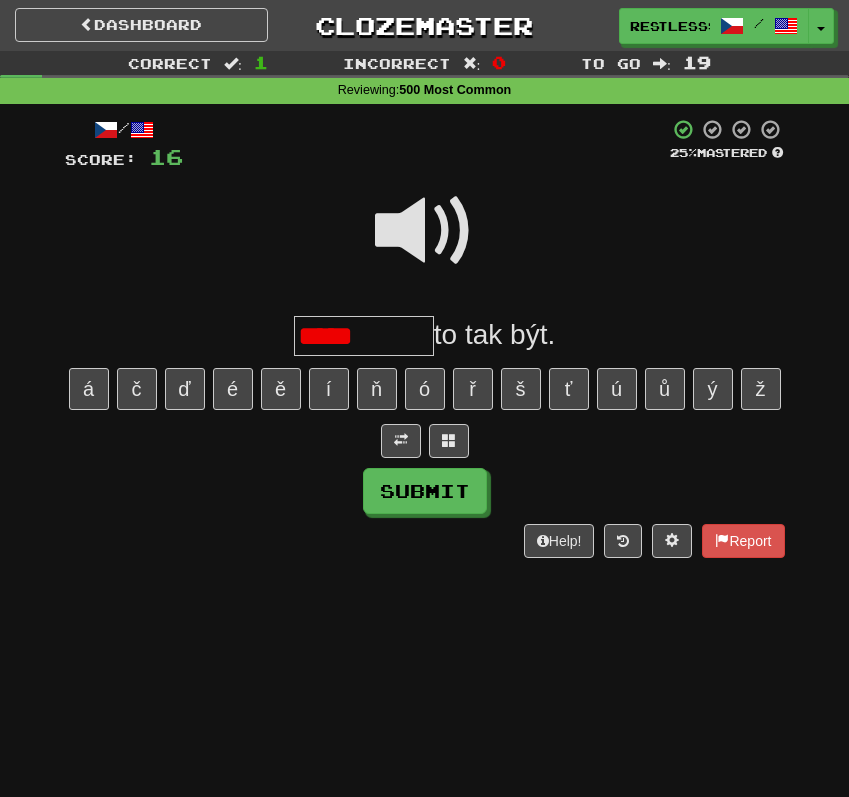 type on "****" 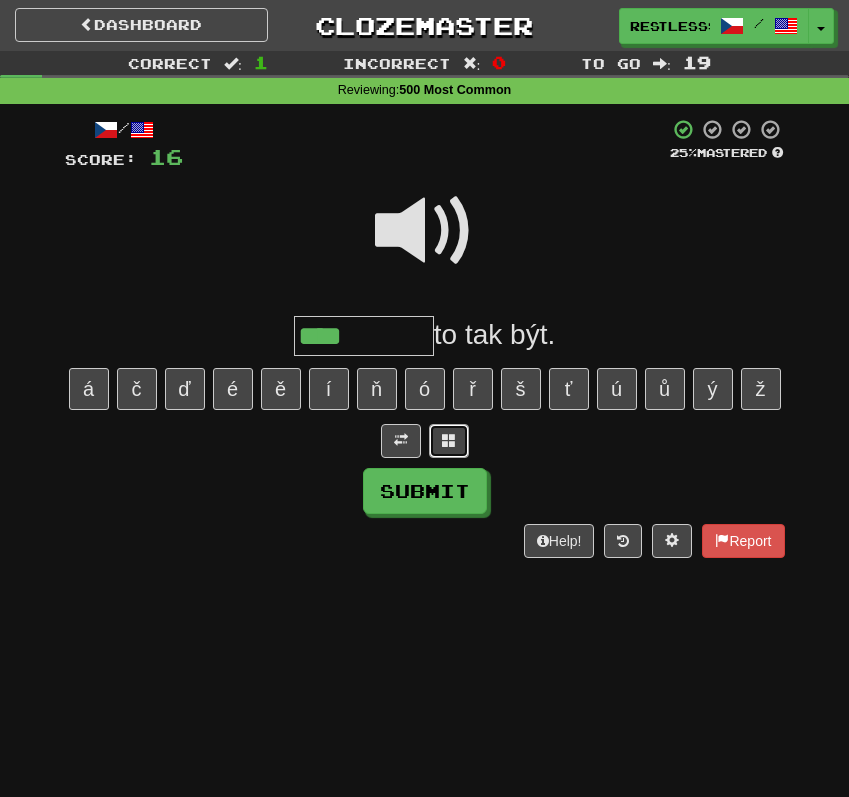 click at bounding box center [449, 441] 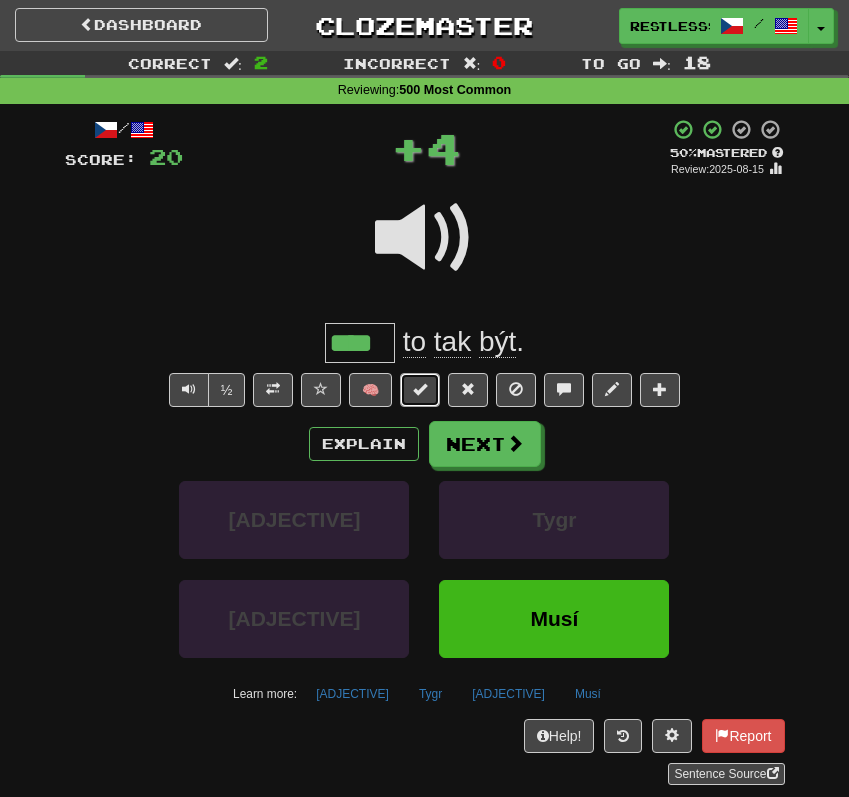 click at bounding box center (420, 390) 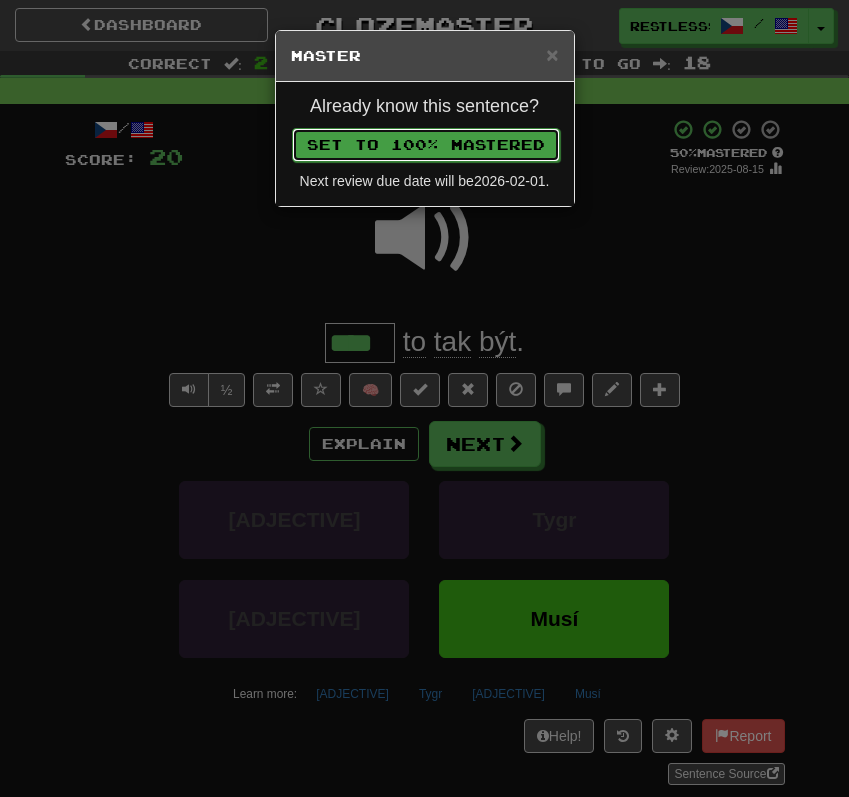 click on "Set to 100% Mastered" at bounding box center [426, 145] 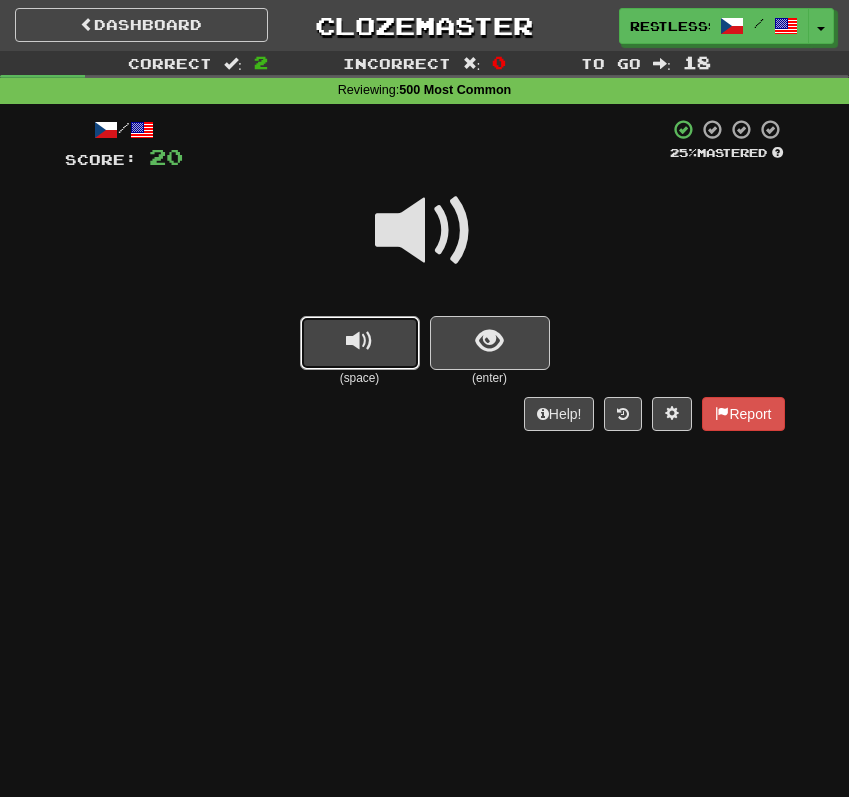 click at bounding box center [360, 343] 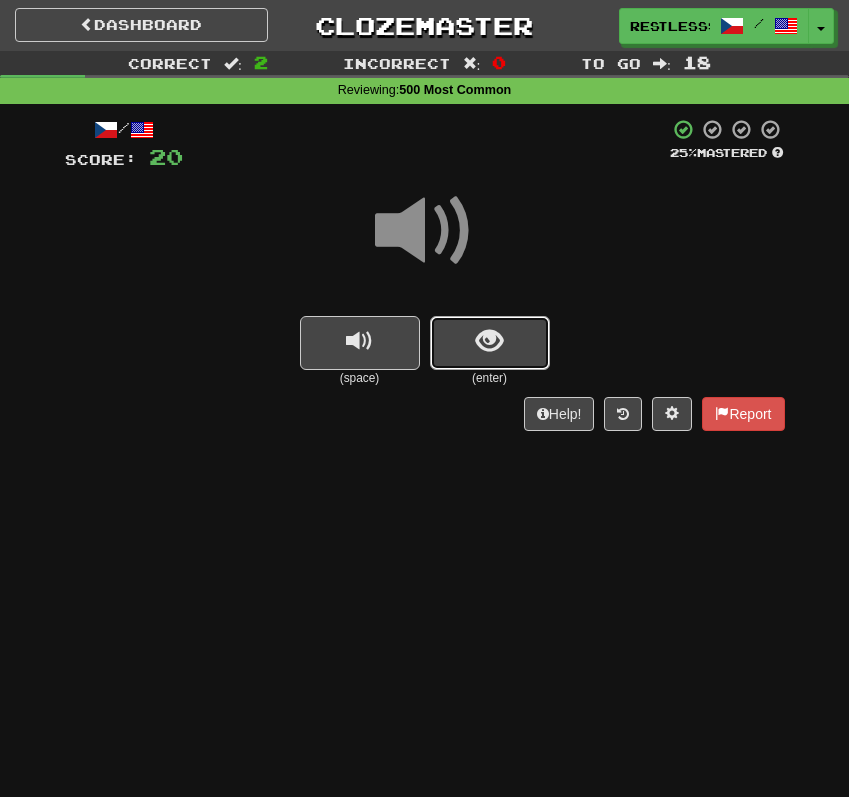 click at bounding box center [490, 343] 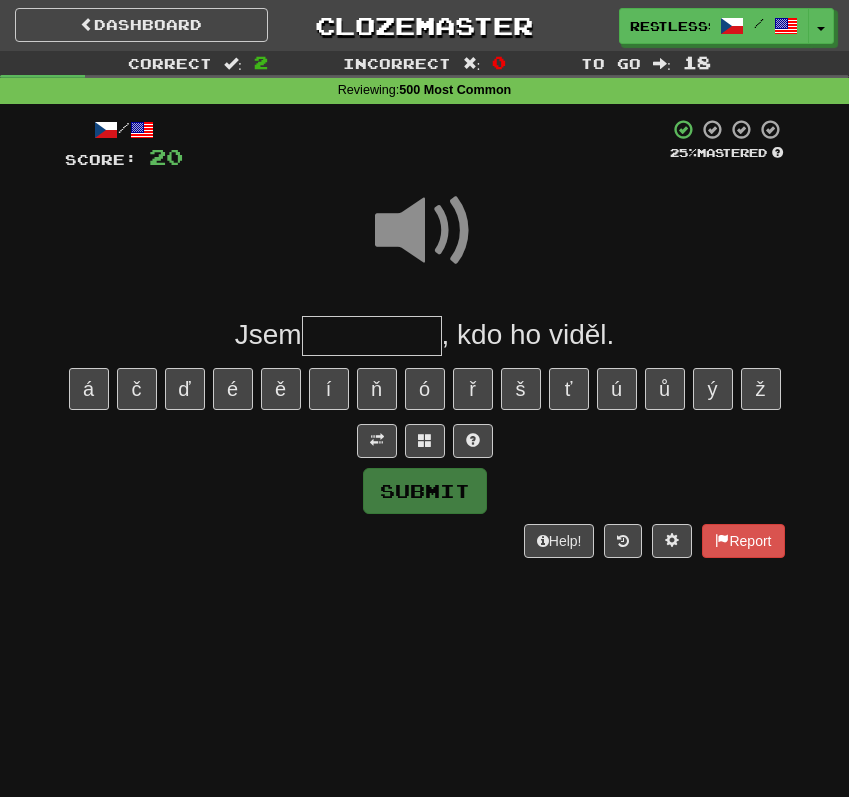 click at bounding box center (425, 231) 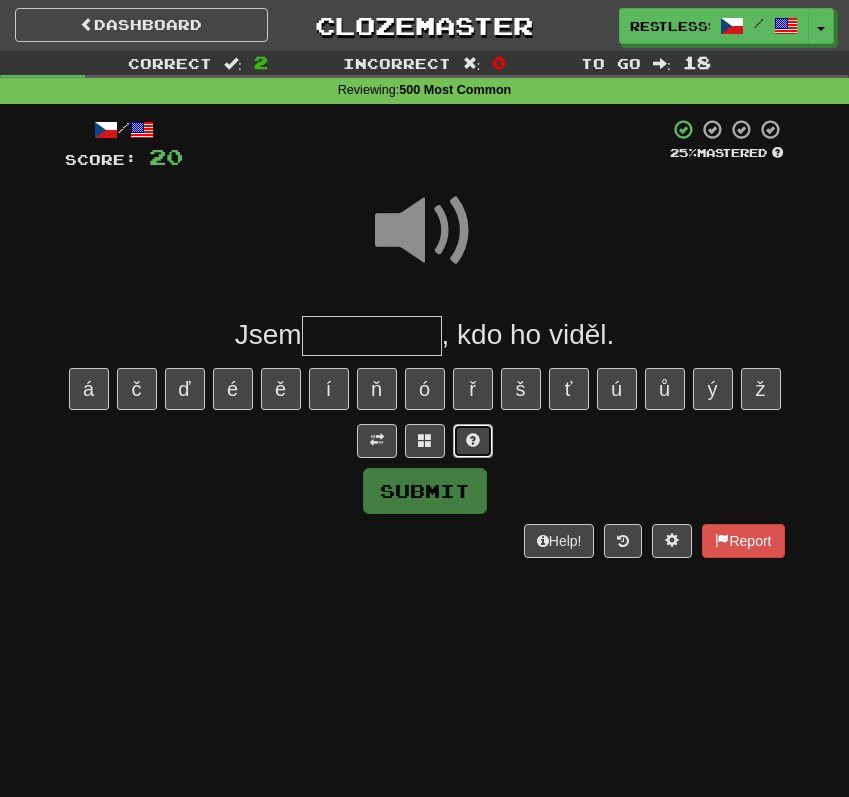 click at bounding box center (473, 441) 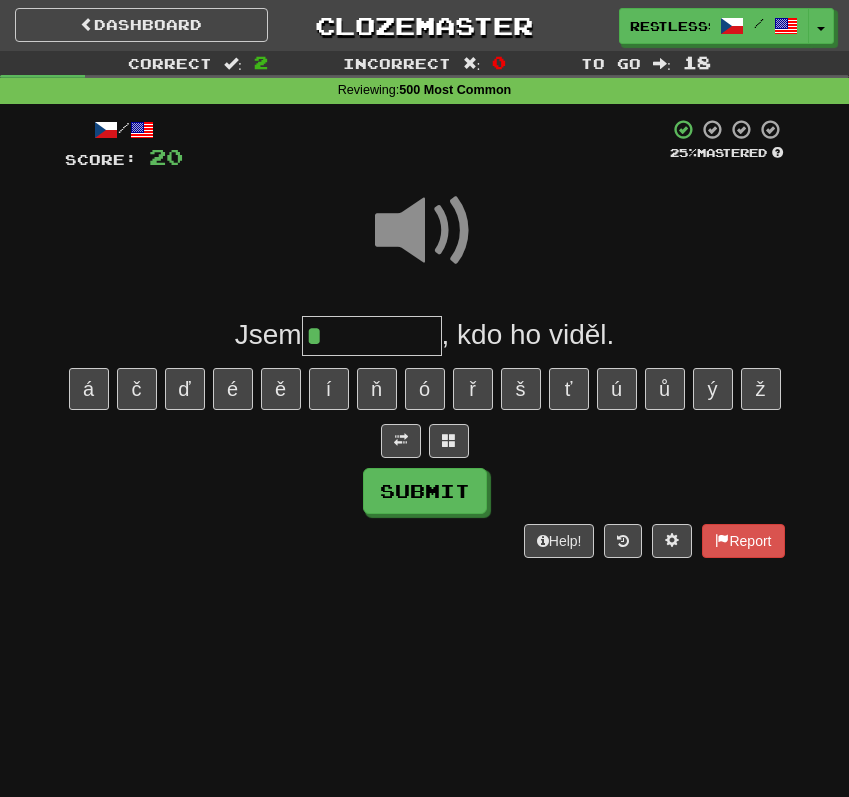 click at bounding box center (425, 231) 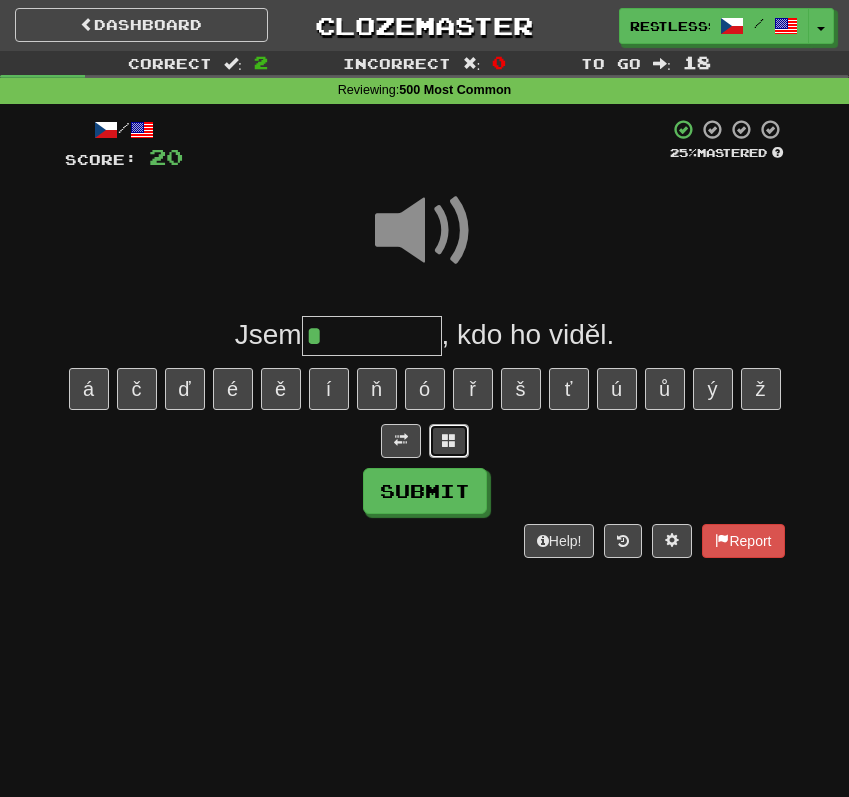 click at bounding box center (449, 440) 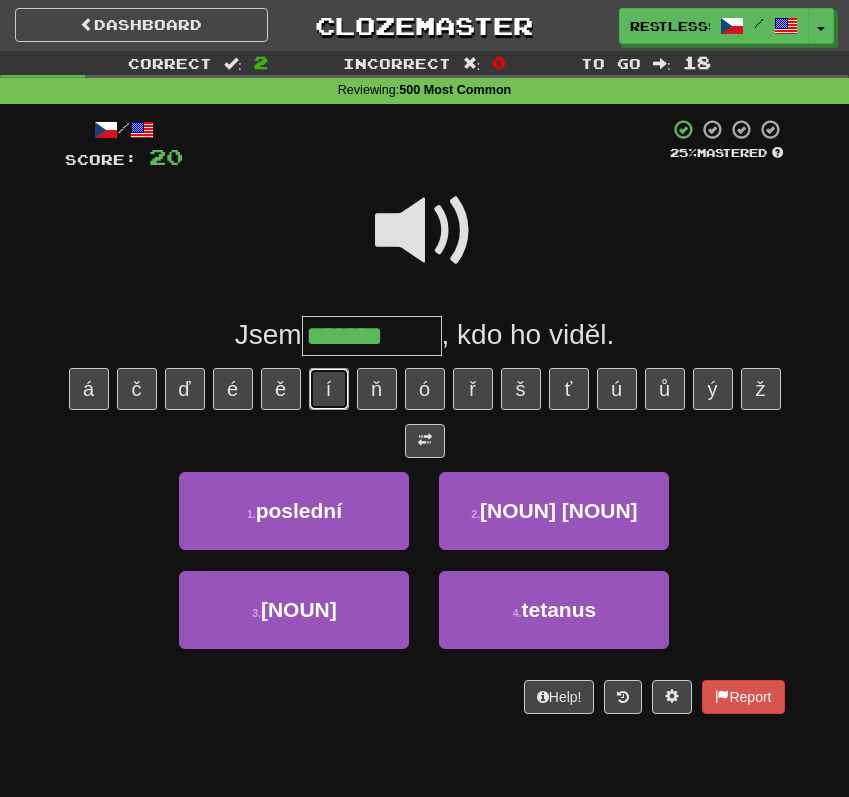 click on "í" at bounding box center [329, 389] 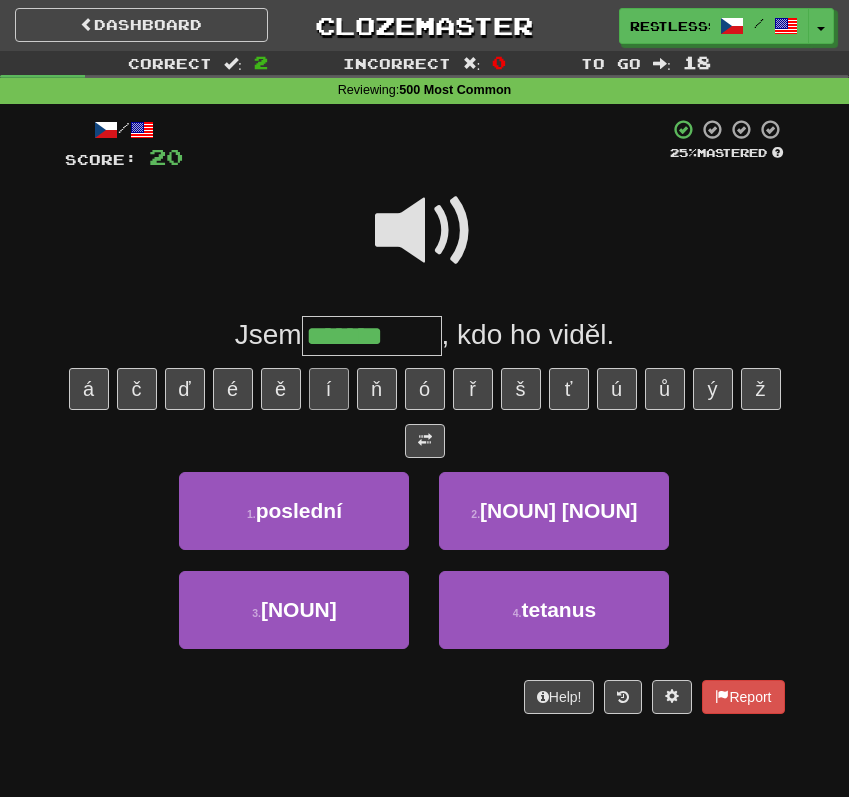 type on "********" 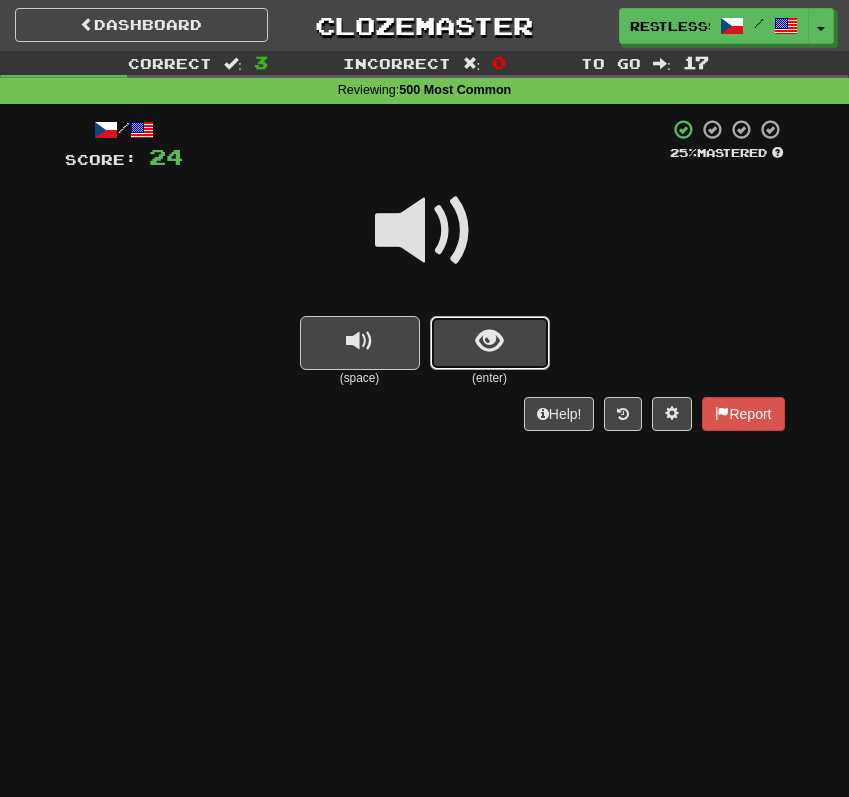 click at bounding box center (489, 341) 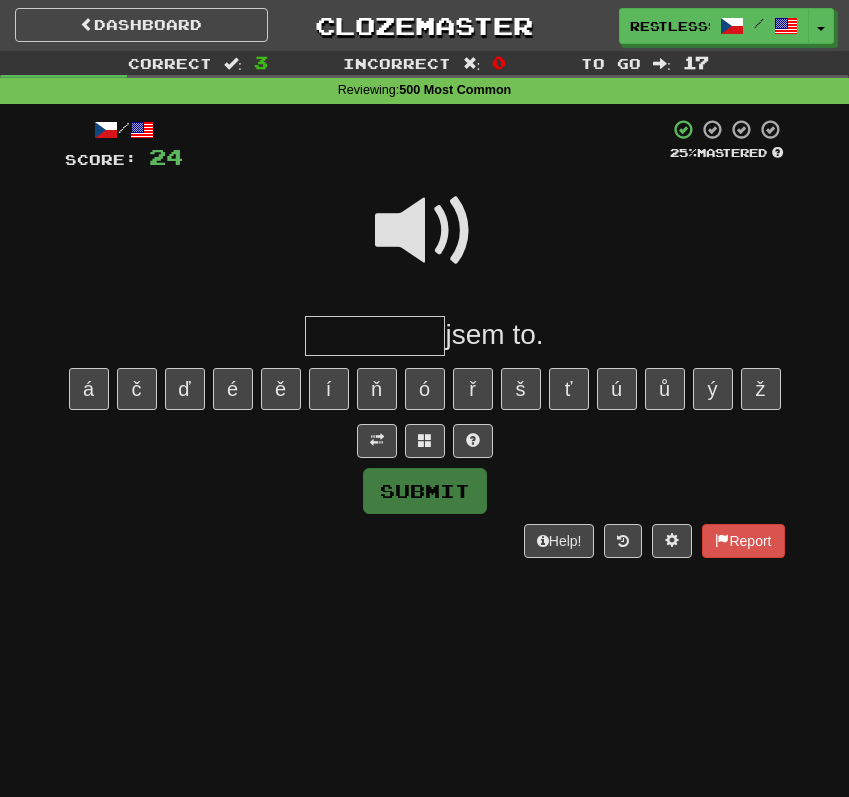 click at bounding box center [425, 231] 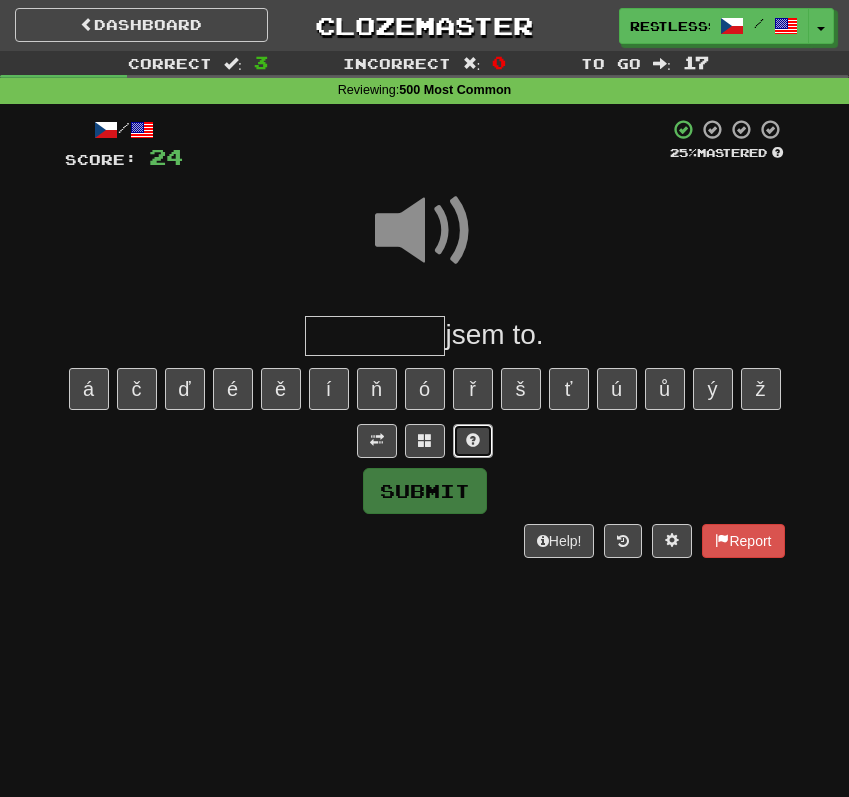click at bounding box center (473, 441) 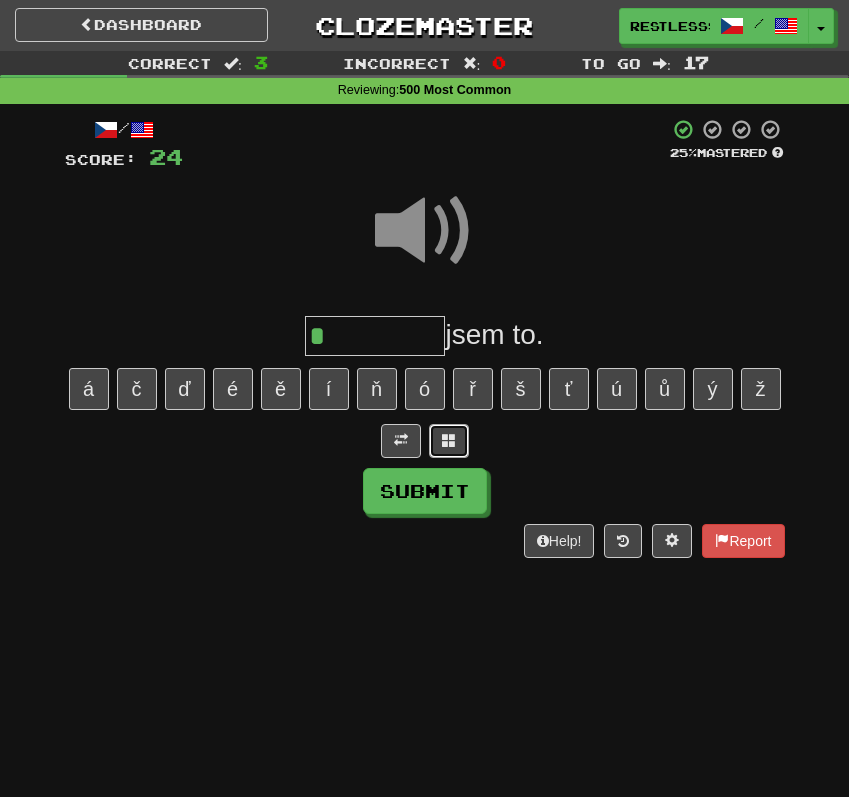 click at bounding box center [449, 441] 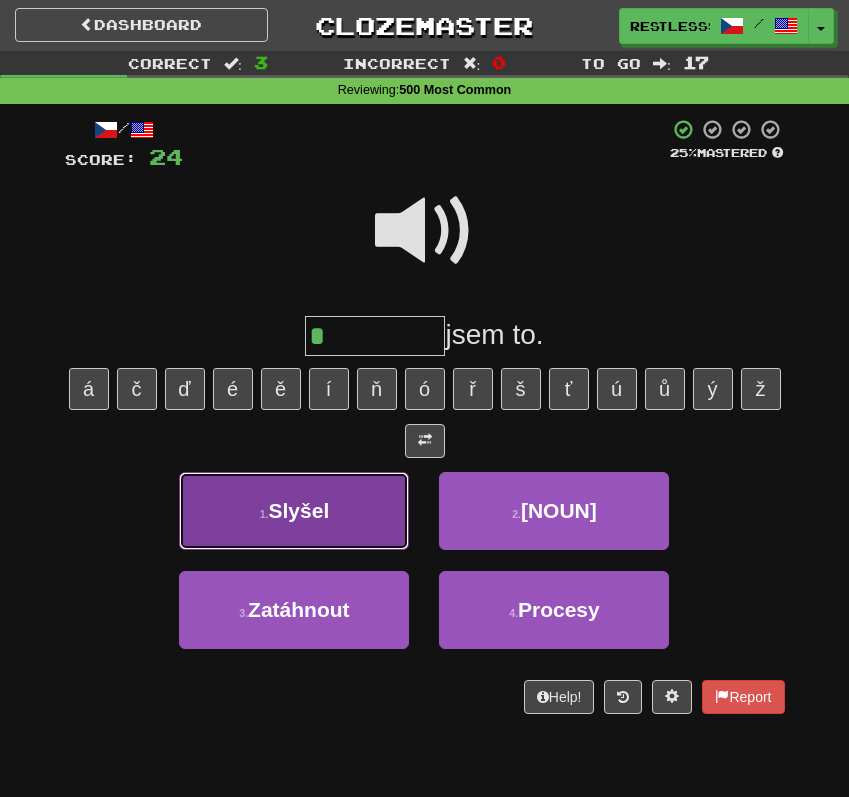 click on "1 .  Slyšel" at bounding box center (294, 511) 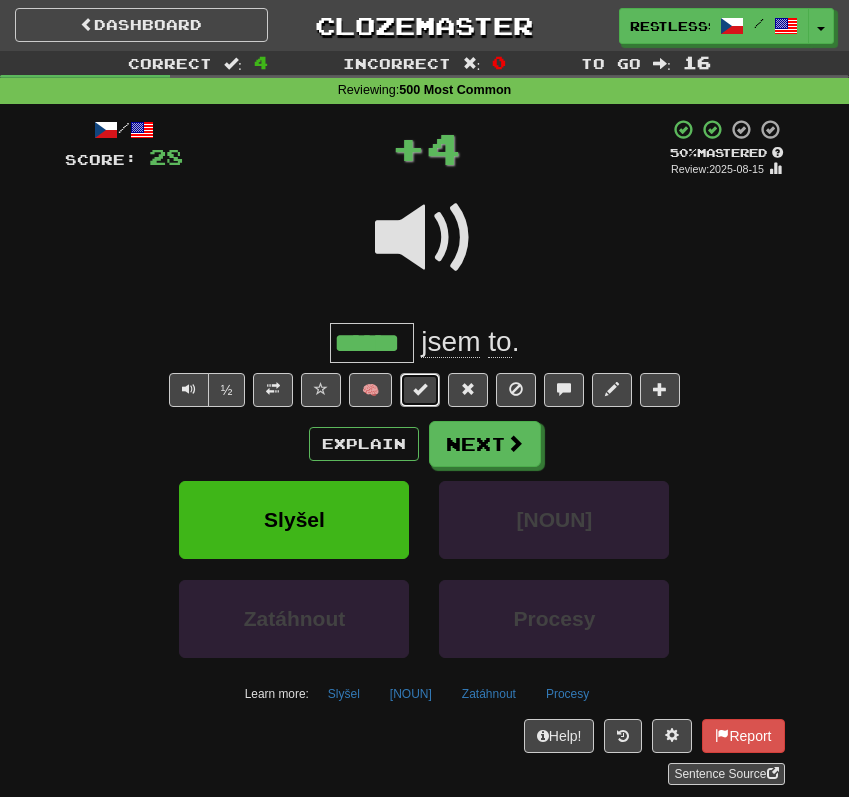 click at bounding box center (420, 390) 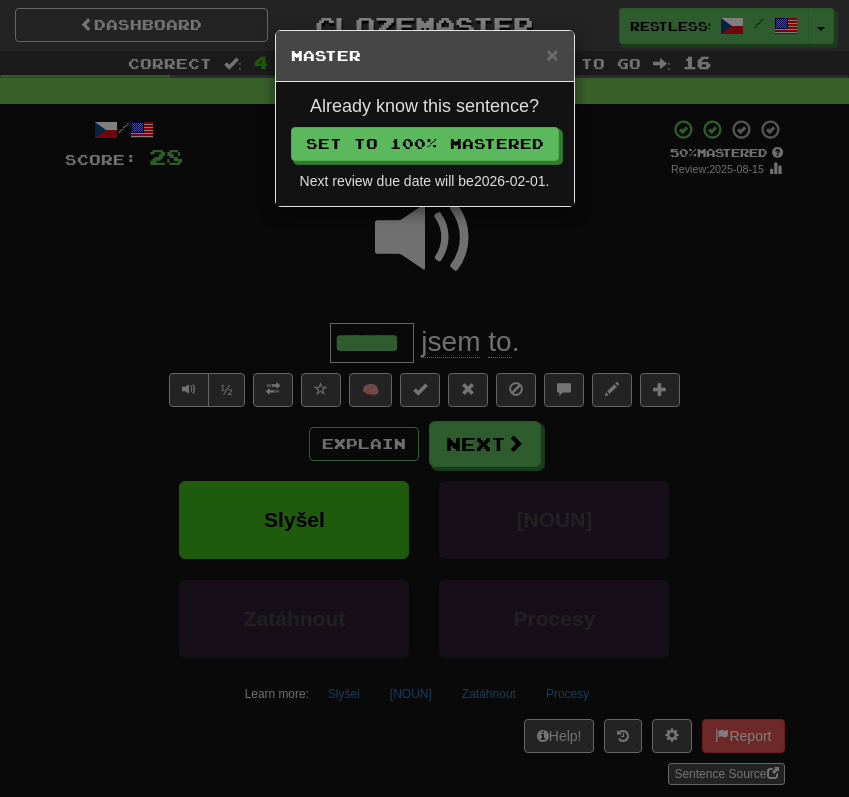 click on "Already know this sentence? Set to 100% Mastered Next review due date will be  2026-02-01 ." at bounding box center [425, 144] 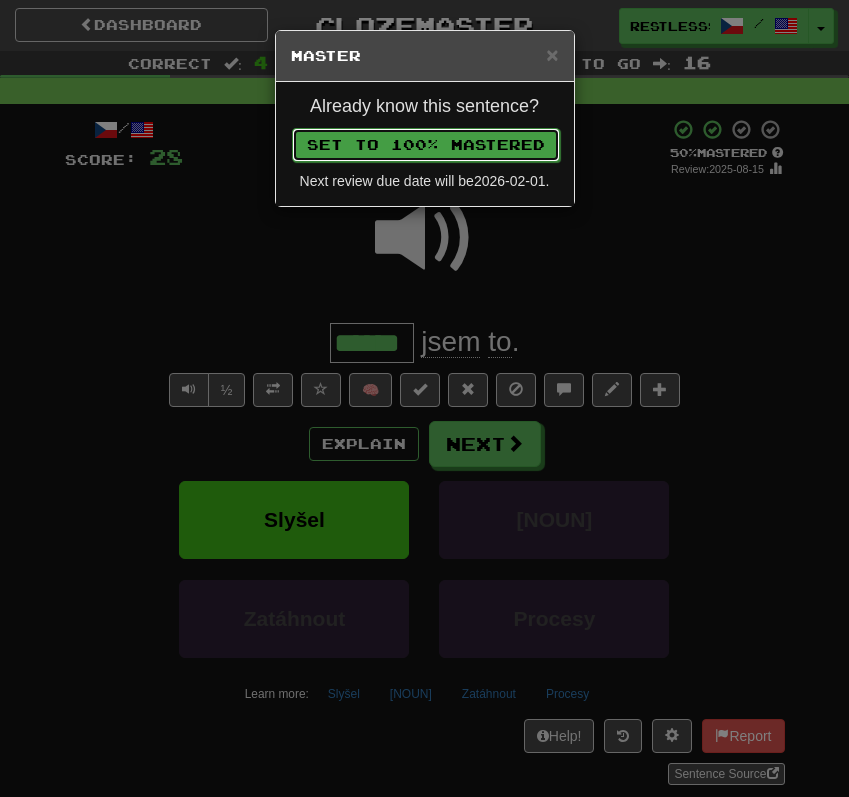 click on "Set to 100% Mastered" at bounding box center (426, 145) 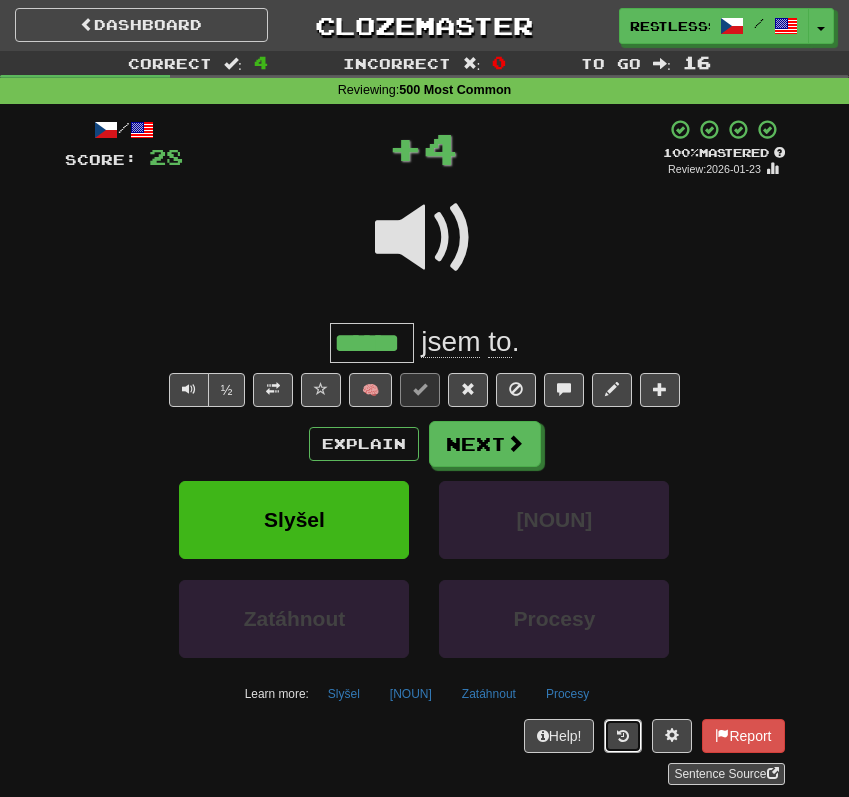 click at bounding box center [623, 736] 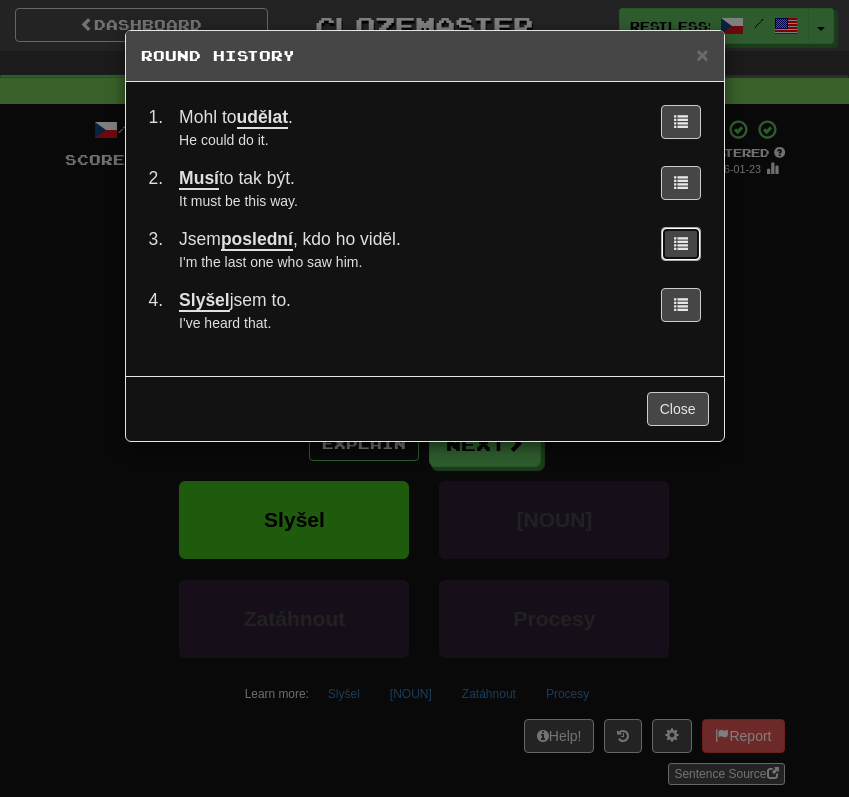 click at bounding box center [681, 244] 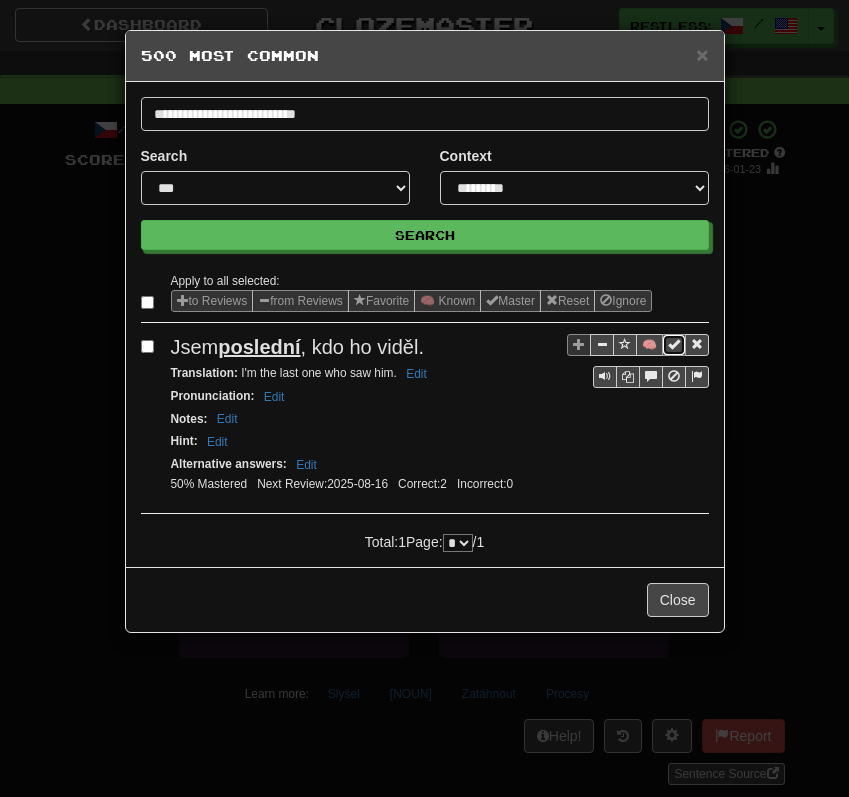 click at bounding box center (674, 345) 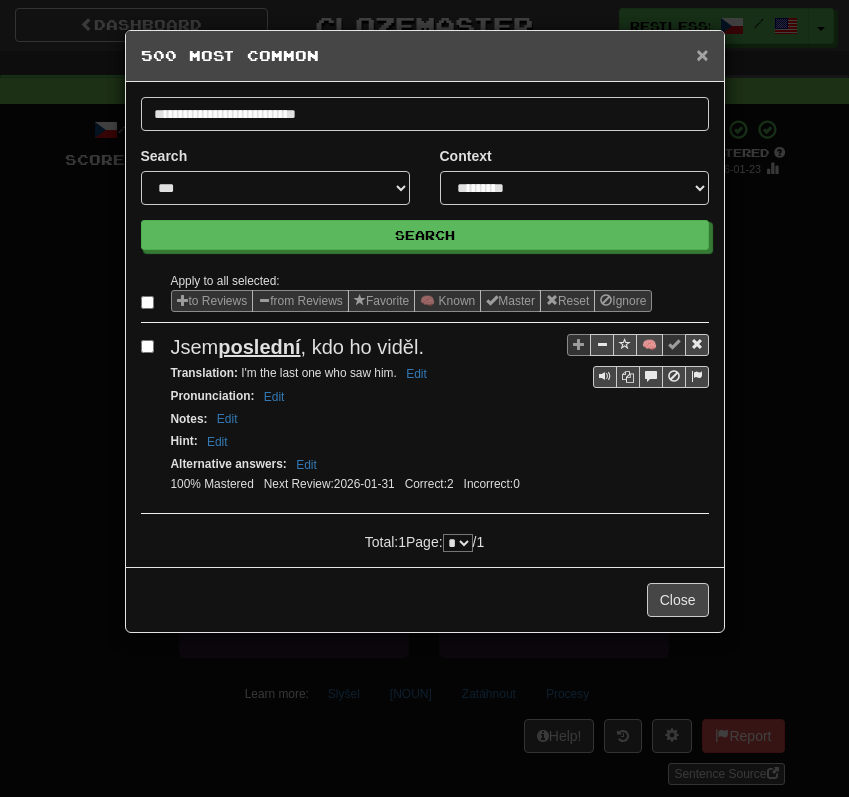 click on "×" at bounding box center (702, 54) 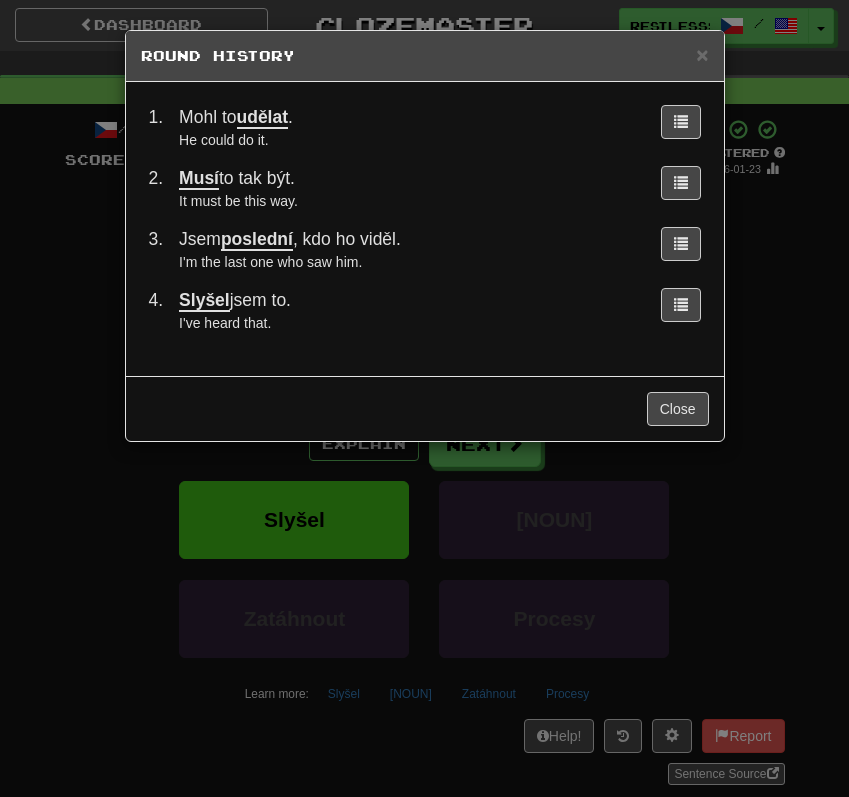 click at bounding box center [677, 188] 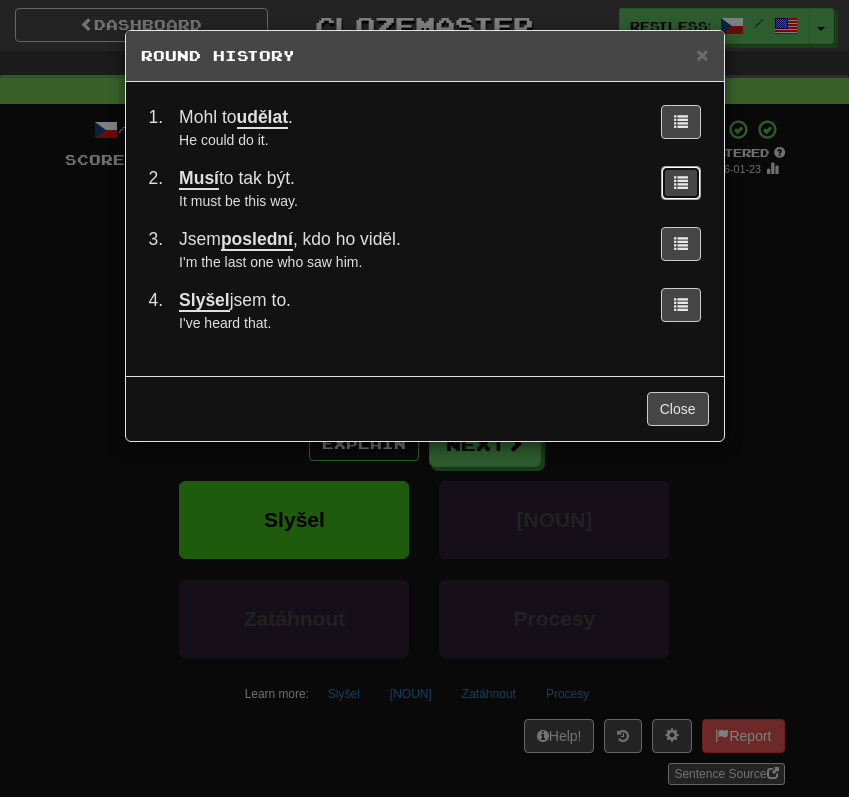 click at bounding box center (681, 183) 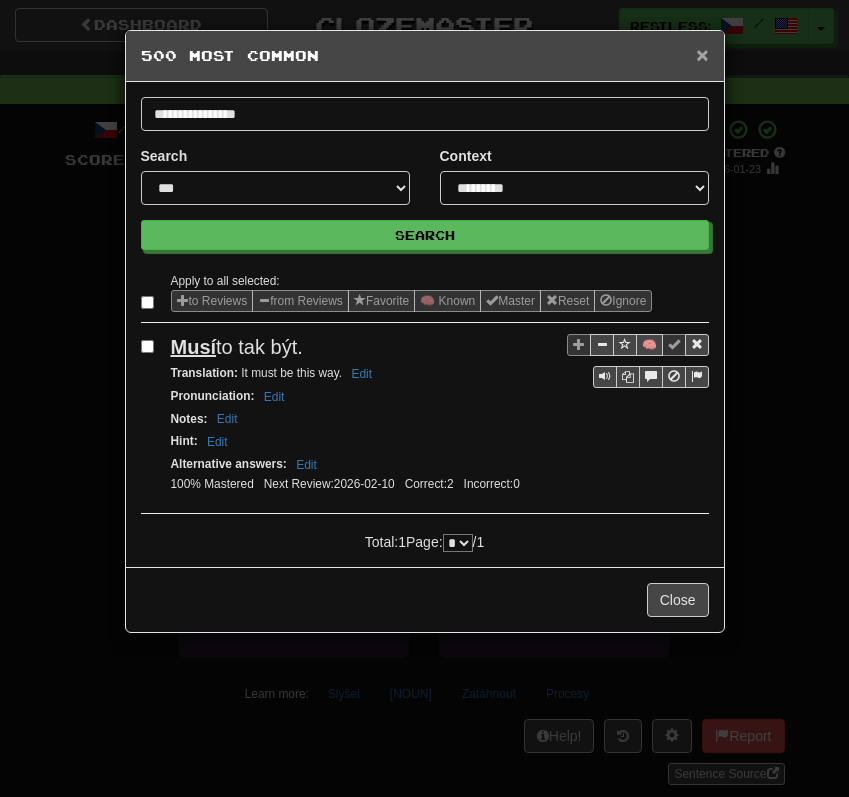 click on "×" at bounding box center [702, 54] 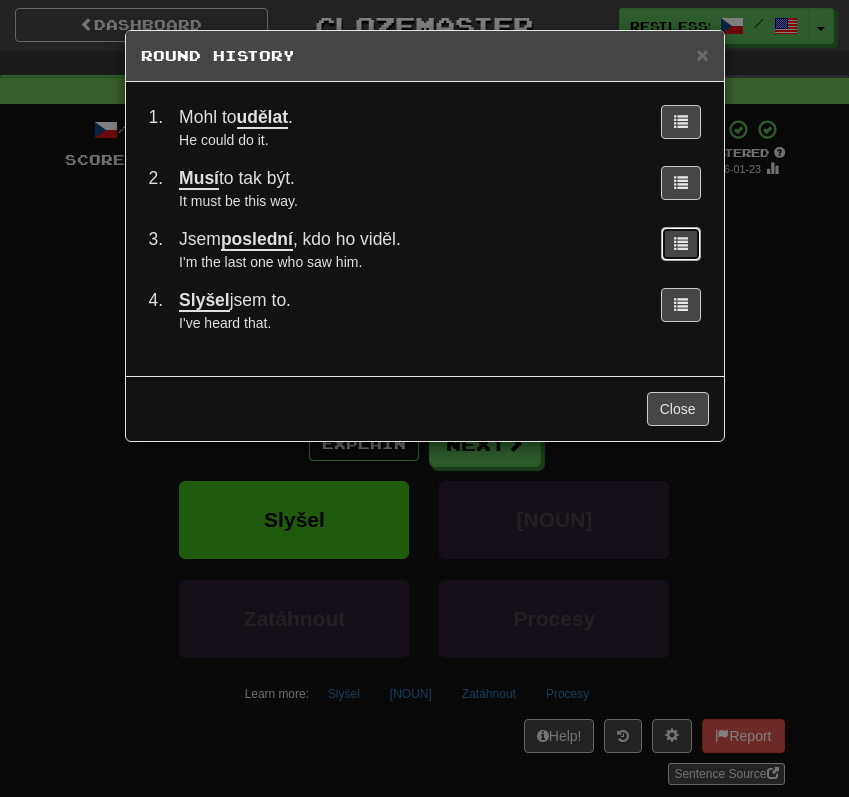 click at bounding box center (681, 243) 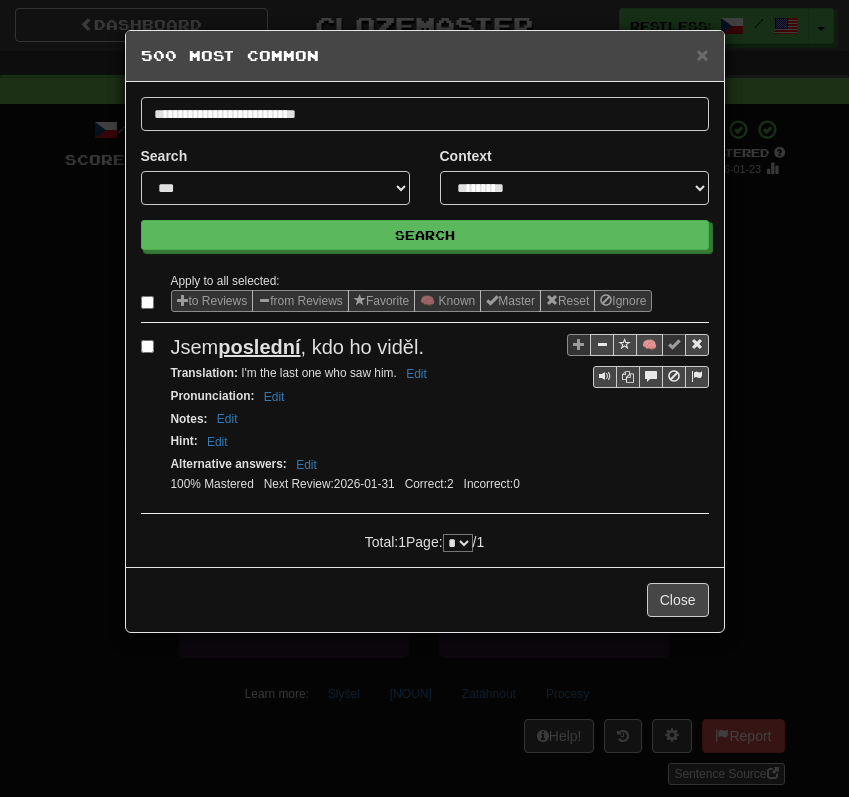 click on "500 Most Common" at bounding box center (425, 56) 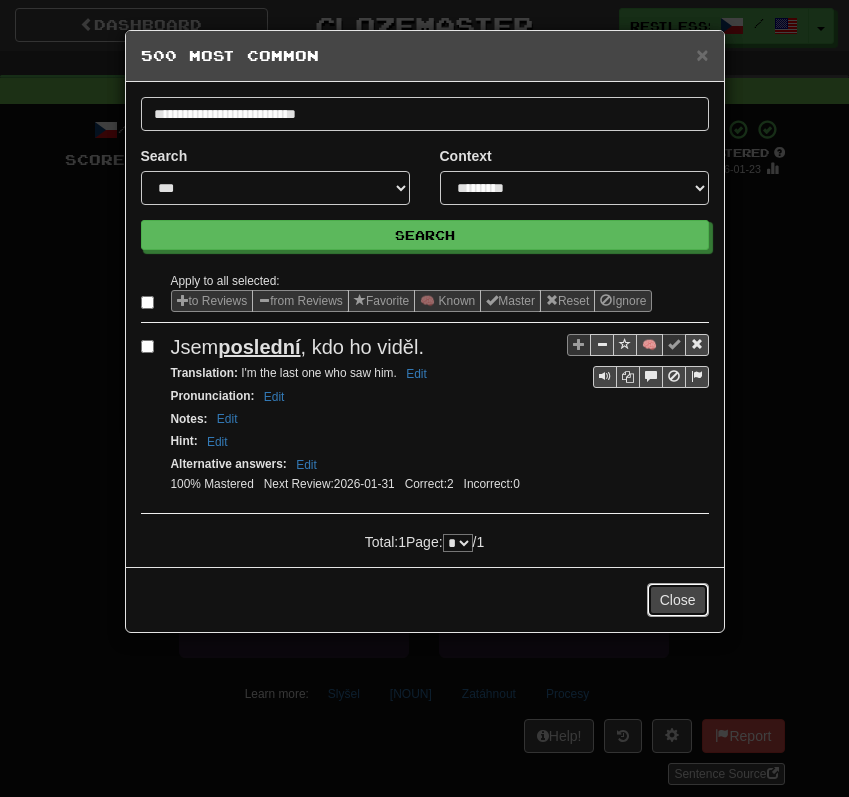 click on "Close" at bounding box center (678, 600) 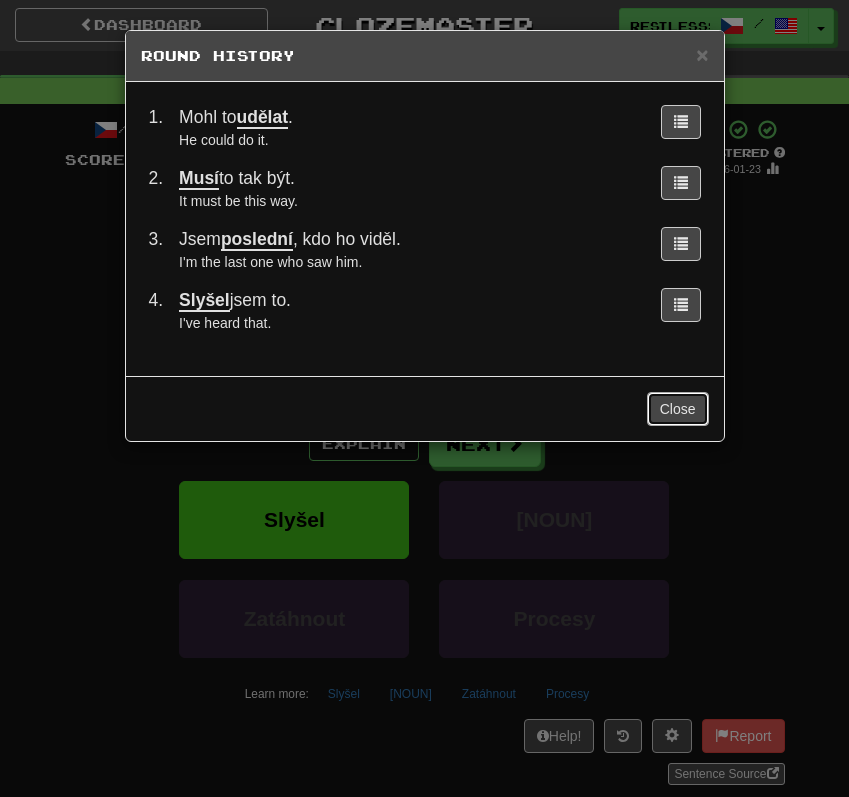 click on "Close" at bounding box center (678, 409) 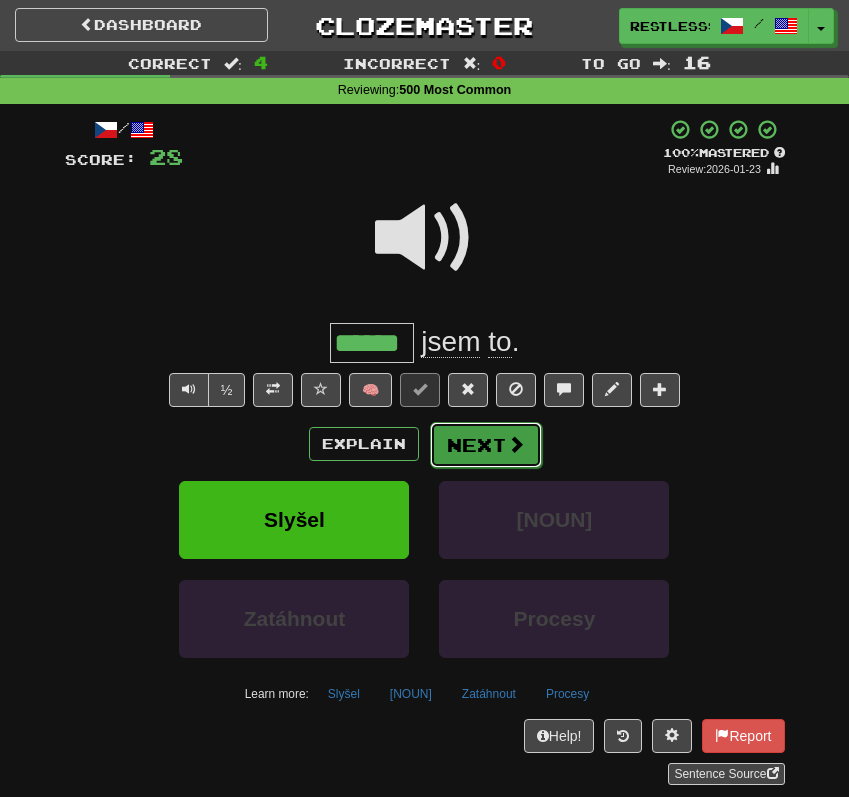 click at bounding box center (516, 444) 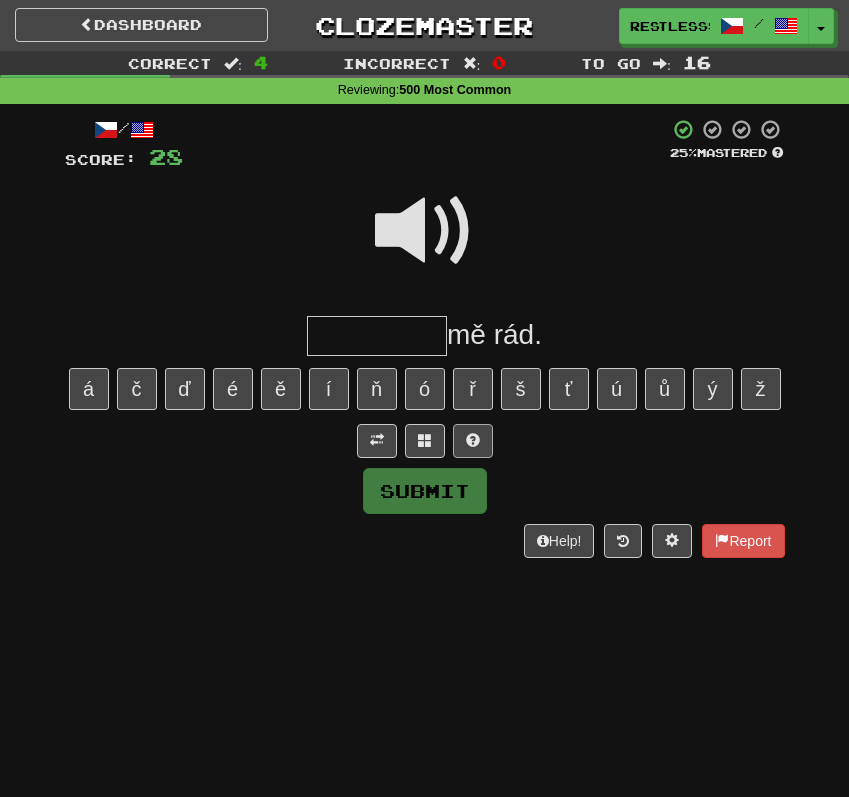 type on "*" 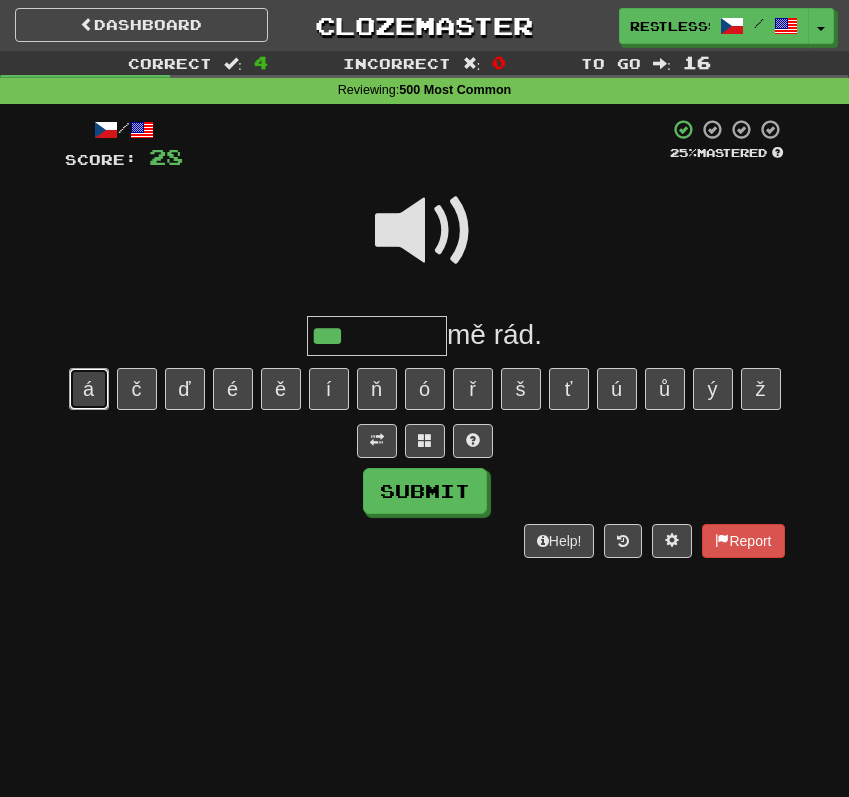 click on "á" at bounding box center (89, 389) 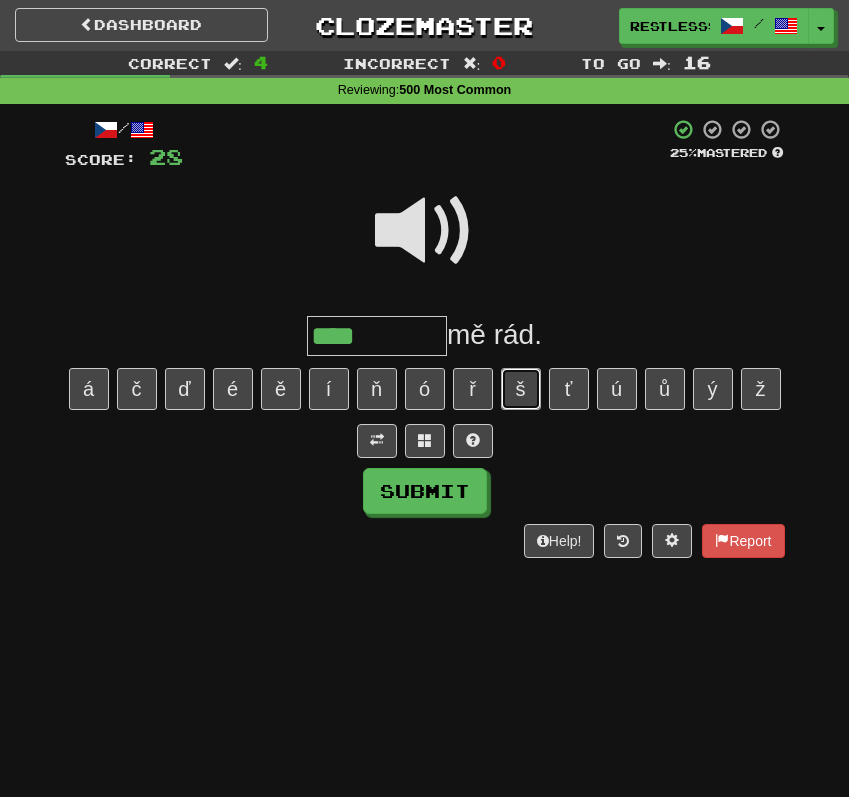 click on "š" at bounding box center [521, 389] 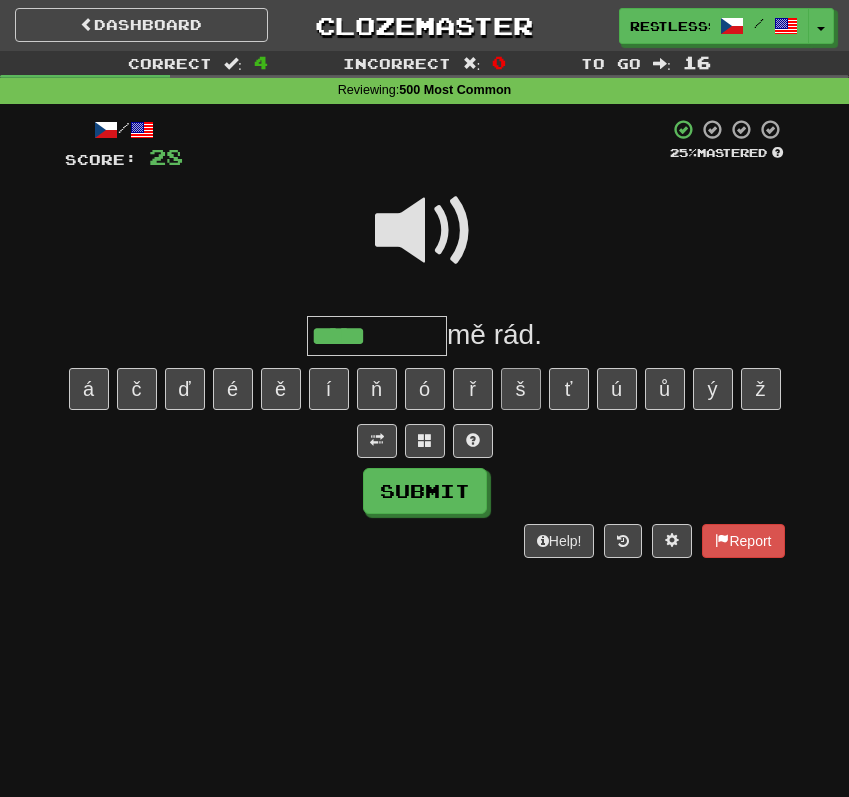 type on "*****" 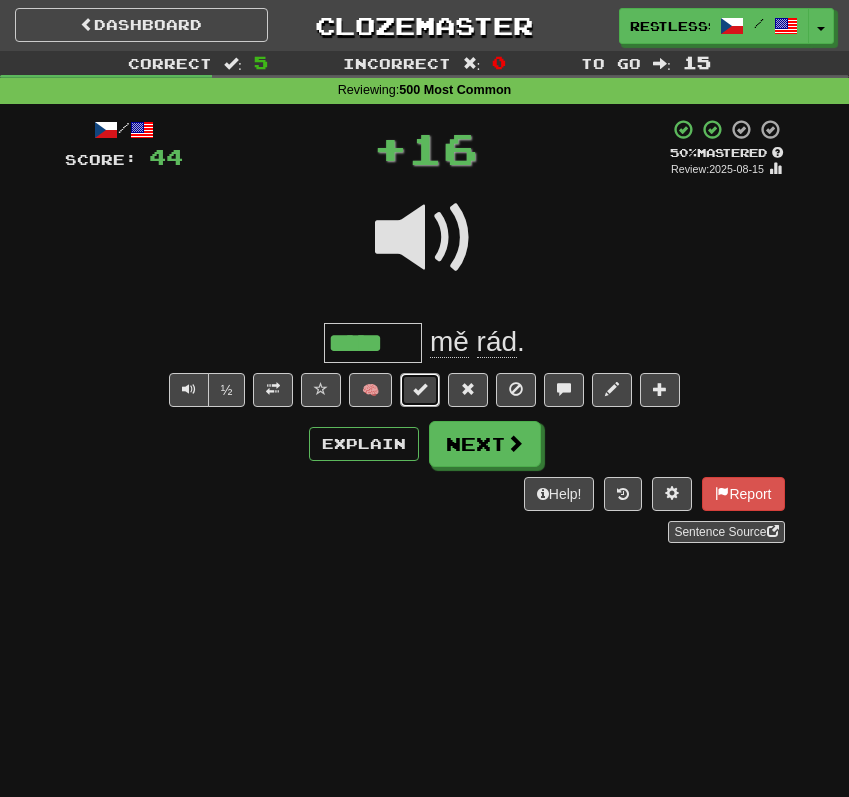 click at bounding box center (420, 390) 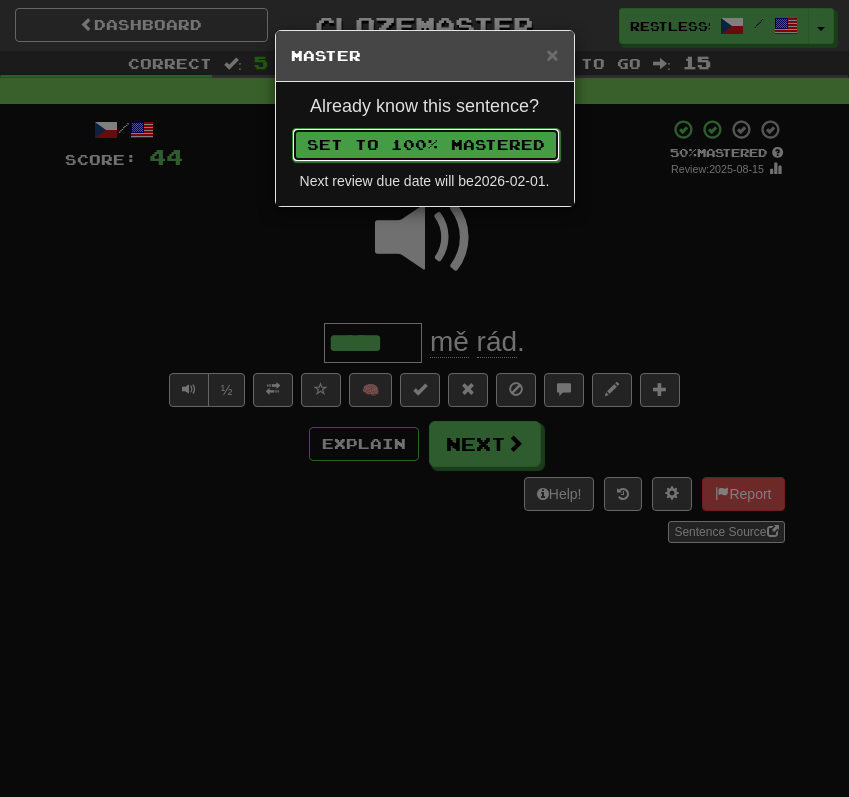 click on "Set to 100% Mastered" at bounding box center (426, 145) 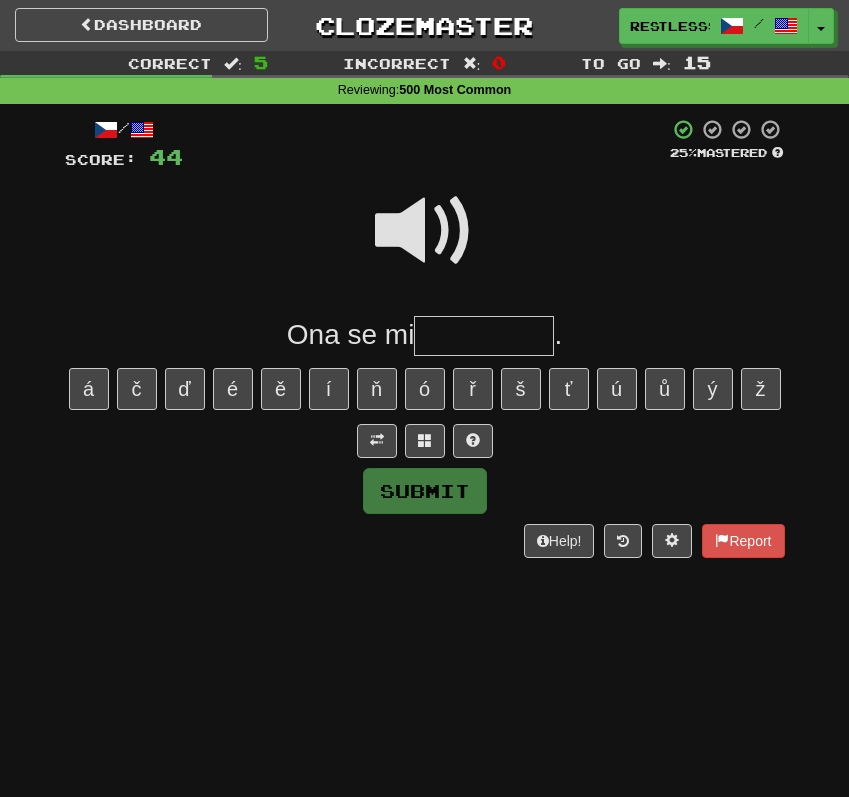 click at bounding box center (425, 231) 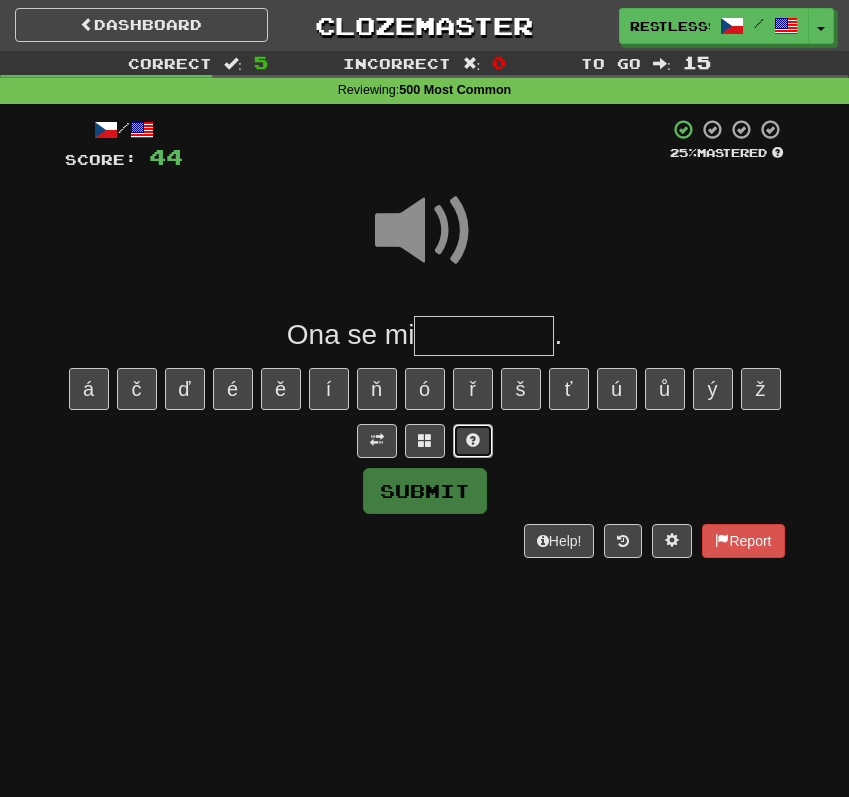 click at bounding box center (473, 440) 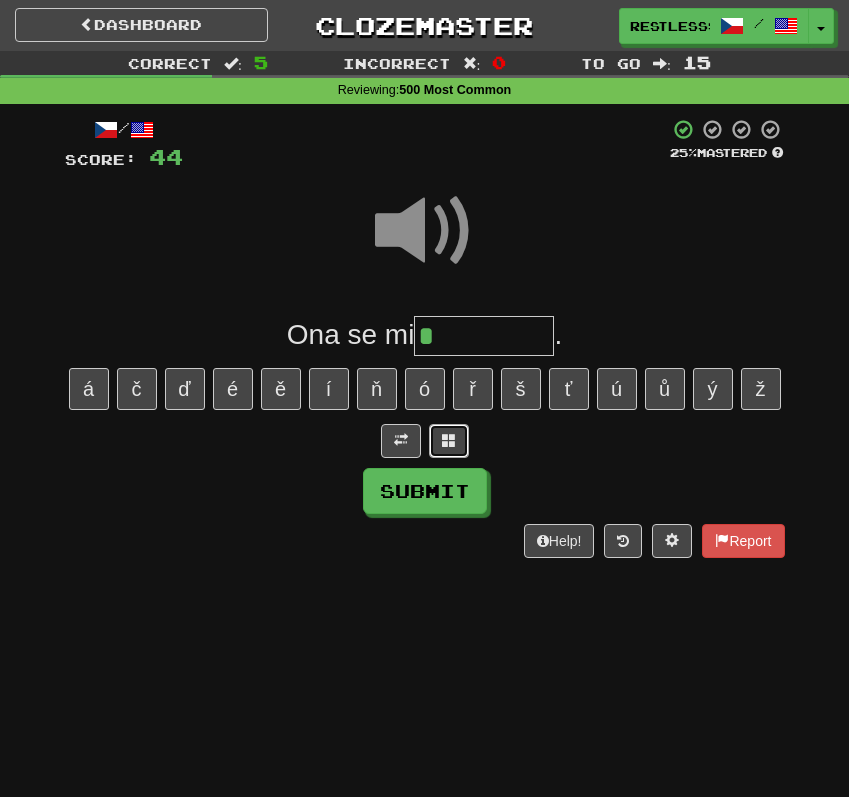 click at bounding box center (449, 440) 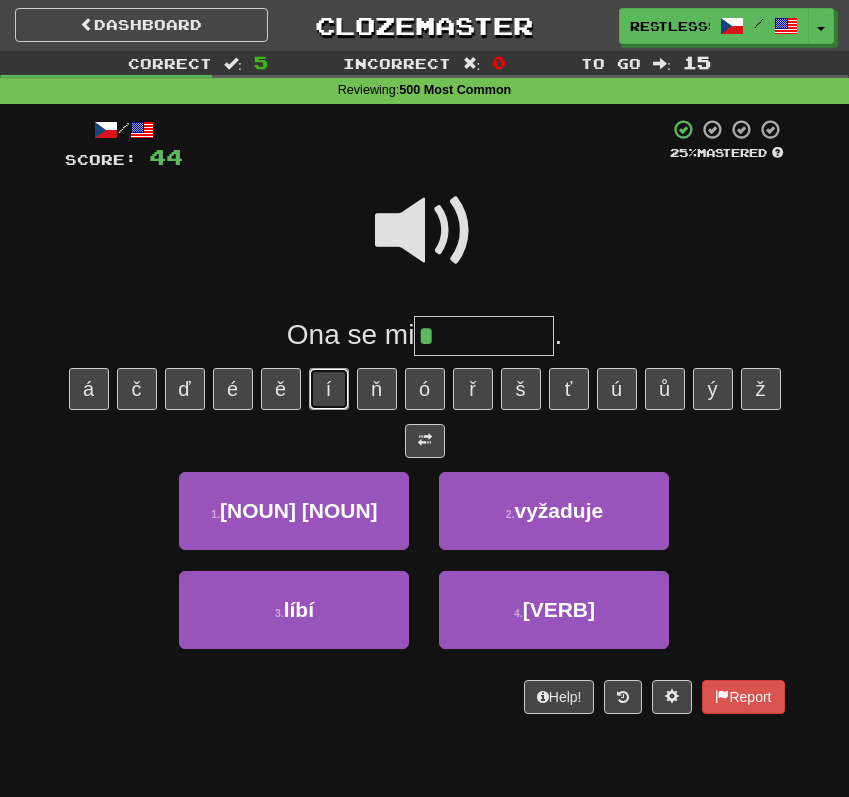 click on "í" at bounding box center (329, 389) 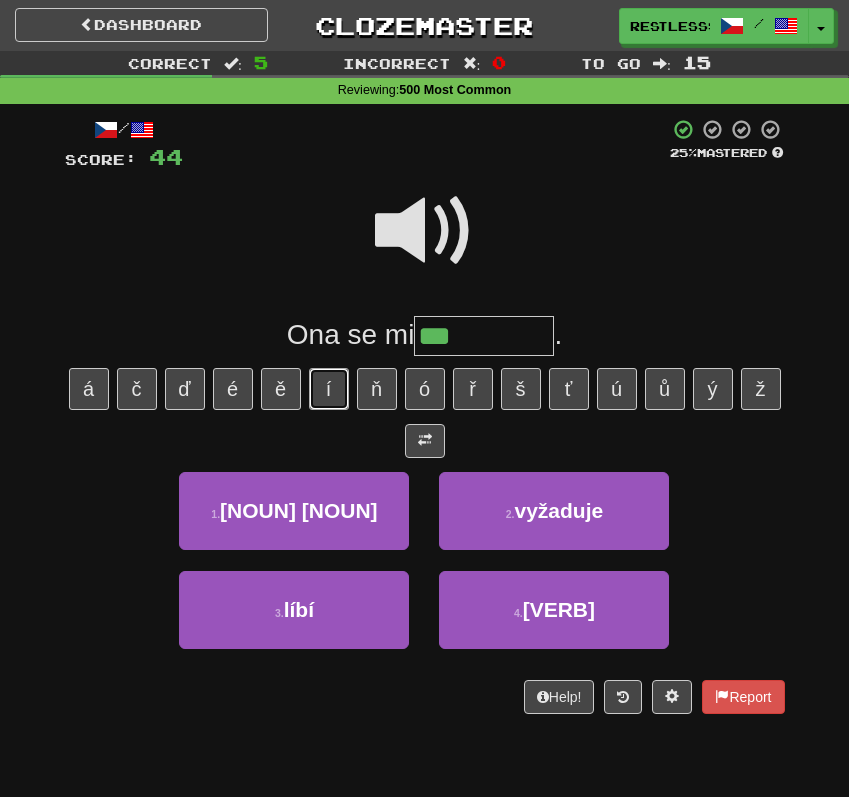 click on "í" at bounding box center (329, 389) 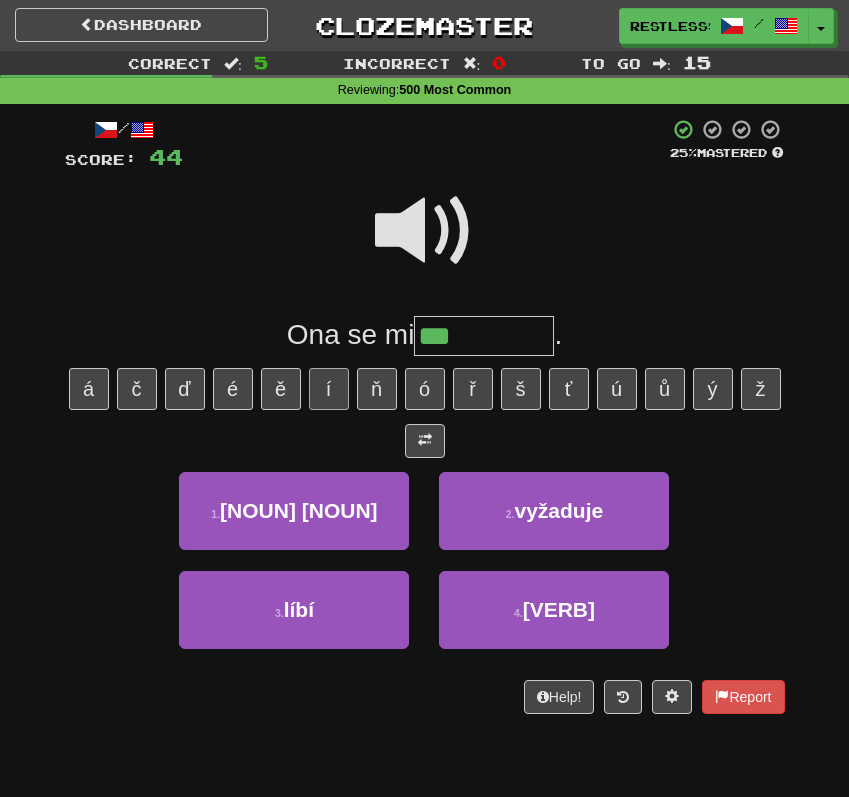 type on "****" 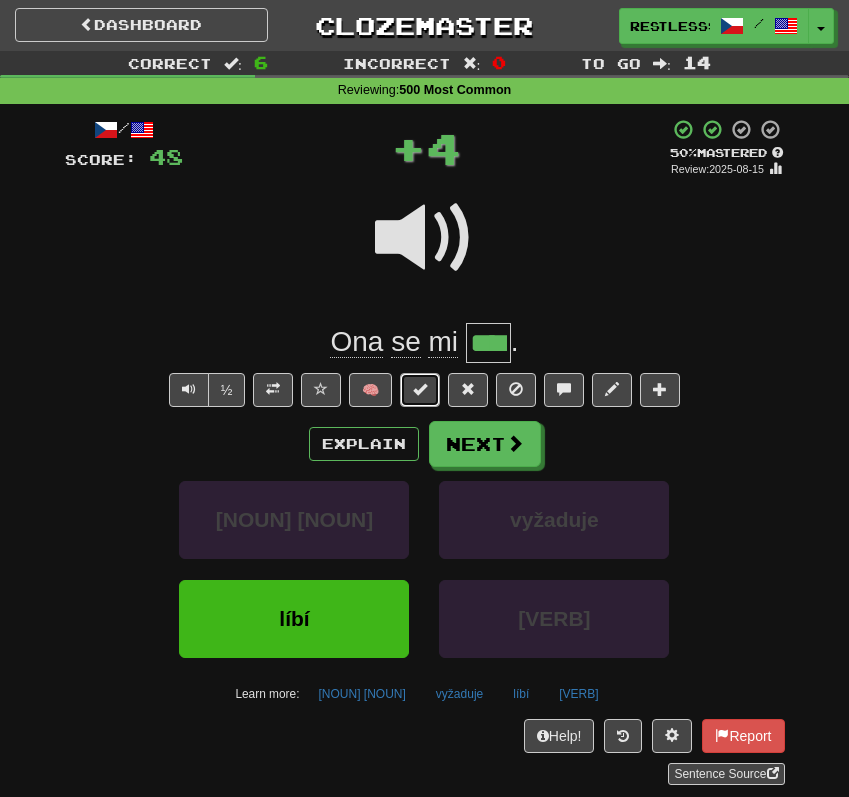 click at bounding box center [420, 389] 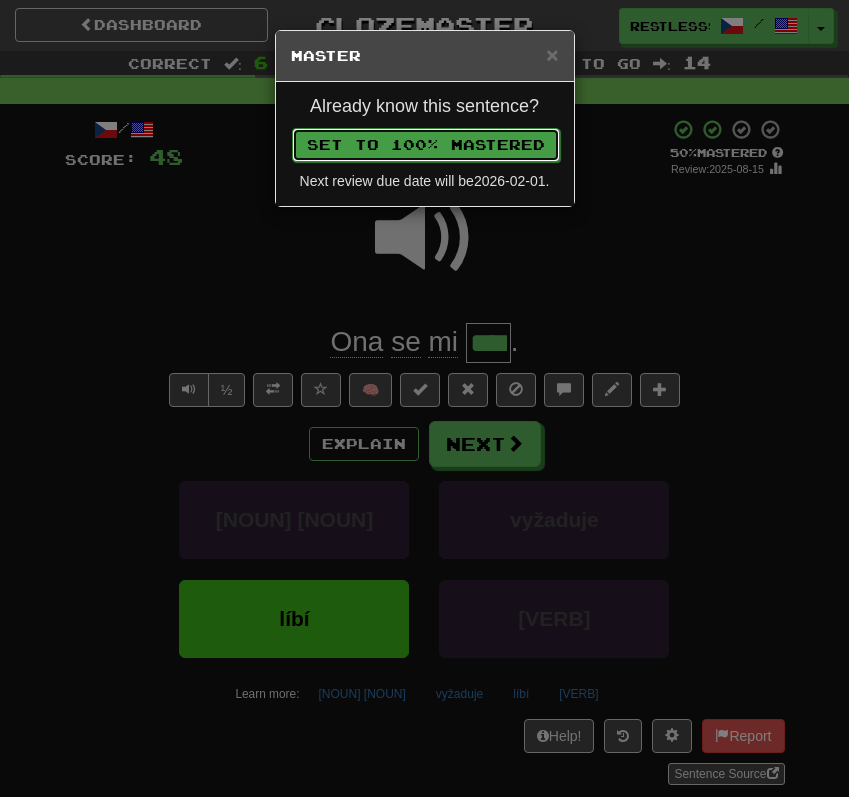 click on "Set to 100% Mastered" at bounding box center [426, 145] 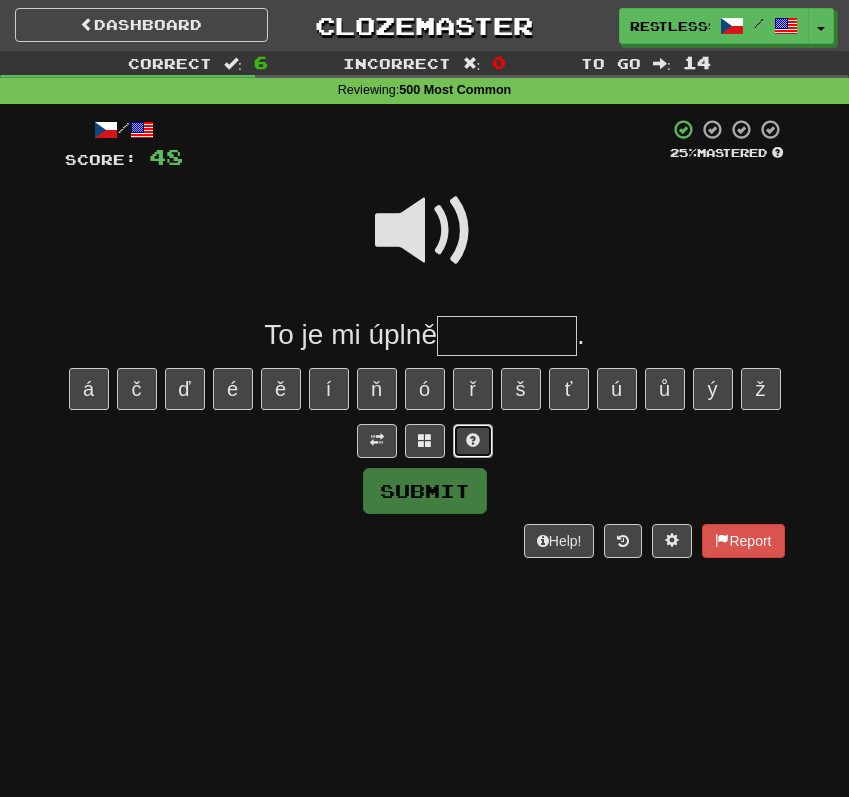 click at bounding box center [473, 440] 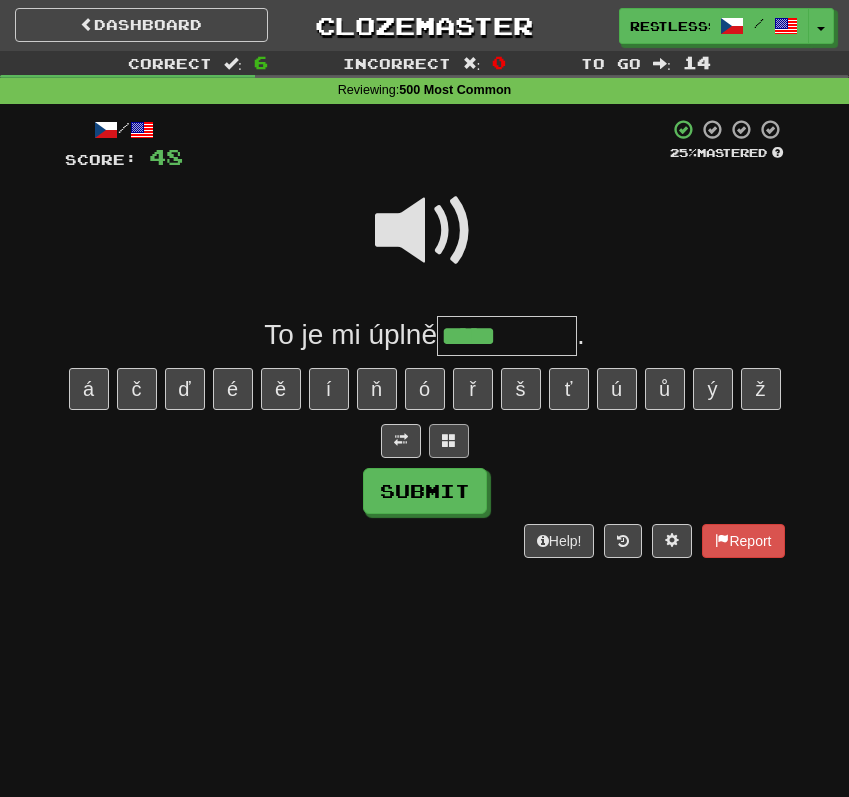 type on "*****" 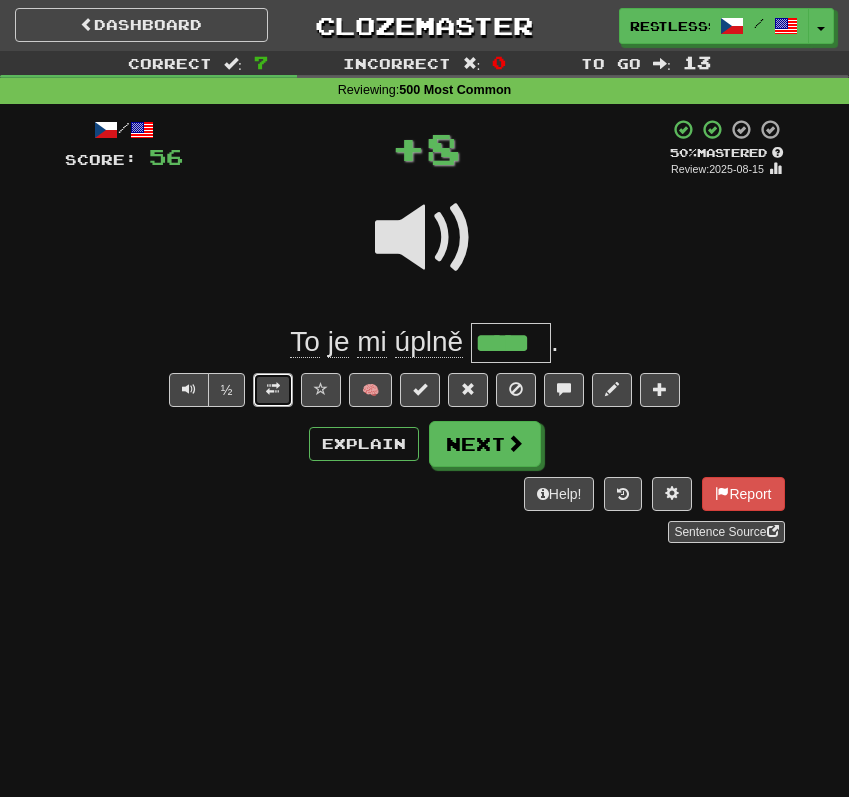 click at bounding box center [273, 390] 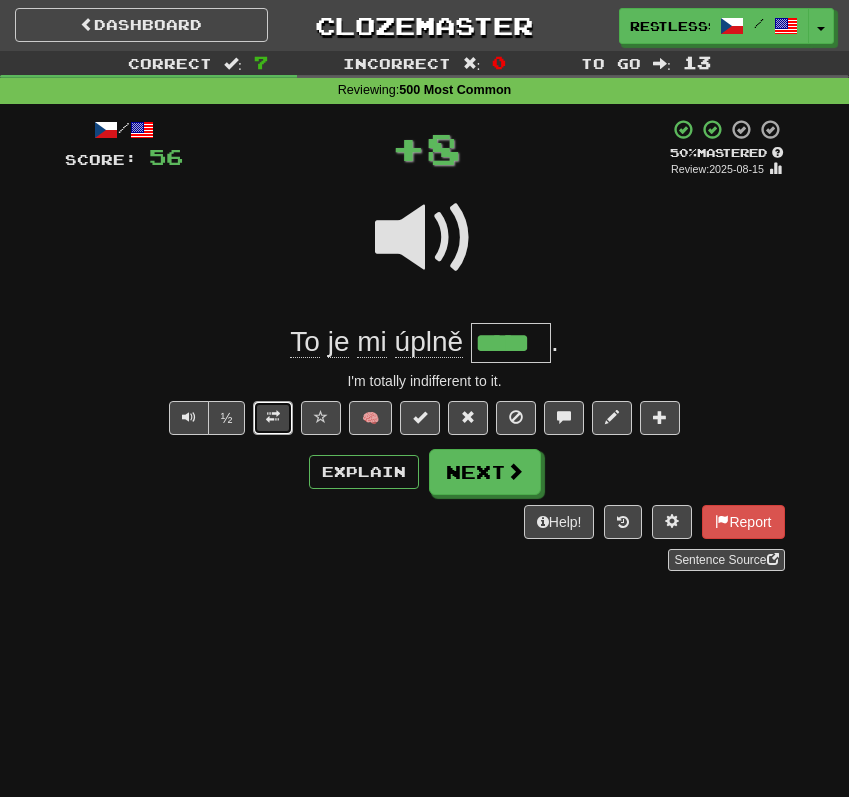 click at bounding box center [273, 417] 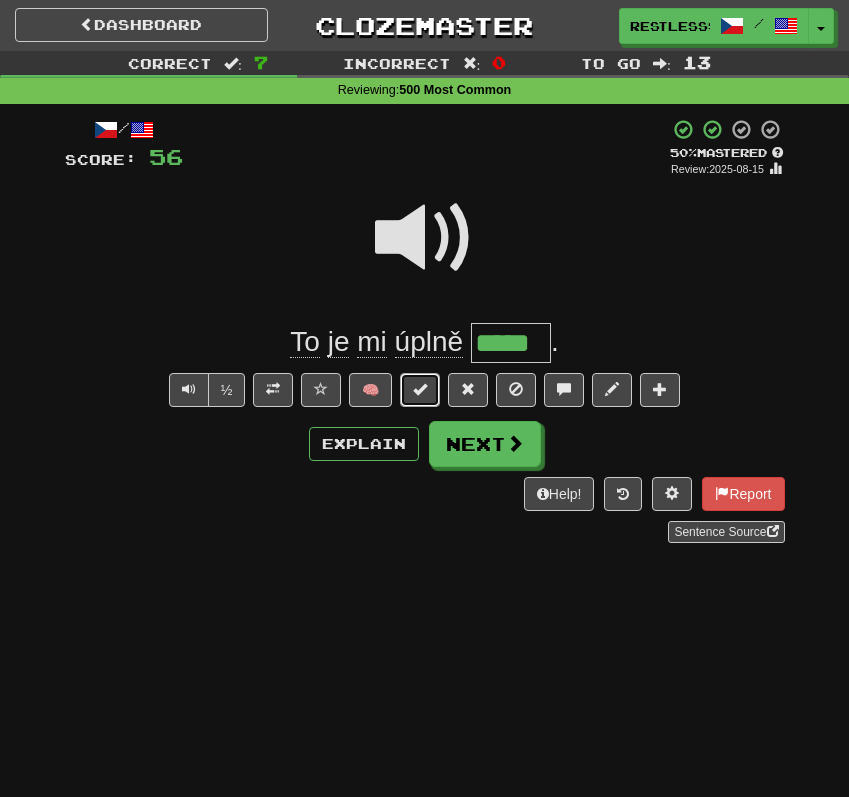 click at bounding box center [420, 390] 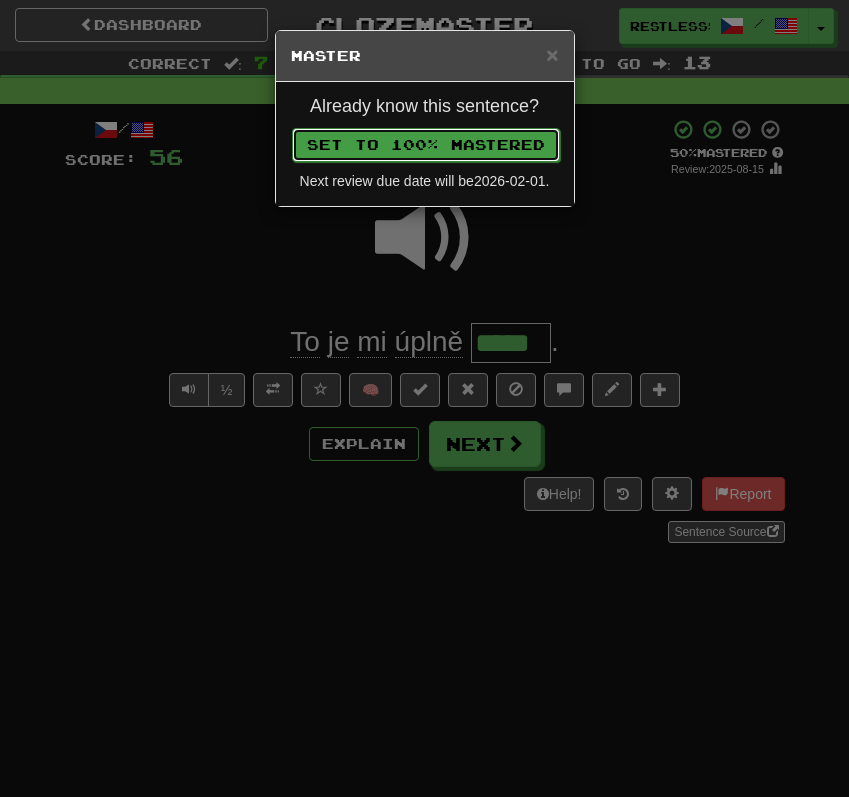 click on "Set to 100% Mastered" at bounding box center [426, 145] 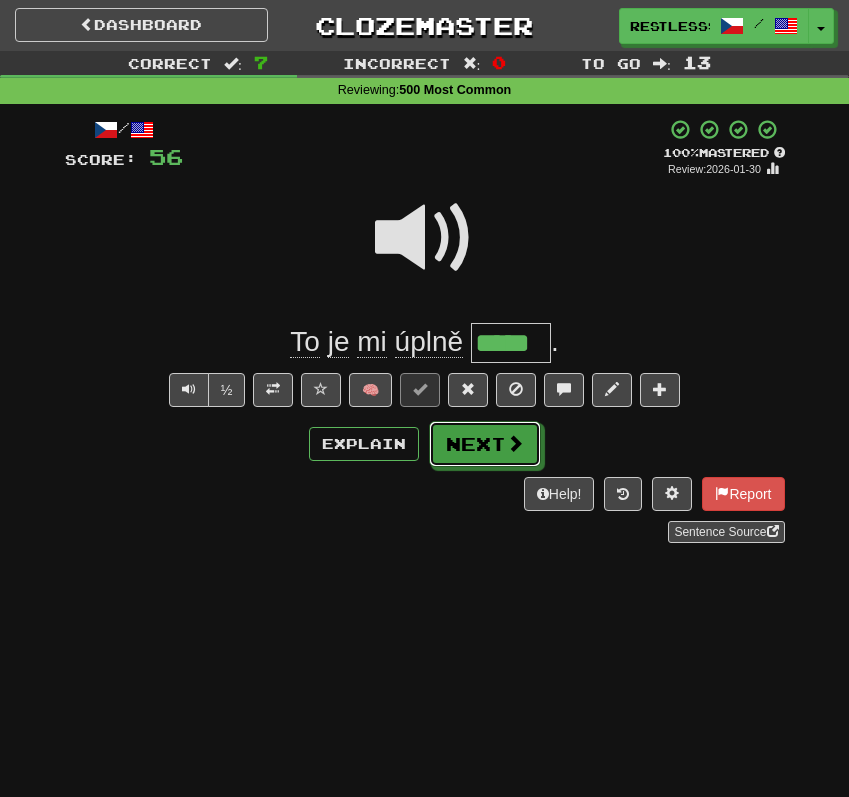 click on "Next" at bounding box center [485, 444] 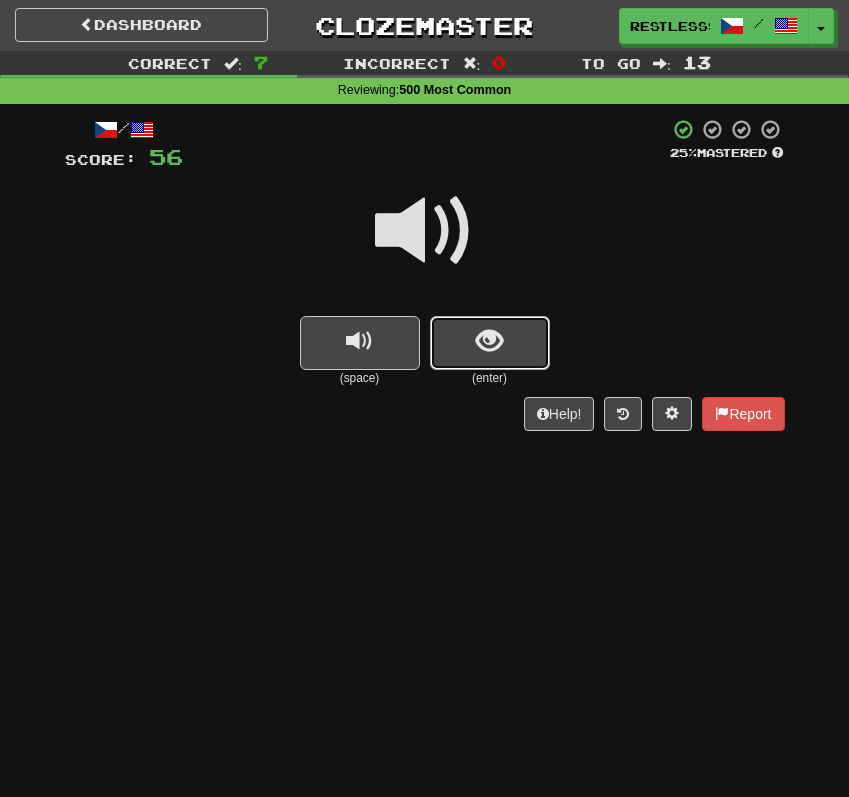 click at bounding box center [490, 343] 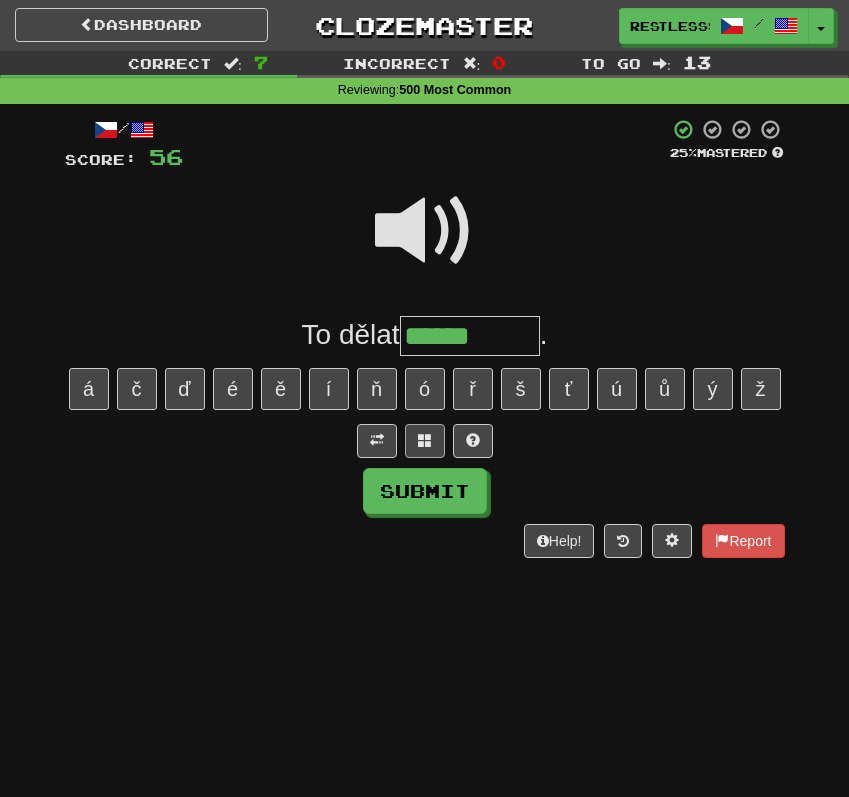type on "******" 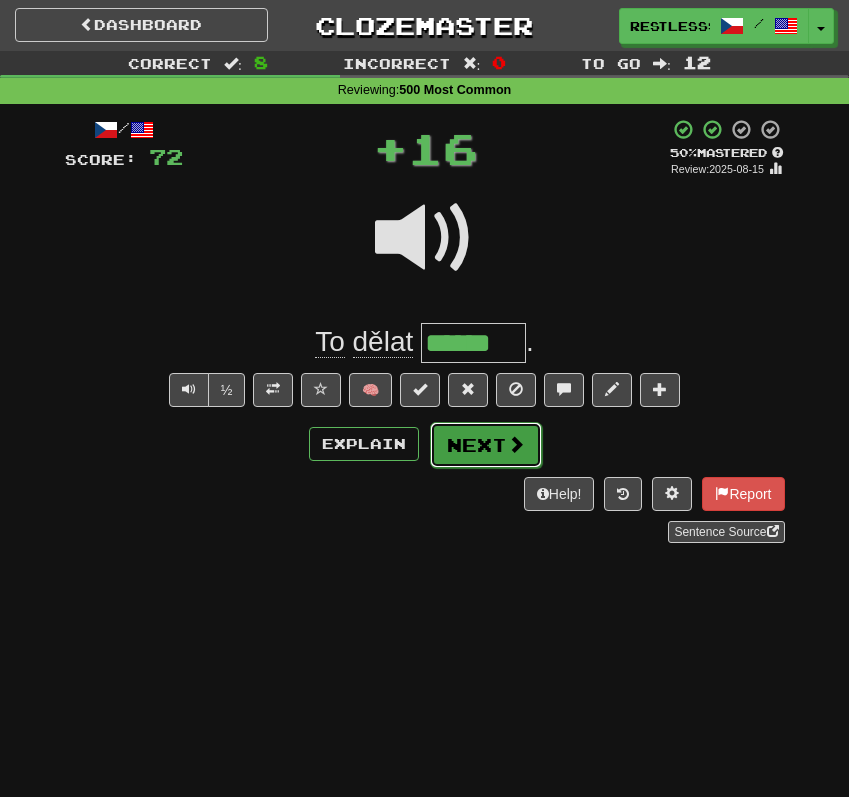 click on "Next" at bounding box center (486, 445) 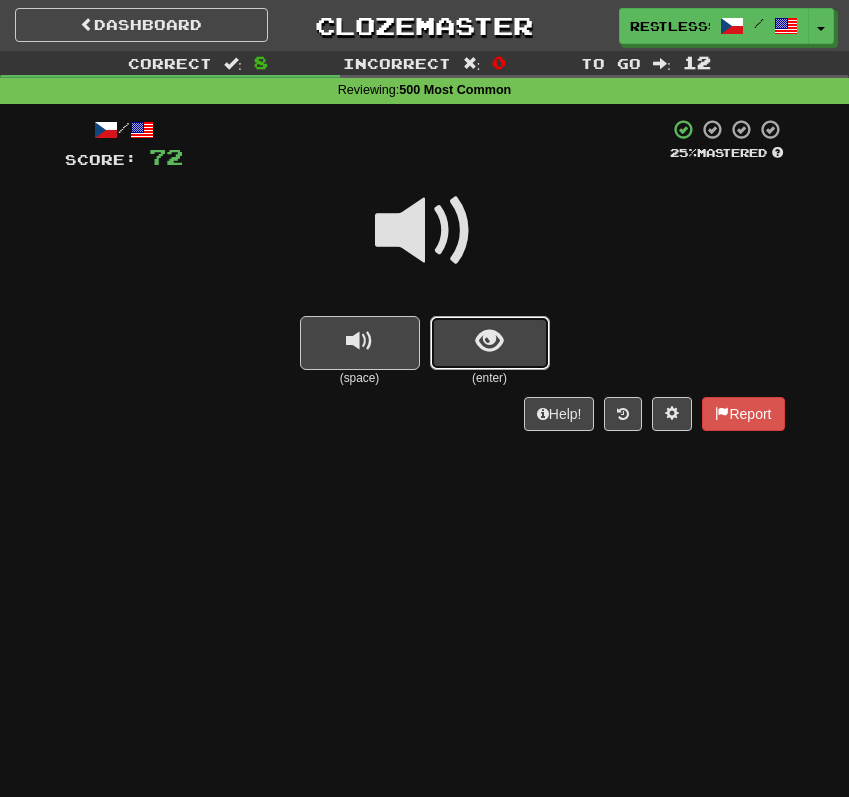 click at bounding box center [490, 343] 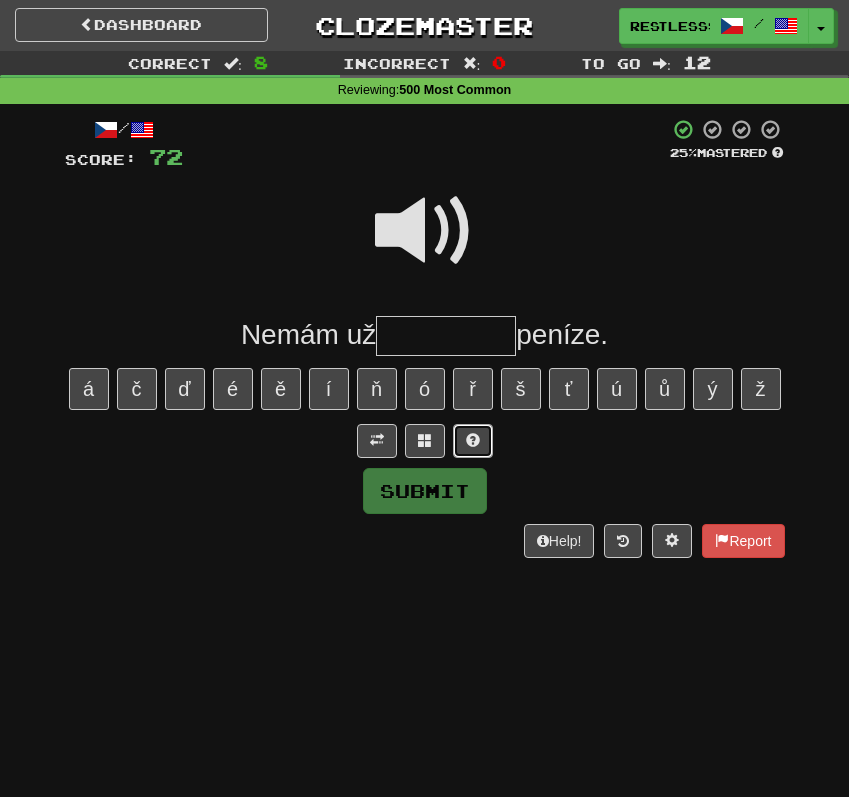 click at bounding box center [473, 441] 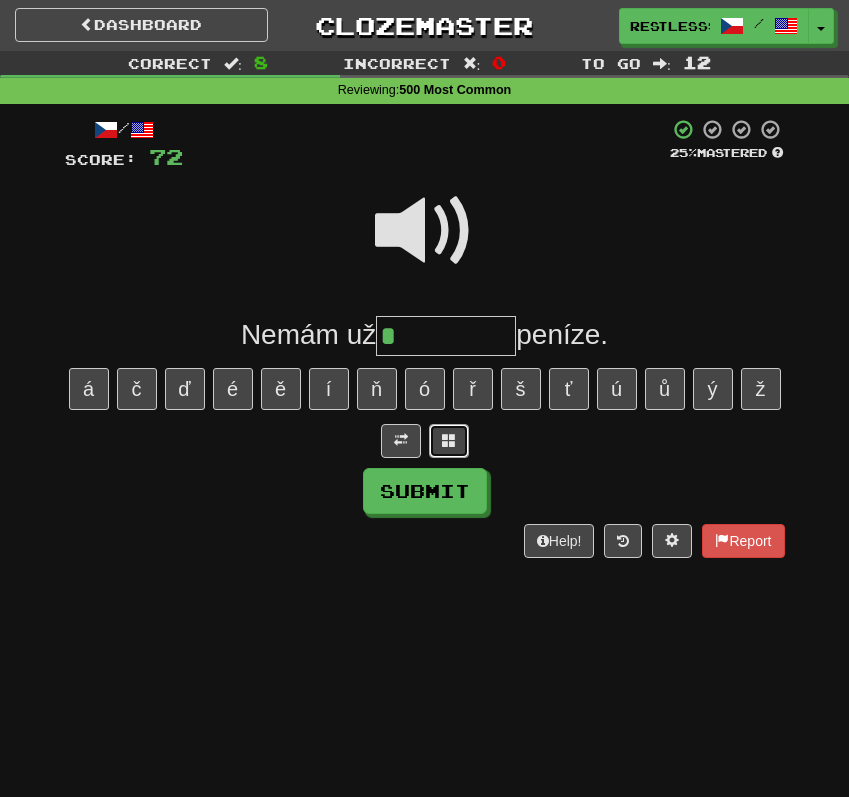 click at bounding box center (449, 441) 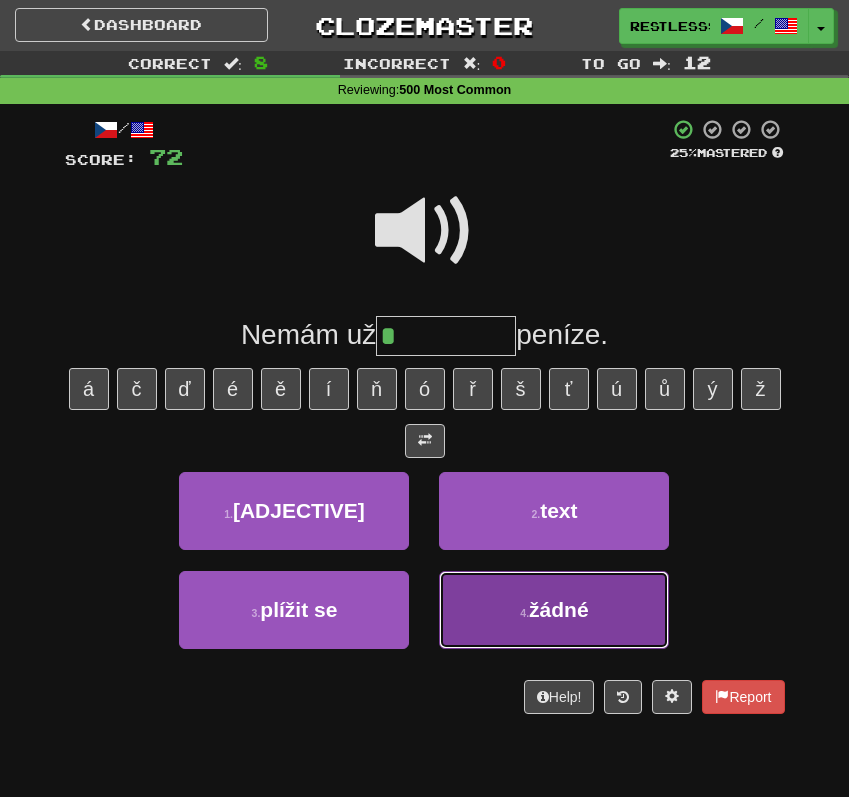 click on "4 .  žádné" at bounding box center (554, 610) 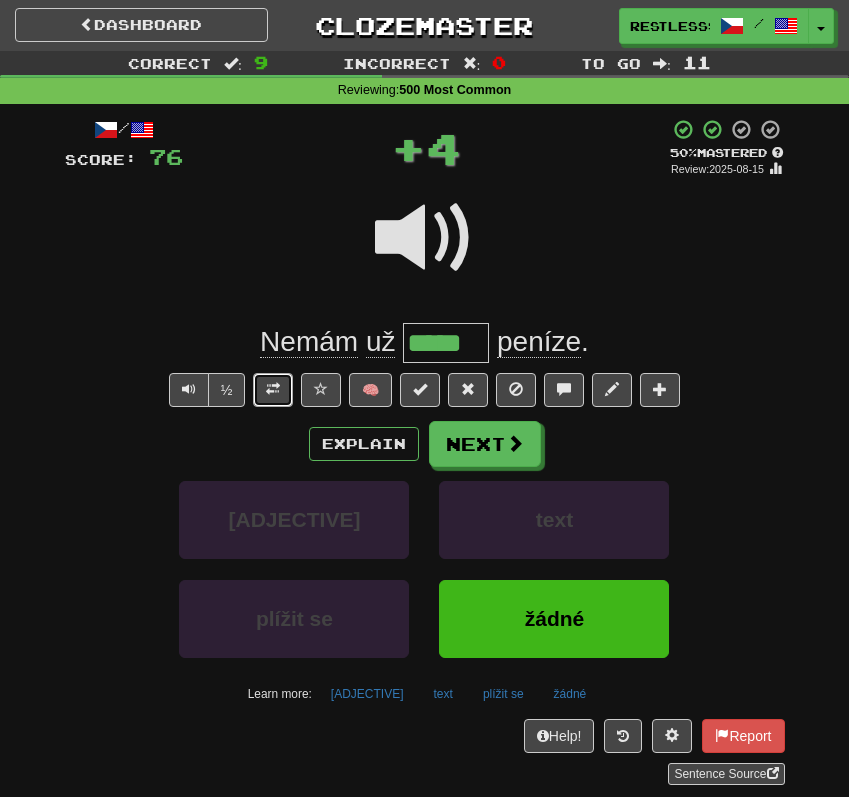 click at bounding box center [273, 389] 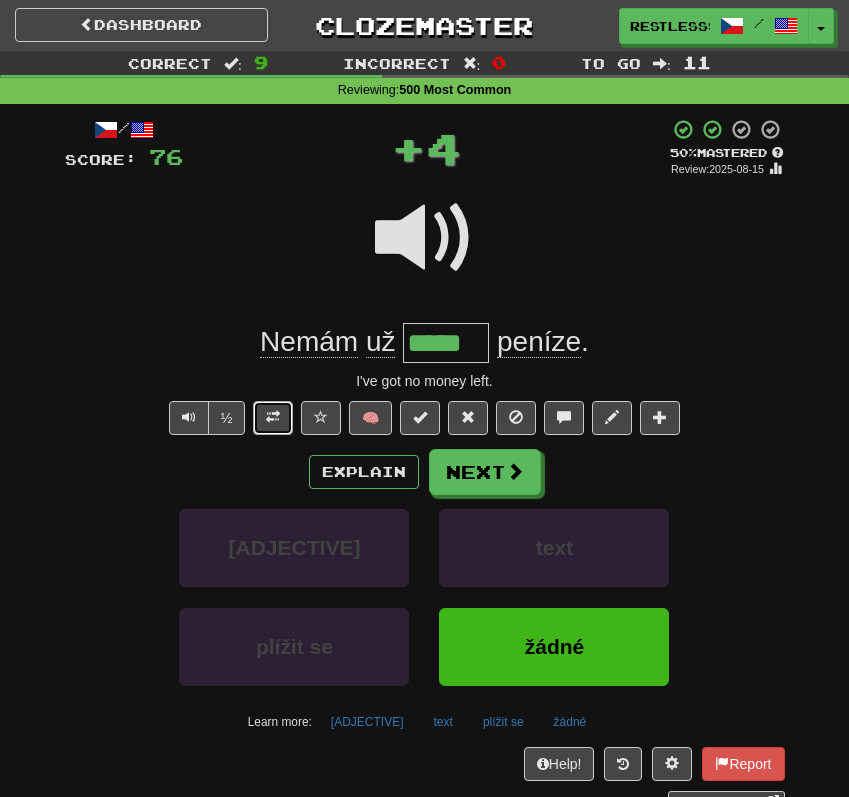 click at bounding box center [273, 417] 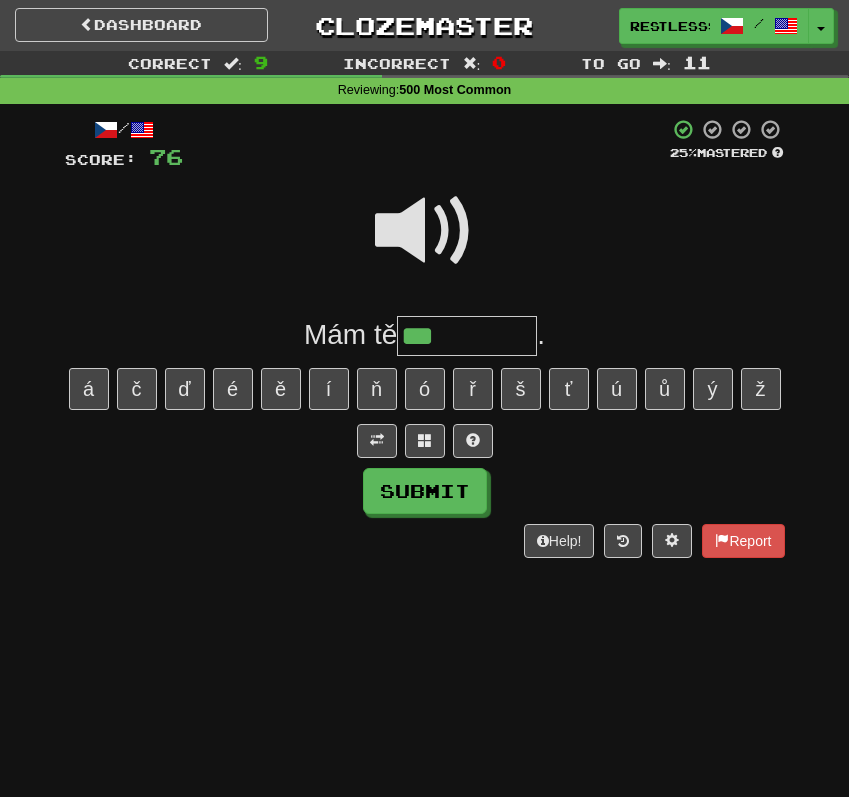 type on "***" 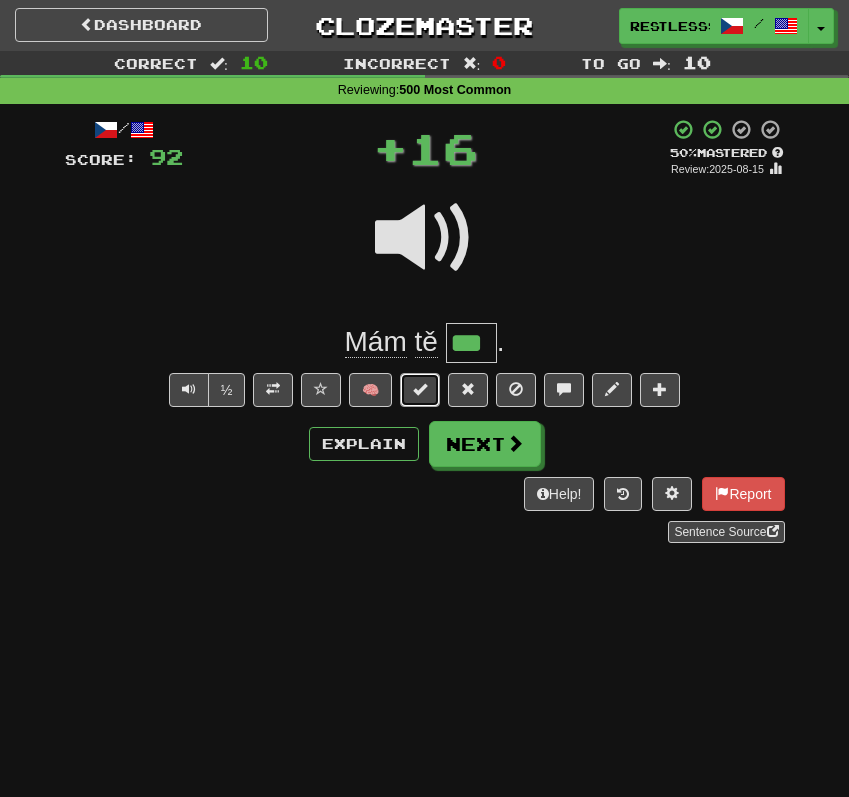 click at bounding box center (420, 389) 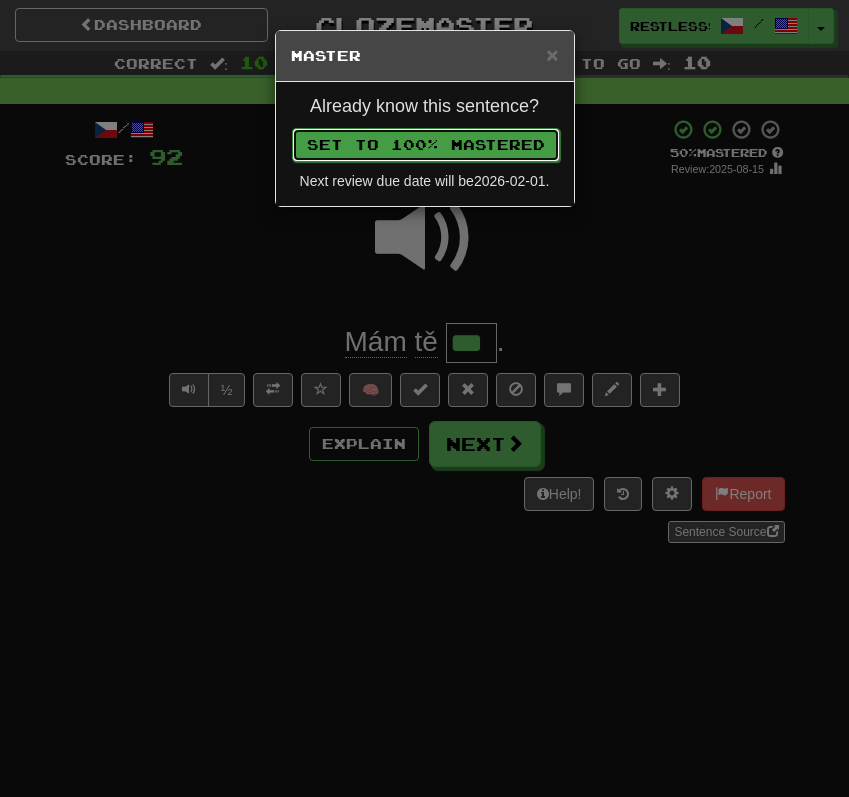 click on "Set to 100% Mastered" at bounding box center [426, 145] 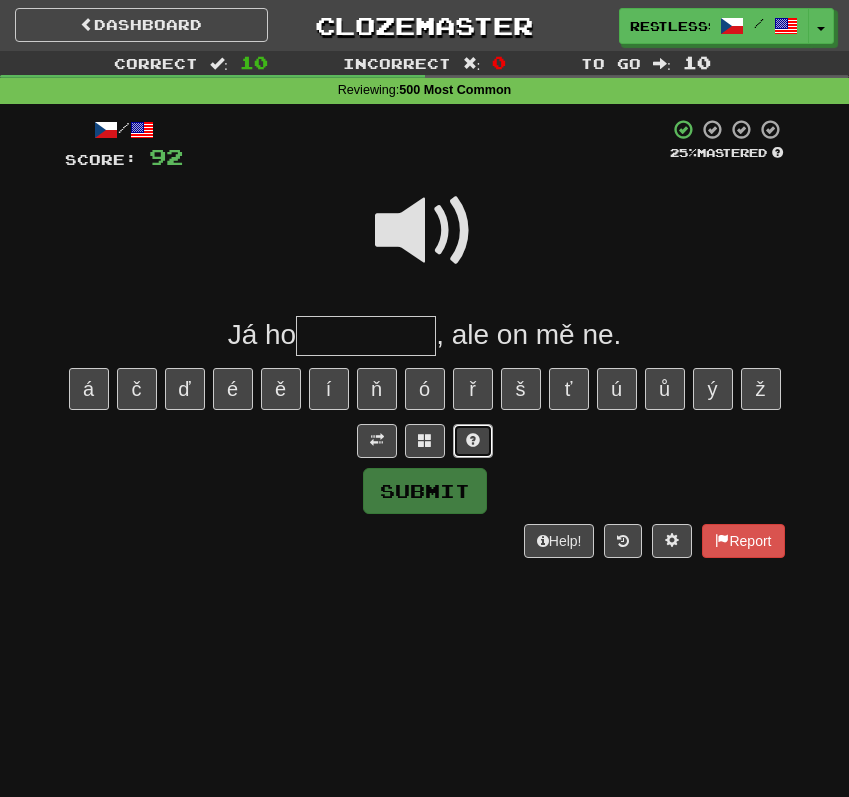 click at bounding box center [473, 441] 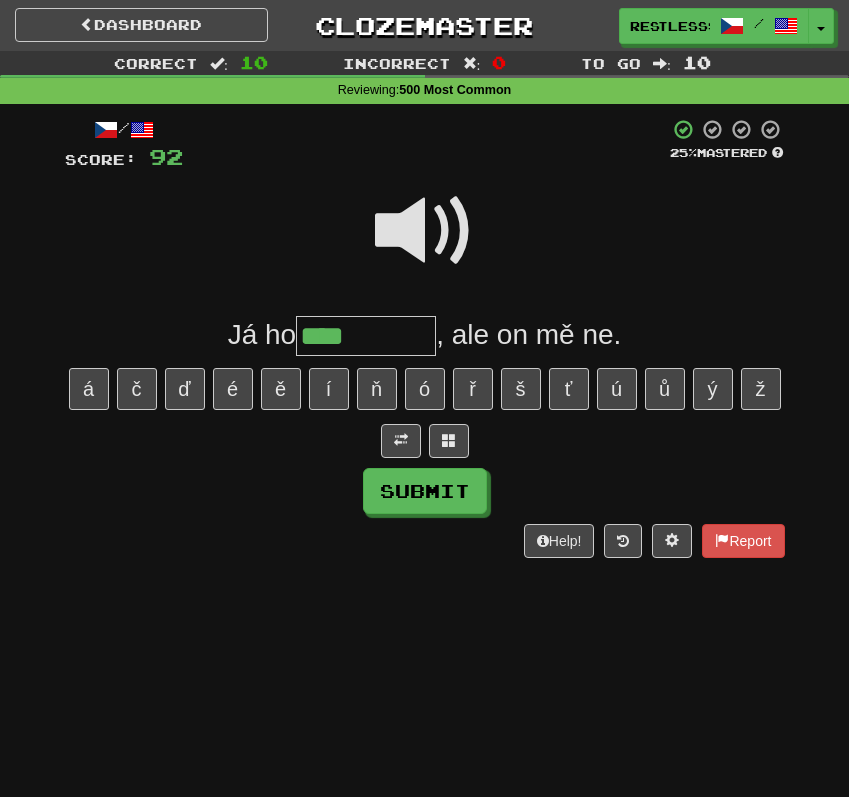 type on "****" 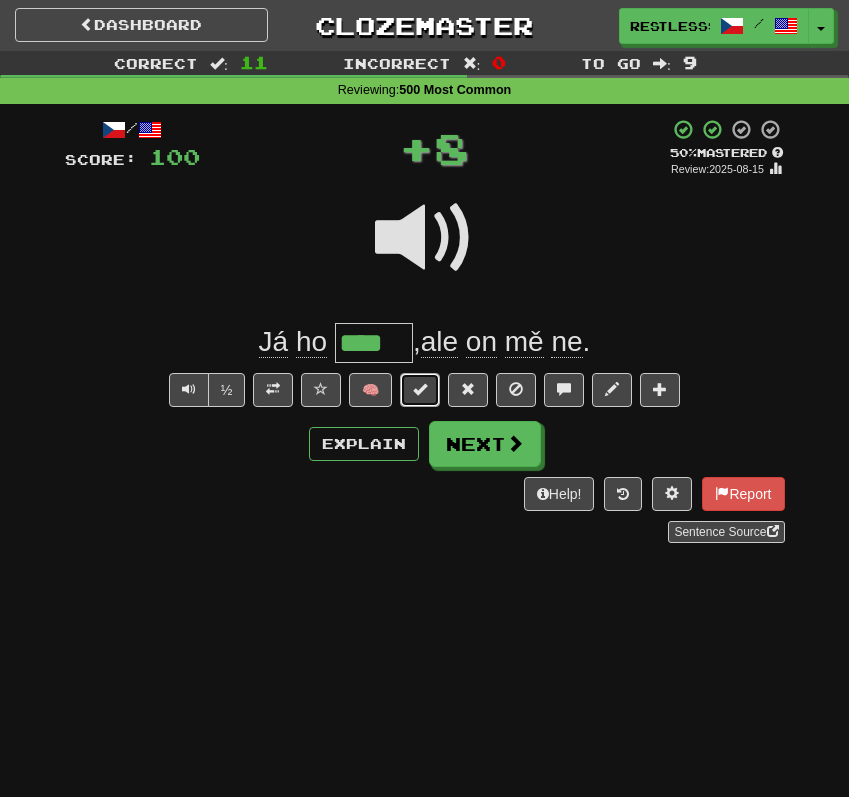 click at bounding box center (420, 389) 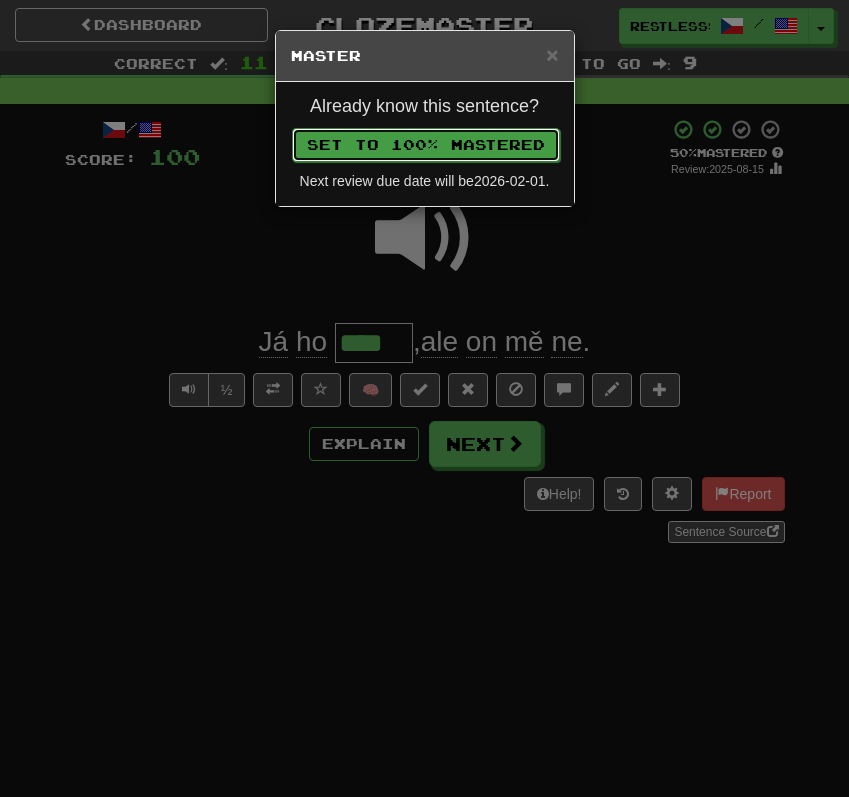 click on "Set to 100% Mastered" at bounding box center [426, 145] 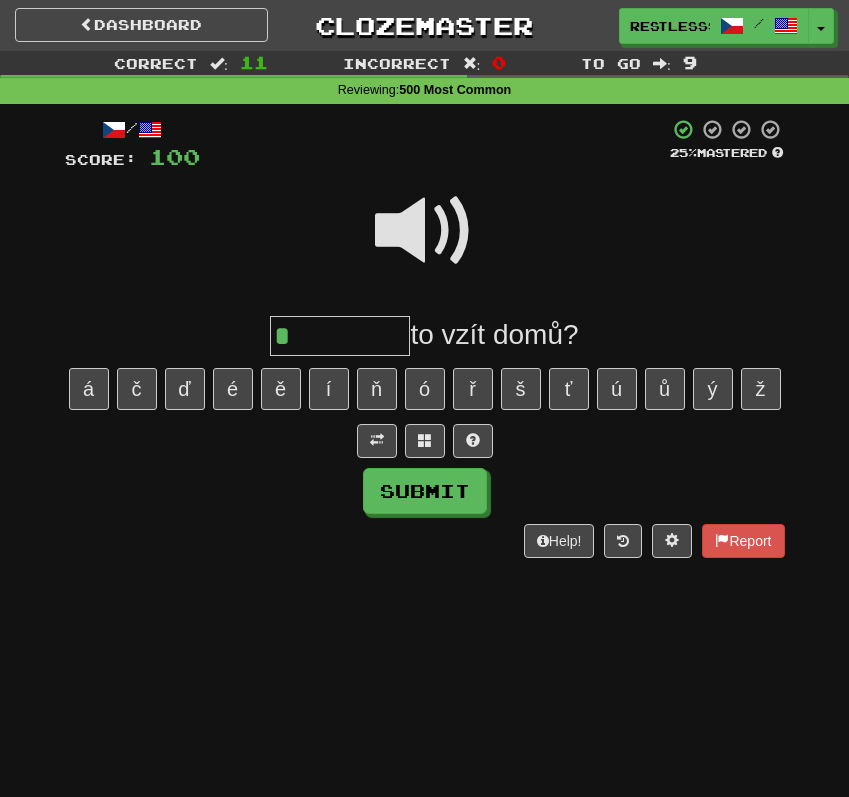 click on "/  Score:   100 25 %  Mastered *  to vzít domů? á č ď é ě í ň ó ř š ť ú ů ý ž Submit  Help!  Report" at bounding box center [425, 338] 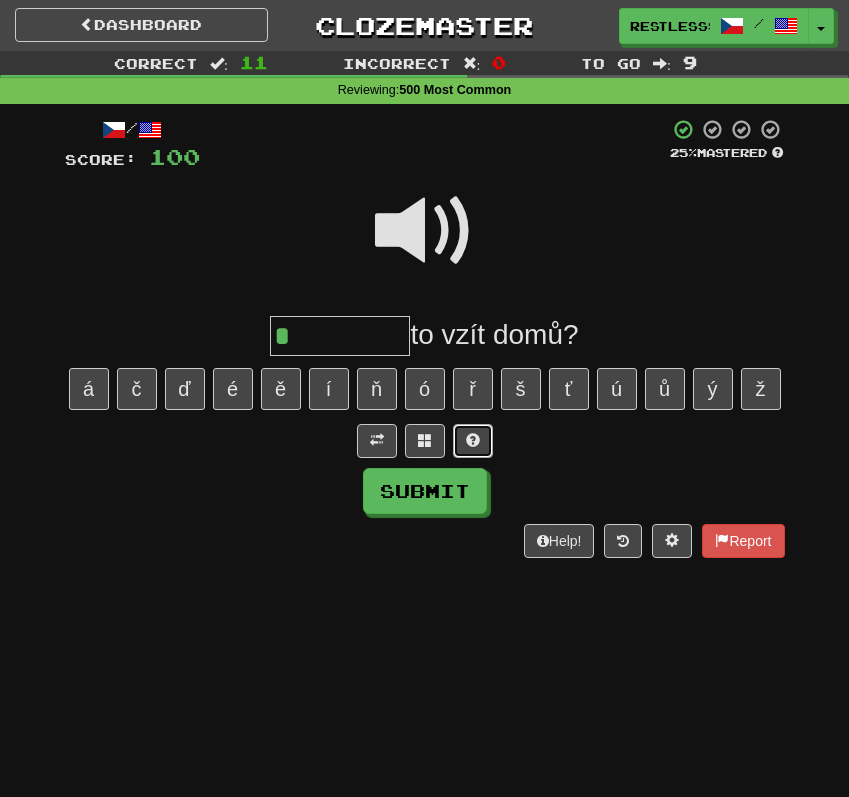 click at bounding box center [473, 441] 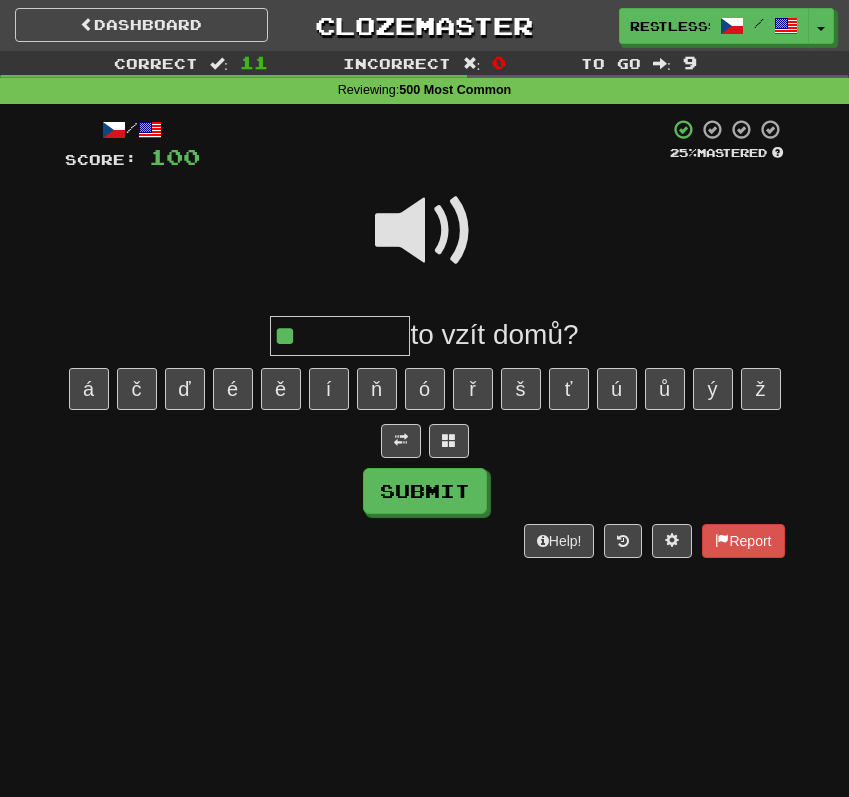 click at bounding box center [425, 244] 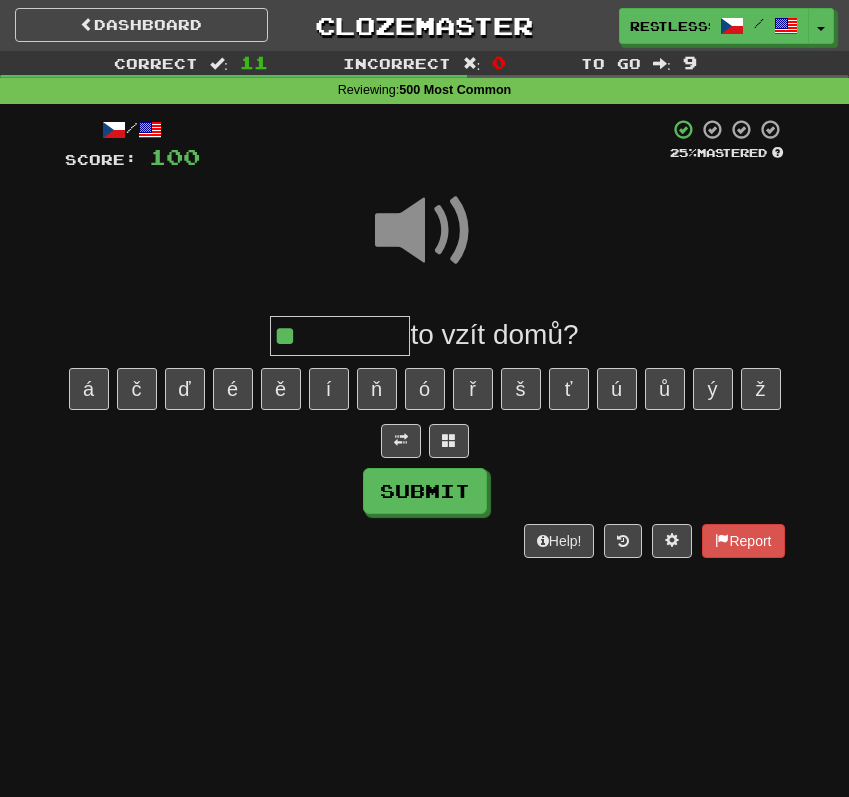 click on "**" at bounding box center [340, 336] 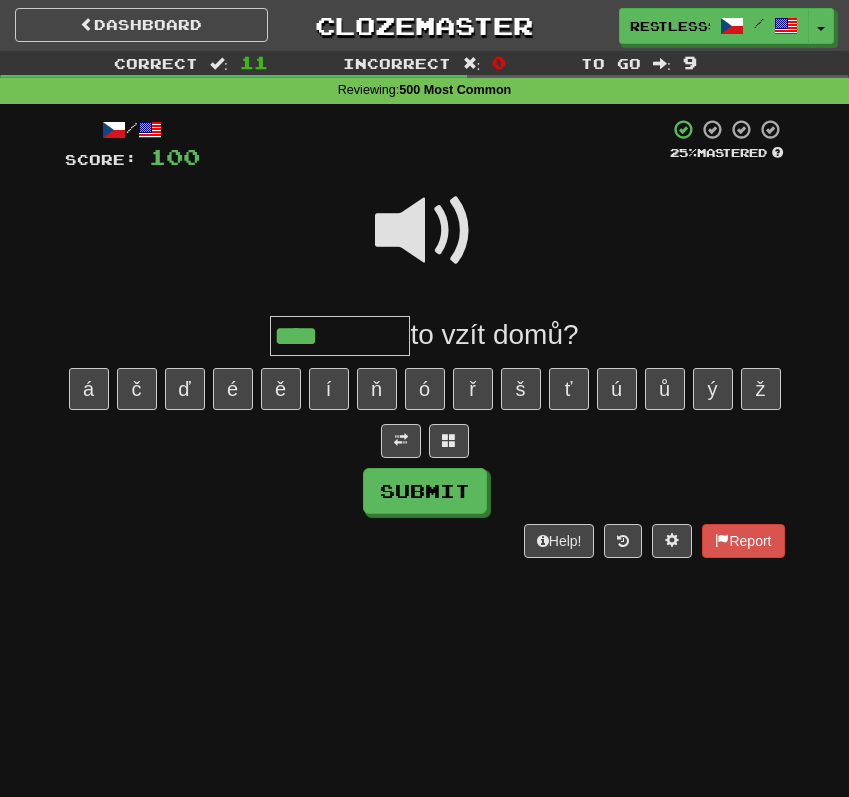 type on "****" 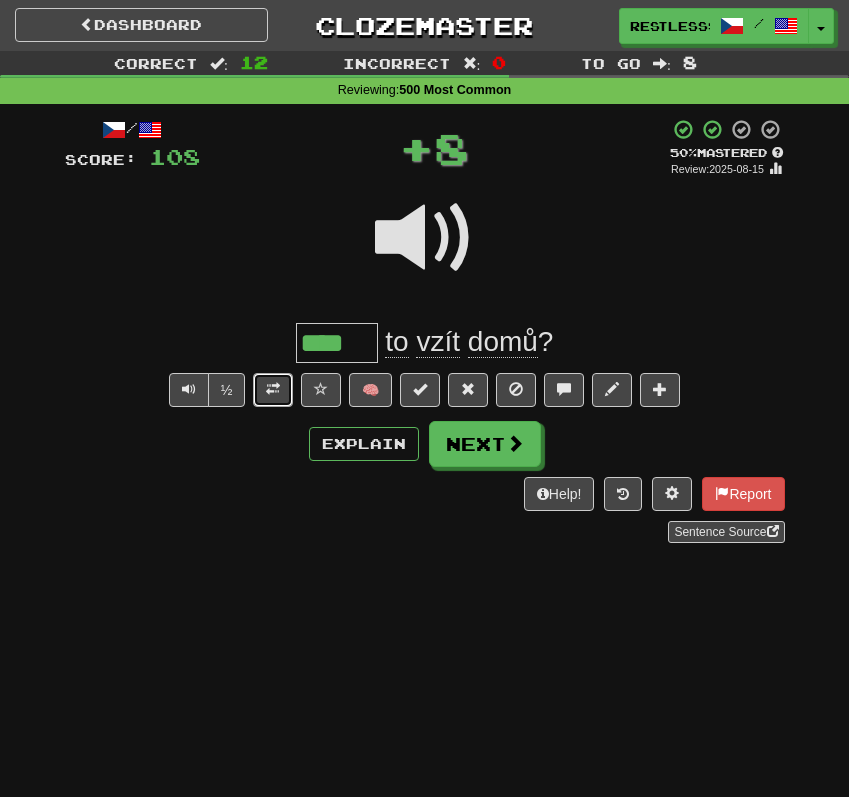 click at bounding box center (273, 389) 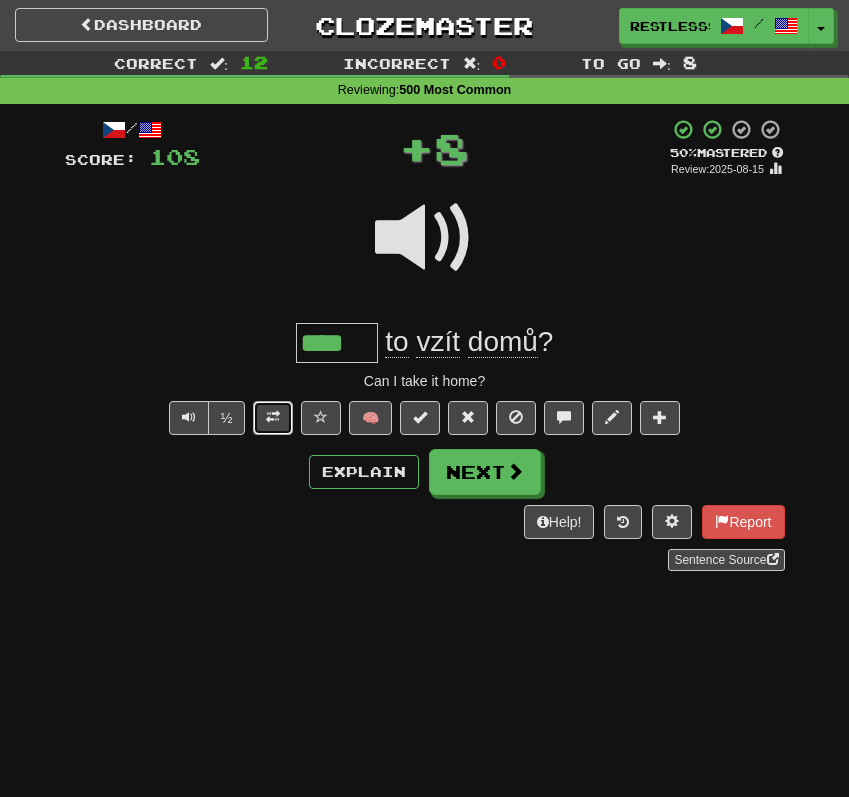 click at bounding box center [273, 417] 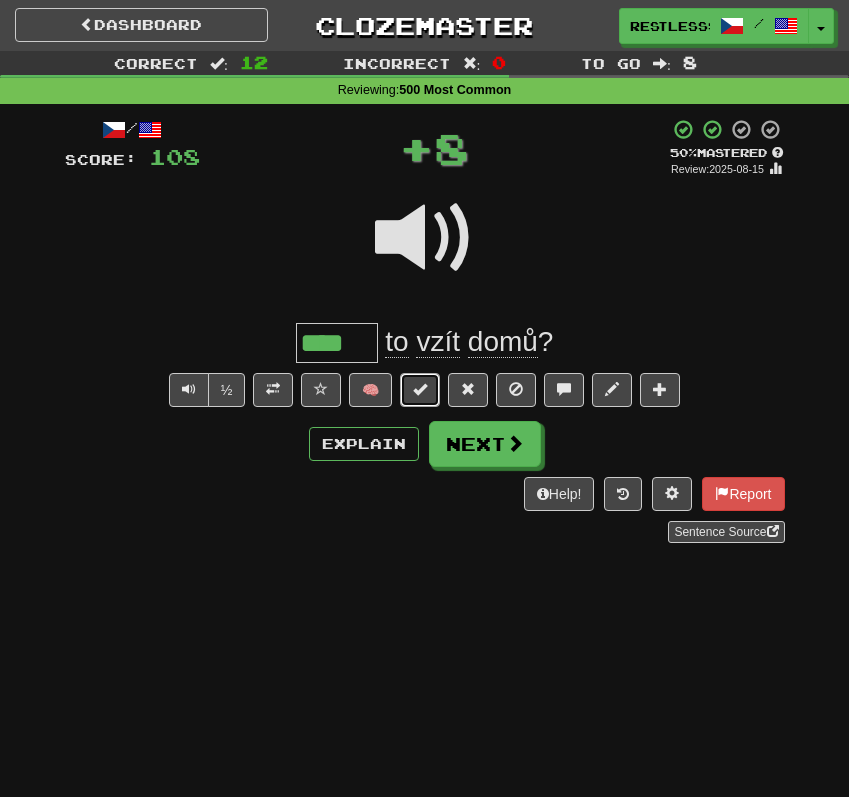 click at bounding box center [420, 389] 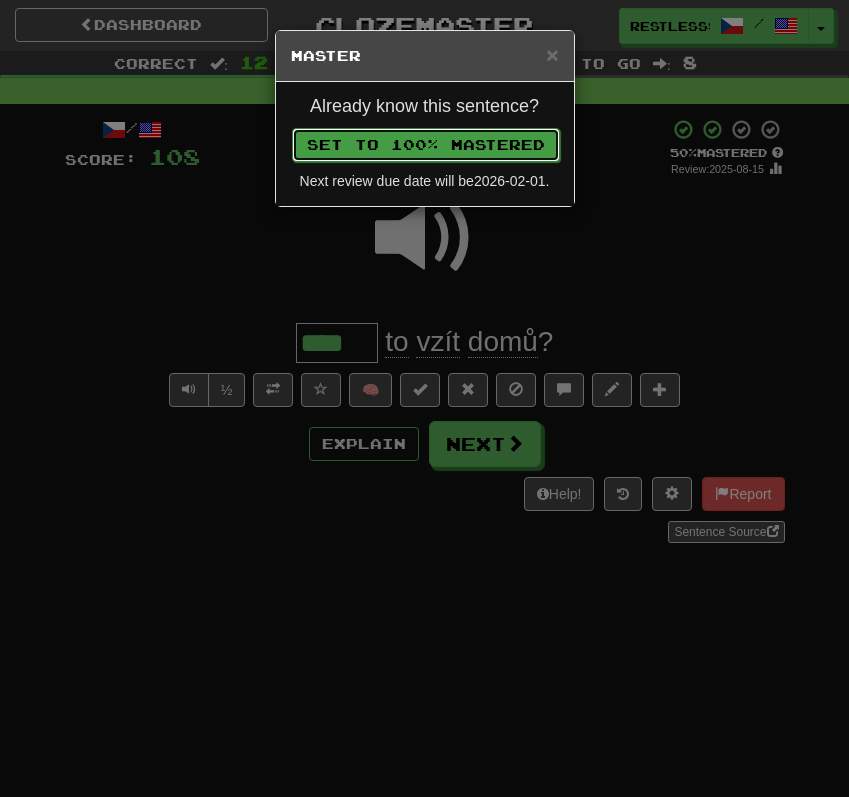 click on "Set to 100% Mastered" at bounding box center [426, 145] 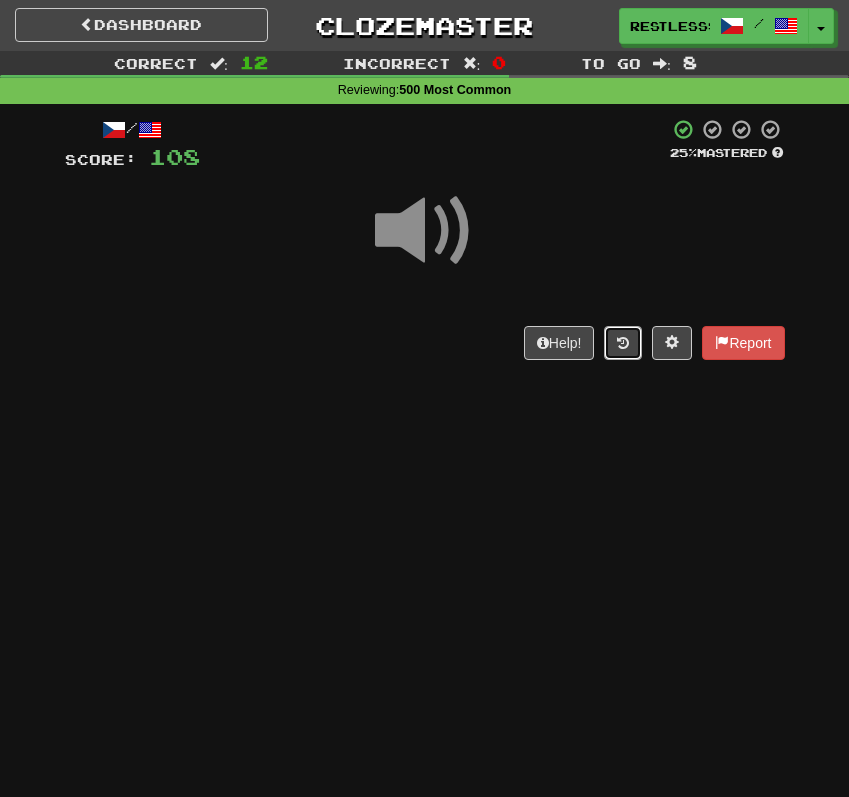 click at bounding box center (623, 343) 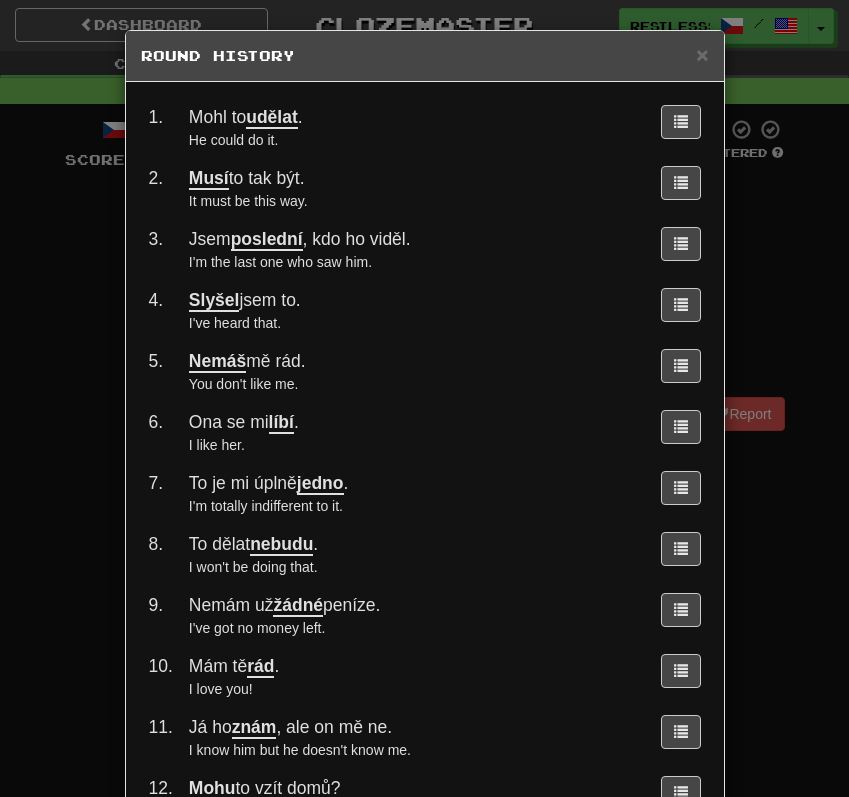 scroll, scrollTop: 163, scrollLeft: 0, axis: vertical 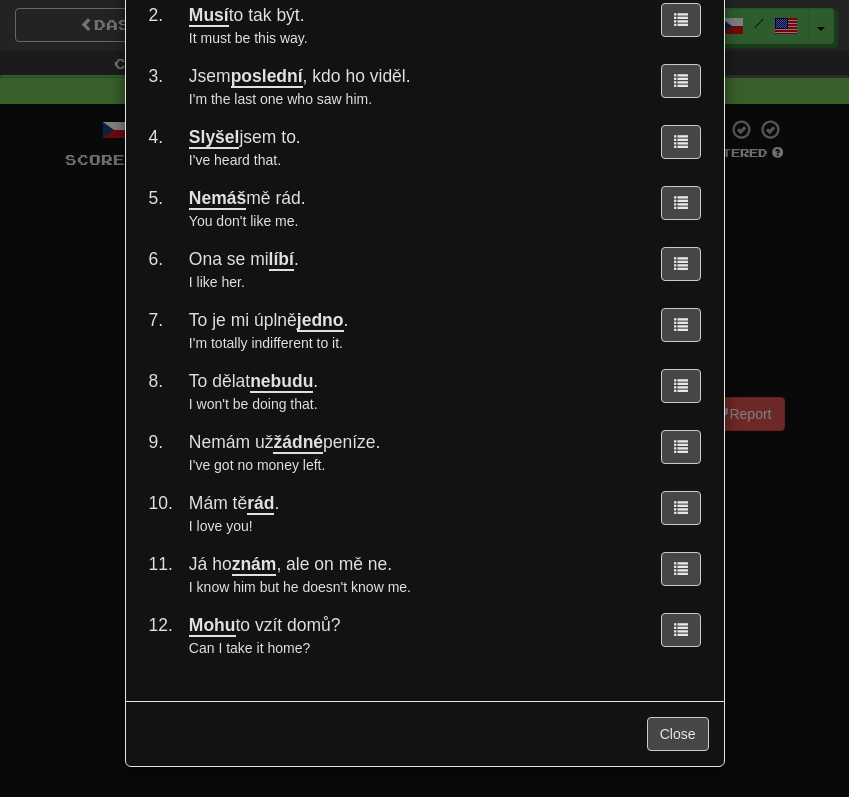 click at bounding box center (677, 574) 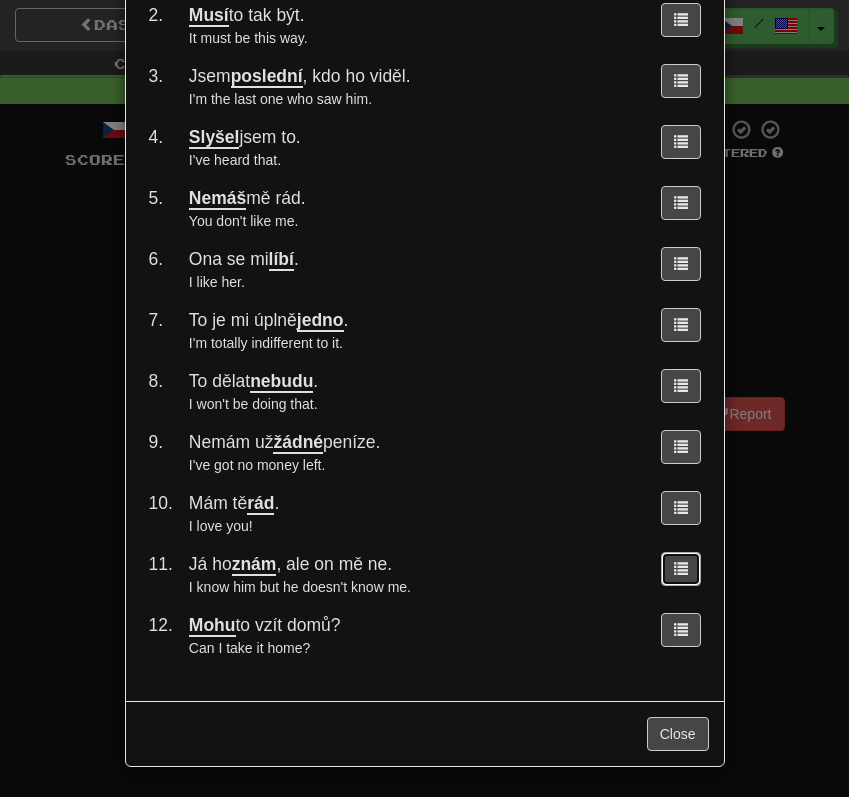 click at bounding box center [681, 568] 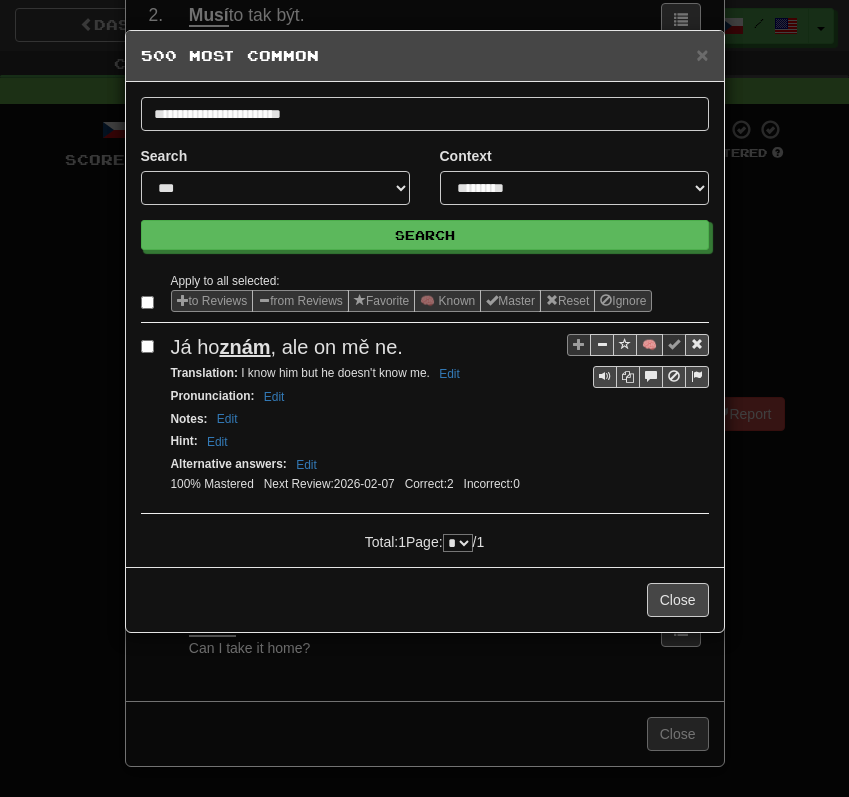 scroll, scrollTop: 0, scrollLeft: 0, axis: both 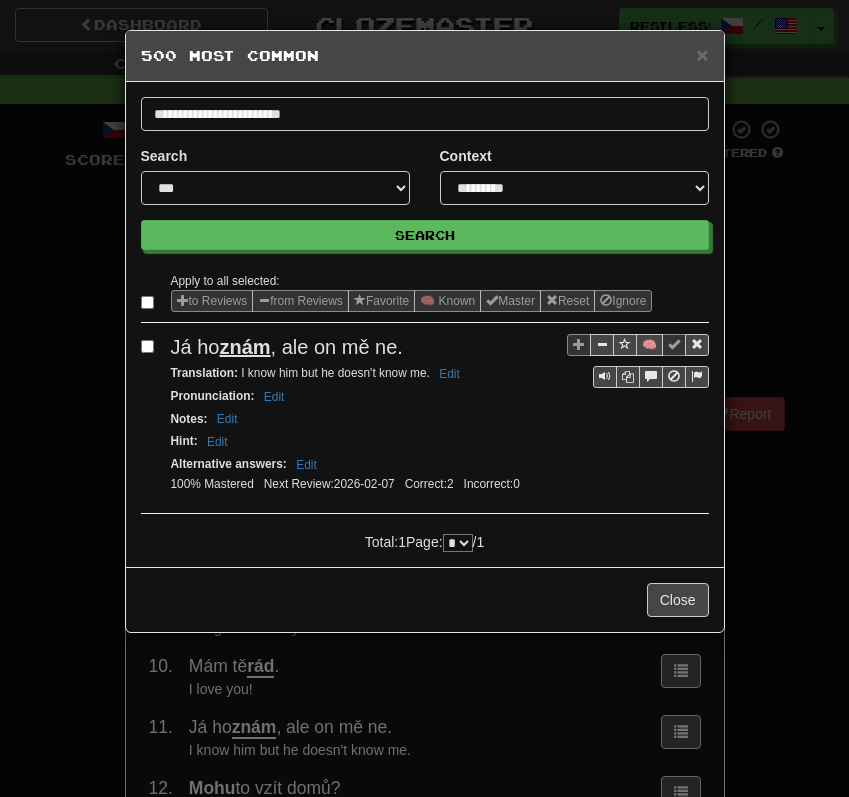 click on "Close" at bounding box center (425, 599) 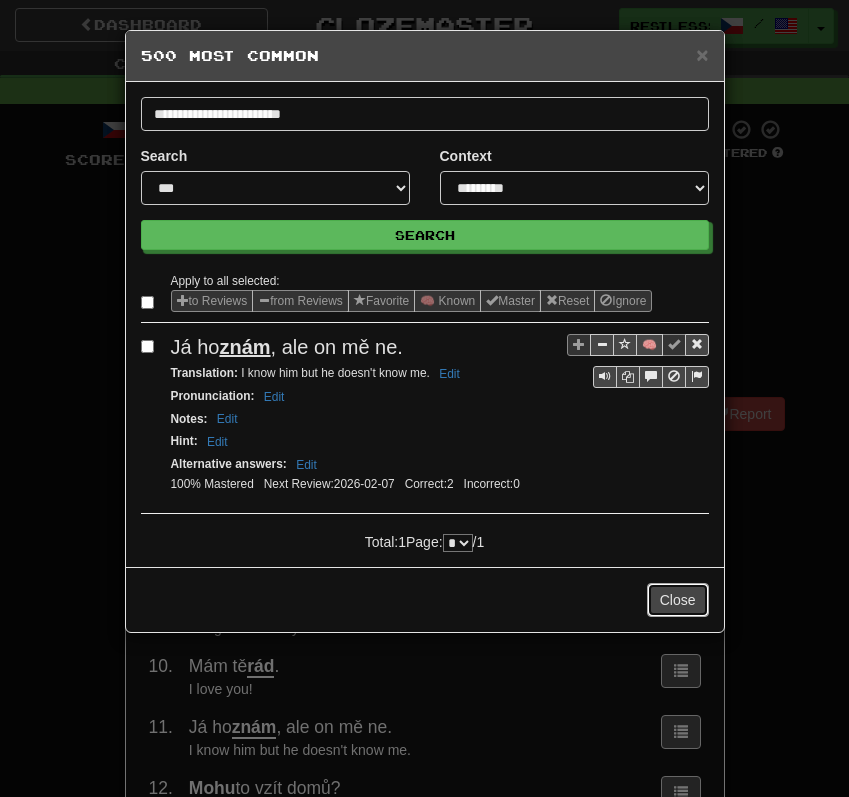 click on "Close" at bounding box center [678, 600] 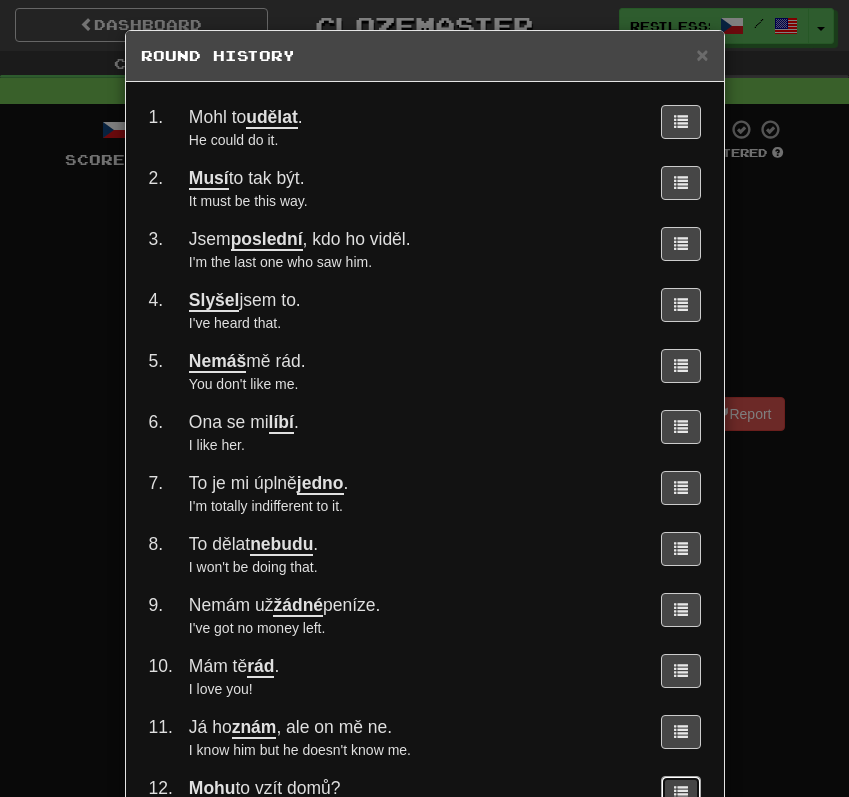 click at bounding box center (681, 792) 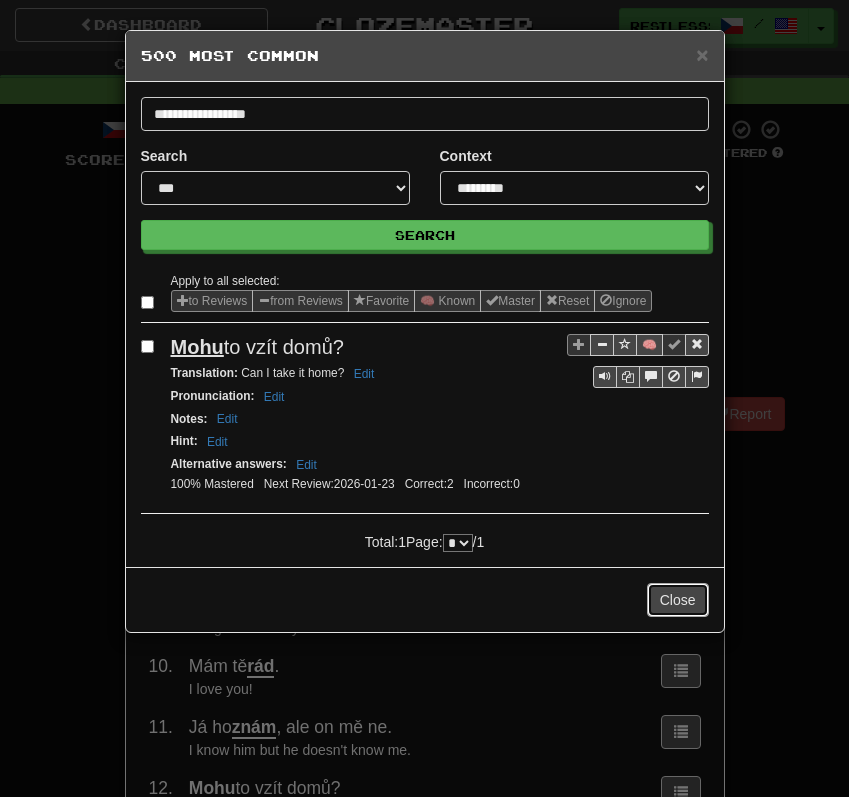 click on "Close" at bounding box center (678, 600) 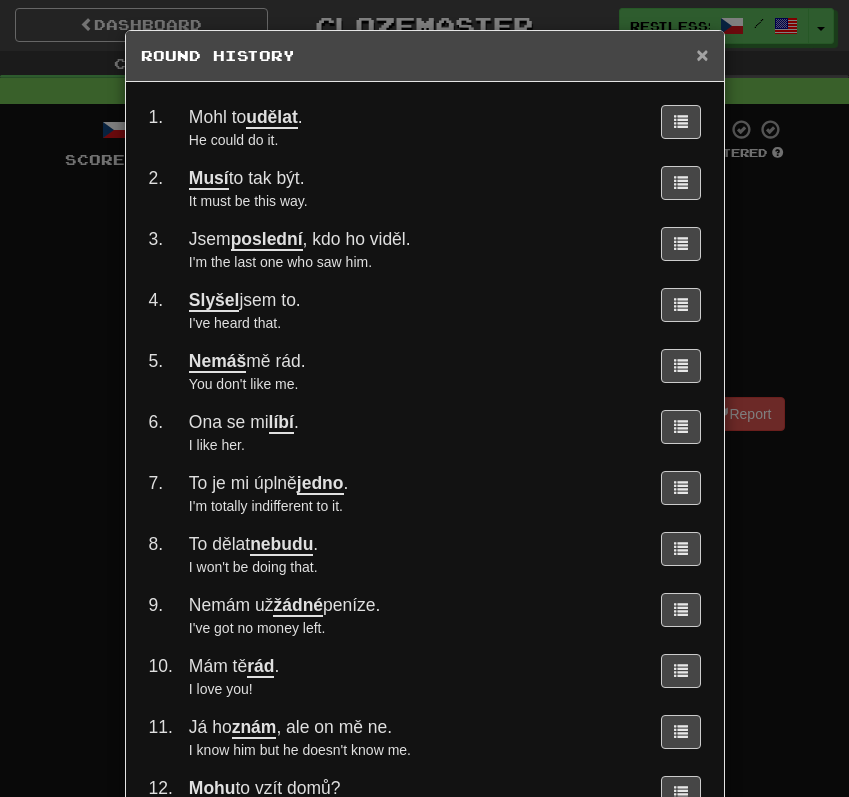 click on "×" at bounding box center [702, 54] 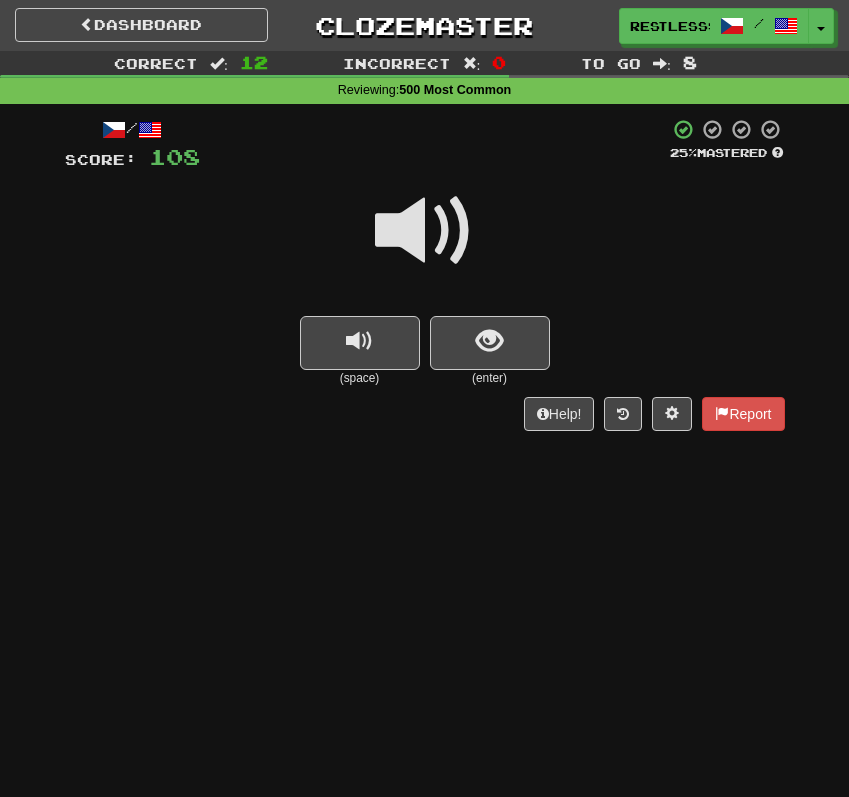 click at bounding box center (425, 231) 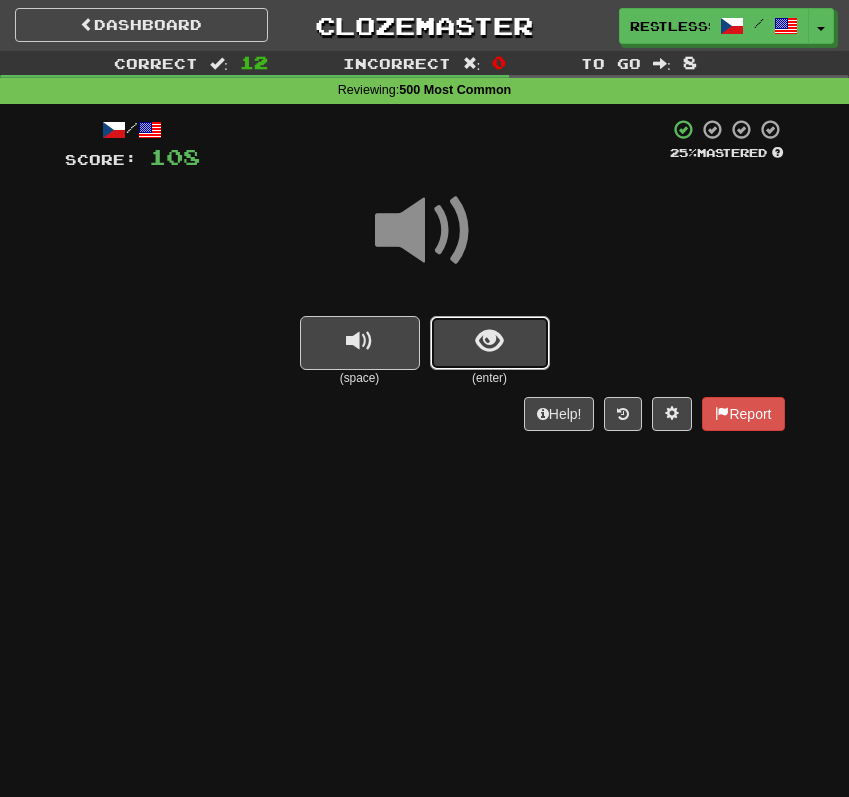 click at bounding box center (489, 341) 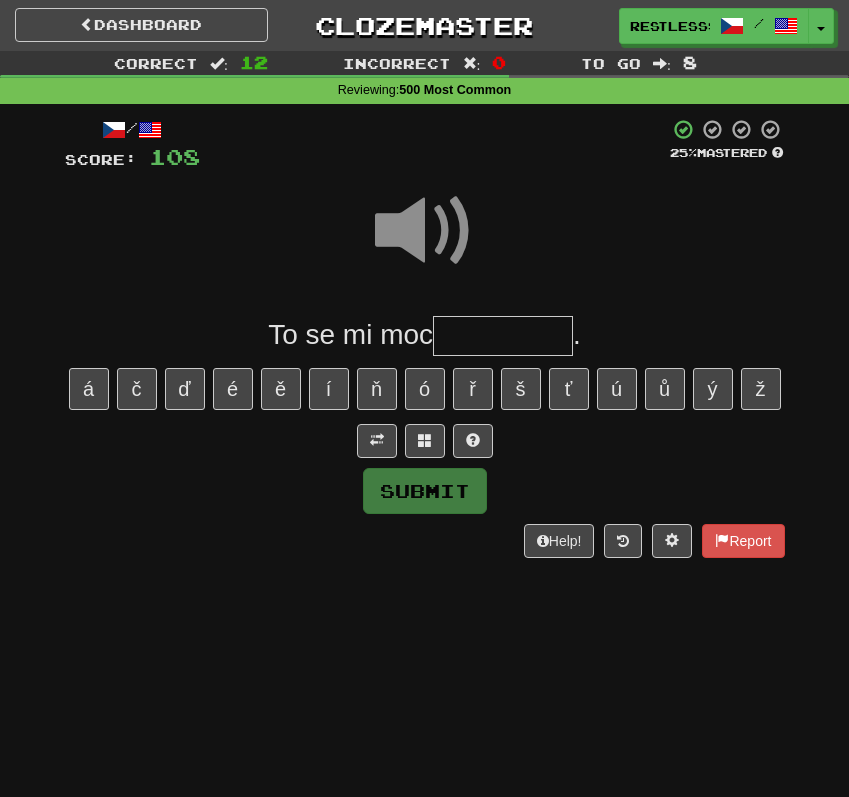 click at bounding box center (503, 336) 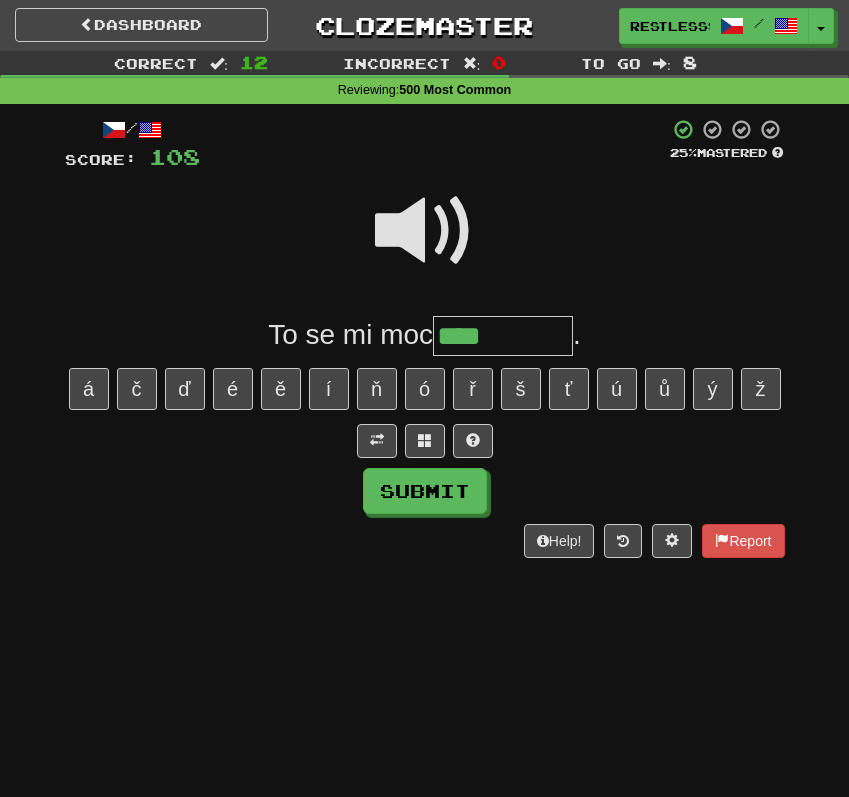 type on "****" 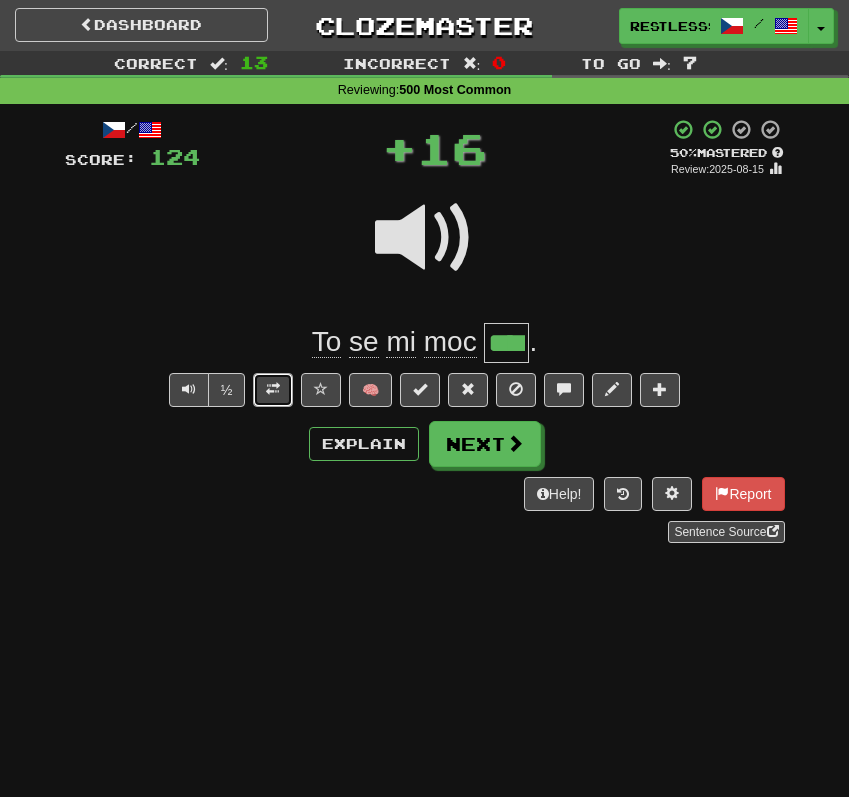 click at bounding box center [273, 389] 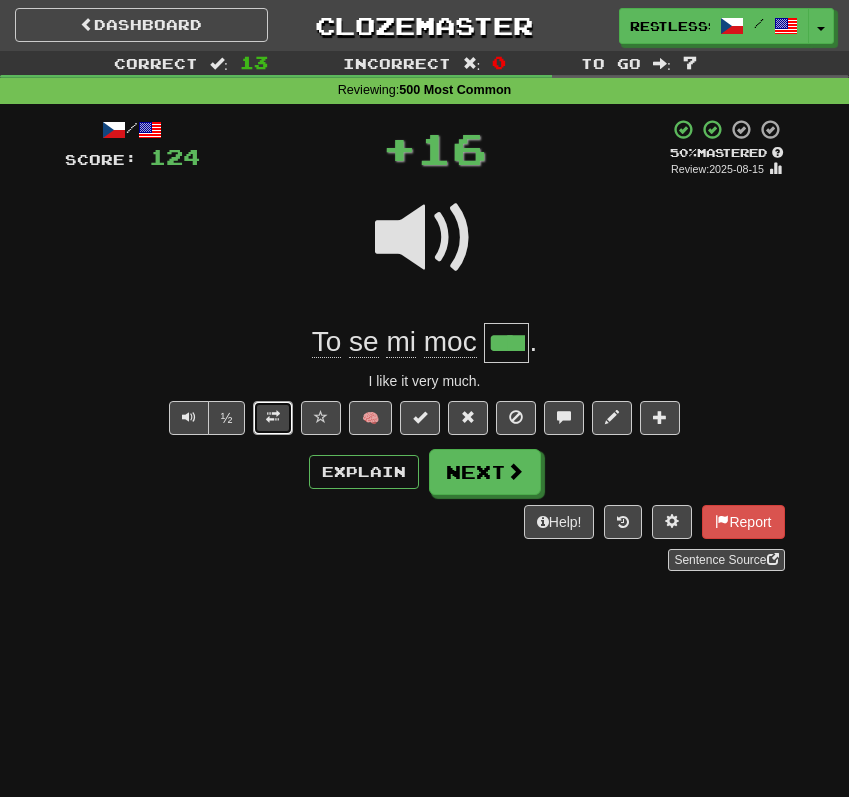 click at bounding box center [273, 417] 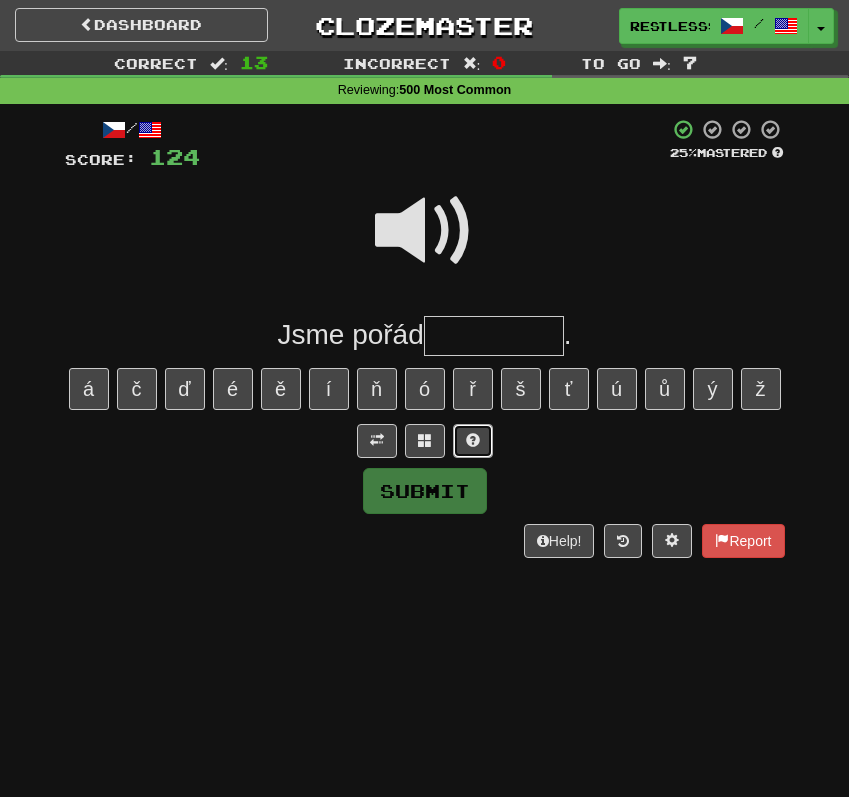 click at bounding box center (473, 440) 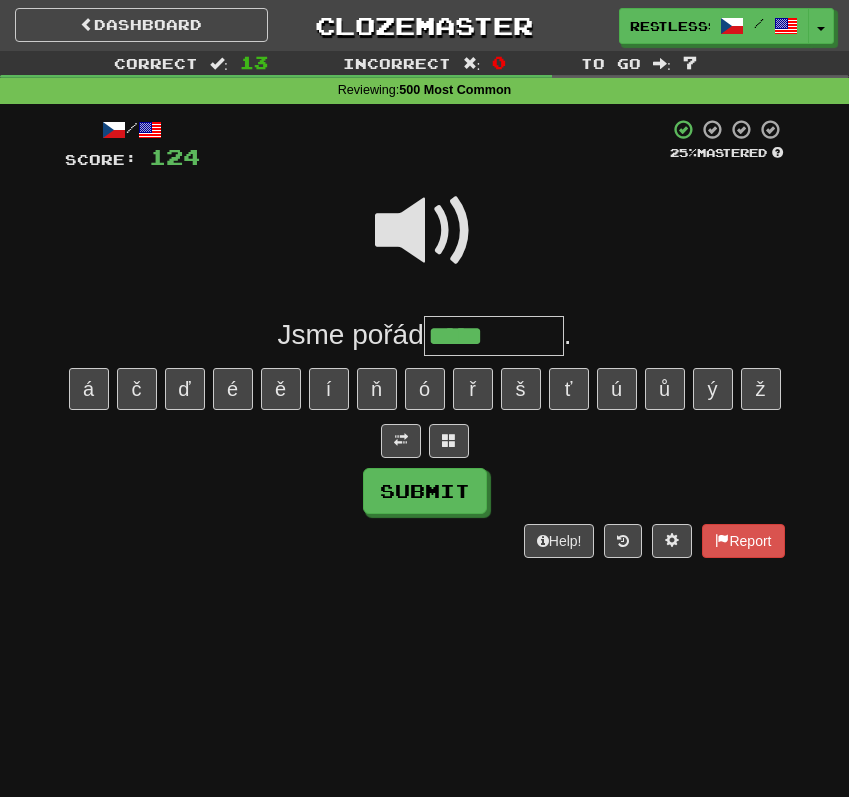 type on "*****" 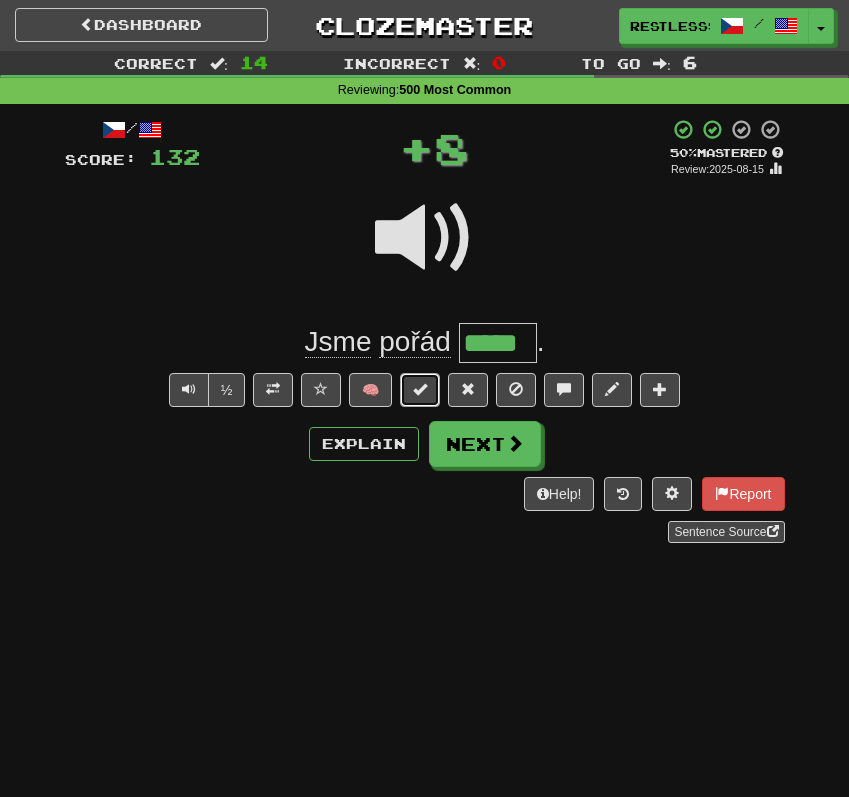 click at bounding box center (420, 390) 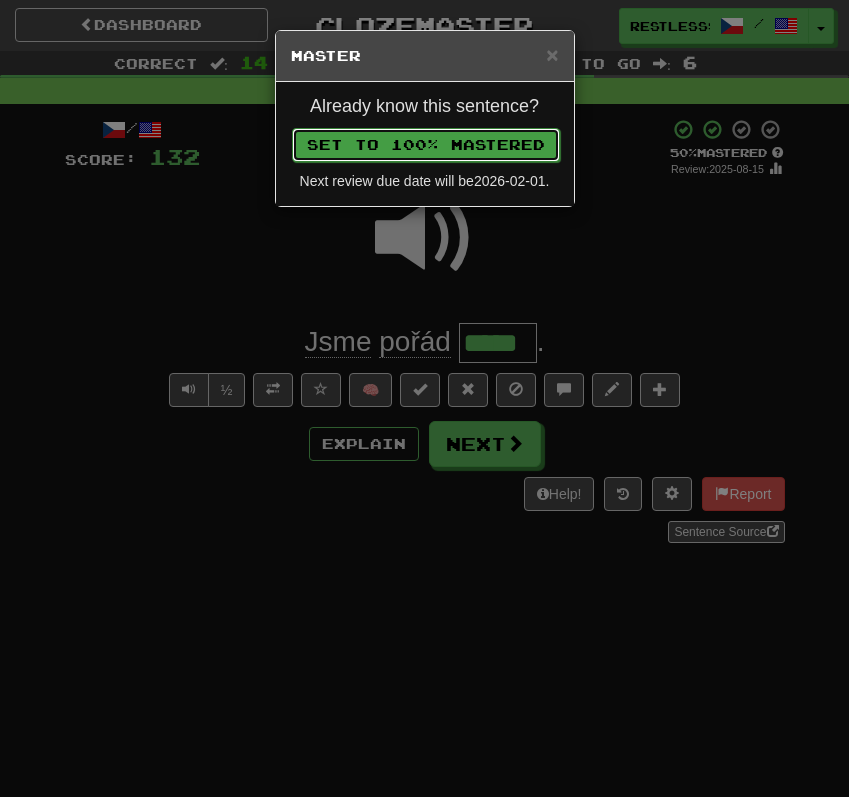 click on "Set to 100% Mastered" at bounding box center (426, 145) 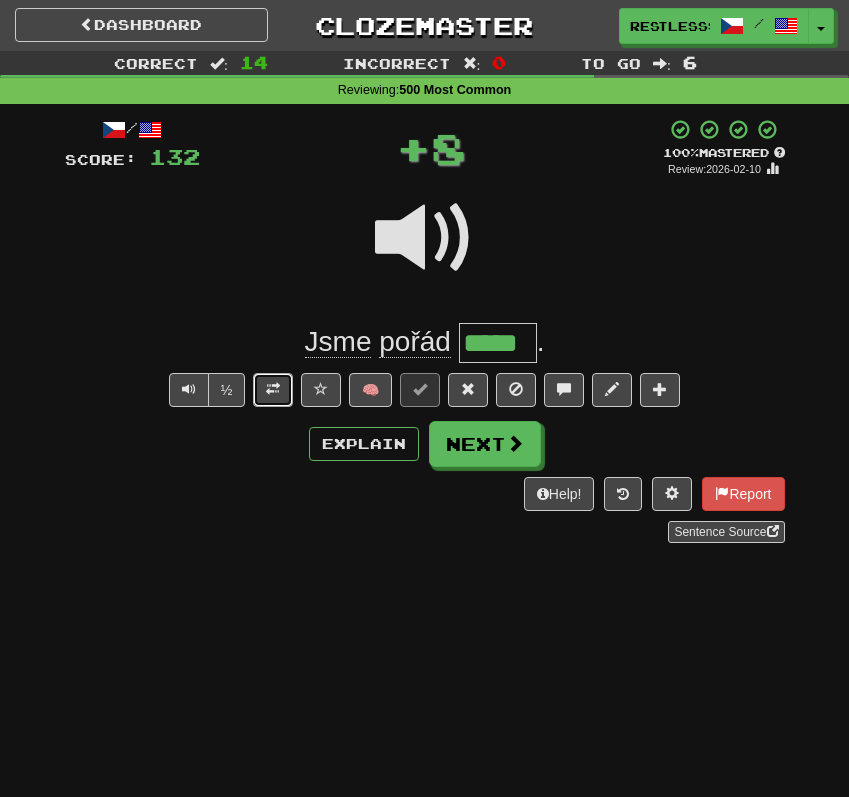 click at bounding box center [273, 389] 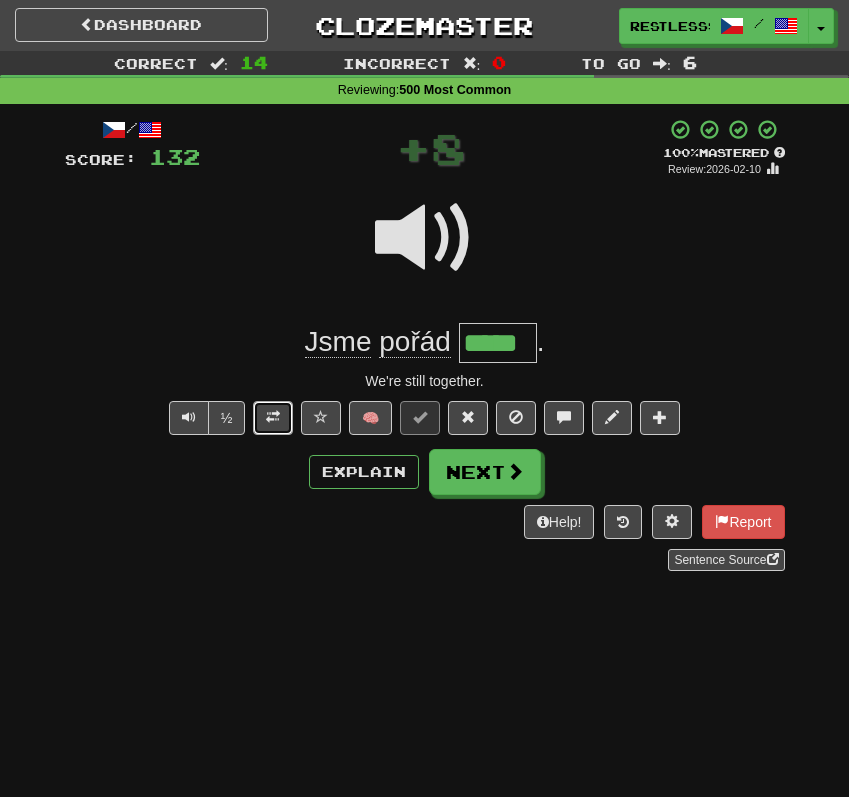 click at bounding box center (273, 417) 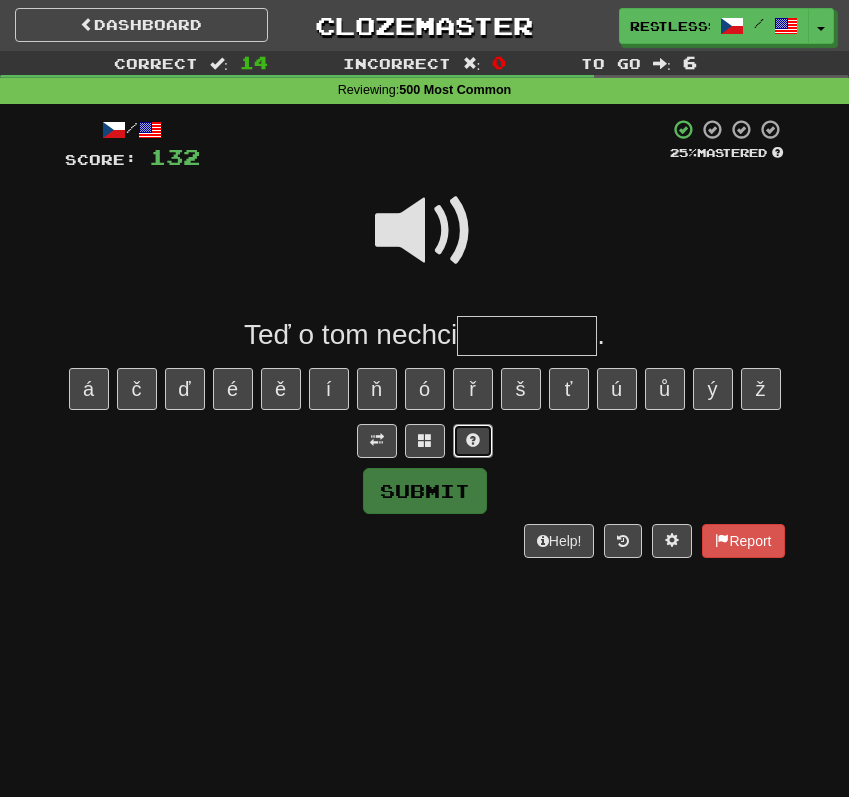 click at bounding box center (473, 440) 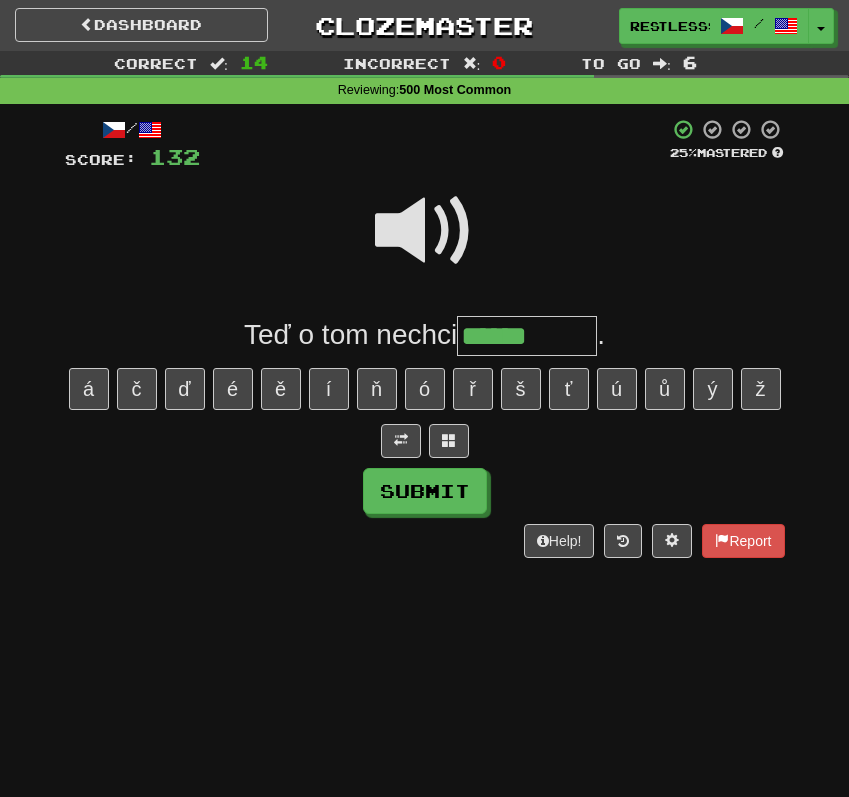 type on "******" 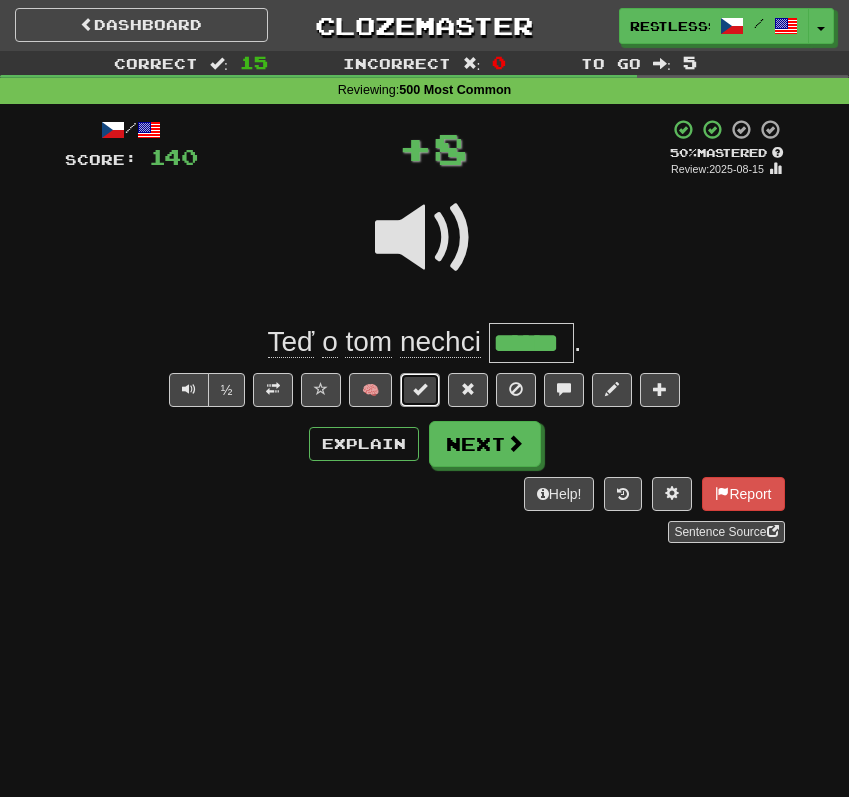 click at bounding box center [420, 389] 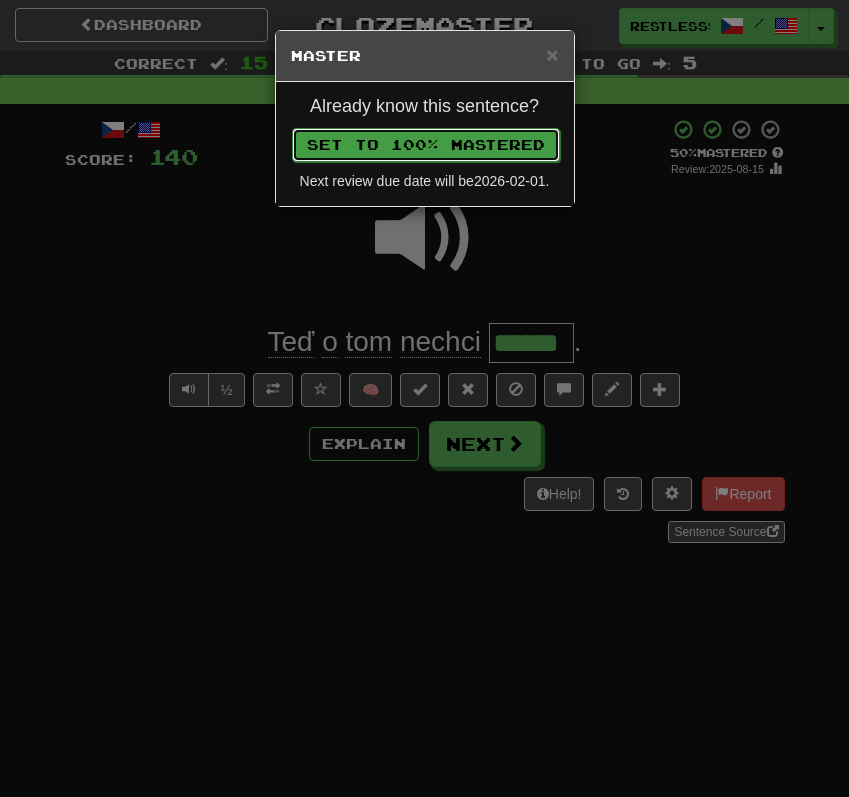 click on "Set to 100% Mastered" at bounding box center [426, 145] 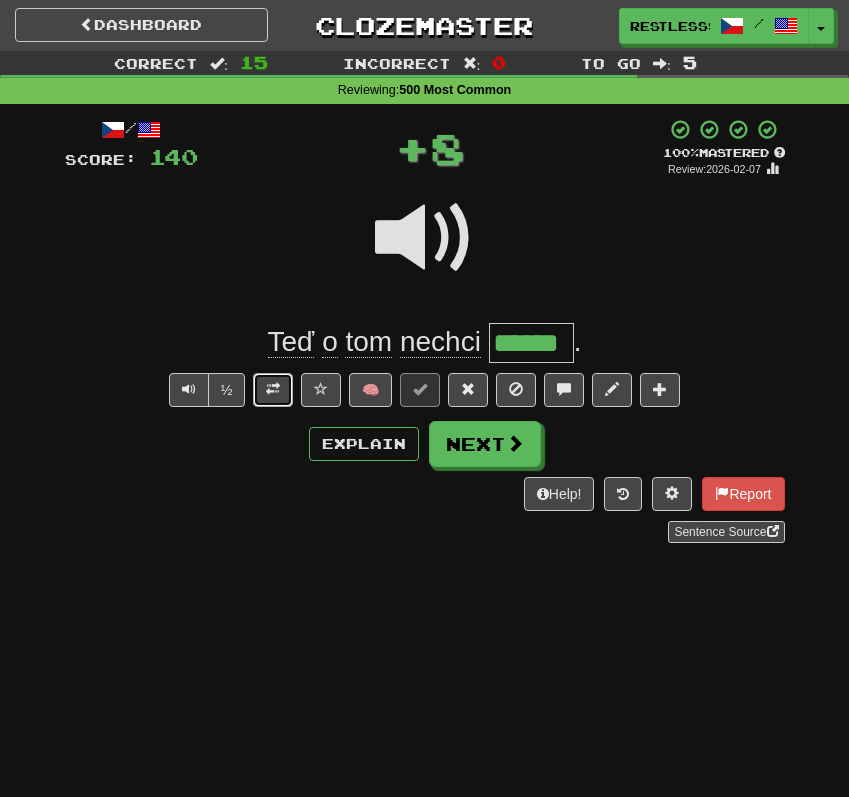 click at bounding box center (273, 390) 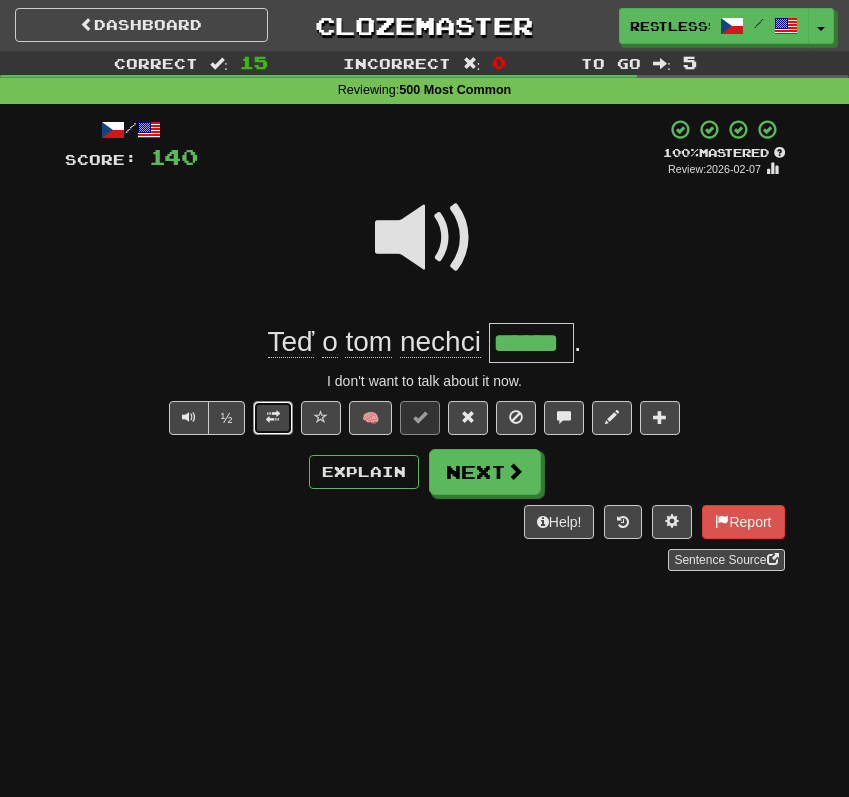 click at bounding box center [273, 417] 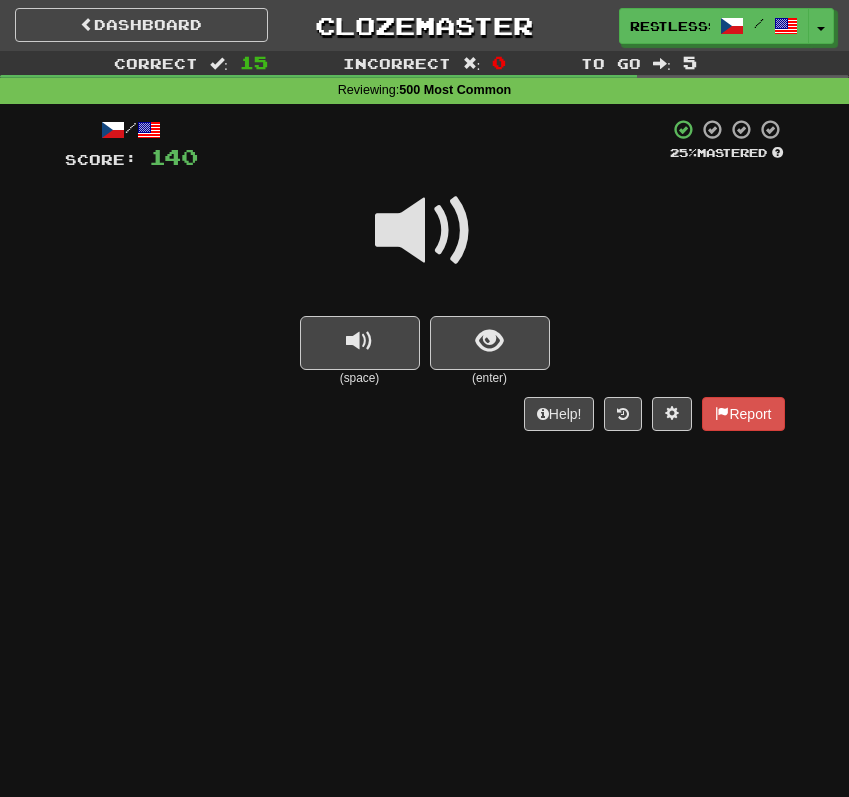 click on "(space) (enter)" at bounding box center (425, 351) 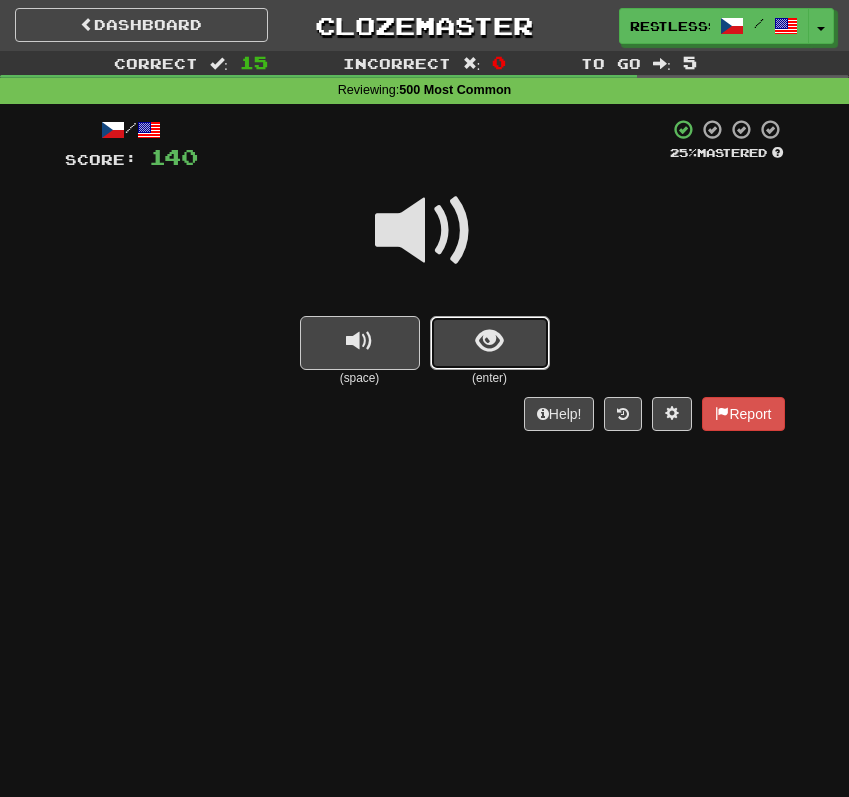 click at bounding box center [490, 343] 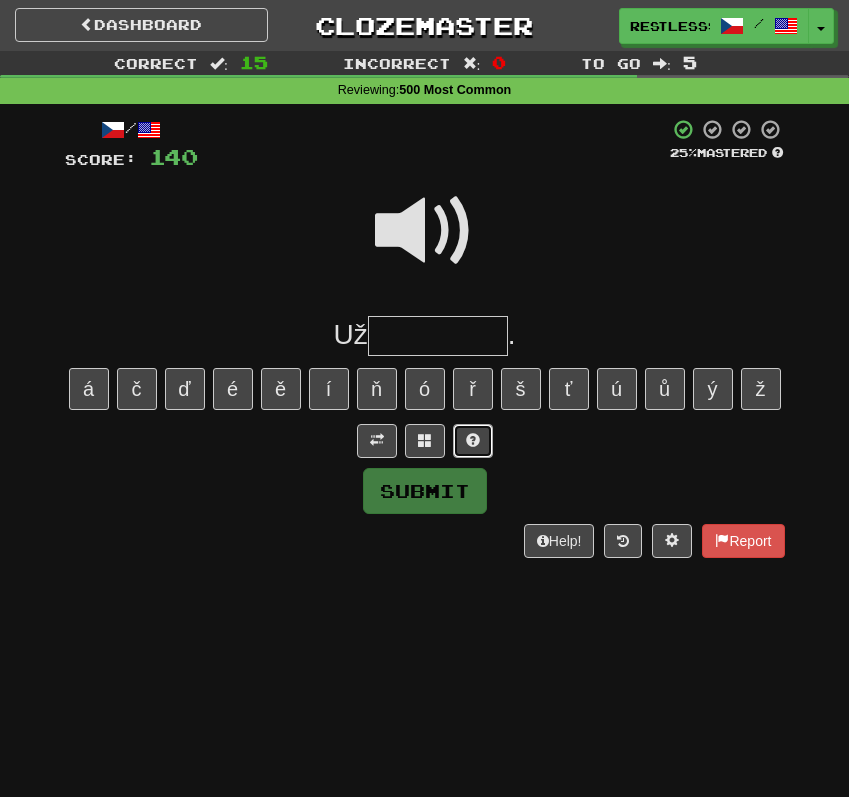 click at bounding box center [473, 441] 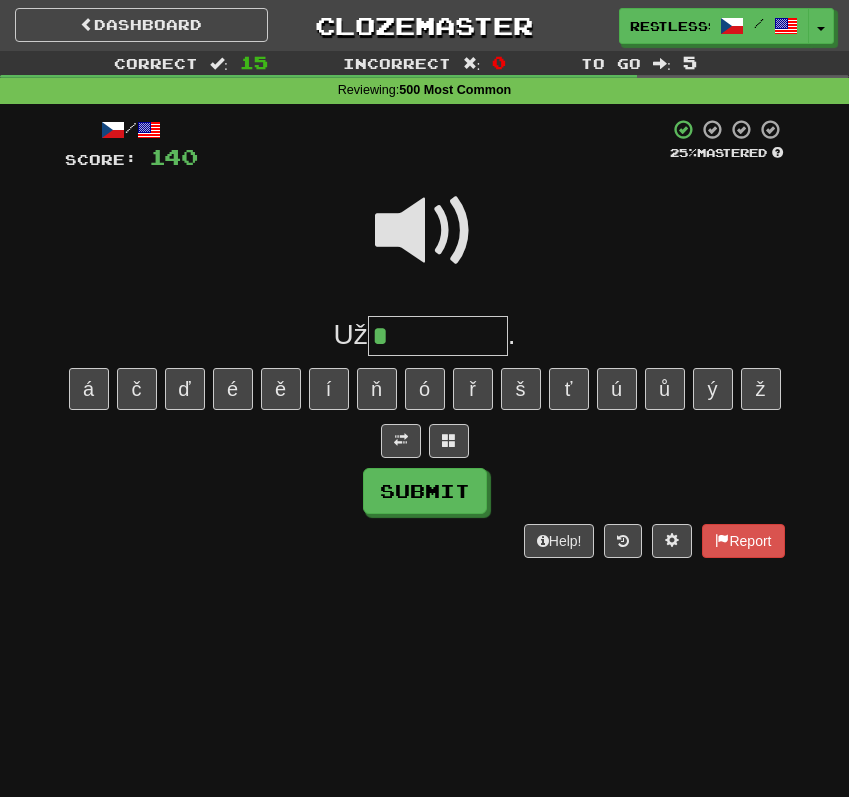 click at bounding box center (425, 231) 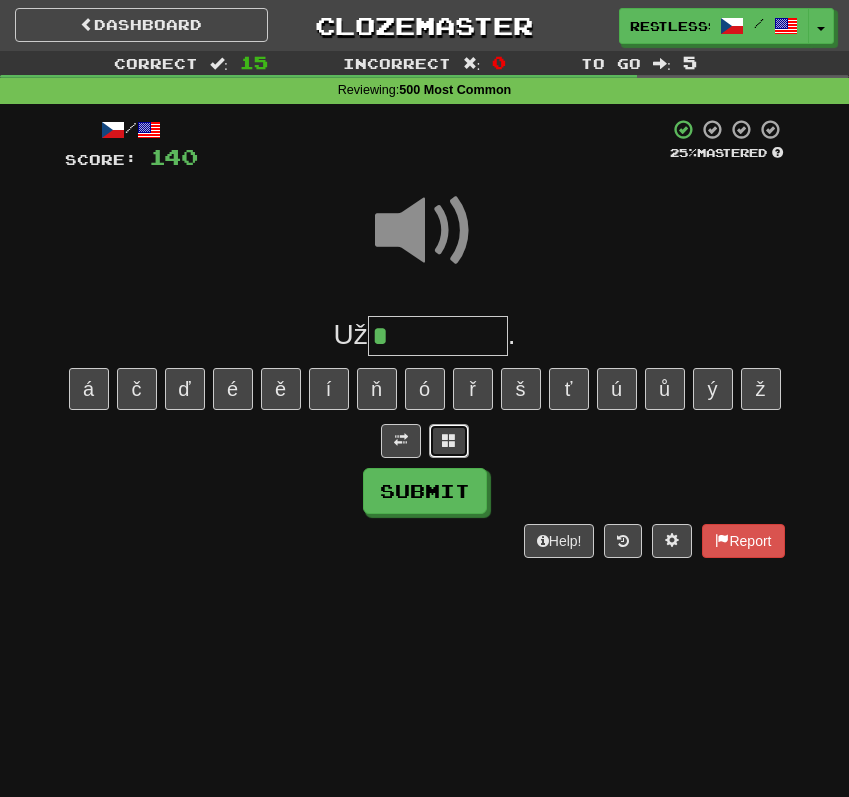 click at bounding box center (449, 441) 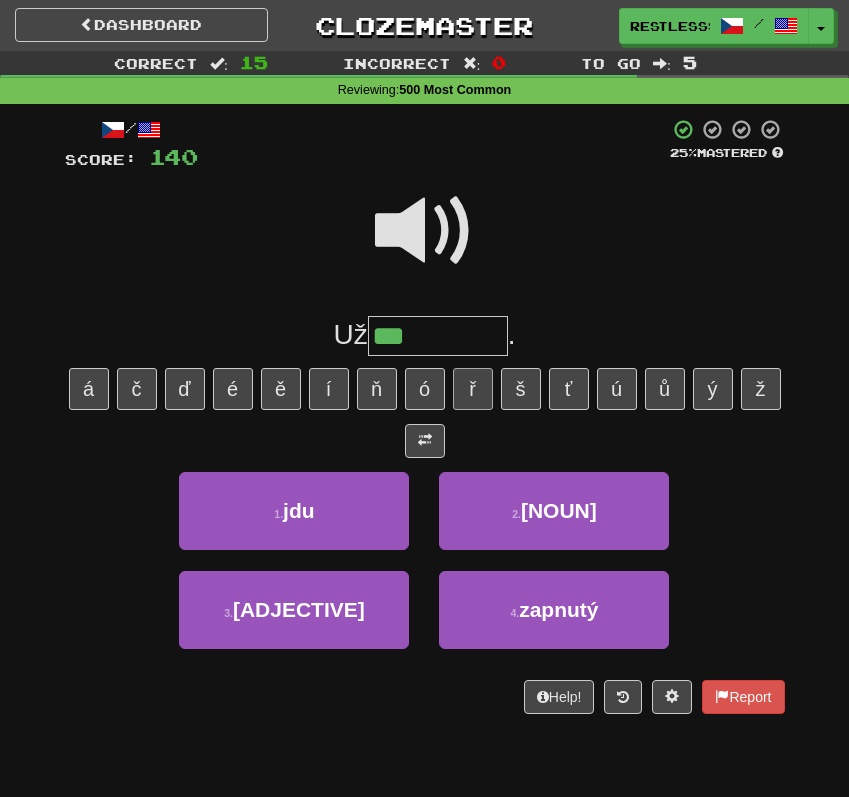 type on "***" 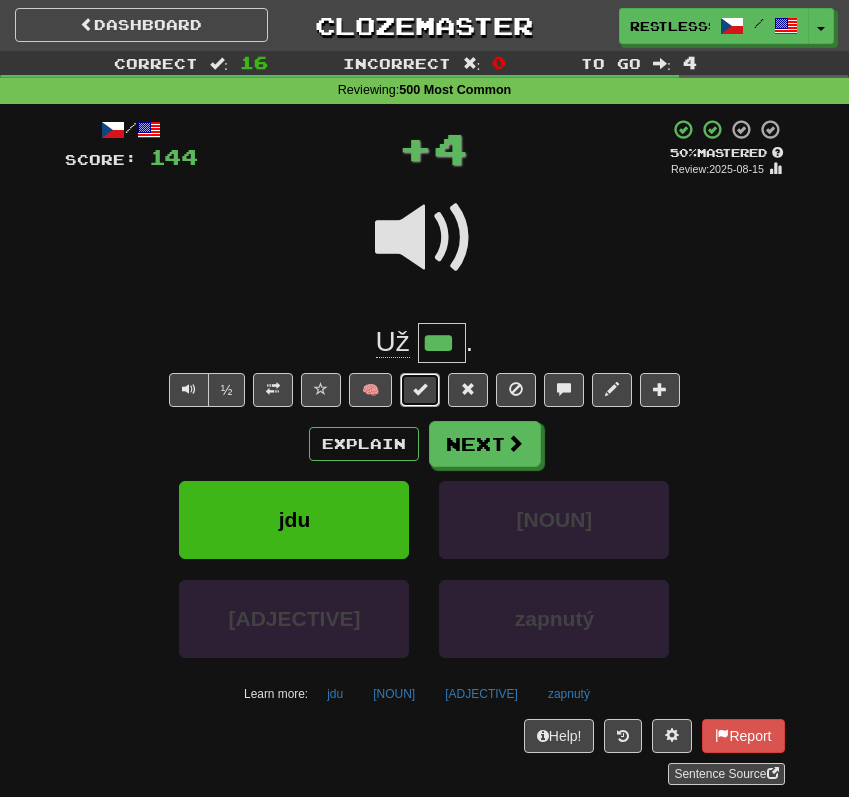 click at bounding box center (420, 389) 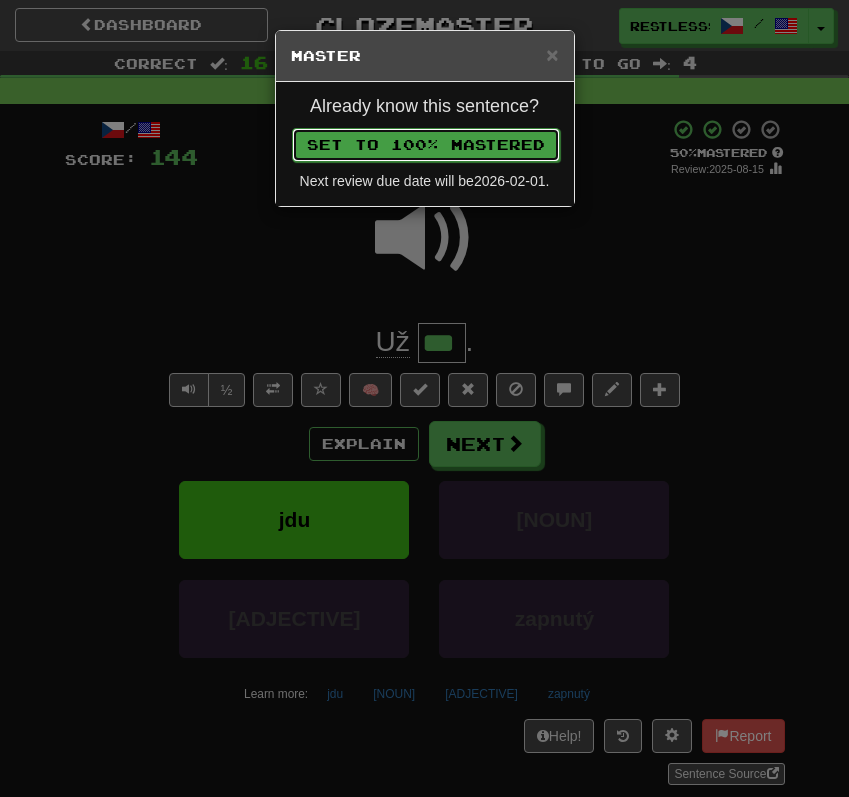 click on "Set to 100% Mastered" at bounding box center [426, 145] 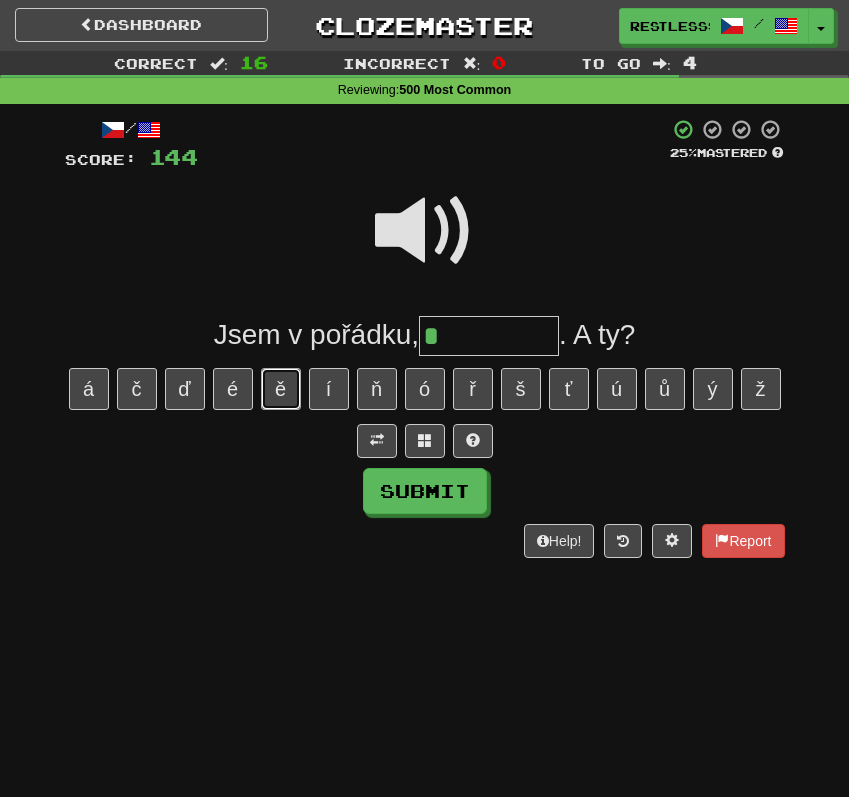 click on "ě" at bounding box center [281, 389] 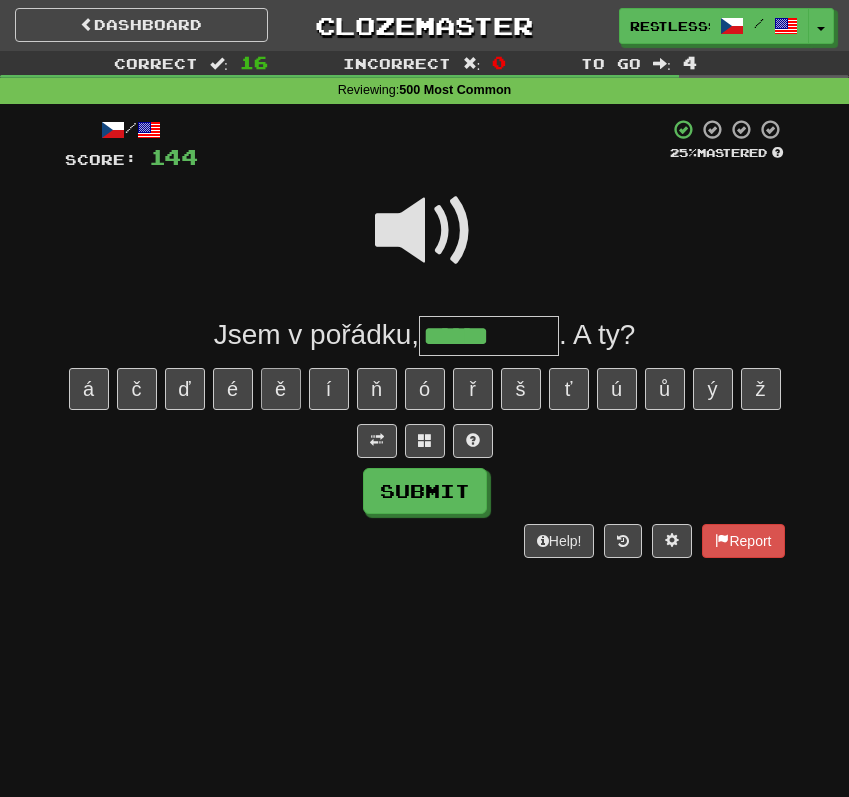 type on "******" 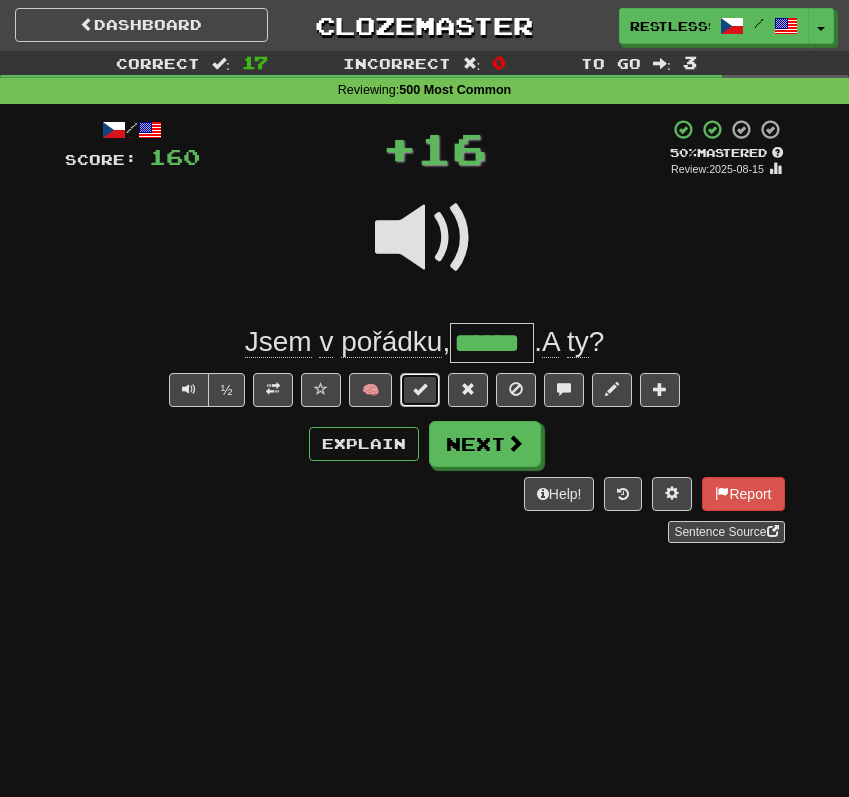 click at bounding box center (420, 390) 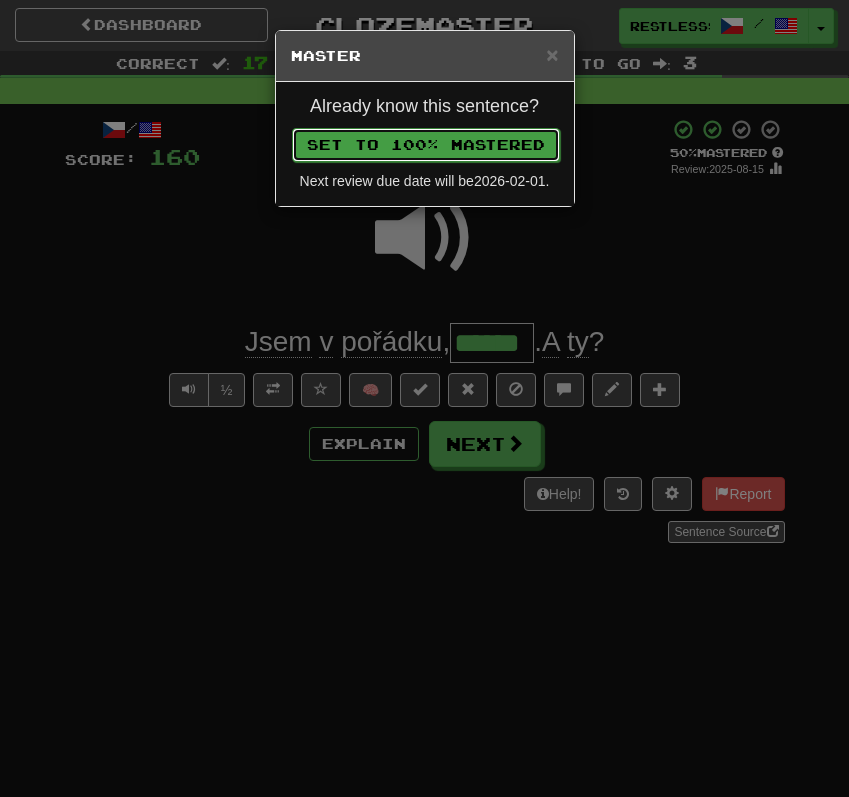 click on "Set to 100% Mastered" at bounding box center (426, 145) 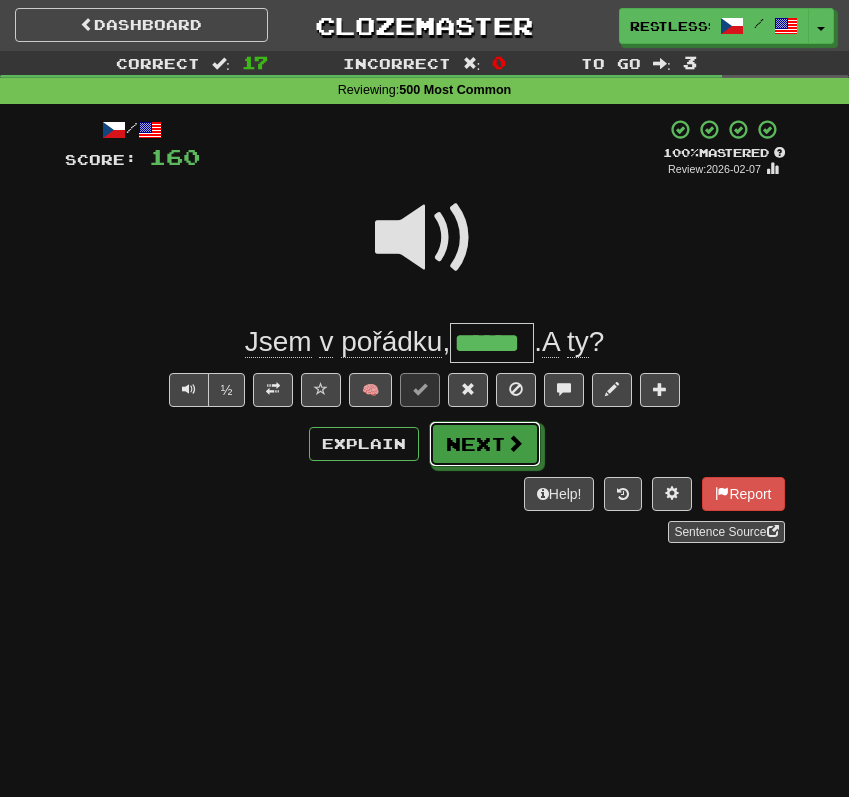 click on "Next" at bounding box center (485, 444) 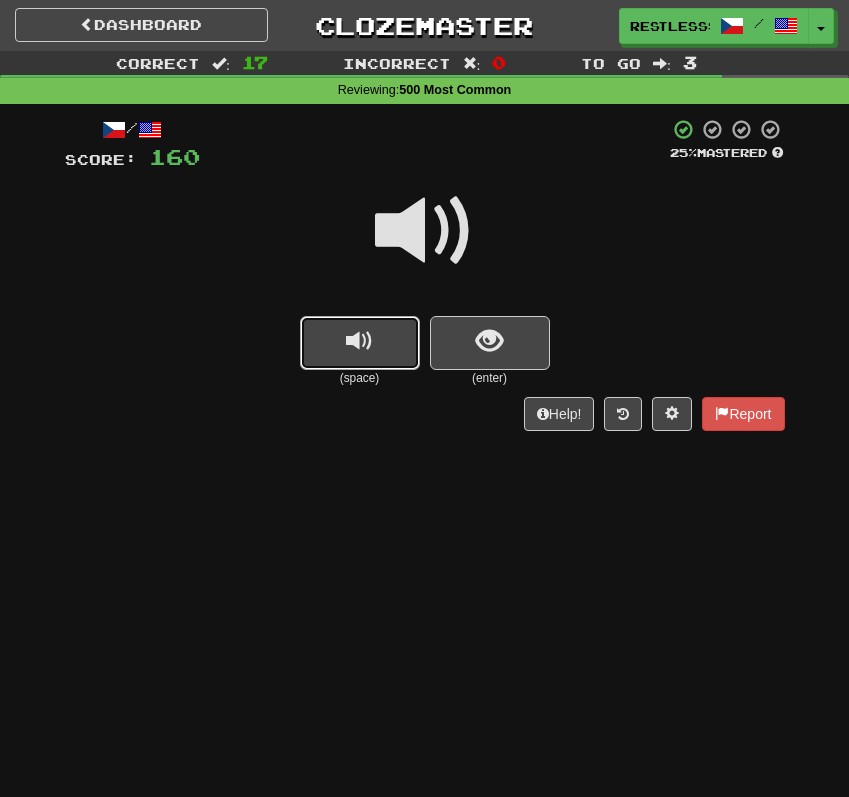click at bounding box center (360, 343) 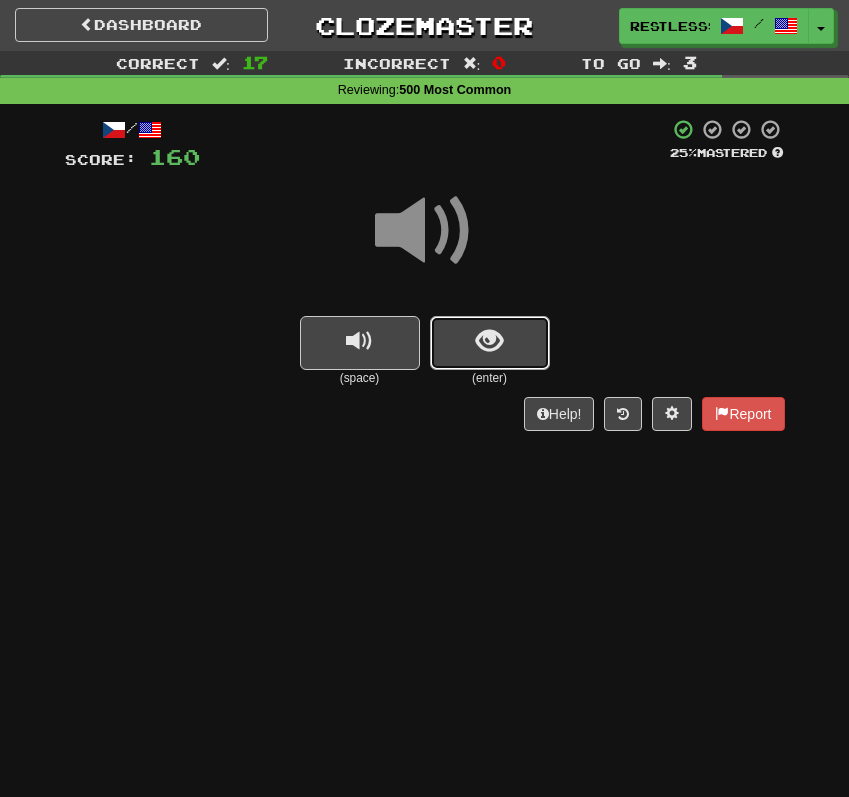 click at bounding box center [489, 341] 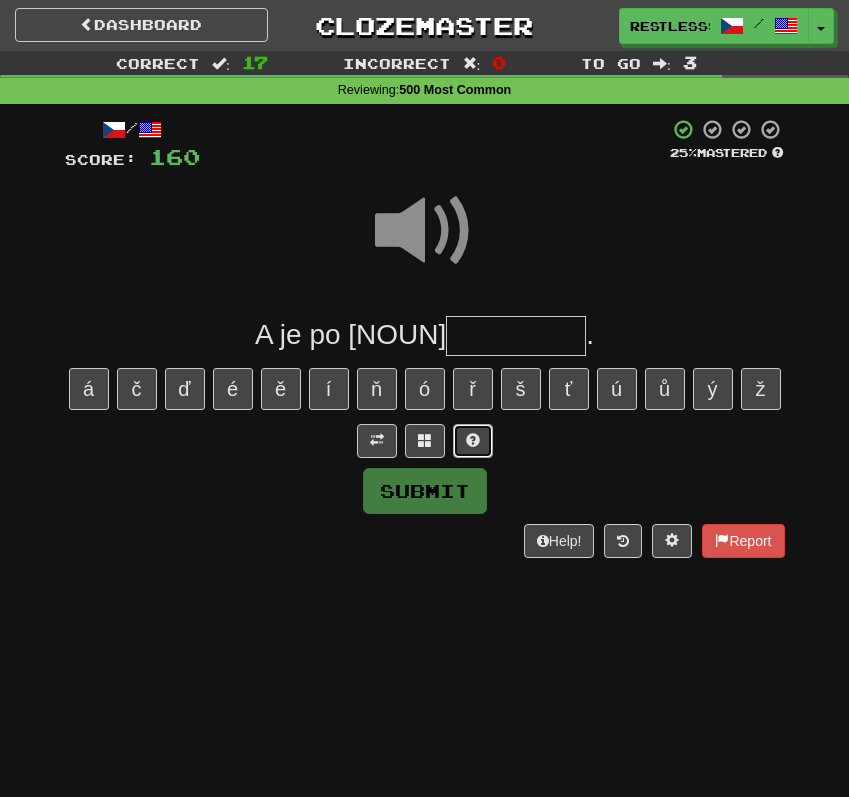 click at bounding box center [473, 441] 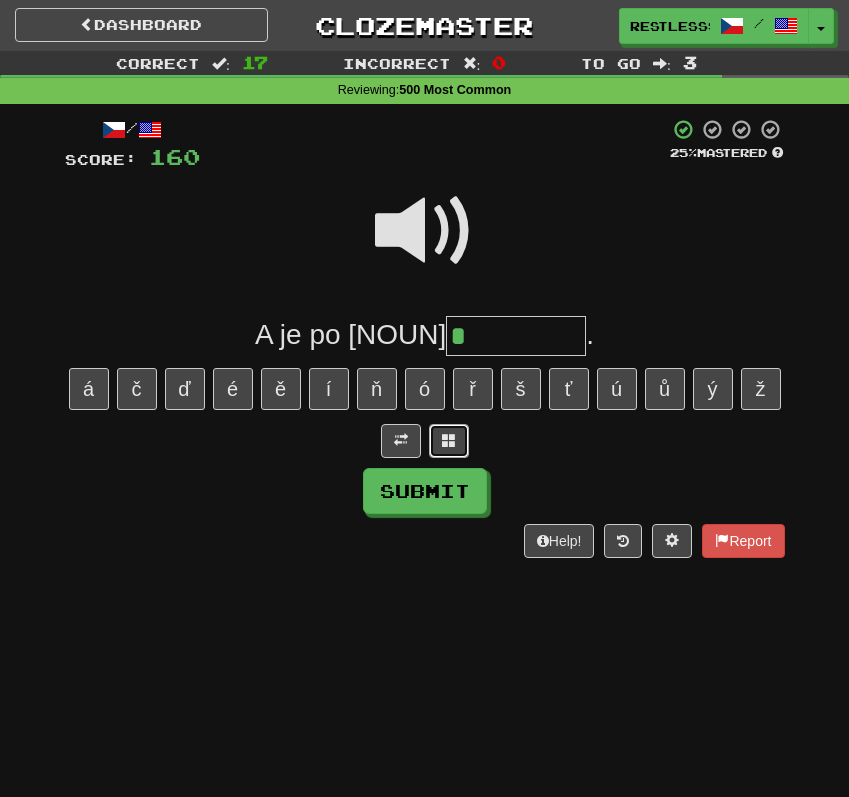 click at bounding box center [449, 440] 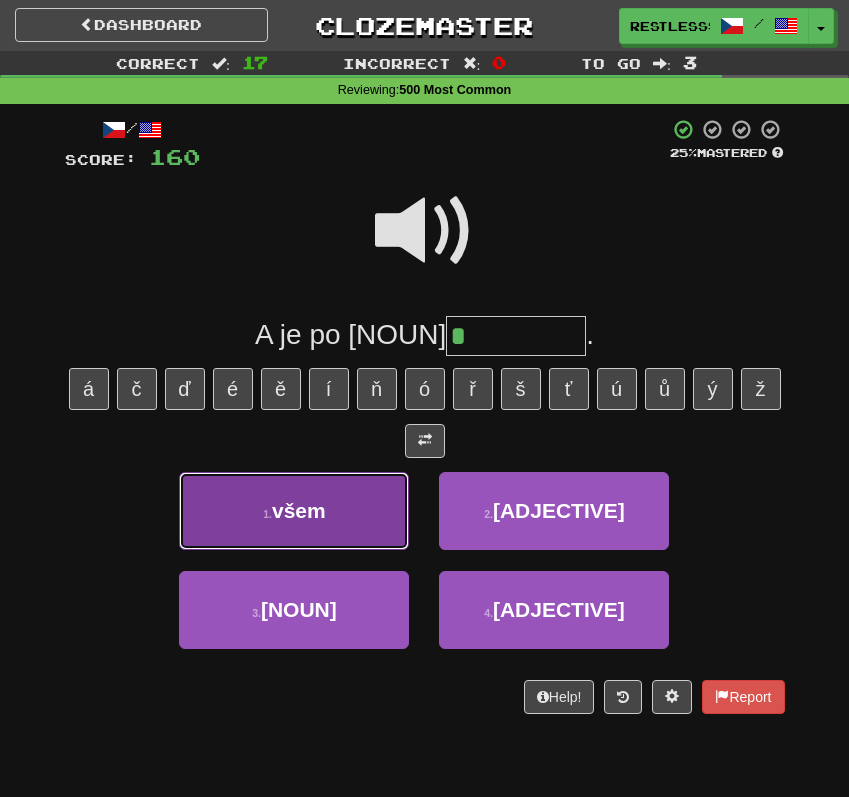 click on "1 .  všem" at bounding box center [294, 511] 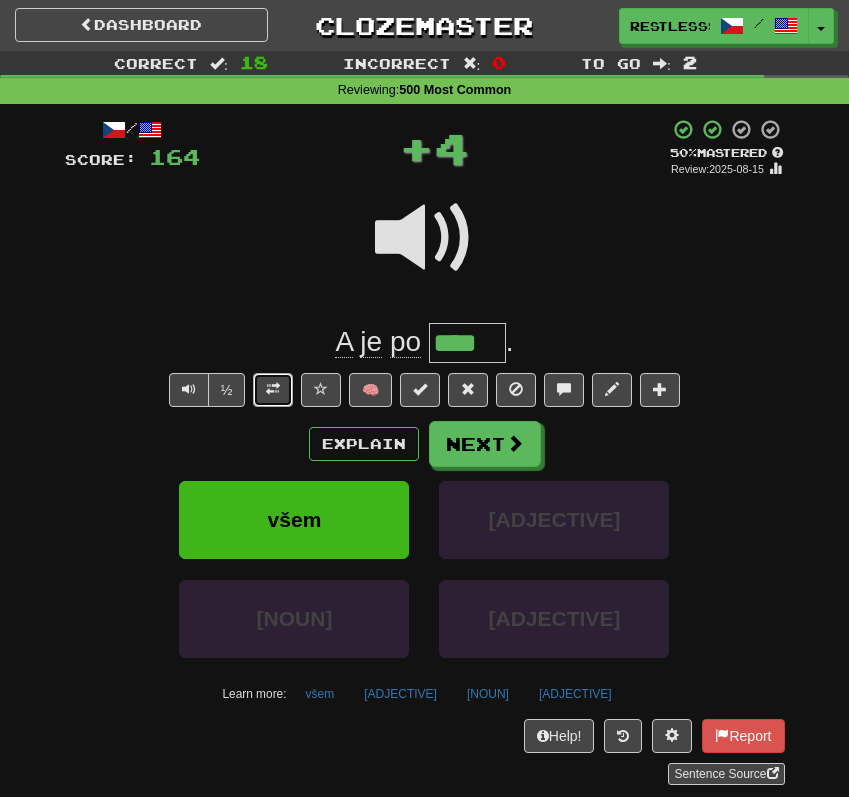 click at bounding box center [273, 390] 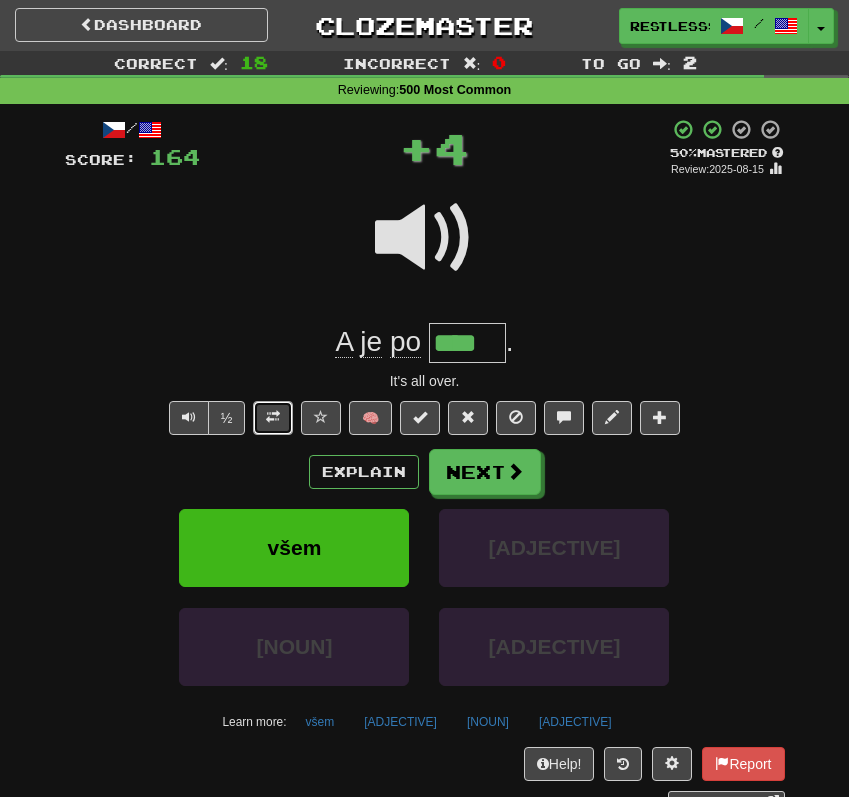 click at bounding box center (273, 418) 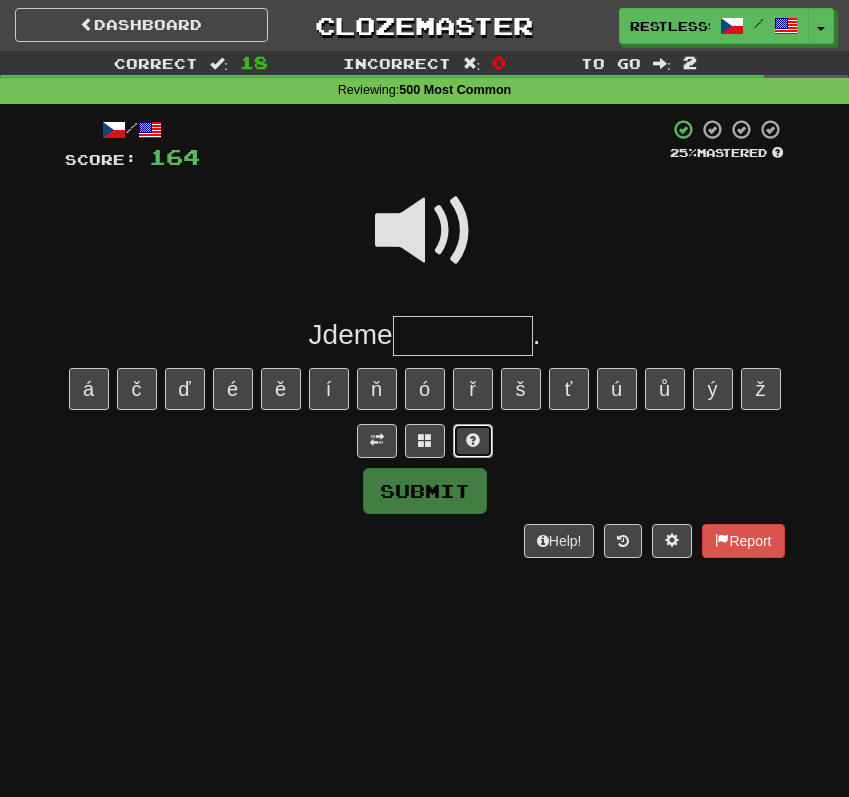 click at bounding box center (473, 441) 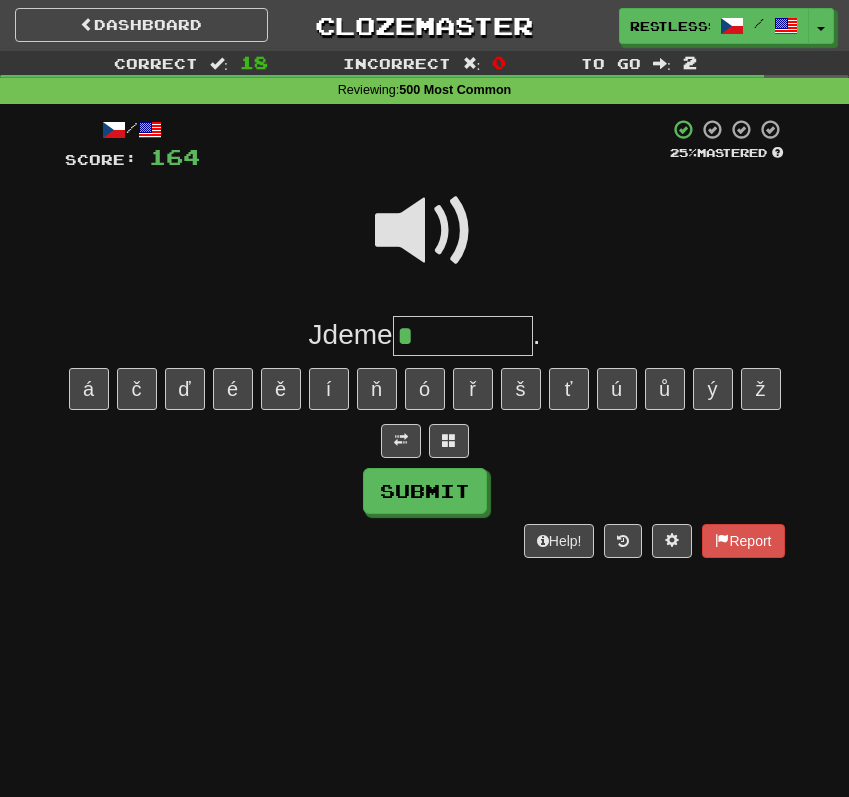 click at bounding box center (425, 231) 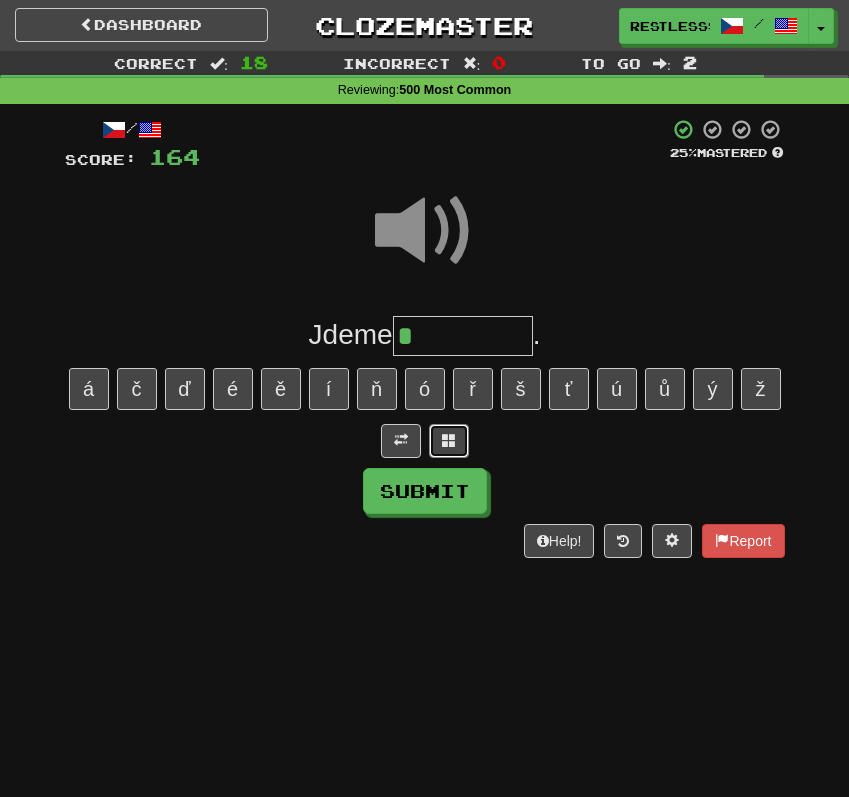 click at bounding box center (449, 440) 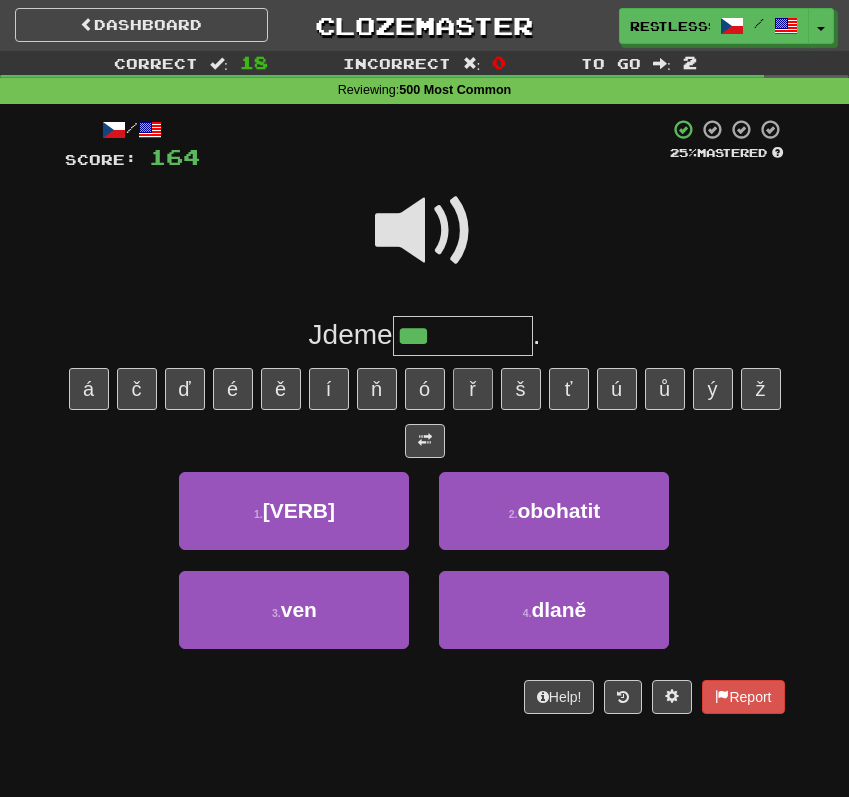 type on "***" 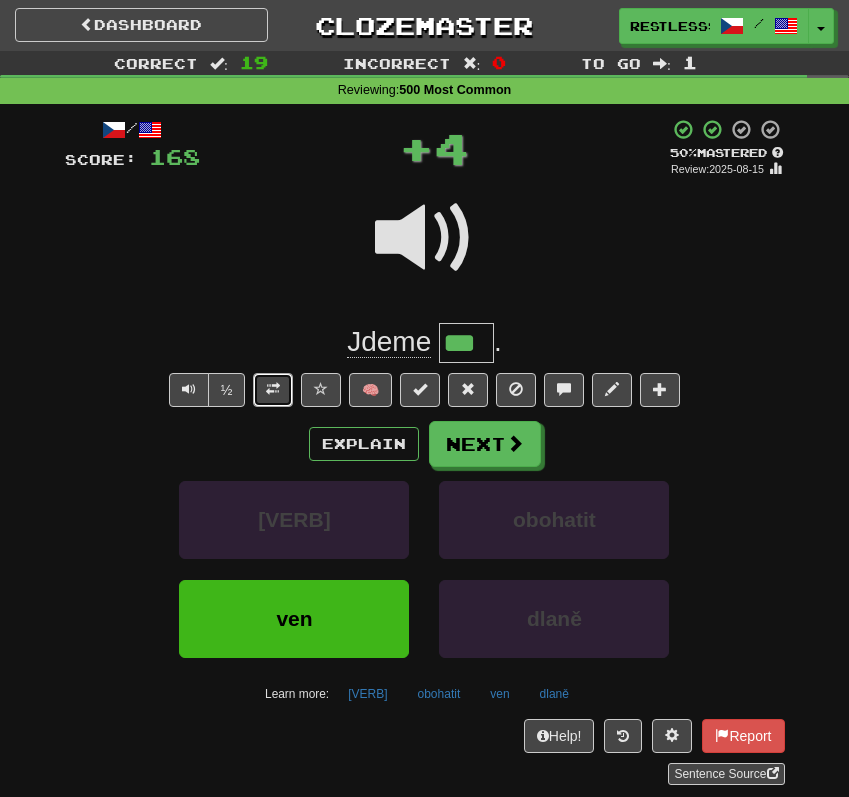 click at bounding box center [273, 390] 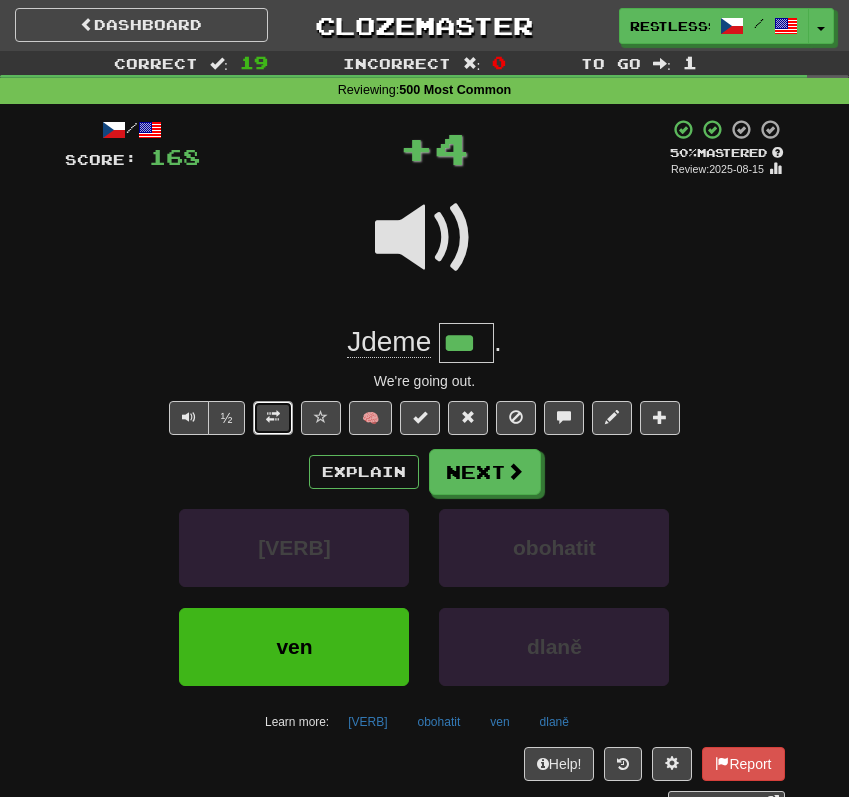 click at bounding box center [273, 418] 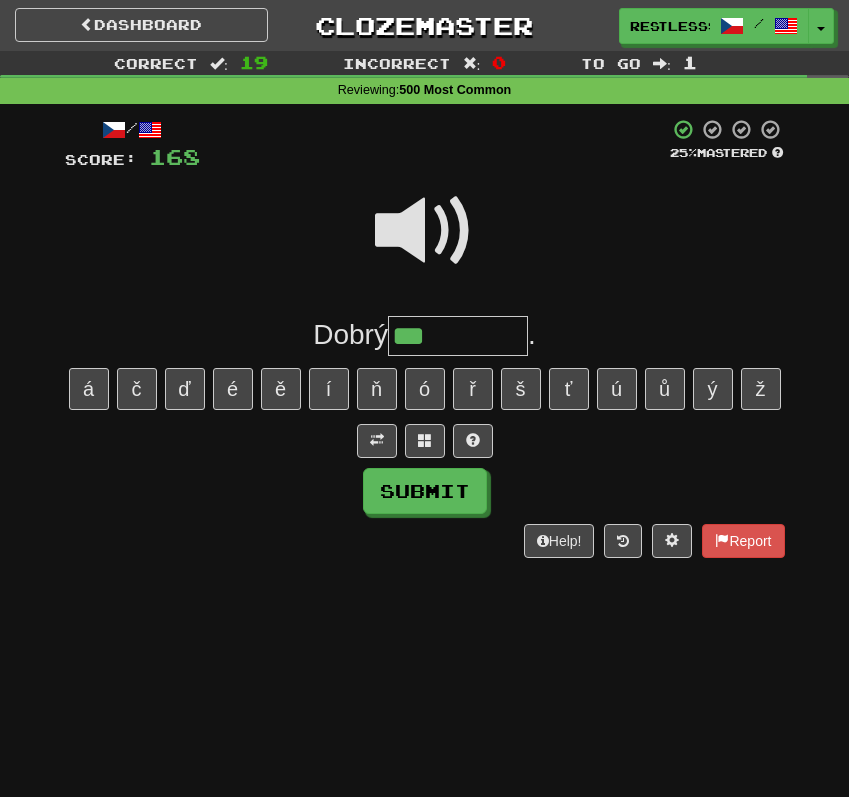 type on "***" 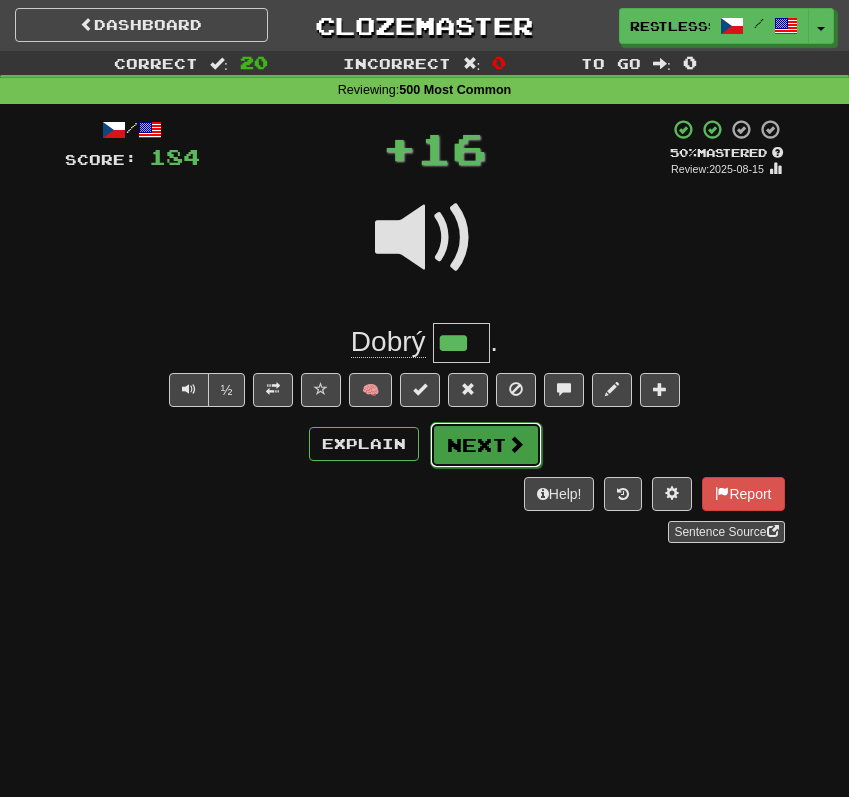 click on "Next" at bounding box center [486, 445] 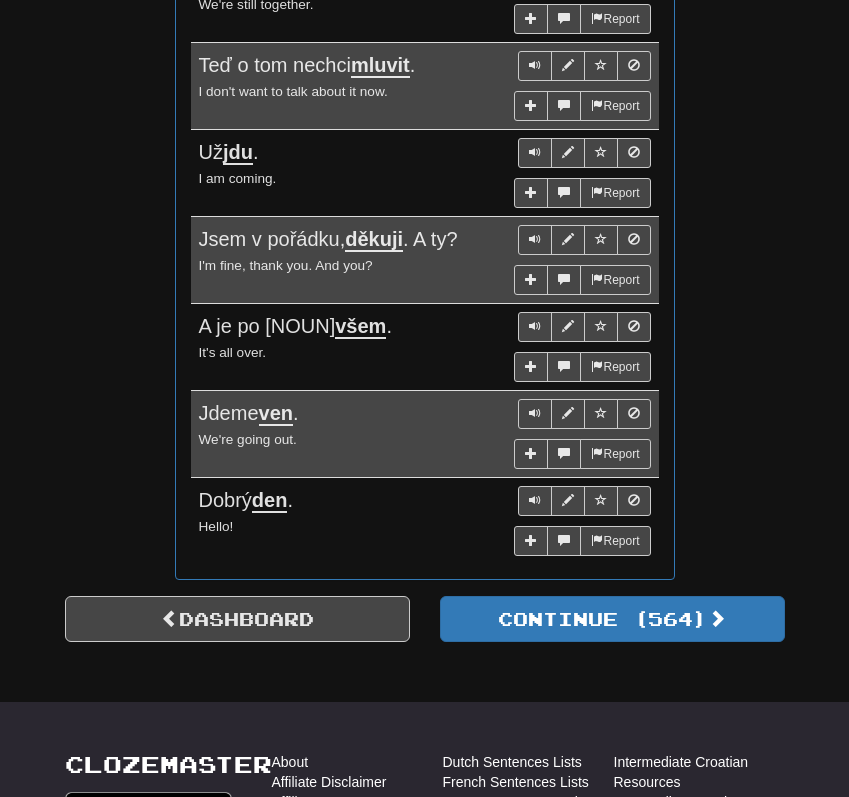 scroll, scrollTop: 2171, scrollLeft: 0, axis: vertical 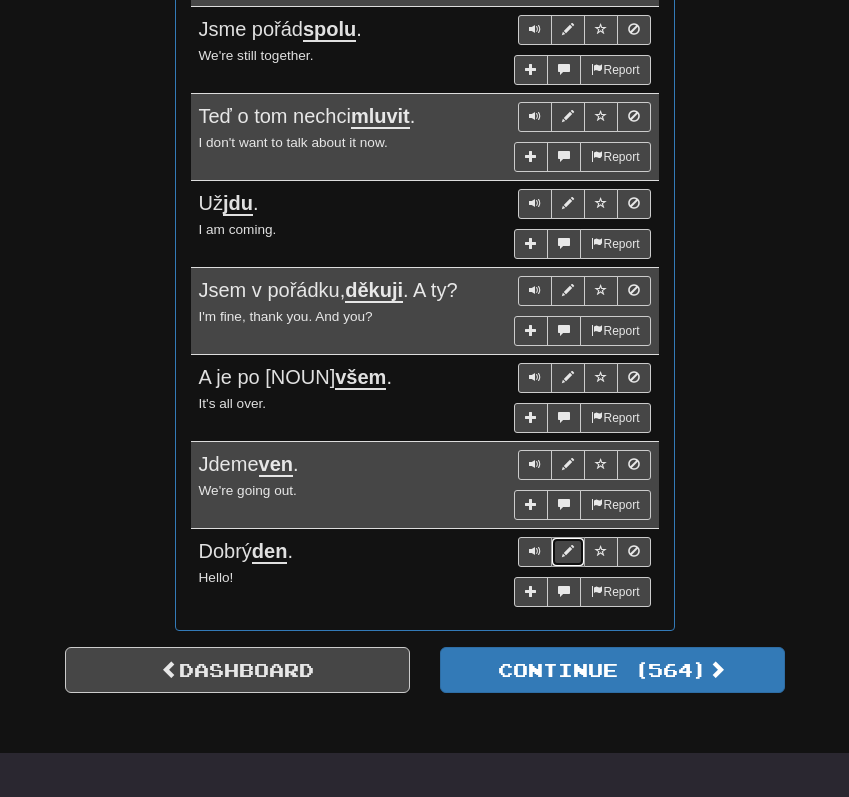 click at bounding box center (568, 551) 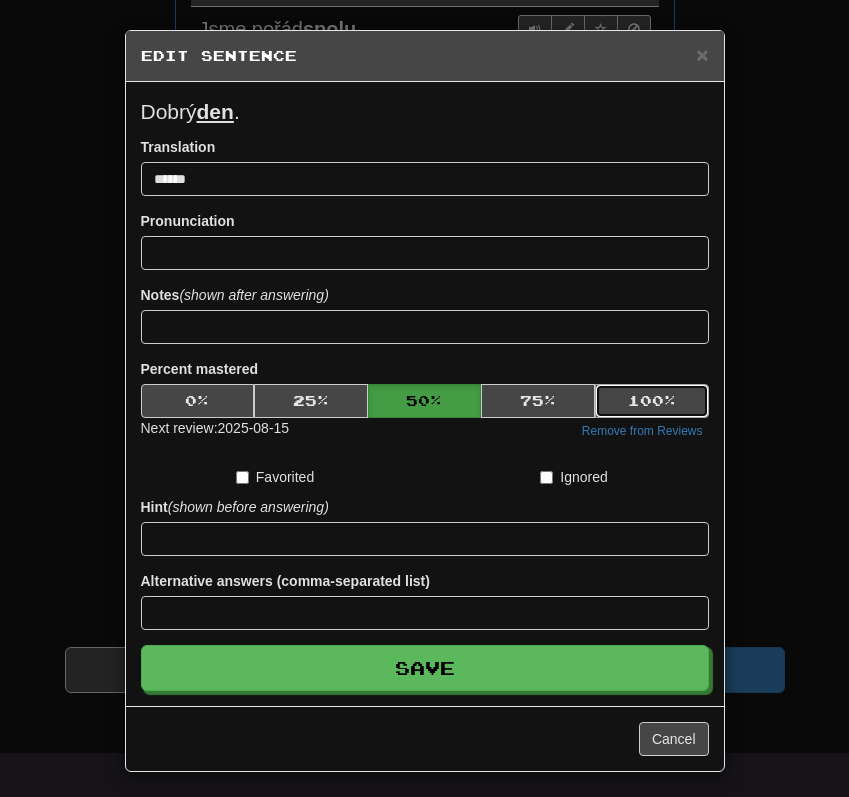 click on "100 %" at bounding box center [652, 401] 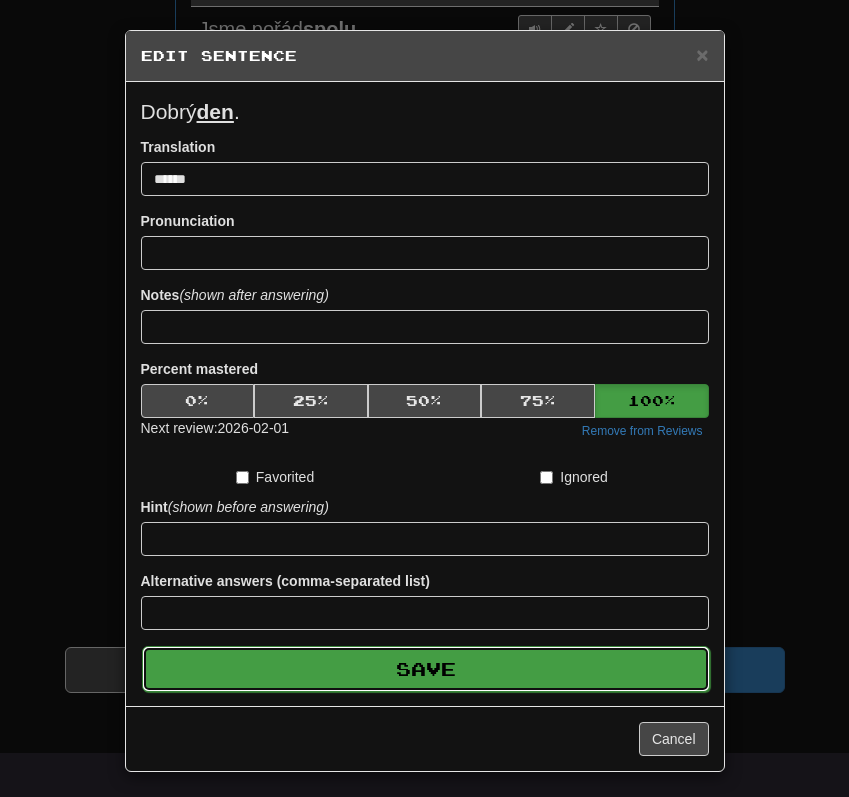 click on "Save" at bounding box center (426, 669) 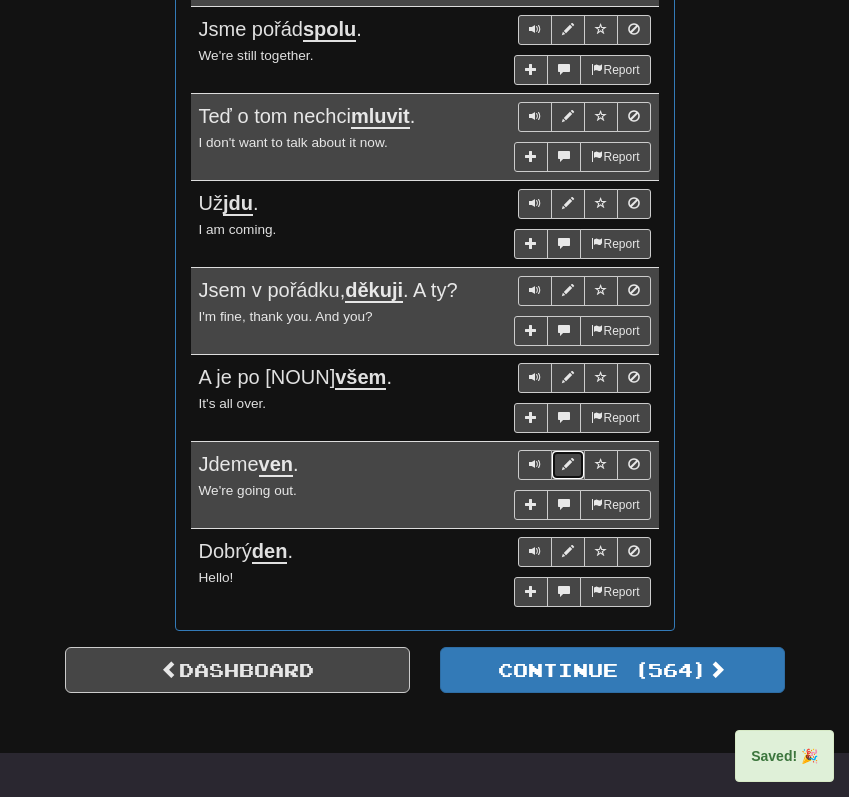 click at bounding box center [568, 464] 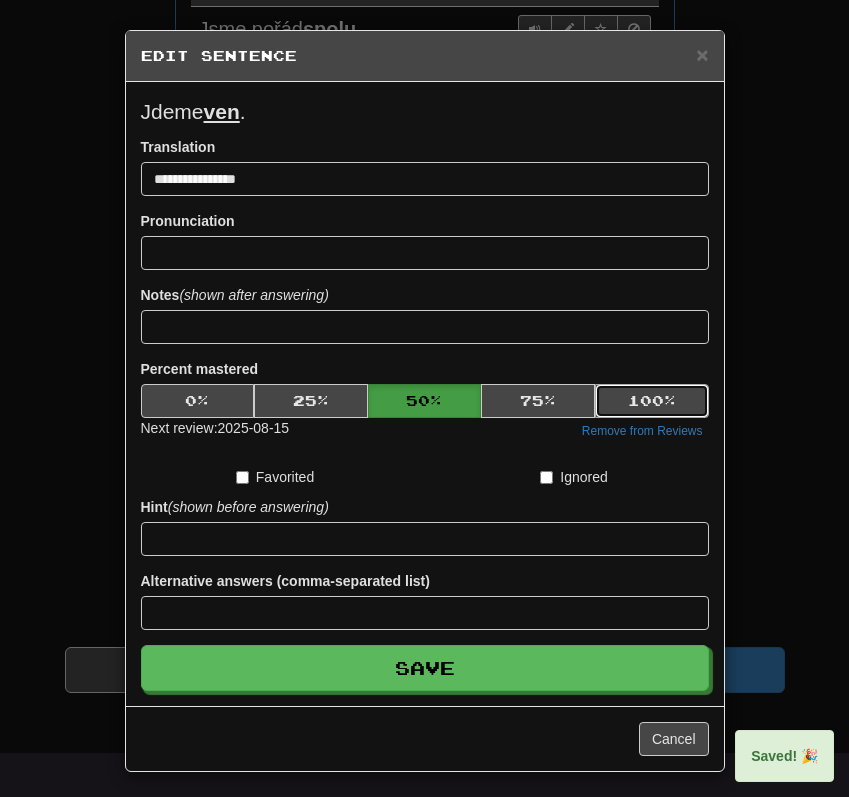 click on "100 %" at bounding box center [652, 401] 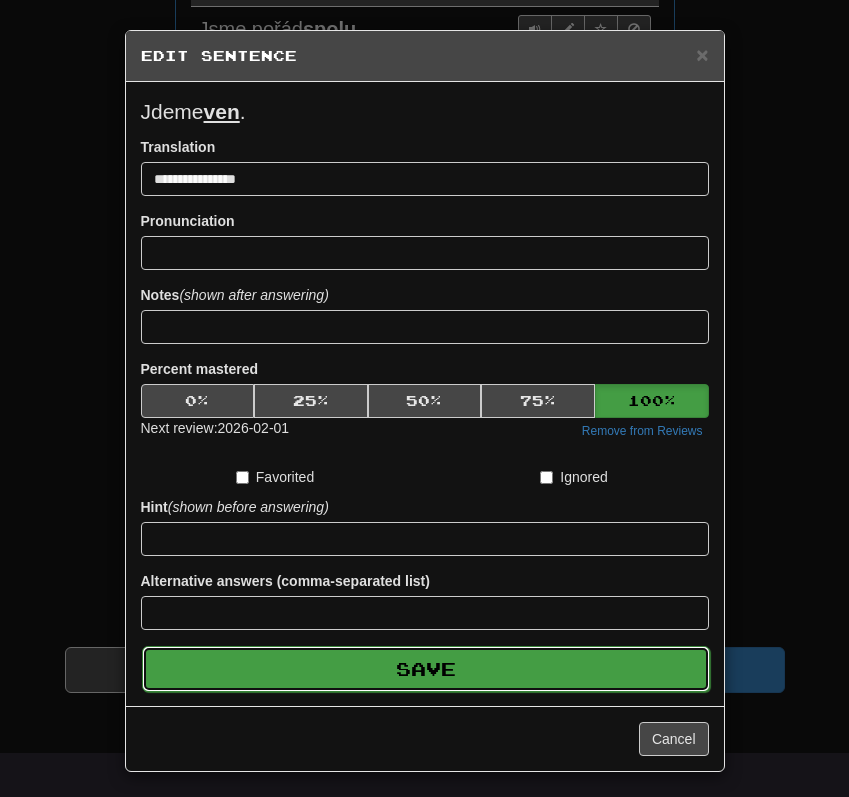 click on "Save" at bounding box center [426, 669] 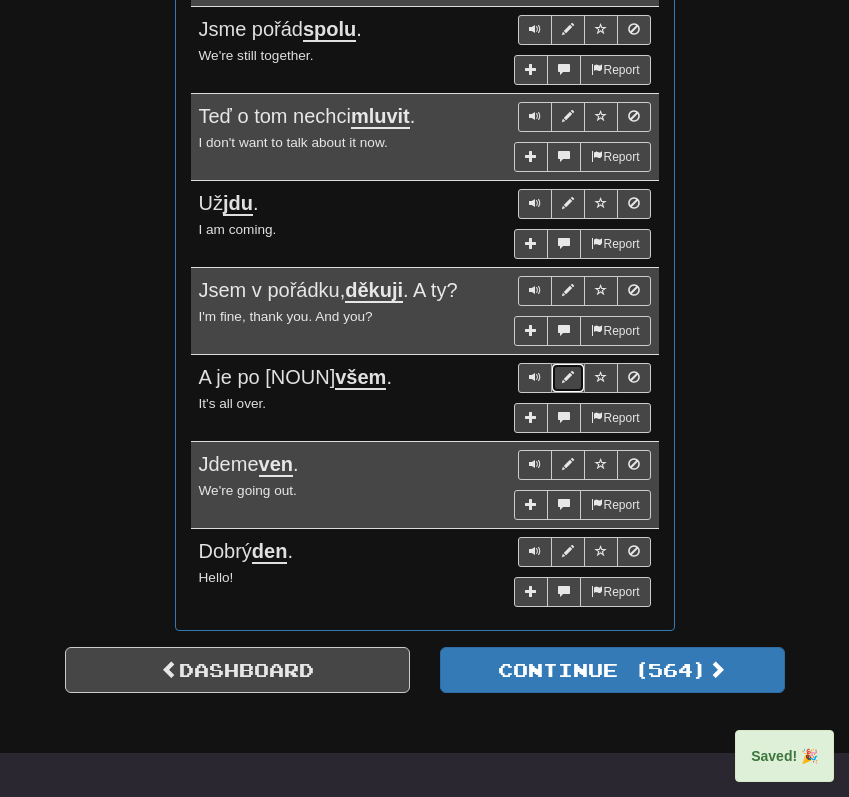 click at bounding box center (568, 377) 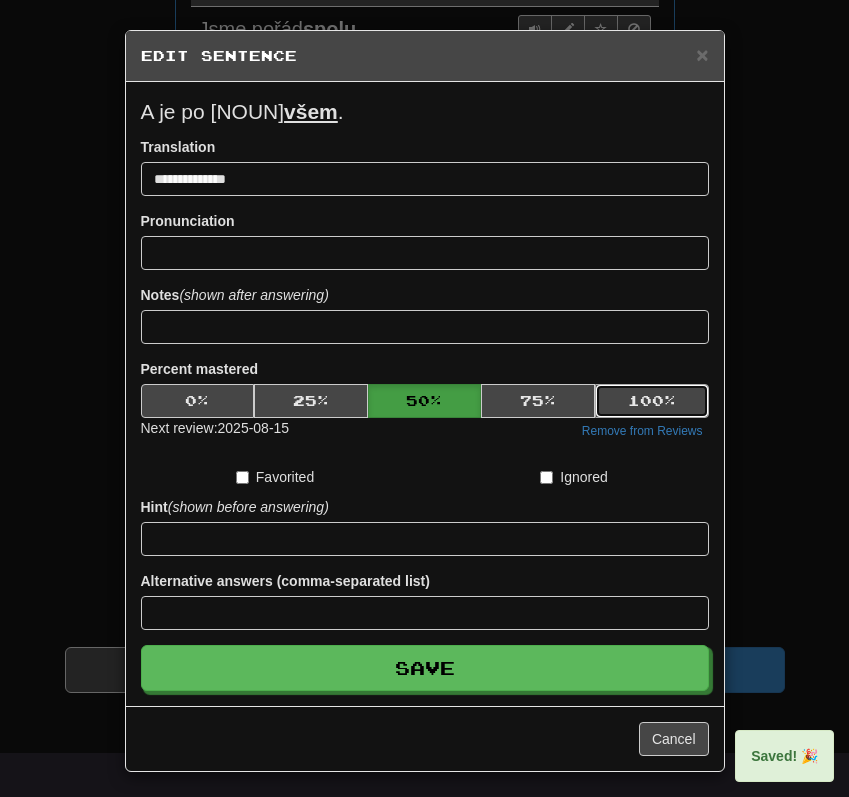 click on "100 %" at bounding box center [652, 401] 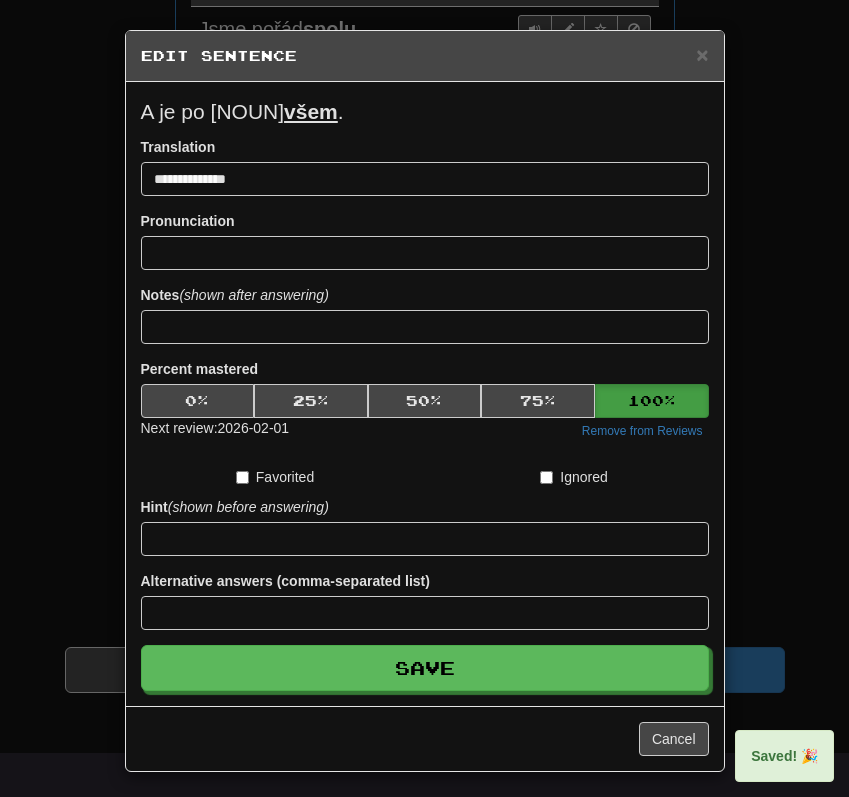 click on "**********" at bounding box center [425, 394] 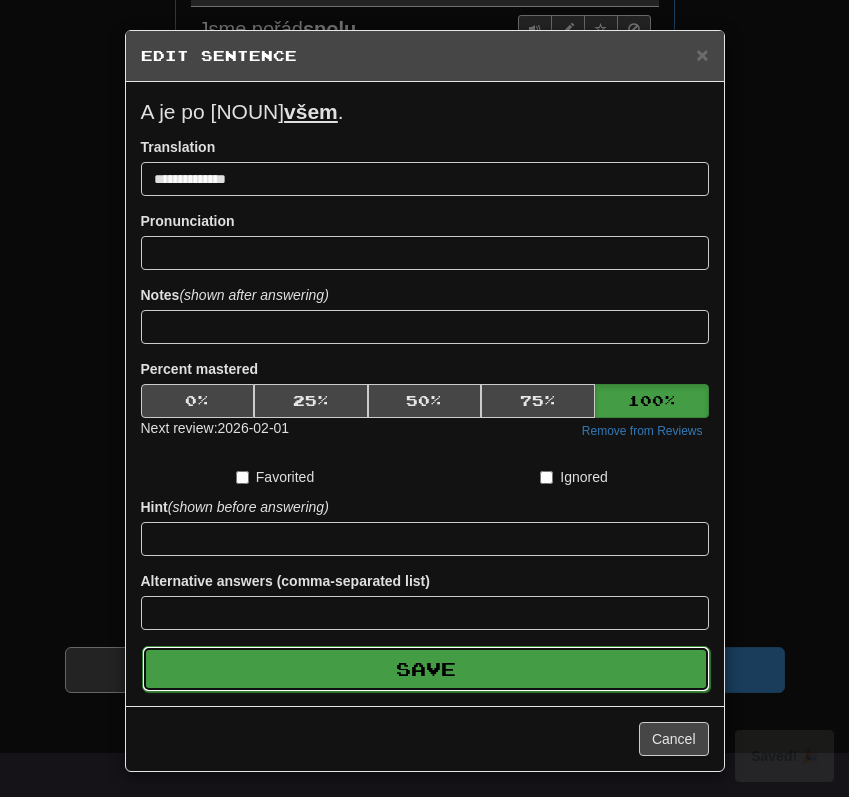 click on "Save" at bounding box center (426, 669) 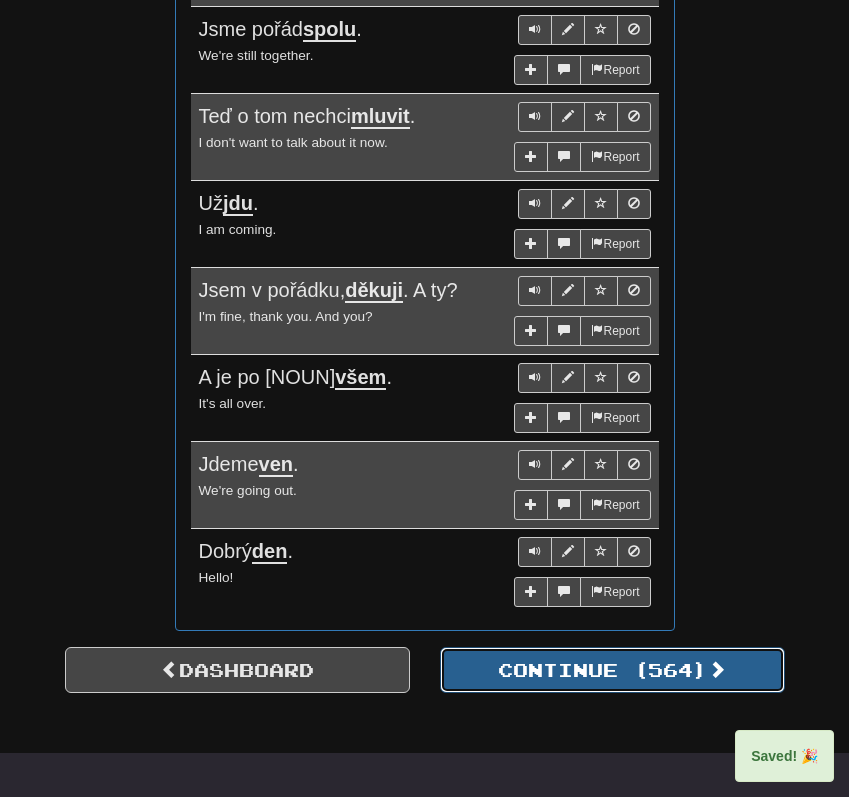click on "Continue ( 564 )" at bounding box center (612, 670) 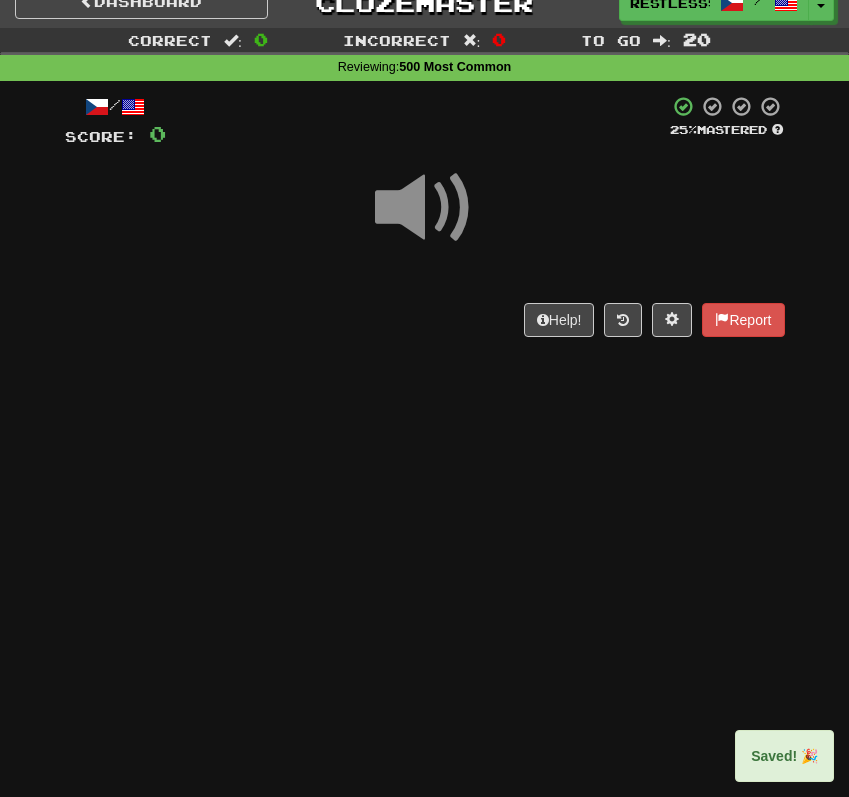 scroll, scrollTop: 0, scrollLeft: 0, axis: both 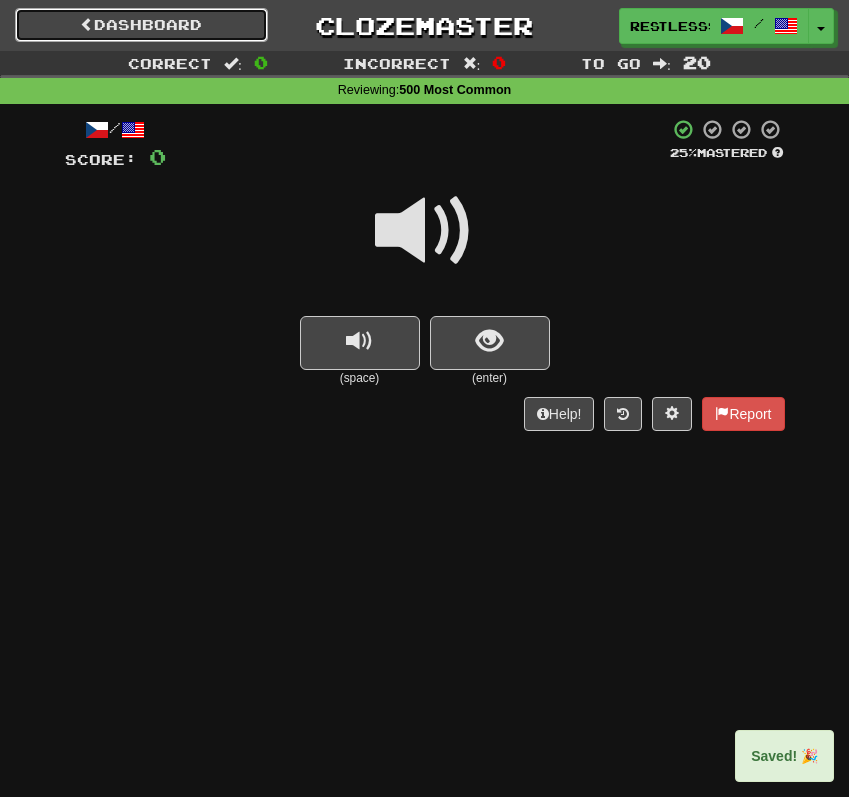 click on "Dashboard" at bounding box center [141, 25] 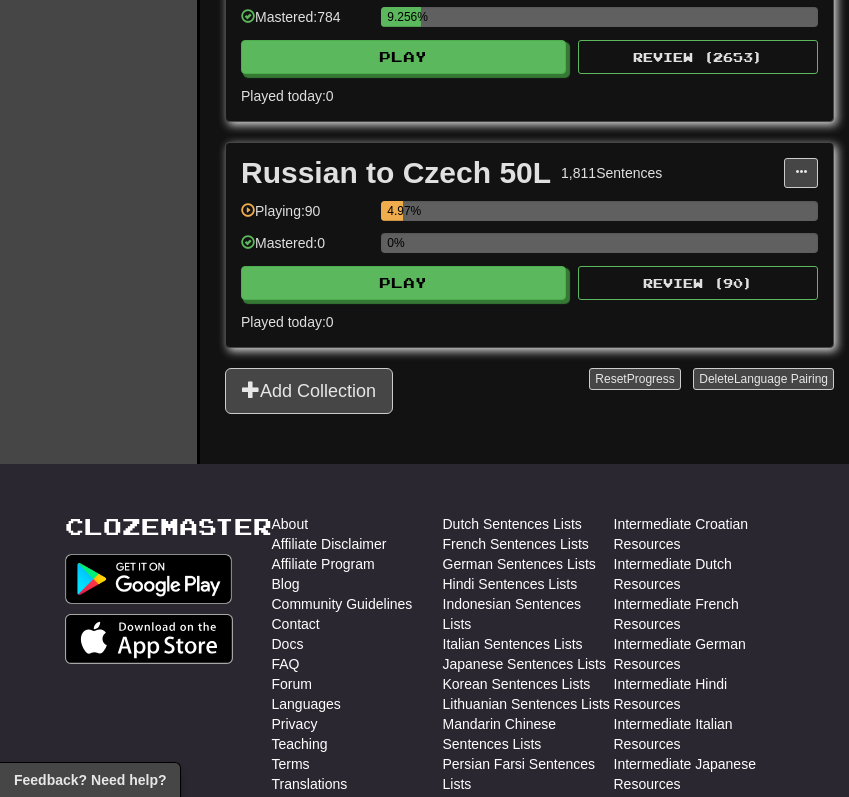scroll, scrollTop: 2071, scrollLeft: 0, axis: vertical 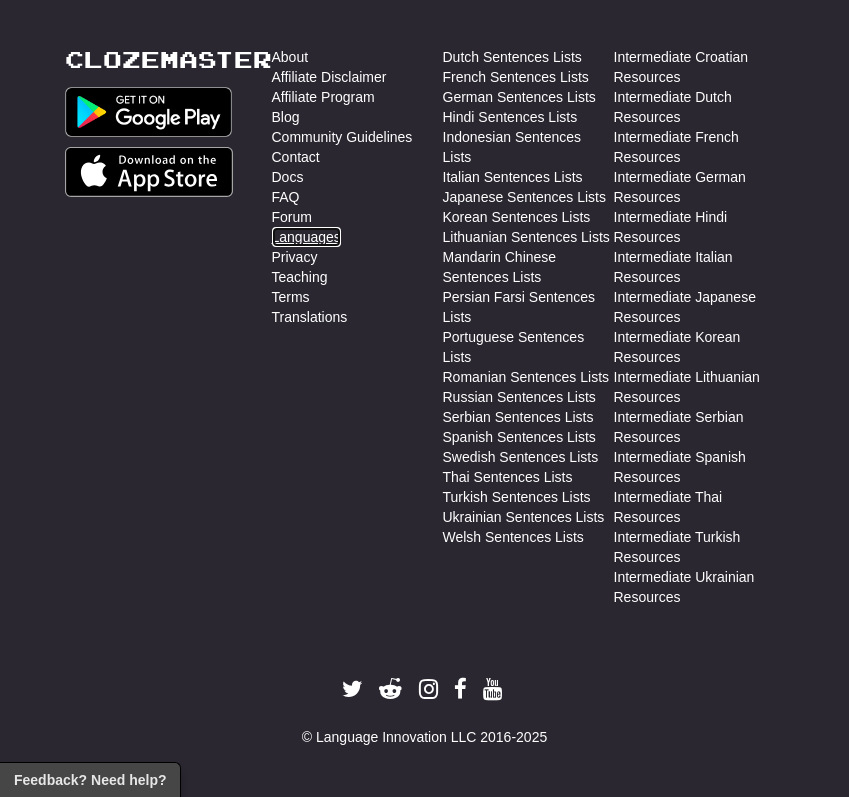 click on "Languages" at bounding box center (306, 237) 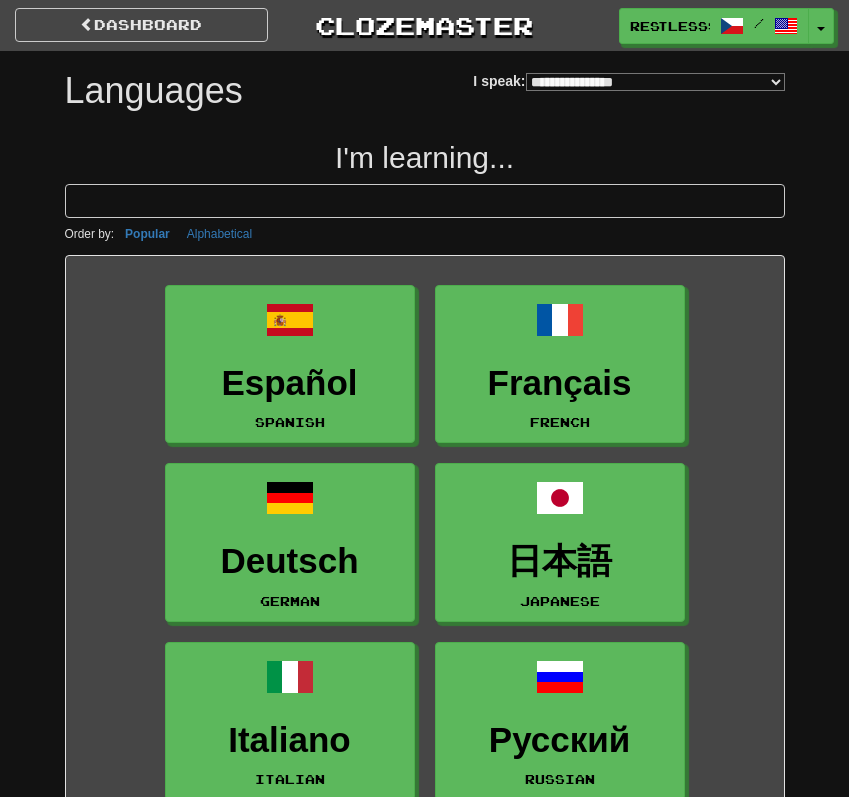 select on "*******" 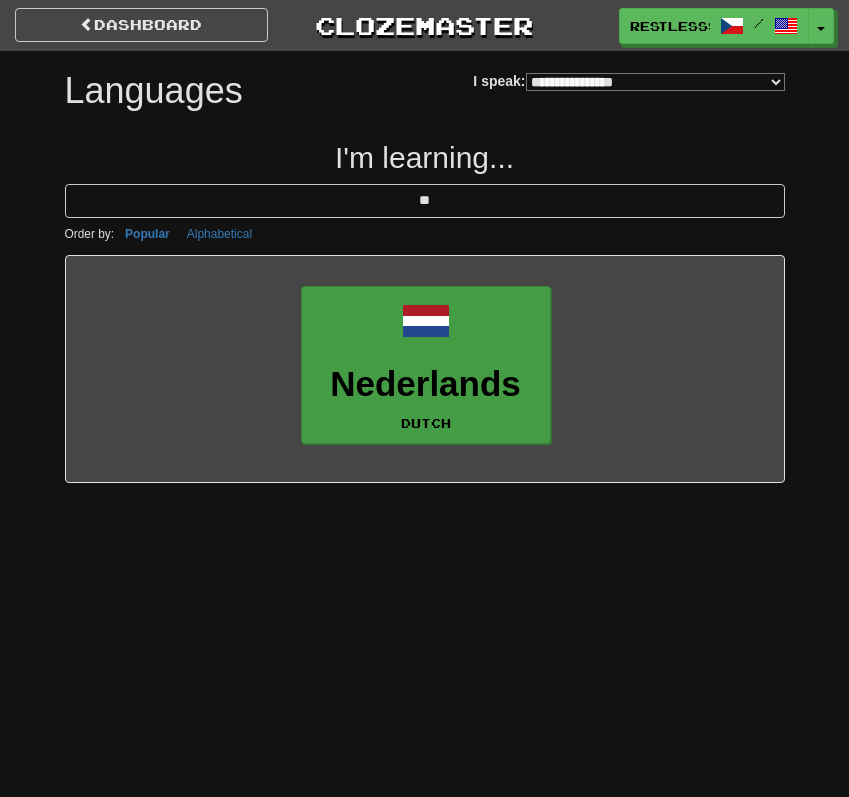 type on "**" 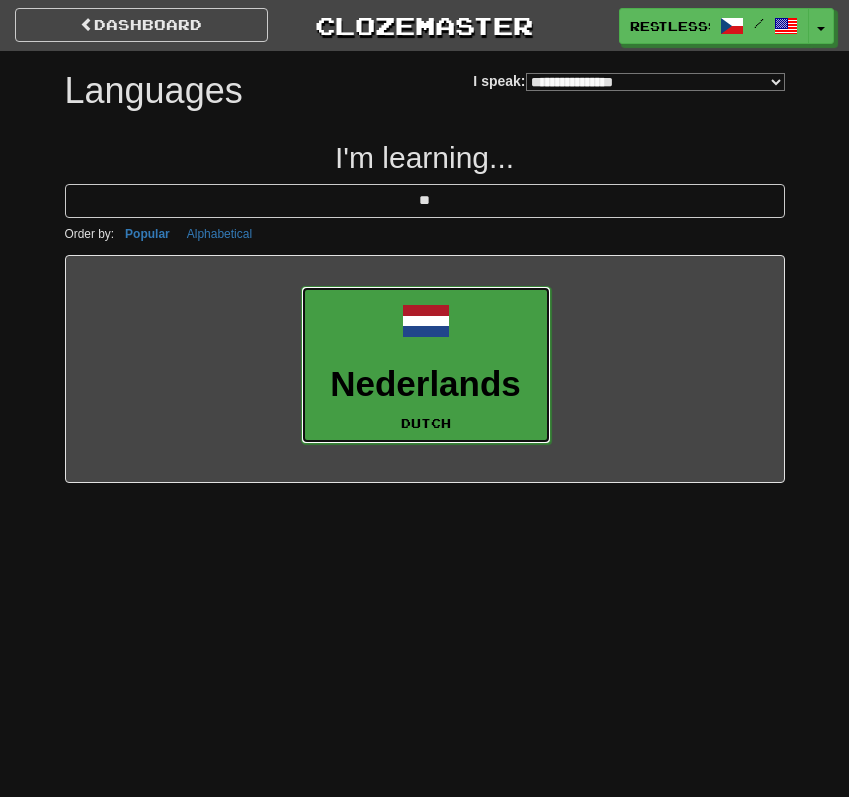 click on "Nederlands Dutch" at bounding box center (426, 365) 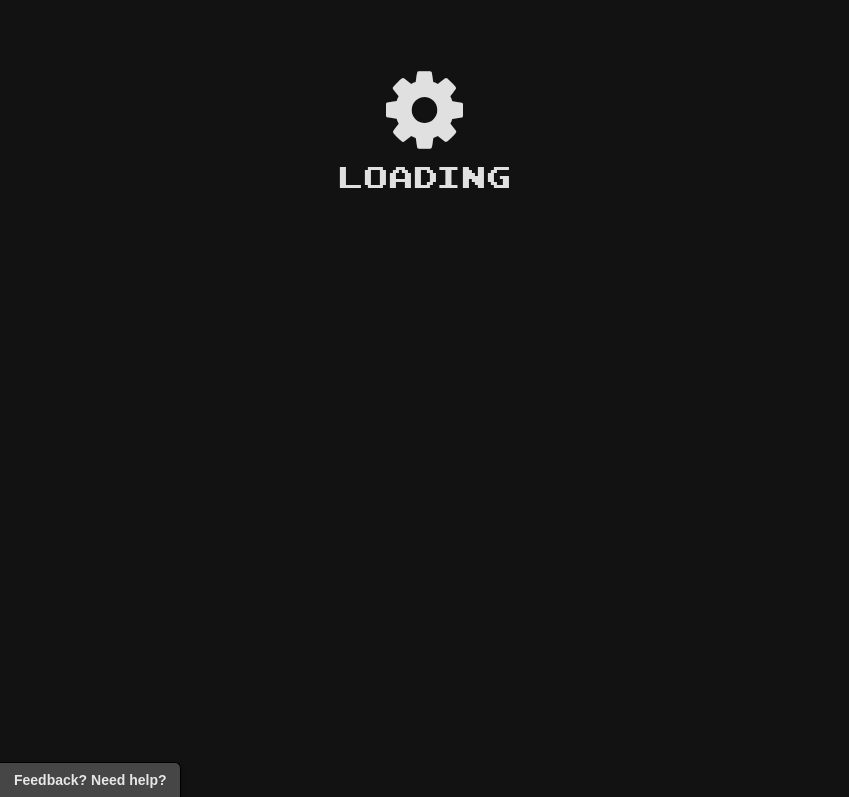 scroll, scrollTop: 0, scrollLeft: 0, axis: both 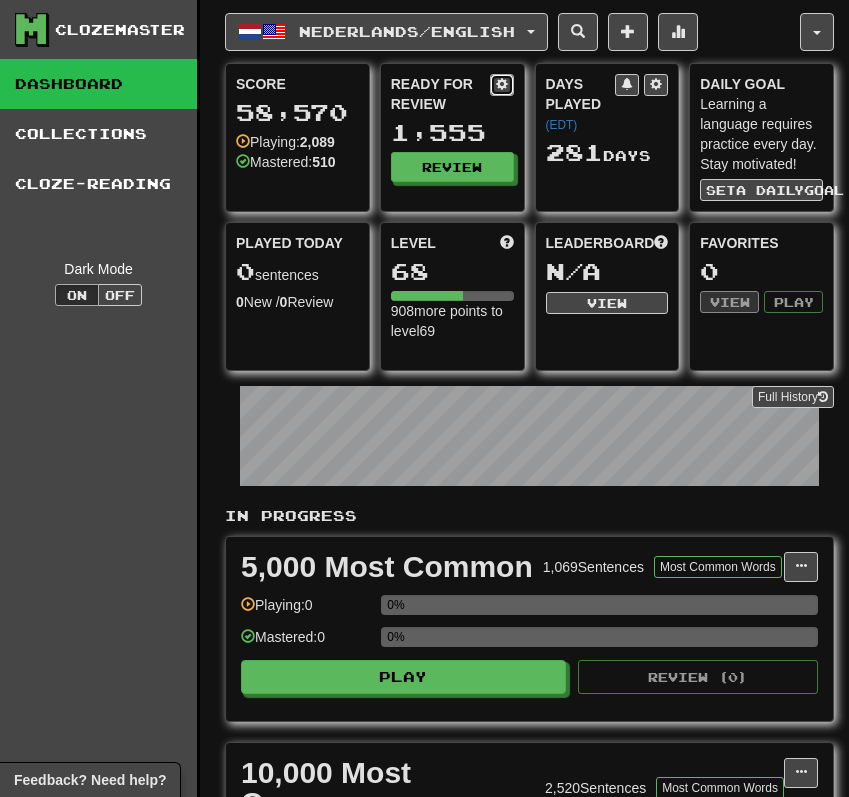 click at bounding box center (502, 85) 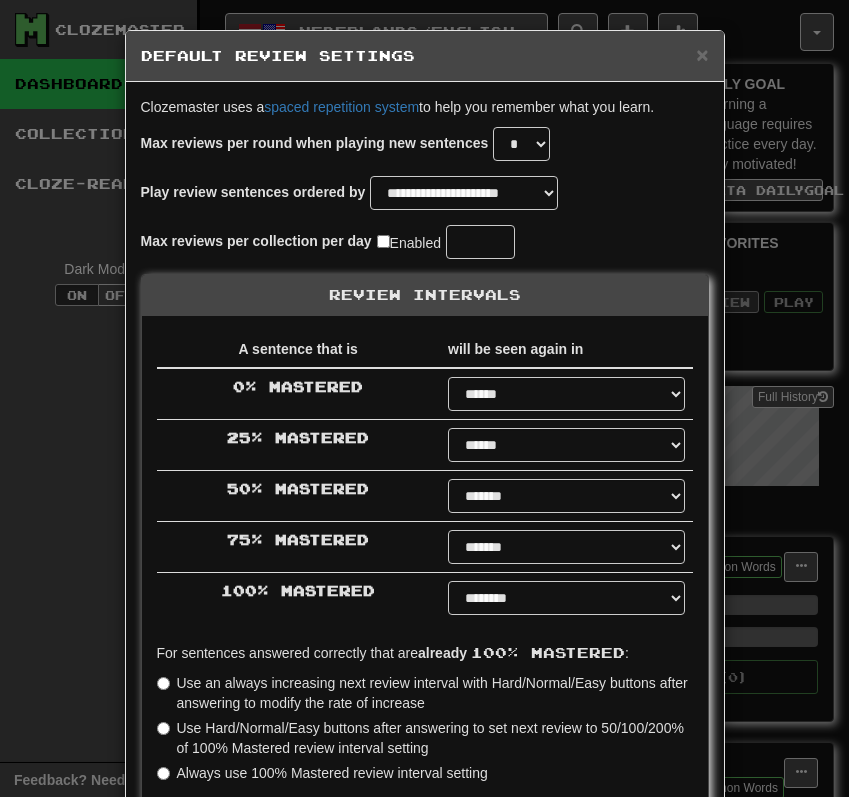select on "*" 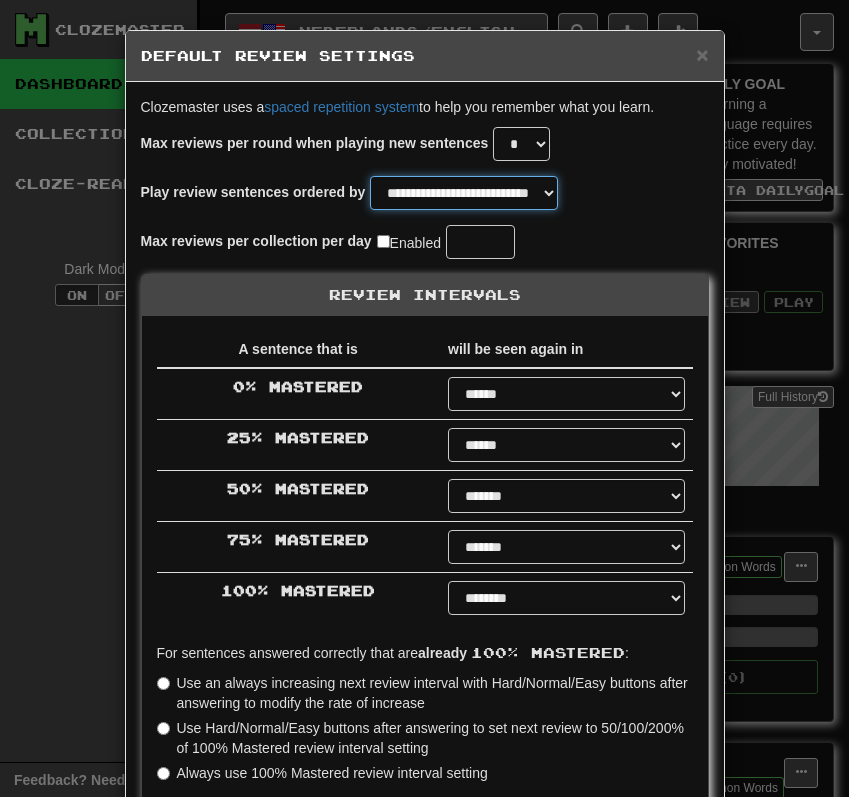 click on "**********" at bounding box center [464, 193] 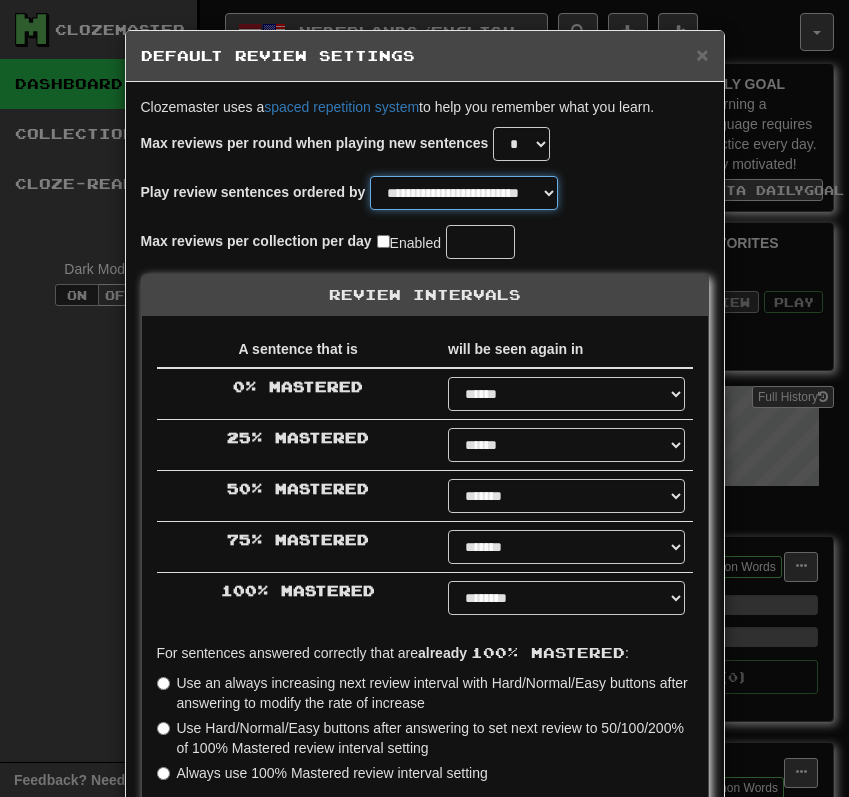 scroll, scrollTop: 308, scrollLeft: 0, axis: vertical 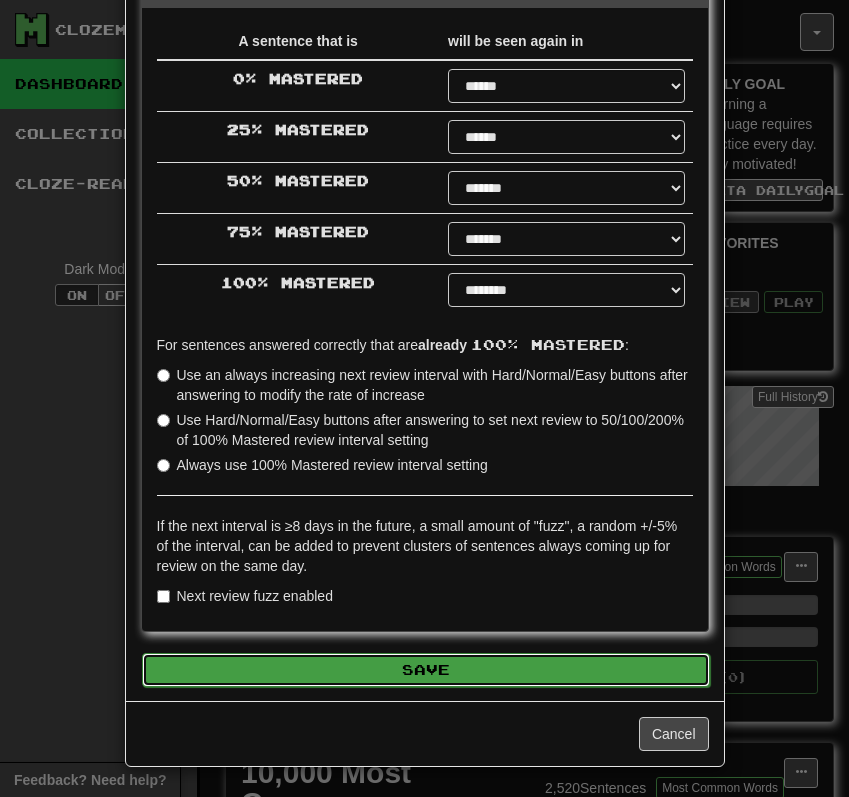 click on "Save" at bounding box center (426, 670) 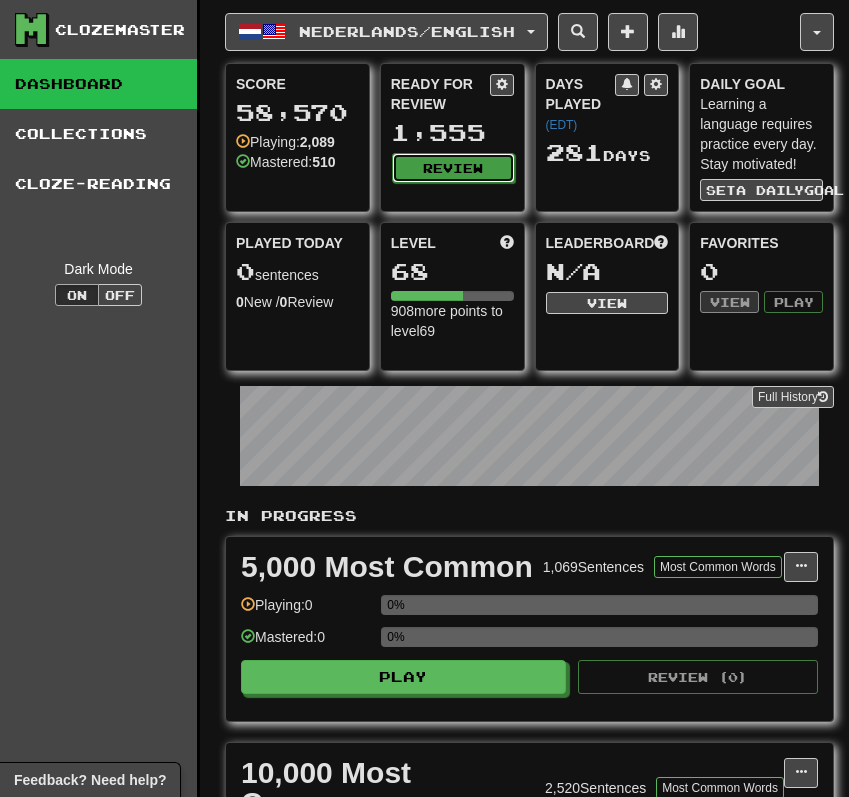click on "Review" at bounding box center (453, 168) 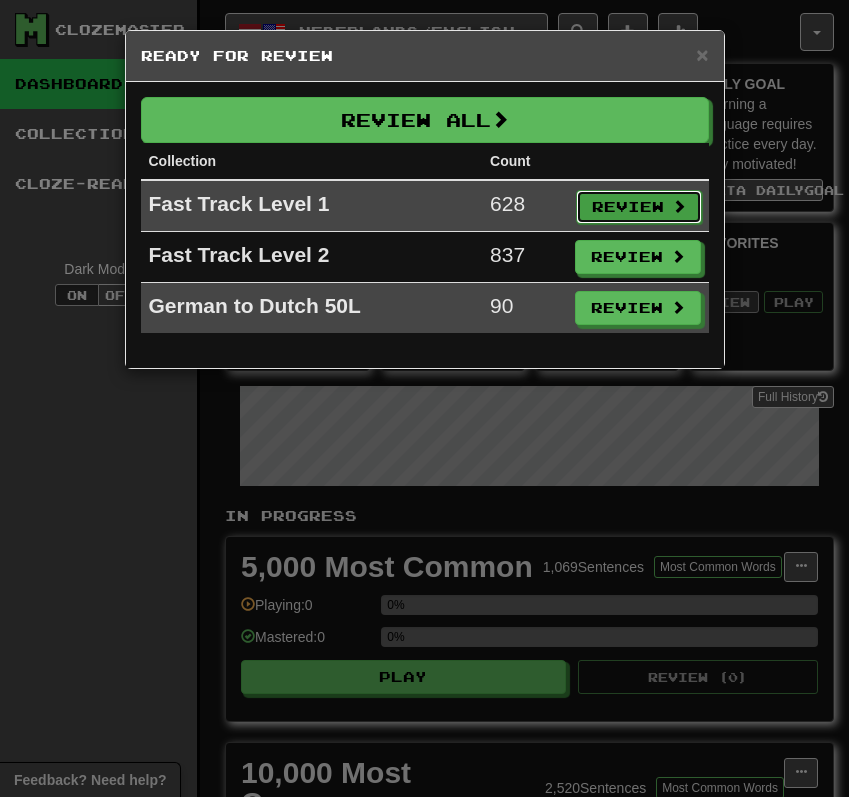 click on "Review" at bounding box center [639, 207] 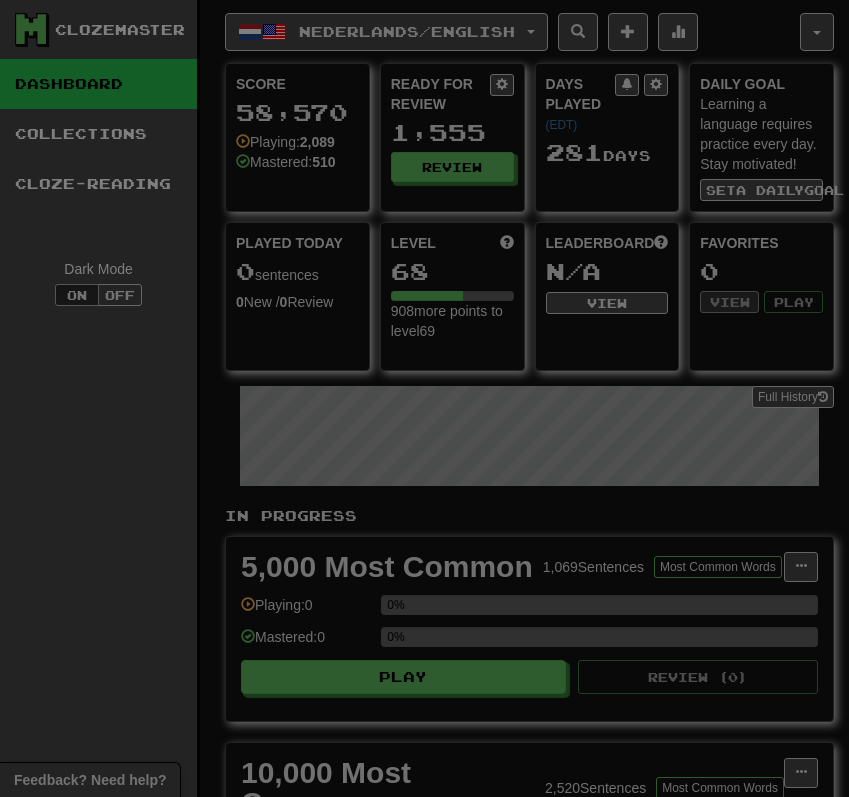select on "**" 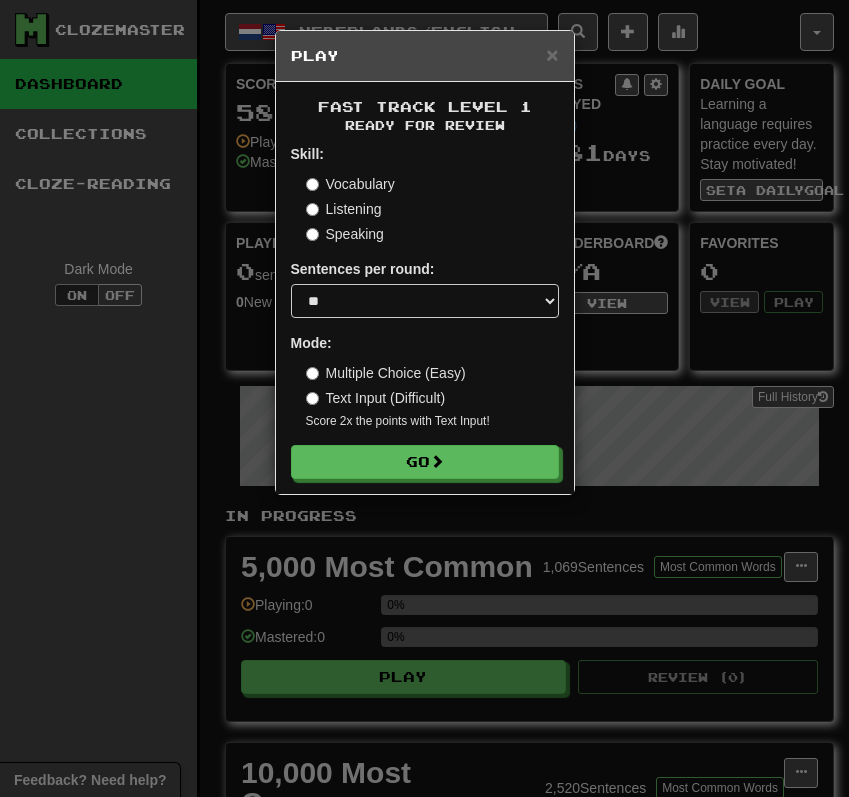 click on "Listening" at bounding box center [344, 209] 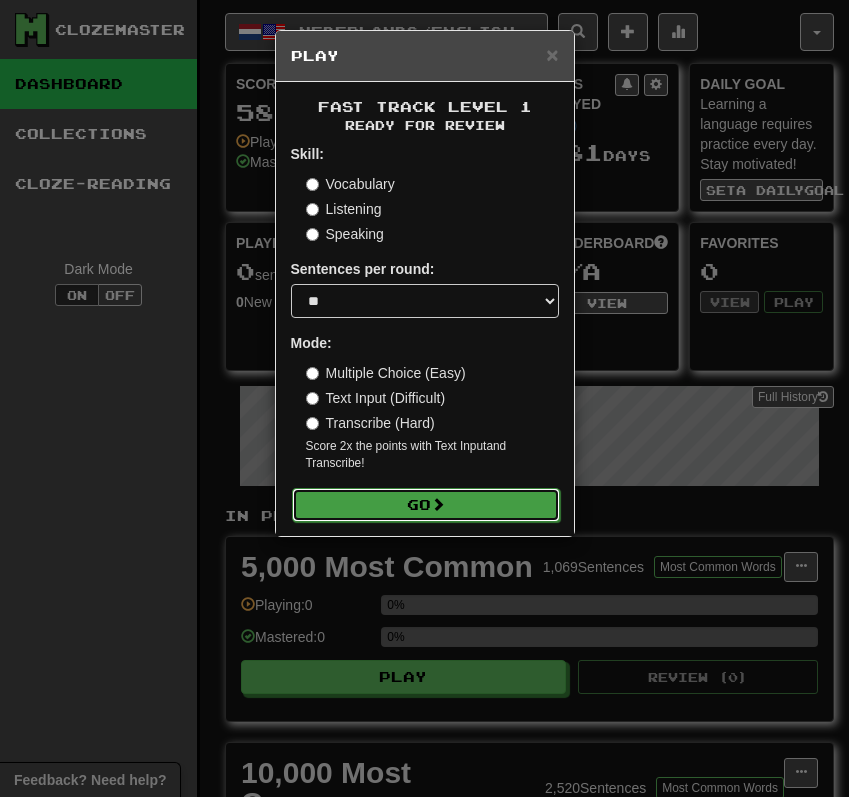 click on "Go" at bounding box center [426, 505] 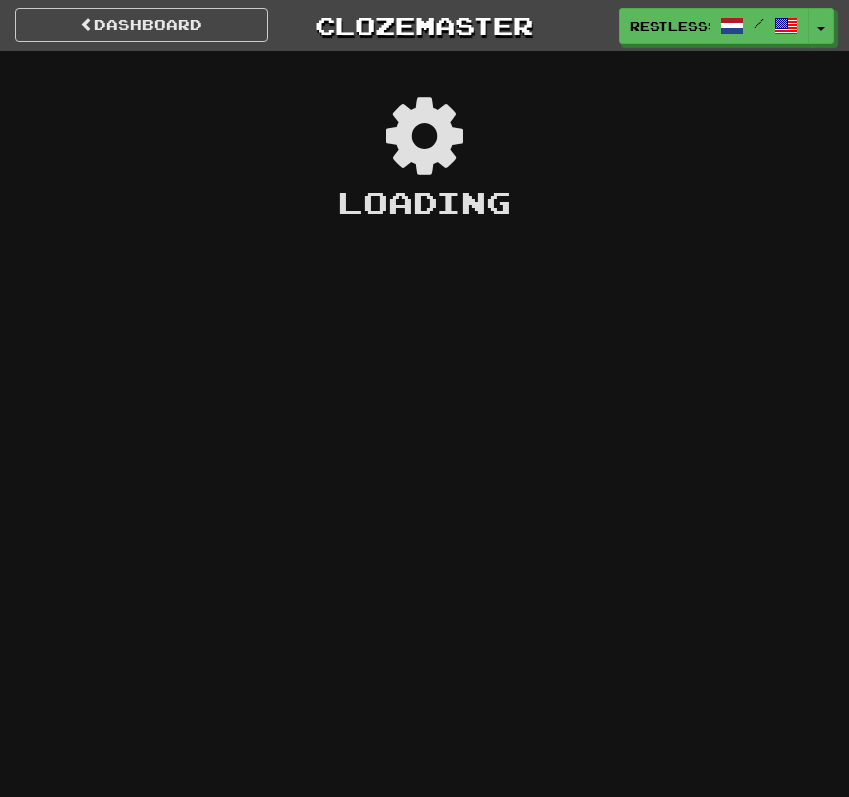 scroll, scrollTop: 0, scrollLeft: 0, axis: both 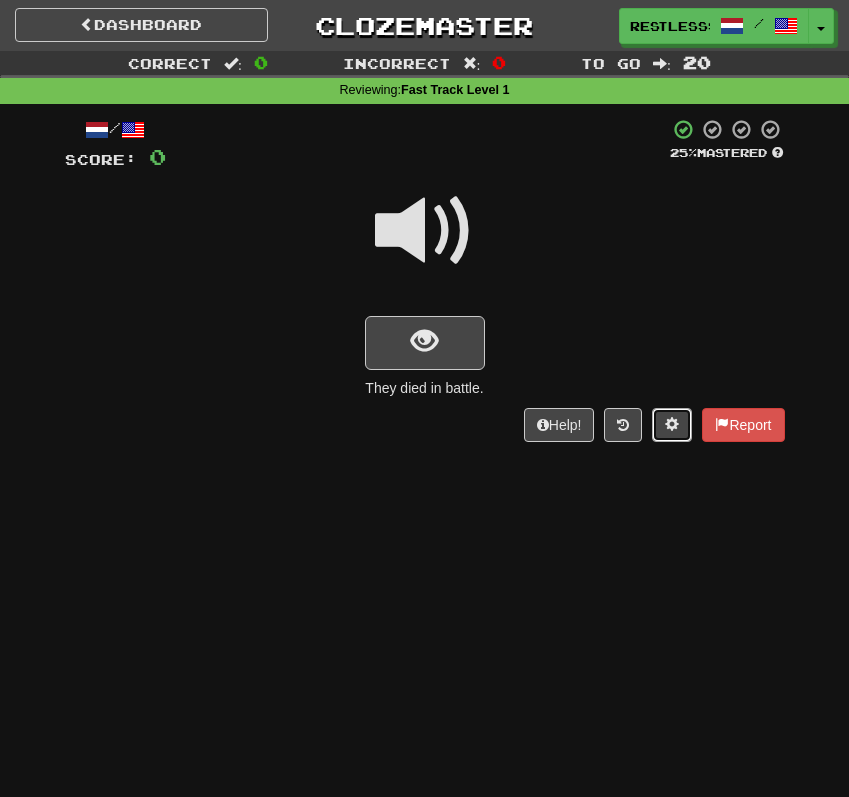 click at bounding box center (672, 425) 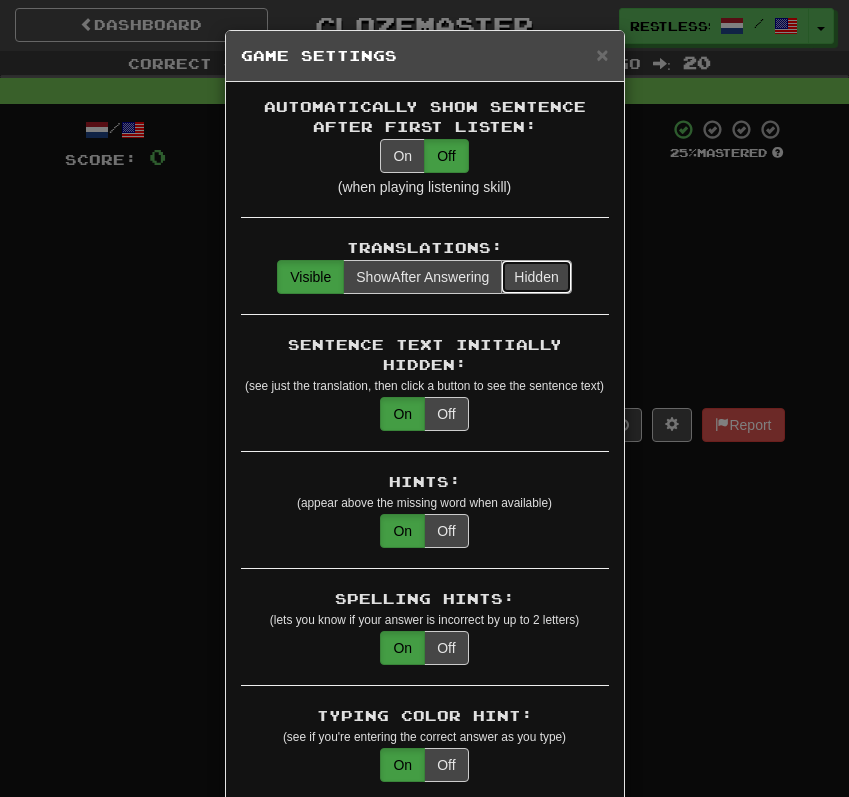 click on "Hidden" at bounding box center [536, 277] 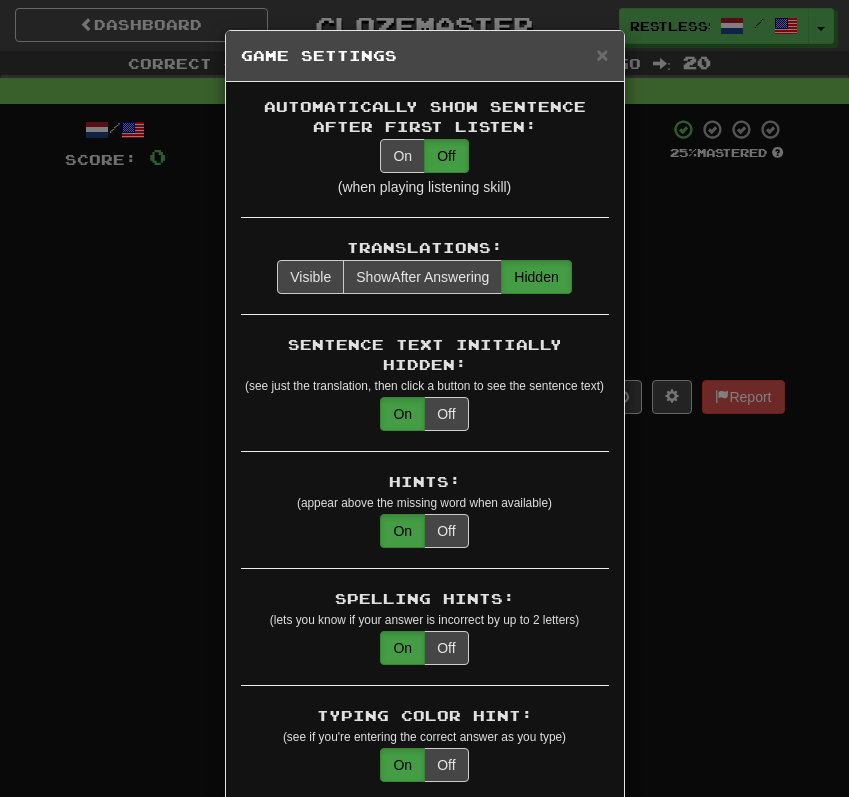 click on "Sentence Text Initially Hidden: (see just the translation, then click a button to see the sentence text) On Off" at bounding box center [425, 393] 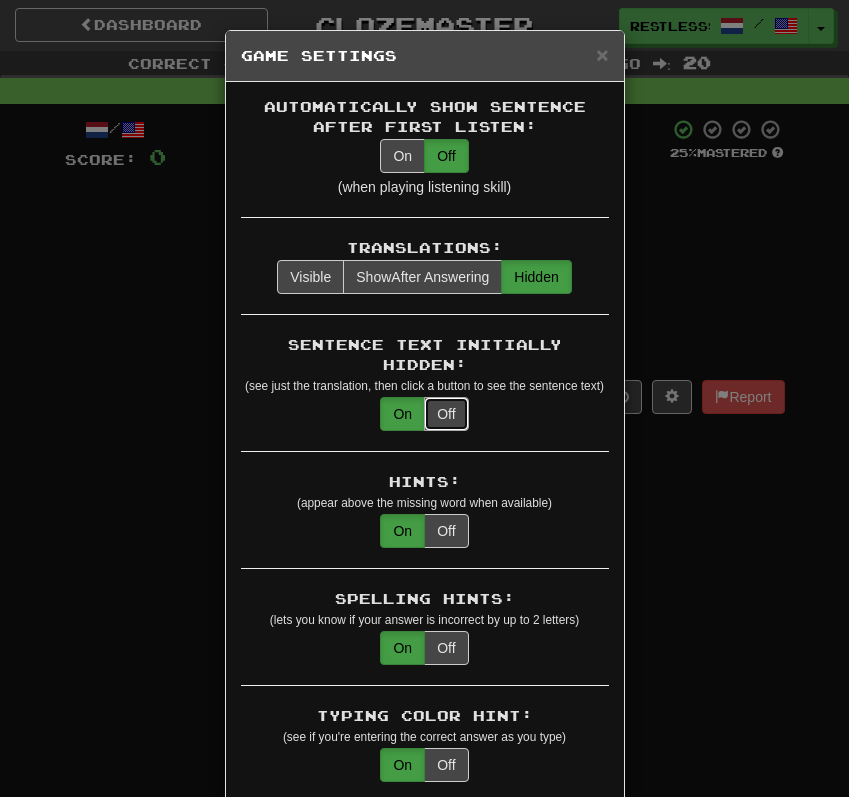 click on "Off" at bounding box center [446, 414] 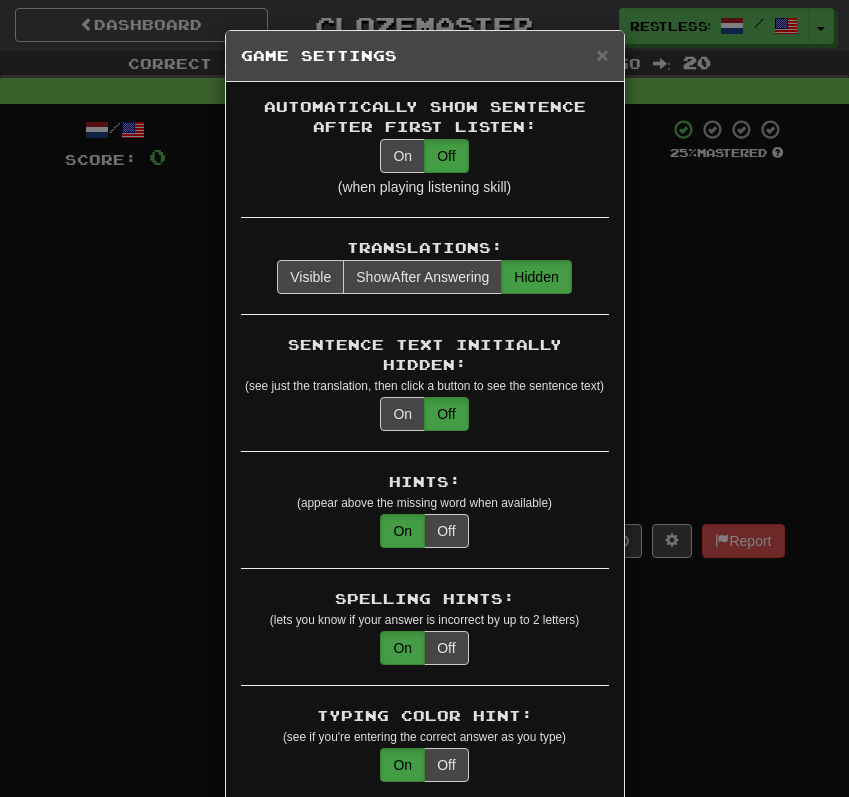 click on "× Game Settings Automatically Show Sentence After First Listen: On Off (when playing listening skill) Translations: Visible Show  After Answering Hidden Sentence Text Initially Hidden: (see just the translation, then click a button to see the sentence text) On Off Hints: (appear above the missing word when available) On Off Spelling Hints: (lets you know if your answer is incorrect by up to 2 letters) On Off Typing Color Hint: (see if you're entering the correct answer as you type) On Off Text Box Size: (text box size can change to match the missing word) Changes Always the Same Enter Submits Empty: (pressing Enter when the input is empty will submit a blank answer) On Off Clear After Answering: (keypress clears the text input after answering so you can practice re-typing the answer) On Off Image Toggle: (toggle button, if sentence image available) After Answering Before and After Off Image Background: (use sentence image as background, if available) On Off Pronunciation: On Off Sound Effects: On Off On Off" at bounding box center [424, 398] 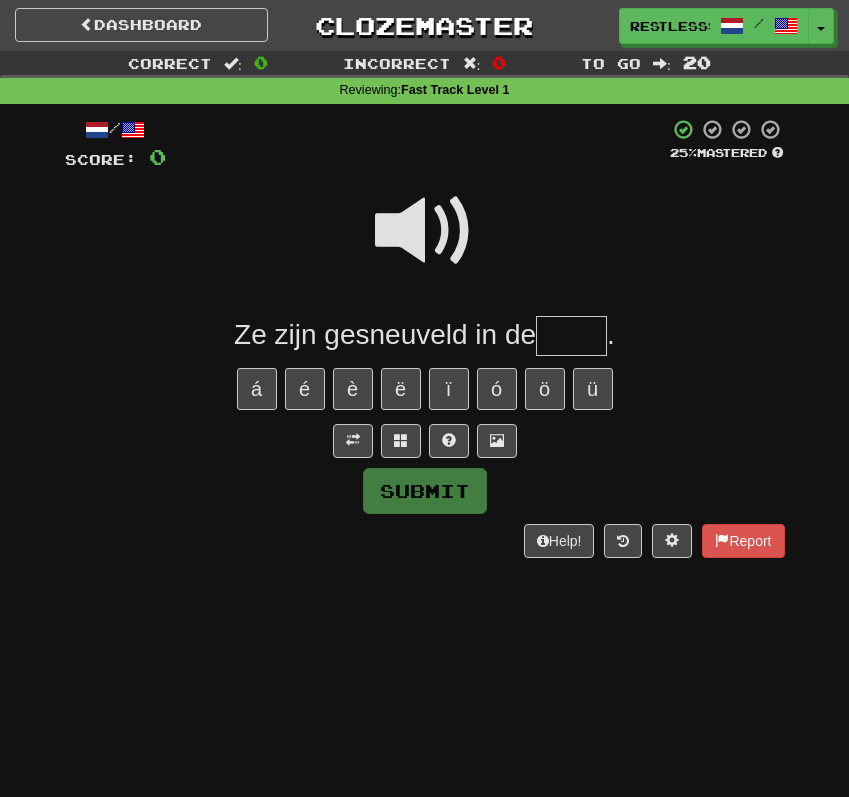 click at bounding box center [425, 231] 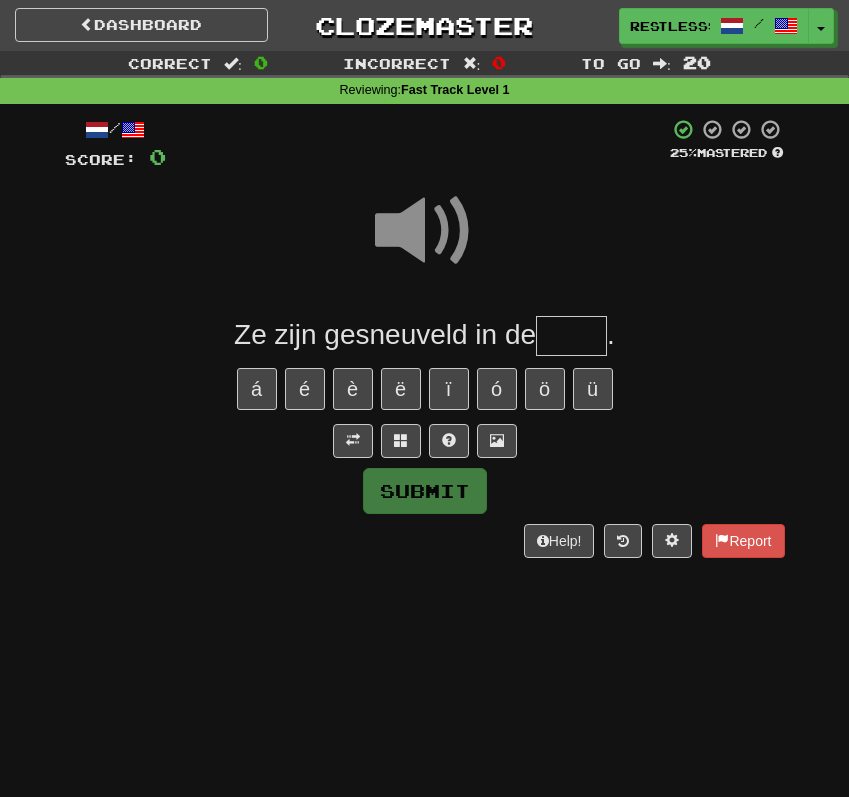 click at bounding box center [571, 336] 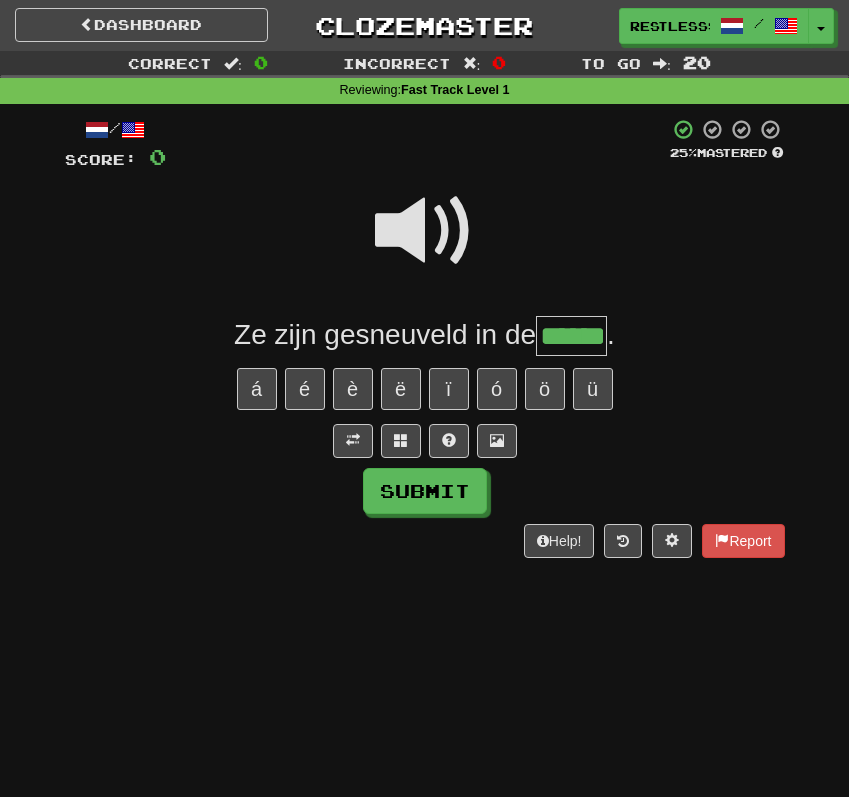 type on "******" 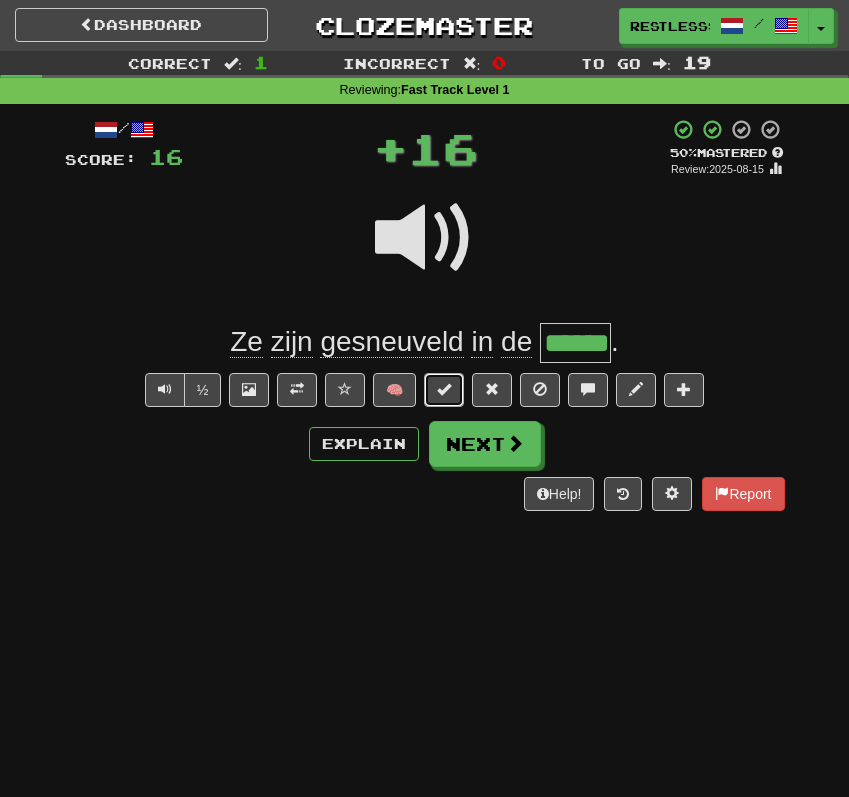 click at bounding box center (444, 390) 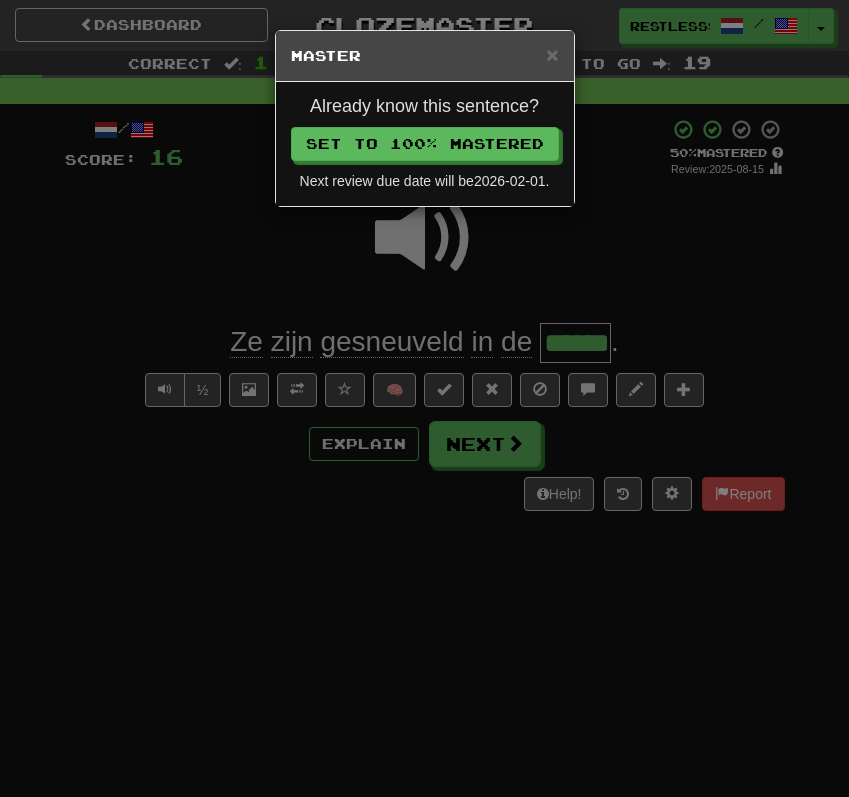 click on "× Master Already know this sentence? Set to 100% Mastered Next review due date will be  2026-02-01 ." at bounding box center (424, 398) 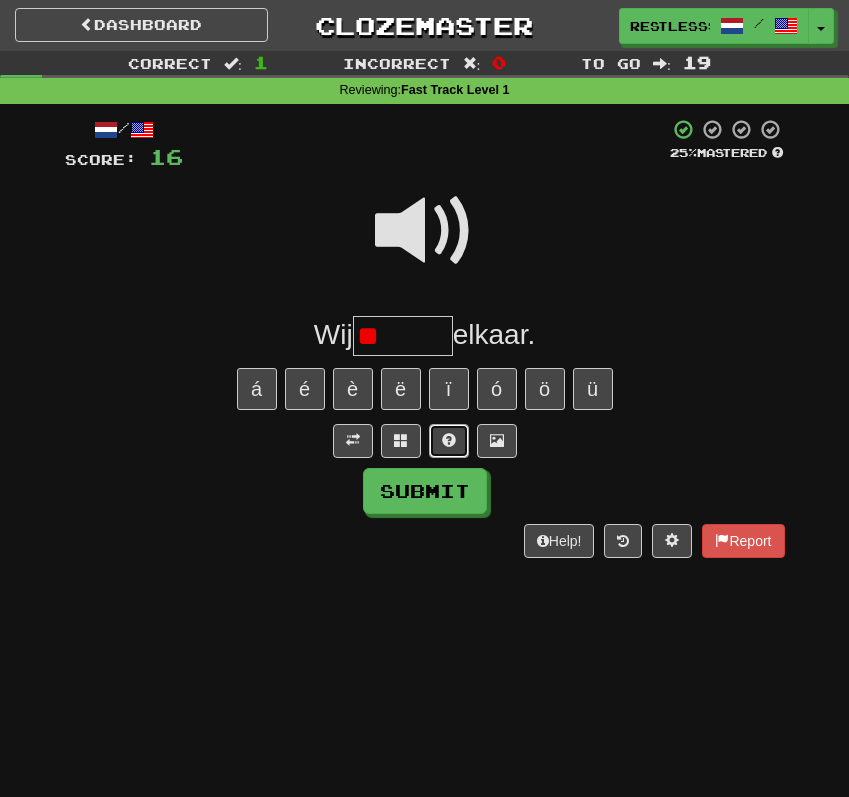 click at bounding box center [449, 440] 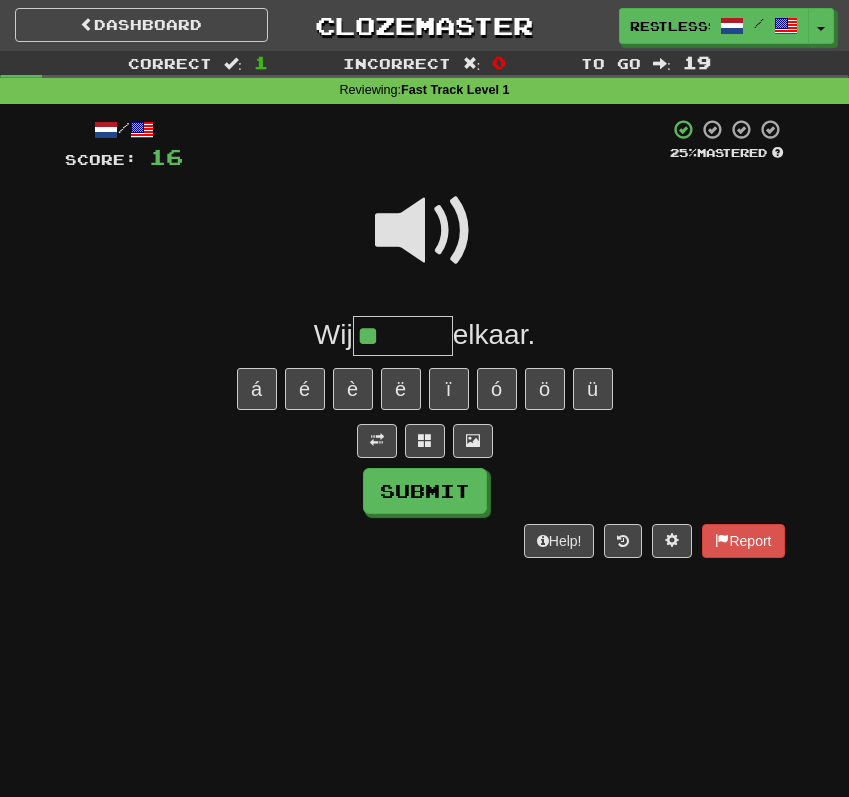 click at bounding box center (425, 231) 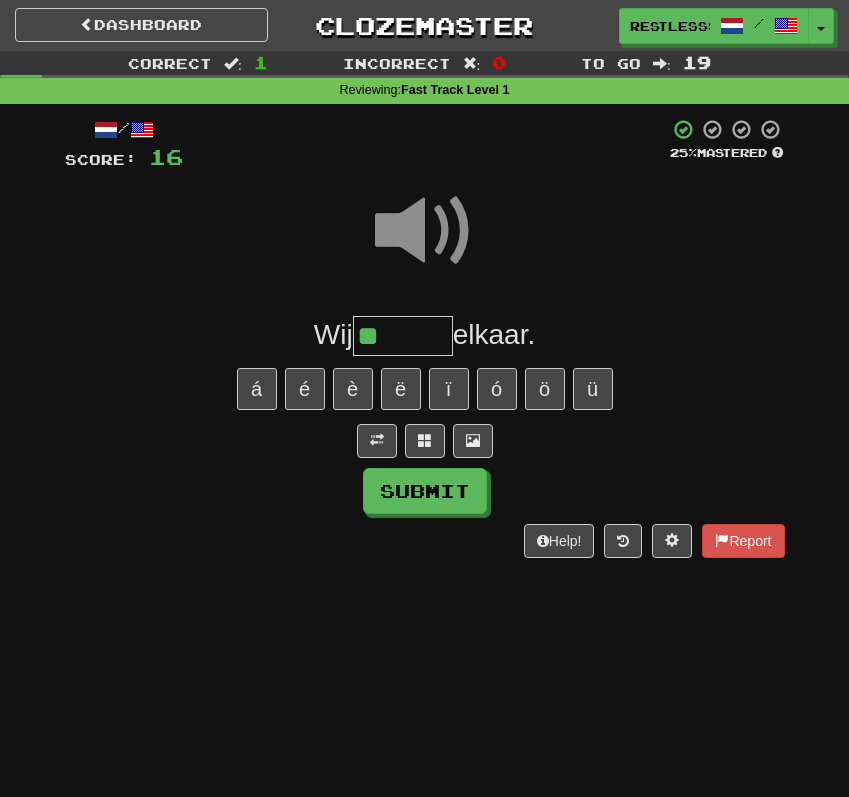 click on "**" at bounding box center (403, 336) 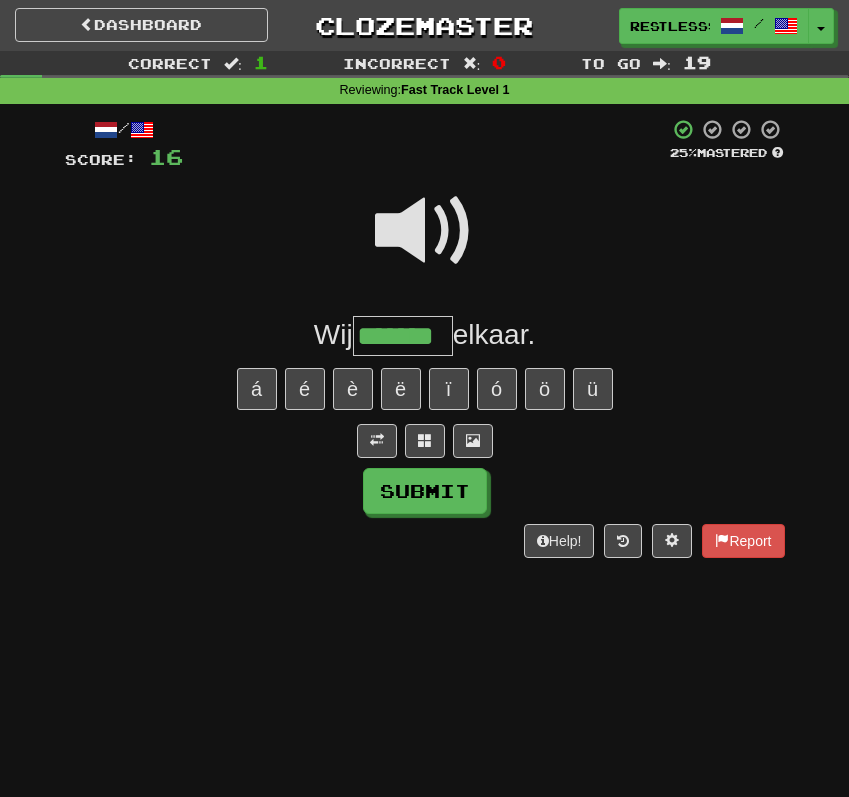 type on "*******" 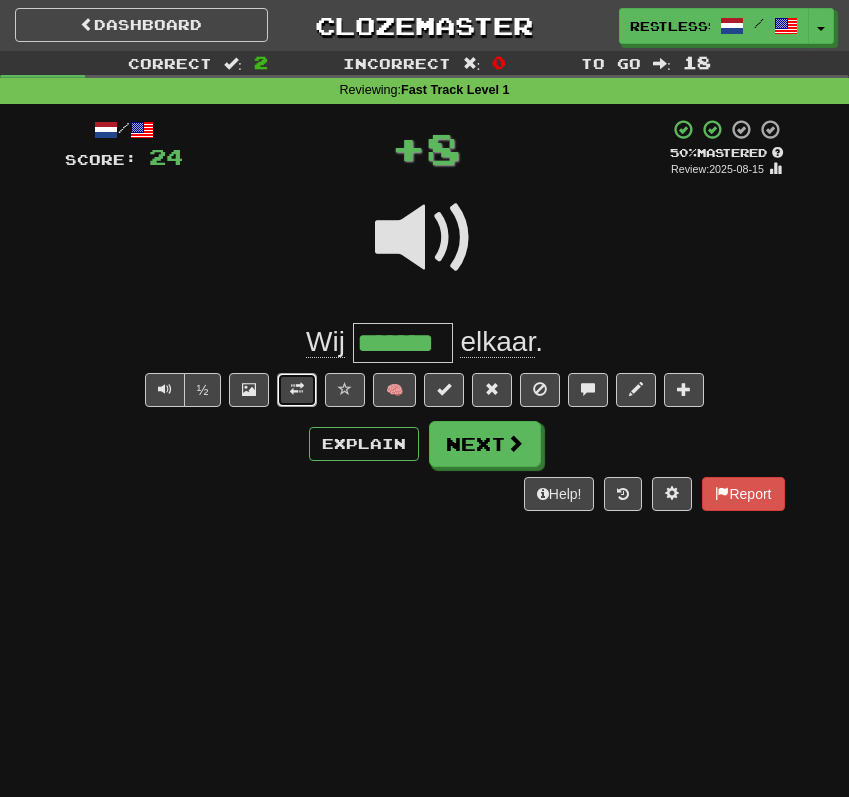 click at bounding box center (297, 390) 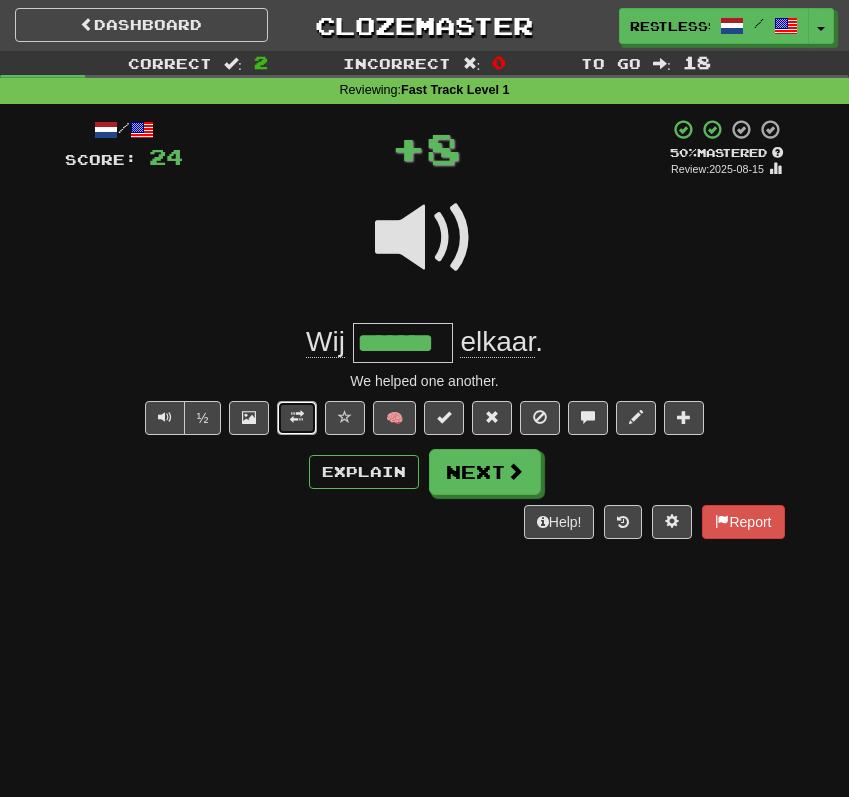 click at bounding box center (297, 418) 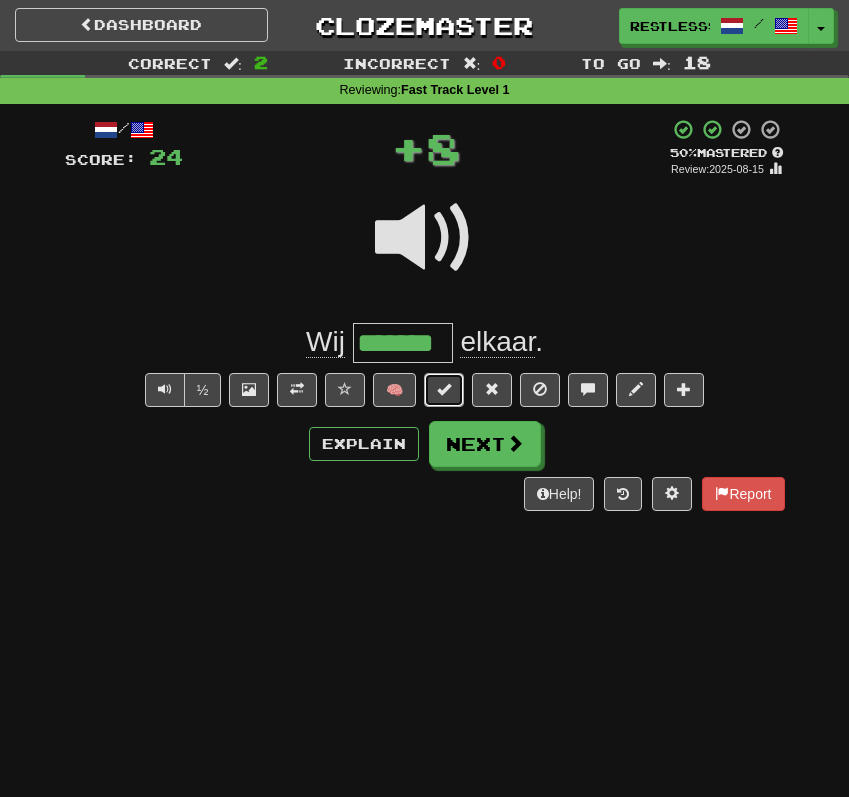 click at bounding box center [444, 390] 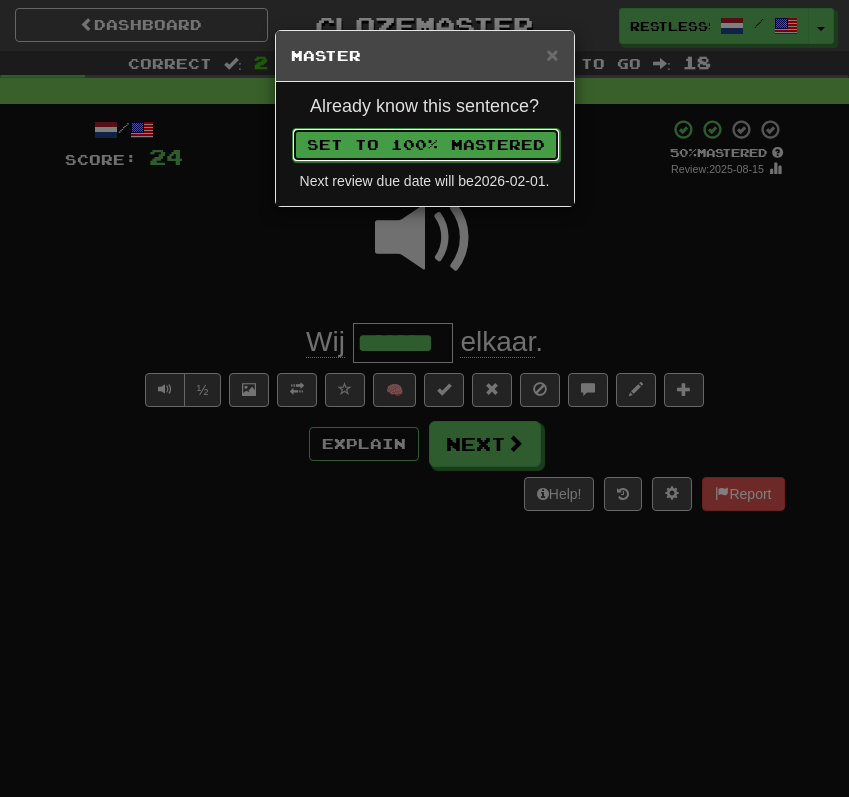 click on "Set to 100% Mastered" at bounding box center (426, 145) 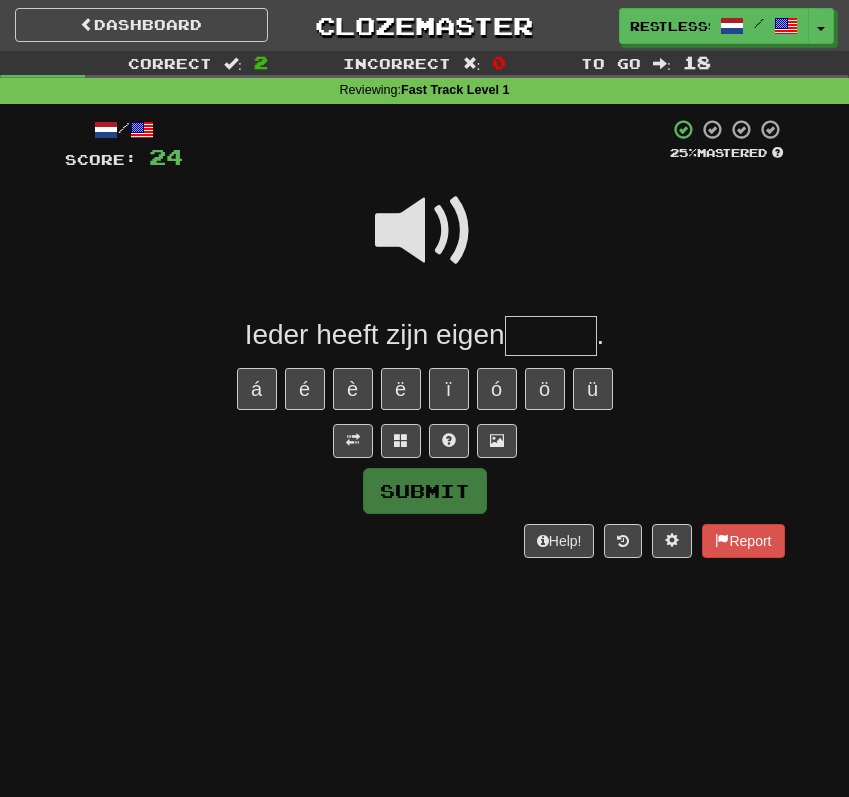 click at bounding box center (425, 231) 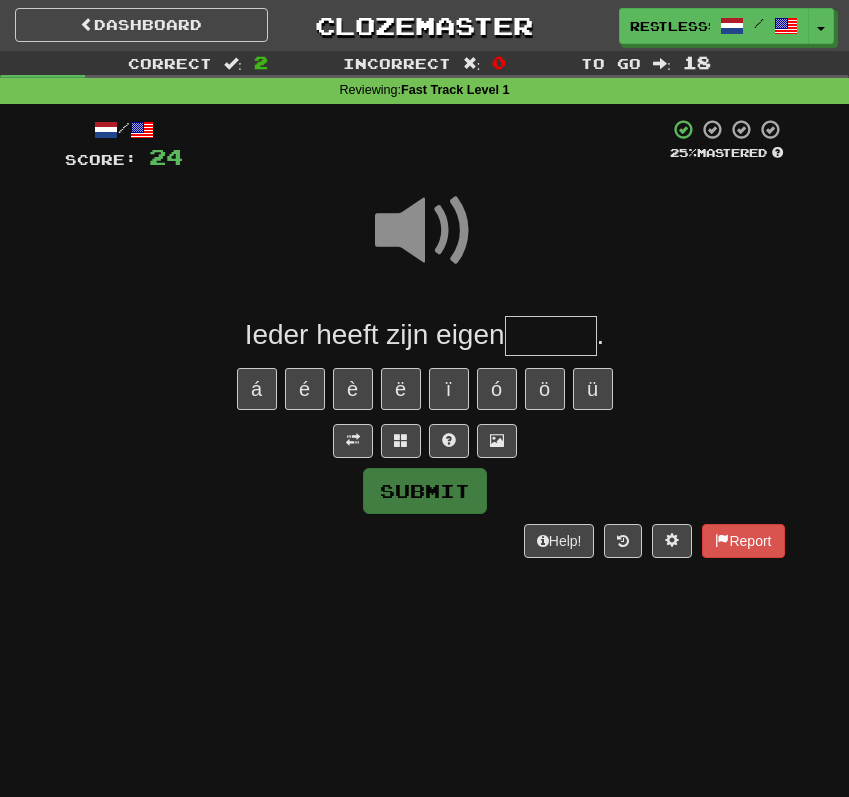 click at bounding box center (551, 336) 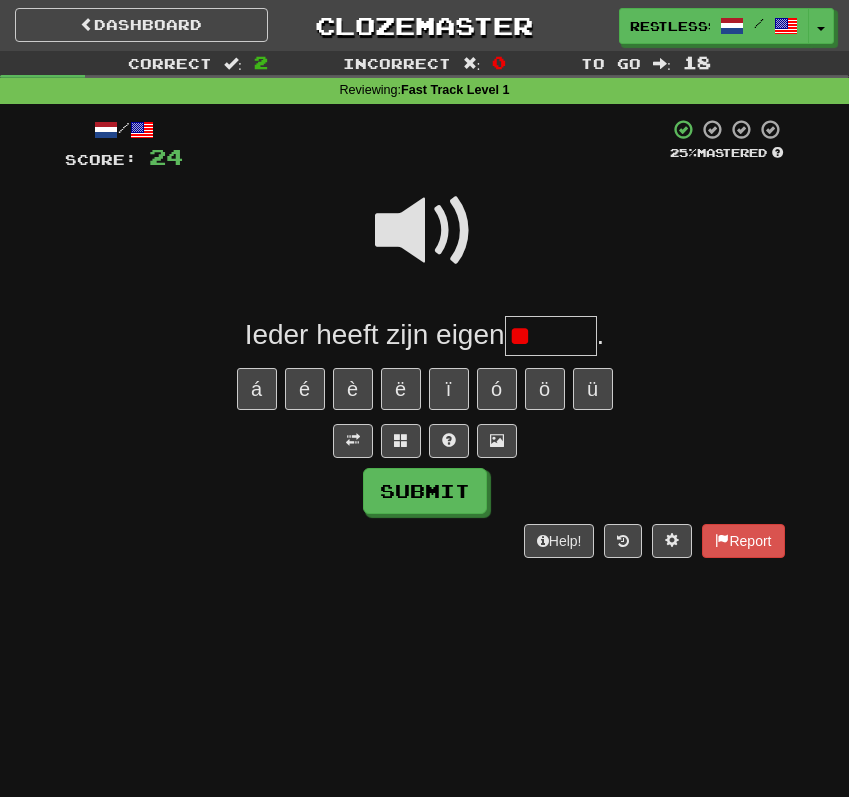 type on "*" 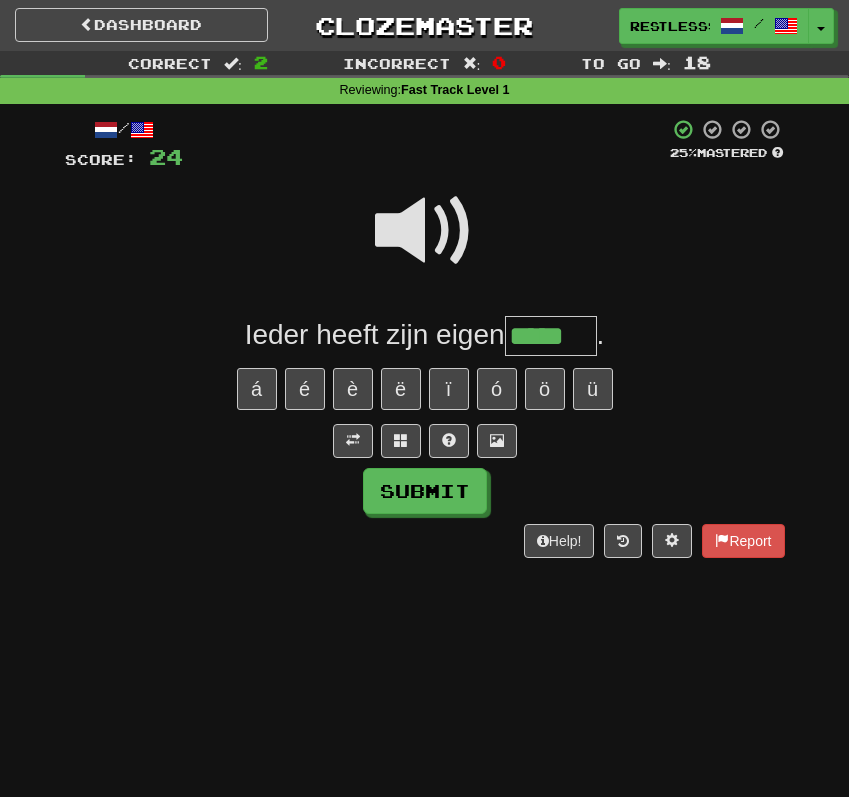 type on "*****" 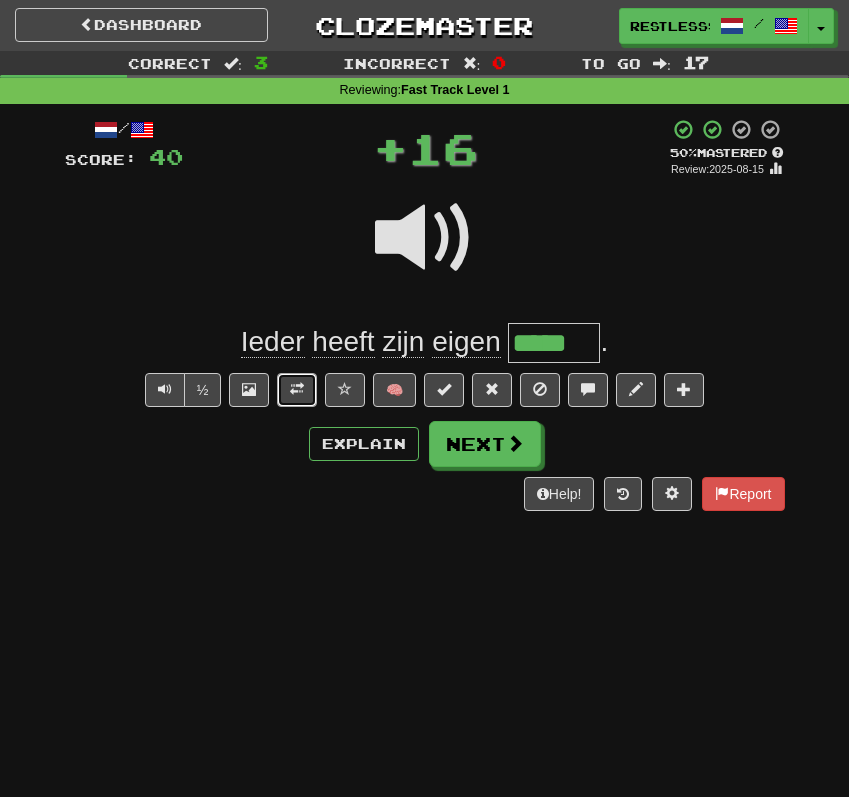 click at bounding box center (297, 390) 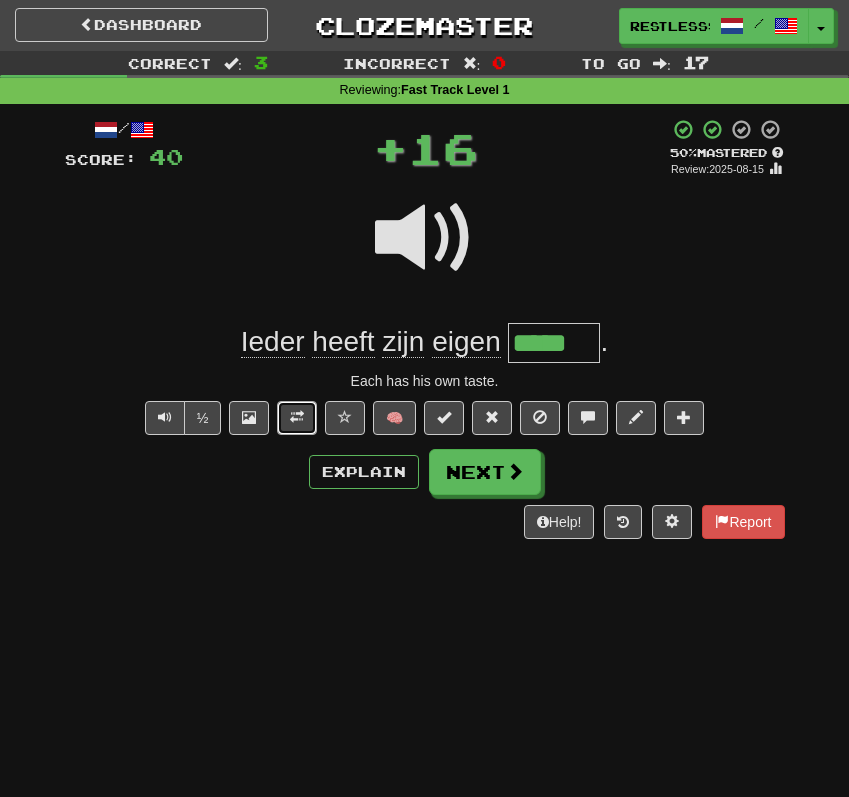 click at bounding box center (297, 417) 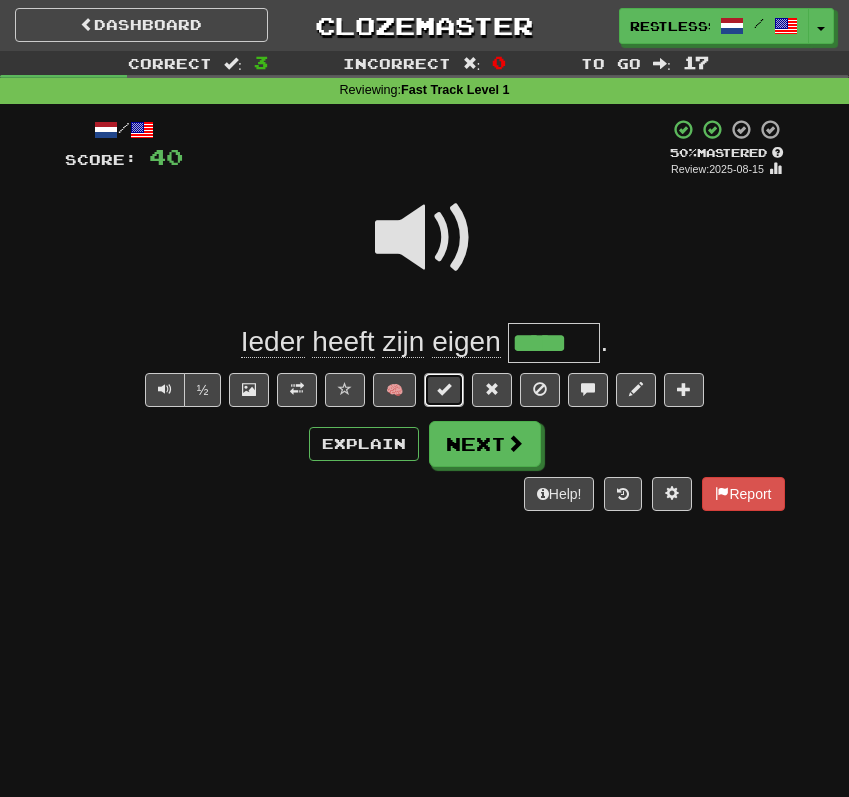 click at bounding box center [444, 389] 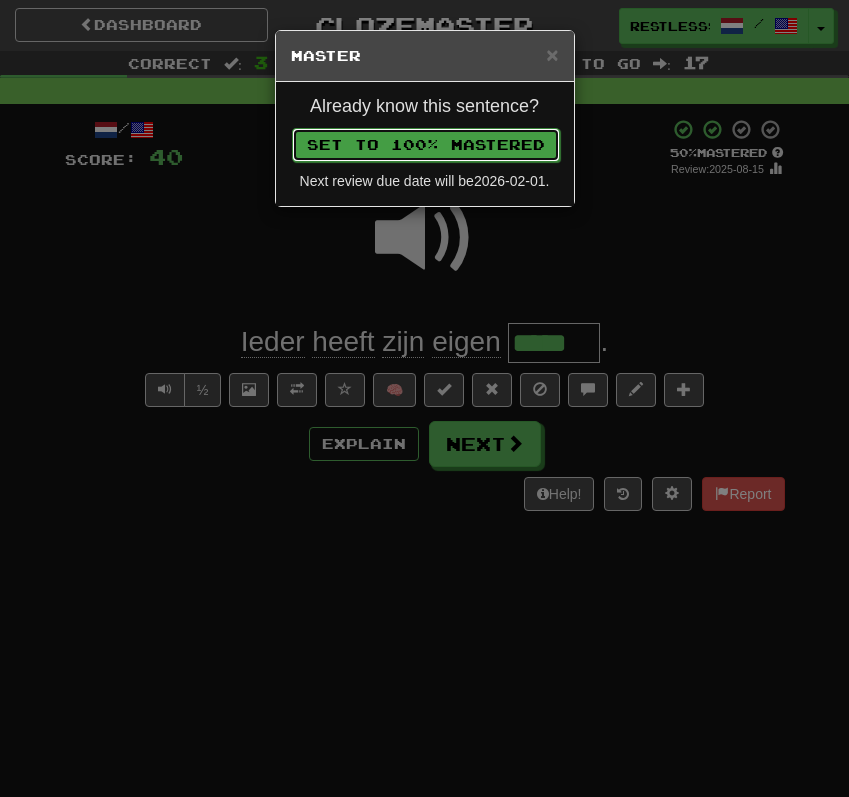click on "Set to 100% Mastered" at bounding box center (426, 145) 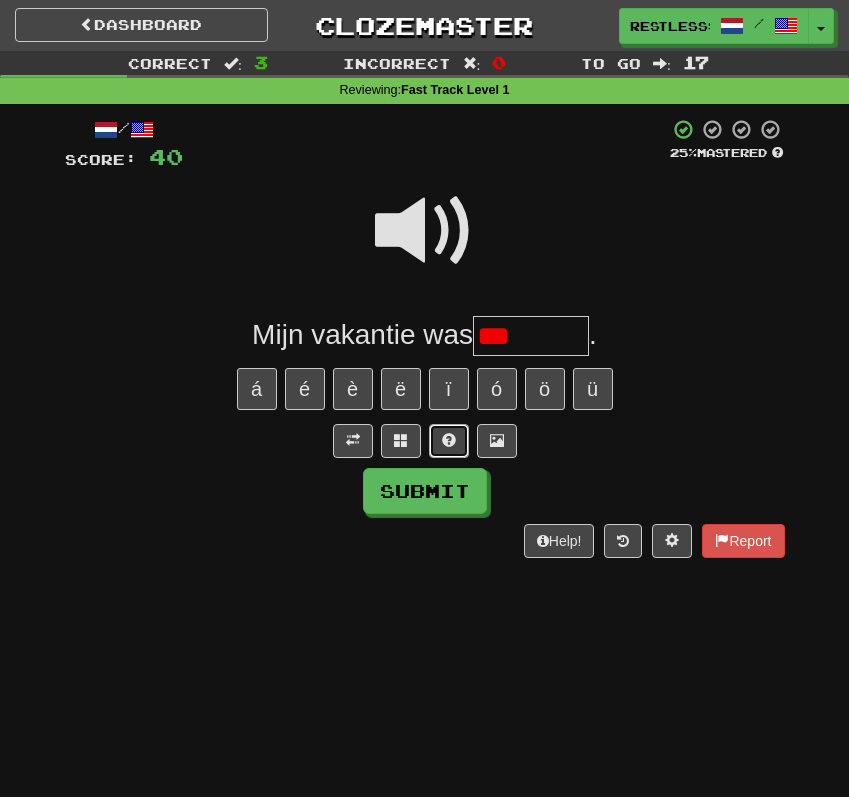 click at bounding box center (449, 441) 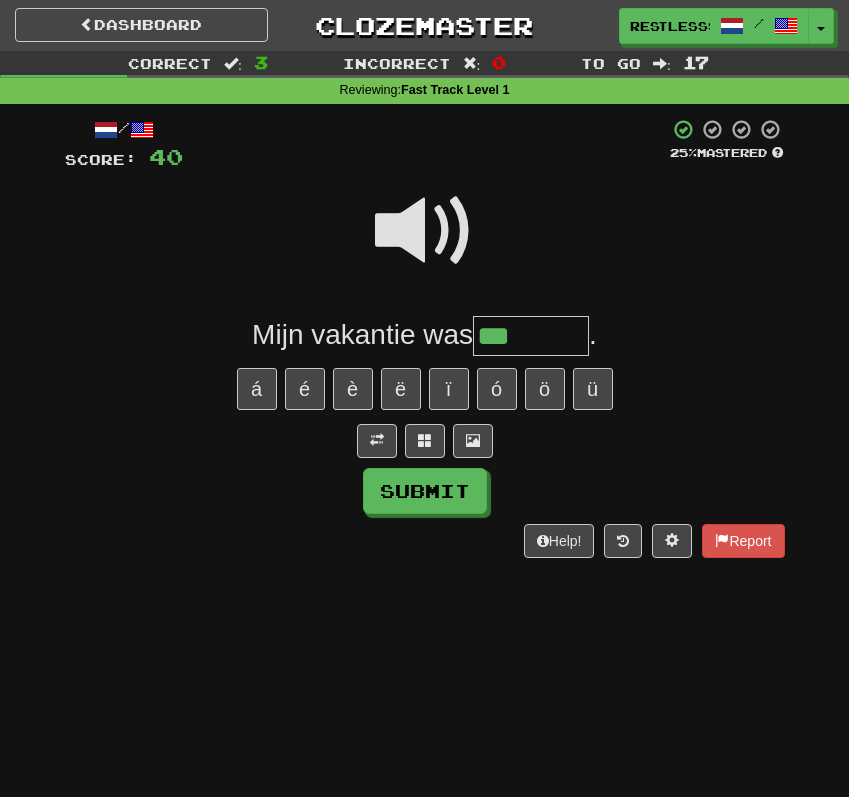 click at bounding box center [425, 231] 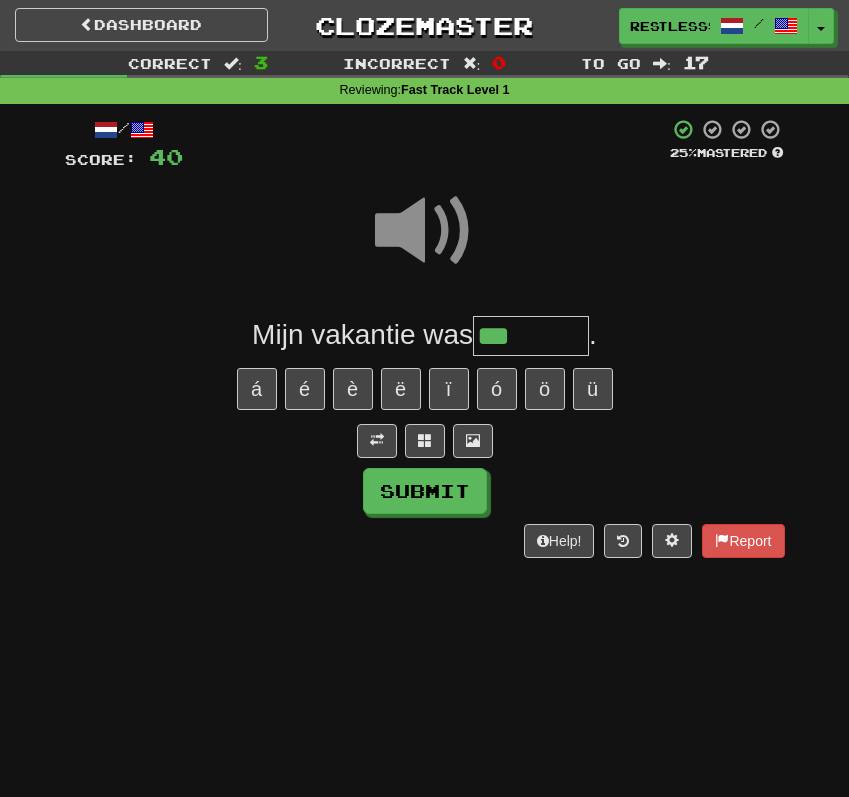 click on "***" at bounding box center (531, 336) 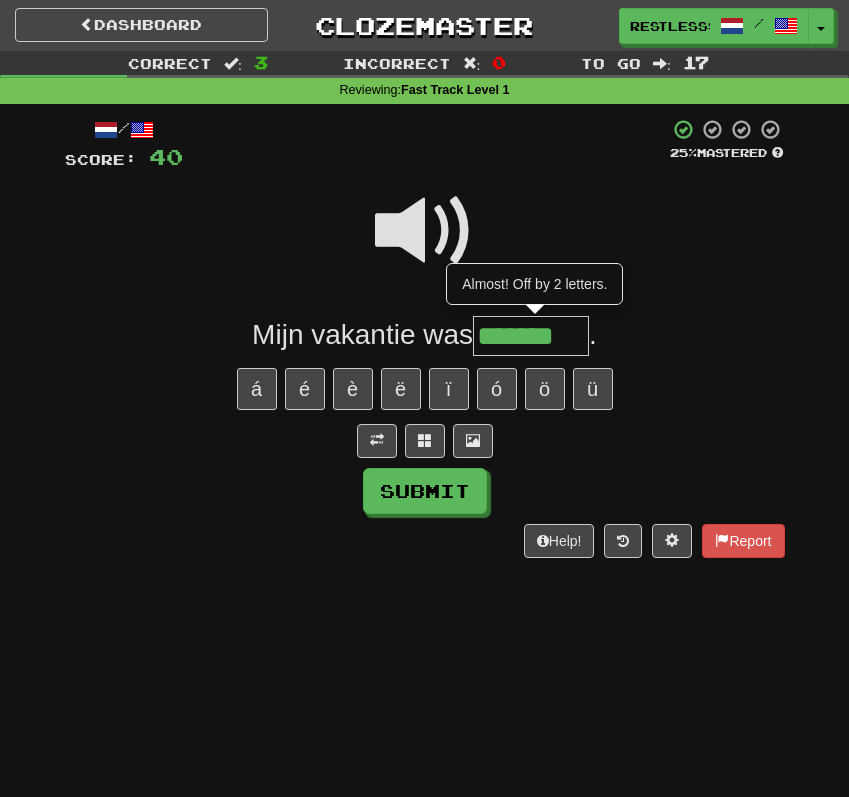 type on "*******" 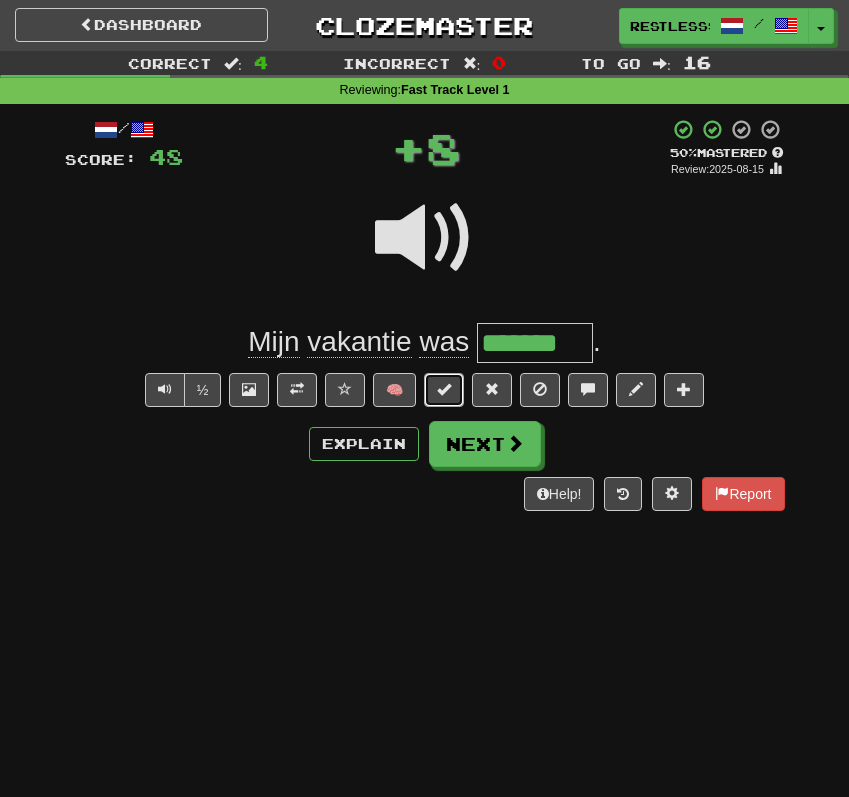 click at bounding box center (444, 389) 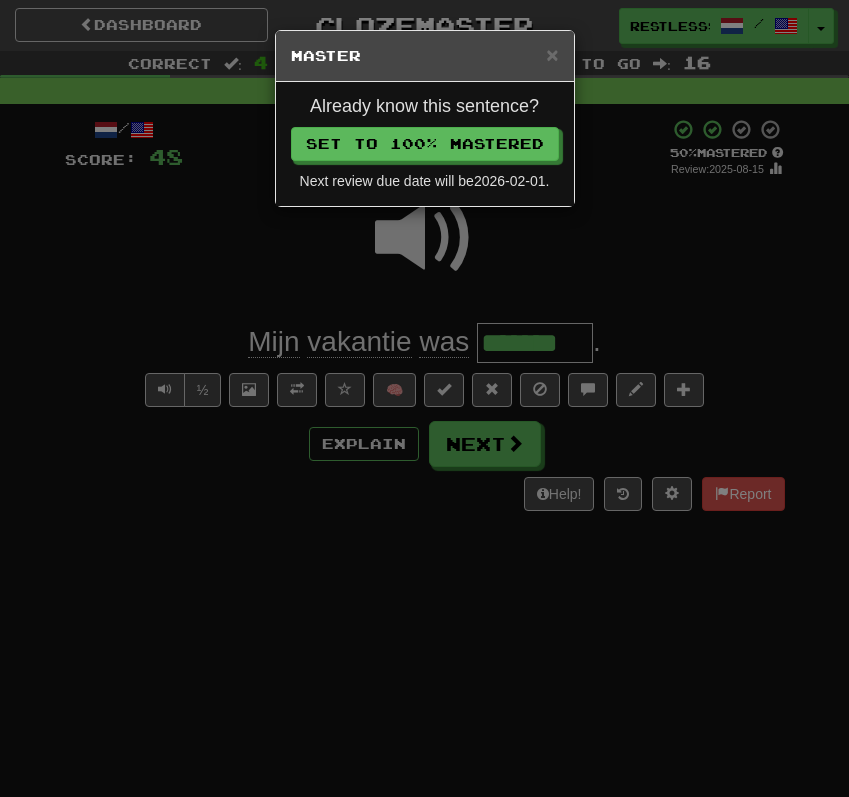 click on "× Master Already know this sentence? Set to 100% Mastered Next review due date will be  2026-02-01 ." at bounding box center (424, 398) 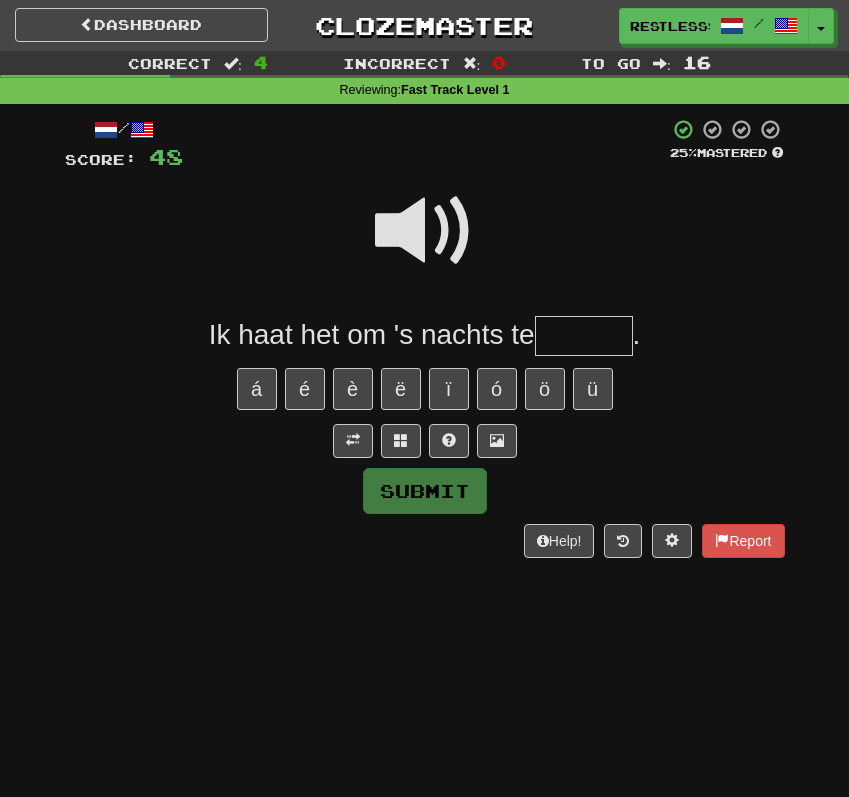 click at bounding box center (425, 231) 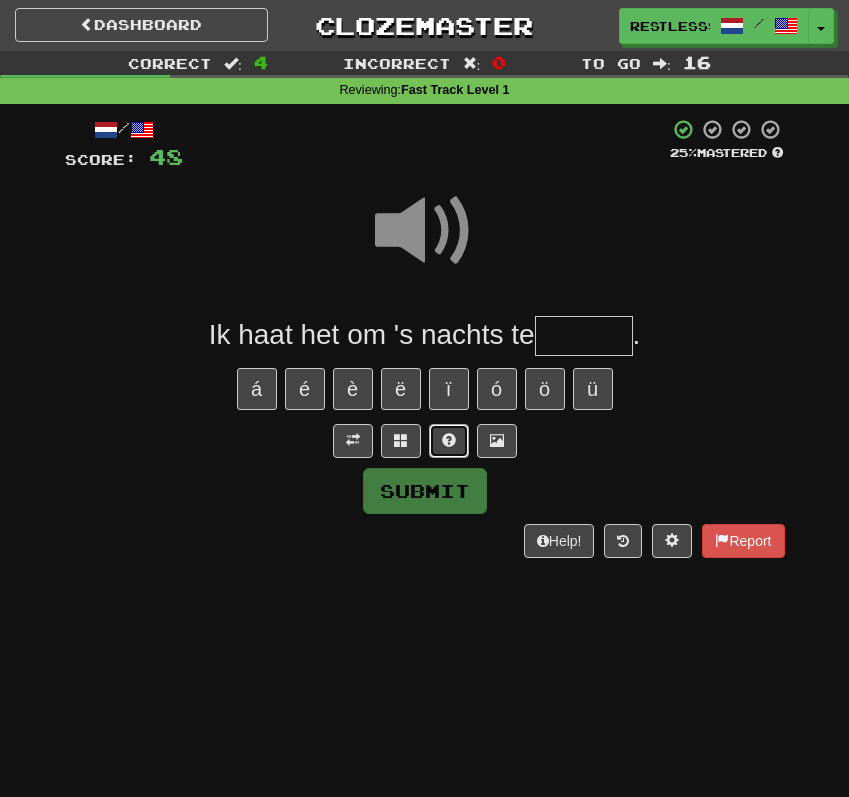 click at bounding box center (449, 441) 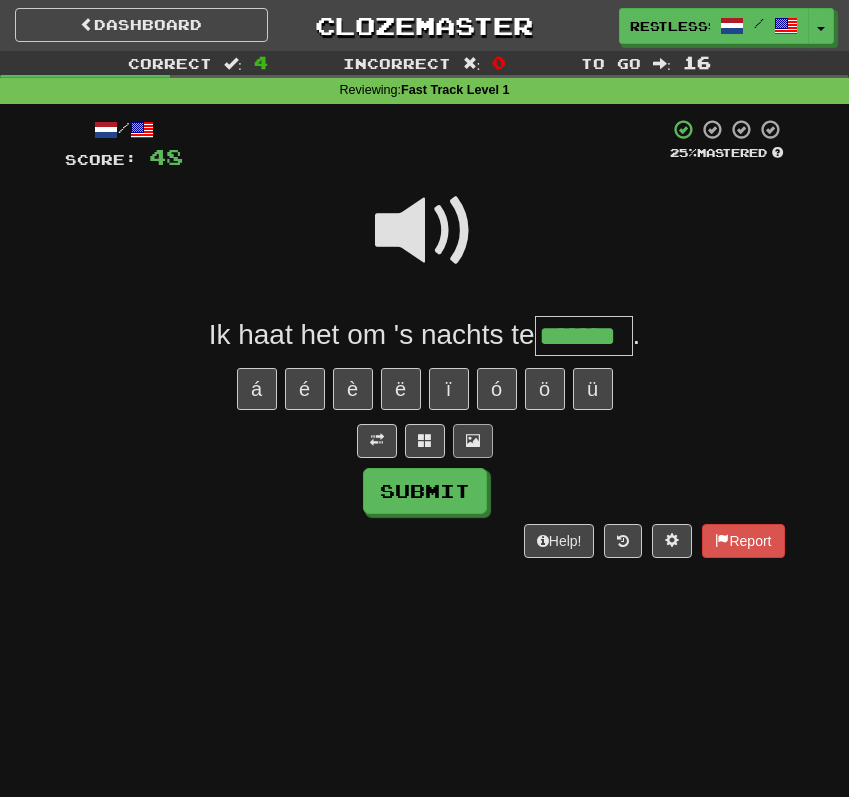 type on "*******" 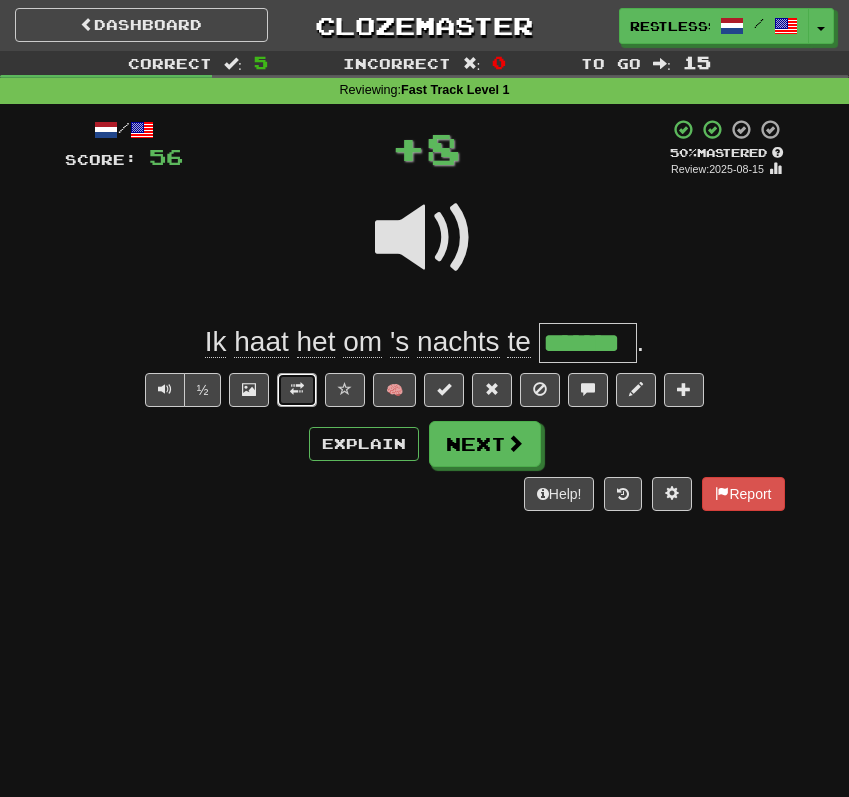 click at bounding box center (297, 390) 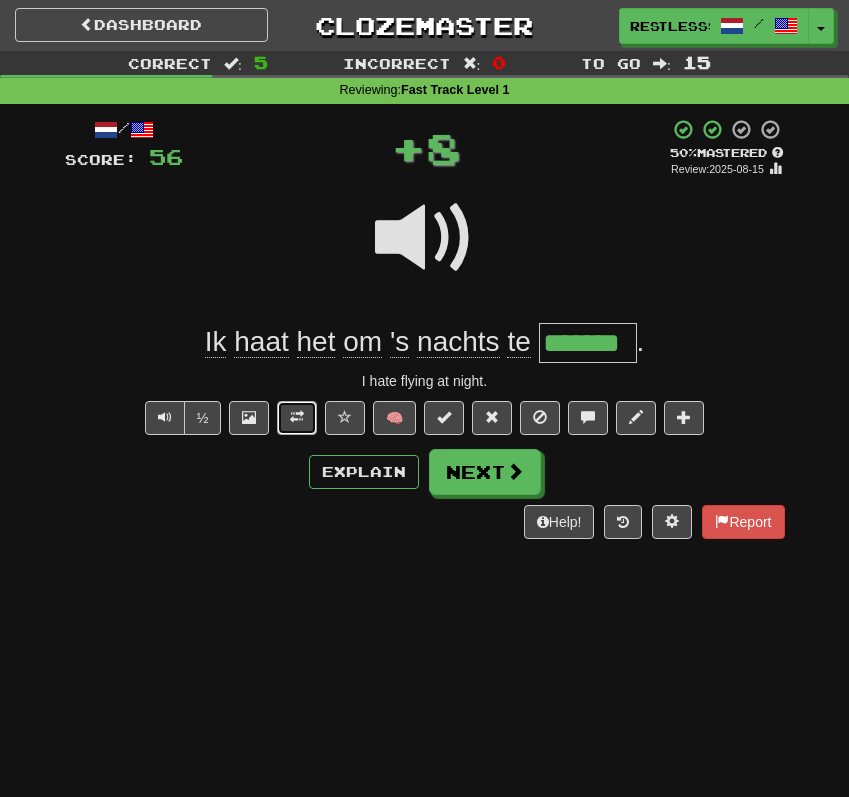 click at bounding box center [297, 417] 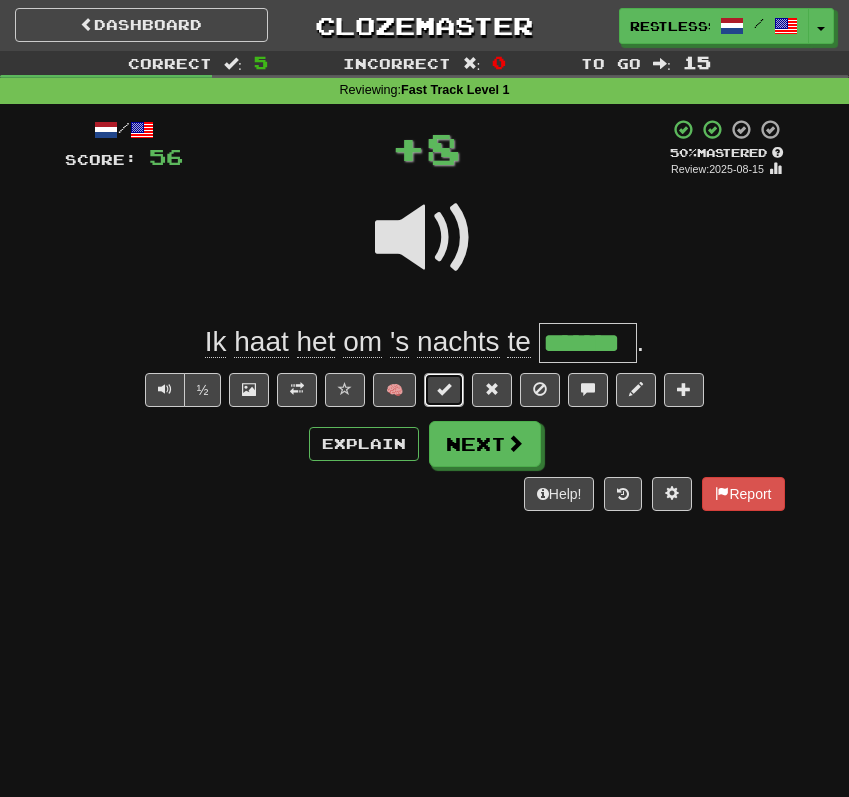 click at bounding box center [444, 390] 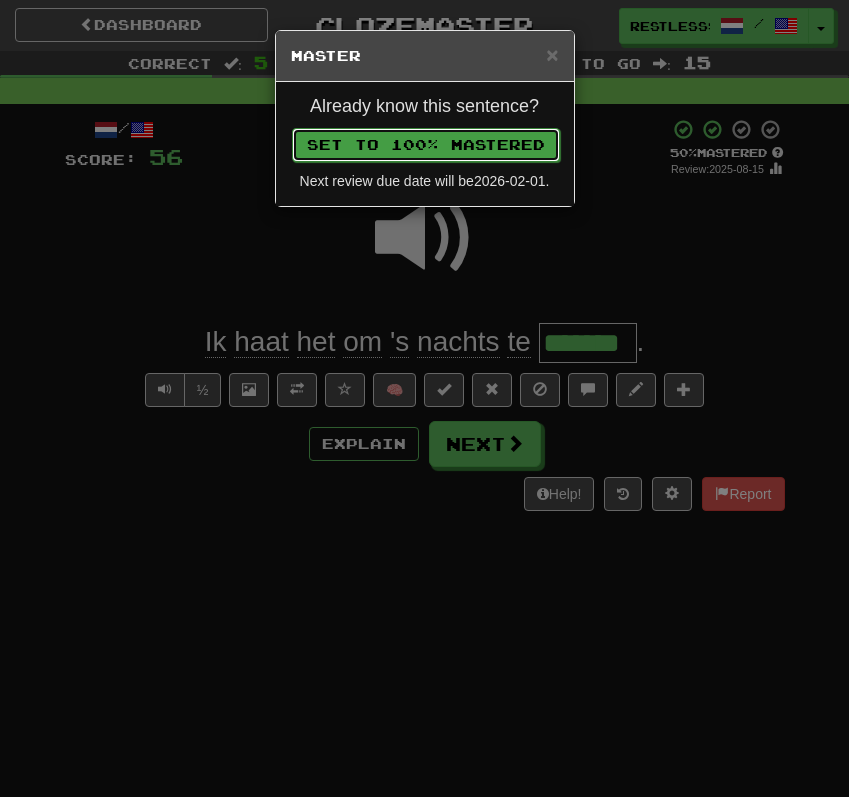 click on "Set to 100% Mastered" at bounding box center (426, 145) 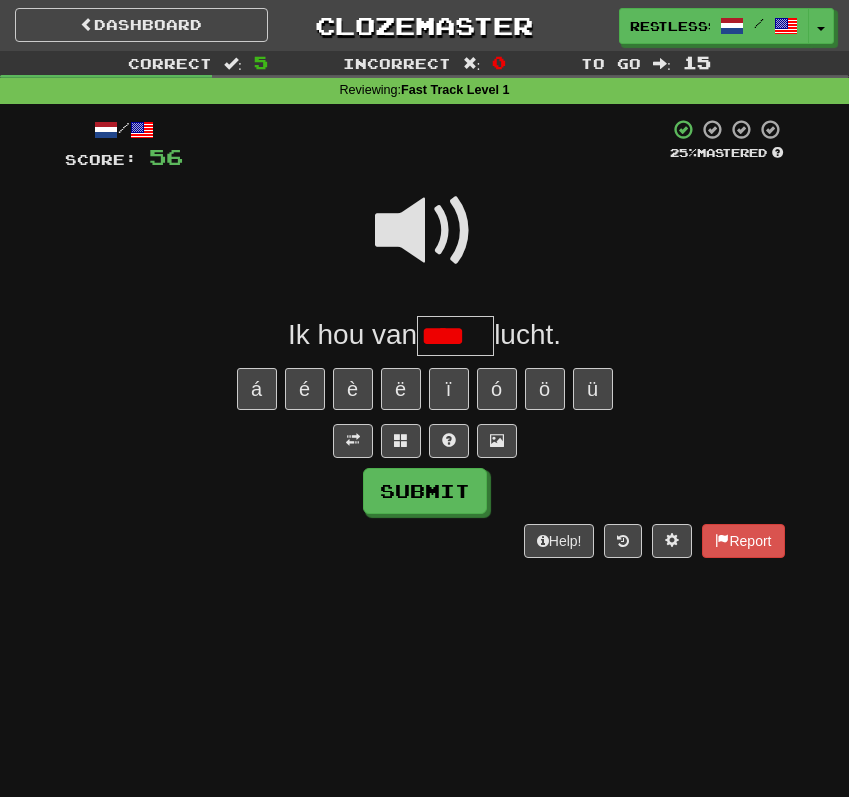 click on "/  Score:   56 25 %  Mastered Ik hou van  ****  lucht. á é è ë ï ó ö ü Submit  Help!  Report" at bounding box center (425, 338) 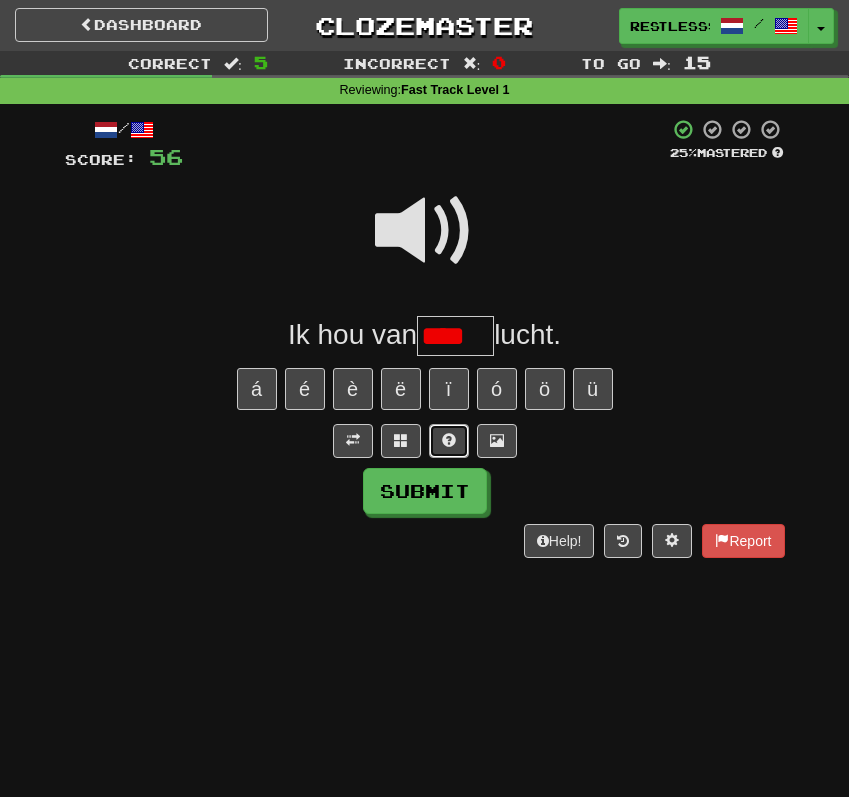 click at bounding box center (449, 440) 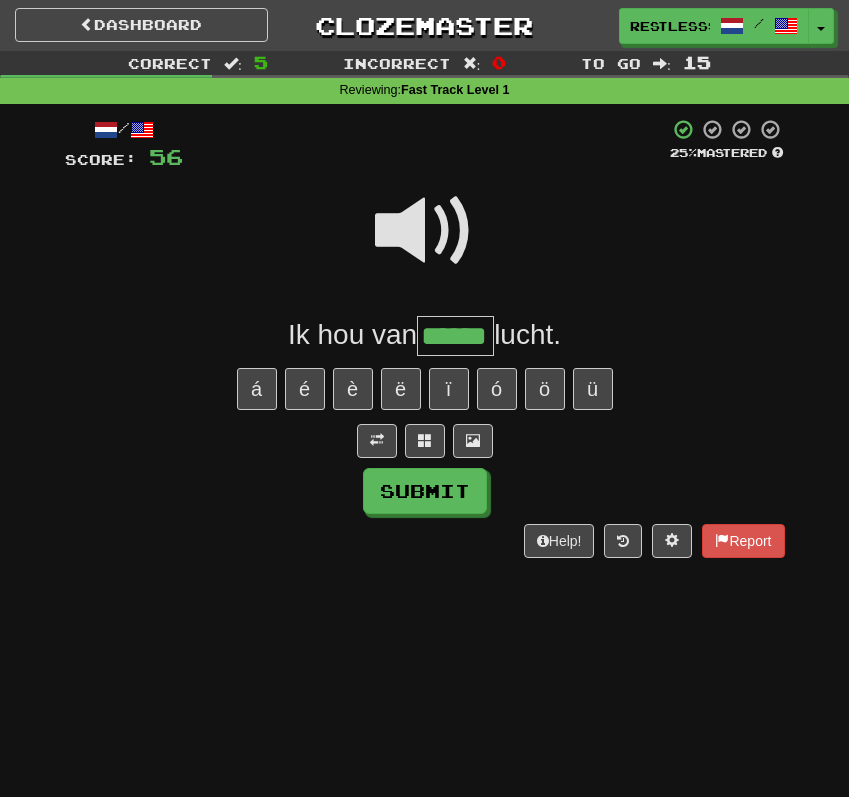 scroll, scrollTop: 0, scrollLeft: 0, axis: both 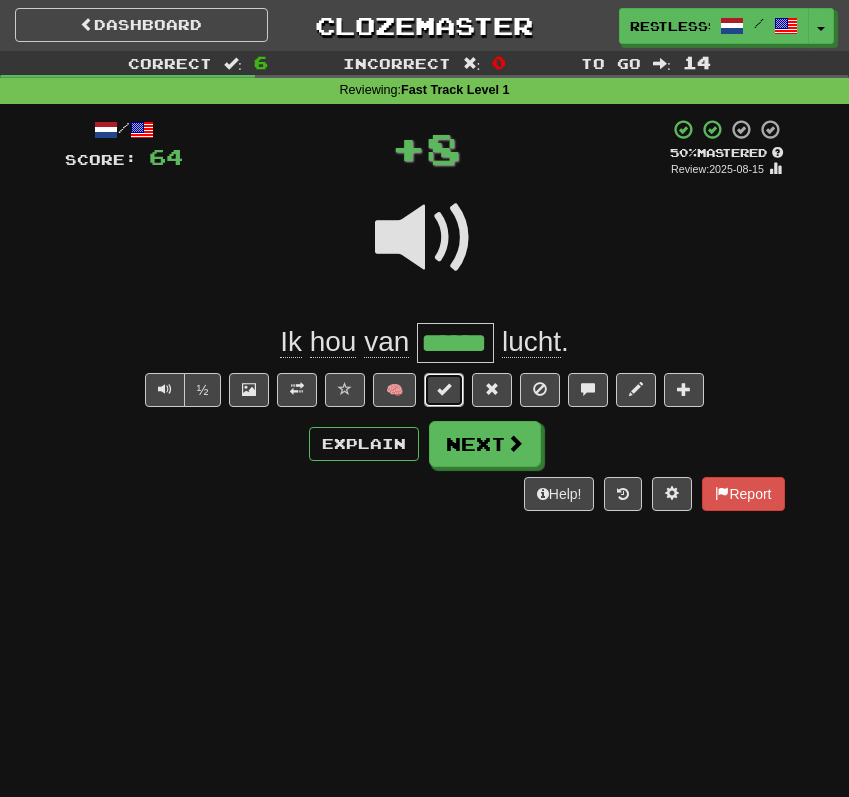click at bounding box center (444, 389) 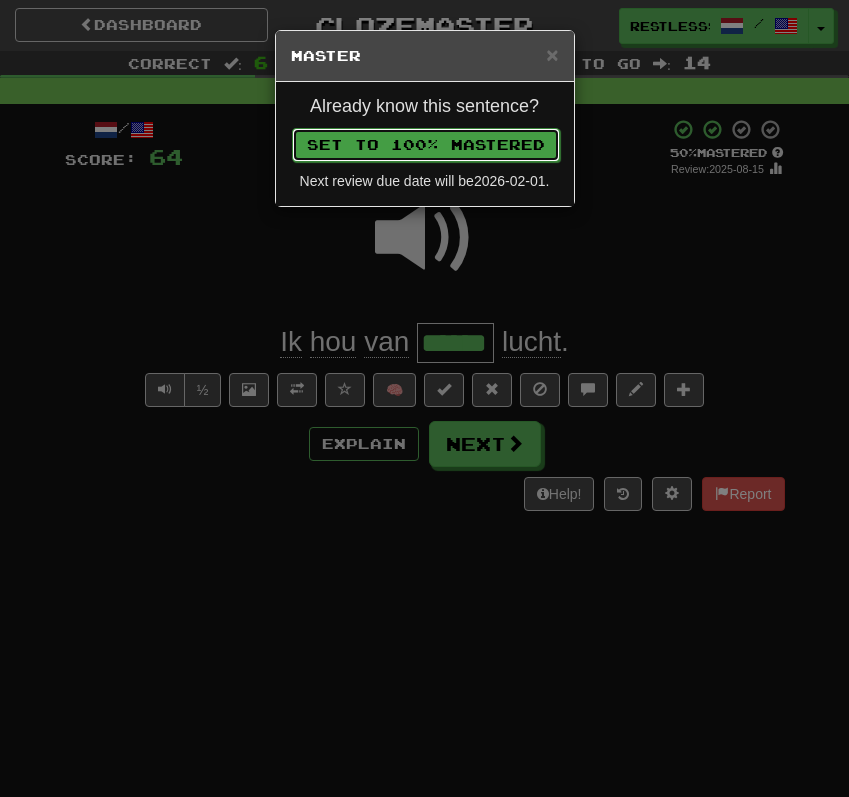 click on "Set to 100% Mastered" at bounding box center [426, 145] 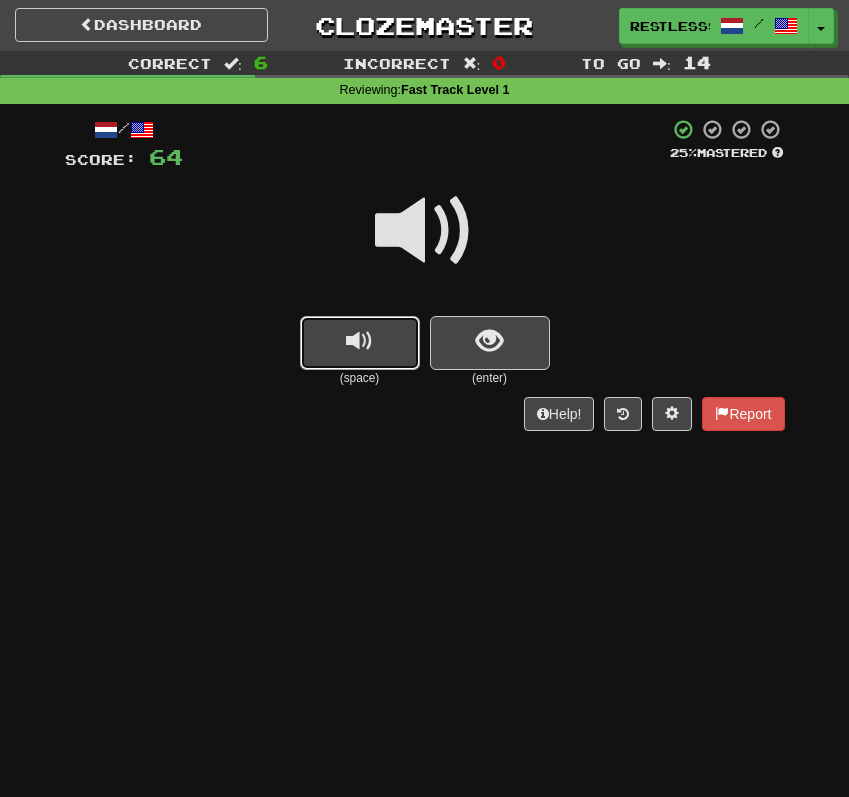 click at bounding box center [360, 343] 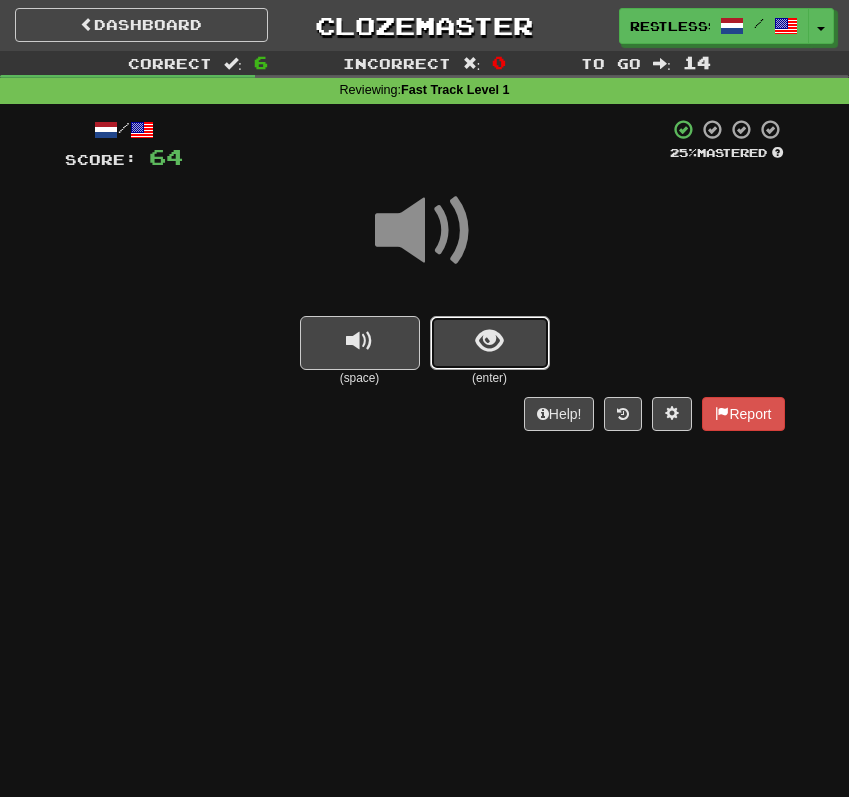 click at bounding box center [490, 343] 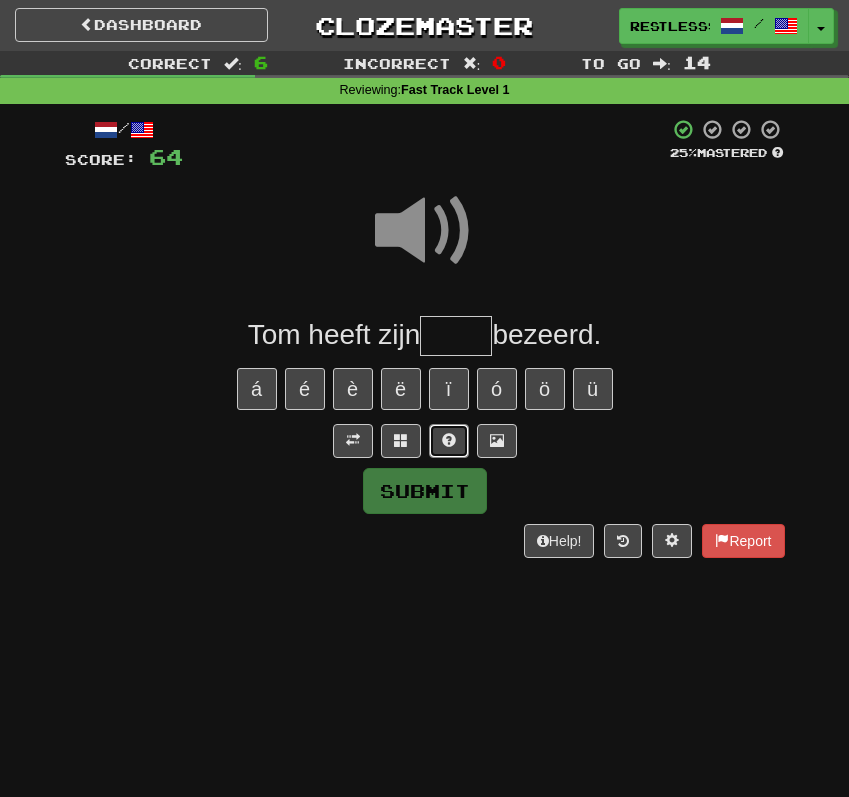 click at bounding box center (449, 440) 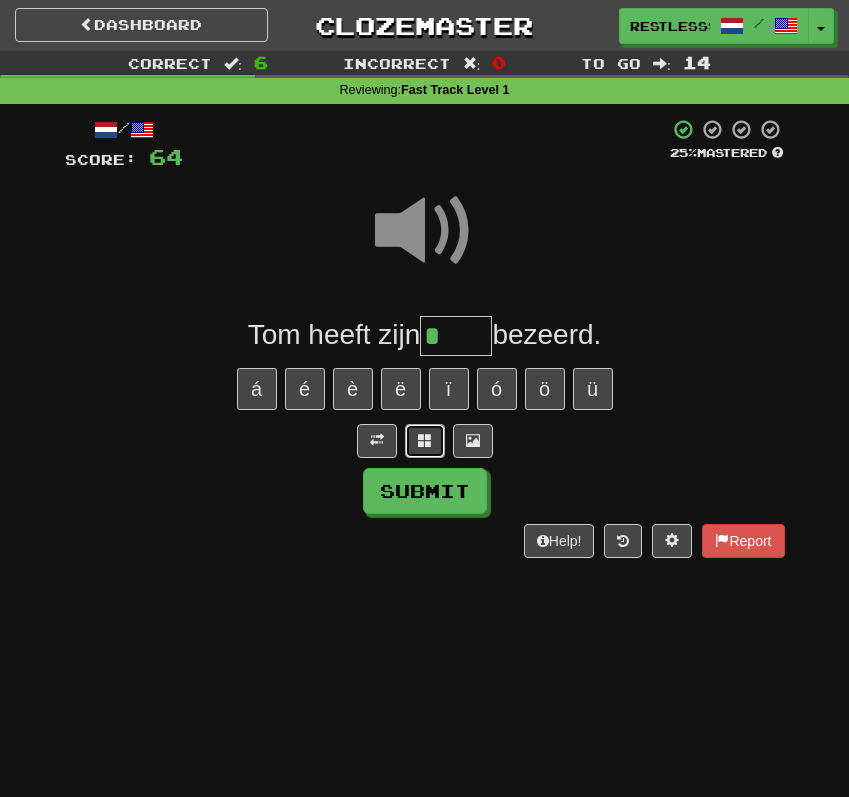 click at bounding box center (425, 440) 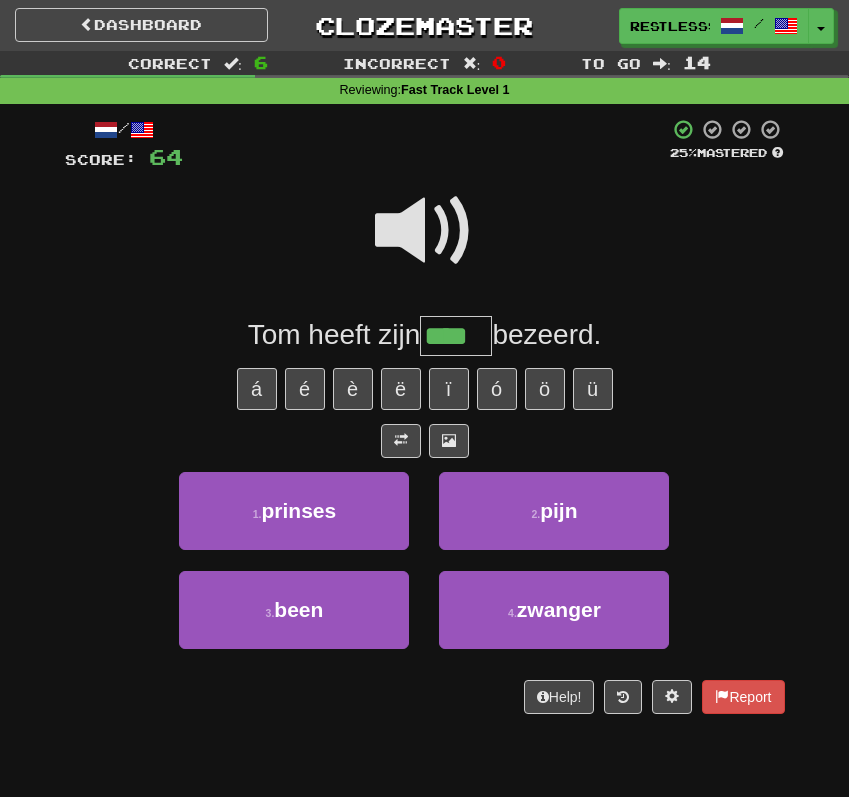 type on "****" 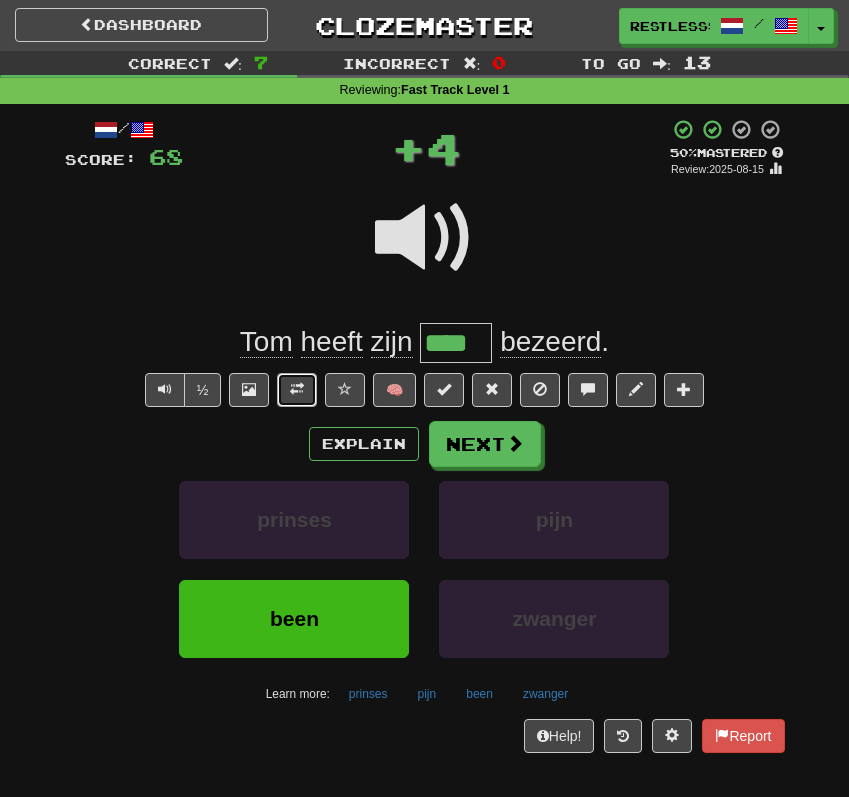click at bounding box center (297, 390) 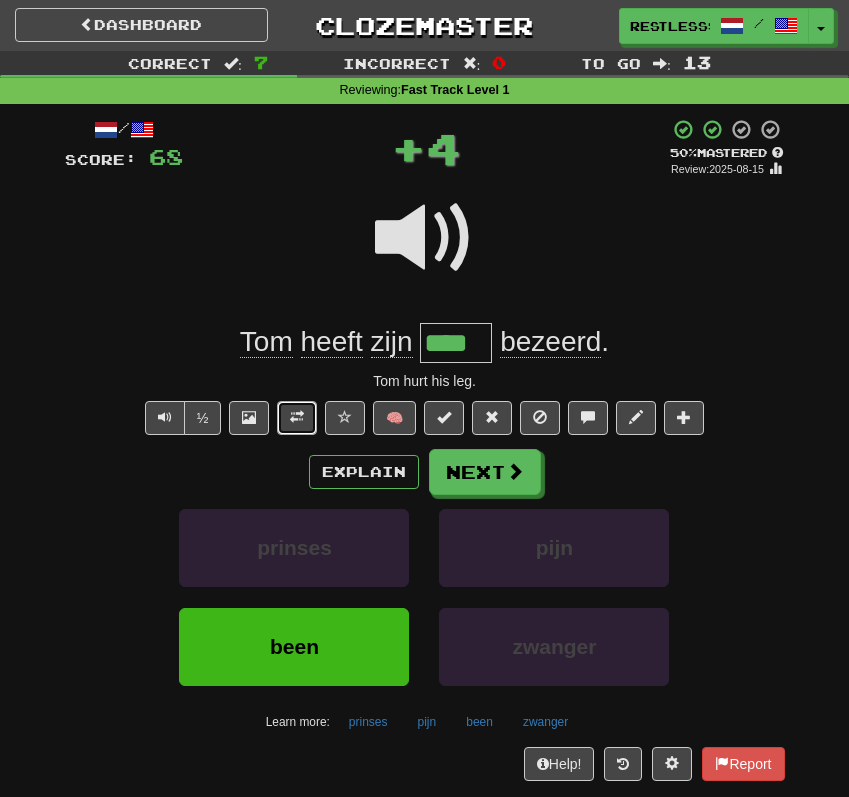 click at bounding box center (297, 418) 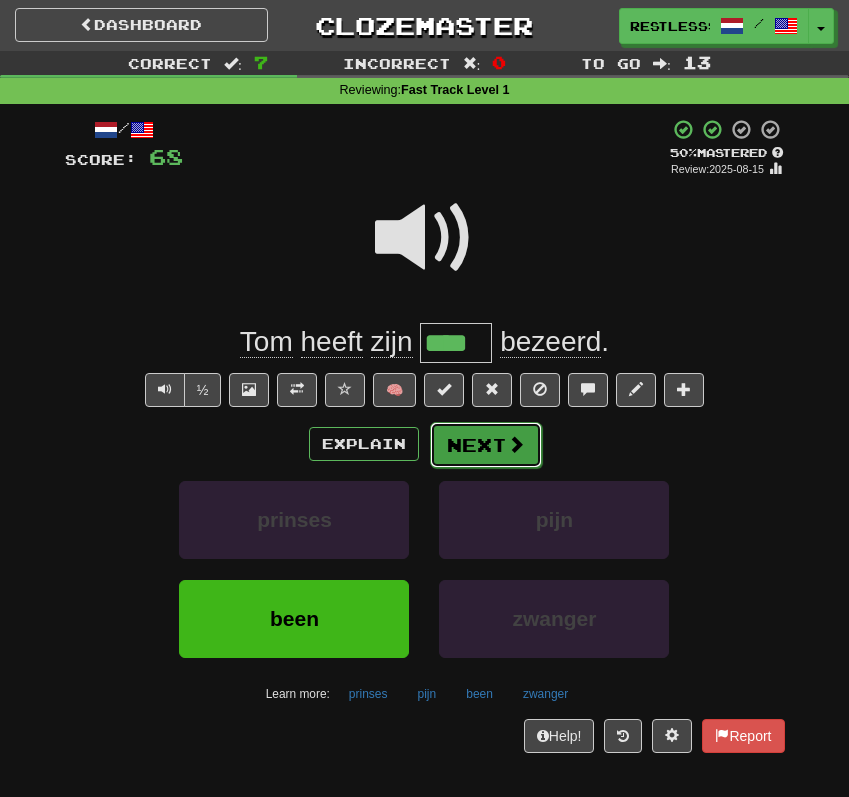 click at bounding box center (516, 444) 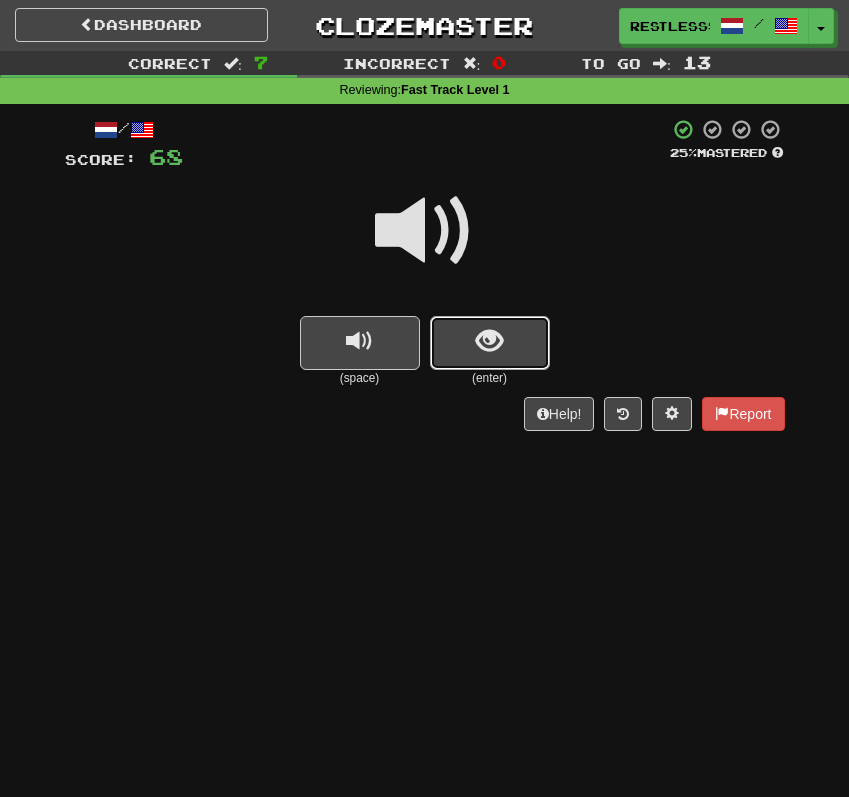 click at bounding box center [490, 343] 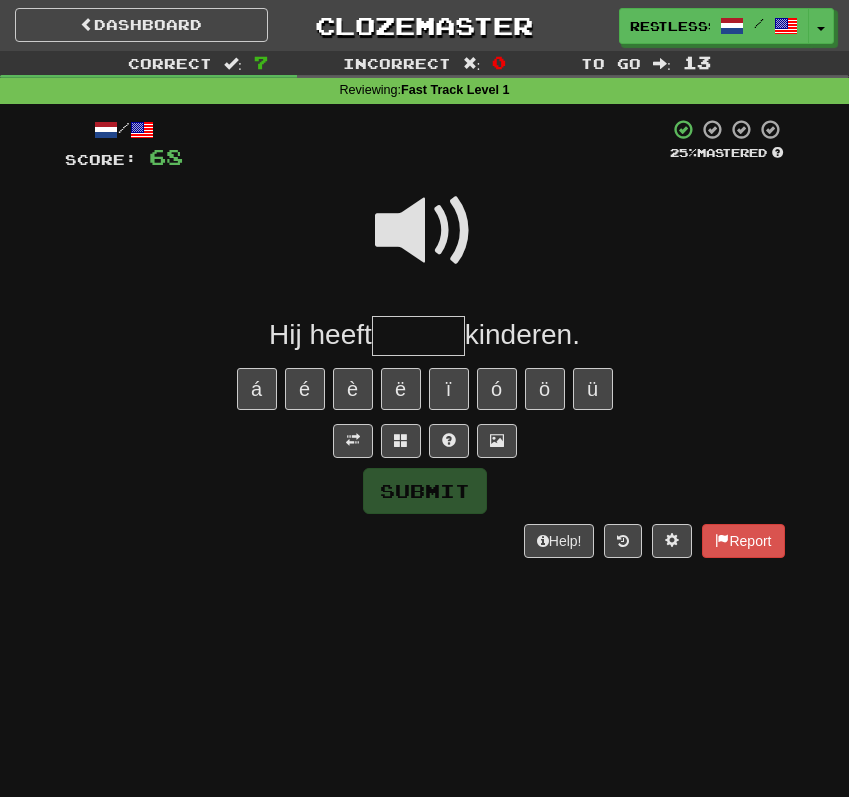 click at bounding box center (425, 231) 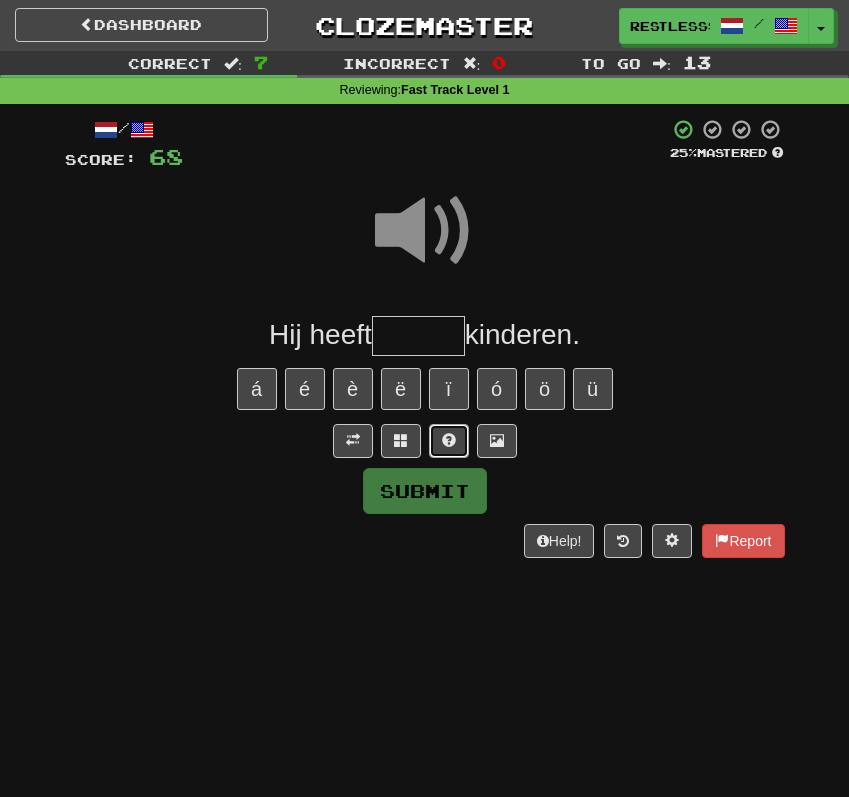 click at bounding box center (449, 440) 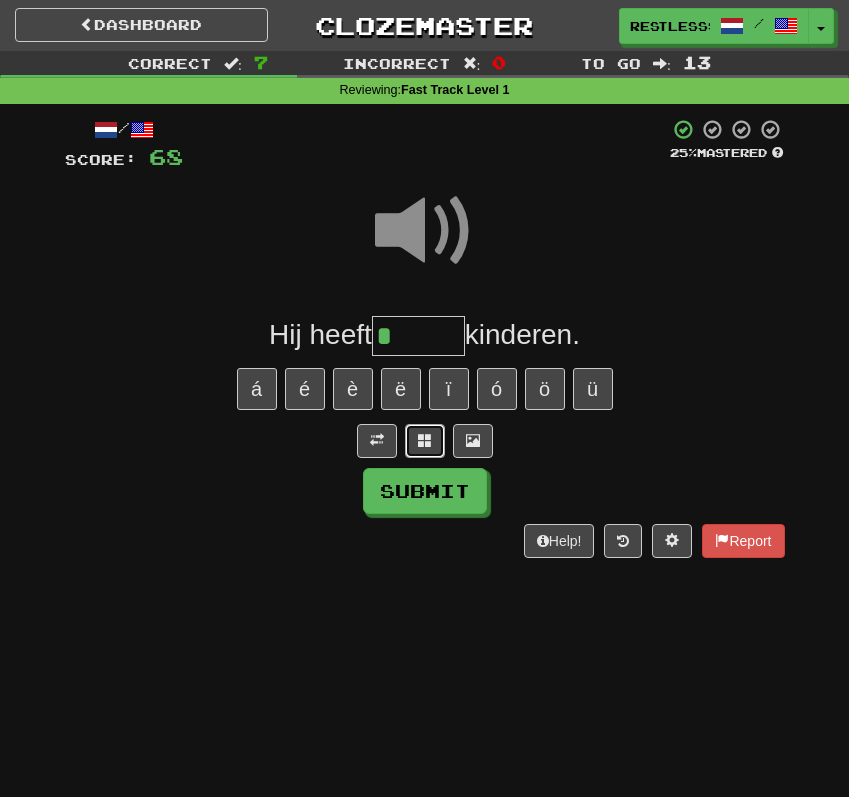 click at bounding box center [425, 441] 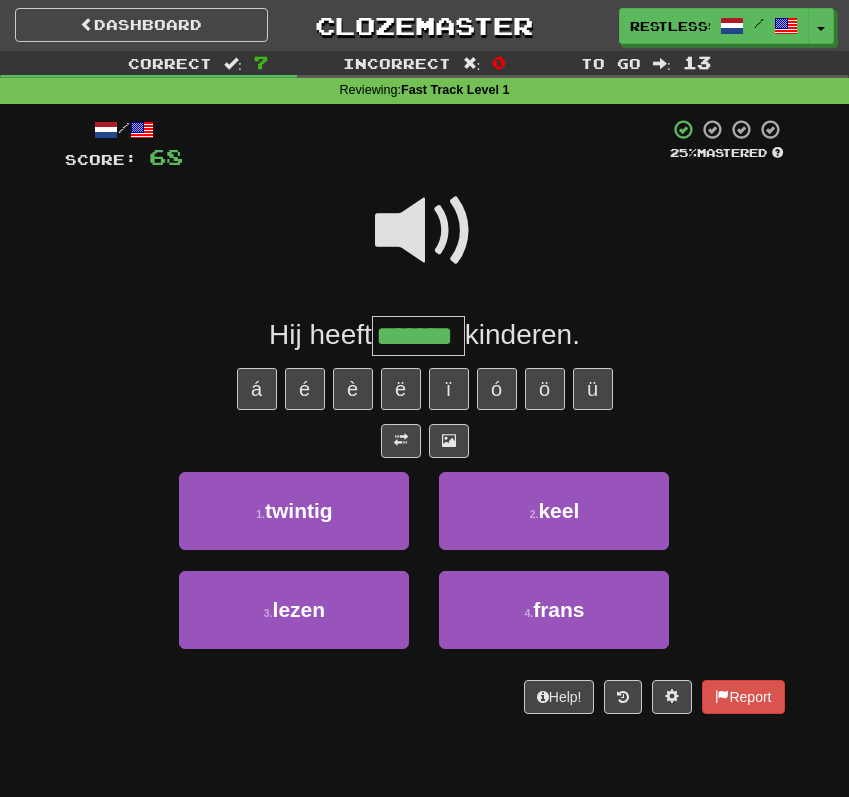 type on "*******" 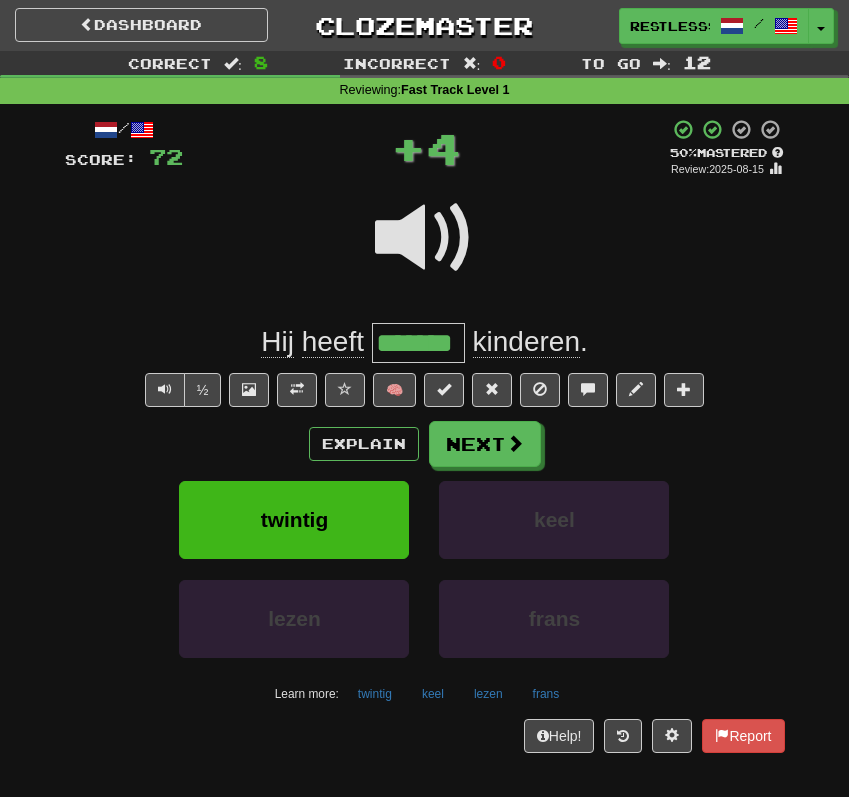 click on "/  Score:   72 + 4 50 %  Mastered Review:  2025-08-15 Hij   heeft   *******   kinderen . ½ 🧠 Explain Next twintig keel lezen frans Learn more: twintig keel lezen frans  Help!  Report" at bounding box center [425, 435] 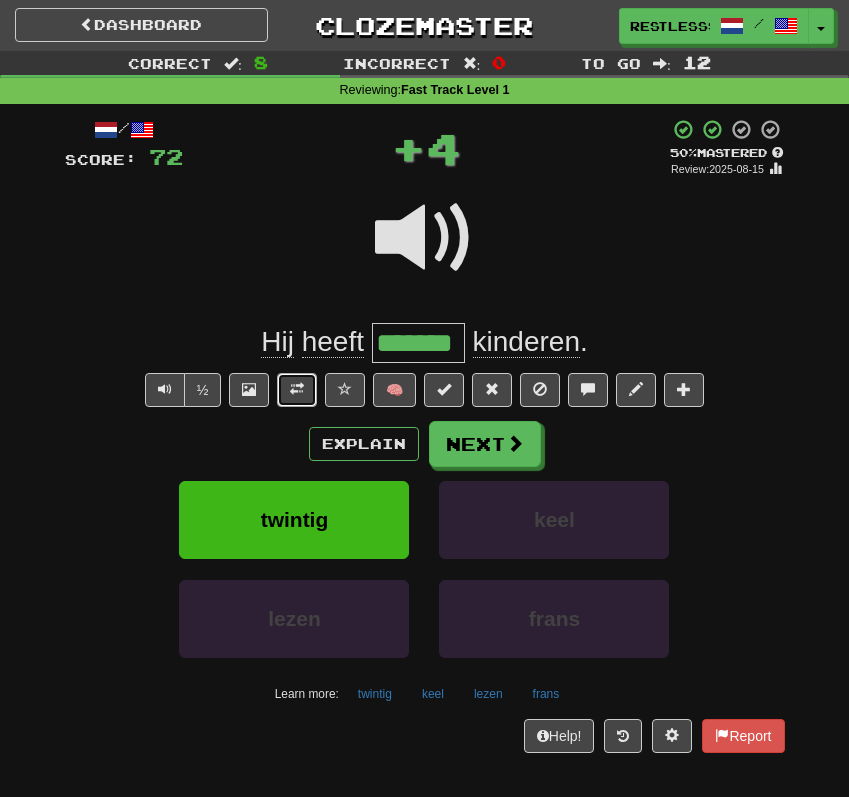 click at bounding box center [297, 390] 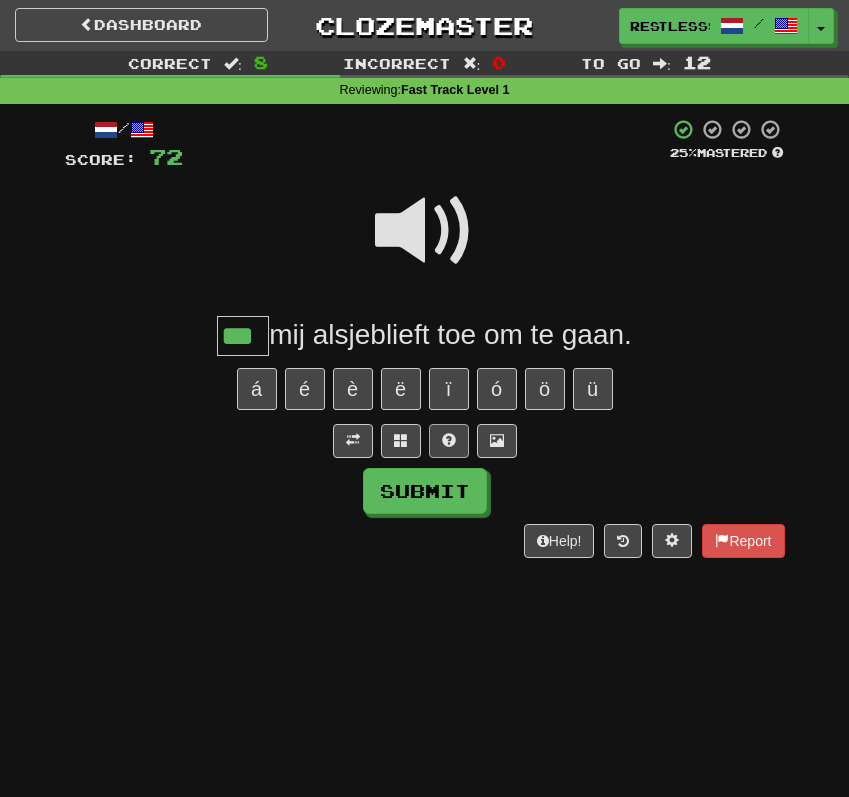 type on "***" 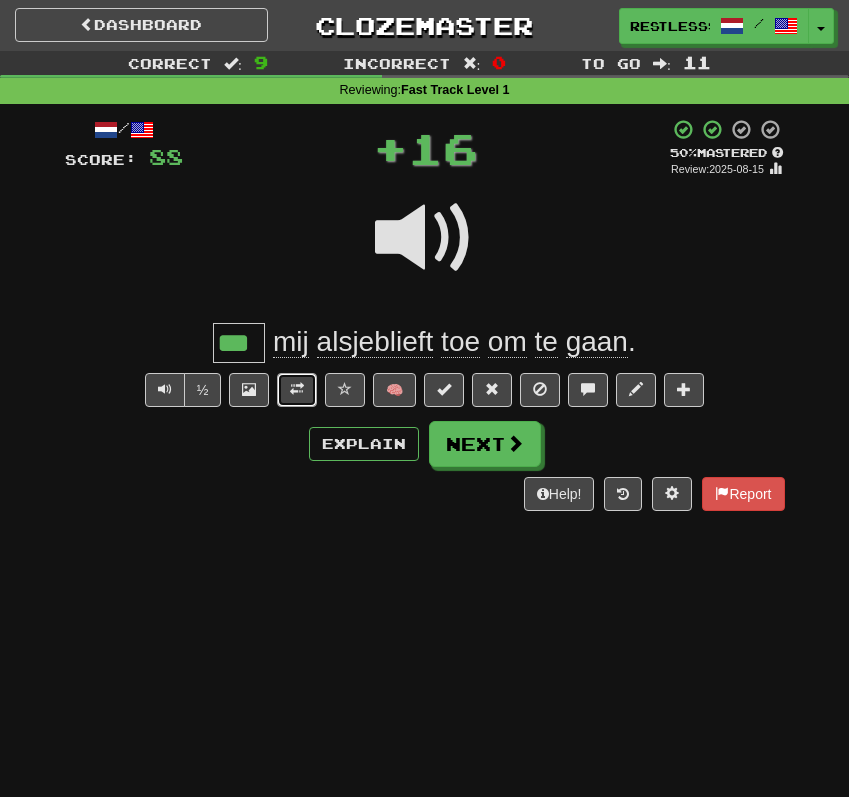 click at bounding box center (297, 390) 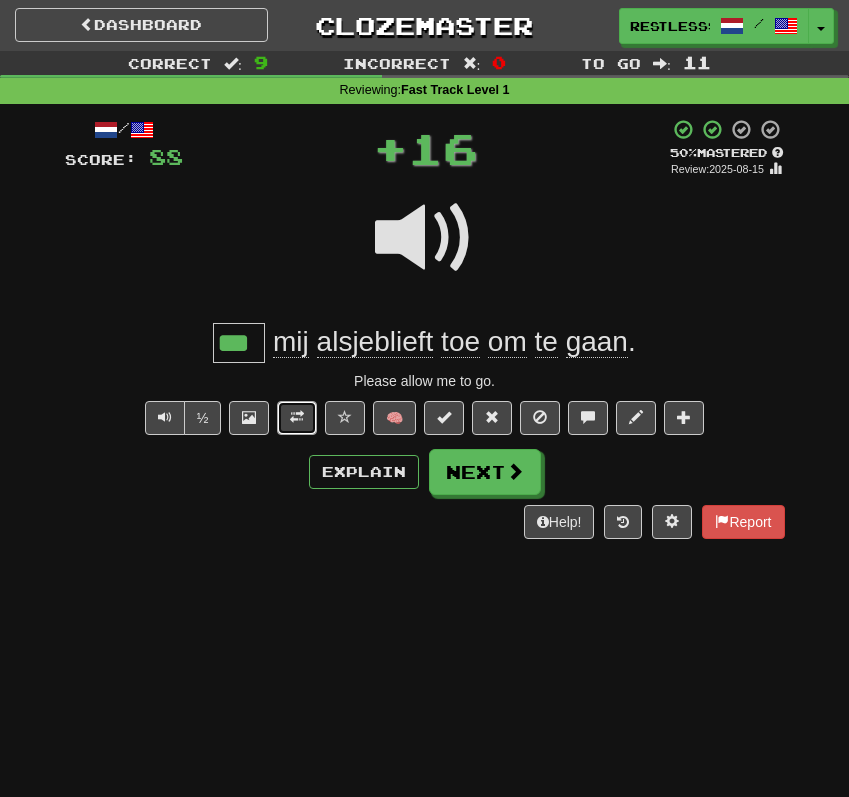 click at bounding box center (297, 417) 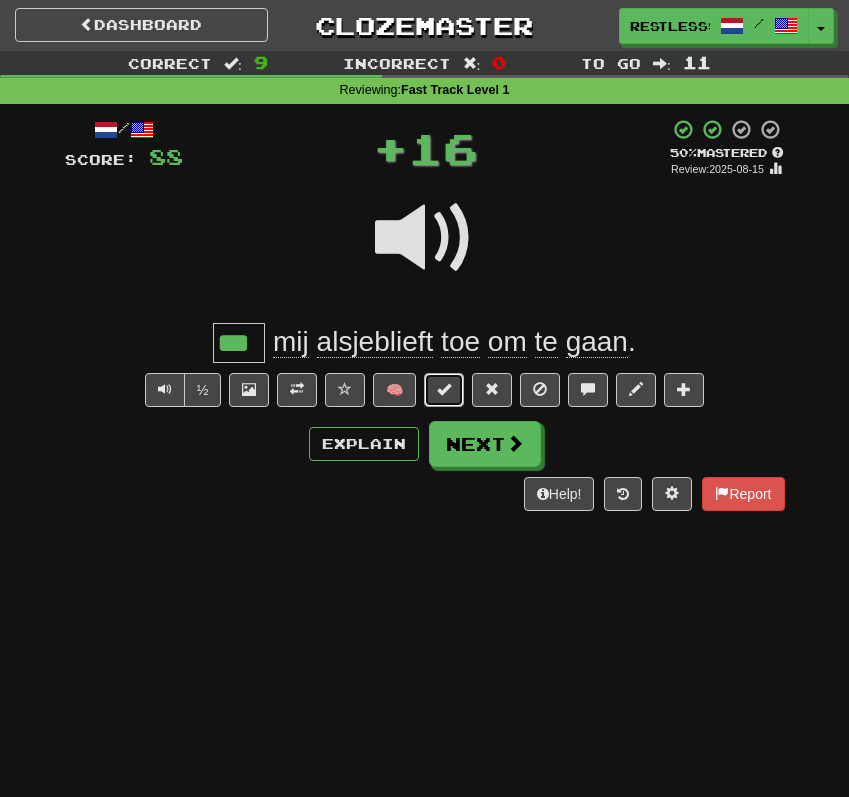 click at bounding box center (444, 390) 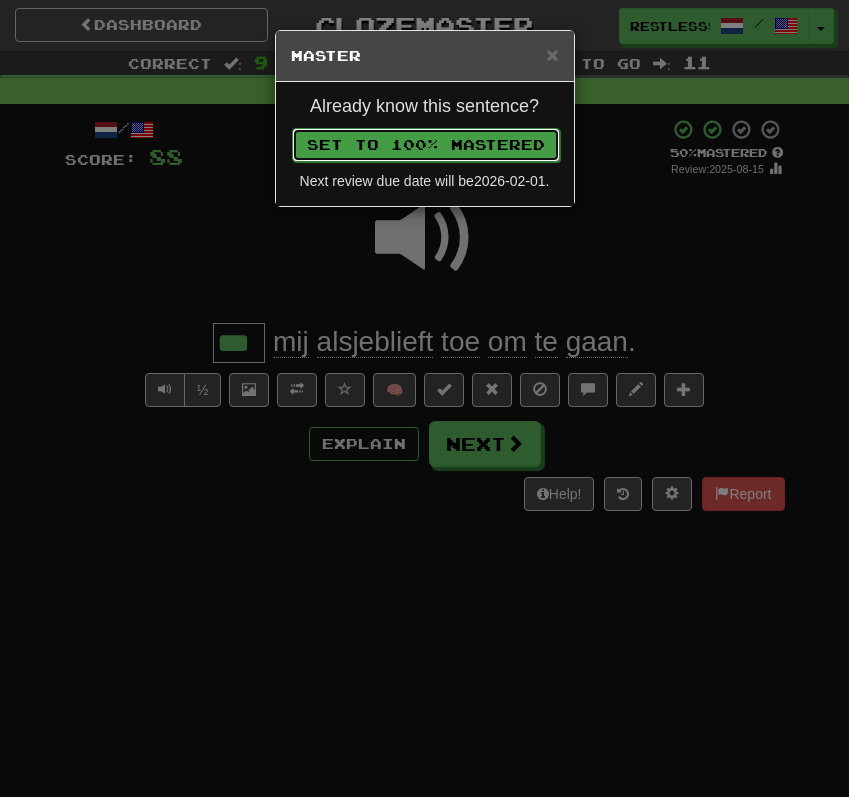 click on "Set to 100% Mastered" at bounding box center (426, 145) 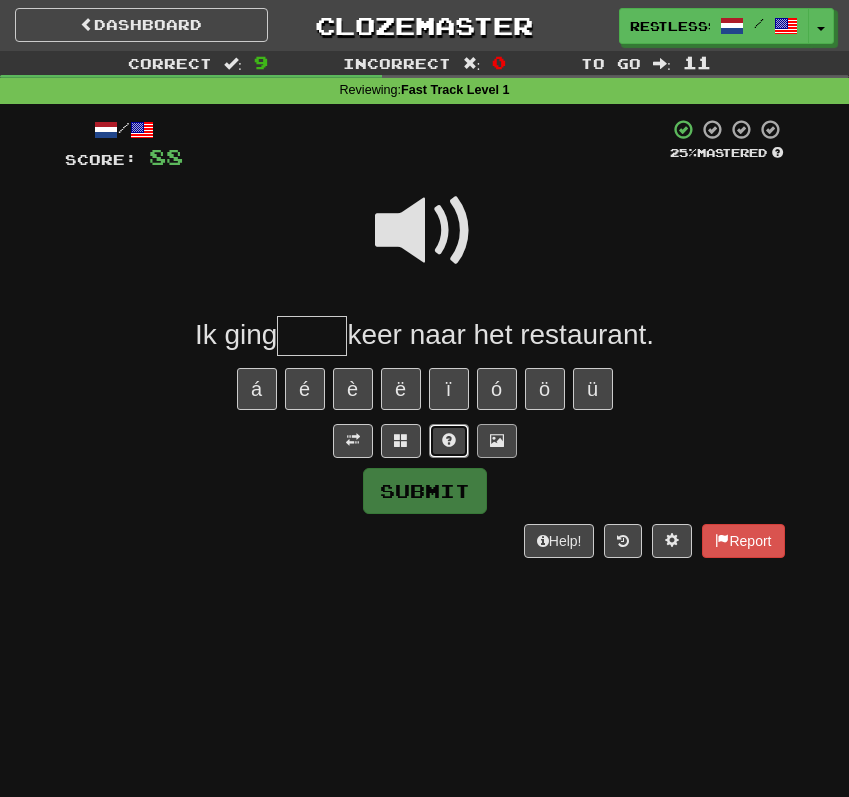 click at bounding box center (449, 441) 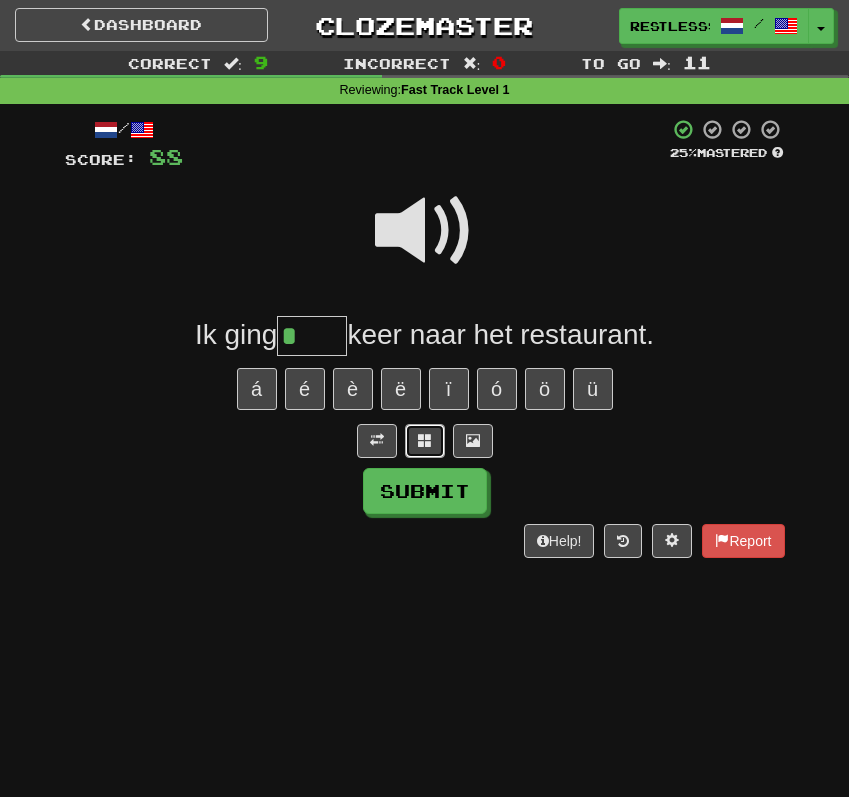click at bounding box center [425, 440] 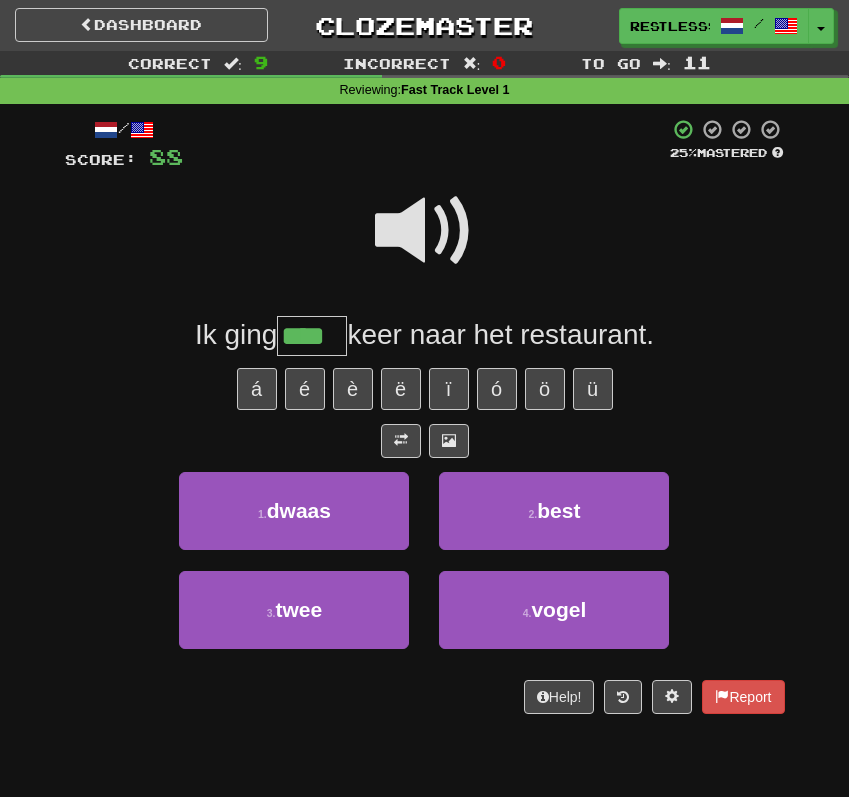 type on "****" 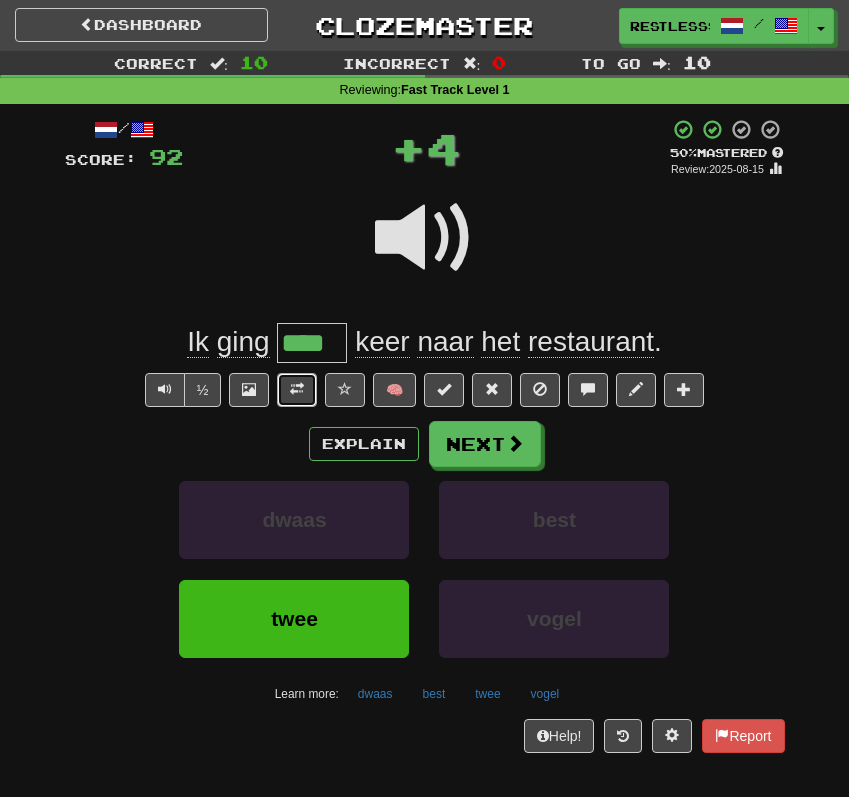 click at bounding box center (297, 390) 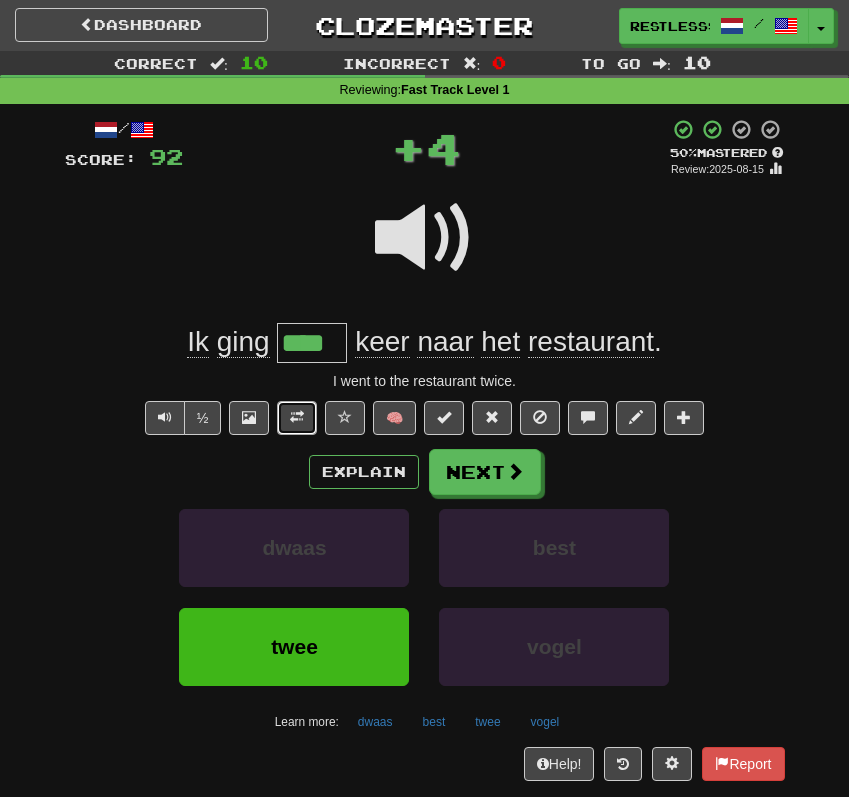click at bounding box center (297, 418) 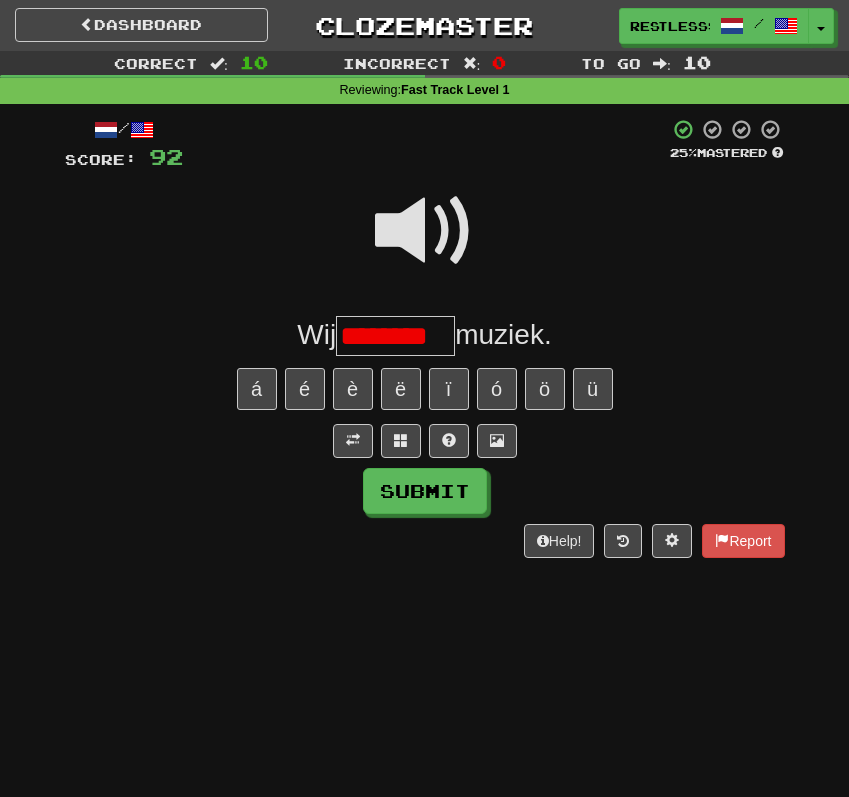scroll, scrollTop: 0, scrollLeft: 0, axis: both 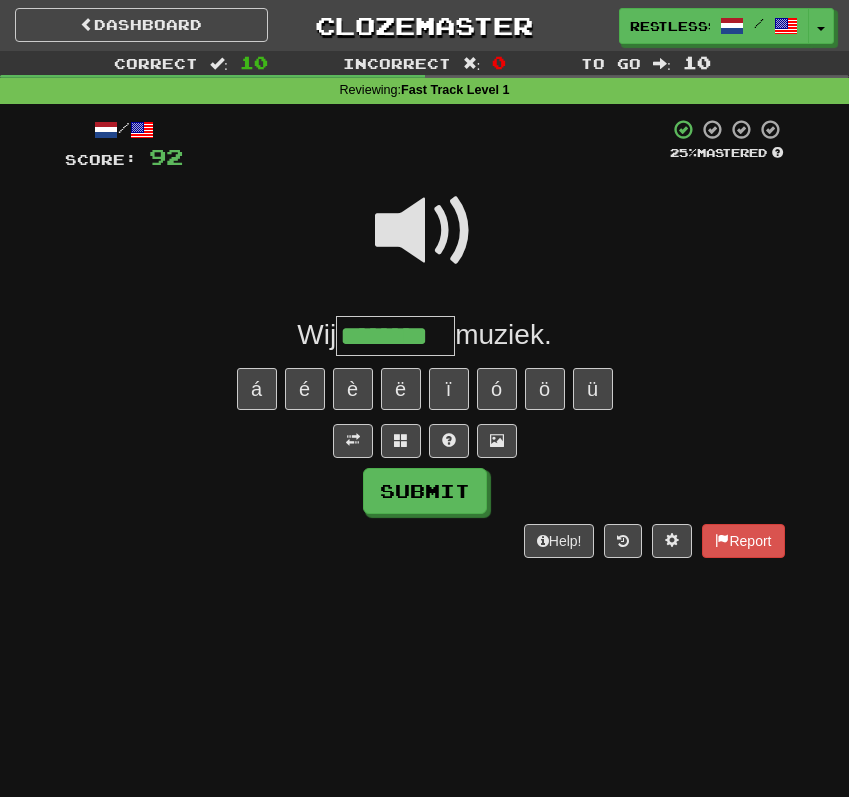type on "********" 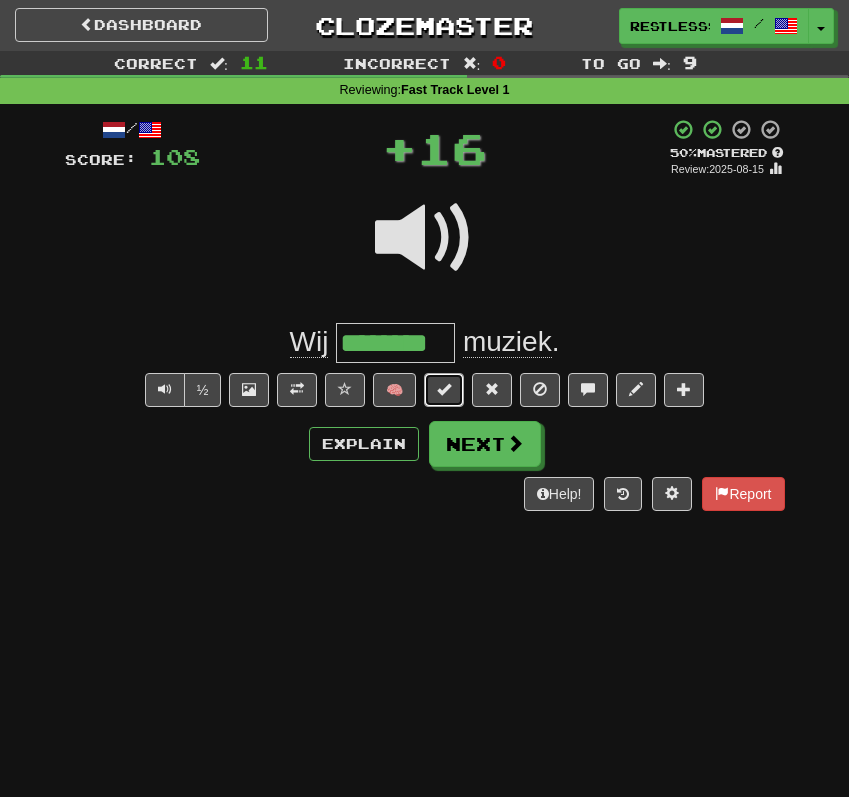 click at bounding box center (444, 390) 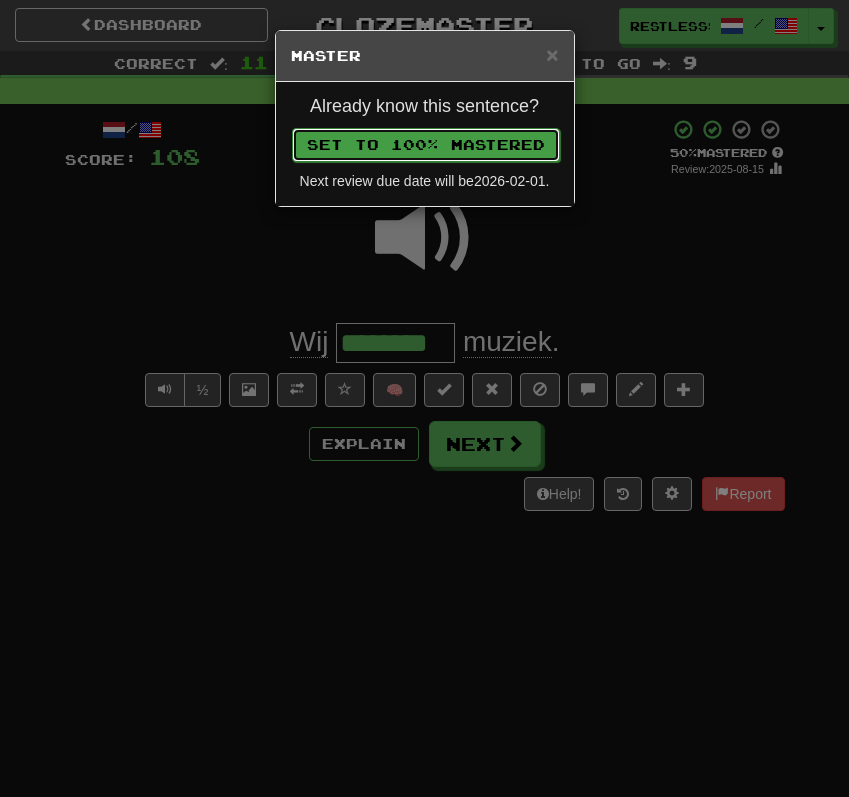 click on "Set to 100% Mastered" at bounding box center [426, 145] 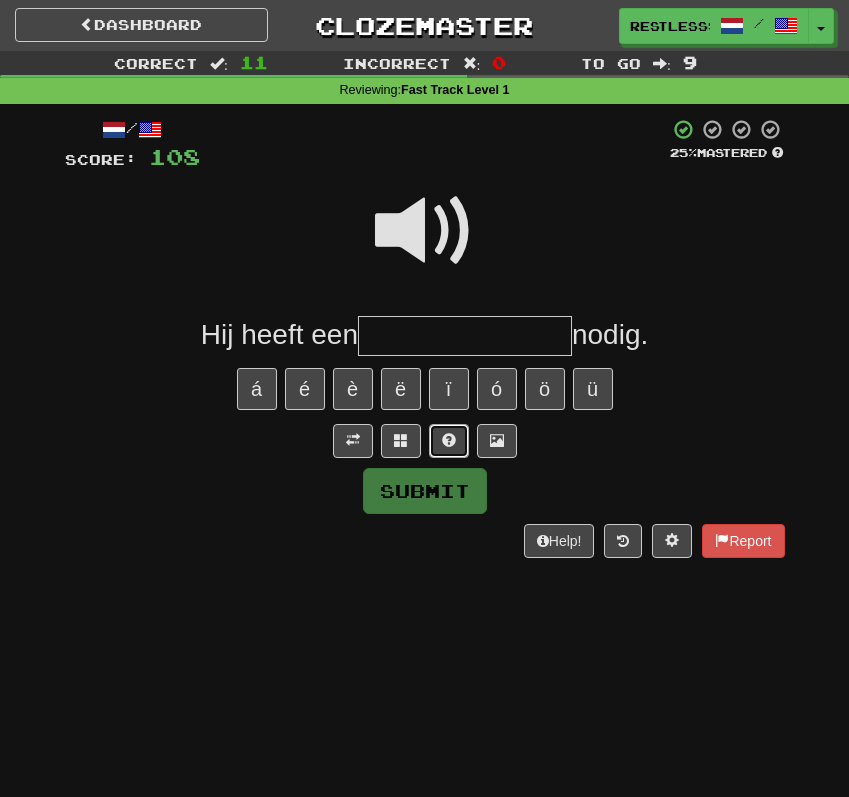 click at bounding box center (449, 441) 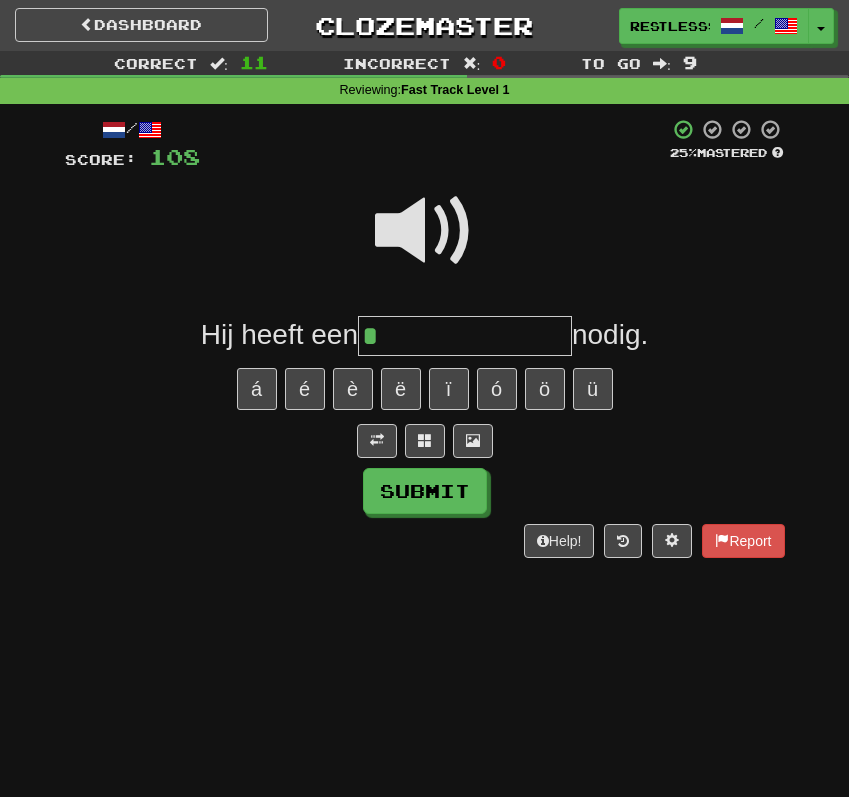 click at bounding box center (425, 231) 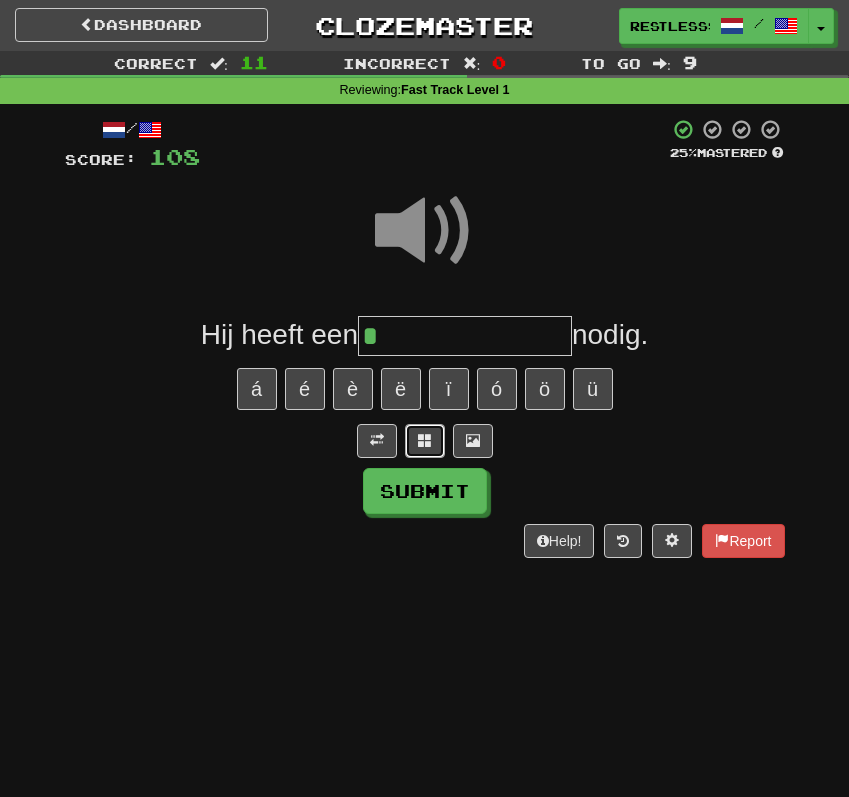 click at bounding box center [425, 440] 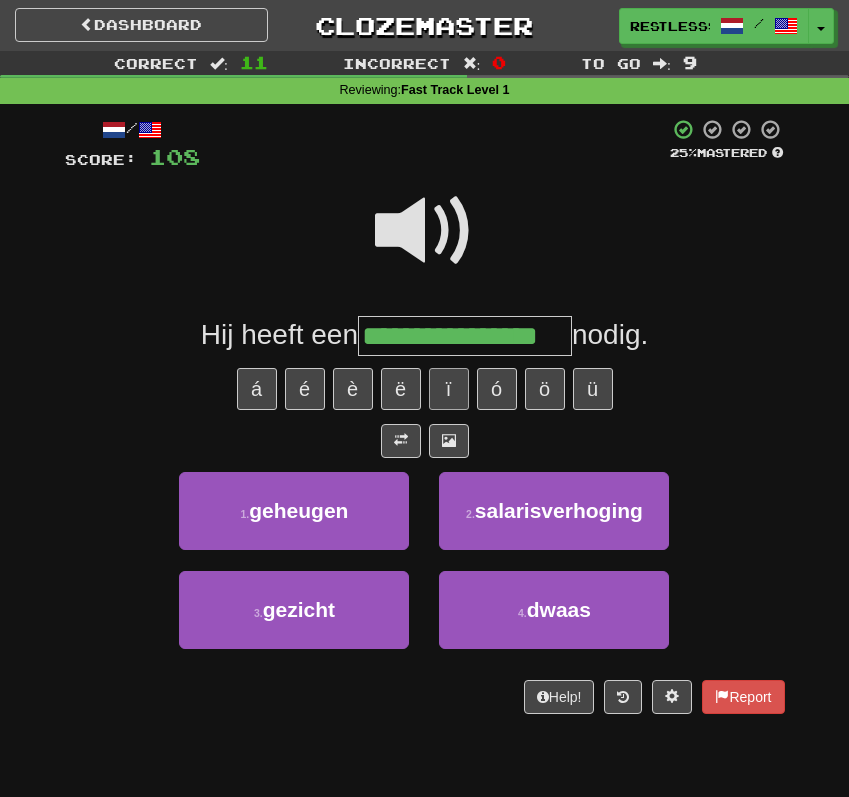 type on "**********" 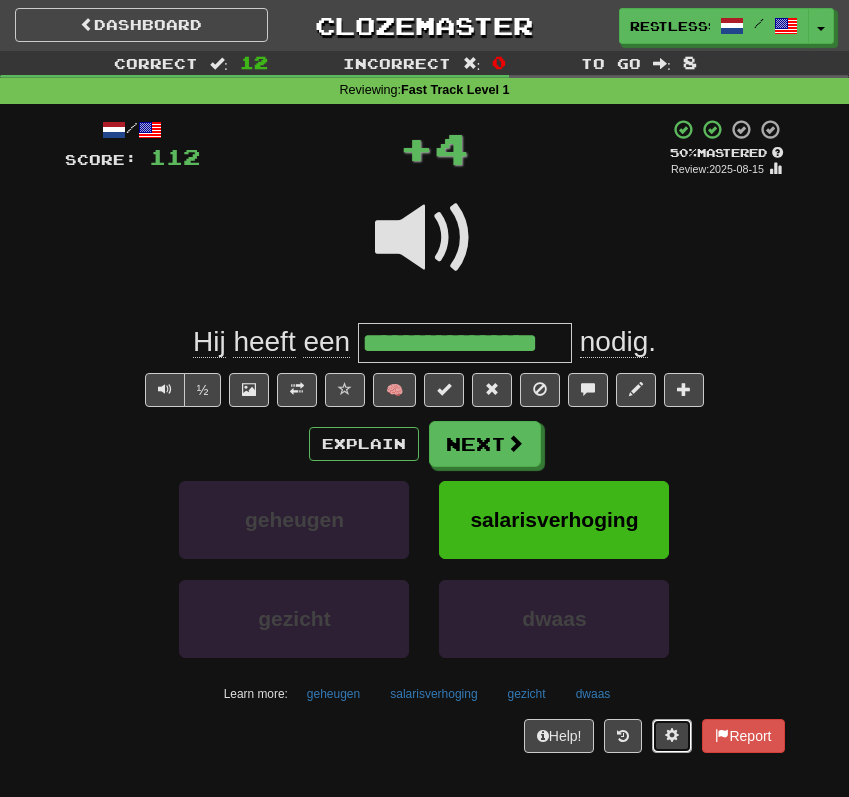 click at bounding box center (672, 736) 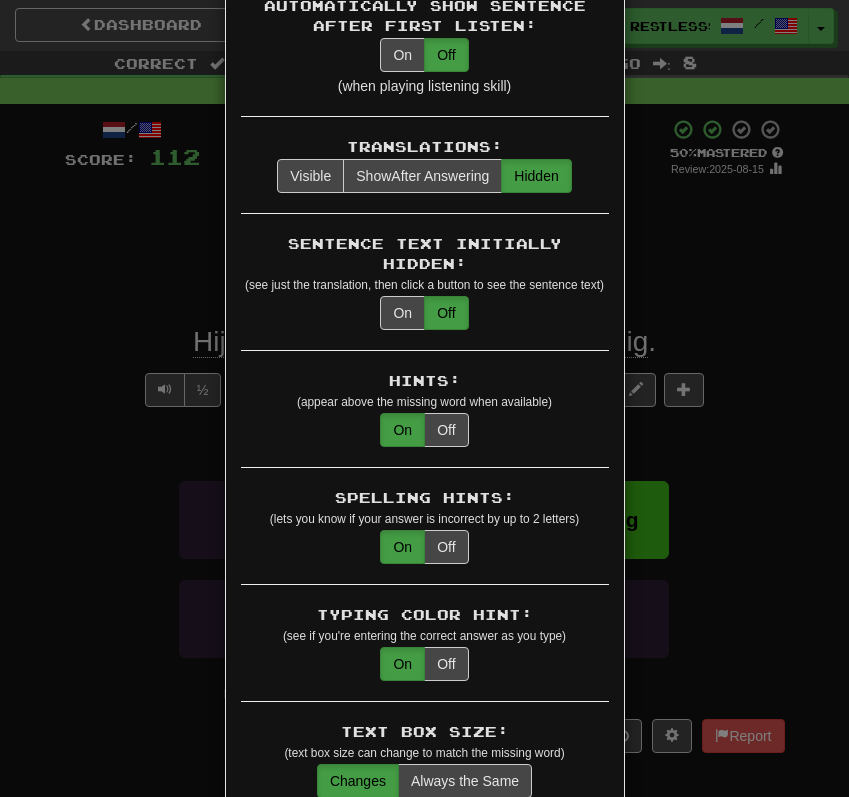 scroll, scrollTop: 128, scrollLeft: 0, axis: vertical 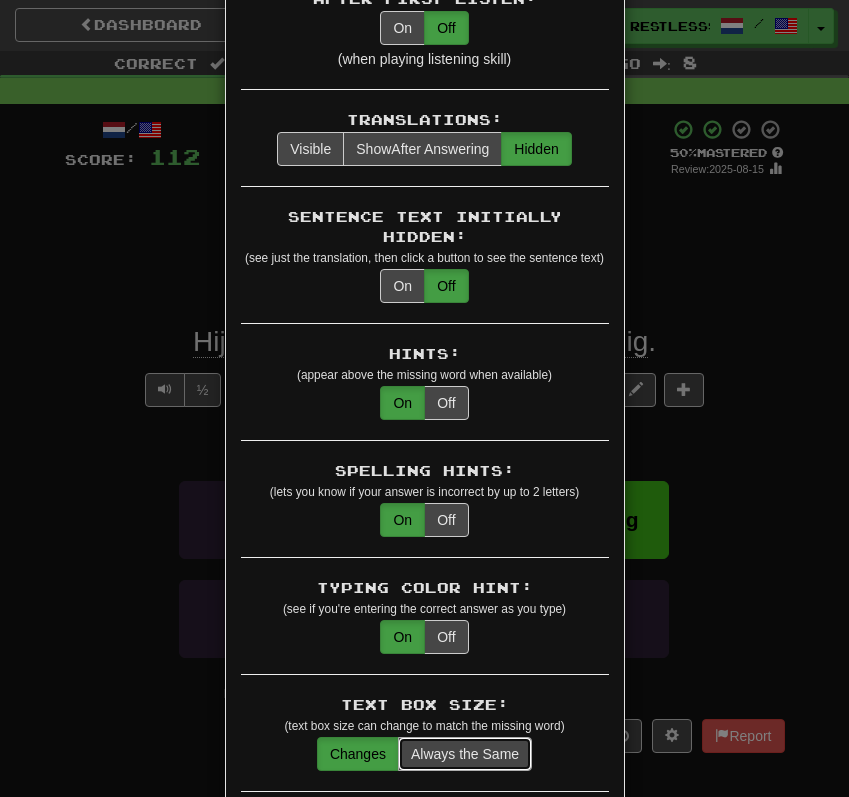 click on "Always the Same" at bounding box center [465, 754] 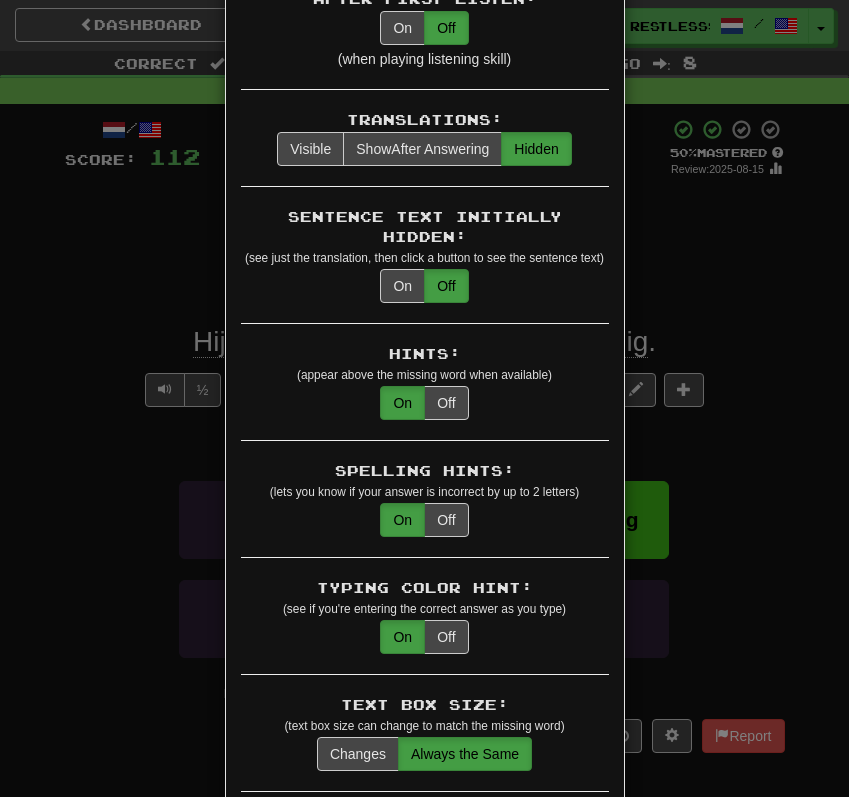 click on "× Game Settings Automatically Show Sentence After First Listen: On Off (when playing listening skill) Translations: Visible Show  After Answering Hidden Sentence Text Initially Hidden: (see just the translation, then click a button to see the sentence text) On Off Hints: (appear above the missing word when available) On Off Spelling Hints: (lets you know if your answer is incorrect by up to 2 letters) On Off Typing Color Hint: (see if you're entering the correct answer as you type) On Off Text Box Size: (text box size can change to match the missing word) Changes Always the Same Enter Submits Empty: (pressing Enter when the input is empty will submit a blank answer) On Off Clear After Answering: (keypress clears the text input after answering so you can practice re-typing the answer) On Off Image Toggle: (toggle button, if sentence image available) After Answering Before and After Off Image Background: (use sentence image as background, if available) On Off Pronunciation: On Off Sound Effects: On Off On Off" at bounding box center (424, 398) 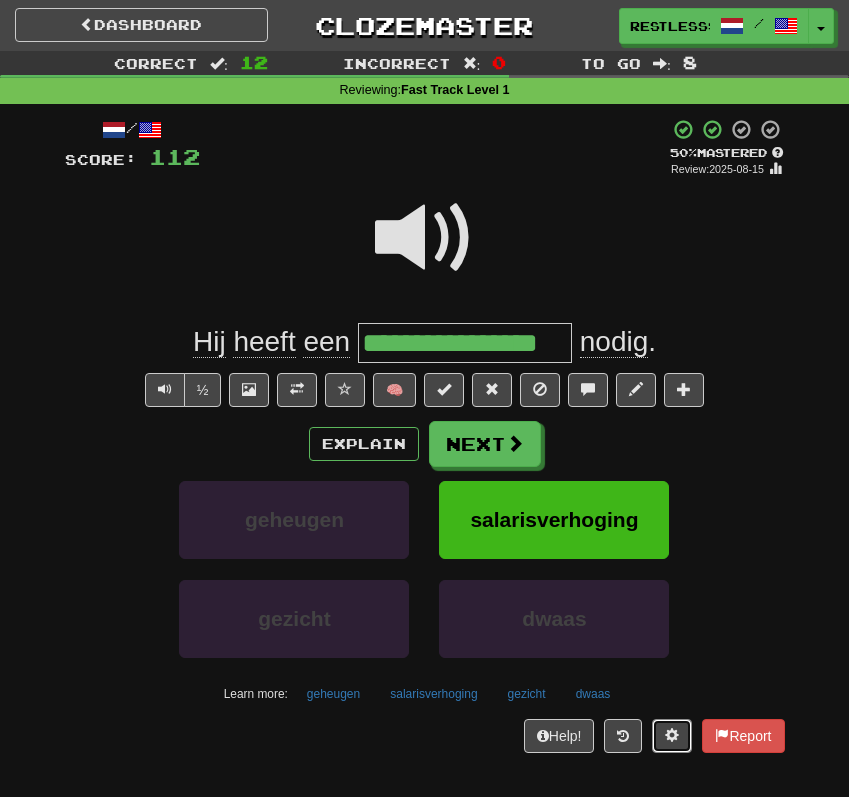 type 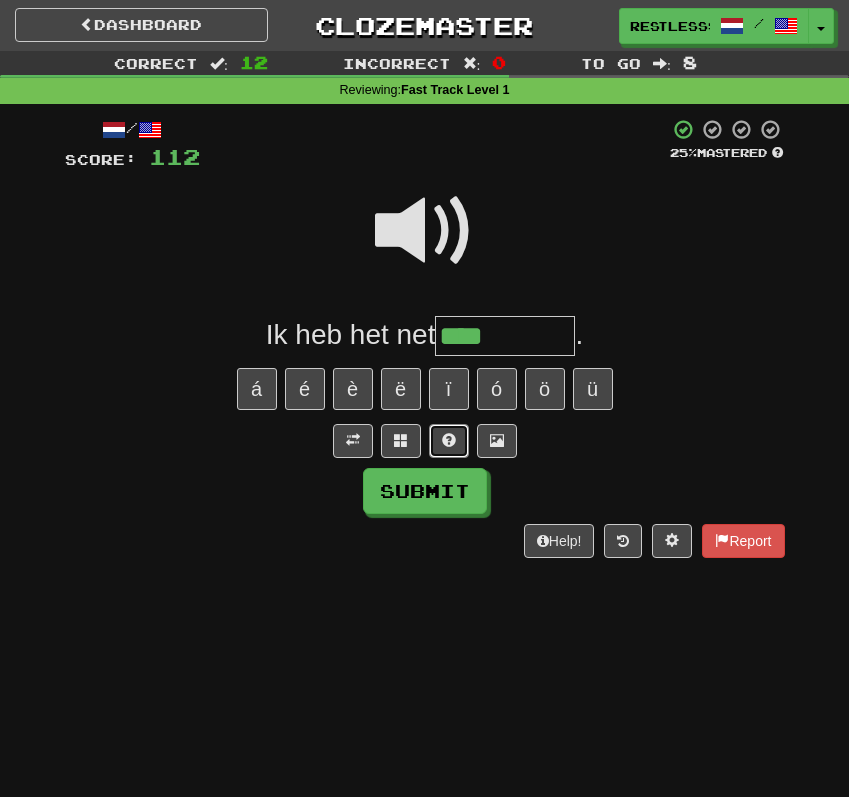 click at bounding box center (449, 440) 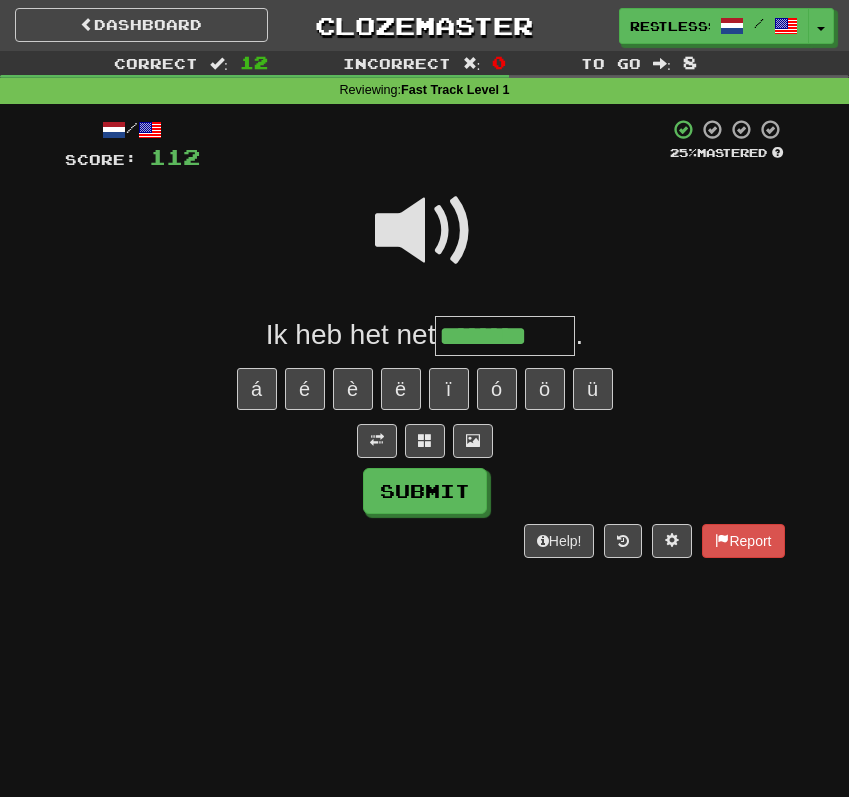 type on "********" 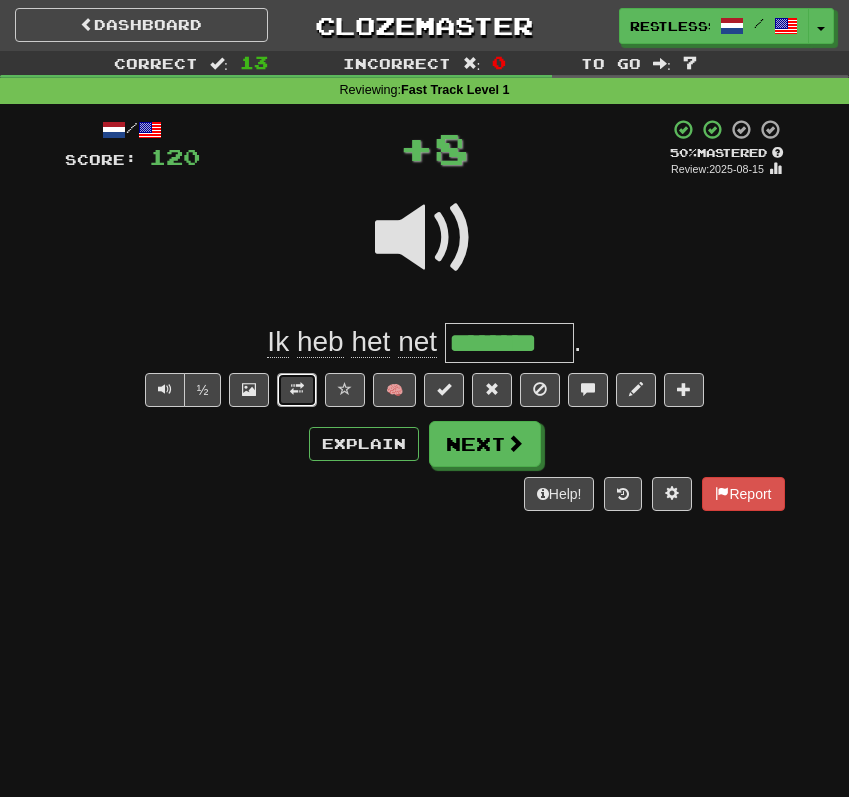 click at bounding box center (297, 390) 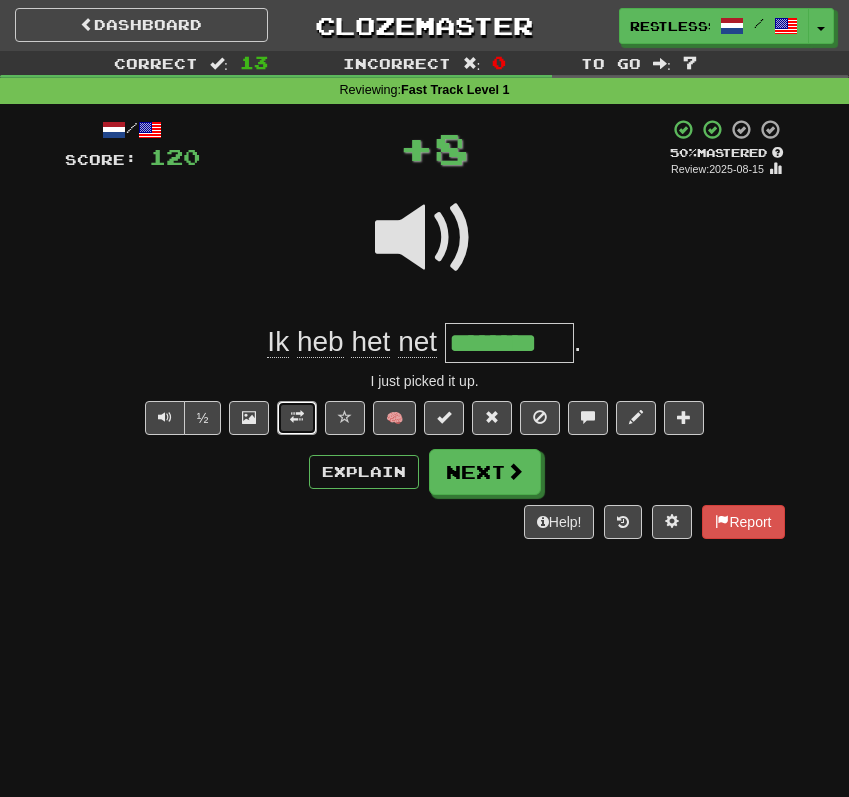 click at bounding box center [297, 417] 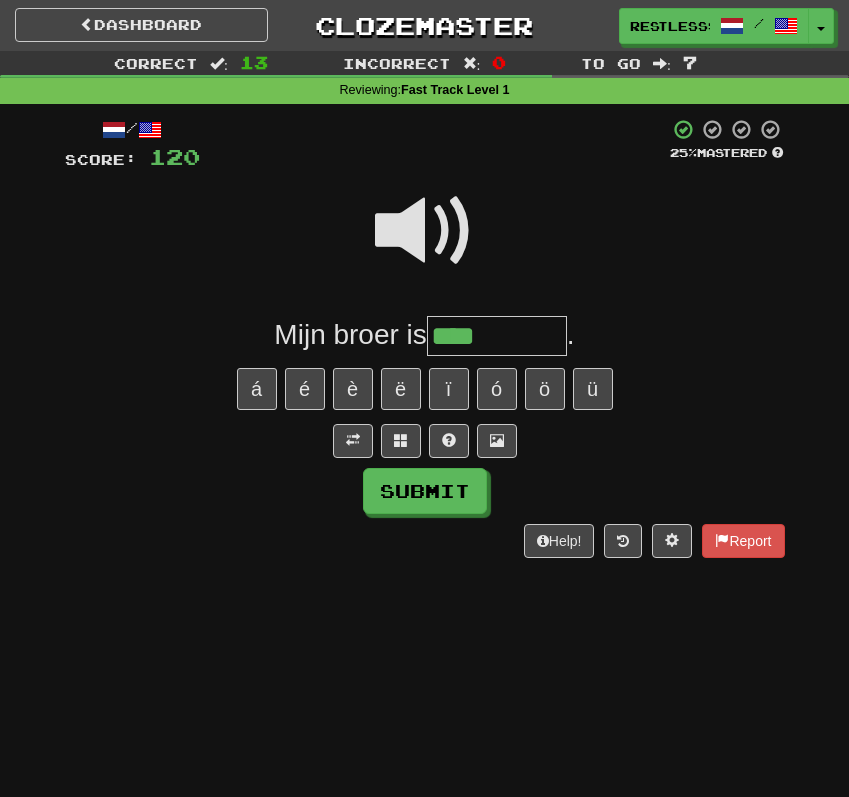 type on "****" 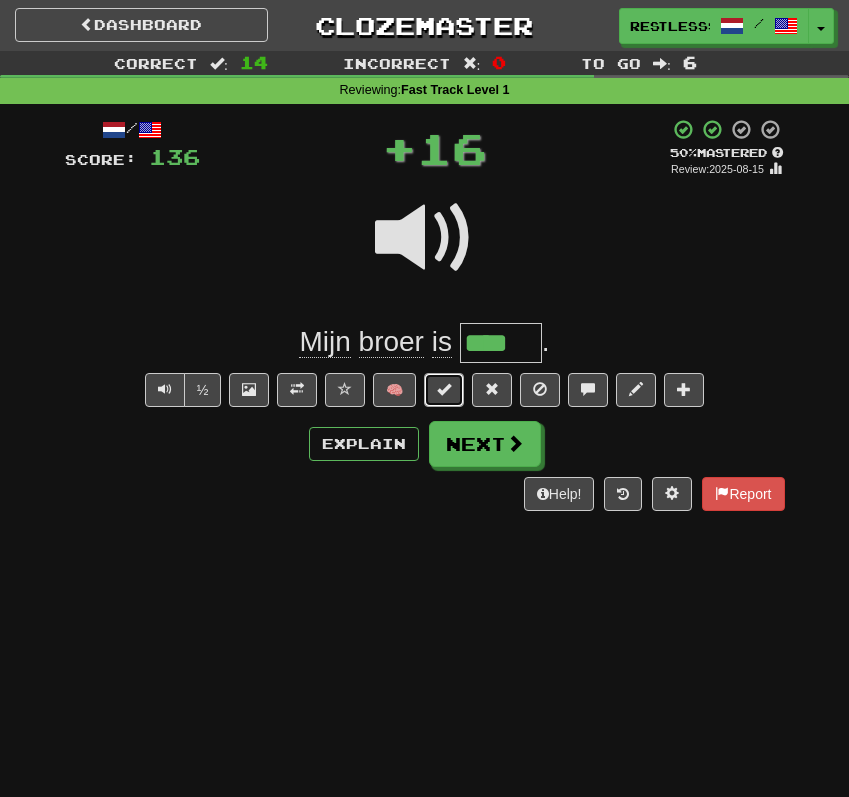 click at bounding box center [444, 389] 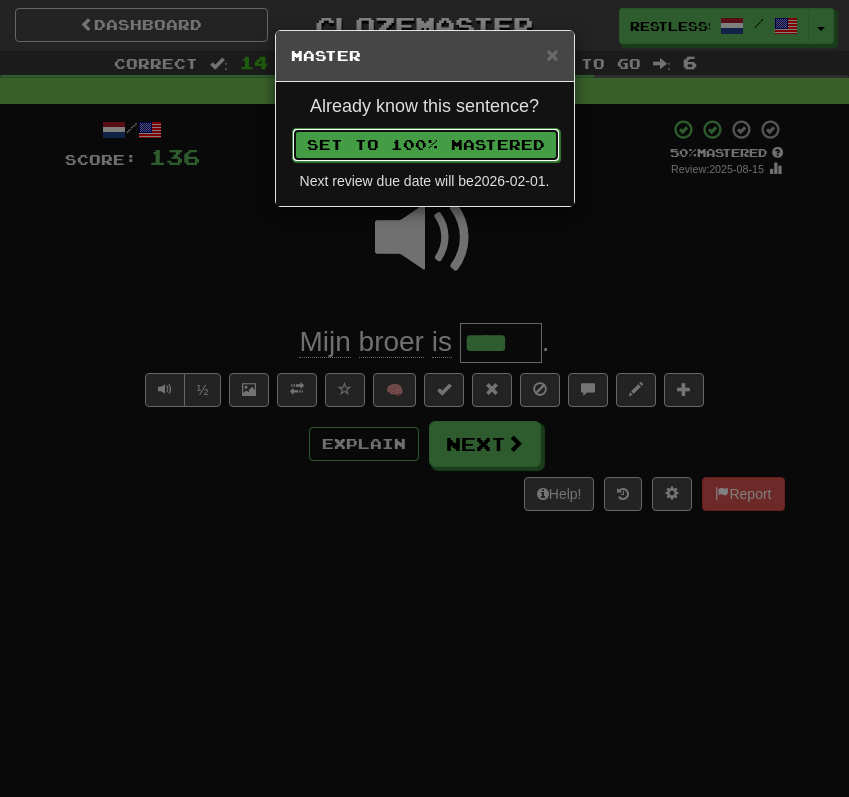 click on "Set to 100% Mastered" at bounding box center [426, 145] 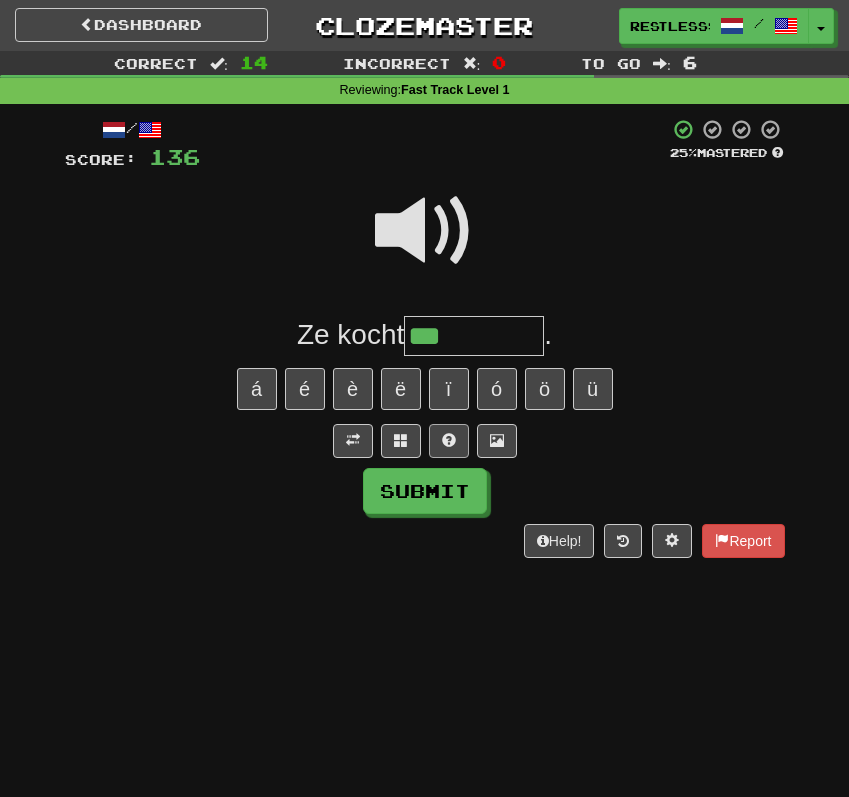 type on "***" 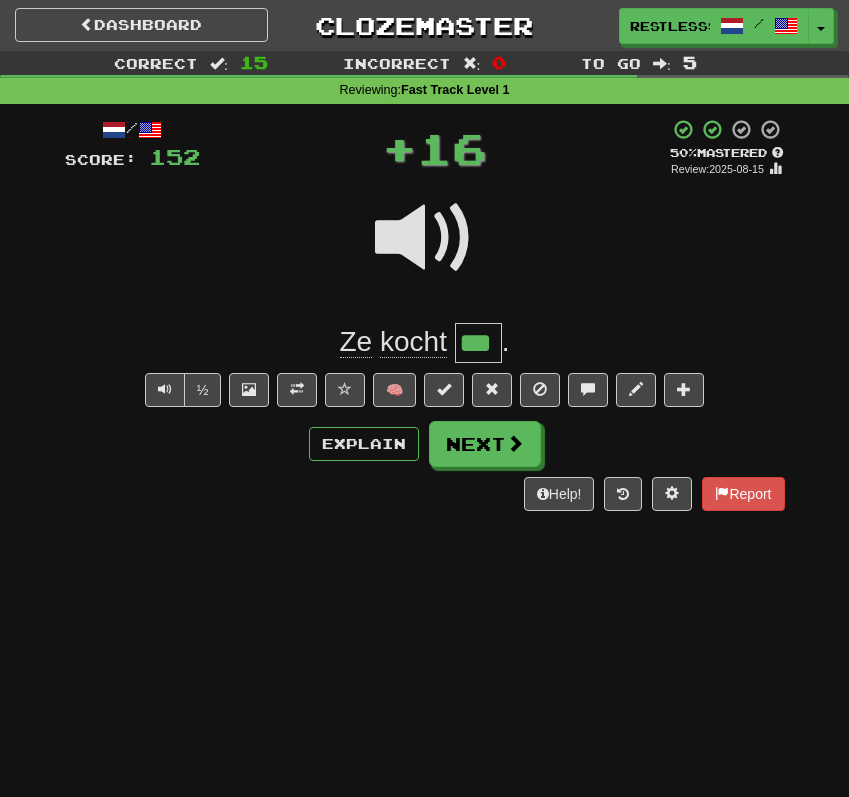 click on "***" at bounding box center (478, 343) 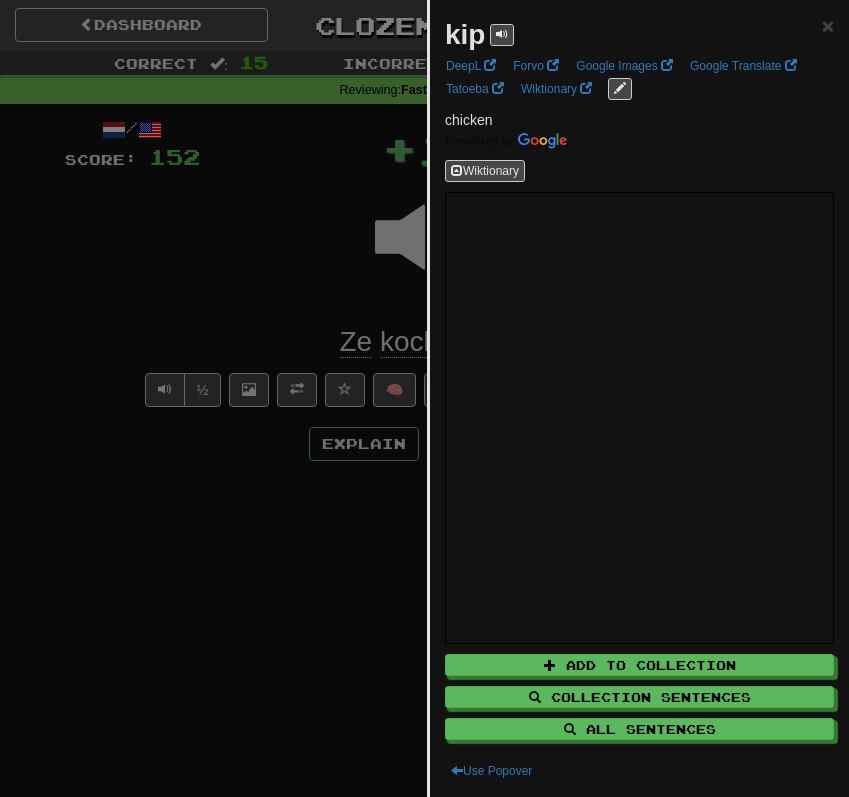 click at bounding box center [424, 398] 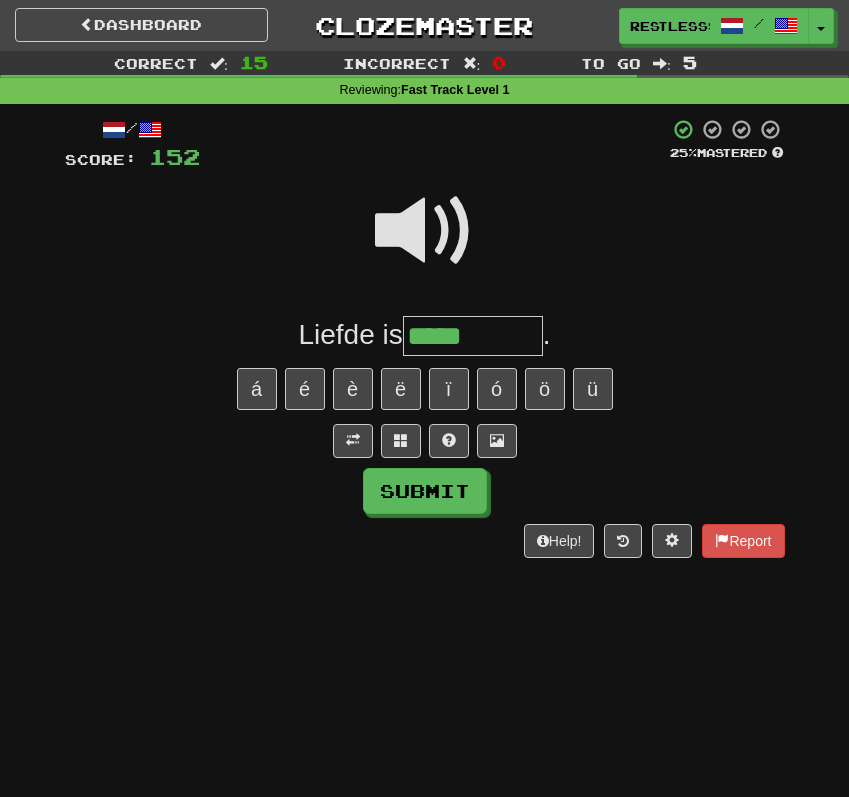 type on "*****" 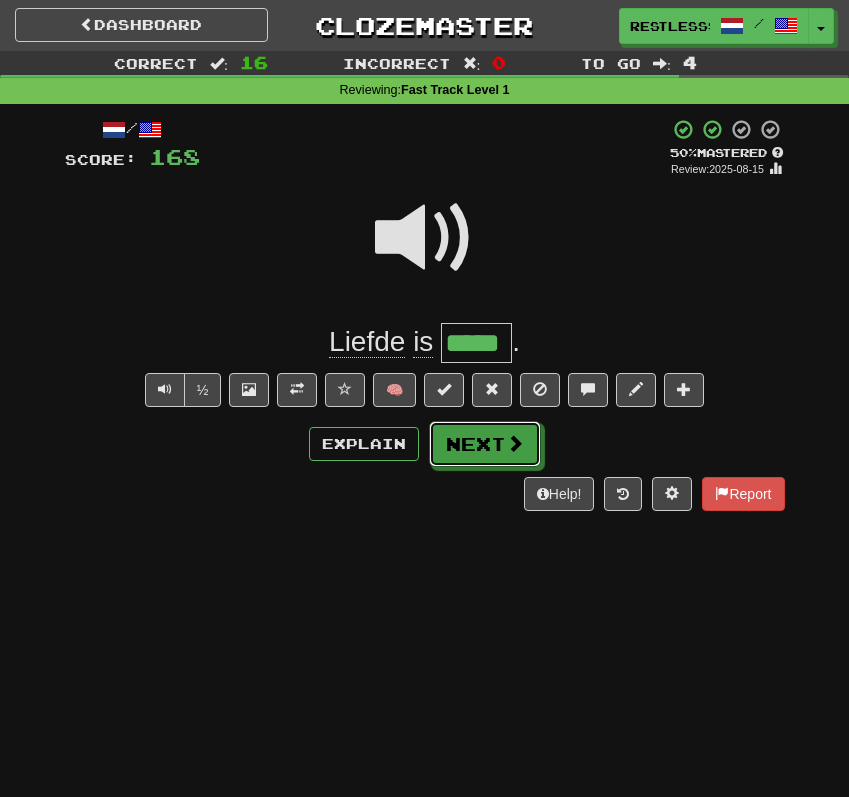 click on "Next" at bounding box center (485, 444) 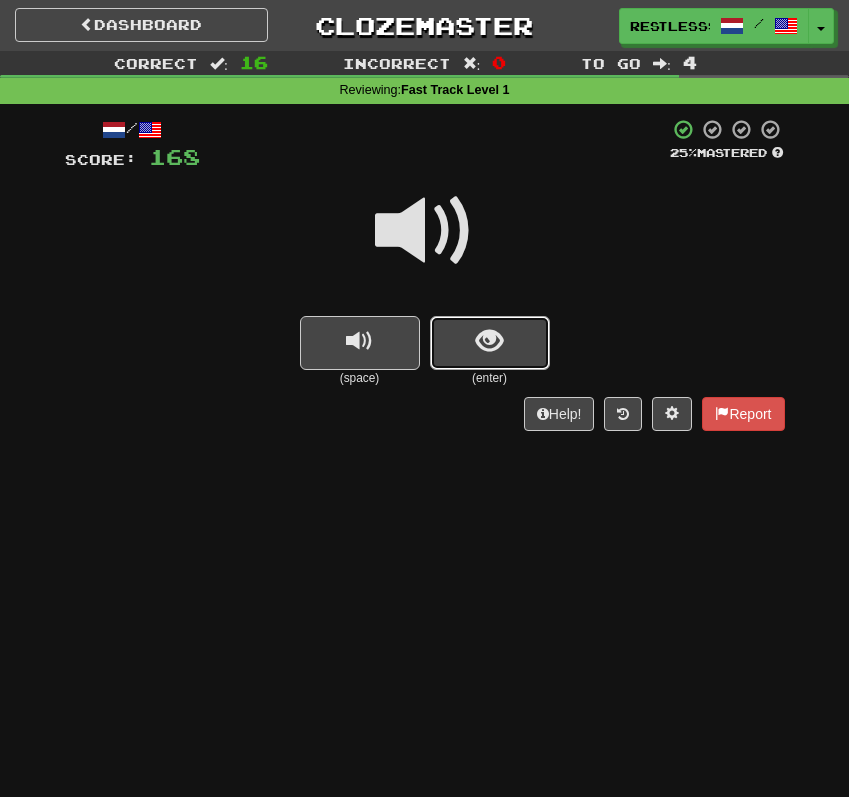 click at bounding box center (490, 343) 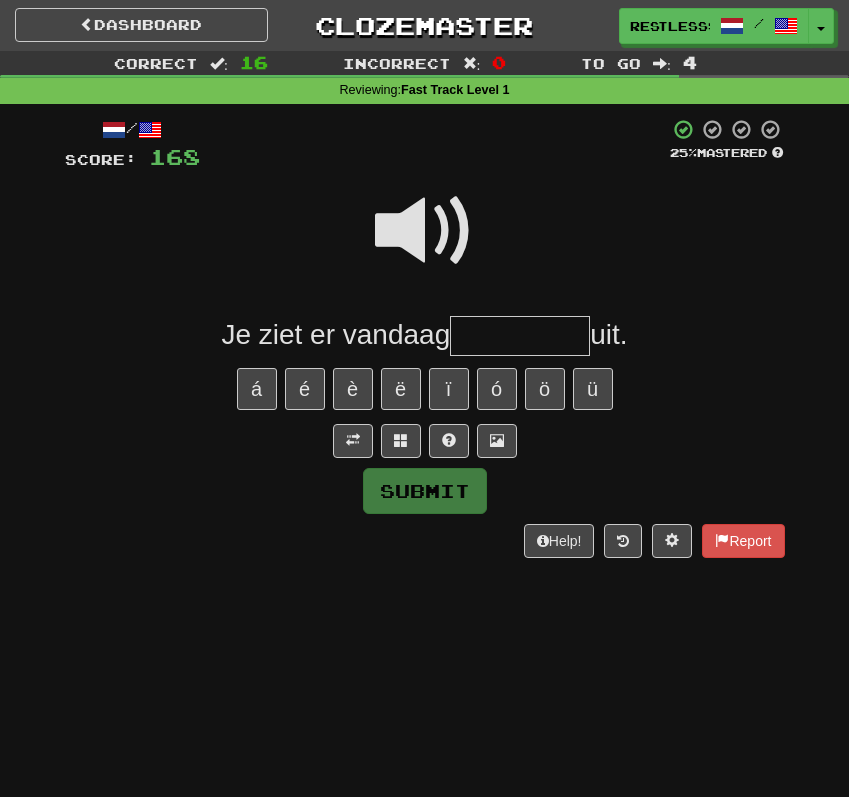 click at bounding box center [425, 231] 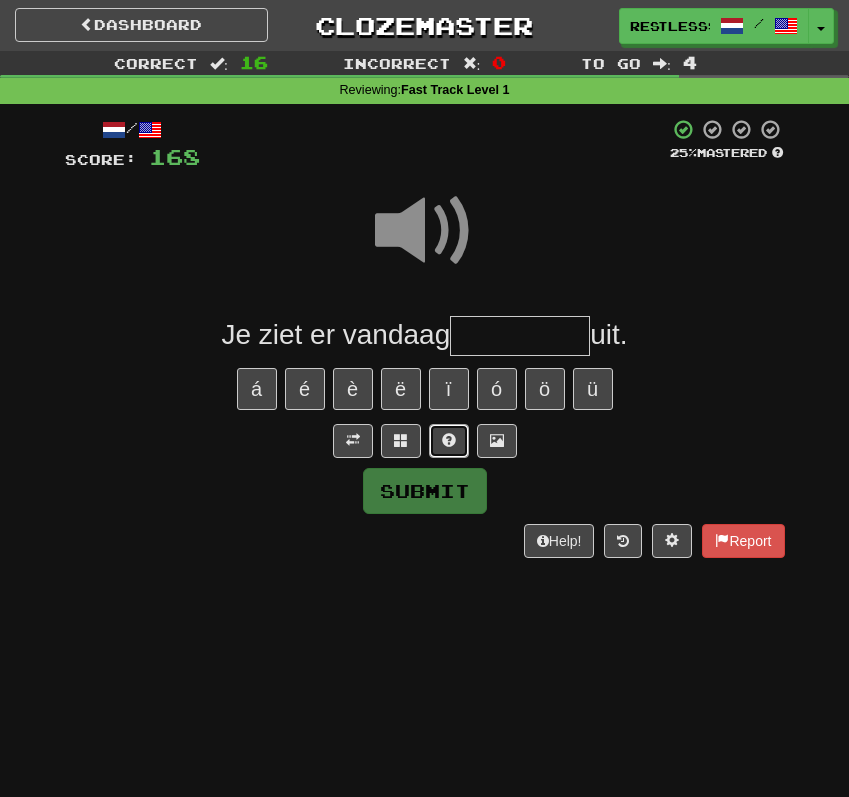 click at bounding box center (449, 441) 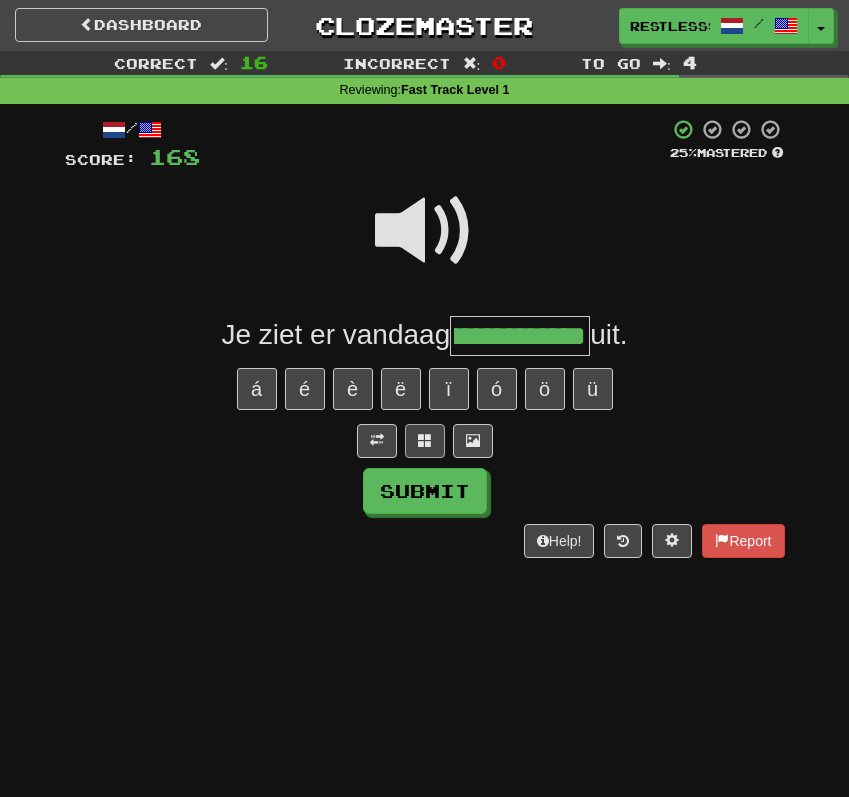 scroll, scrollTop: 0, scrollLeft: 29, axis: horizontal 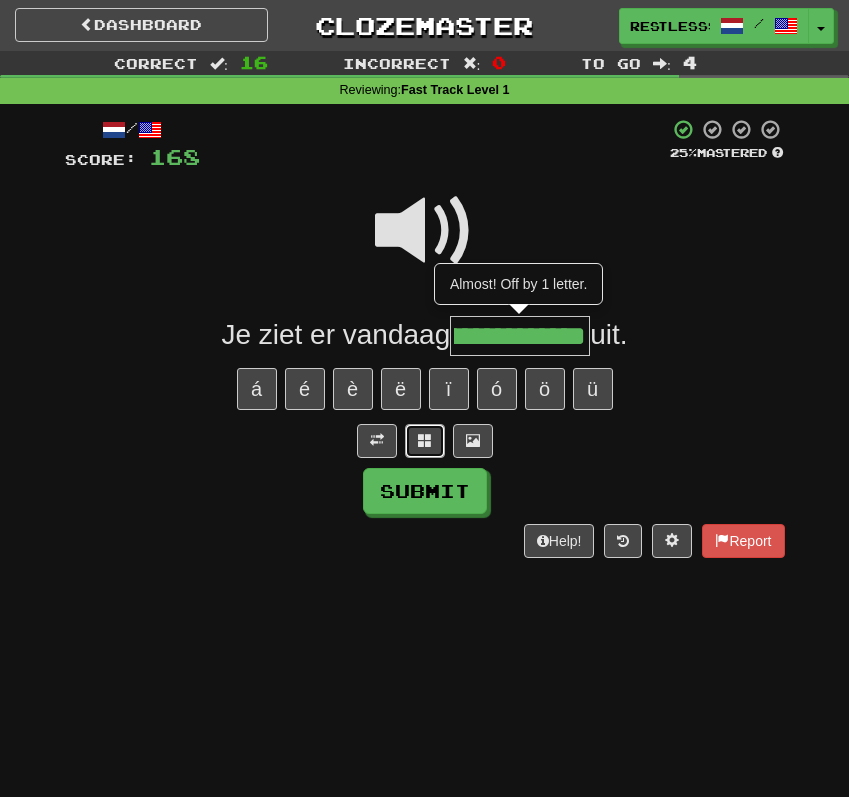 click at bounding box center [425, 441] 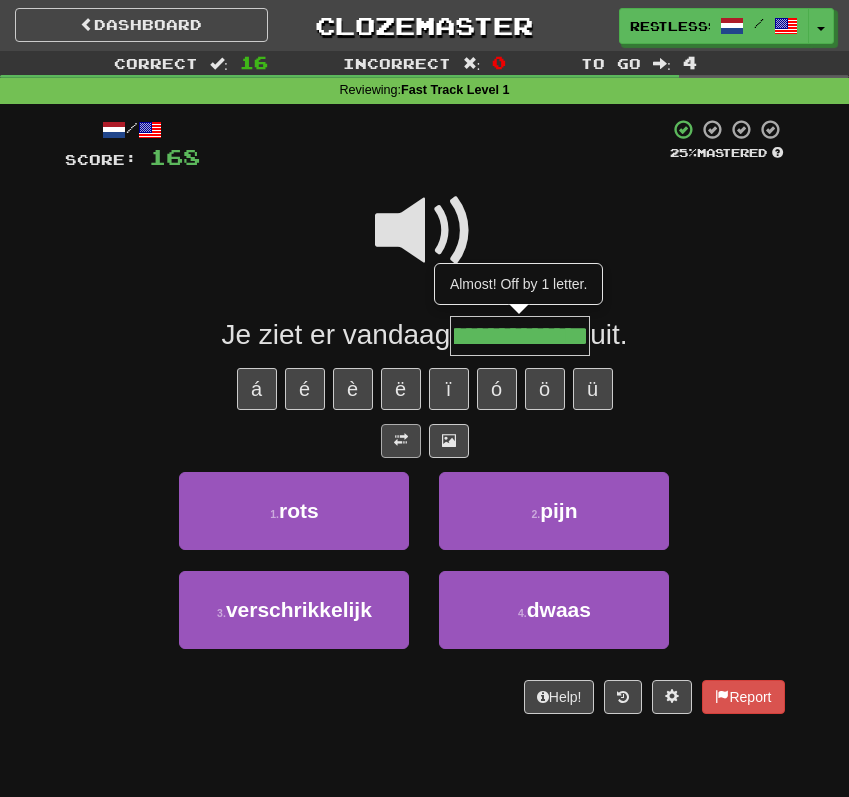 scroll, scrollTop: 0, scrollLeft: 43, axis: horizontal 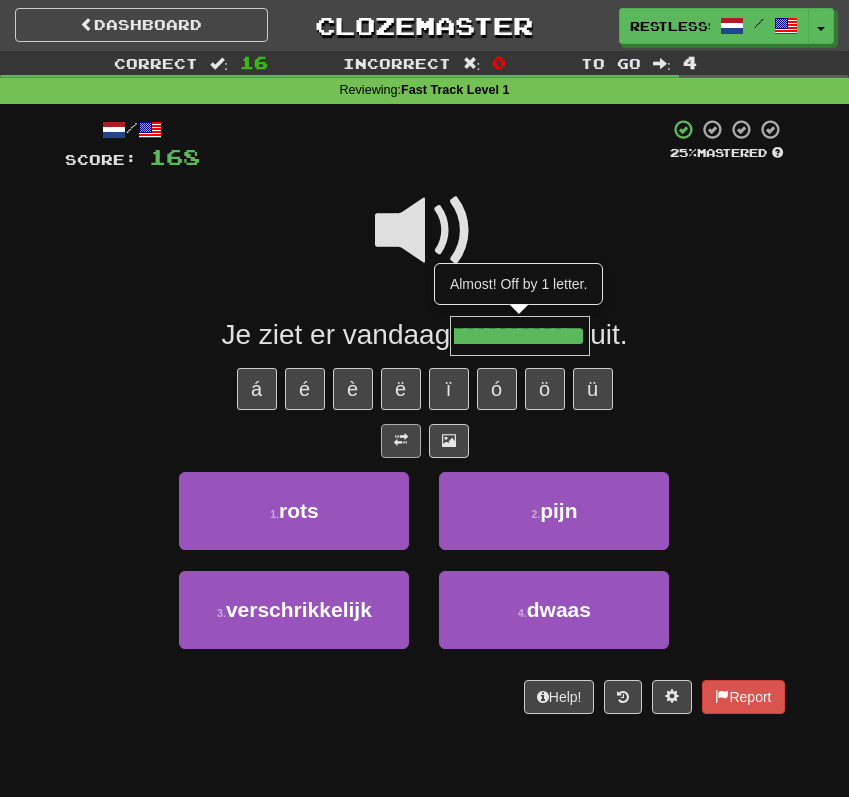 type on "**********" 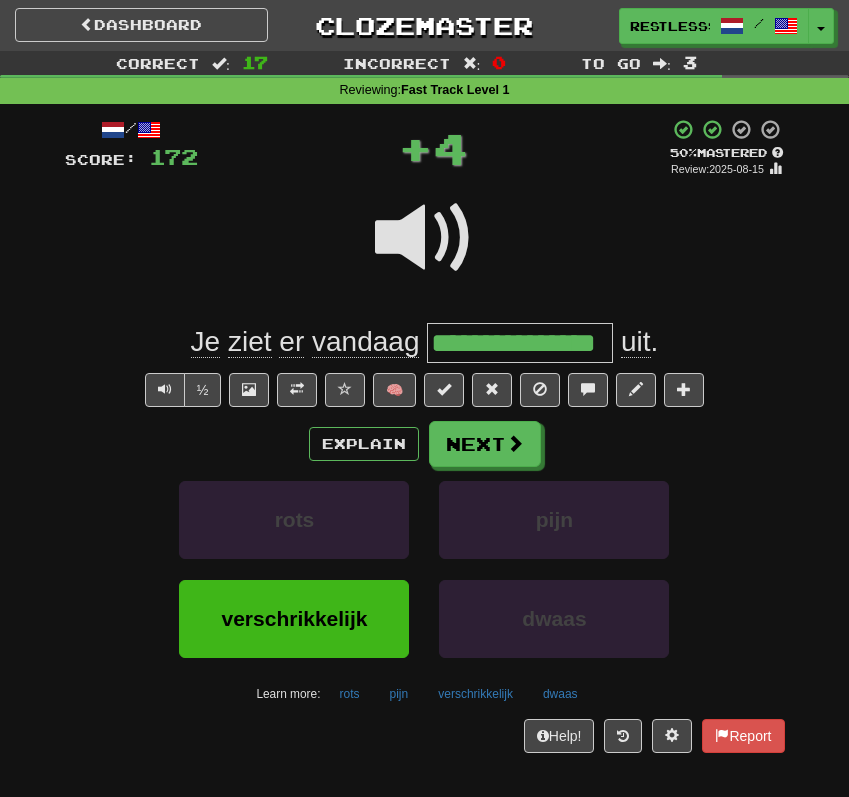 scroll, scrollTop: 0, scrollLeft: 0, axis: both 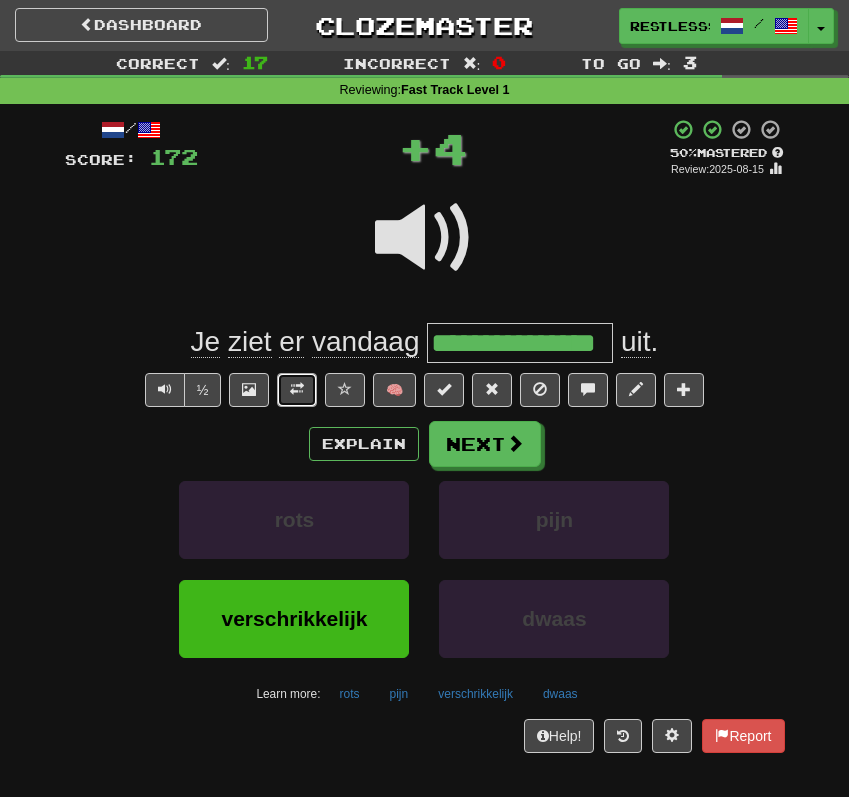 click at bounding box center (297, 389) 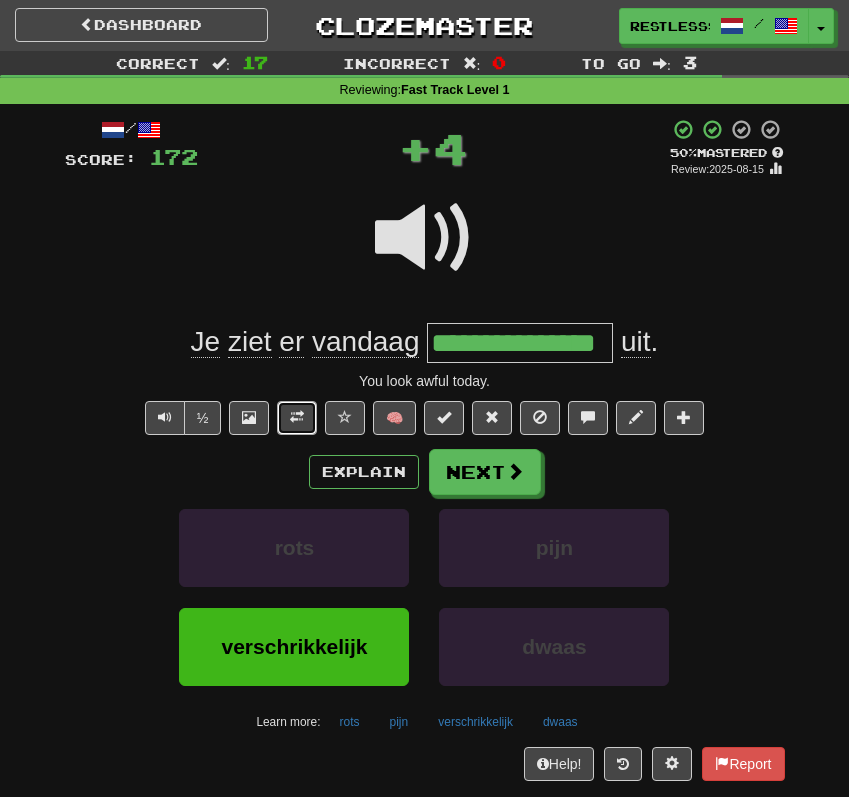 click at bounding box center [297, 417] 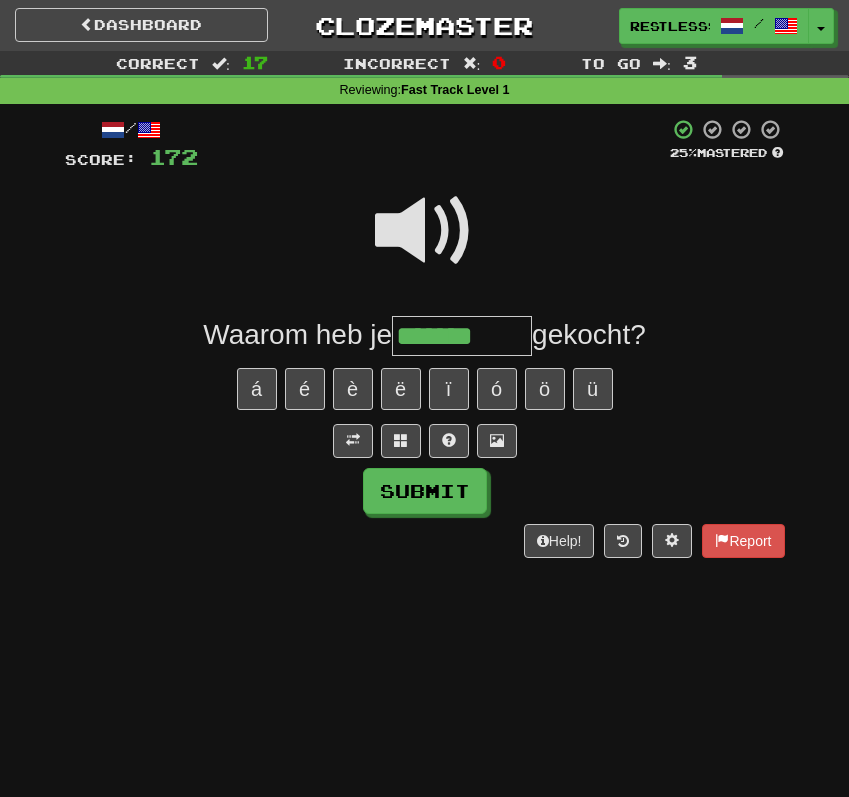 type on "*******" 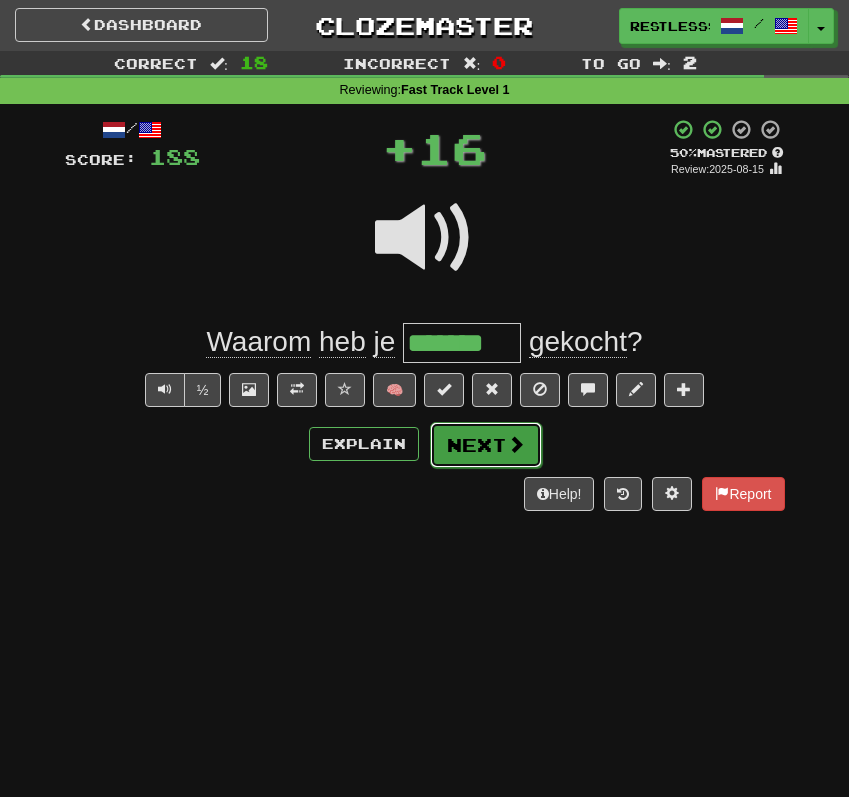 click on "Next" at bounding box center [486, 445] 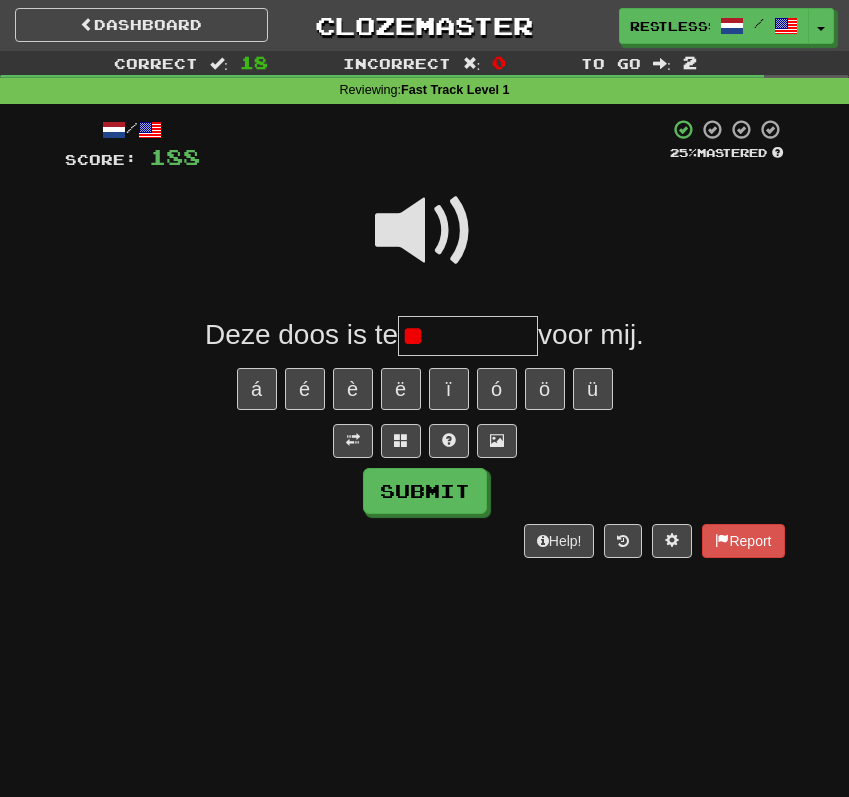type on "*" 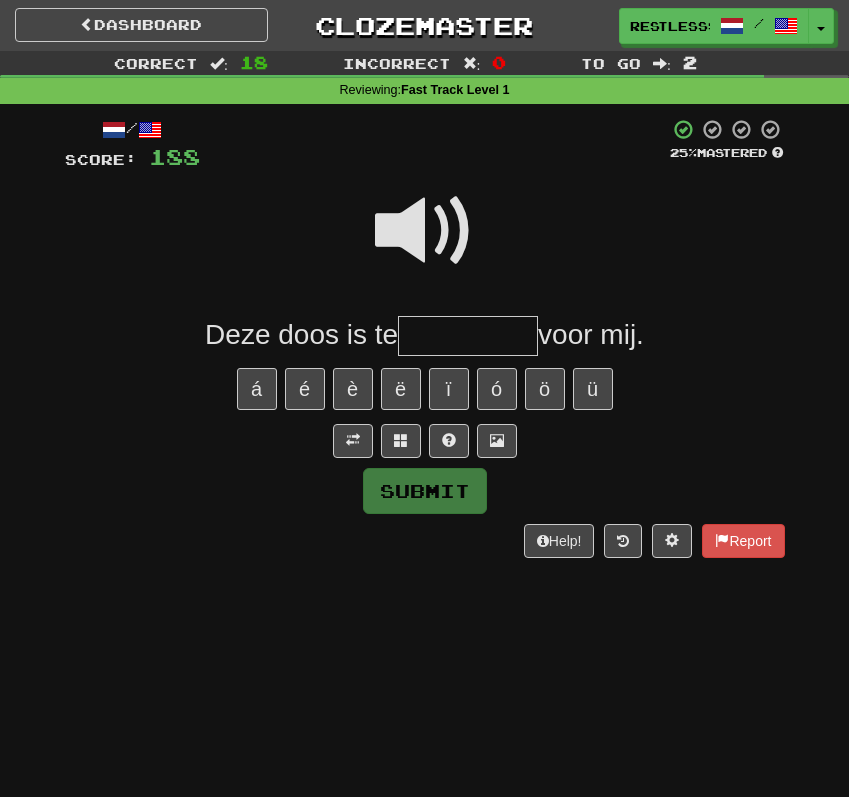 type on "*" 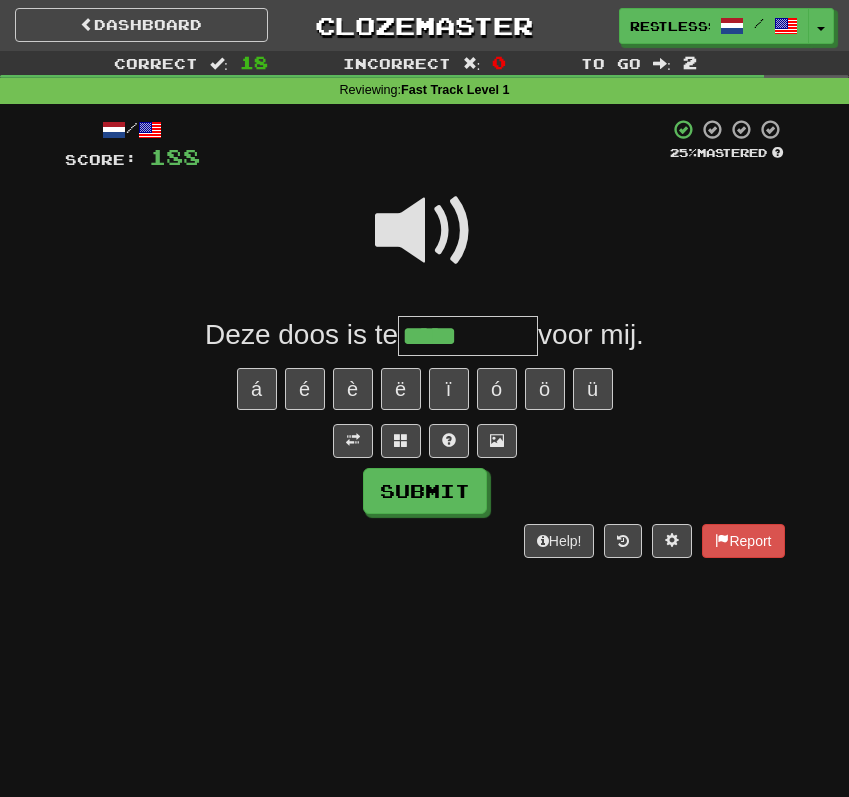 type on "*****" 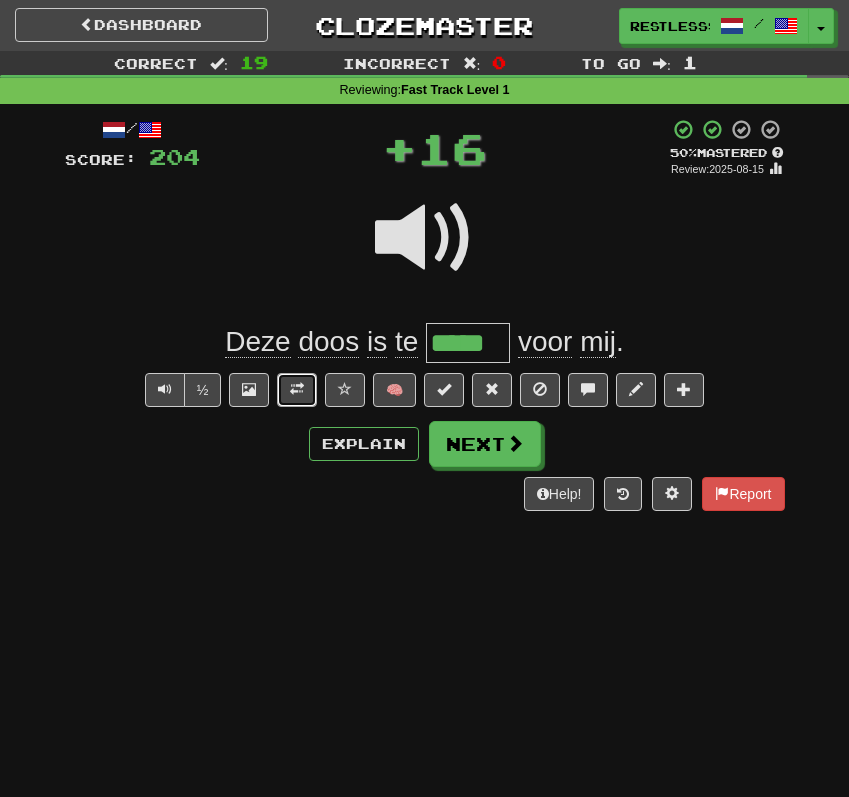 click at bounding box center [297, 390] 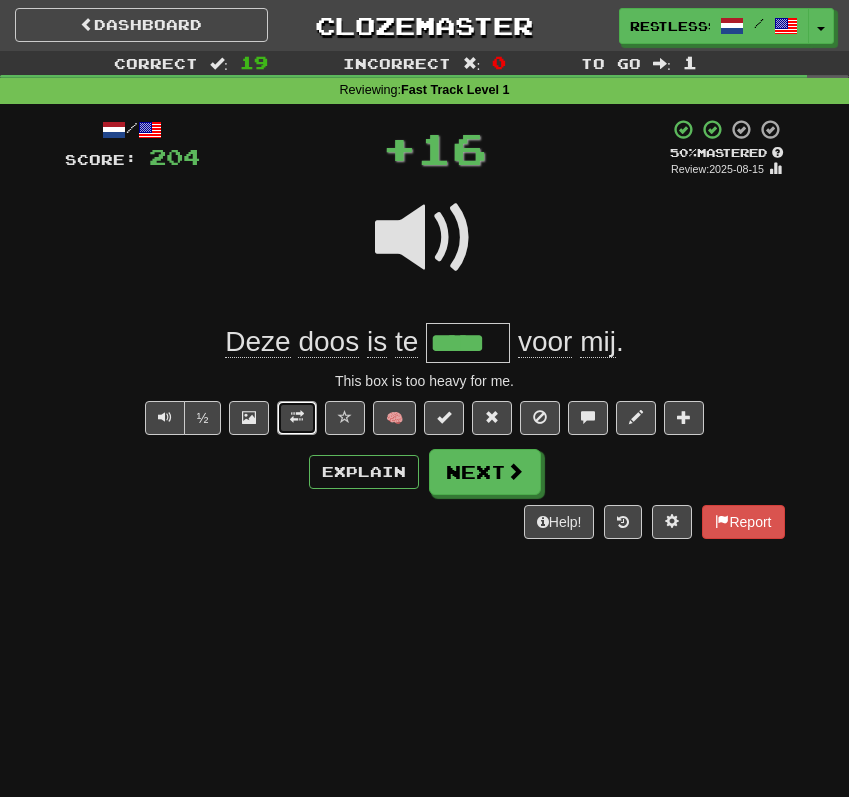 click at bounding box center [297, 417] 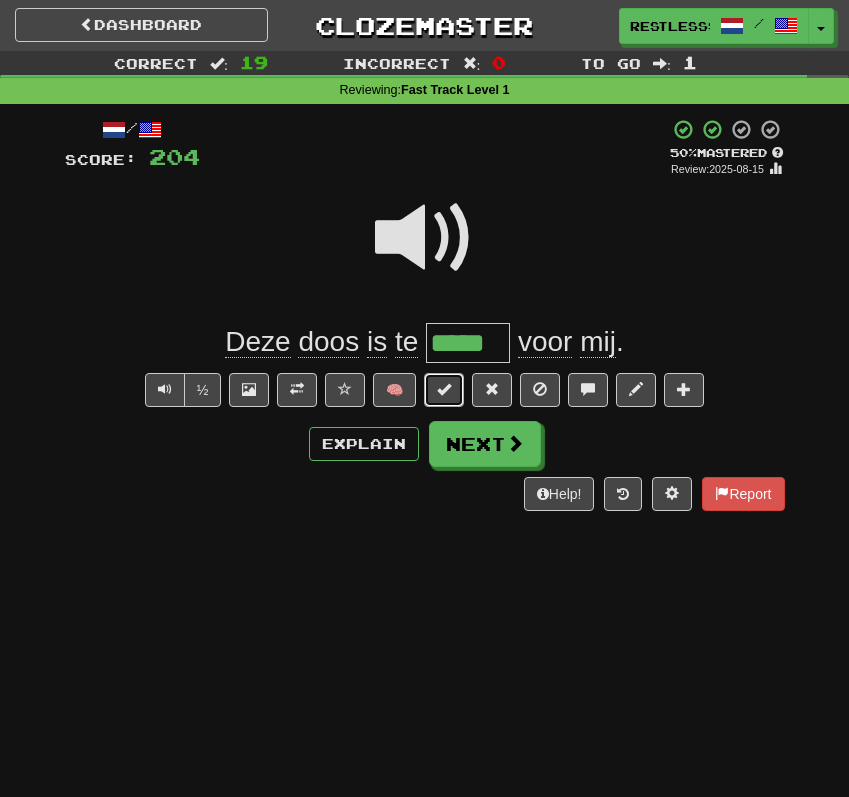 click at bounding box center [444, 389] 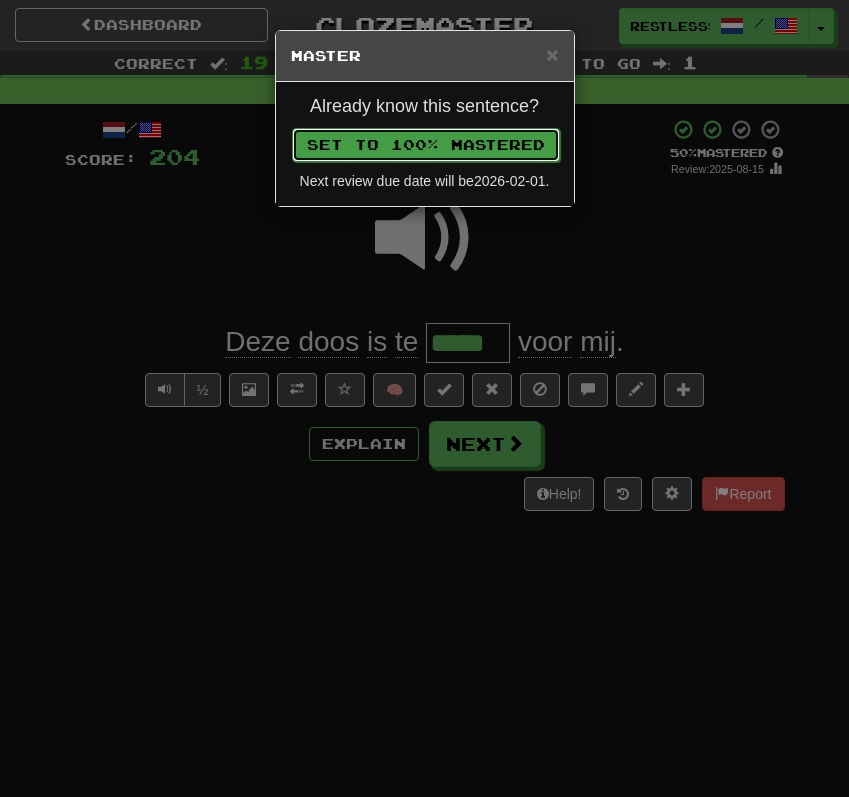click on "Set to 100% Mastered" at bounding box center [426, 145] 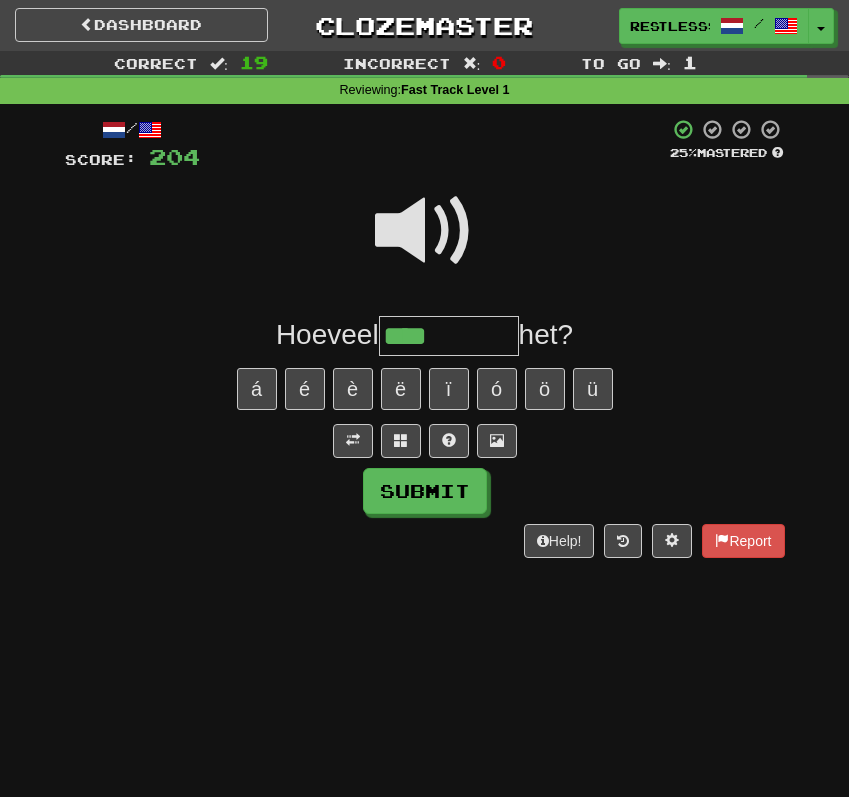 type on "****" 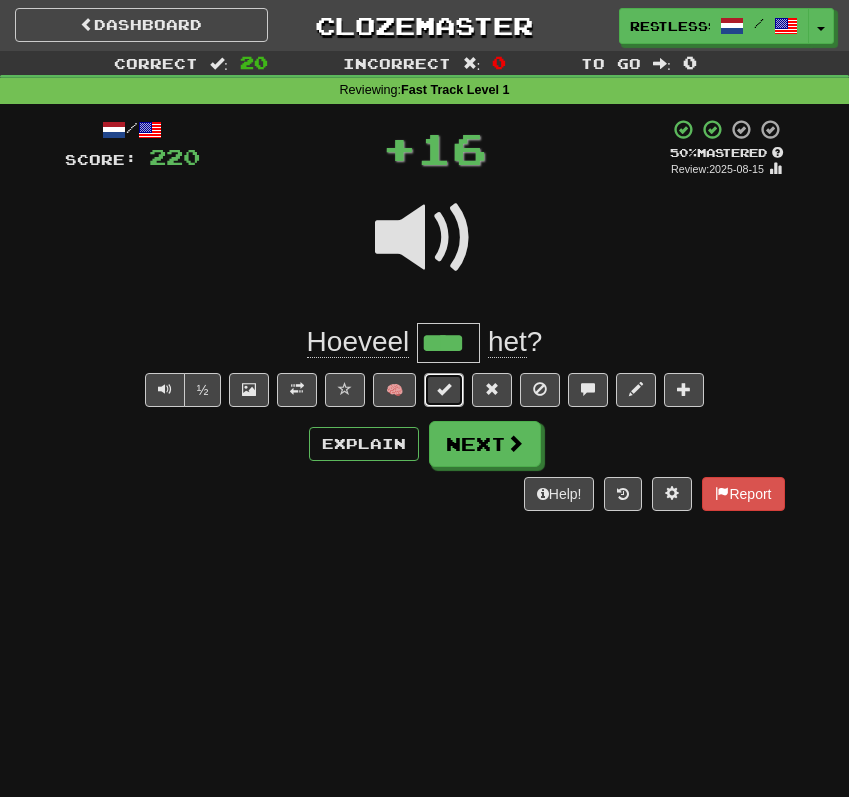 click at bounding box center (444, 389) 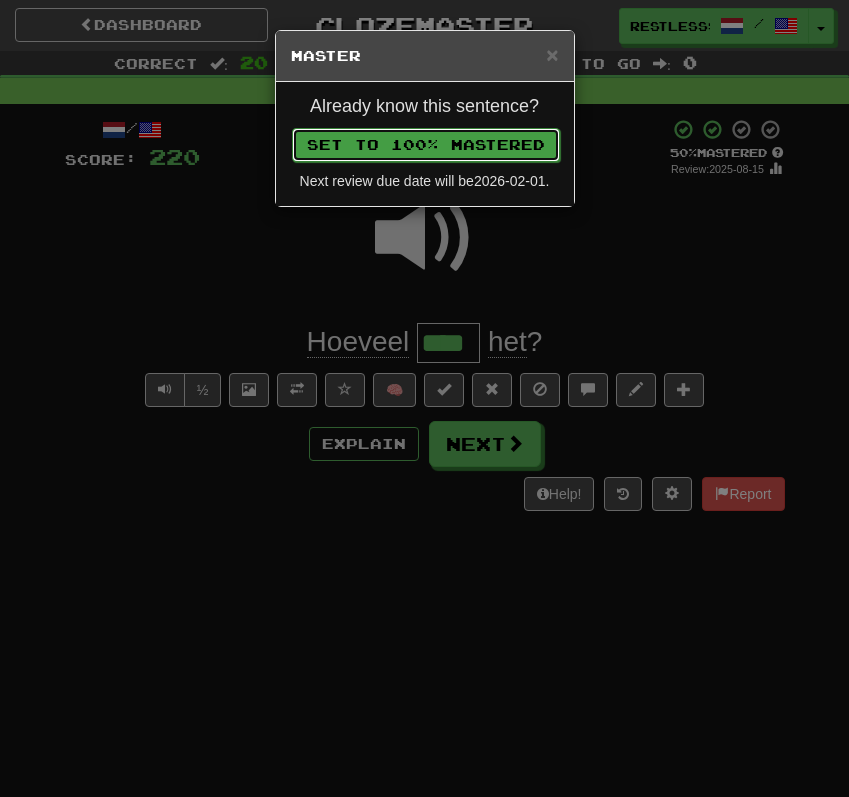 click on "Set to 100% Mastered" at bounding box center [426, 145] 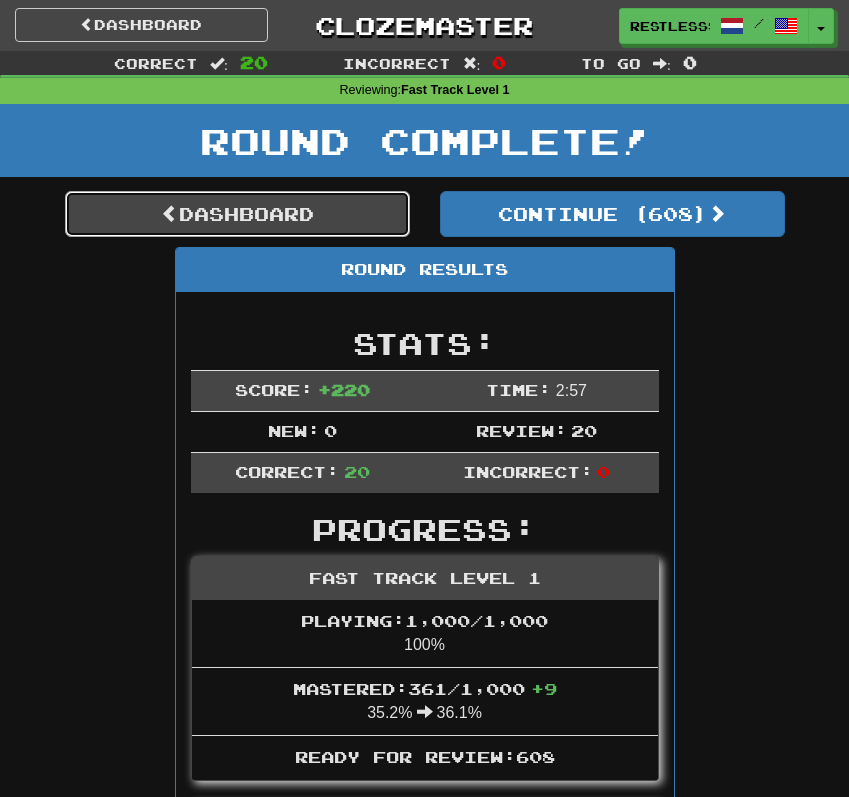 click on "Dashboard" at bounding box center [237, 214] 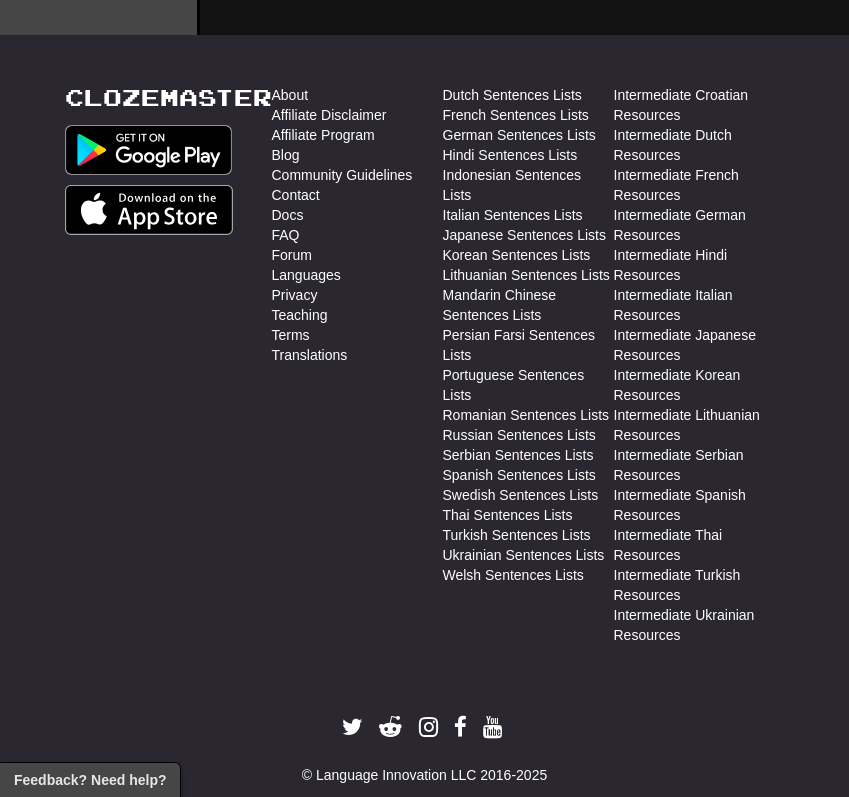 scroll, scrollTop: 2453, scrollLeft: 0, axis: vertical 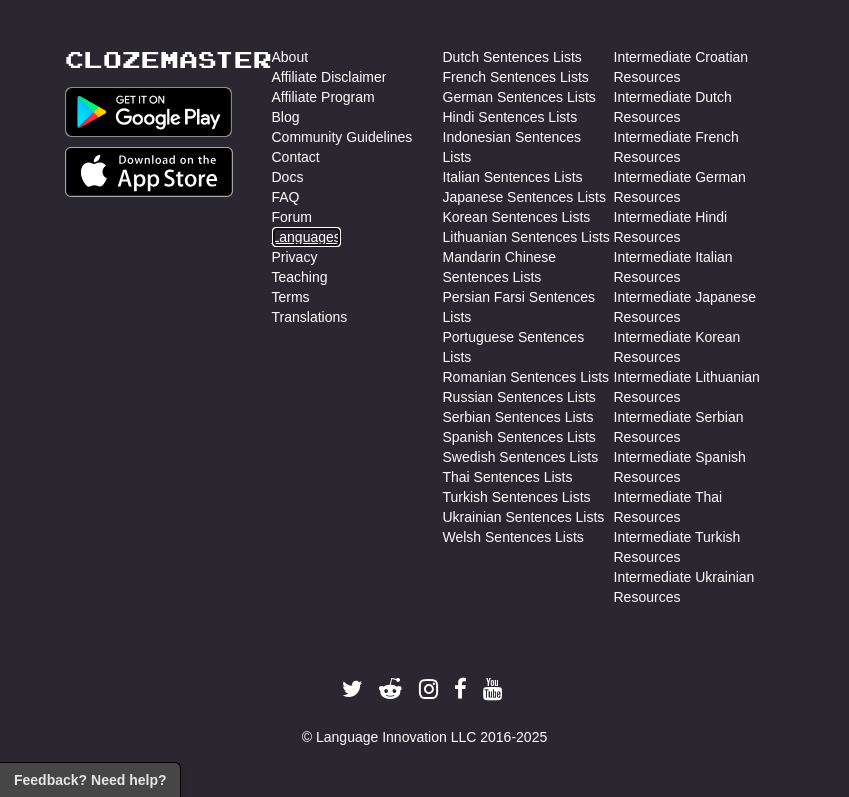 click on "Languages" at bounding box center (306, 237) 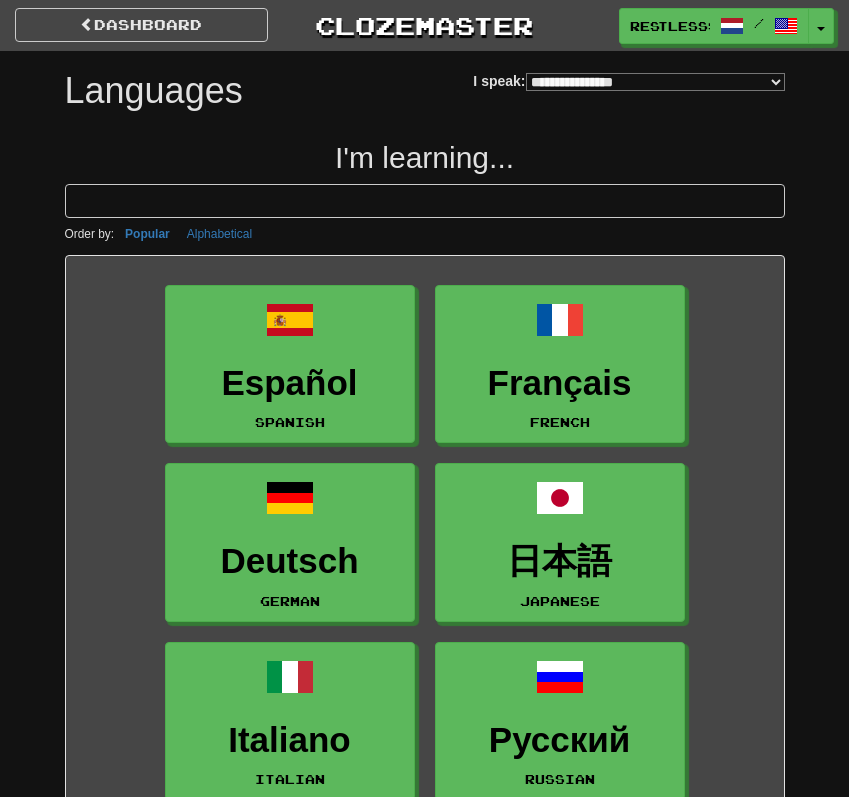 select on "*******" 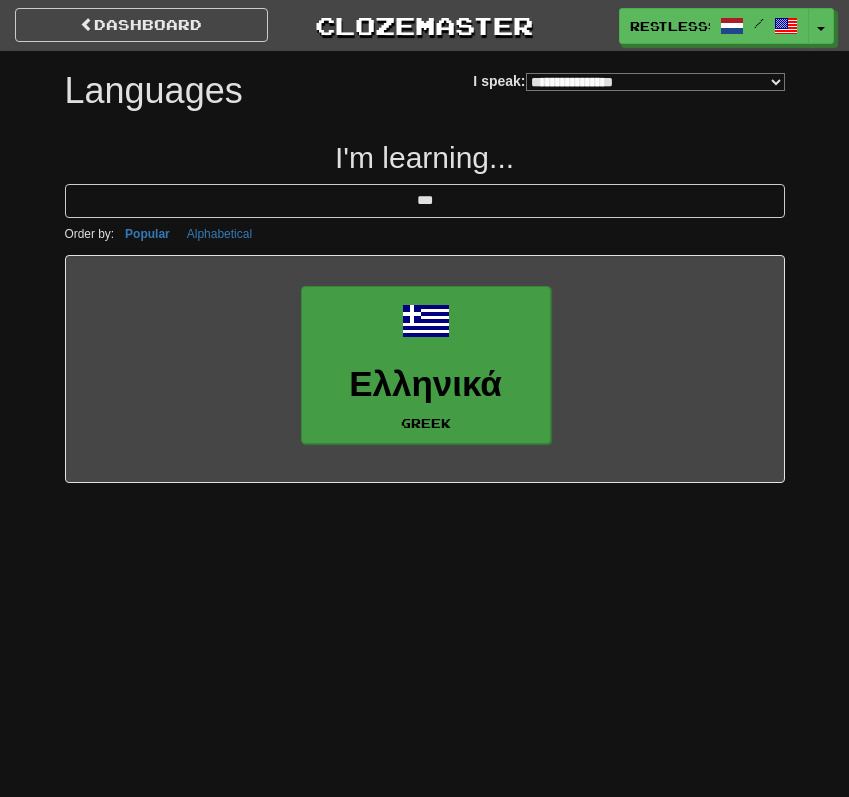 type on "***" 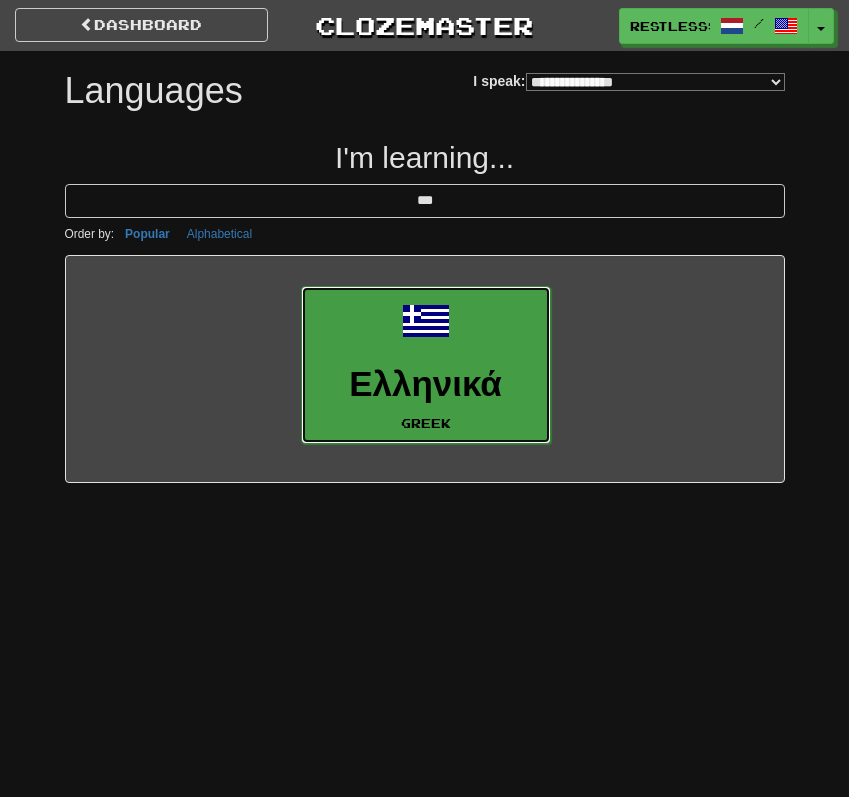 click on "Ελληνικά" at bounding box center (426, 384) 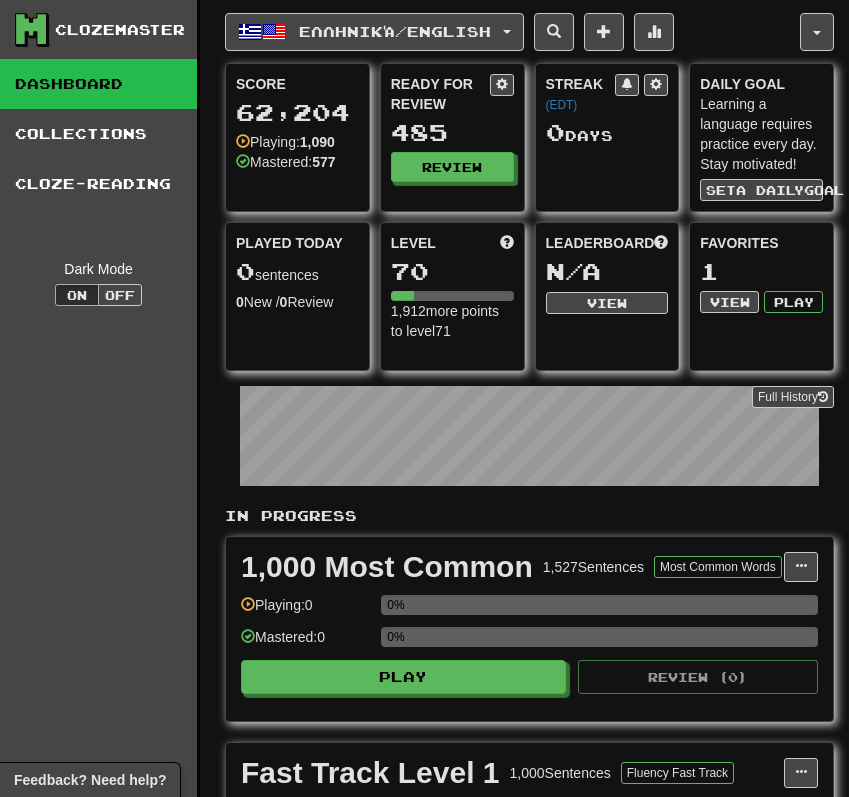 scroll, scrollTop: 0, scrollLeft: 0, axis: both 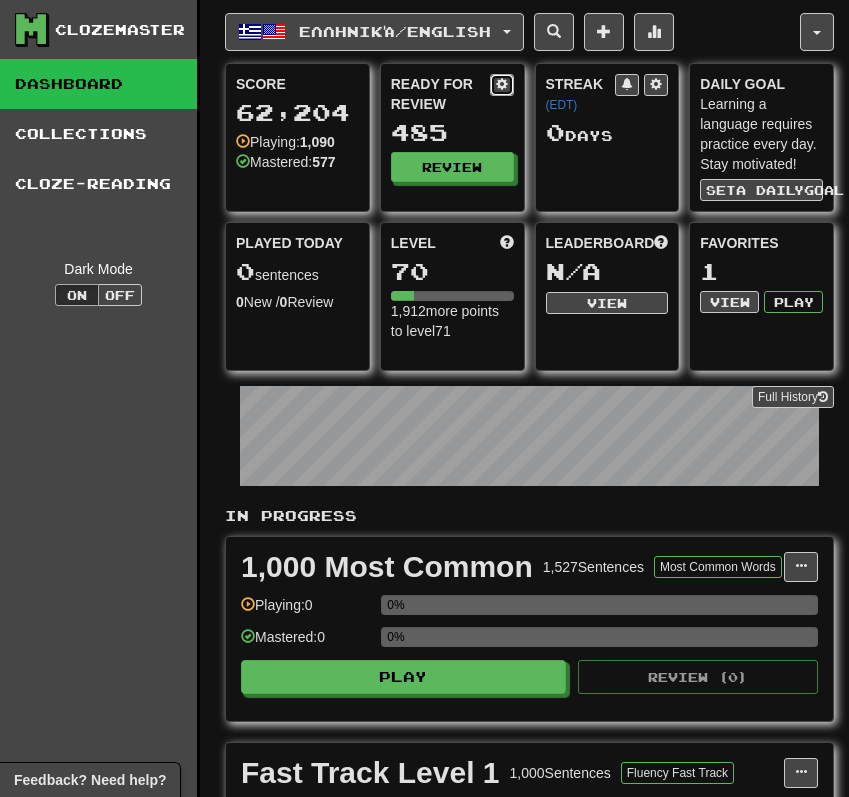 click at bounding box center (502, 85) 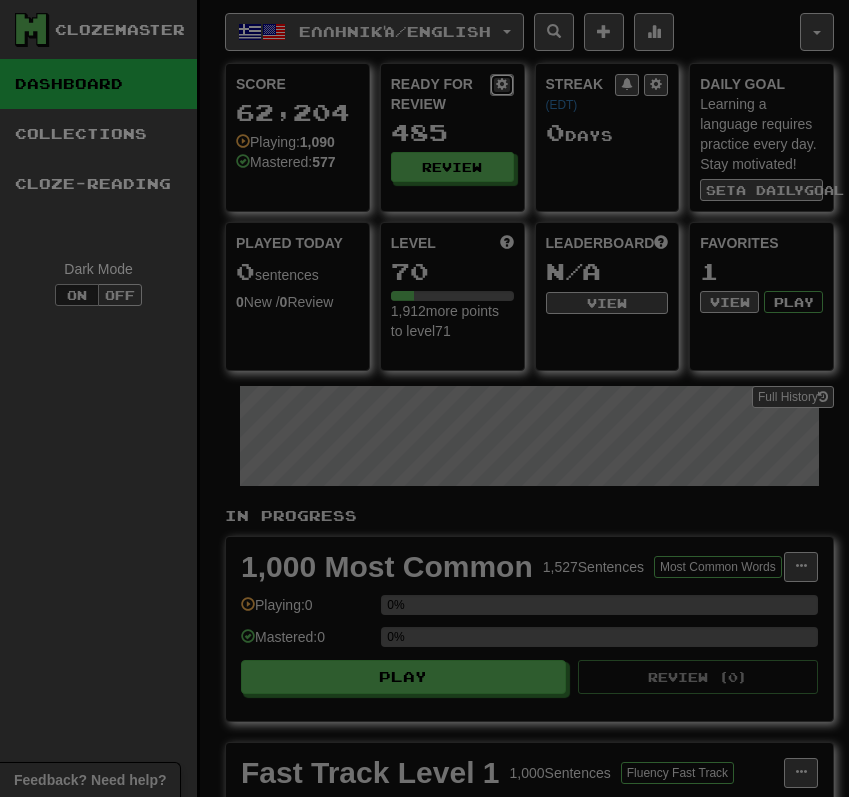 select on "*" 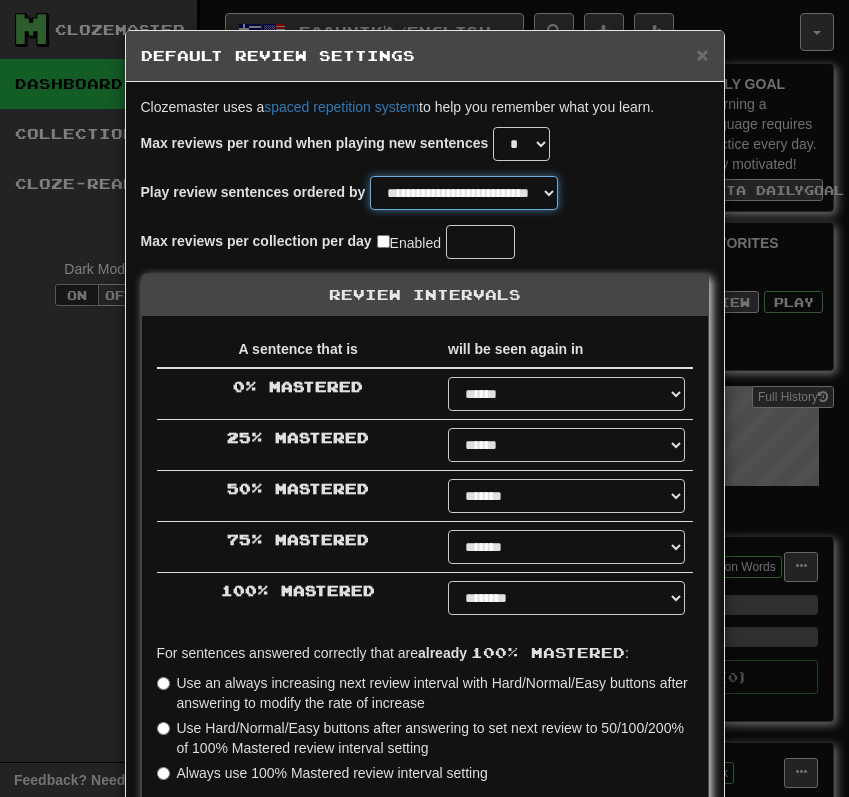 click on "**********" at bounding box center (464, 193) 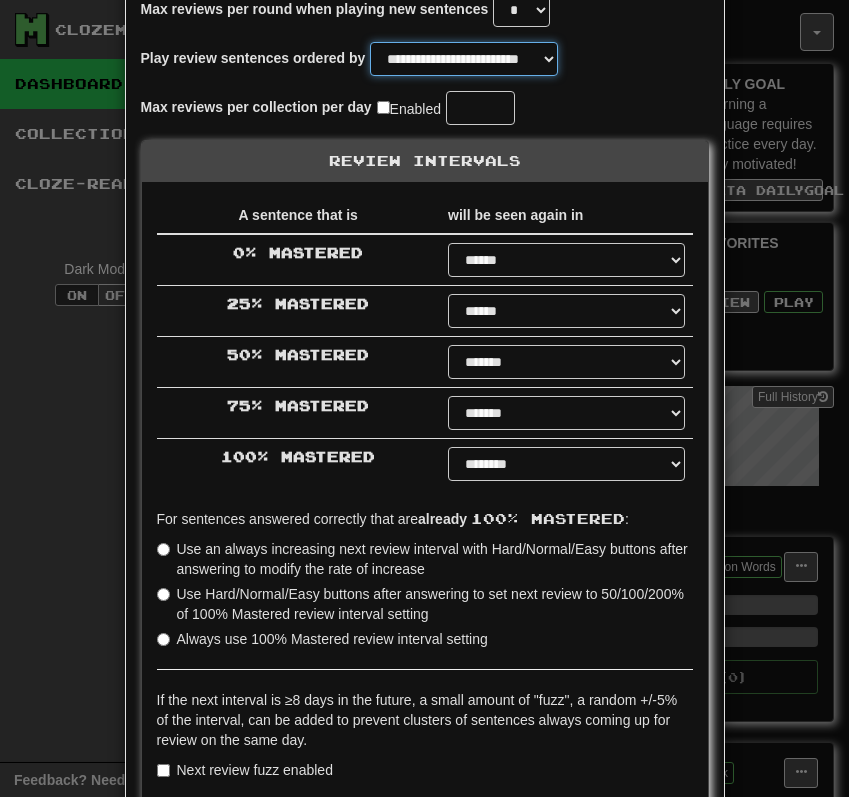 scroll, scrollTop: 308, scrollLeft: 0, axis: vertical 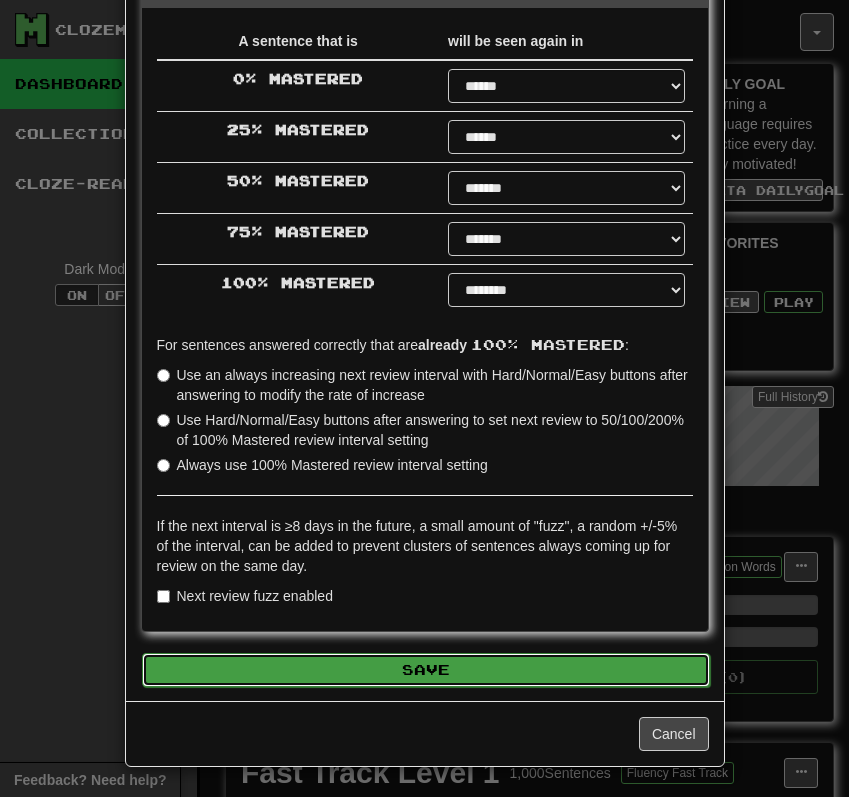 click on "Save" at bounding box center (426, 670) 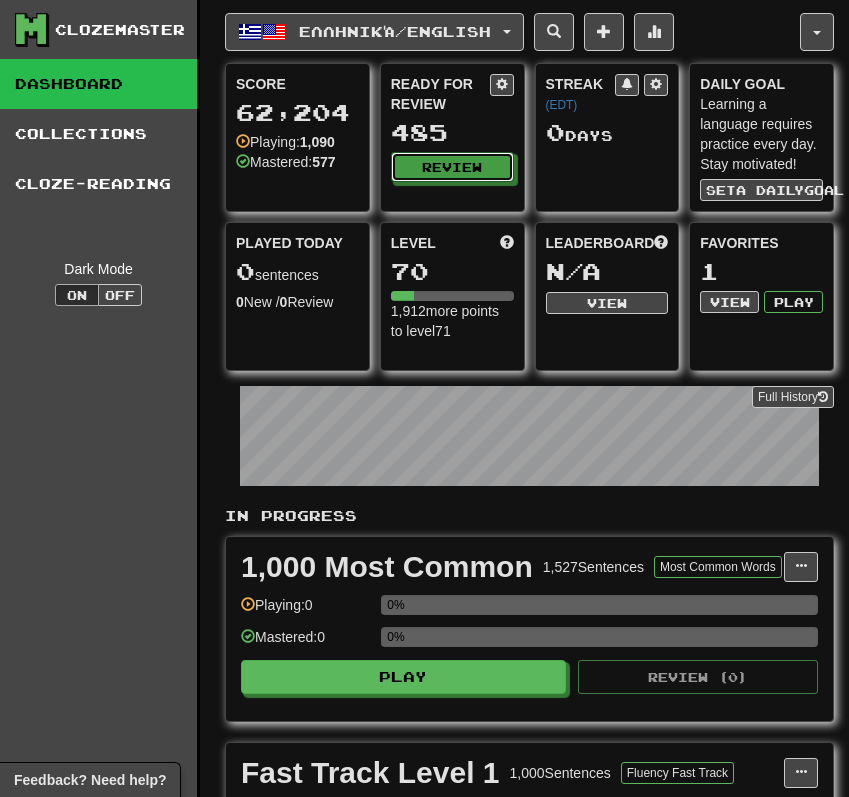 click on "Review" at bounding box center (452, 167) 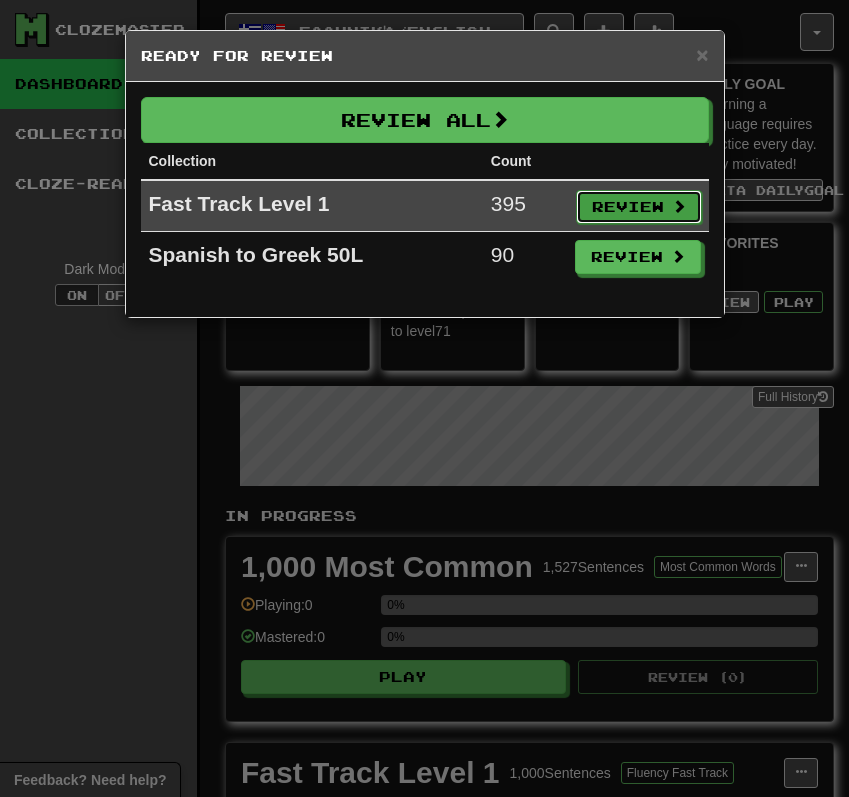 click on "Review" at bounding box center (639, 207) 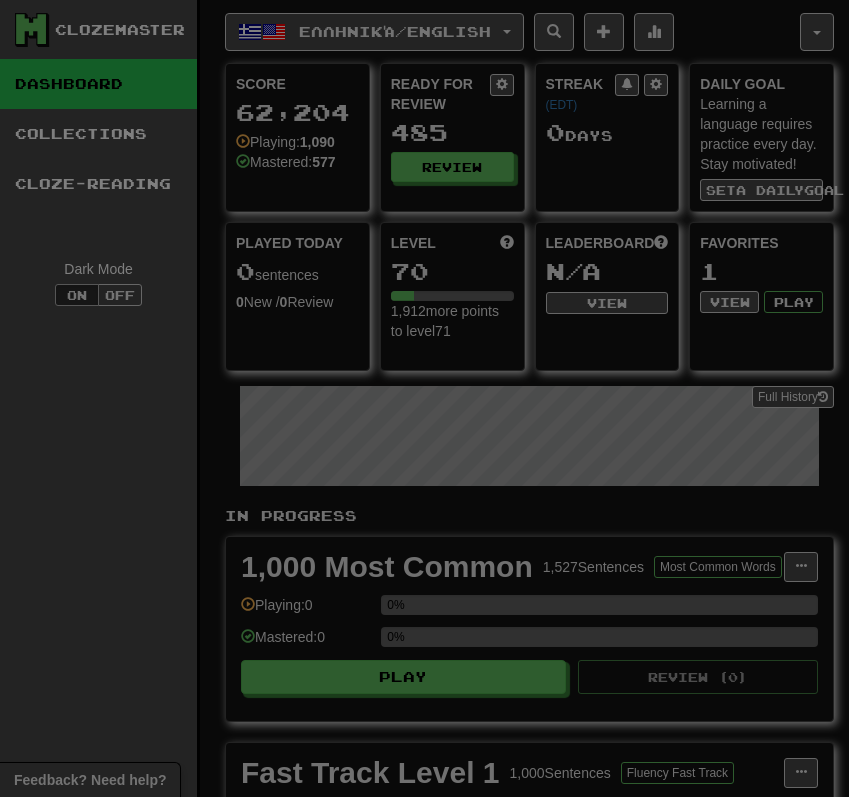 select on "**" 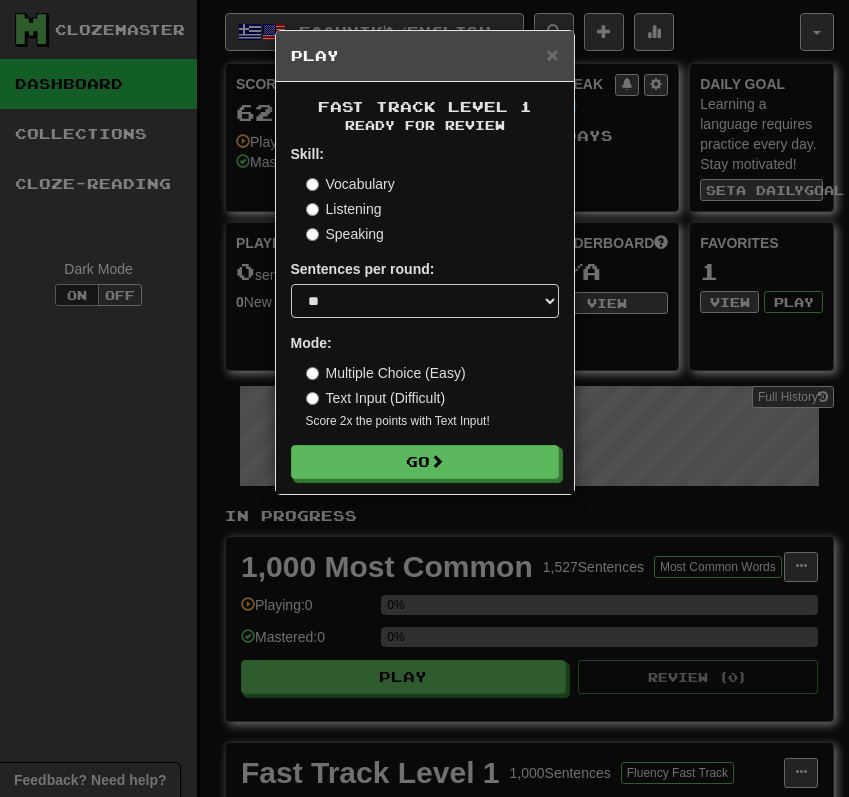 click on "Listening" at bounding box center [344, 209] 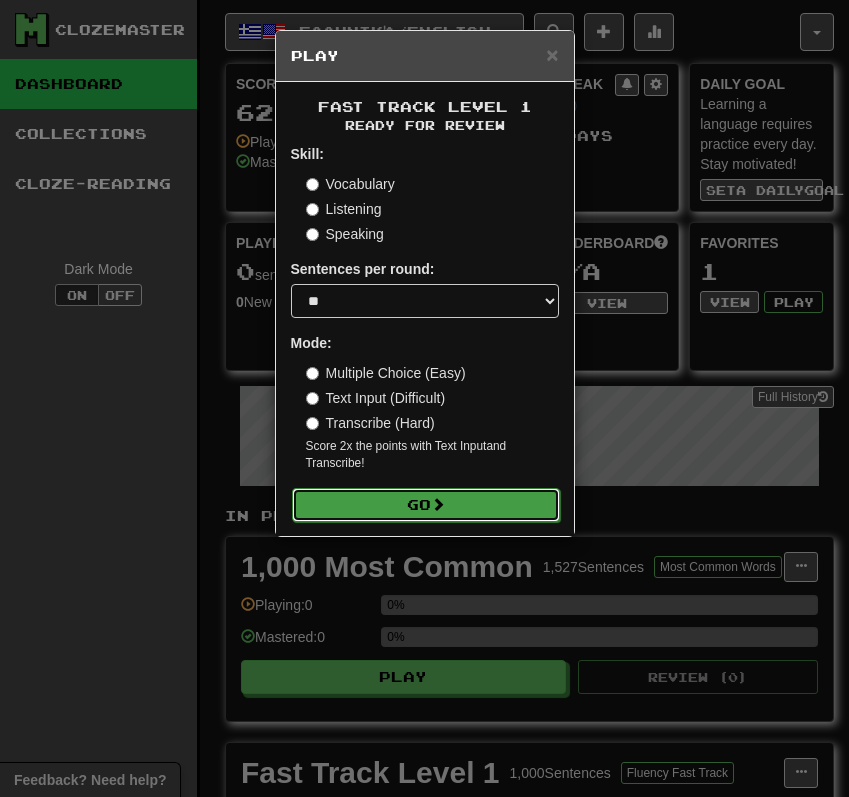 click on "Go" at bounding box center (426, 505) 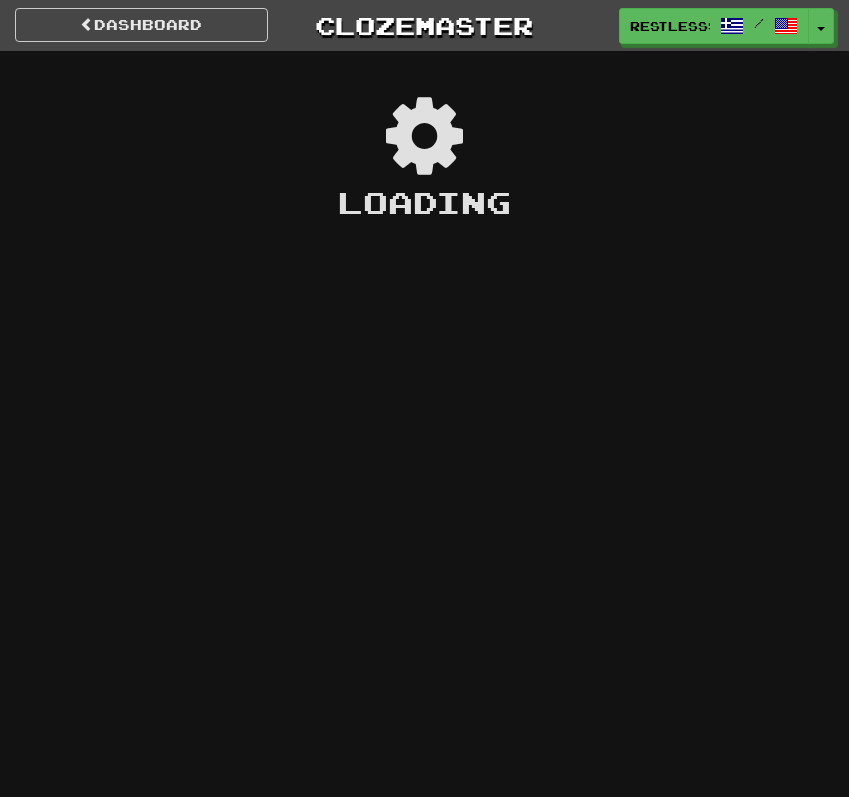 scroll, scrollTop: 0, scrollLeft: 0, axis: both 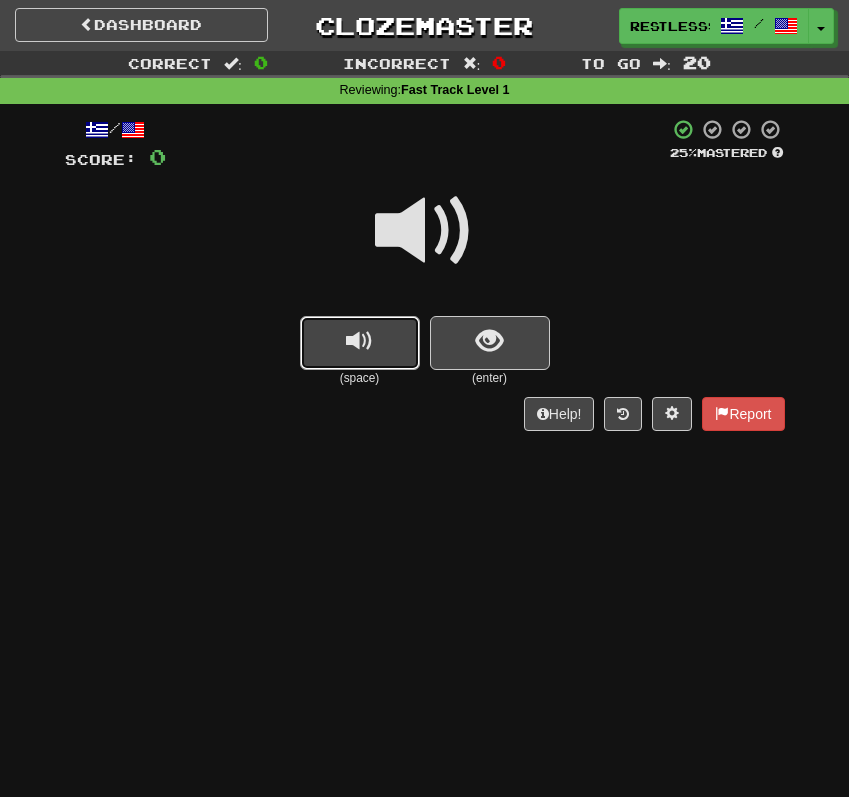 click at bounding box center [360, 343] 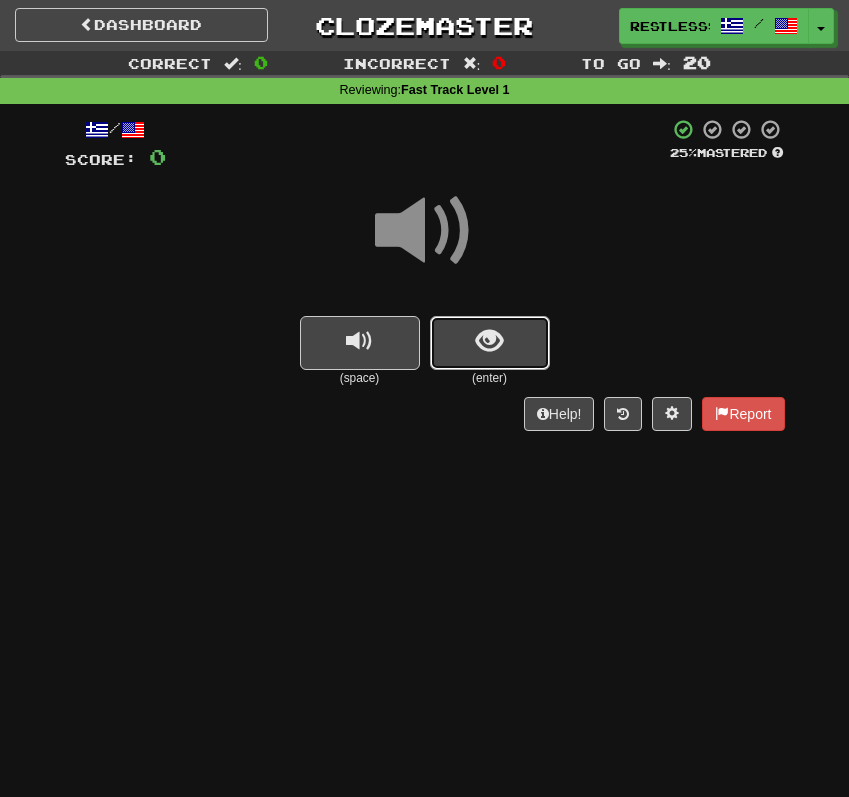 click at bounding box center (490, 343) 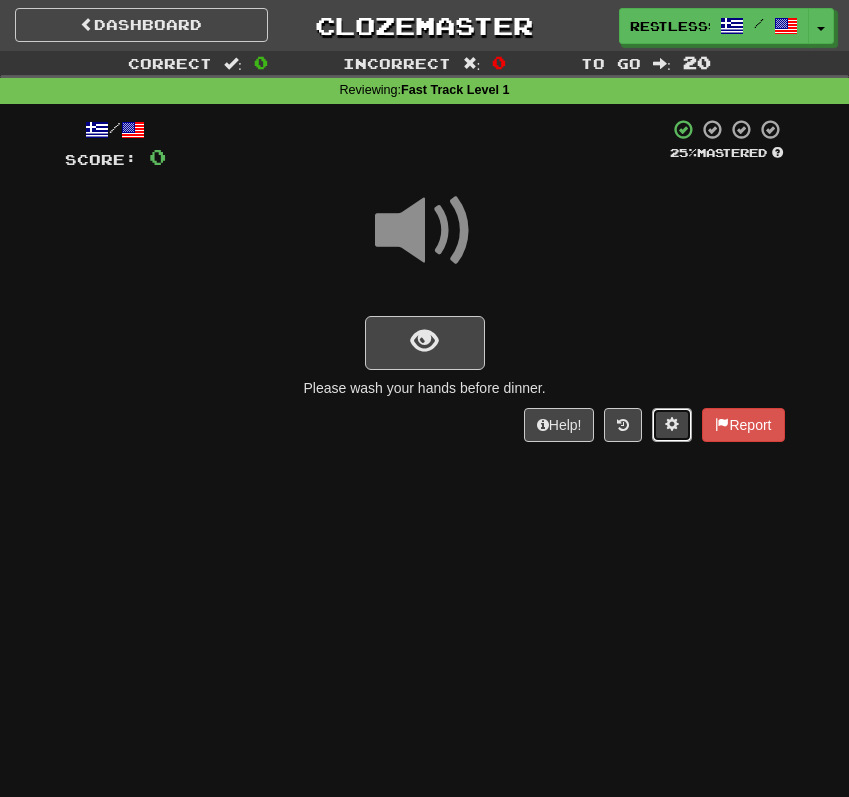 click at bounding box center [672, 425] 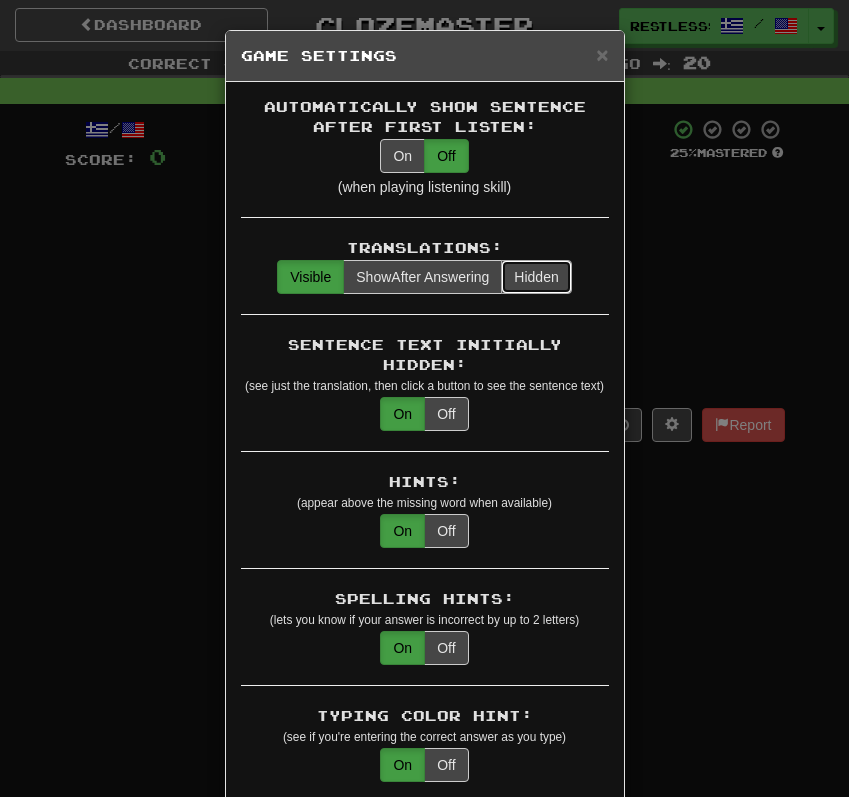 click on "Hidden" at bounding box center [536, 277] 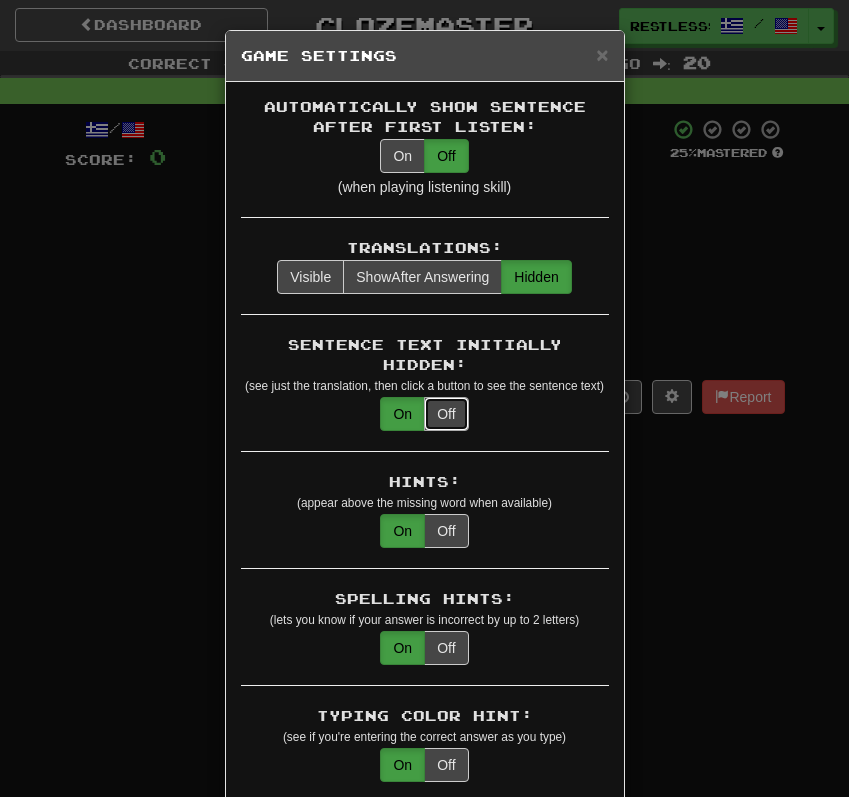 click on "Off" at bounding box center [446, 414] 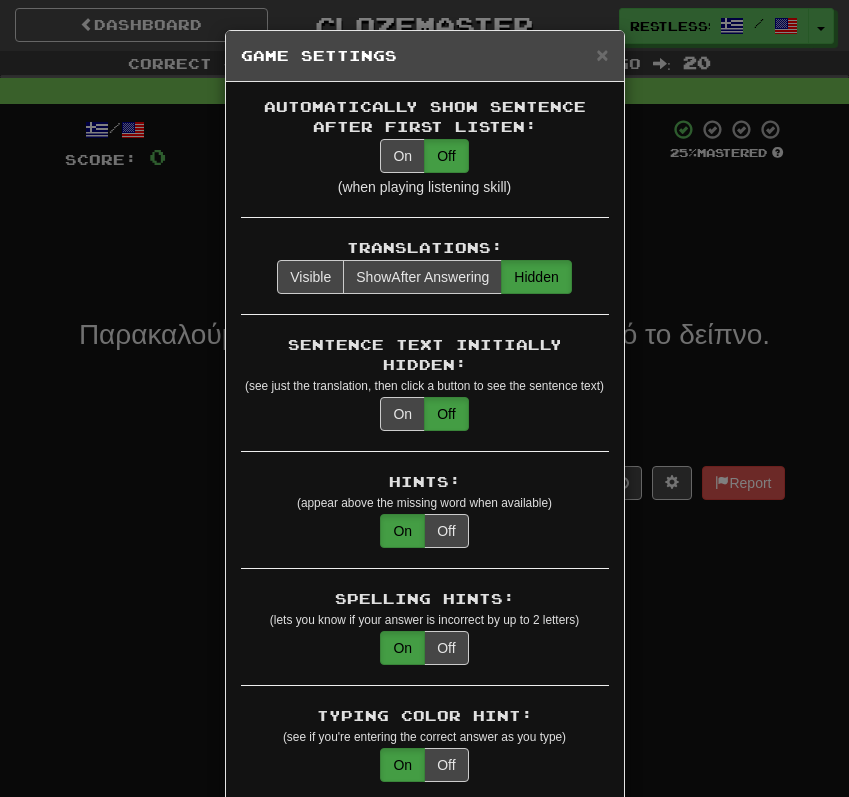 click on "Automatically Show Sentence After First Listen: On Off (when playing listening skill) Translations: Visible Show  After Answering Hidden Sentence Text Initially Hidden: (see just the translation, then click a button to see the sentence text) On Off Hints: (appear above the missing word when available) On Off Spelling Hints: (lets you know if your answer is incorrect by up to 2 letters) On Off Typing Color Hint: (see if you're entering the correct answer as you type) On Off Text Box Size: (text box size can change to match the missing word) Changes Always the Same Enter Submits Empty: (pressing Enter when the input is empty will submit a blank answer) On Off Clear After Answering: (keypress clears the text input after answering so you can practice re-typing the answer) On Off Image Toggle: (toggle button, if sentence image available) After Answering Before and After Off Image Background: (use sentence image as background, if available) On Off Pronunciation: (shown after answering when available) On Off On Off" at bounding box center [425, 1930] 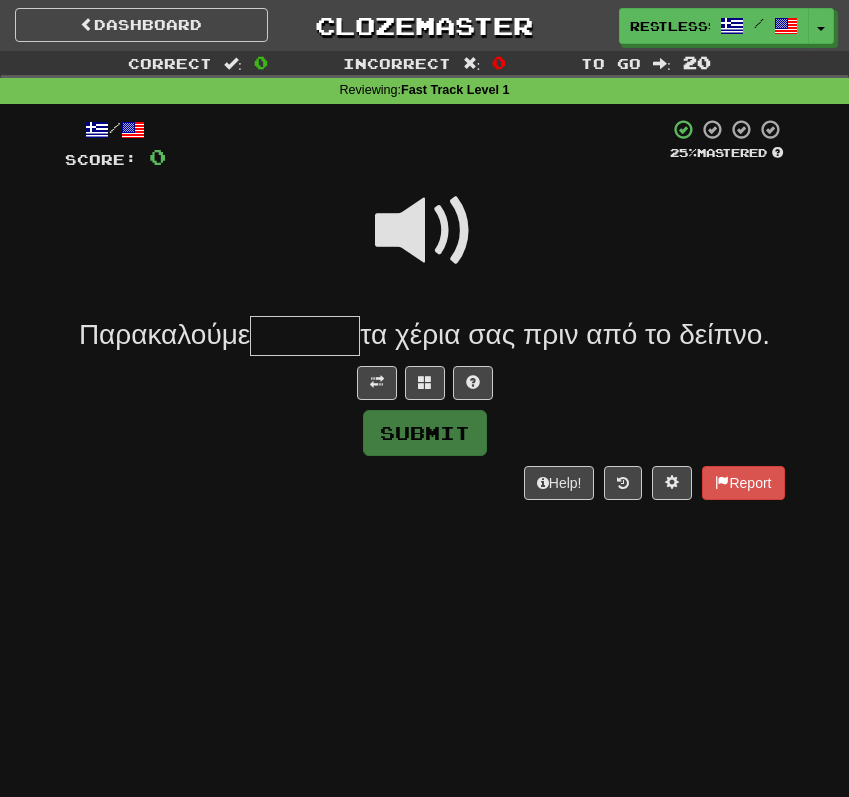 click at bounding box center [425, 244] 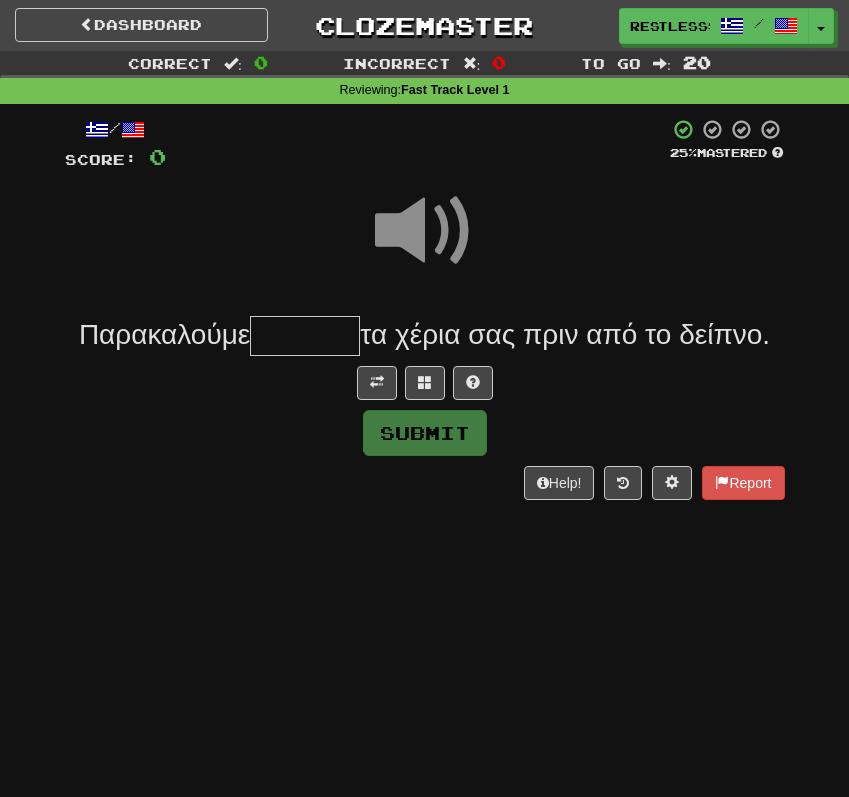 click at bounding box center (425, 383) 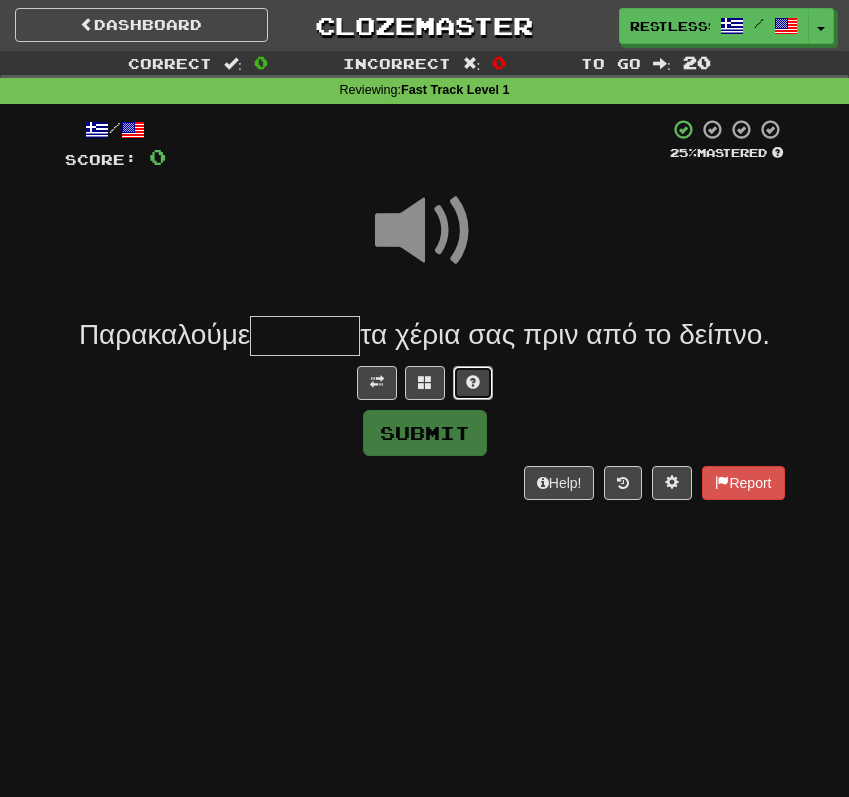 click at bounding box center [473, 383] 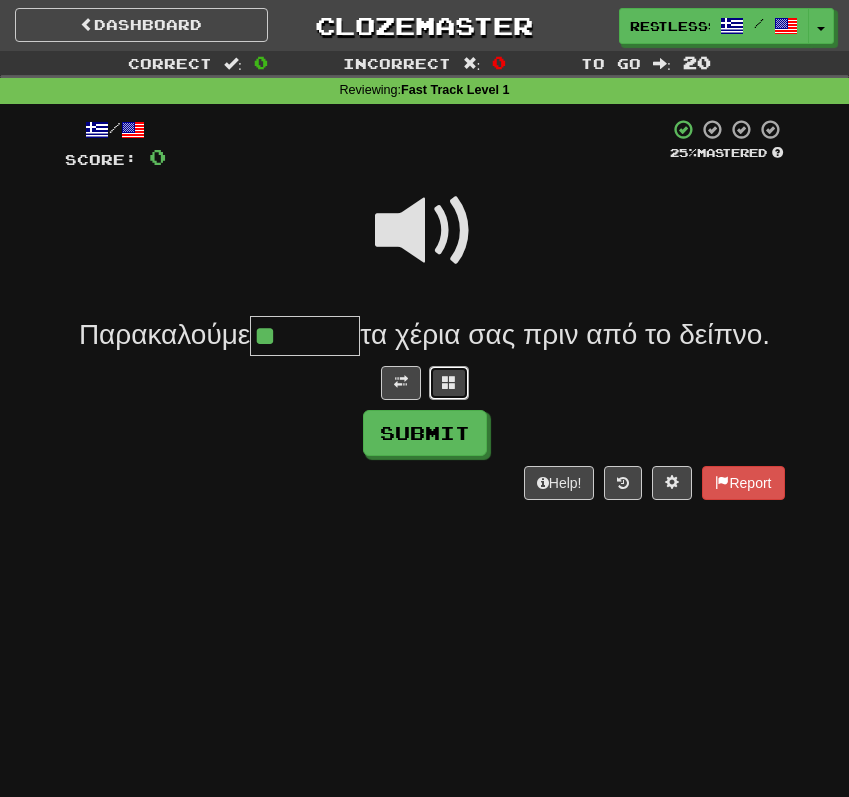 click at bounding box center (449, 382) 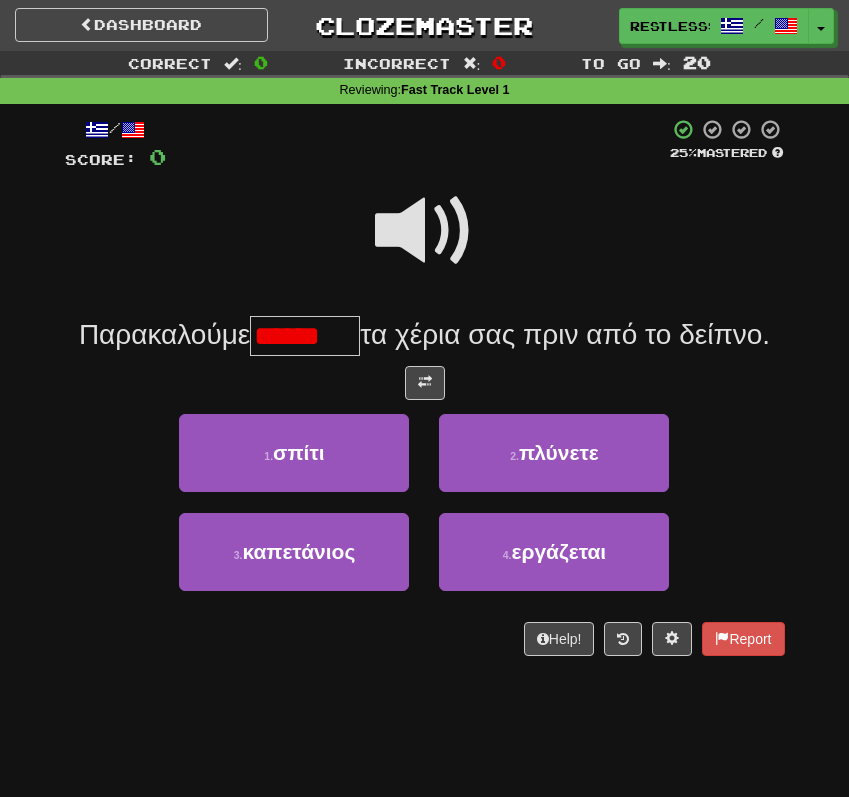 scroll, scrollTop: 0, scrollLeft: 0, axis: both 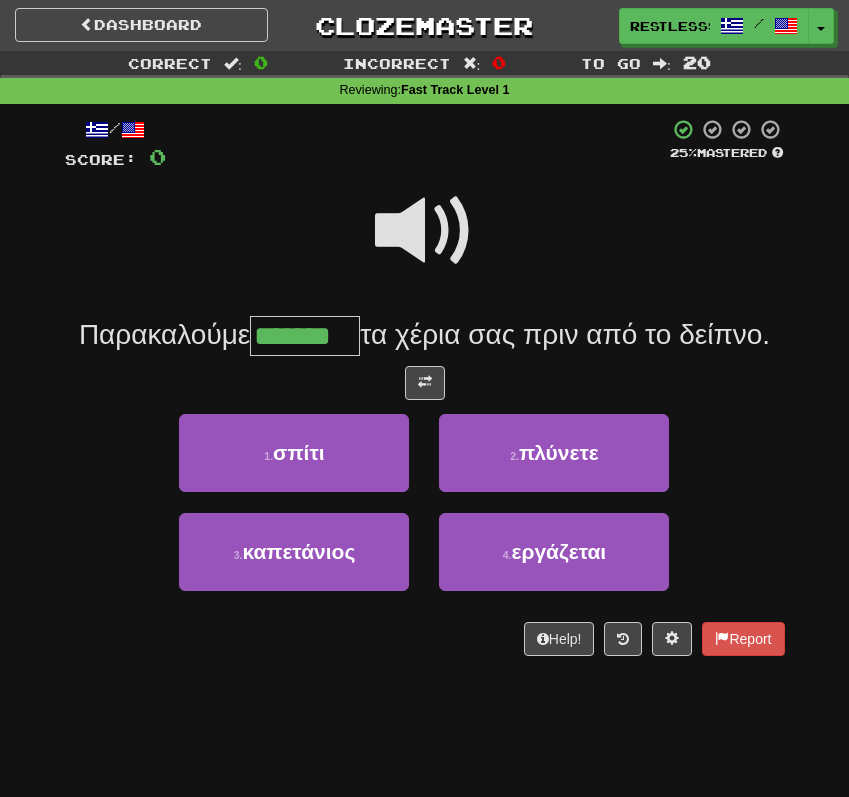 type on "*******" 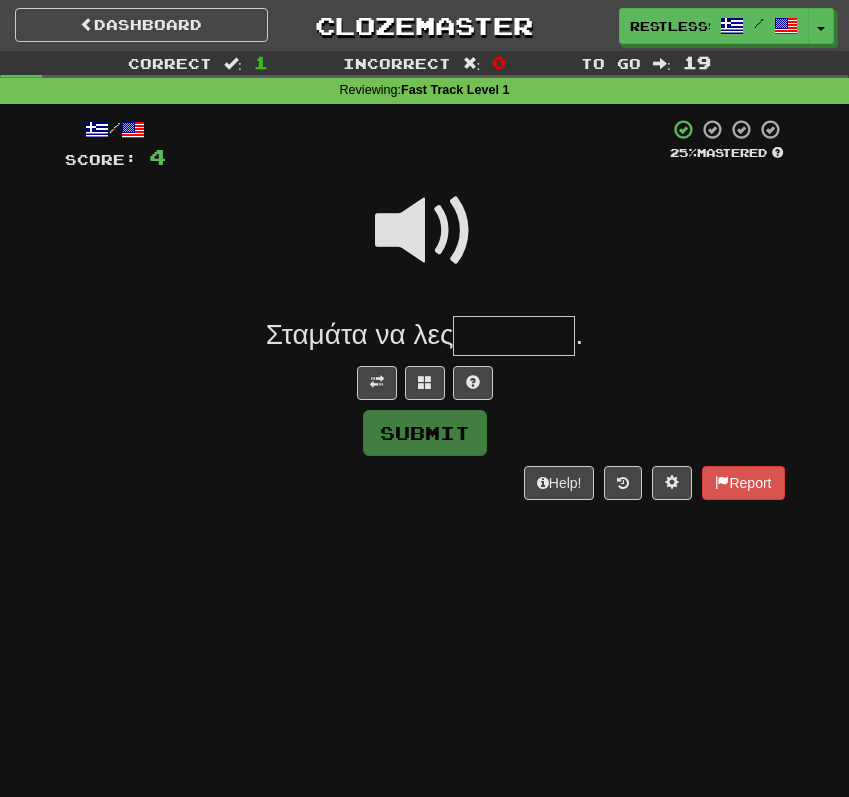 click at bounding box center [425, 231] 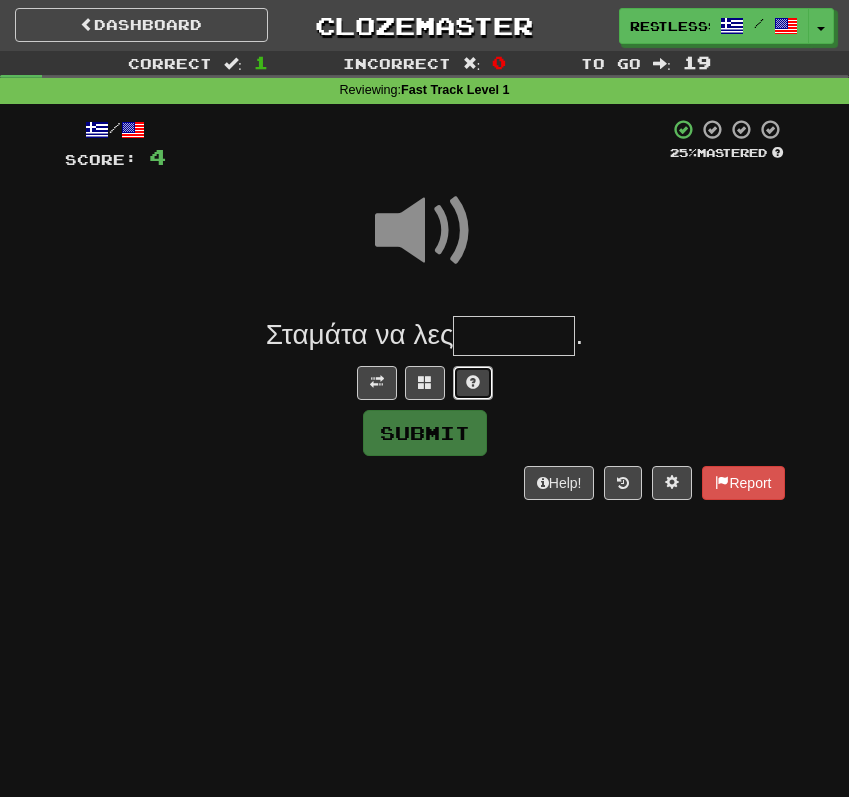 click at bounding box center [473, 382] 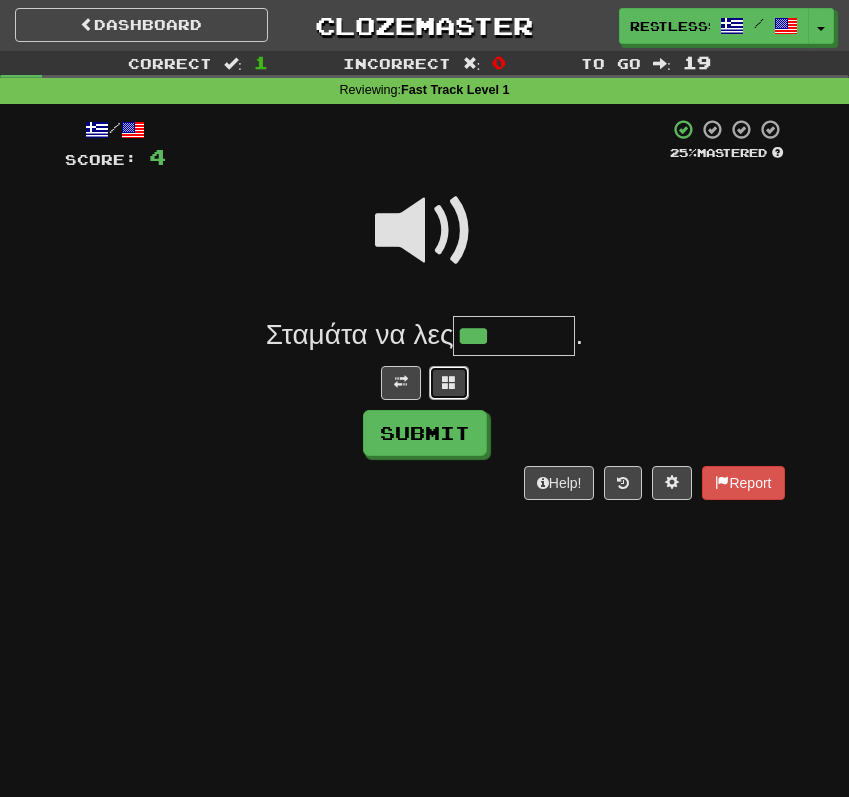 click at bounding box center [449, 383] 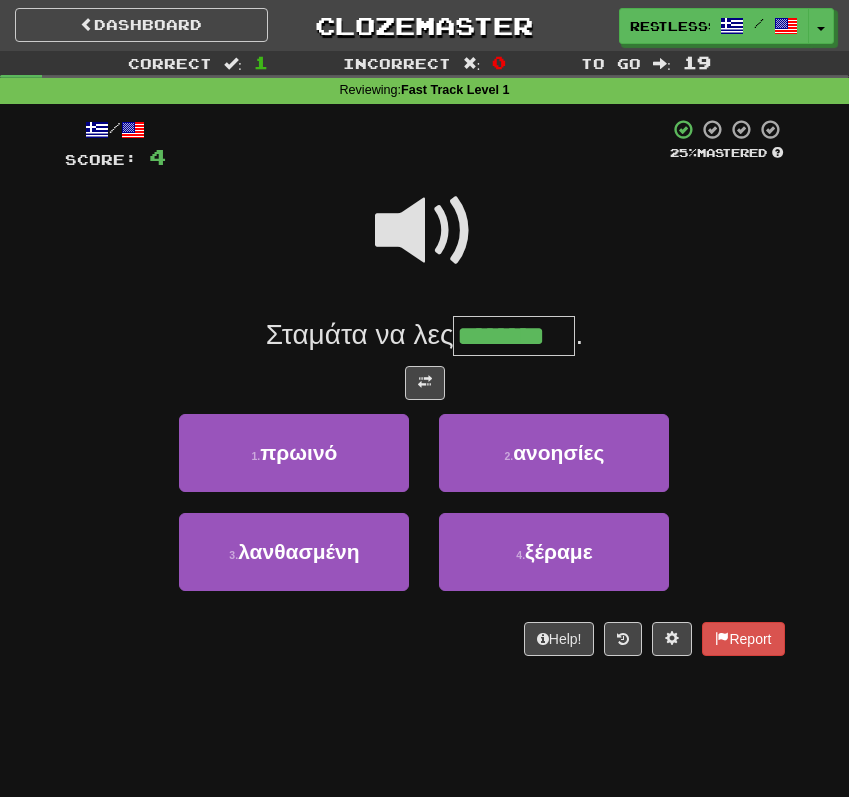 type on "********" 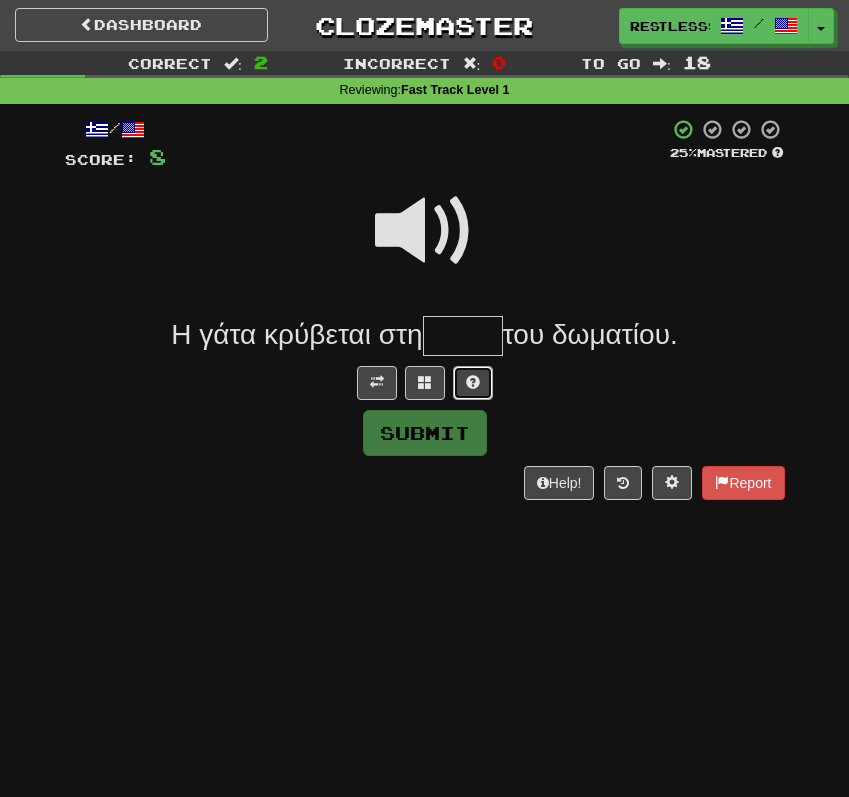 click at bounding box center [473, 383] 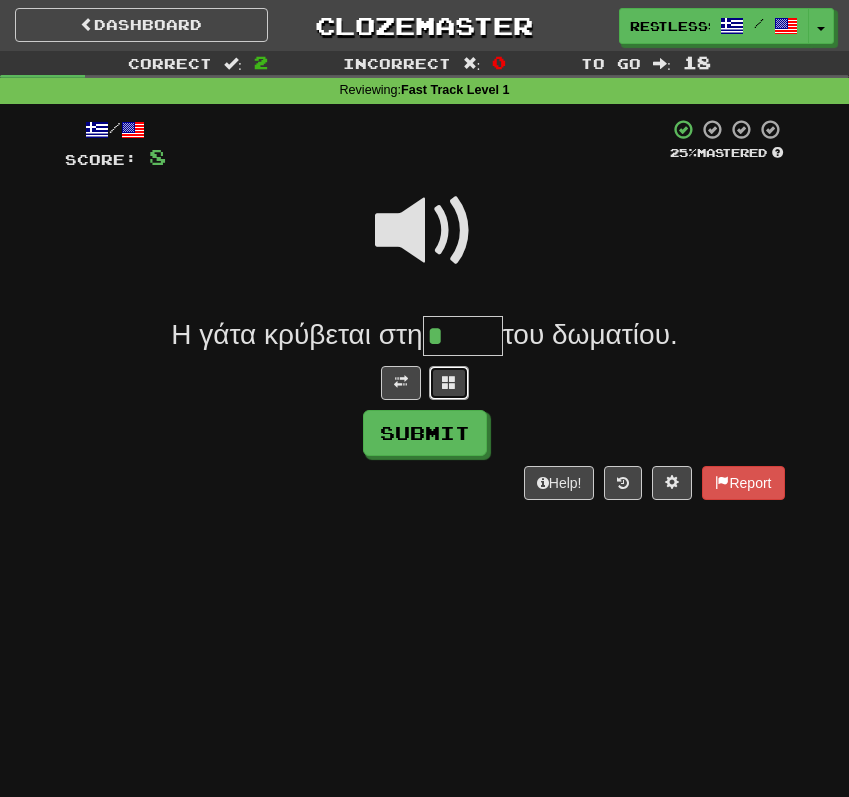 click at bounding box center (449, 382) 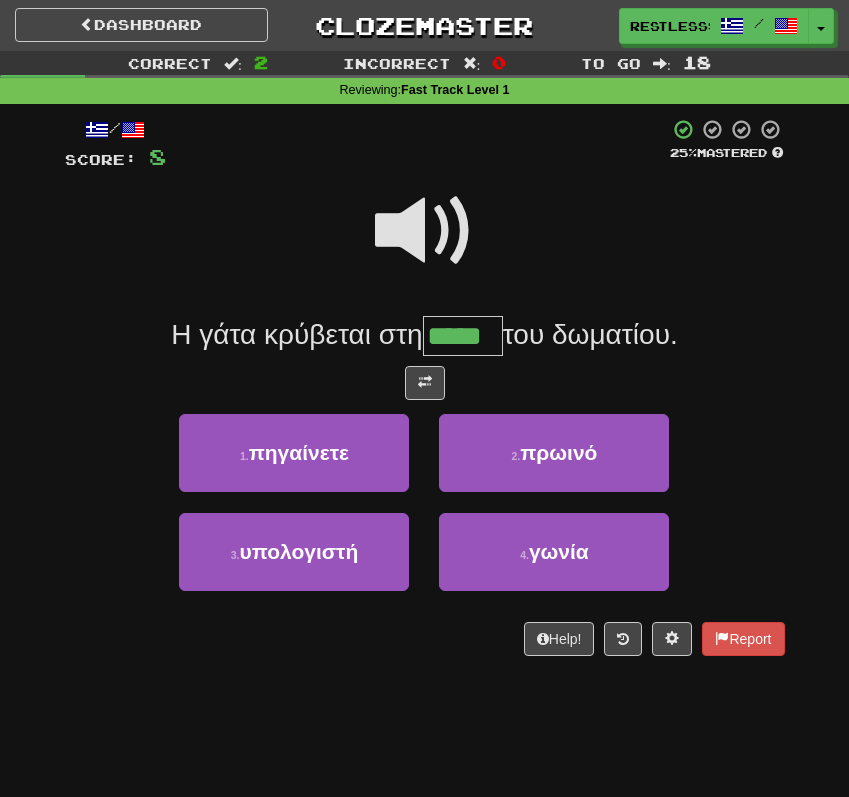 type on "*****" 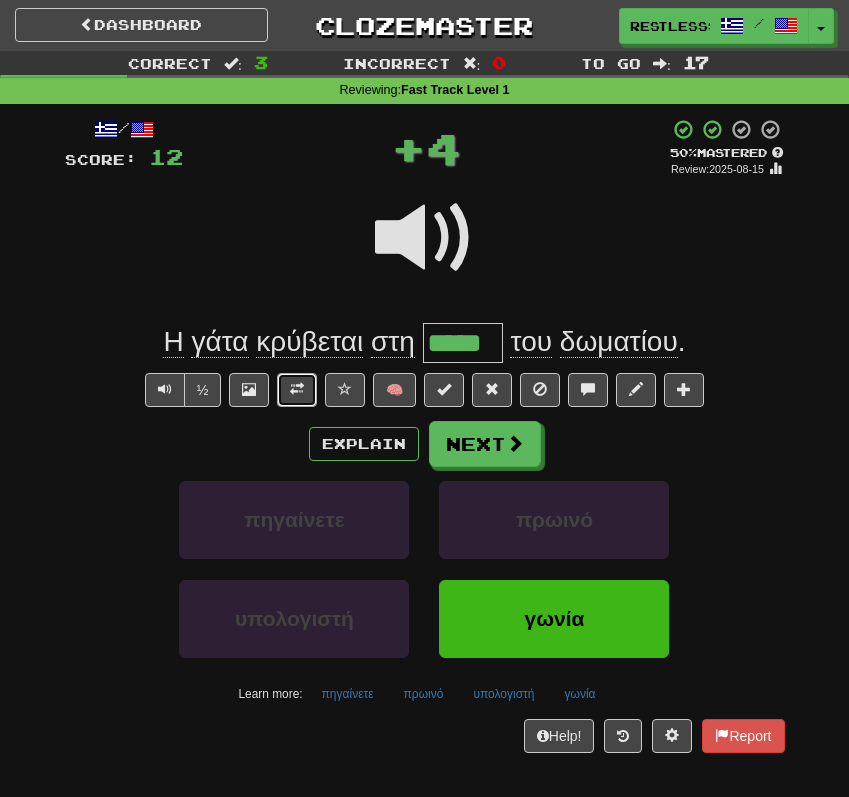 click at bounding box center (297, 390) 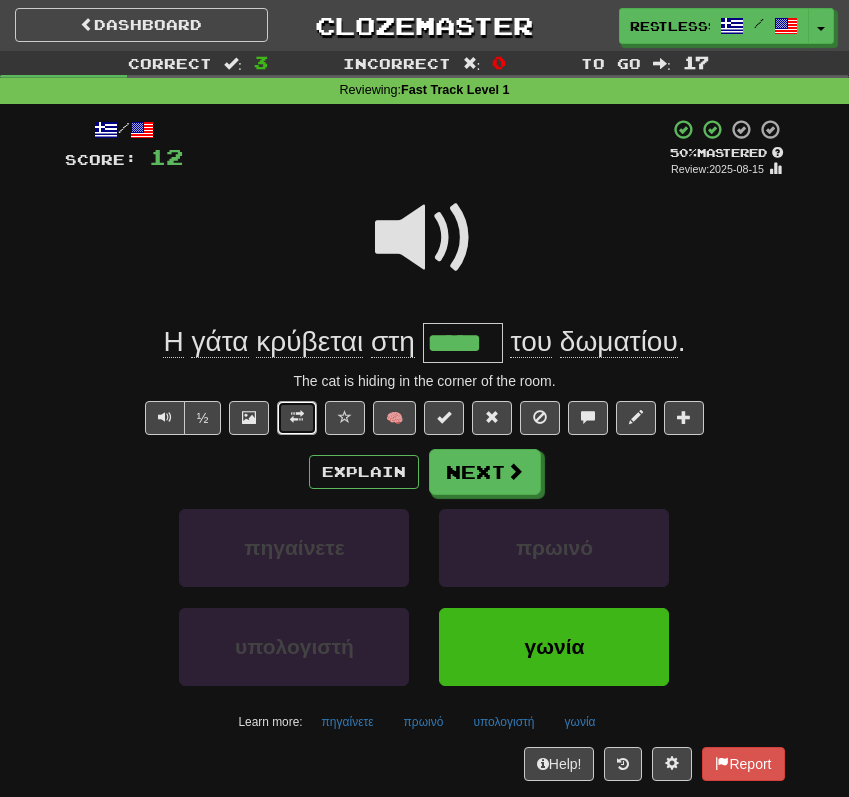 click at bounding box center [297, 418] 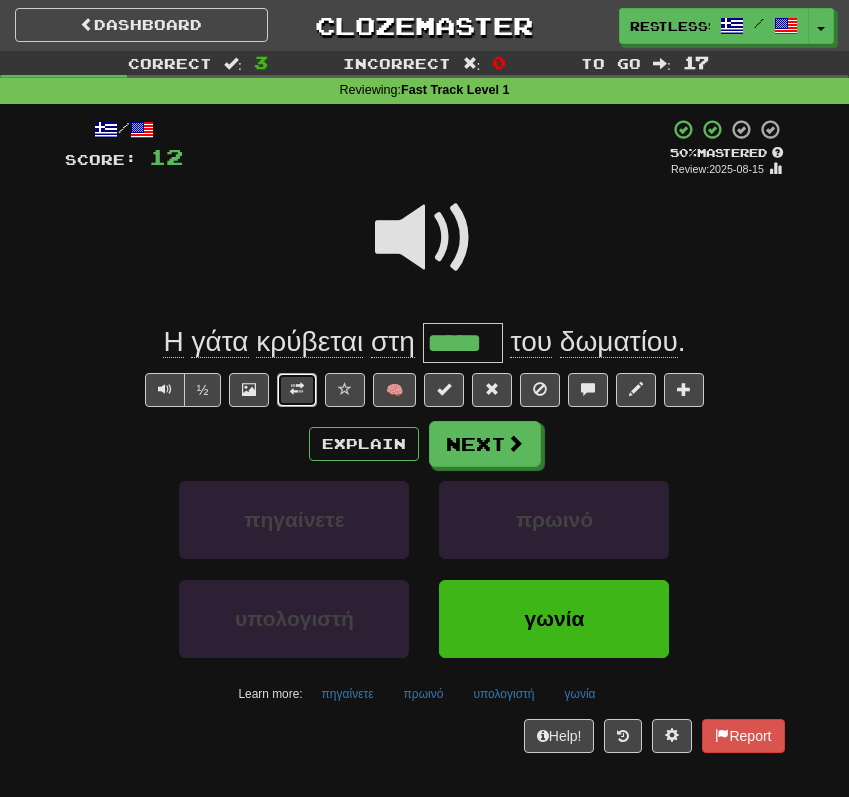 click at bounding box center (297, 390) 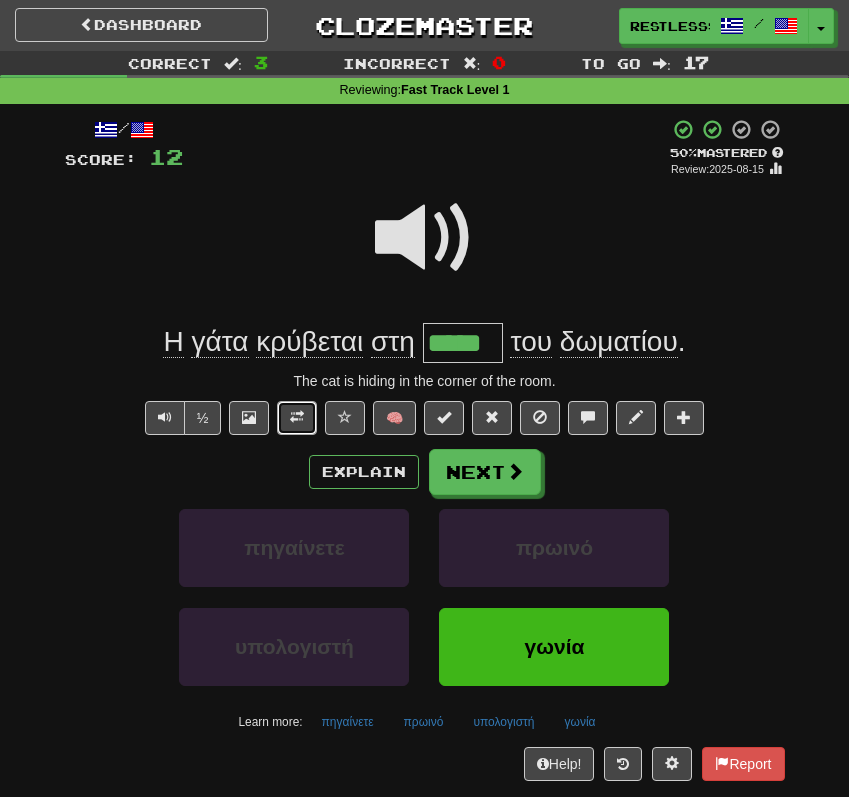 click at bounding box center (297, 417) 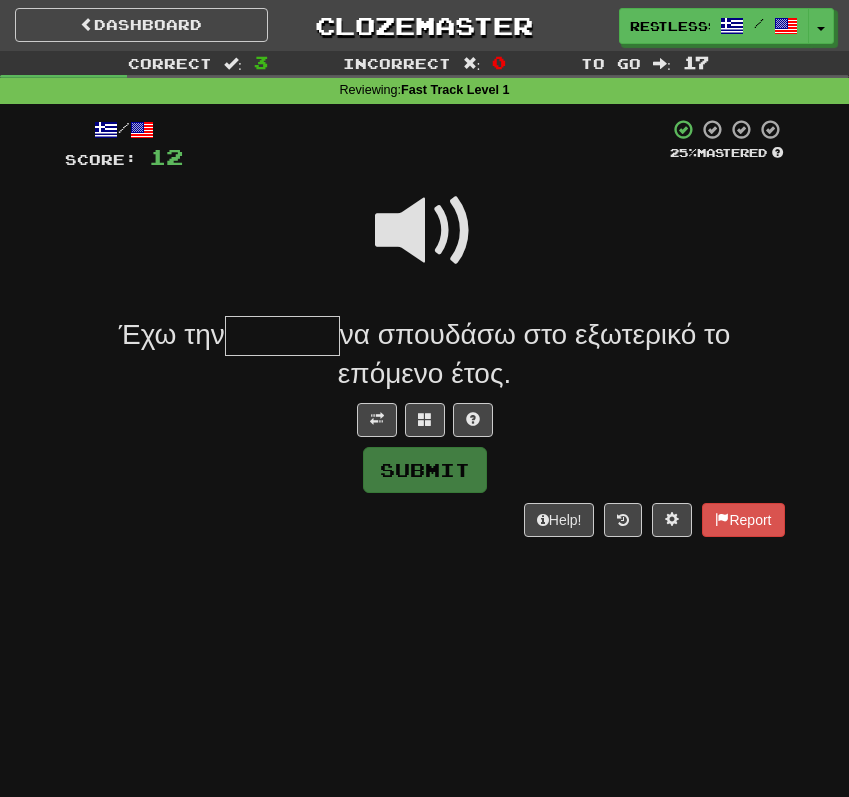 click at bounding box center (425, 231) 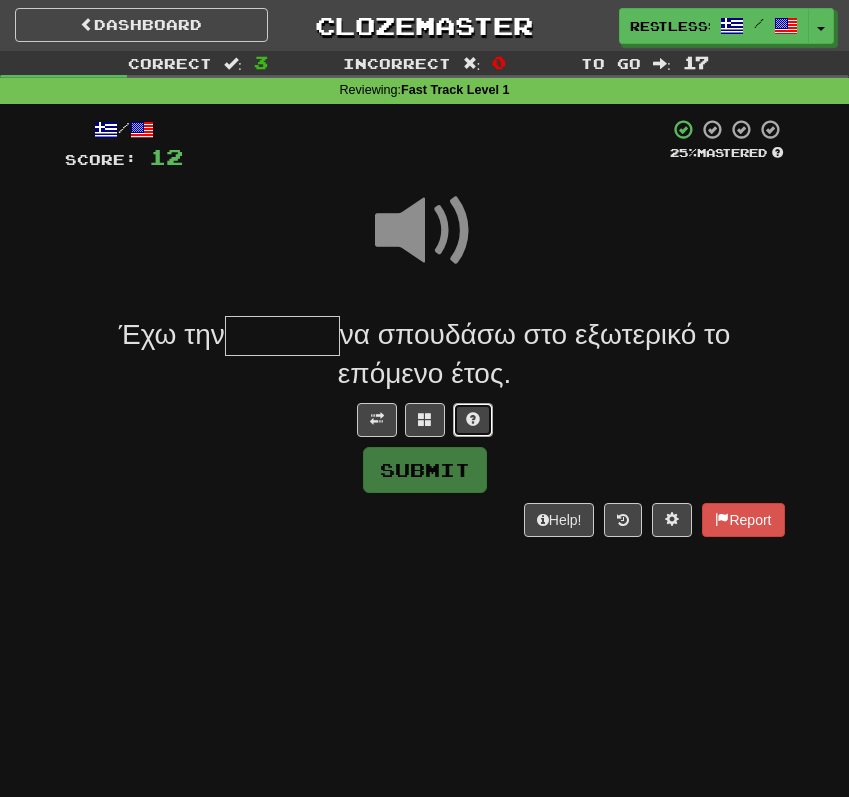 click at bounding box center (473, 420) 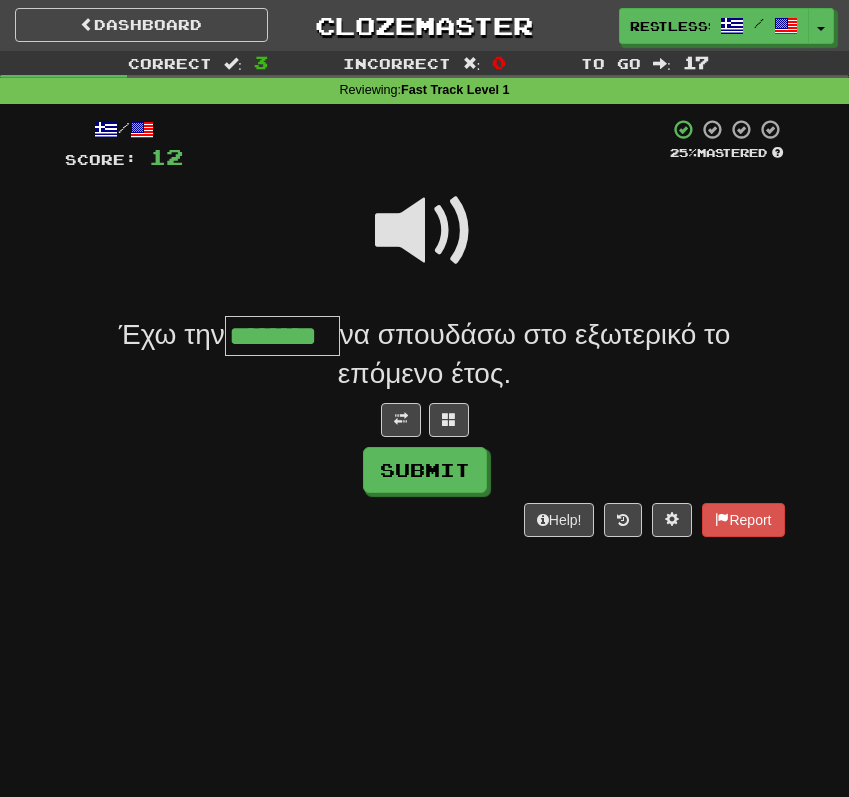 type on "********" 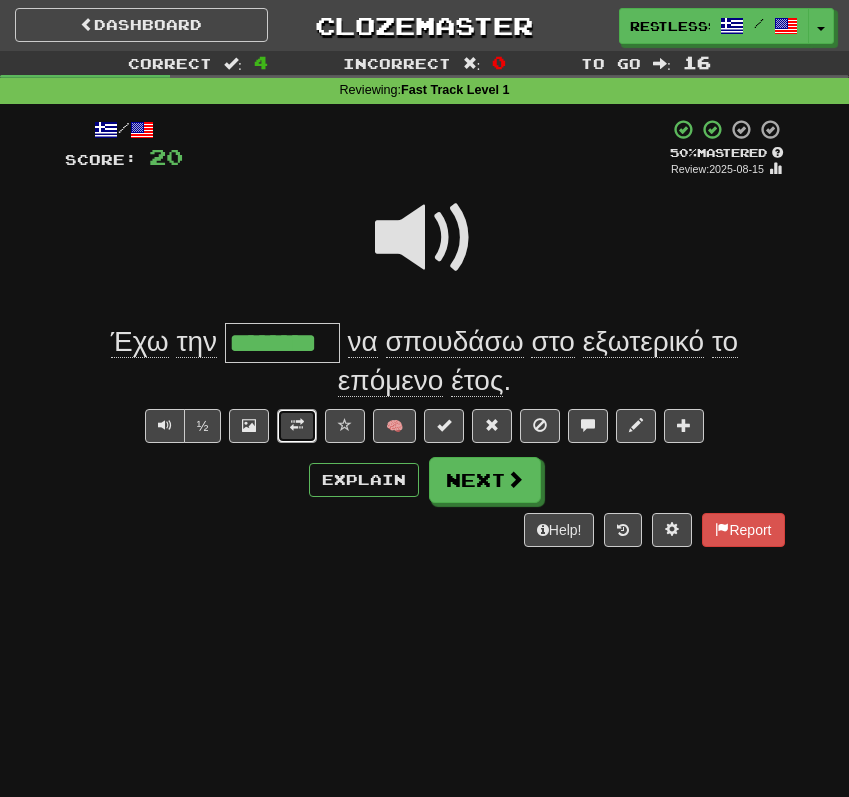 click at bounding box center [297, 426] 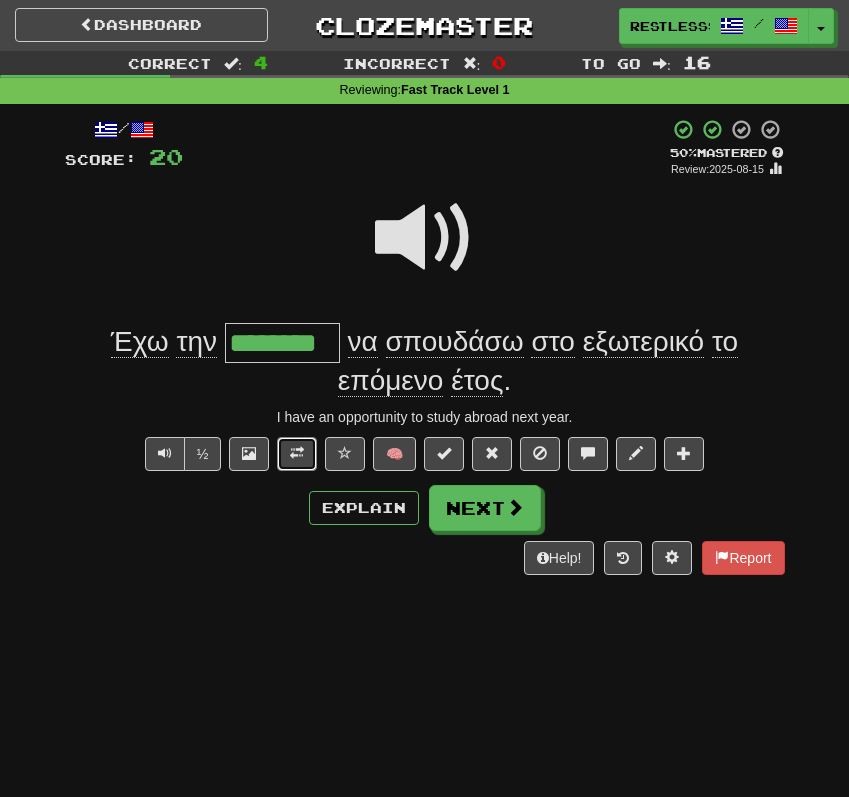 click at bounding box center (297, 454) 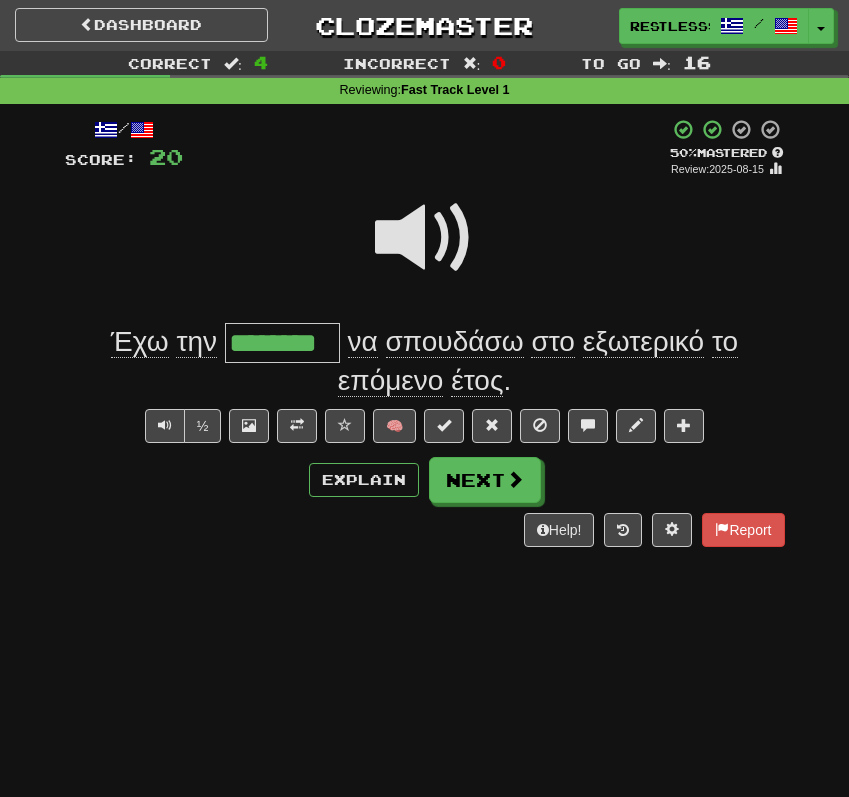 click on "σπουδάσω" at bounding box center (455, 342) 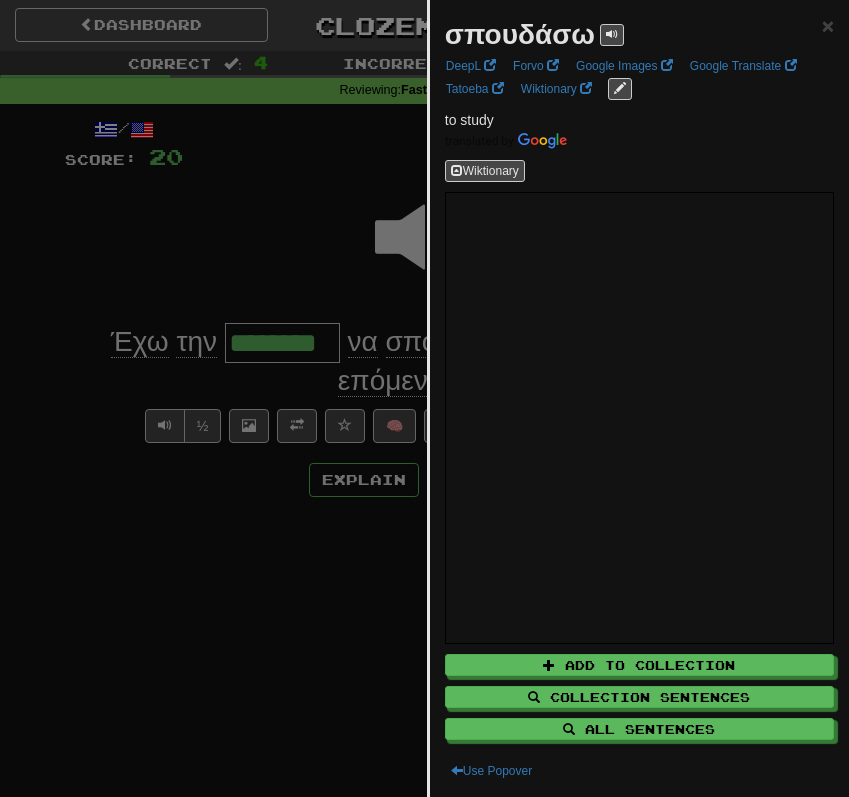 click at bounding box center [424, 398] 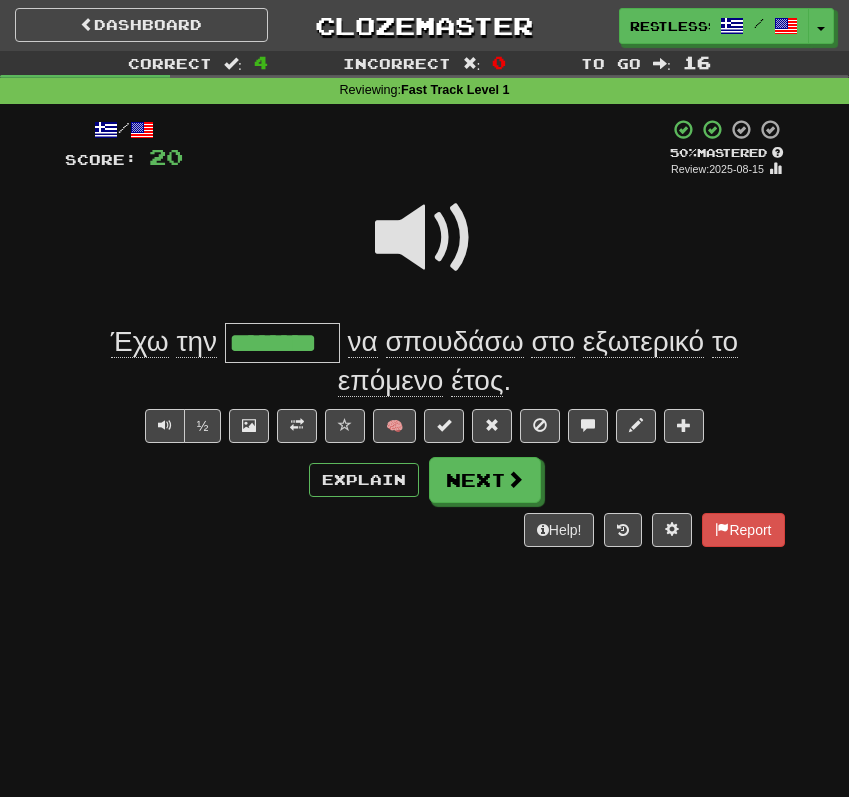 click on "εξωτερικό" at bounding box center (643, 342) 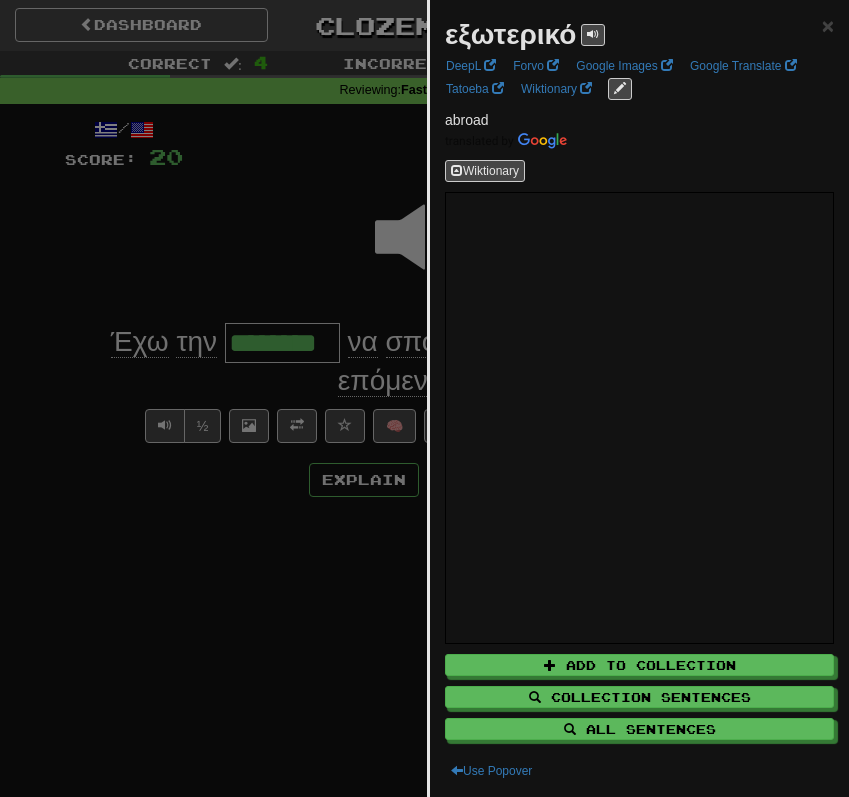 click at bounding box center [424, 398] 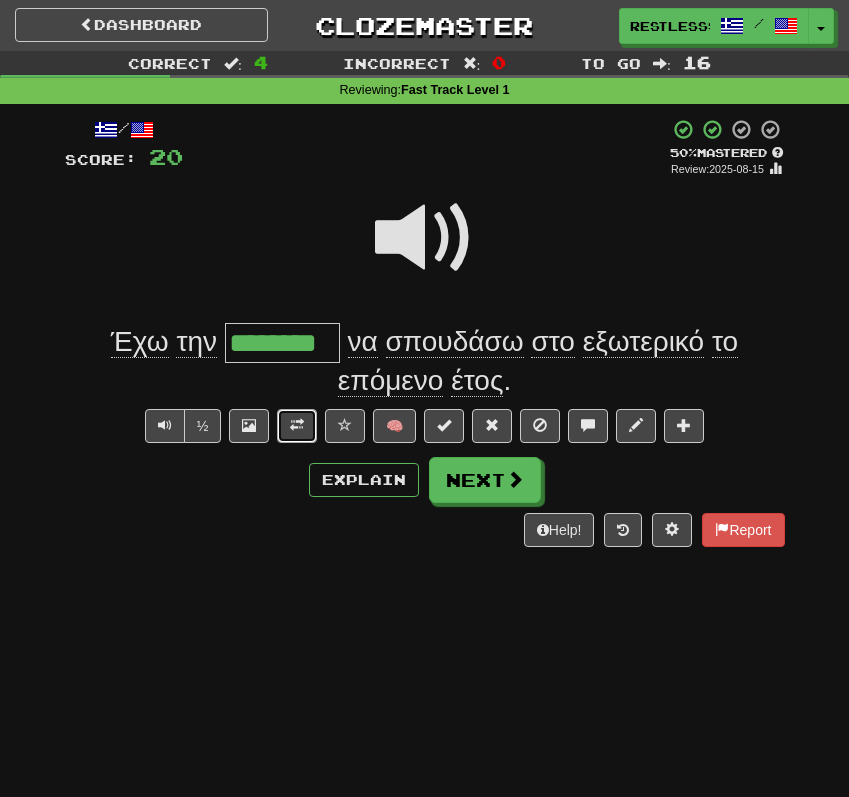 click at bounding box center (297, 426) 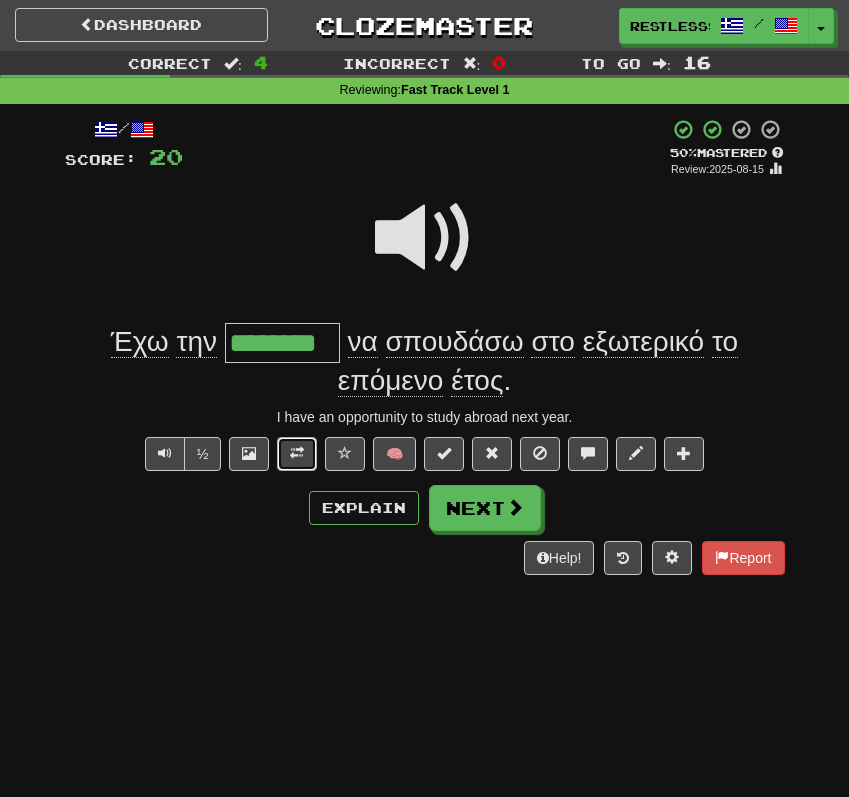 click at bounding box center (297, 453) 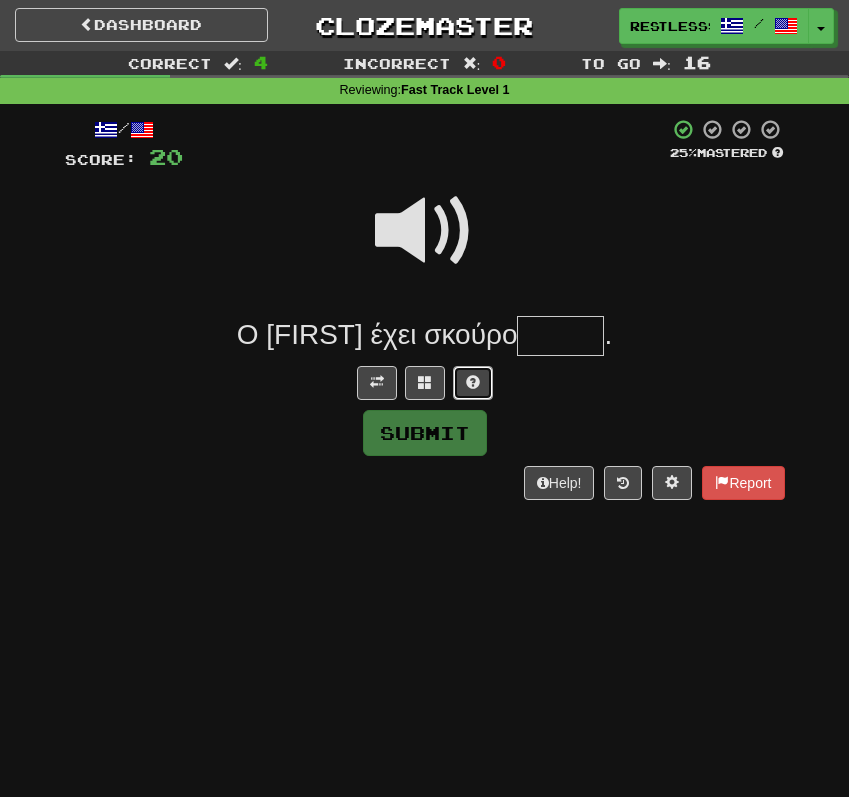 click at bounding box center (473, 382) 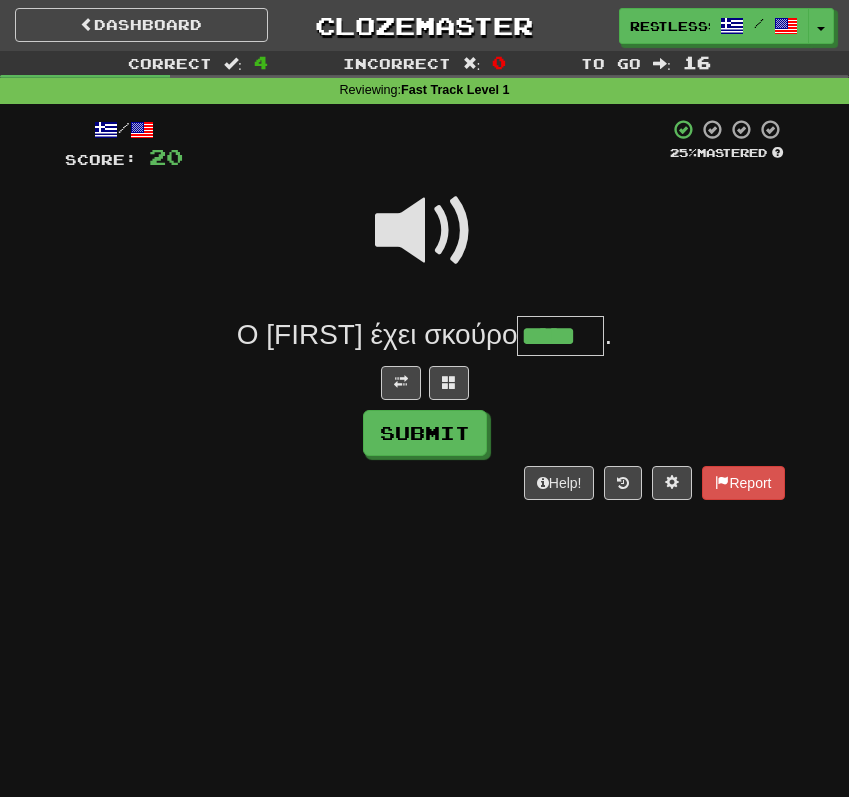 type on "*****" 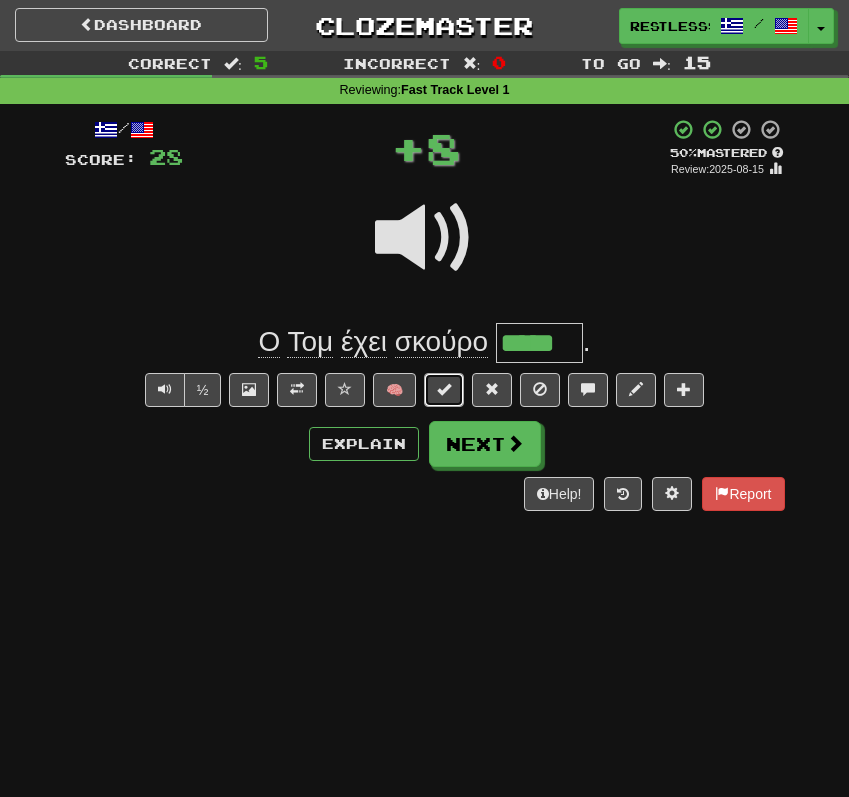 click at bounding box center (444, 390) 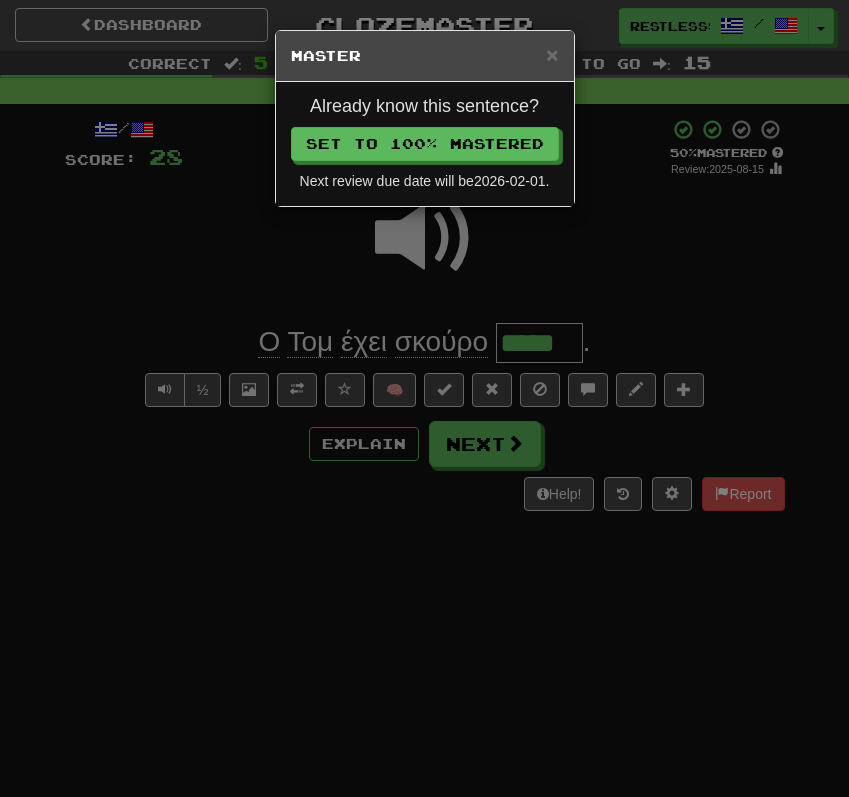 click on "× Master Already know this sentence? Set to 100% Mastered Next review due date will be  2026-02-01 ." at bounding box center [424, 398] 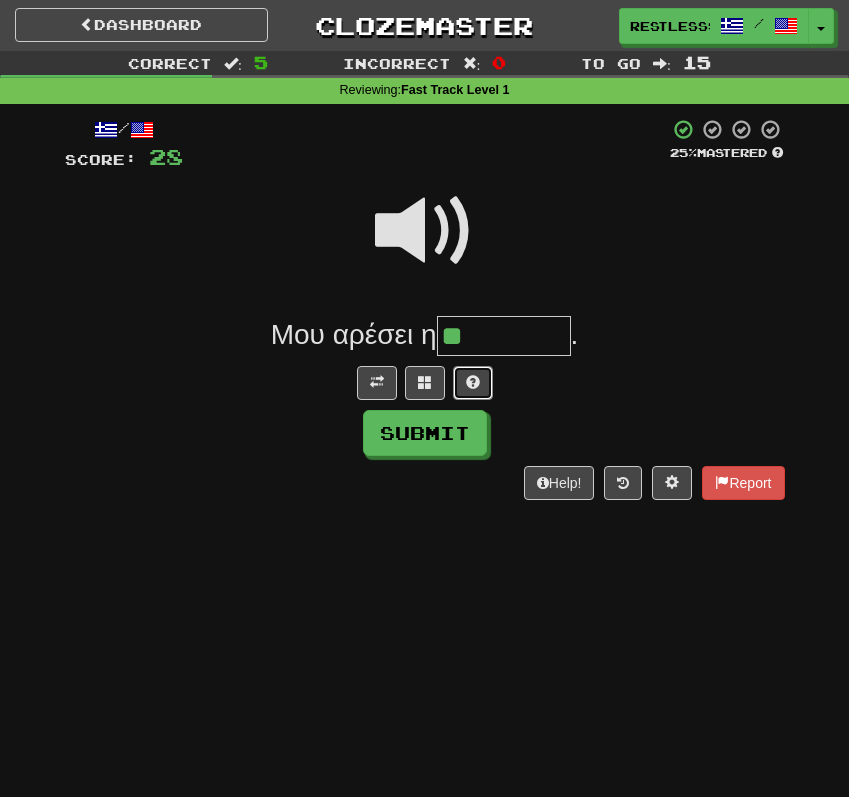 click at bounding box center [473, 383] 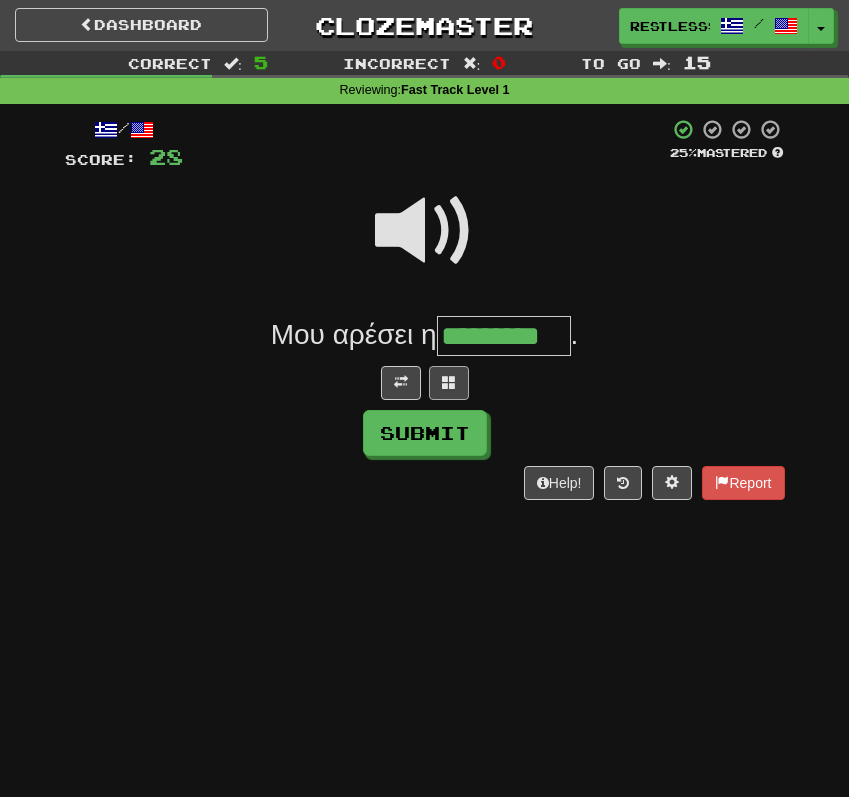 type on "*********" 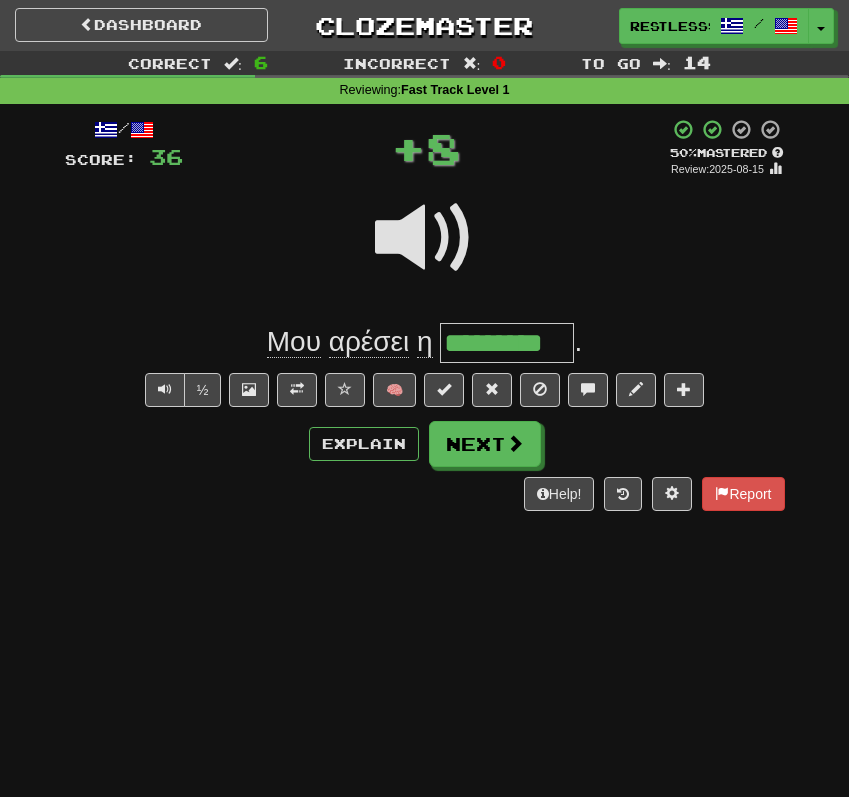 click on "*********" at bounding box center [507, 343] 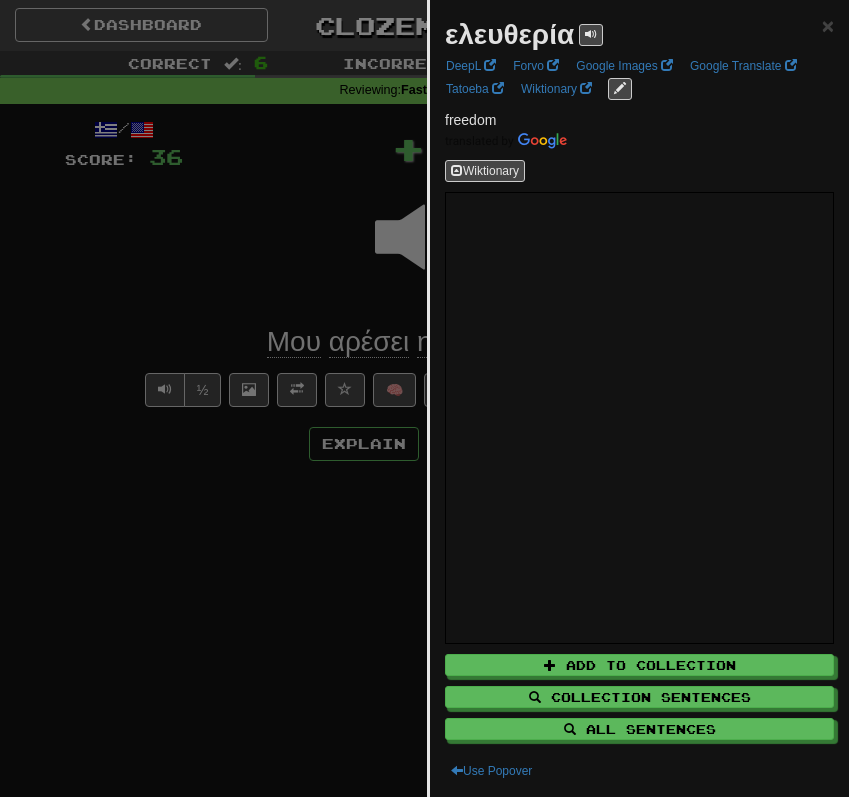 click at bounding box center (424, 398) 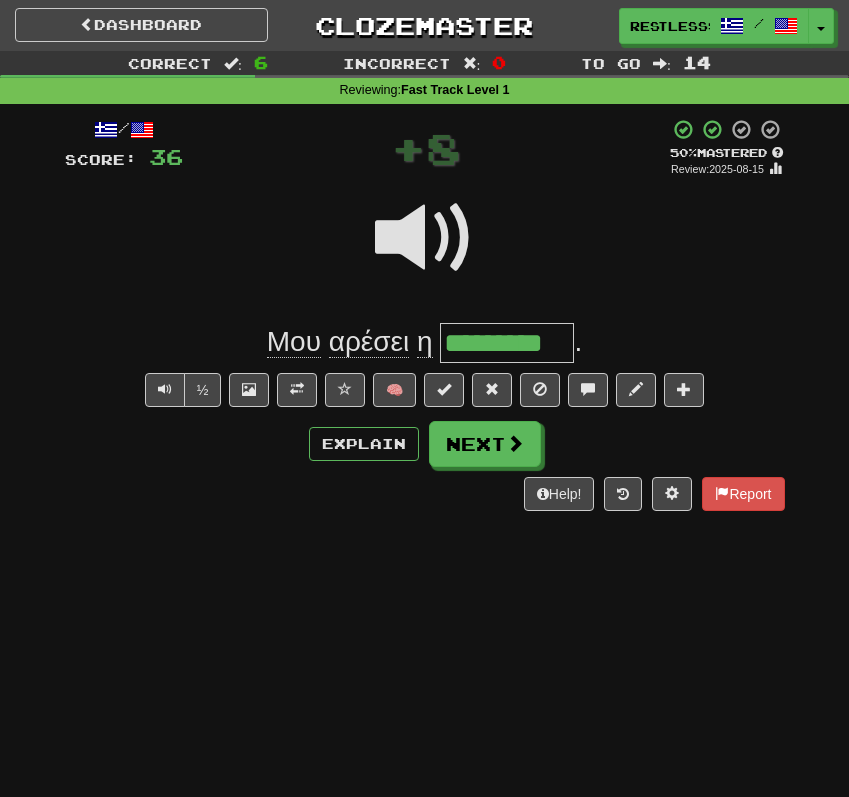 click on "*********" at bounding box center [507, 343] 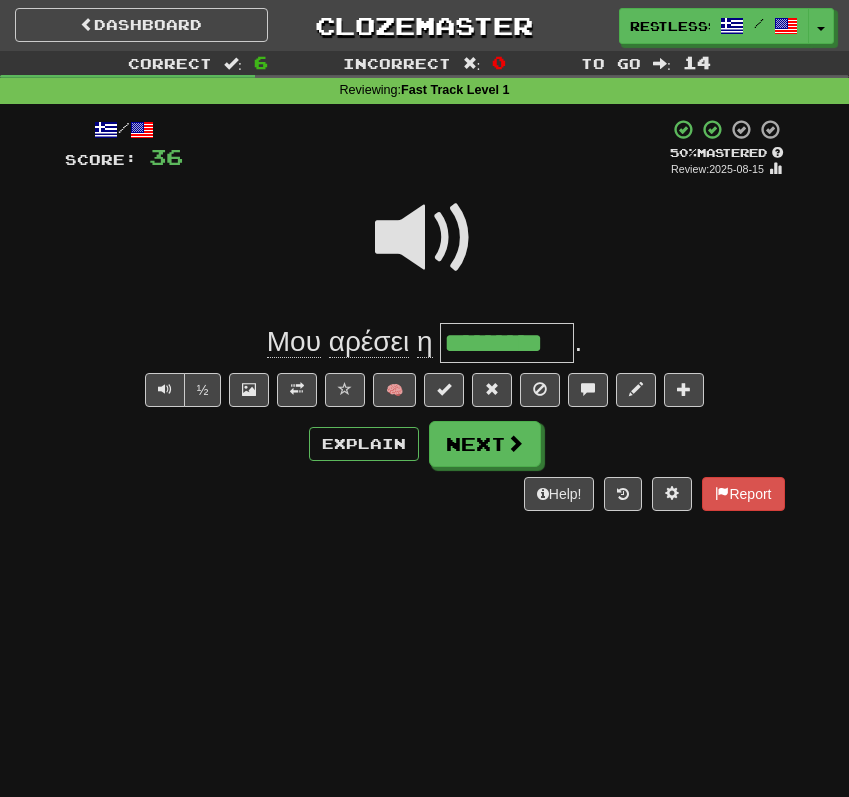 click on "*********" at bounding box center (507, 343) 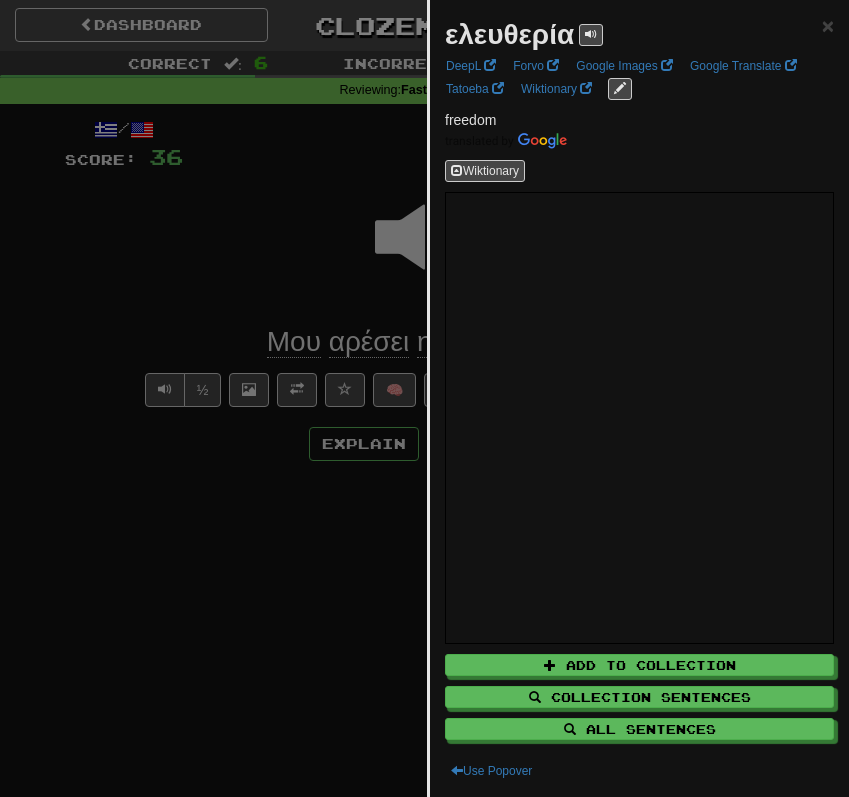 click at bounding box center [424, 398] 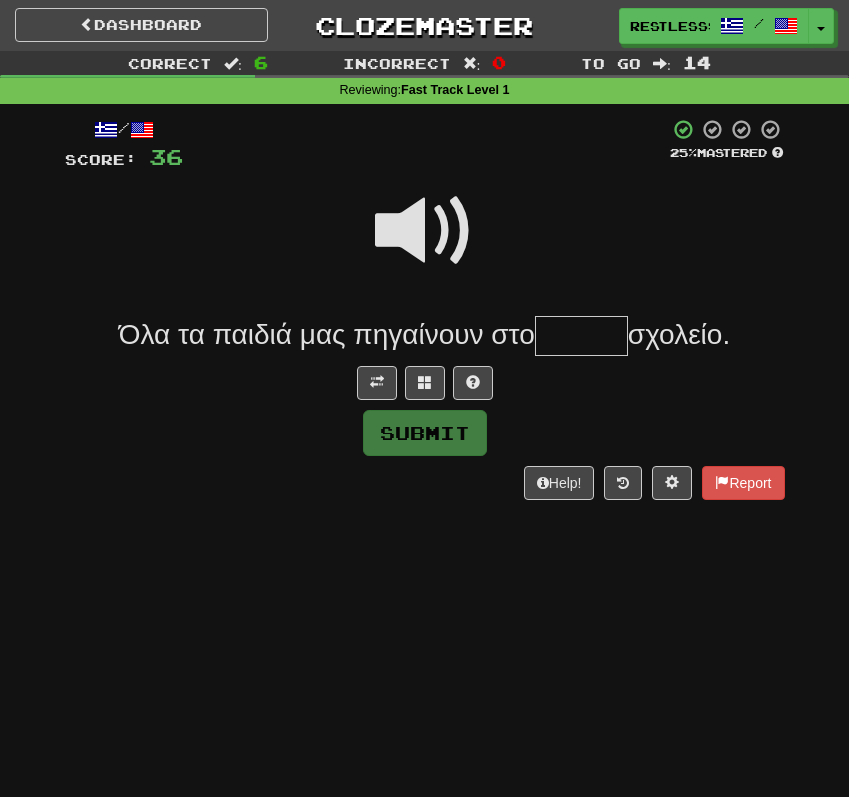 click at bounding box center [425, 231] 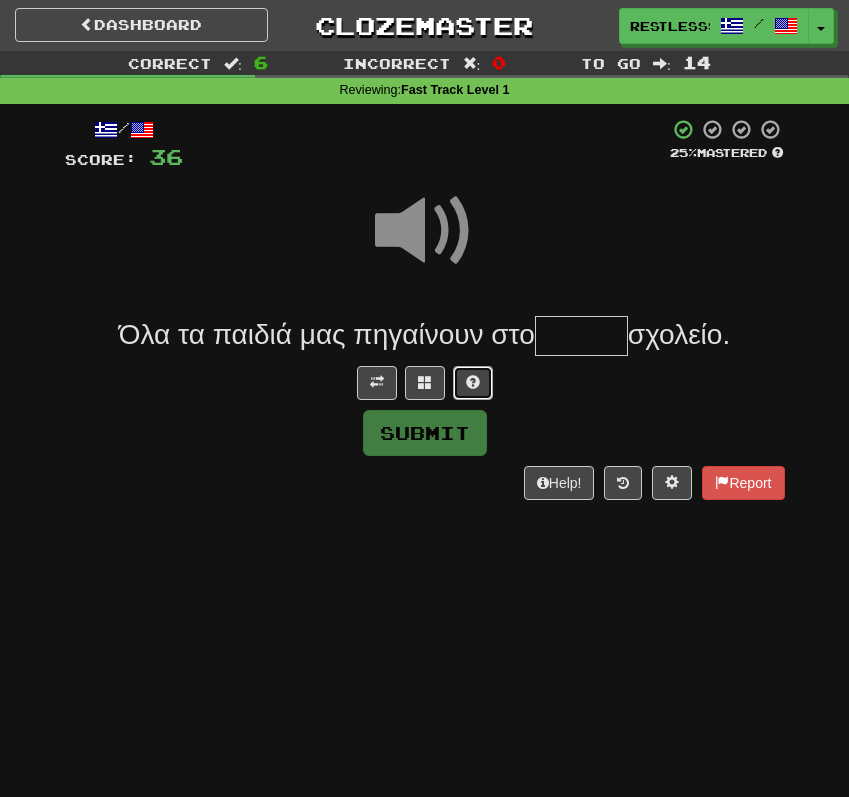 click at bounding box center (473, 382) 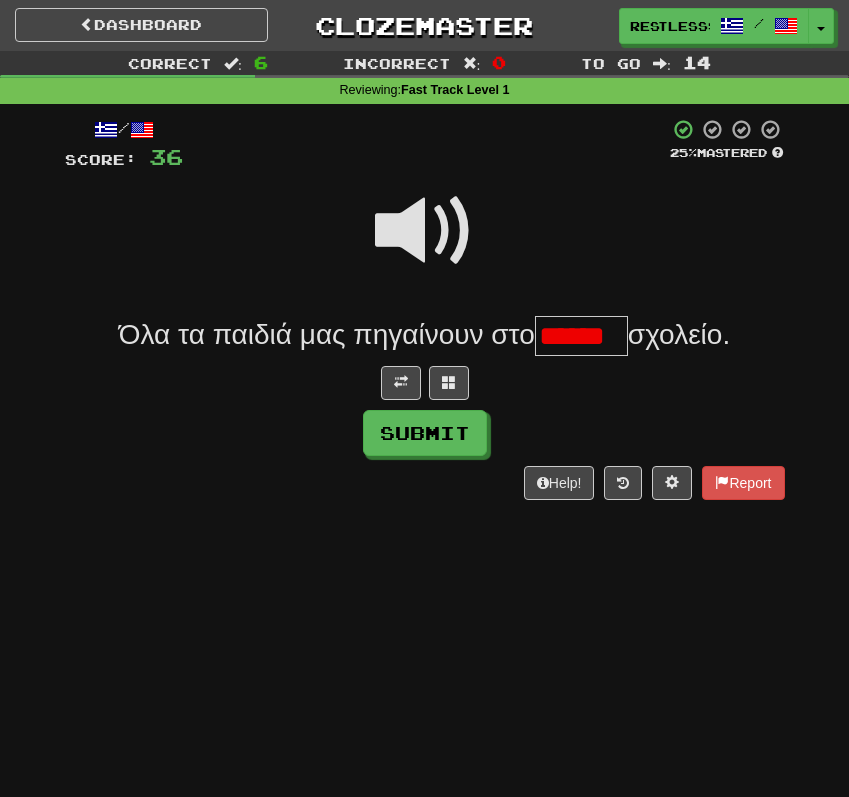 scroll, scrollTop: 0, scrollLeft: 0, axis: both 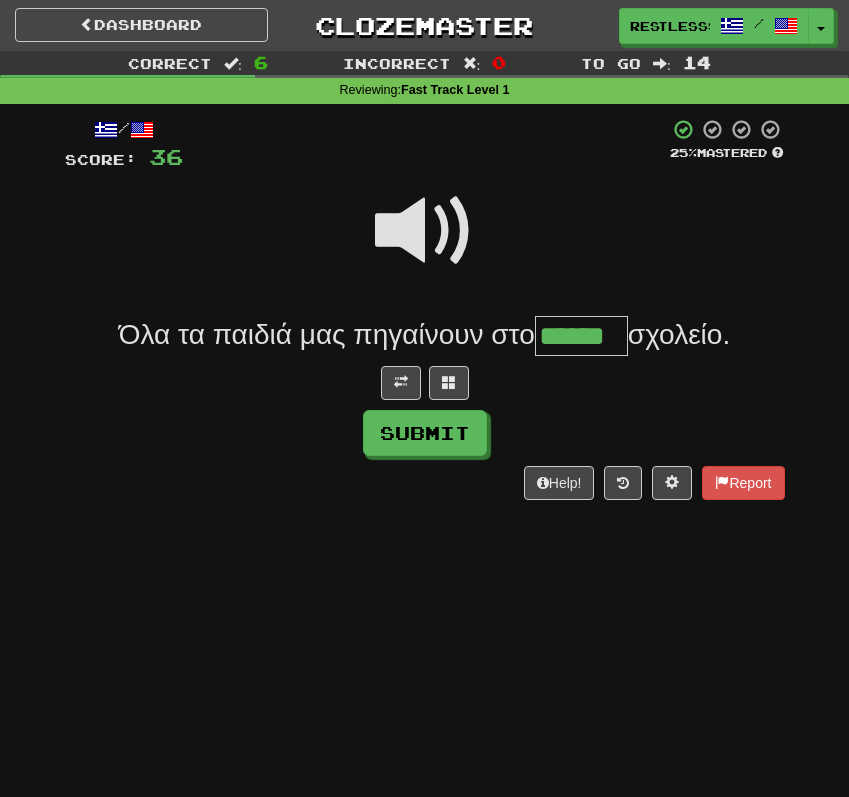 type on "******" 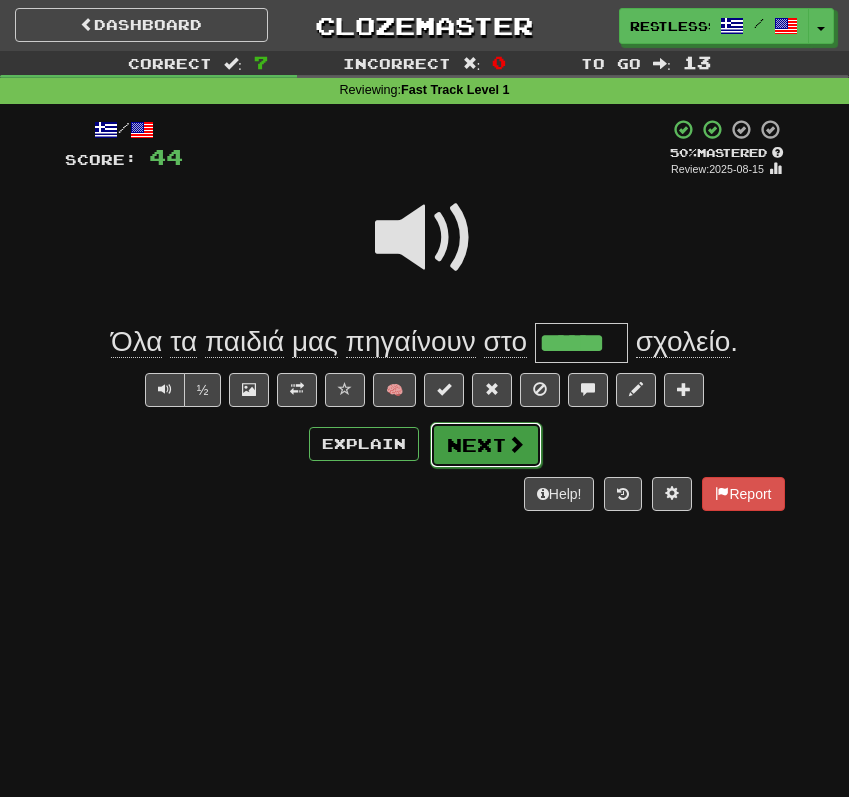 click on "Next" at bounding box center [486, 445] 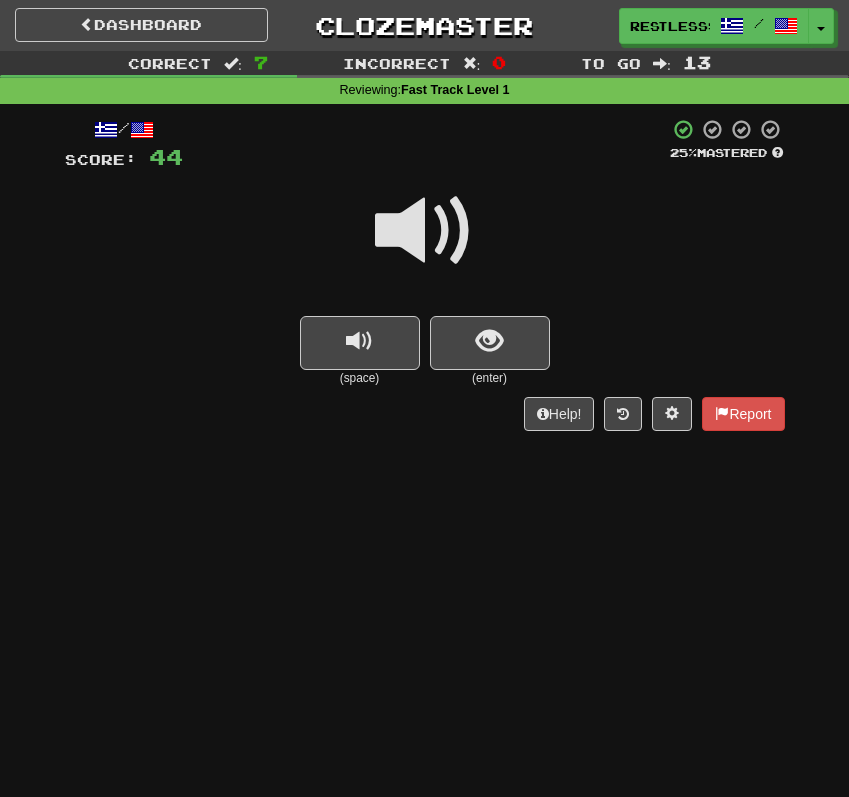 click at bounding box center (425, 244) 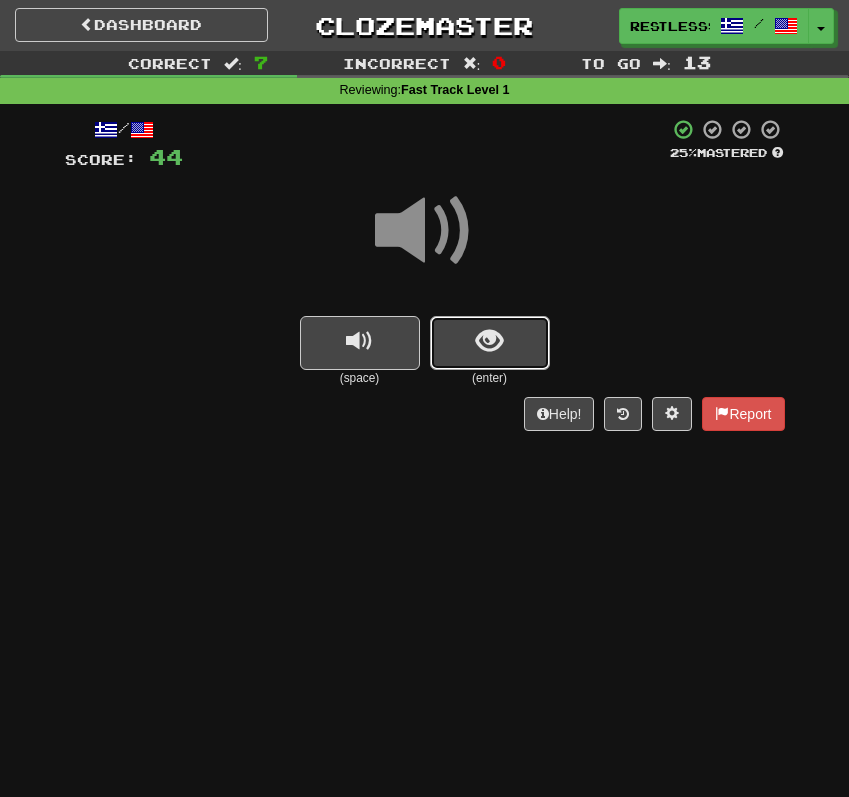 click at bounding box center [489, 341] 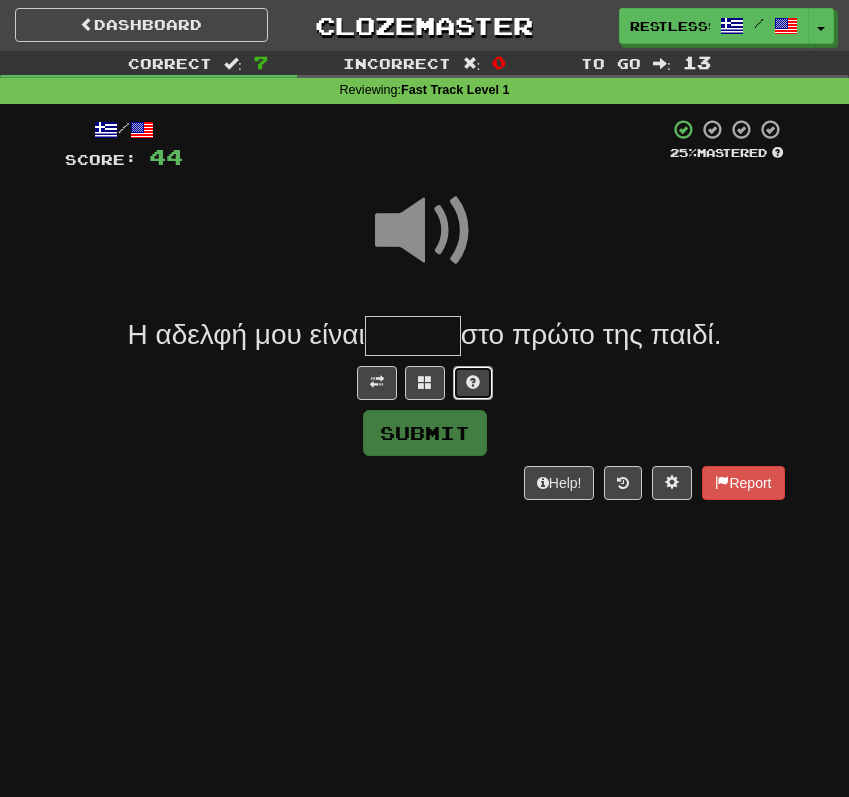click at bounding box center [473, 383] 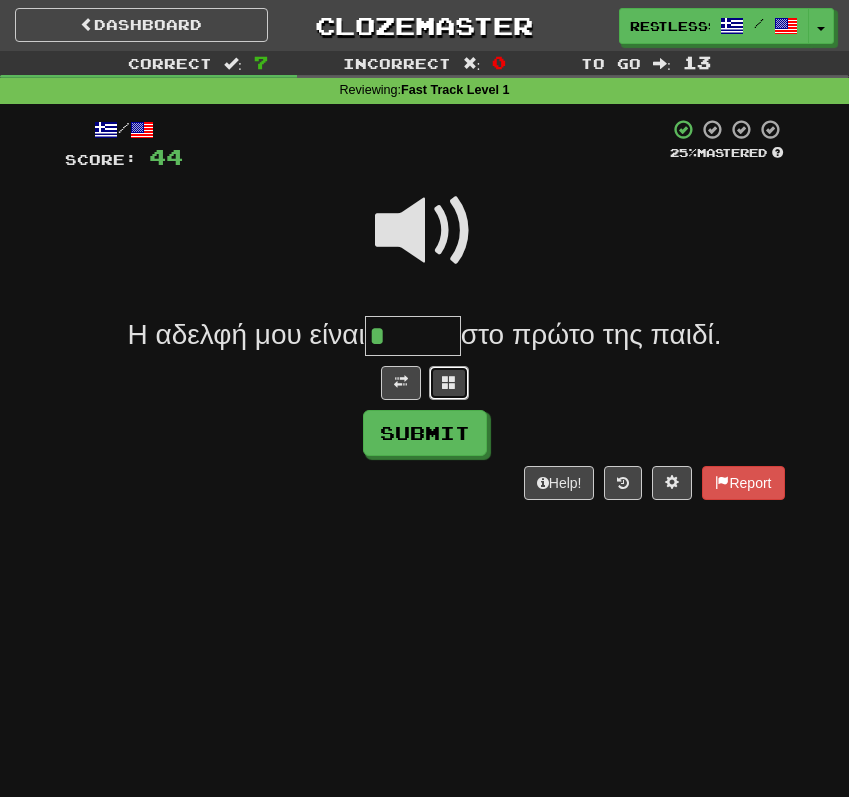 click at bounding box center [449, 383] 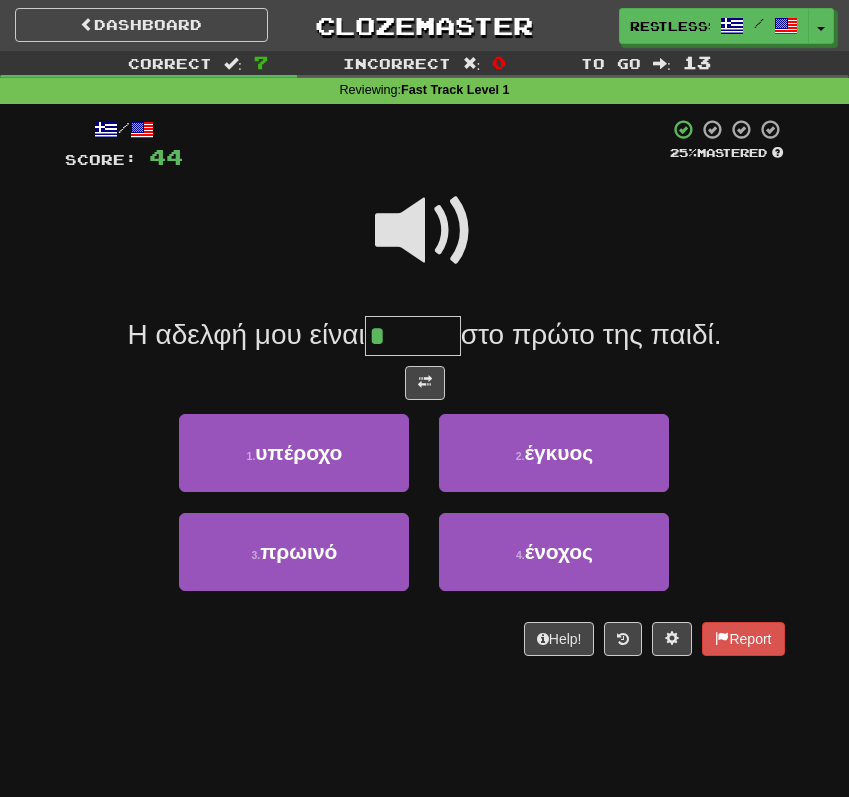 click at bounding box center [425, 231] 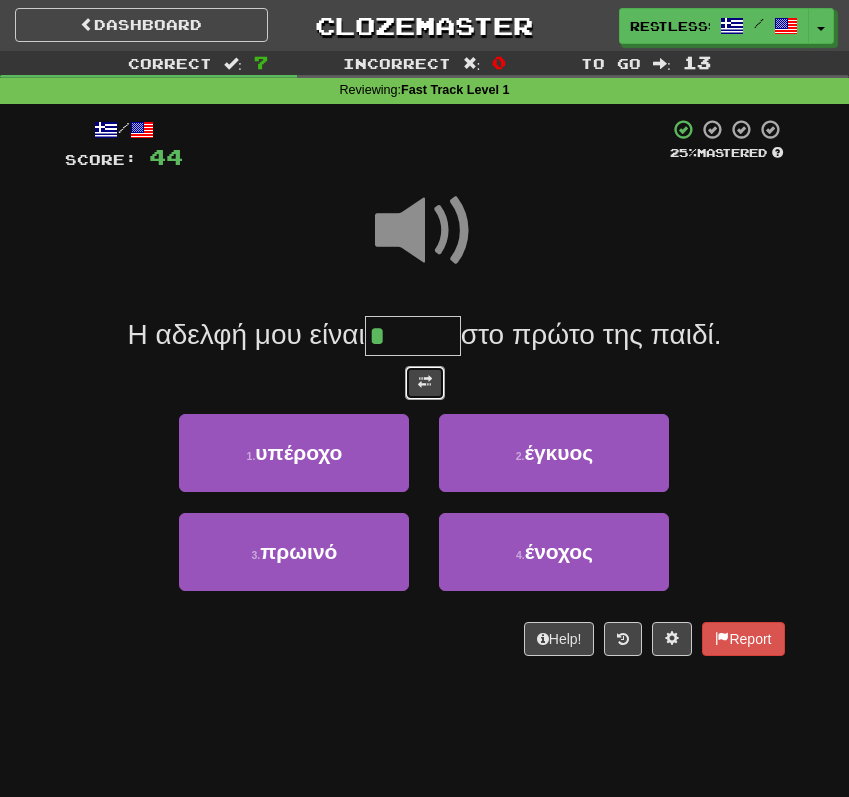 click at bounding box center [425, 383] 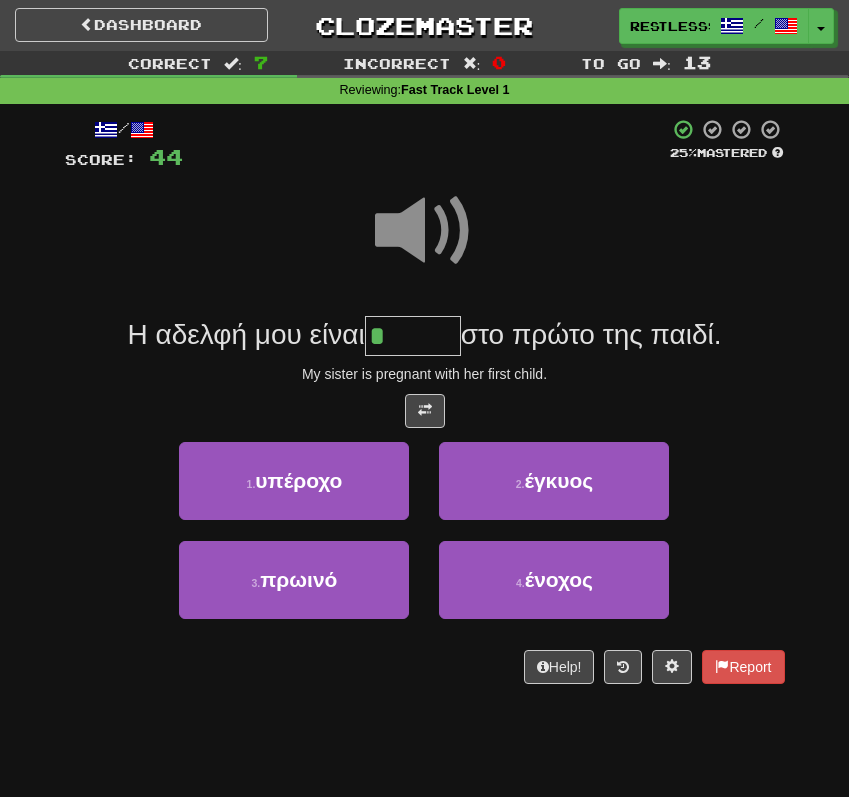 click on "*" at bounding box center [413, 336] 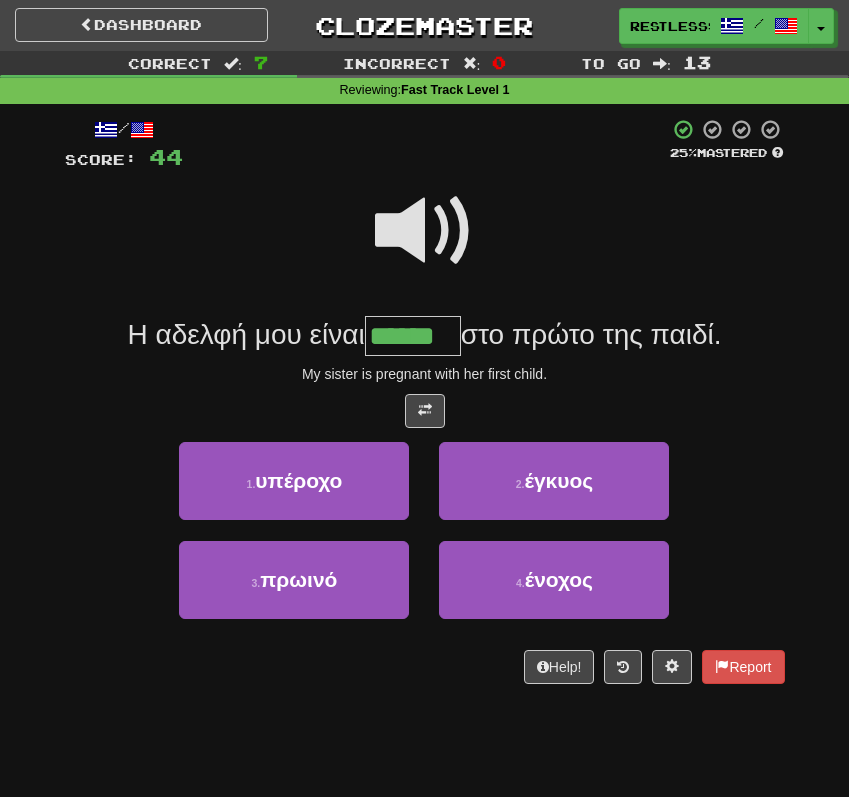 type on "******" 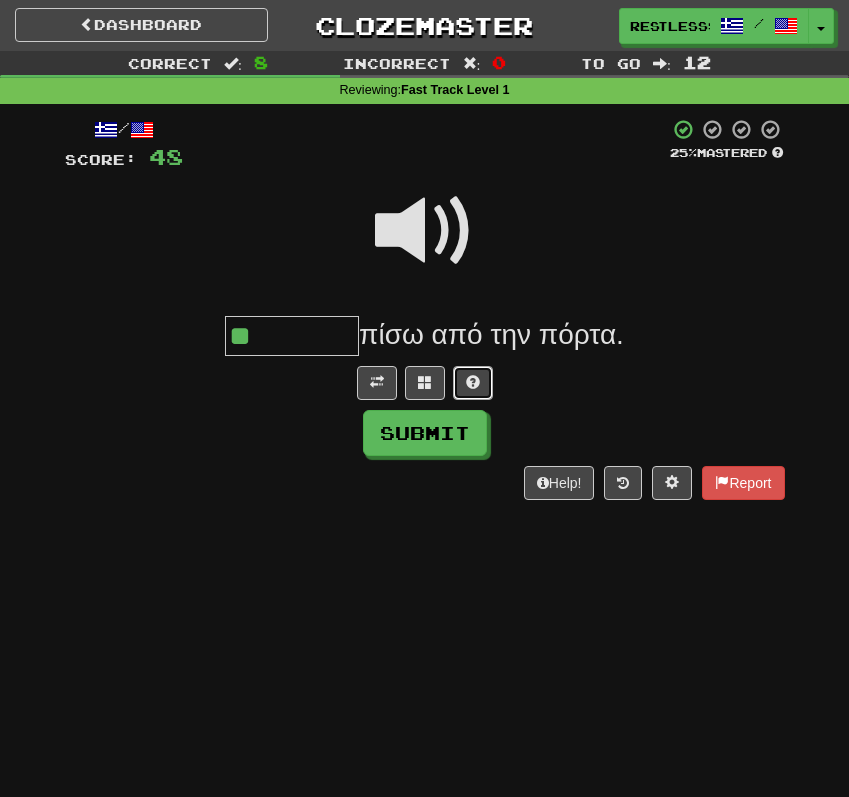 click at bounding box center [473, 383] 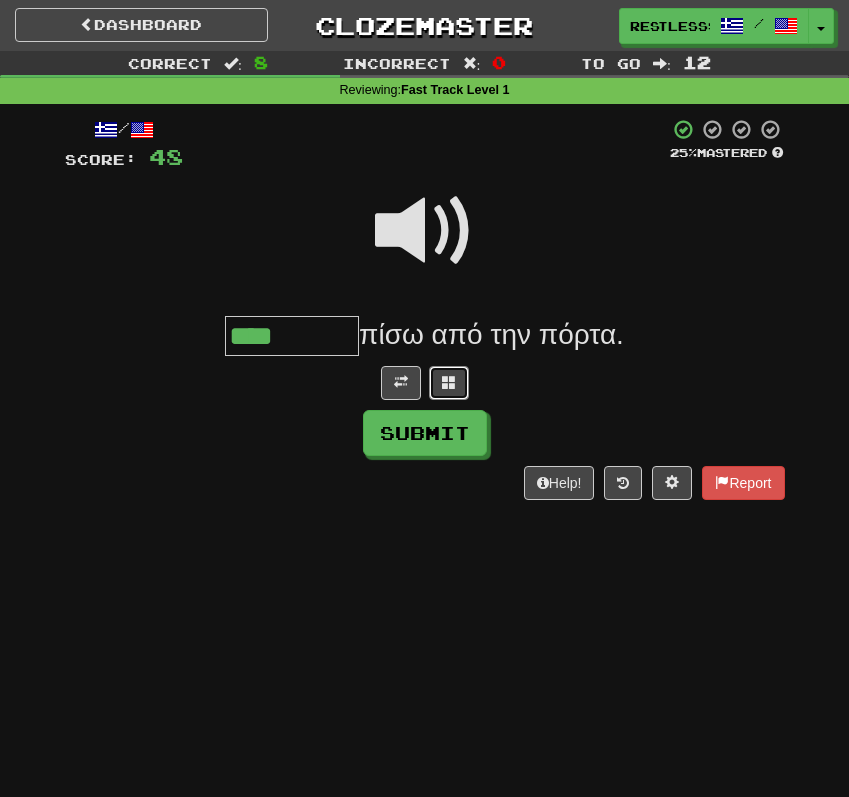 click at bounding box center [449, 383] 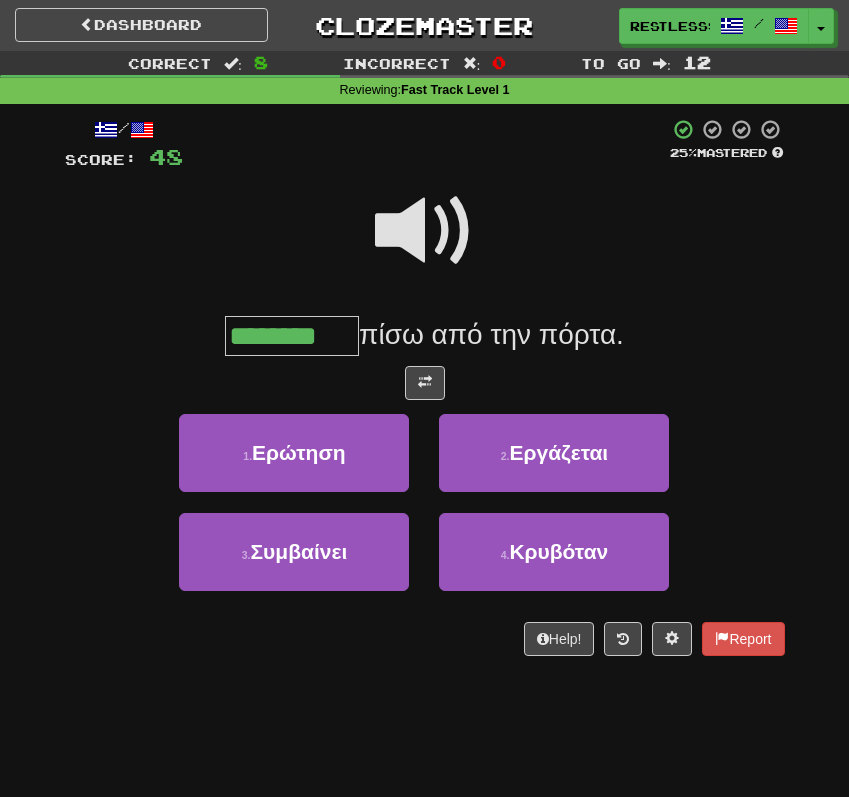 type on "********" 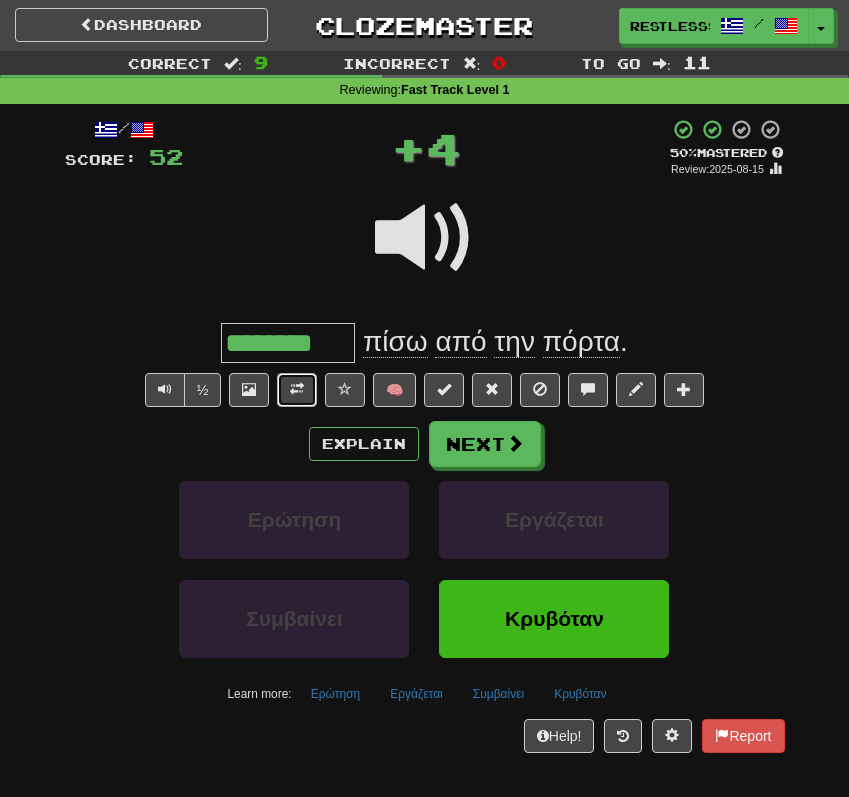 click at bounding box center (297, 389) 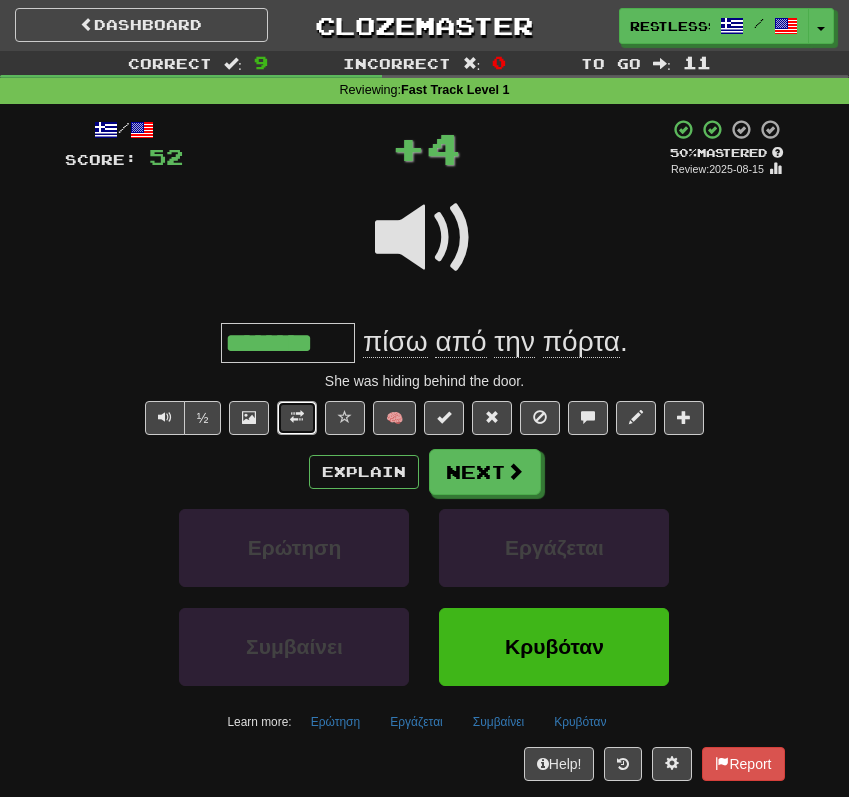 click at bounding box center (297, 417) 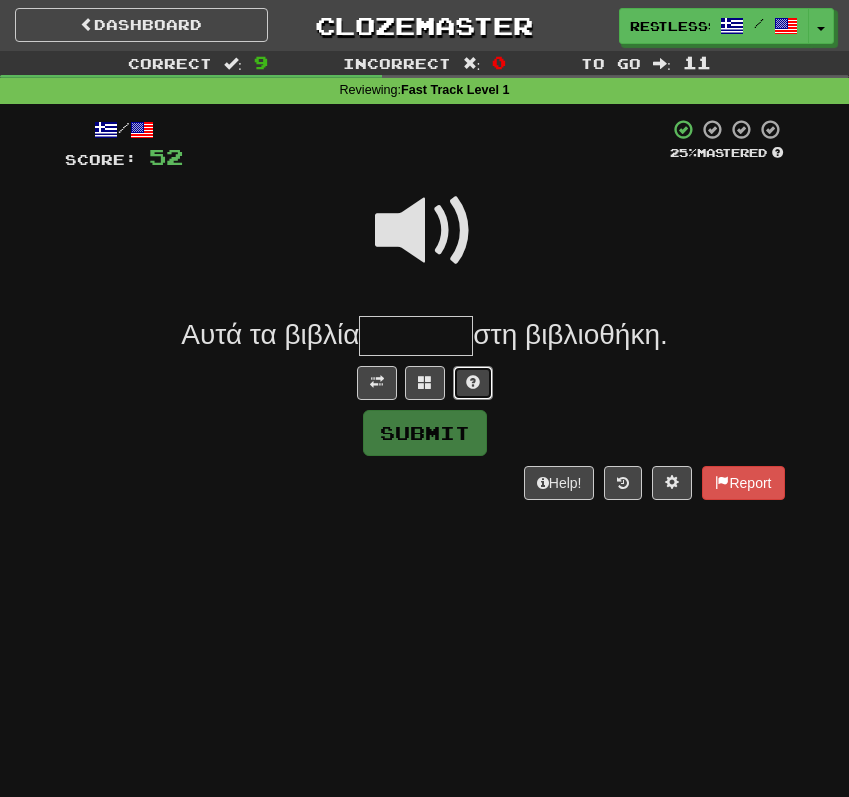 click at bounding box center [473, 382] 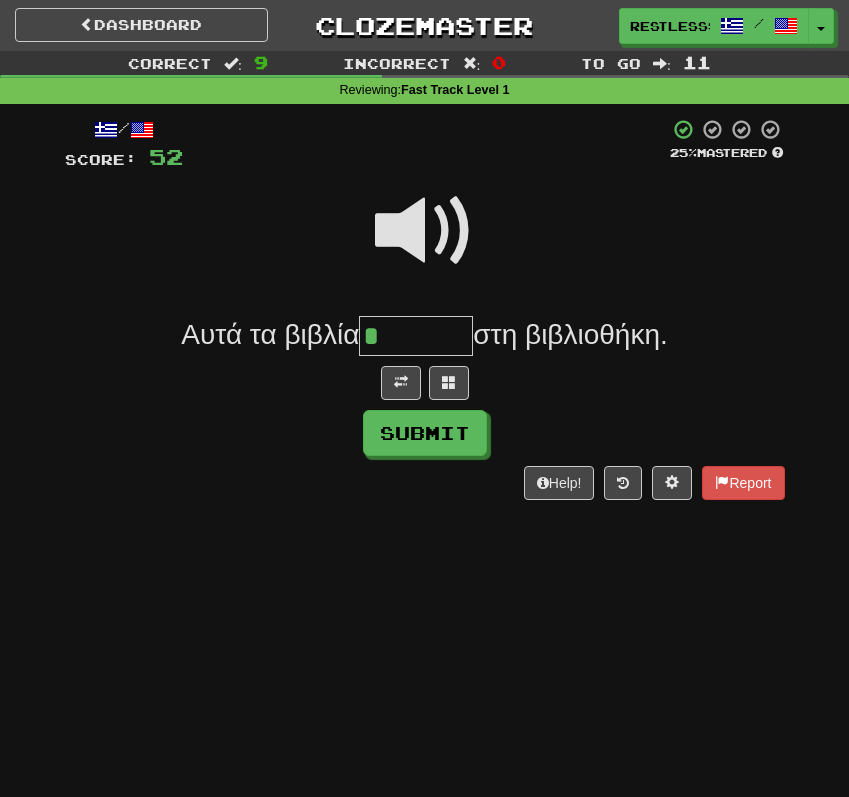 click at bounding box center (425, 231) 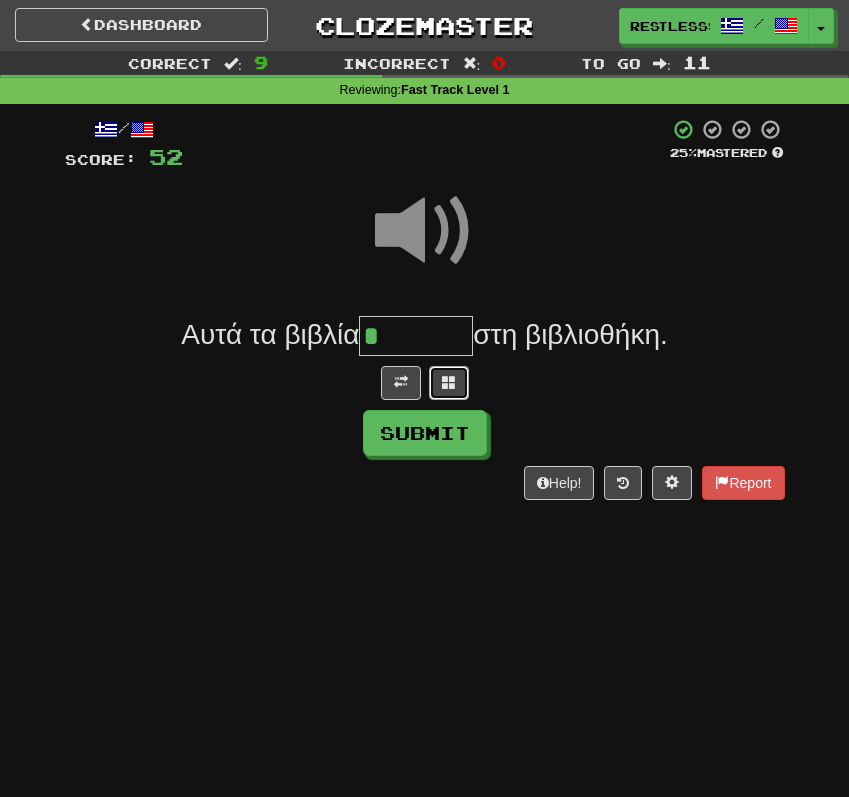 click at bounding box center (449, 383) 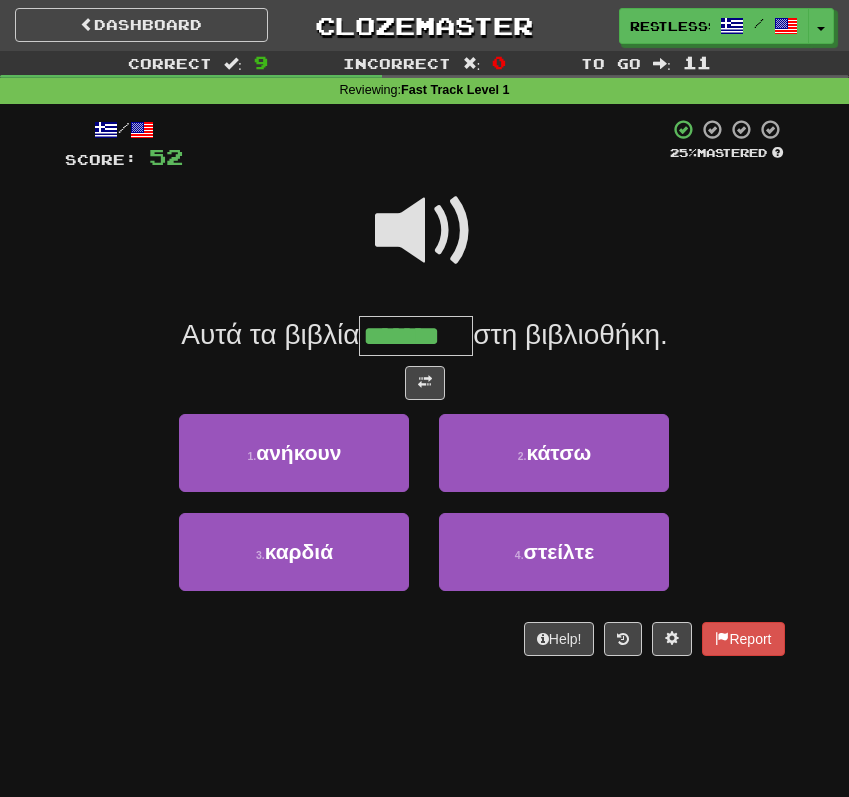 type on "*******" 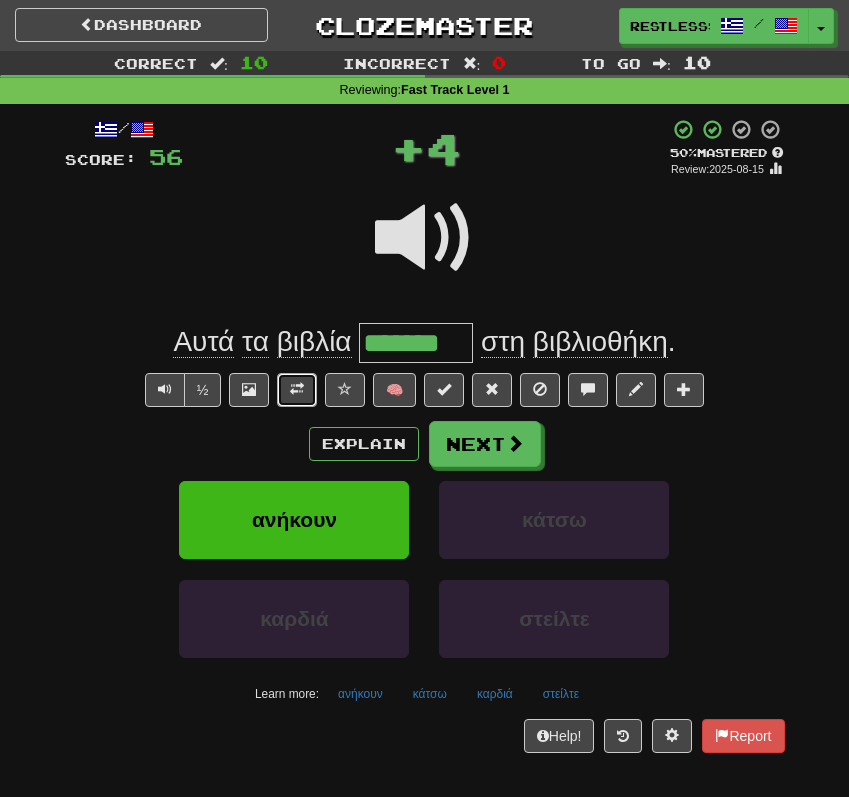 click at bounding box center [297, 389] 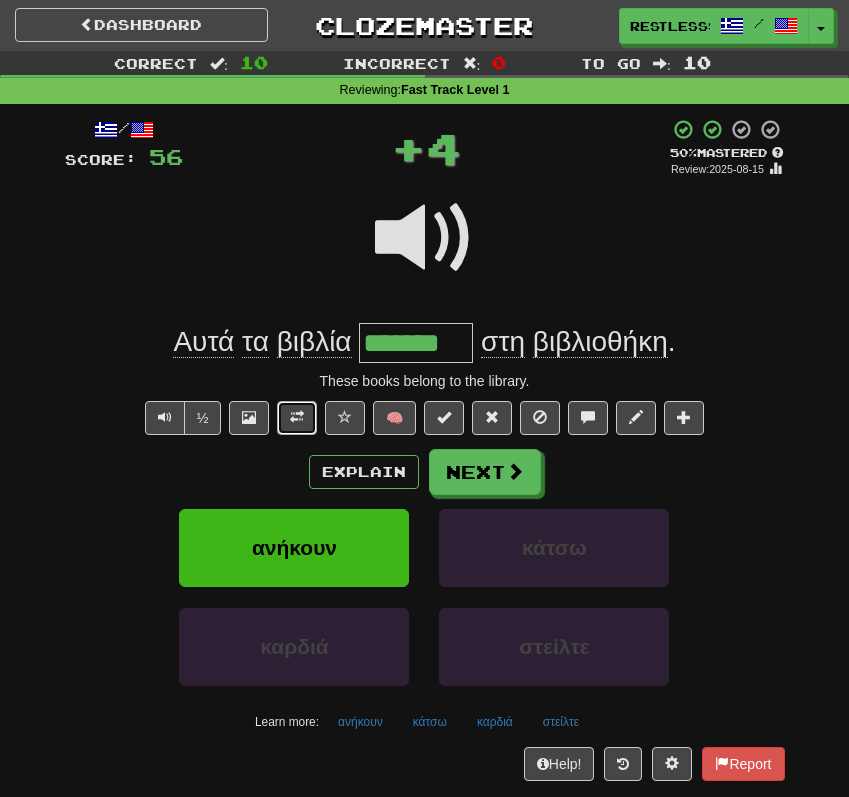 click at bounding box center [297, 417] 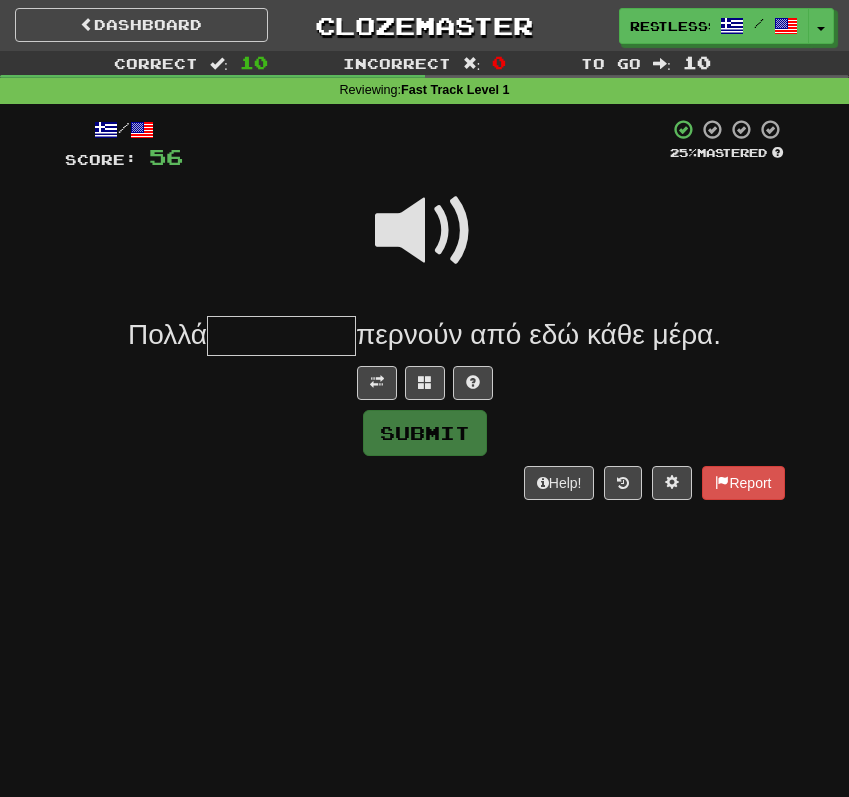 click at bounding box center (425, 244) 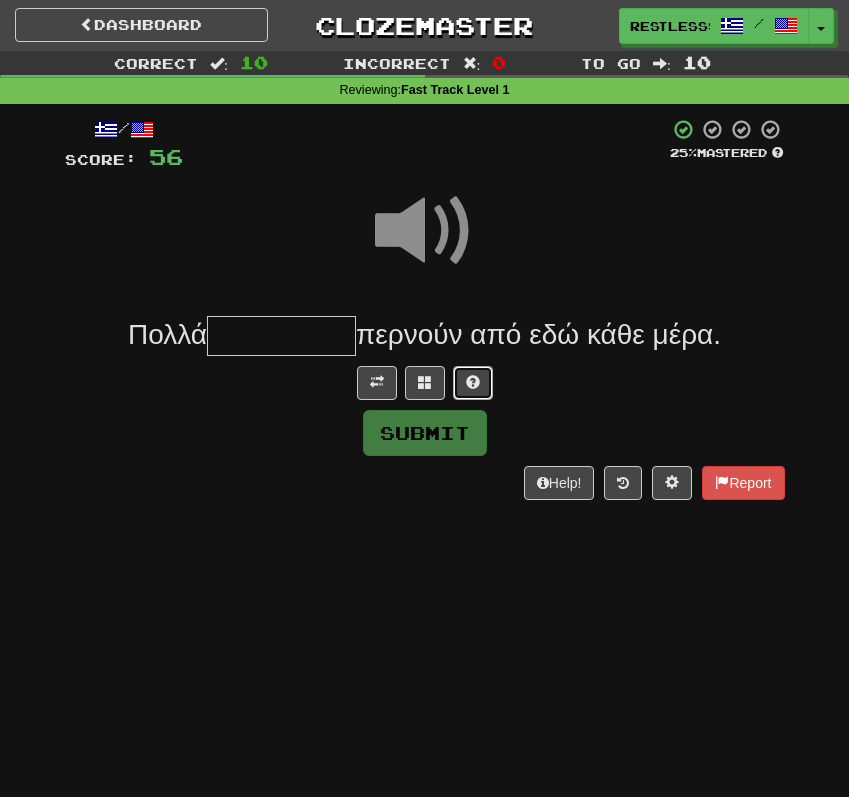 click at bounding box center [473, 383] 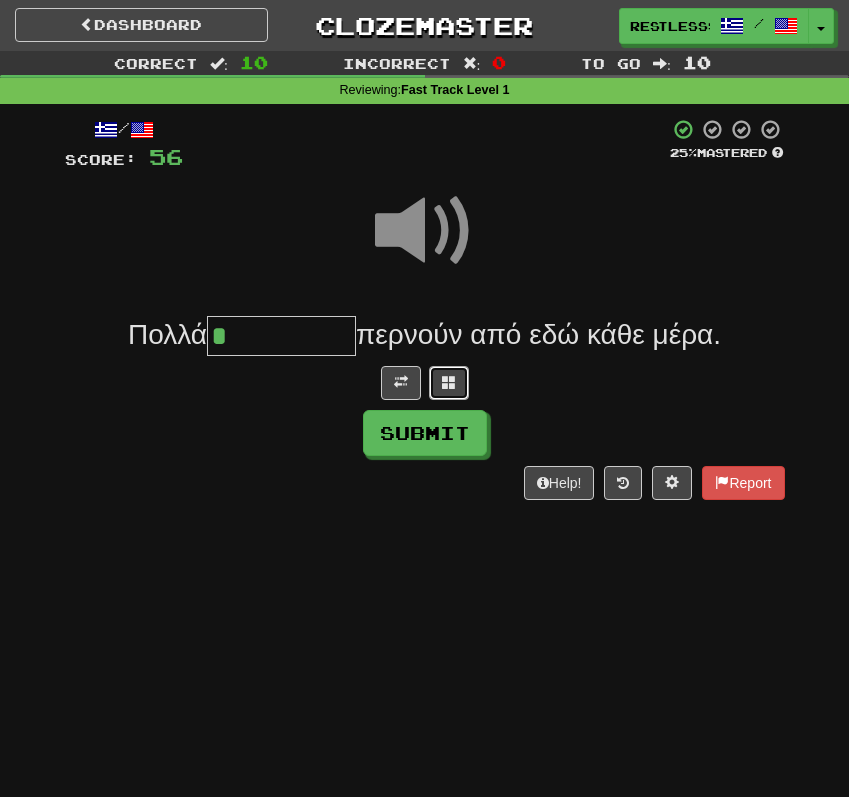 click at bounding box center [449, 383] 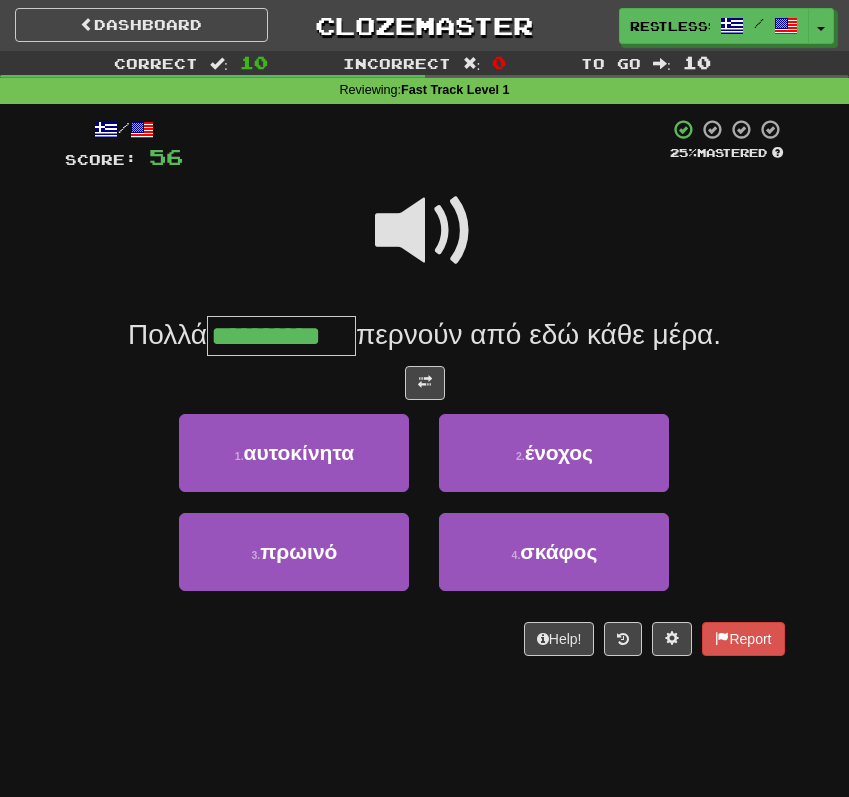 type on "**********" 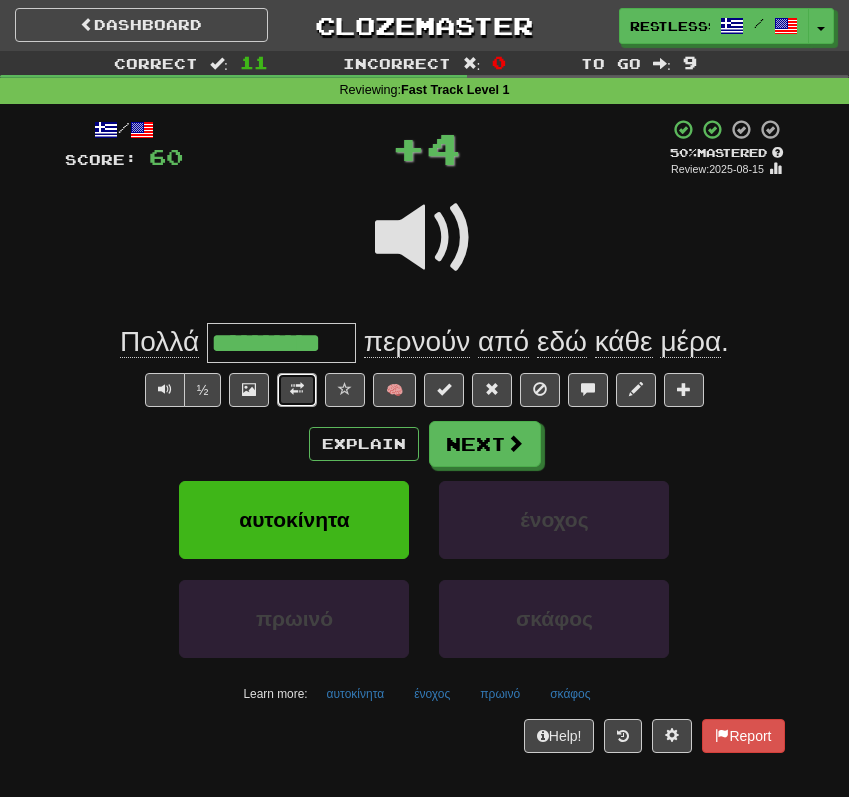 click at bounding box center [297, 389] 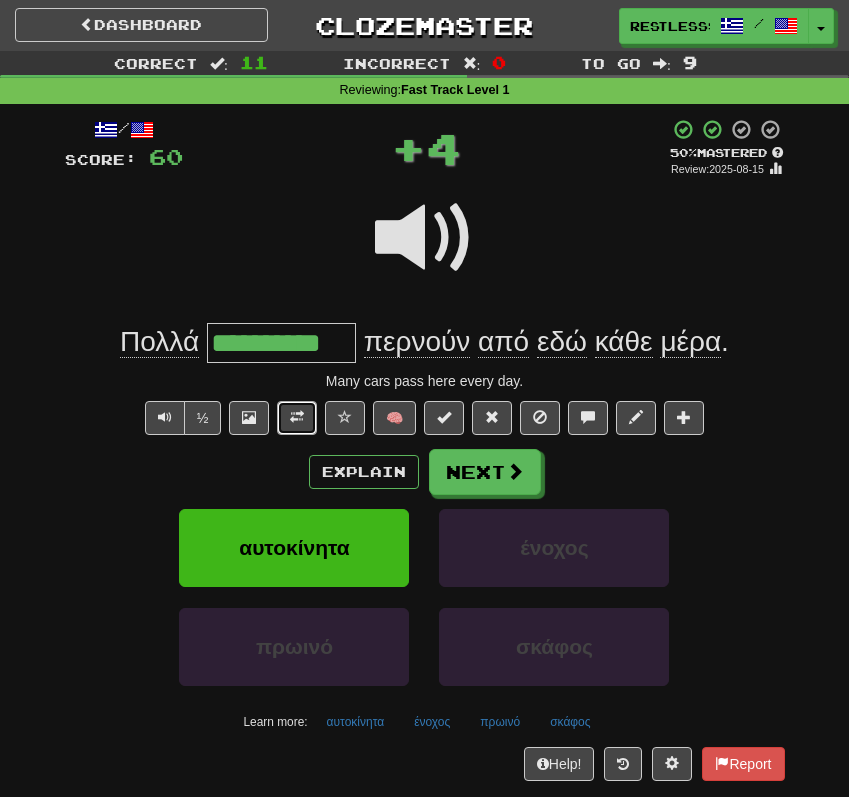 click at bounding box center [297, 417] 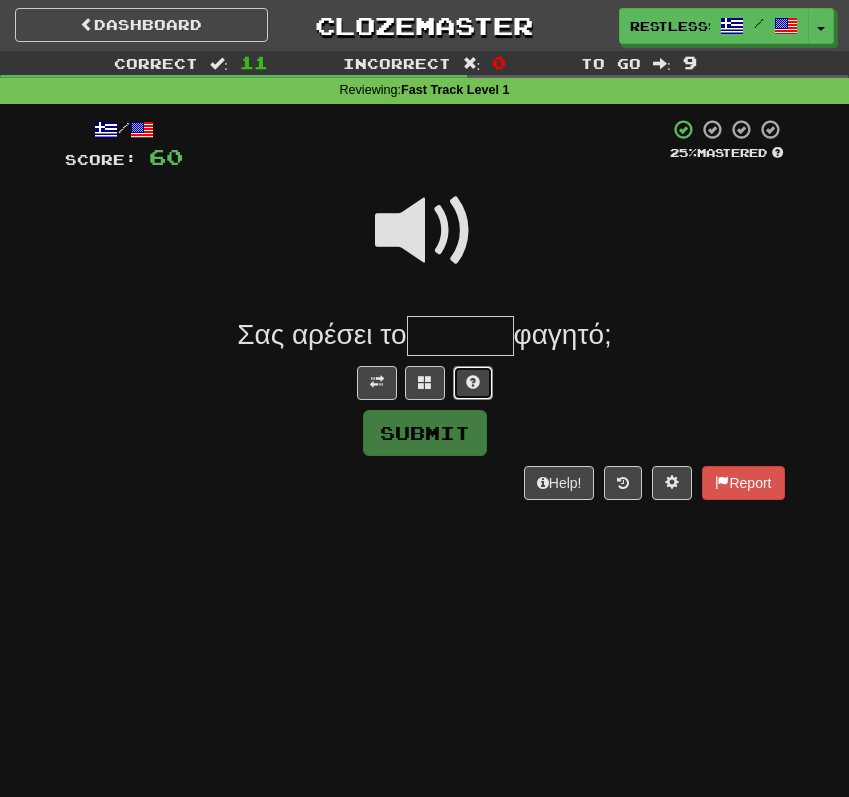 click at bounding box center (473, 383) 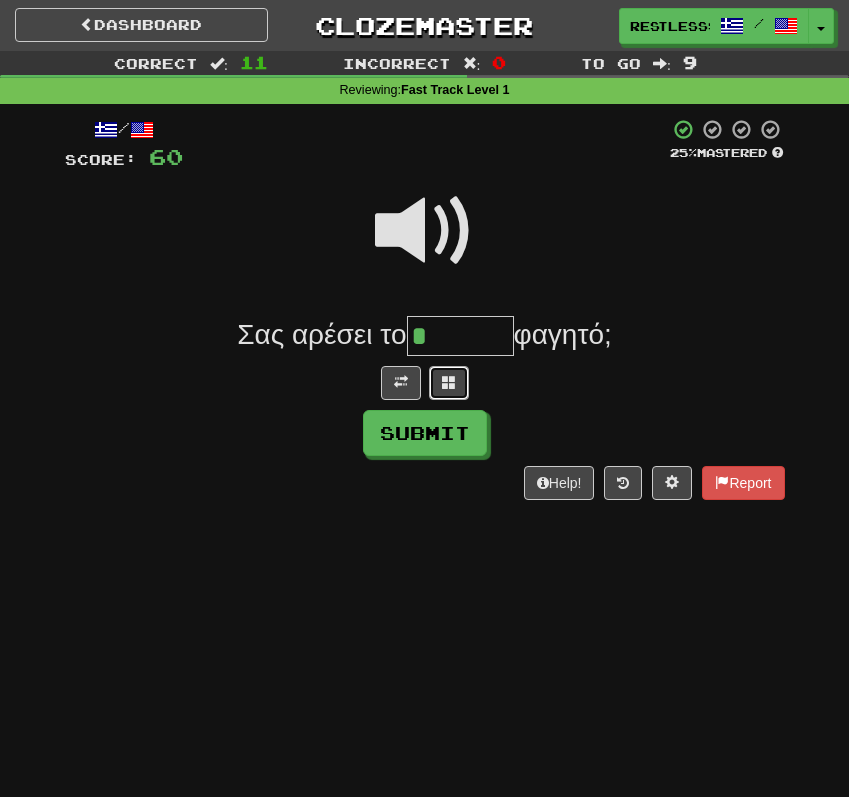 click at bounding box center (449, 383) 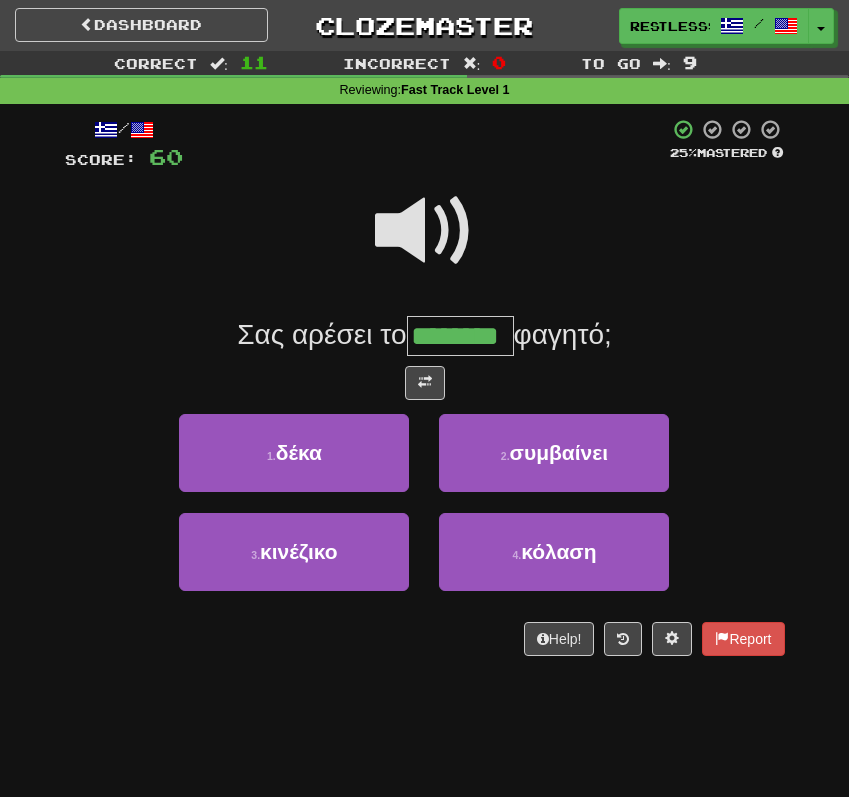 type on "********" 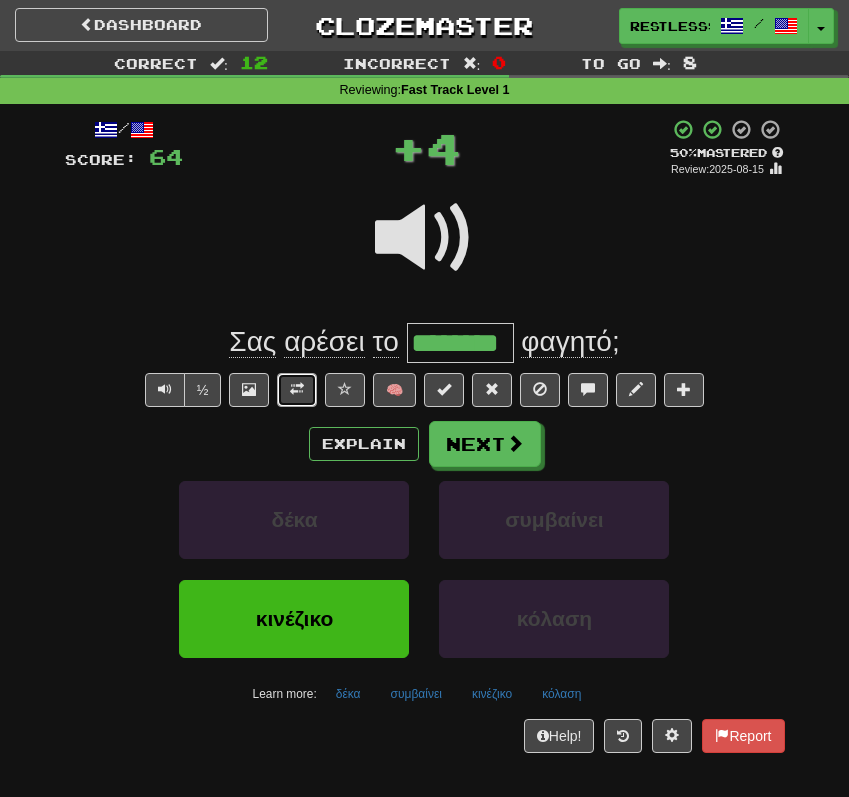 click at bounding box center (297, 389) 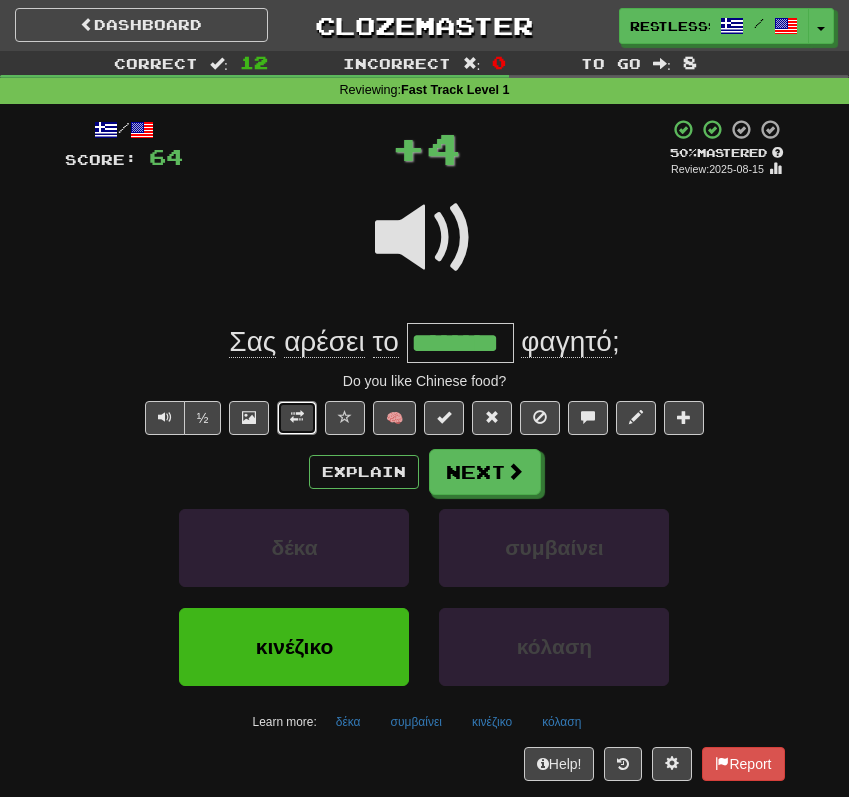 click at bounding box center (297, 417) 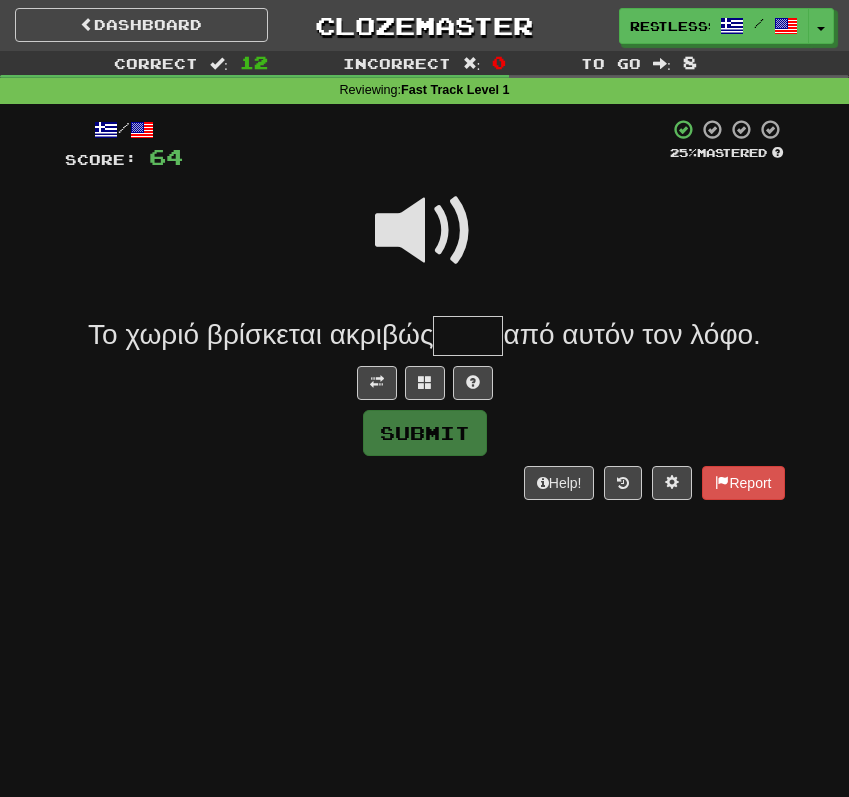 click at bounding box center (425, 231) 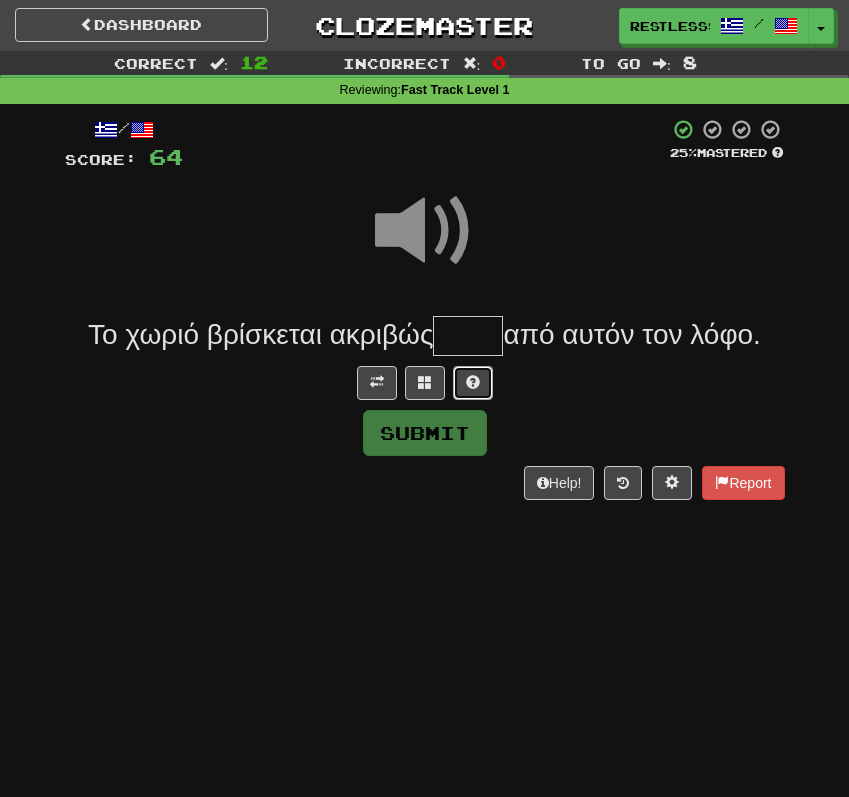 click at bounding box center [473, 383] 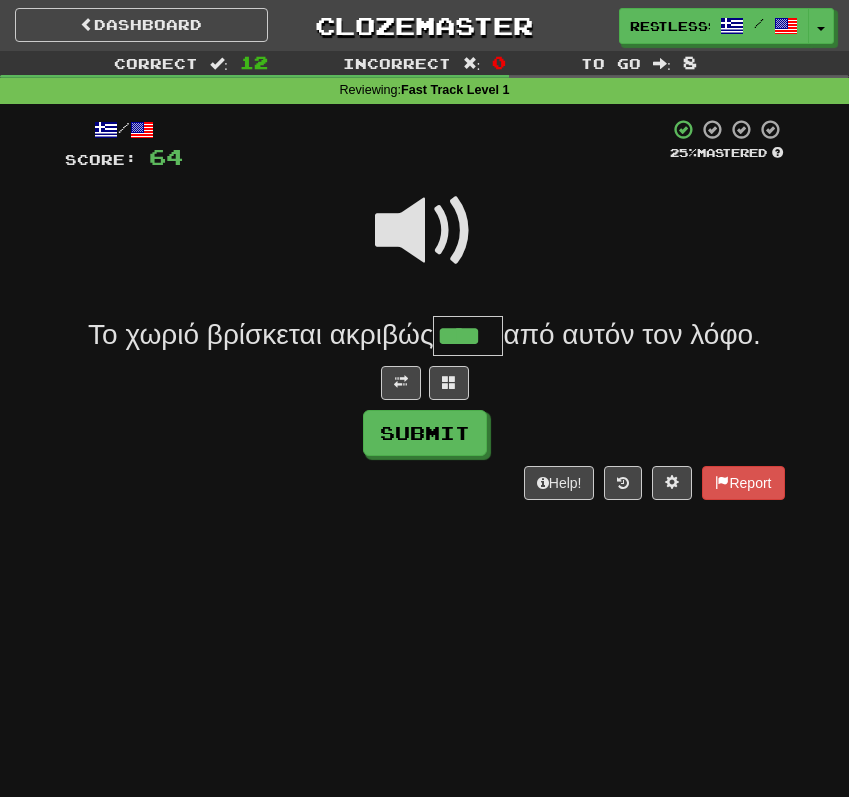 type on "****" 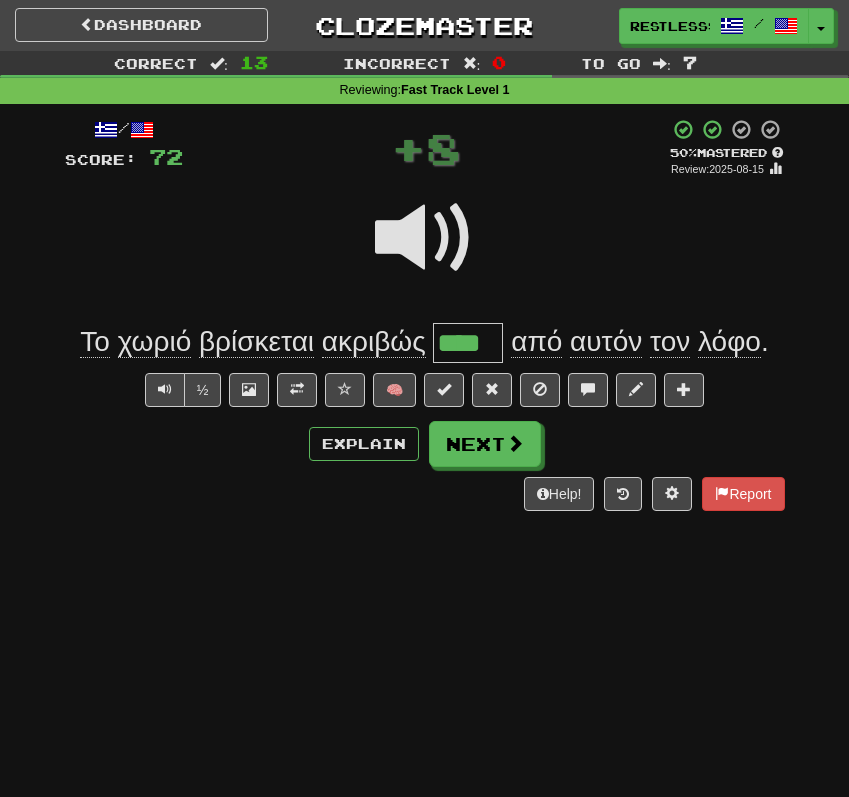 click on "½ 🧠" at bounding box center (425, 390) 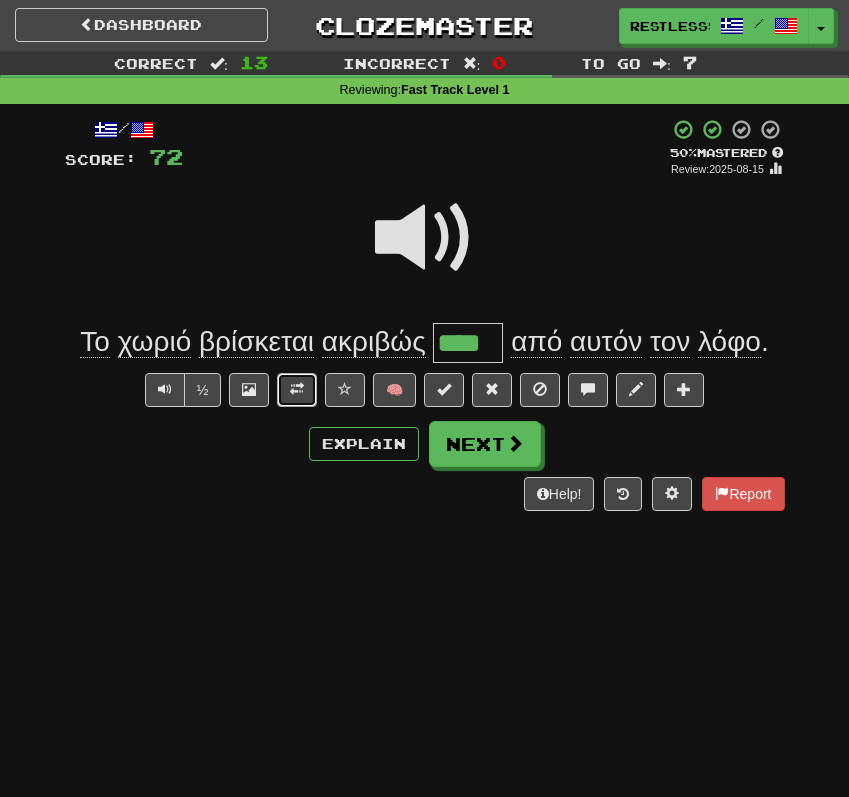 click at bounding box center [297, 389] 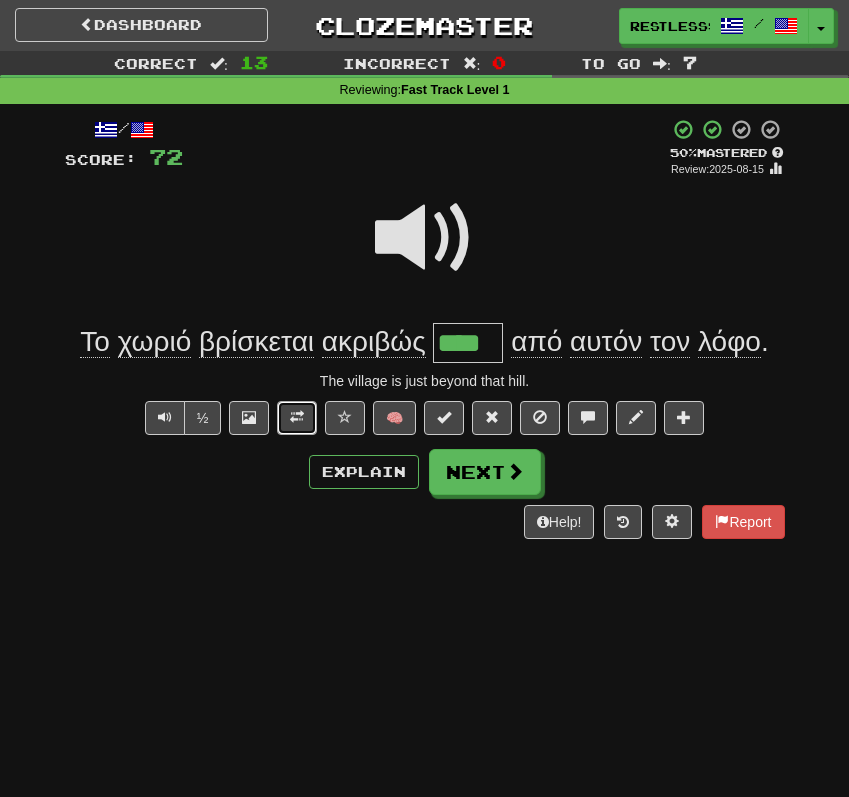 click at bounding box center (297, 417) 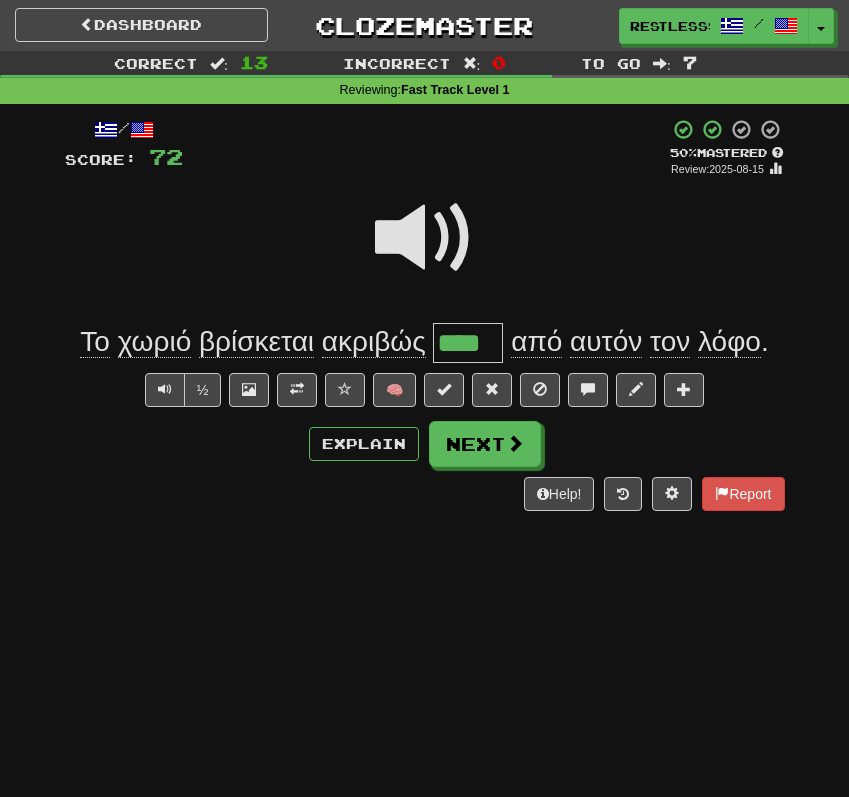 click on "****" at bounding box center [468, 343] 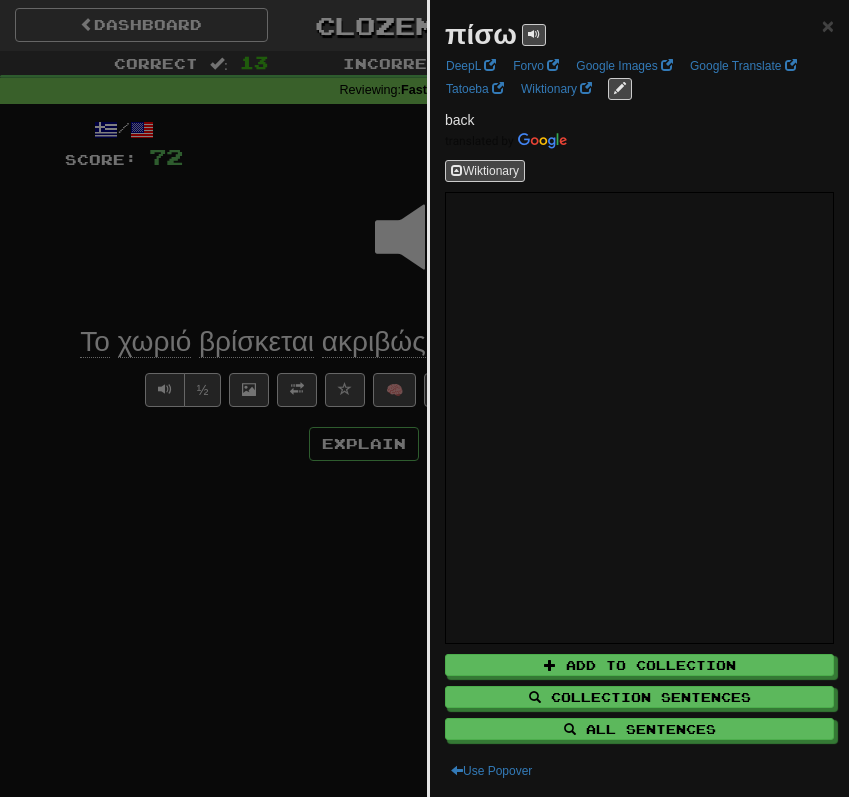 click at bounding box center [424, 398] 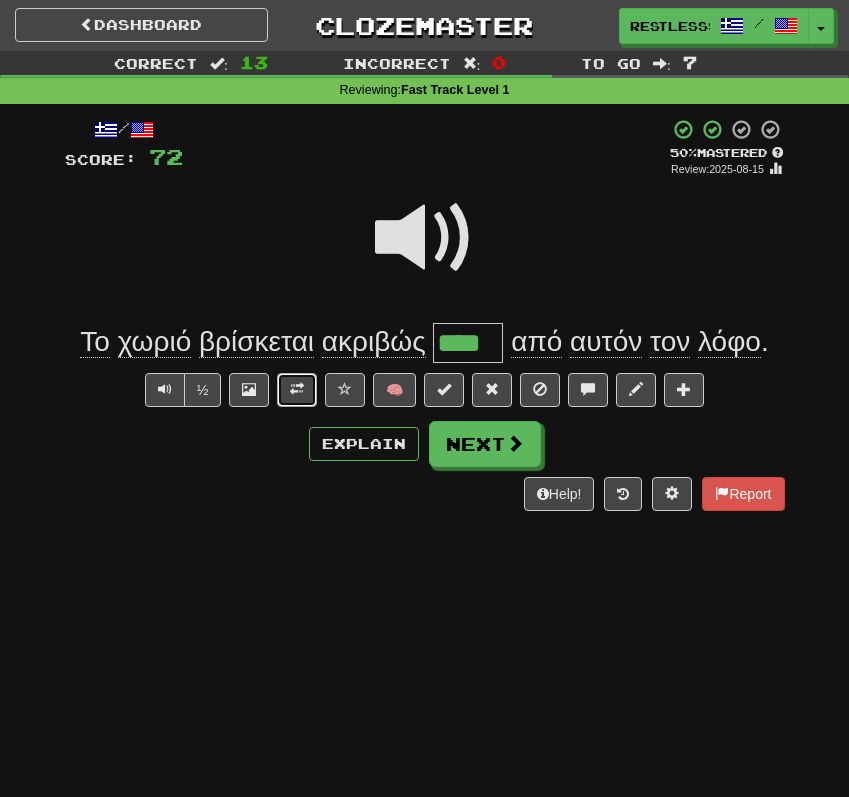click at bounding box center (297, 390) 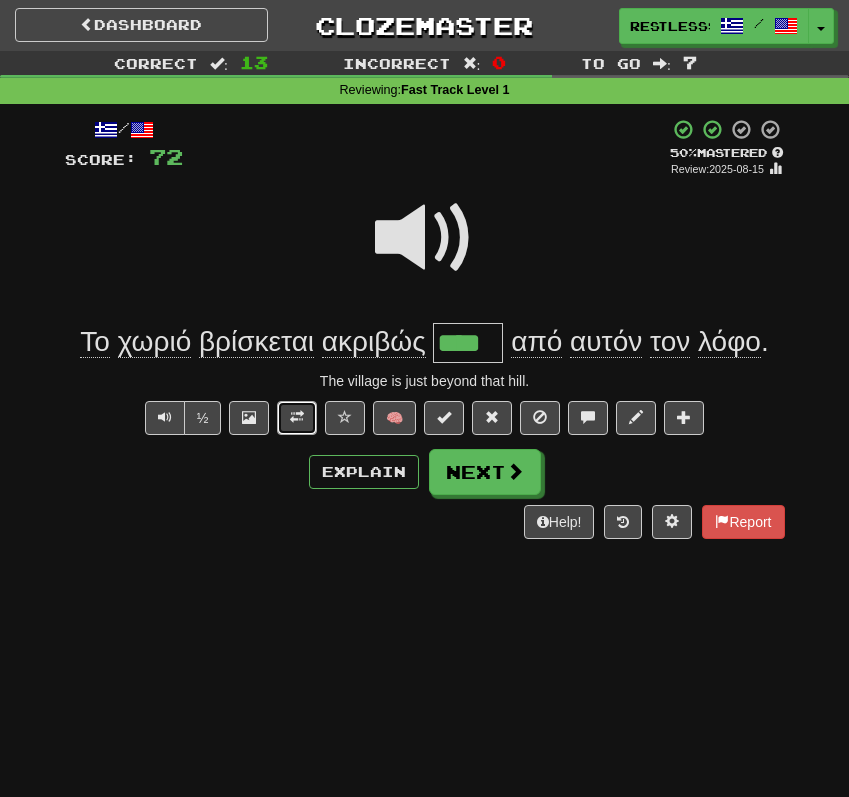 click at bounding box center [297, 418] 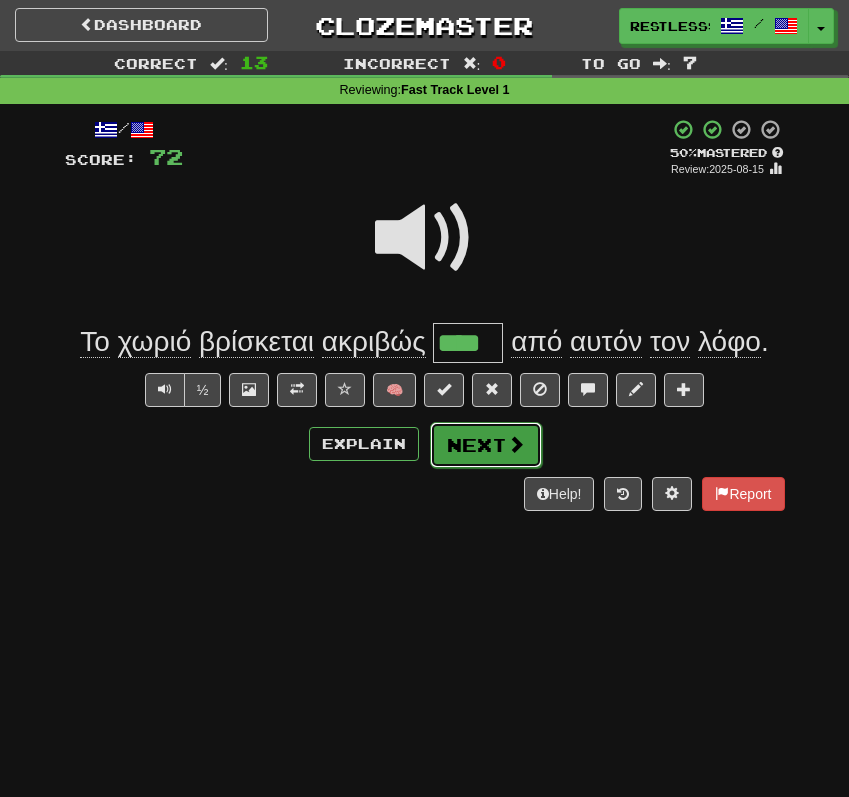 click on "Next" at bounding box center [486, 445] 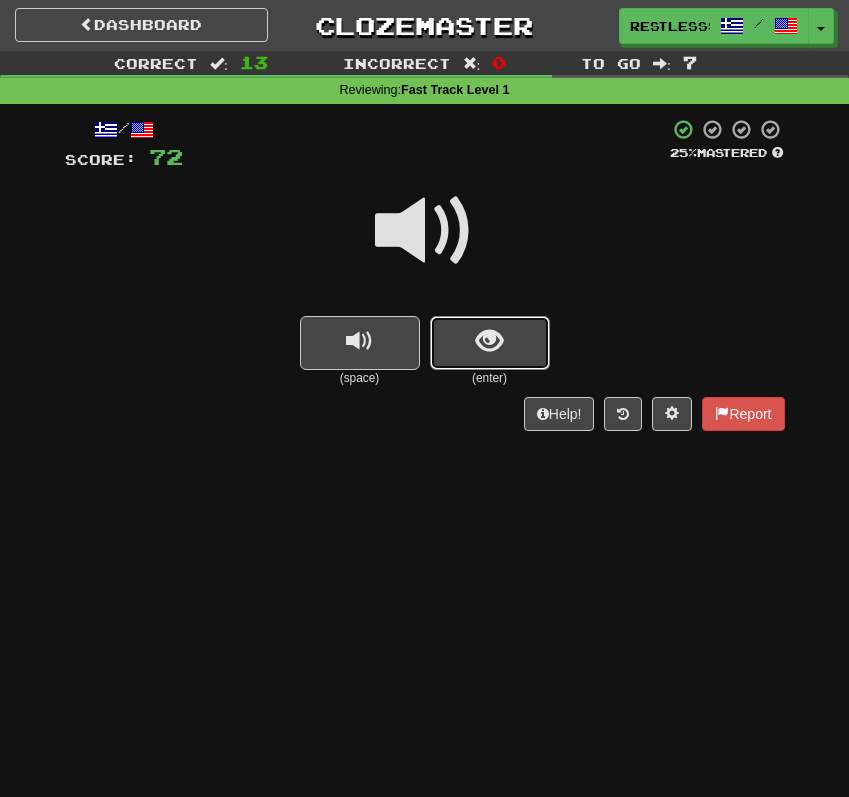 click at bounding box center (490, 343) 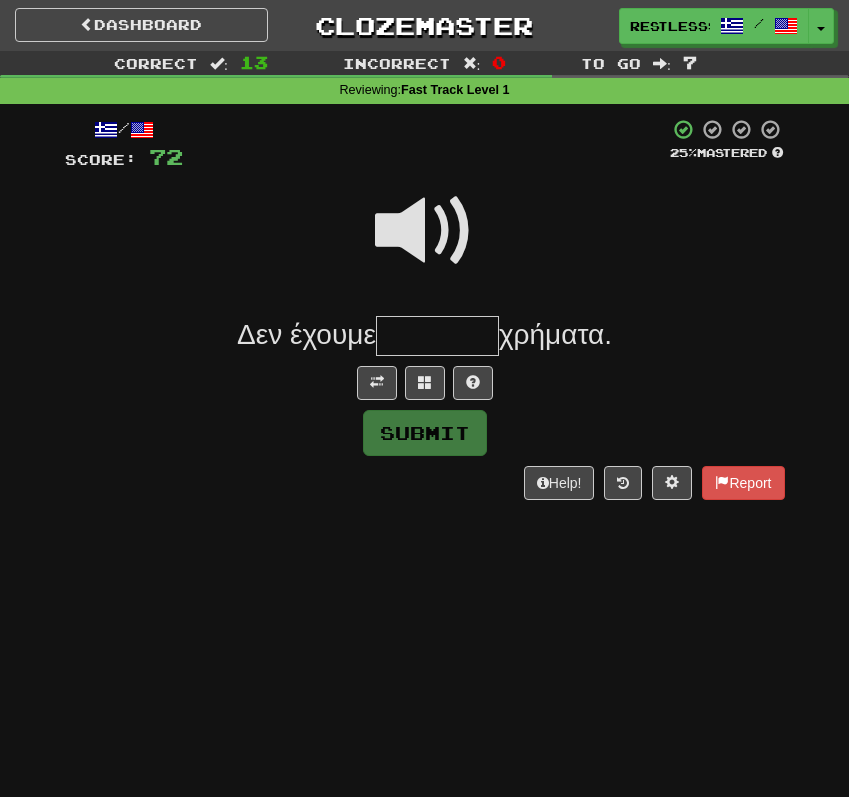 click at bounding box center (425, 231) 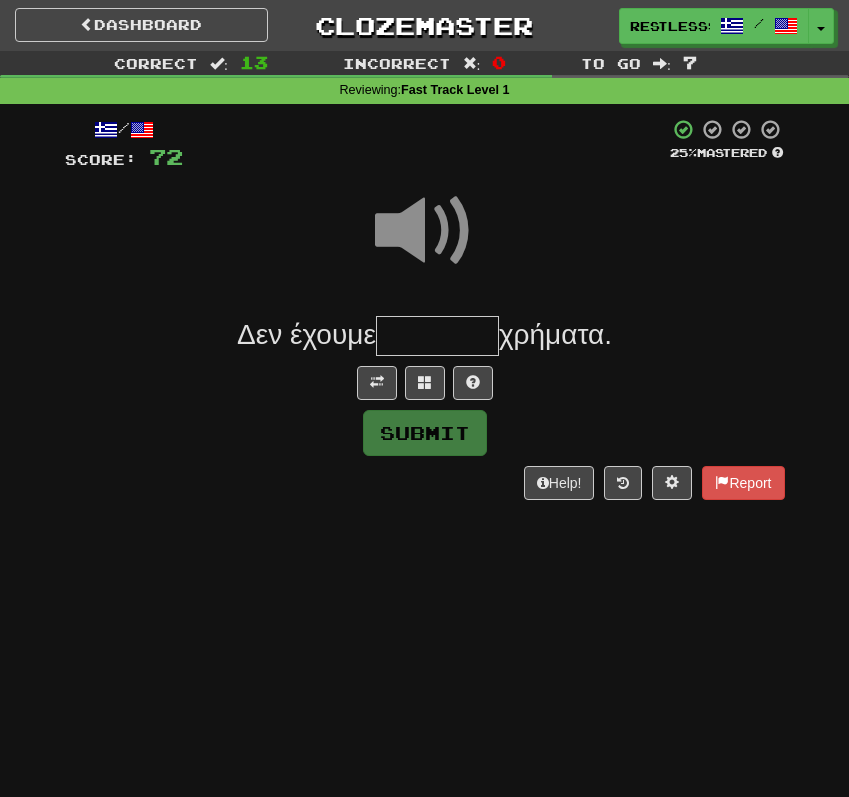click at bounding box center (437, 336) 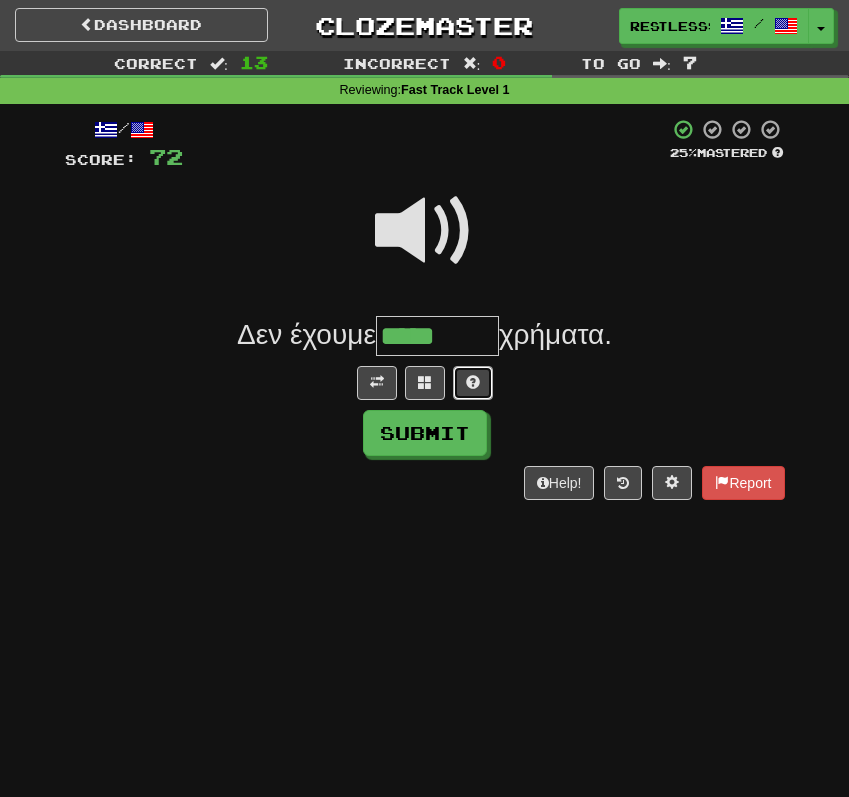 click at bounding box center [473, 383] 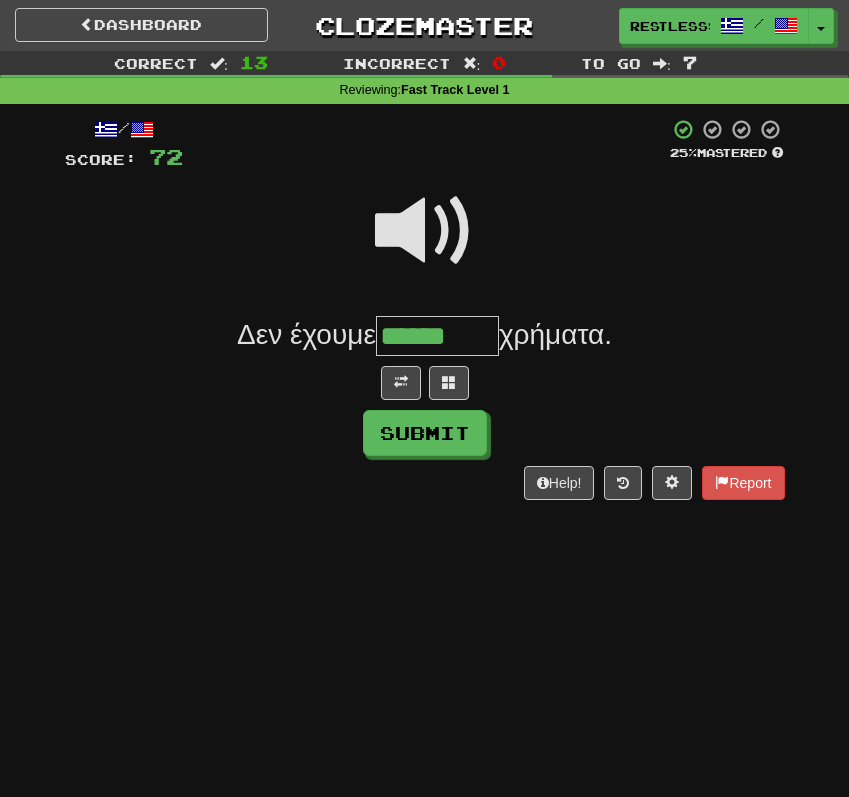 click at bounding box center [425, 231] 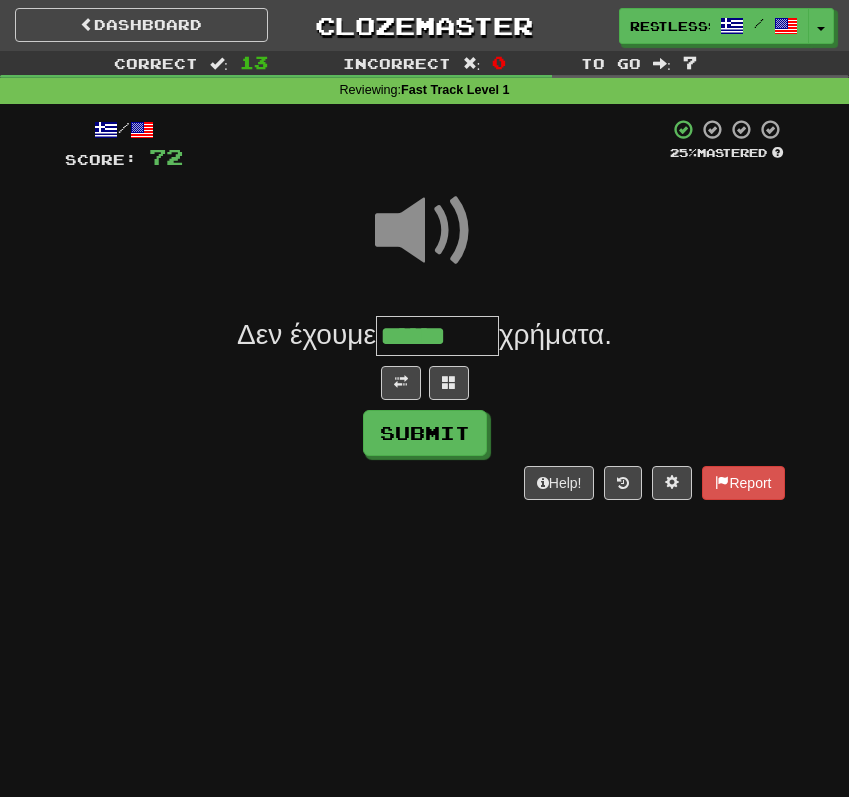 click on "******" at bounding box center (437, 336) 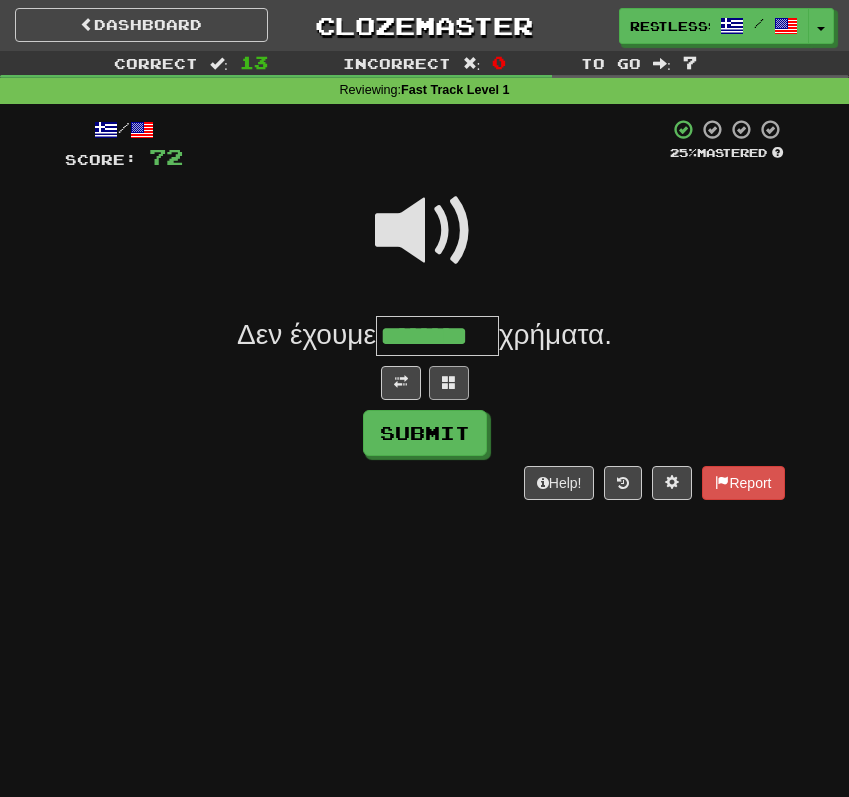 type on "********" 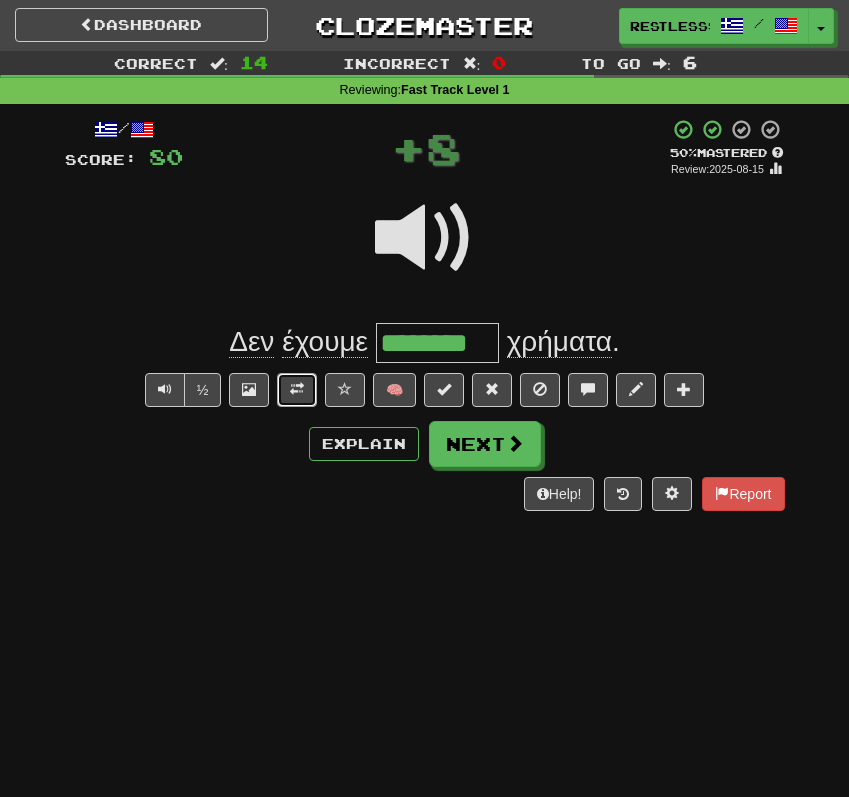 click at bounding box center [297, 390] 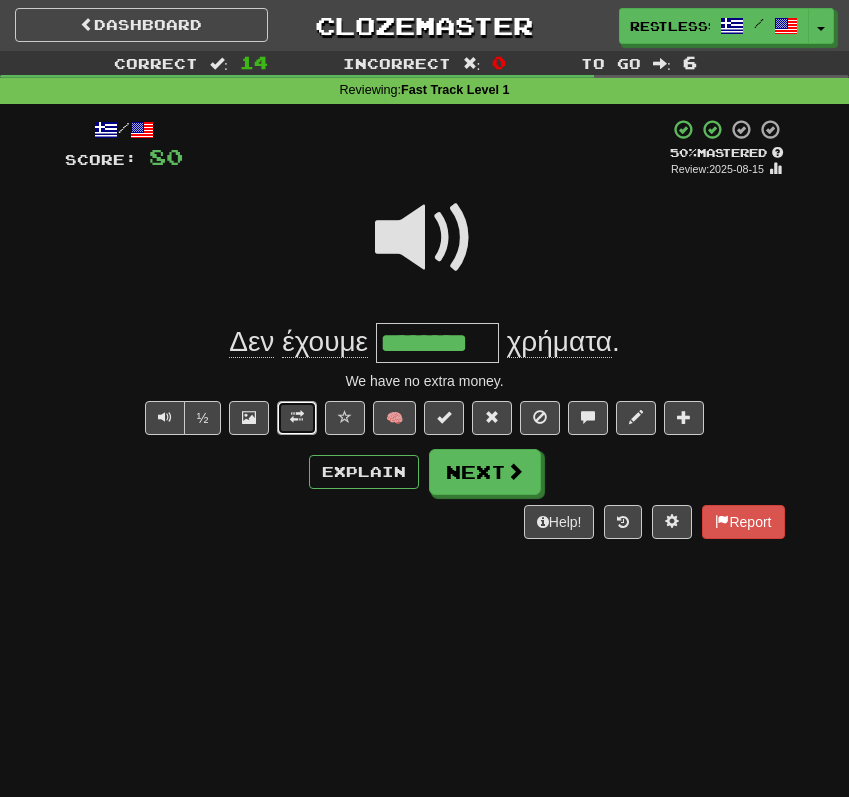click at bounding box center [297, 418] 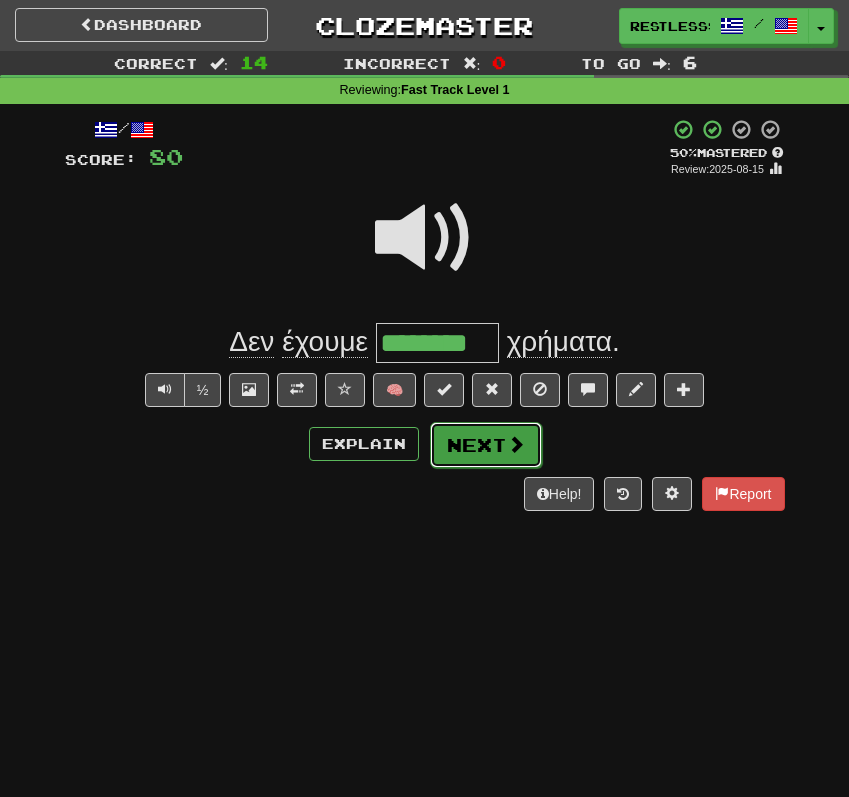 click at bounding box center [516, 444] 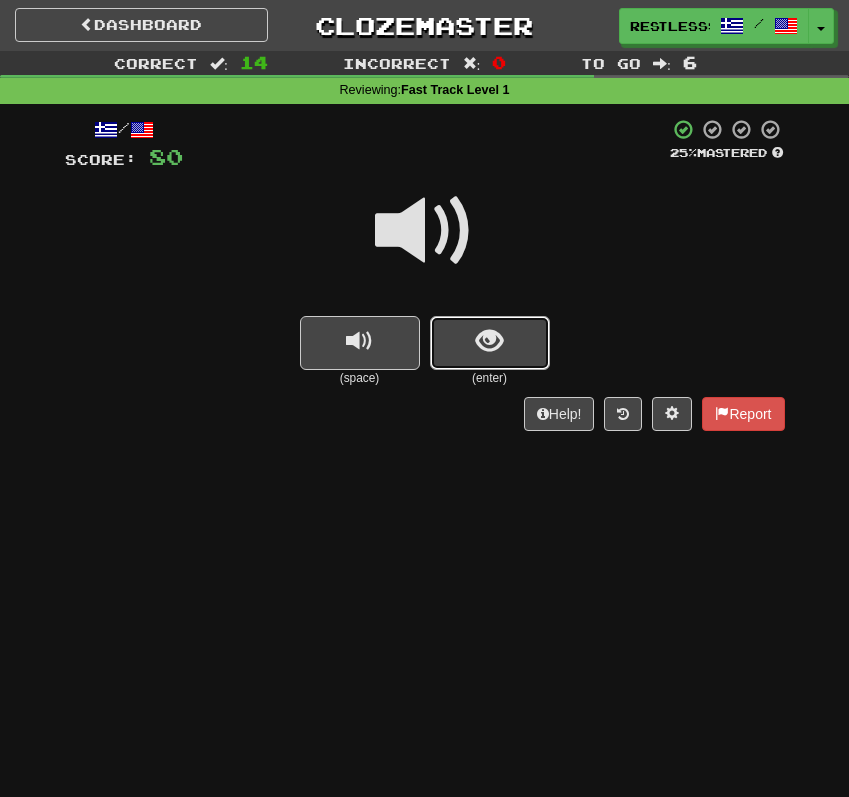 click at bounding box center [490, 343] 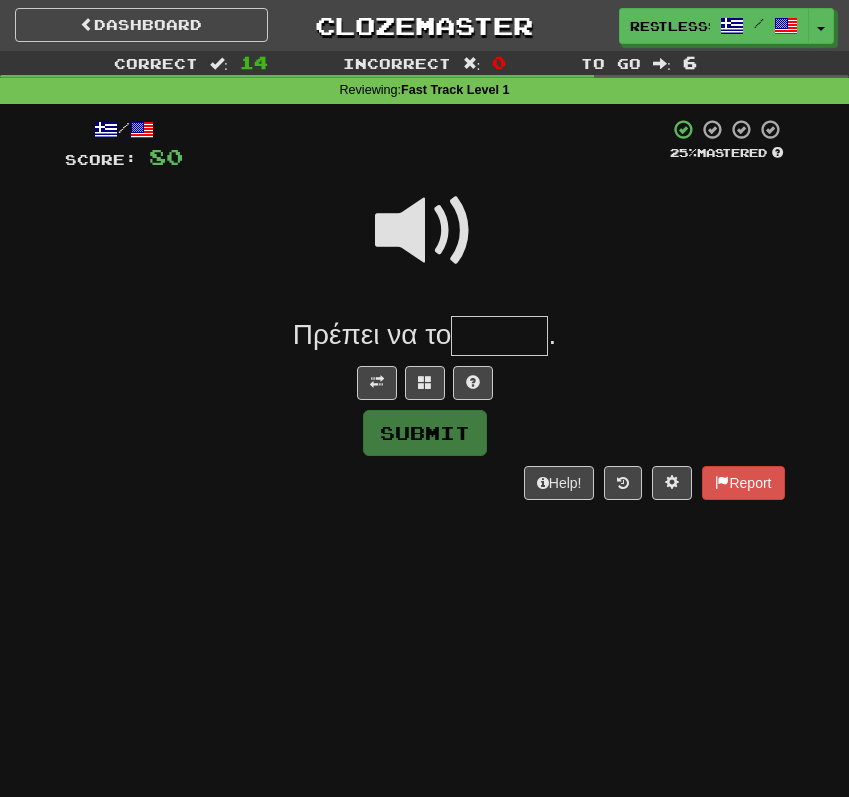 click at bounding box center [425, 231] 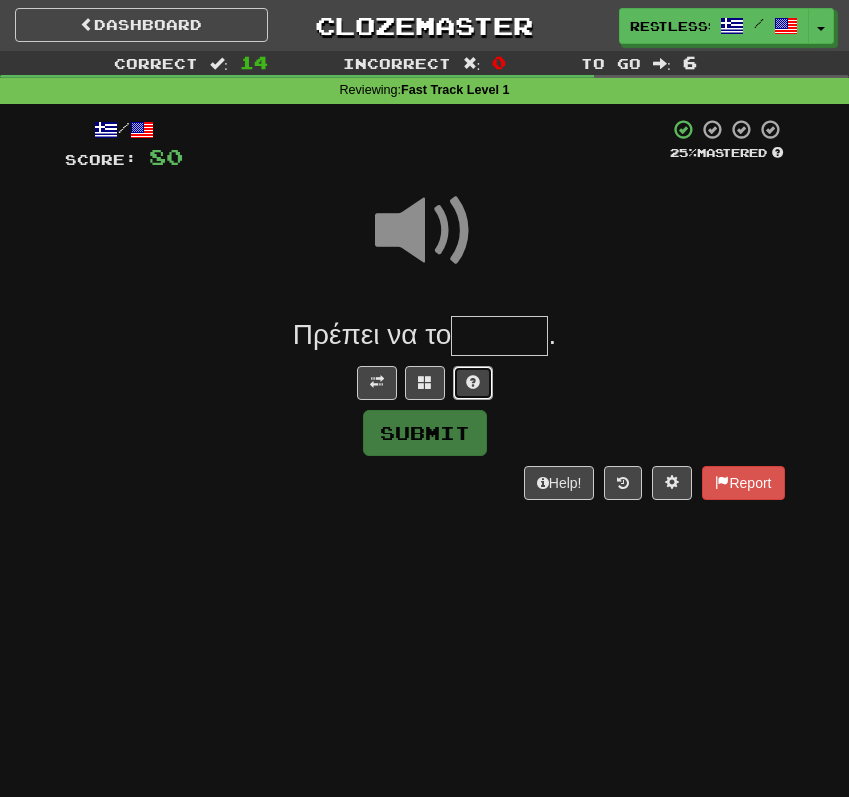click at bounding box center (473, 382) 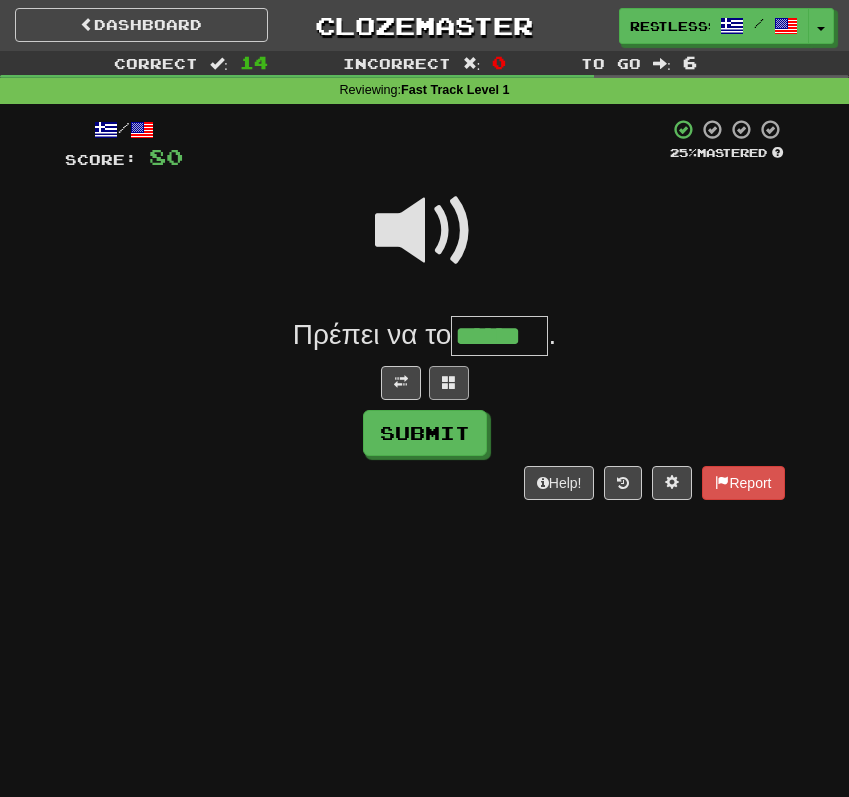 type on "******" 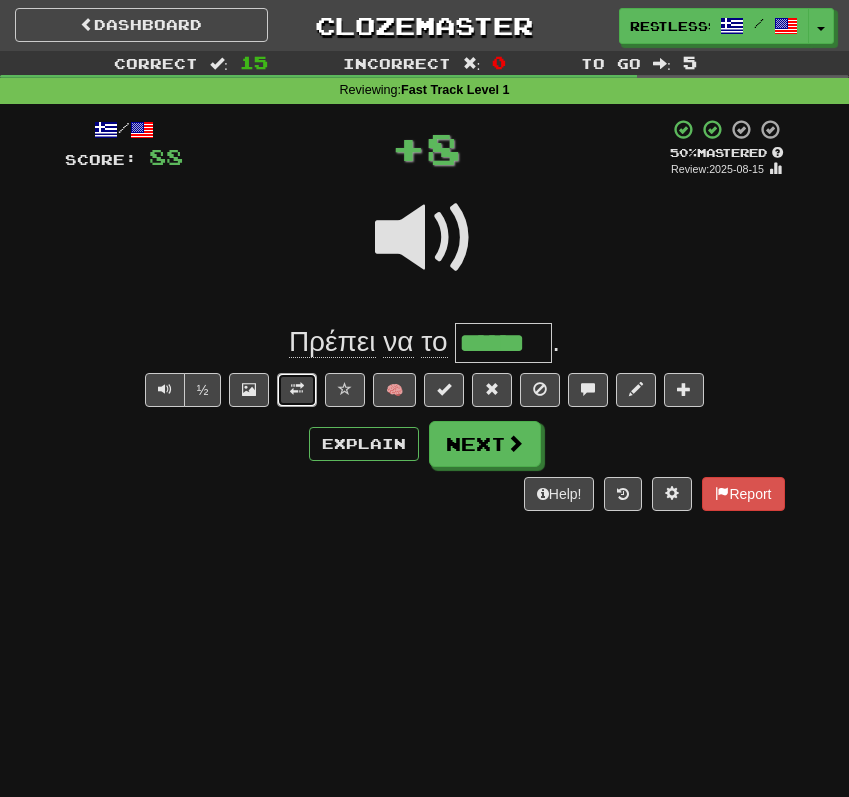 click at bounding box center [297, 390] 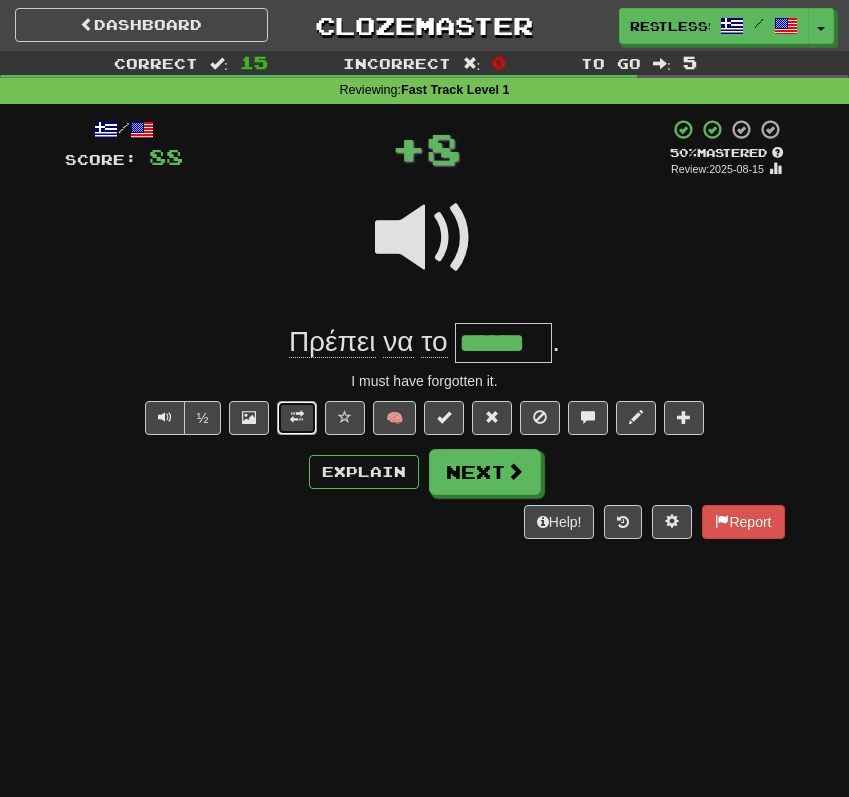 click at bounding box center [297, 418] 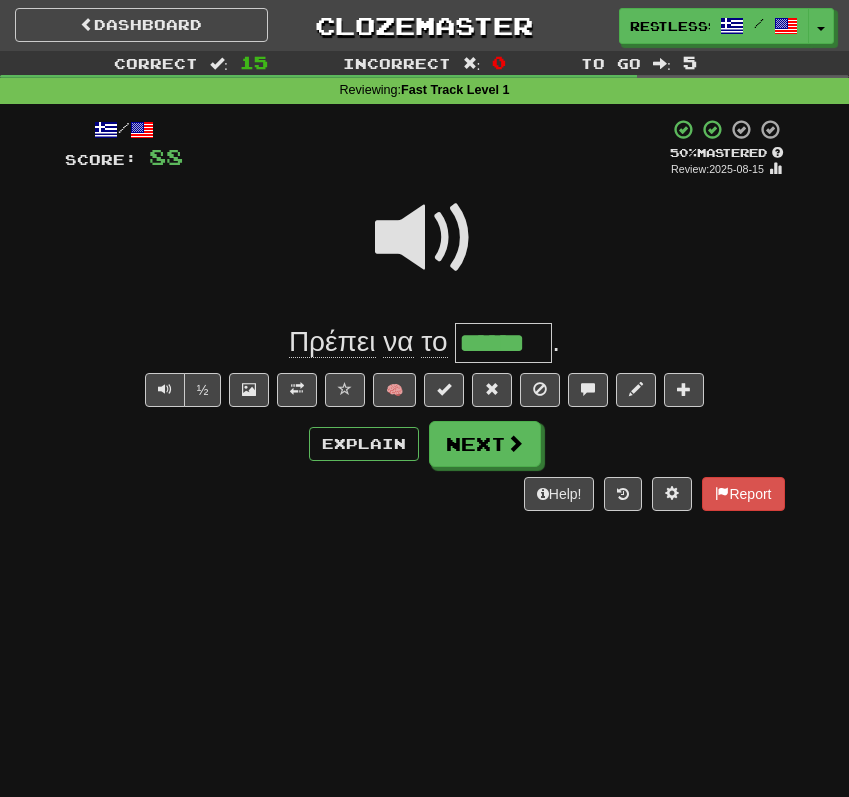 drag, startPoint x: 487, startPoint y: 353, endPoint x: 539, endPoint y: 352, distance: 52.009613 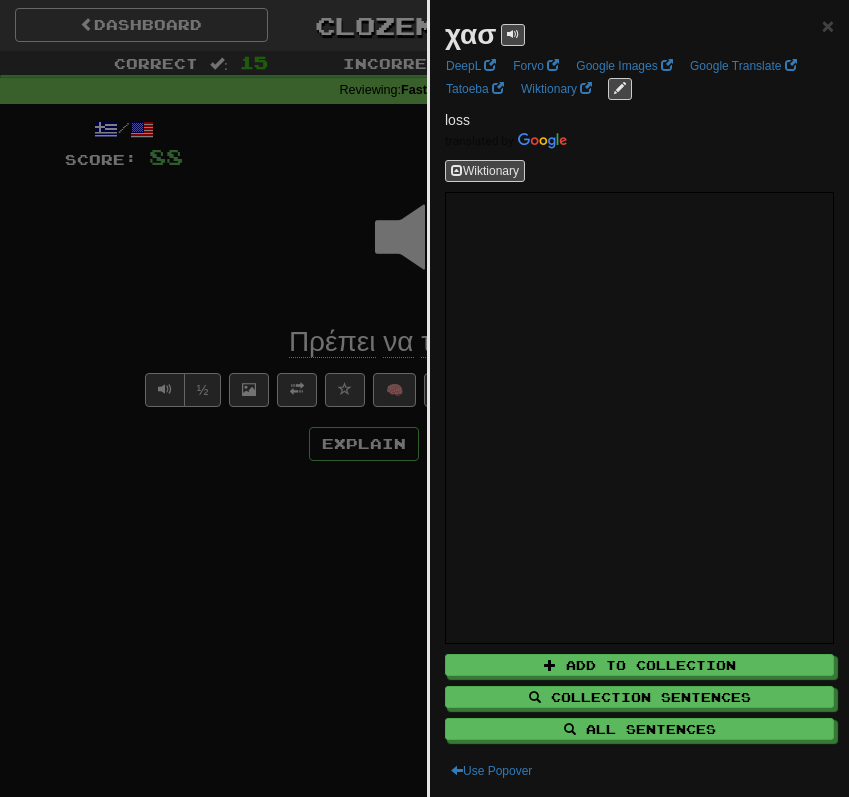 click at bounding box center (424, 398) 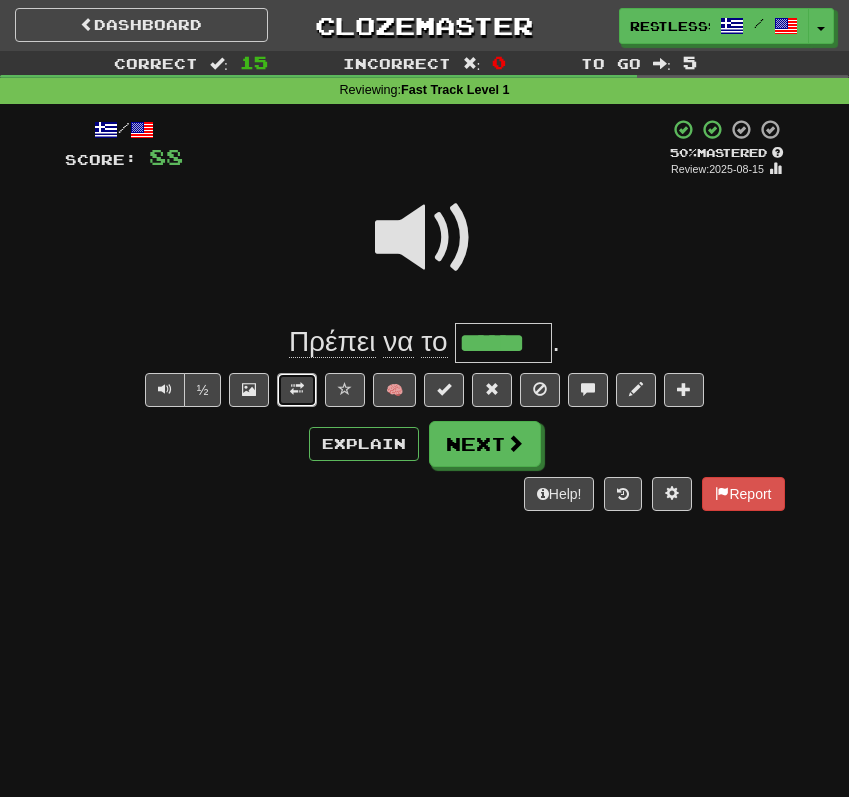click at bounding box center (297, 390) 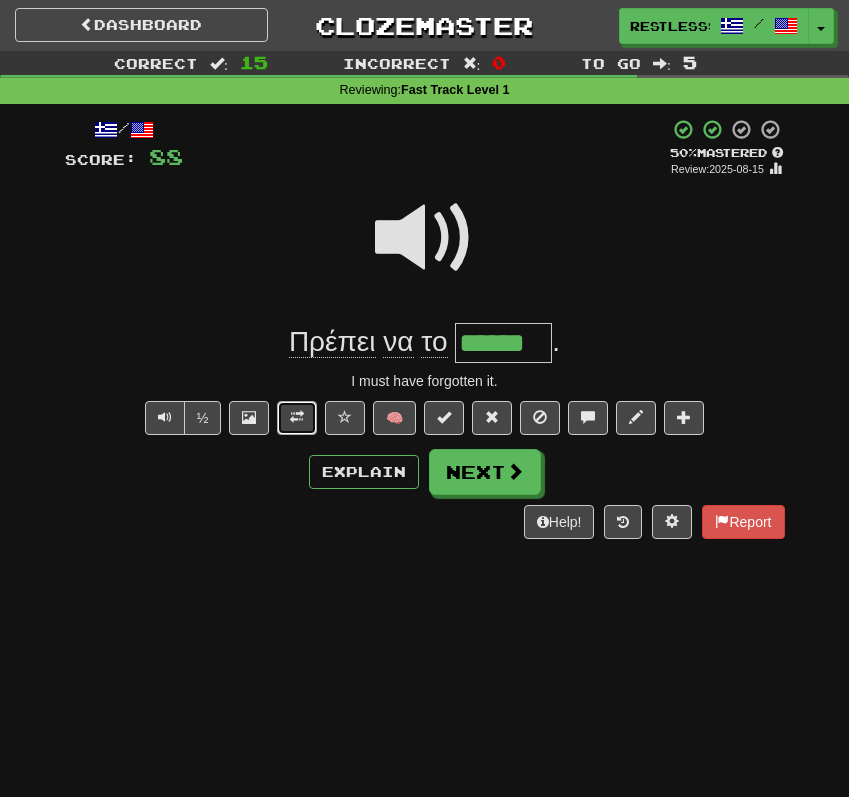 click at bounding box center (297, 417) 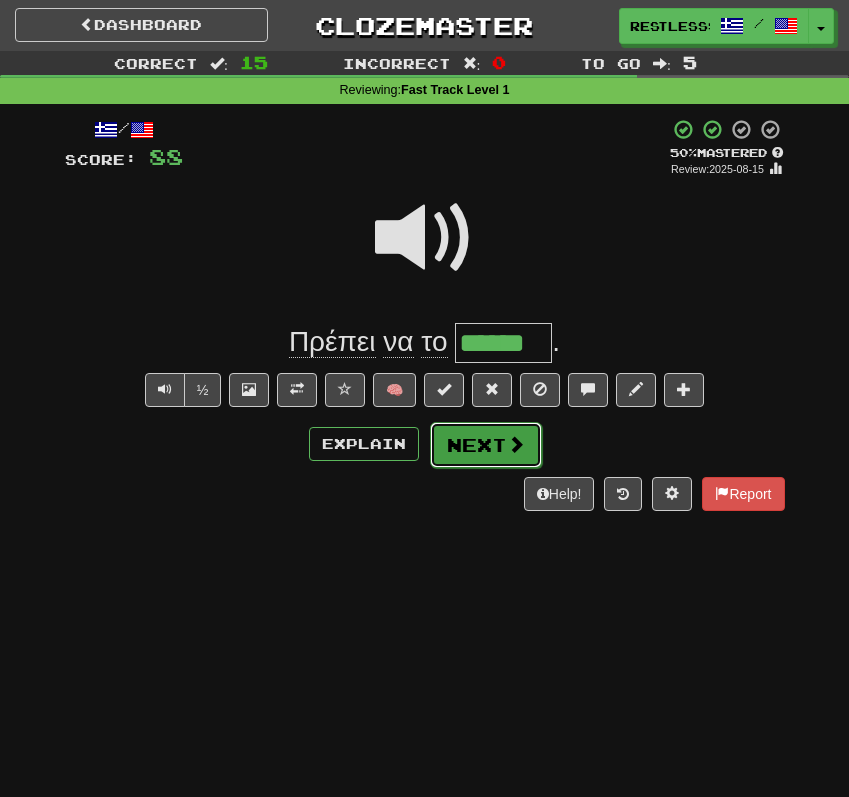 click at bounding box center [516, 444] 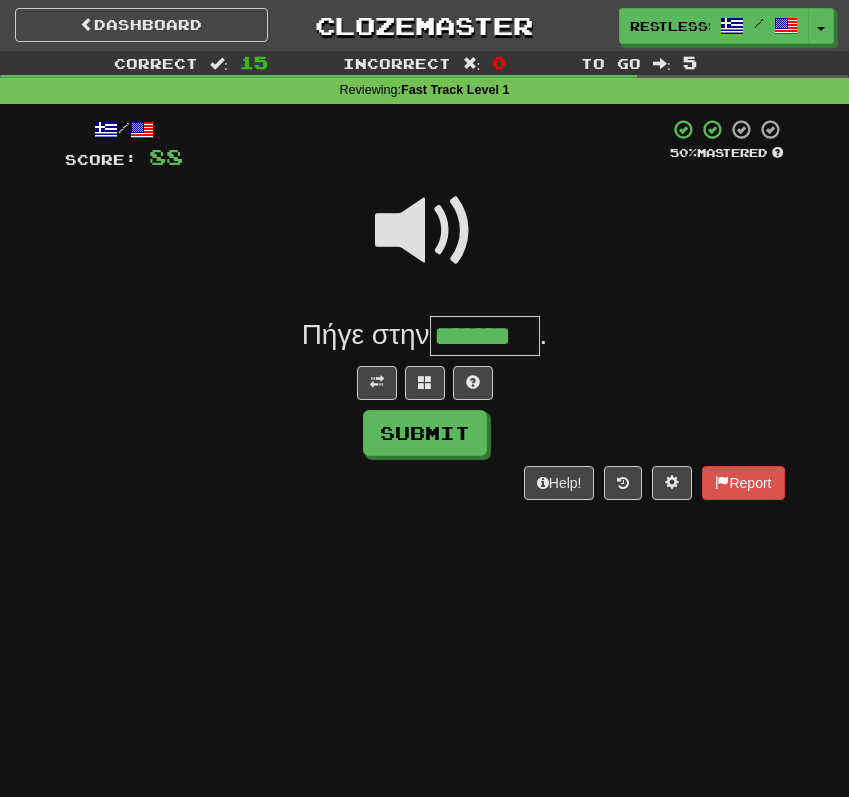 type on "*******" 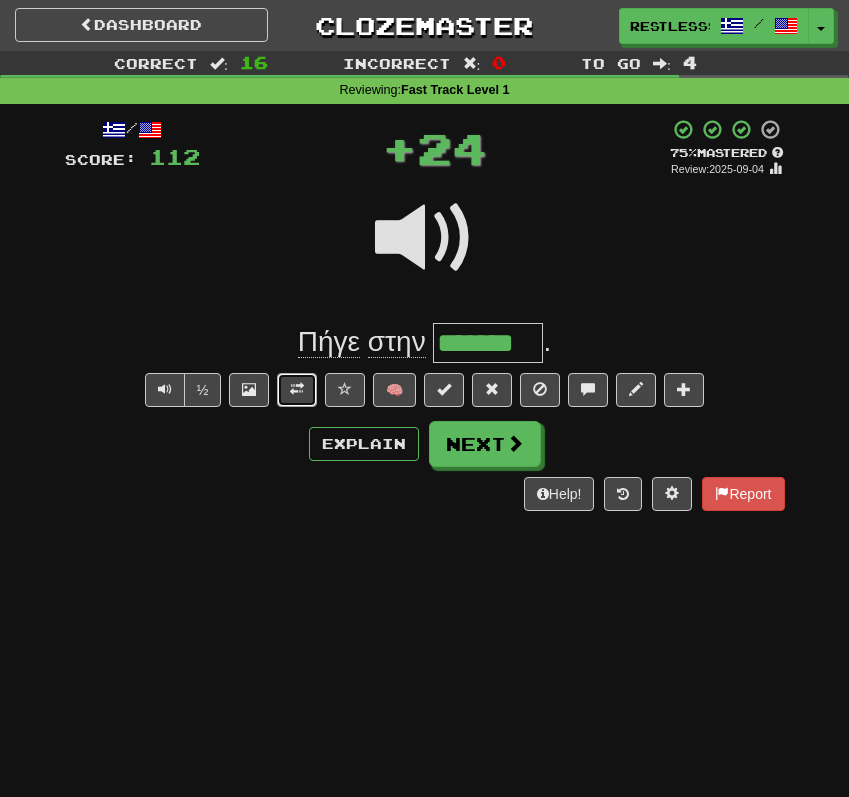 click at bounding box center (297, 390) 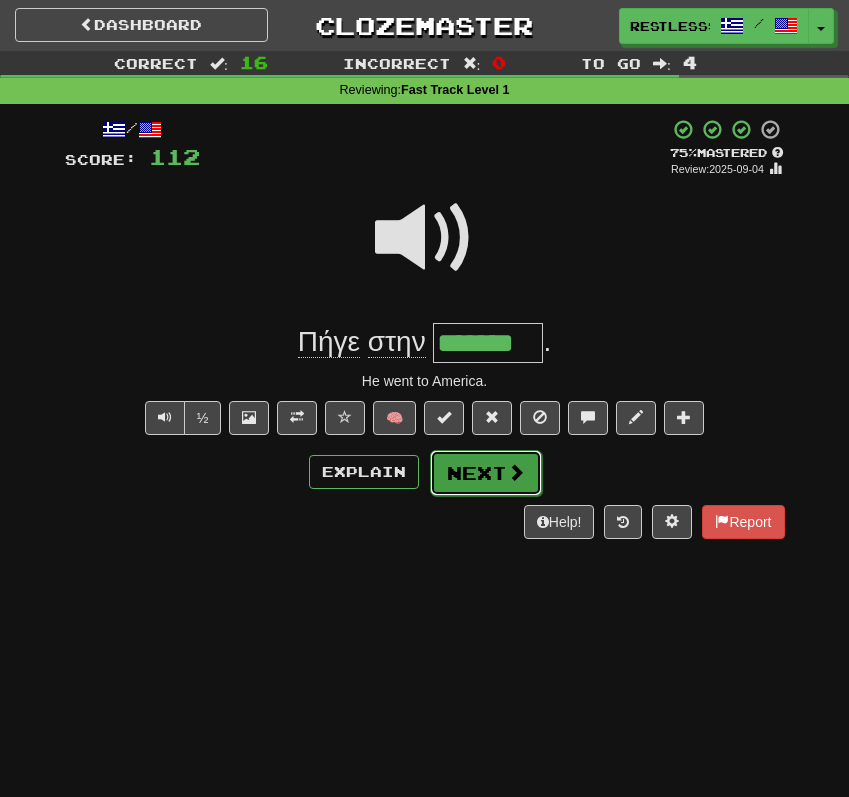 click on "Next" at bounding box center [486, 473] 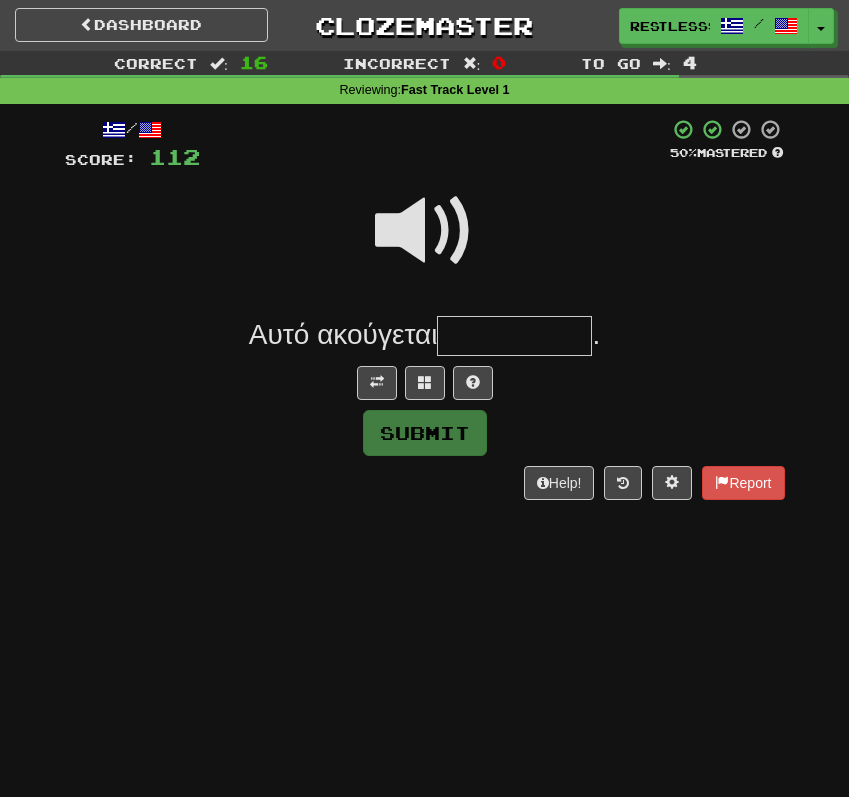 click at bounding box center [425, 231] 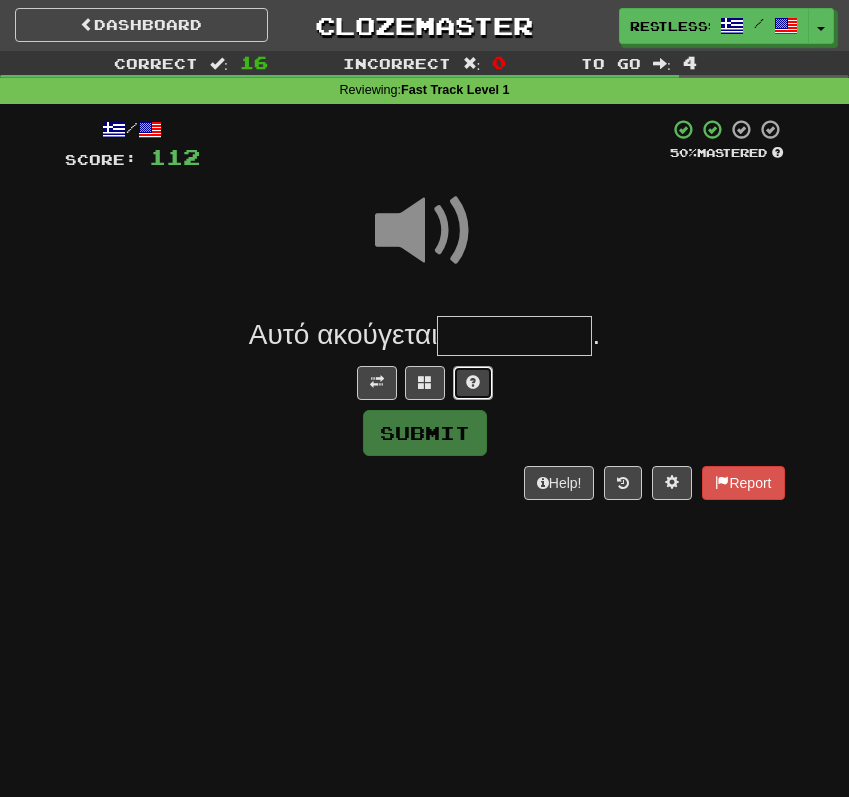 click at bounding box center (473, 382) 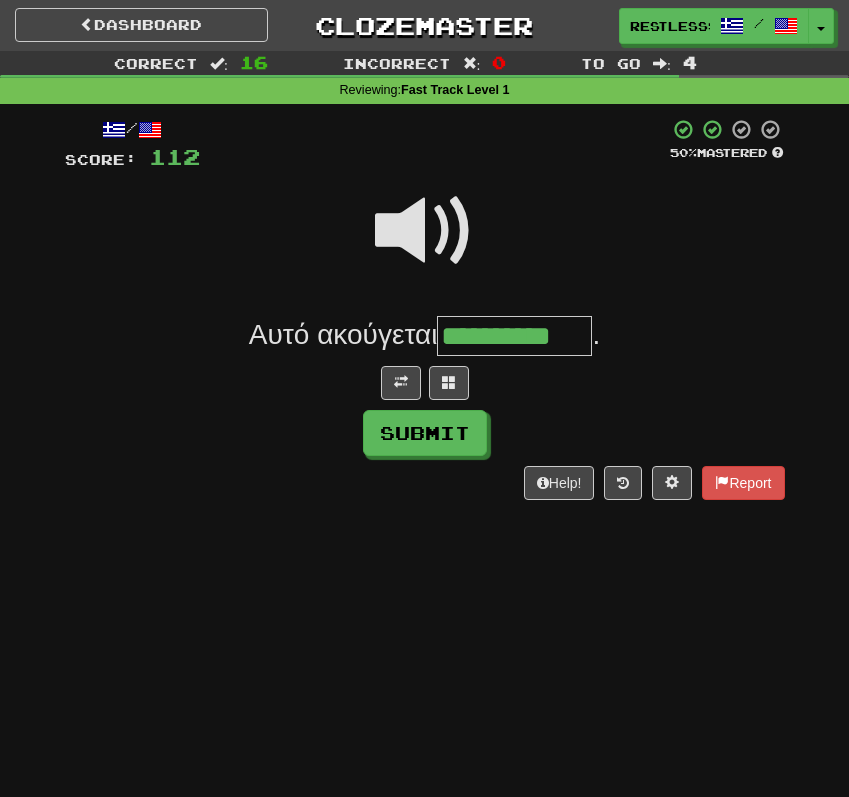 type on "**********" 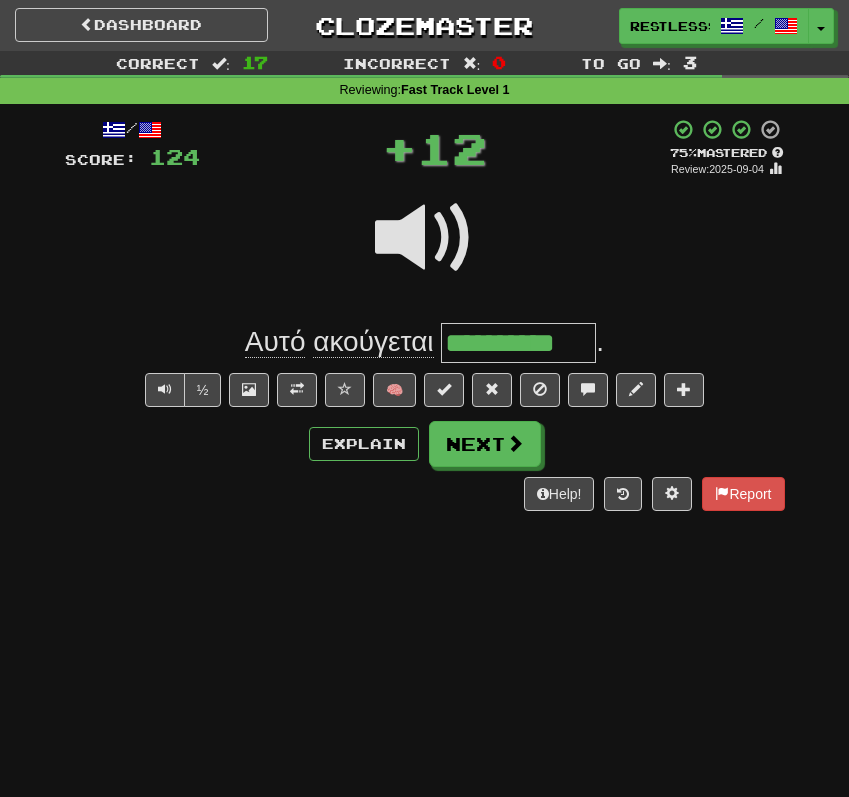 click on "ακούγεται" 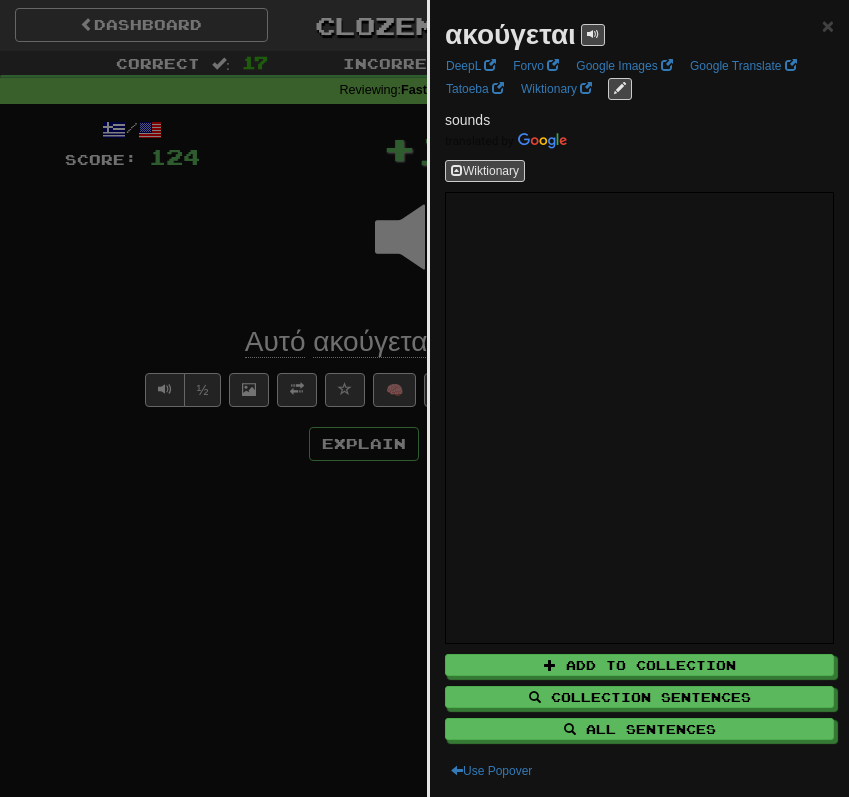 click at bounding box center [424, 398] 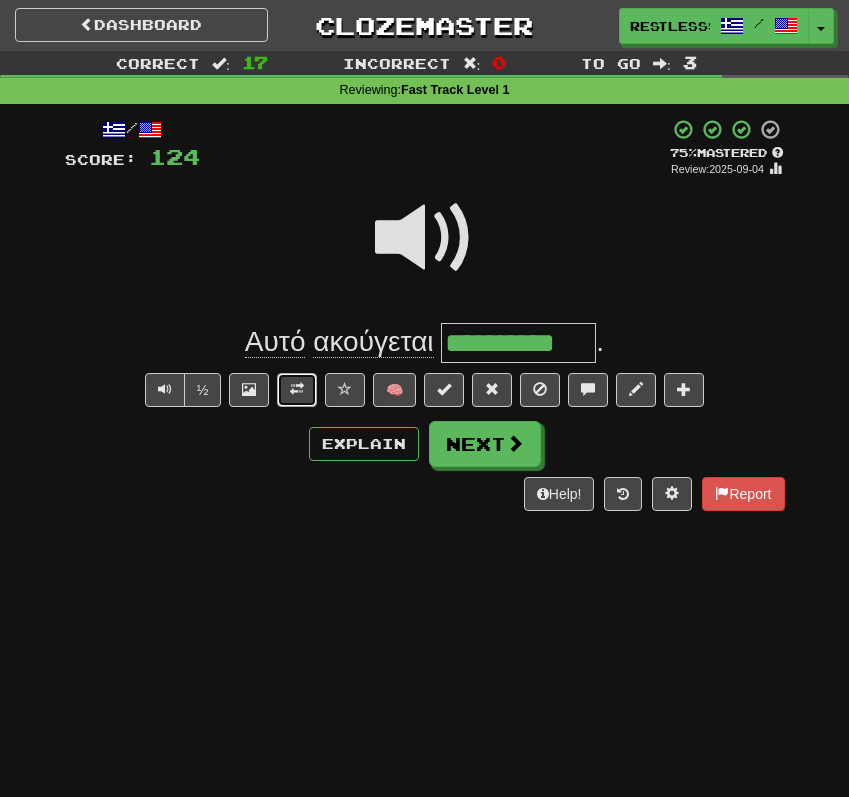 click at bounding box center [297, 389] 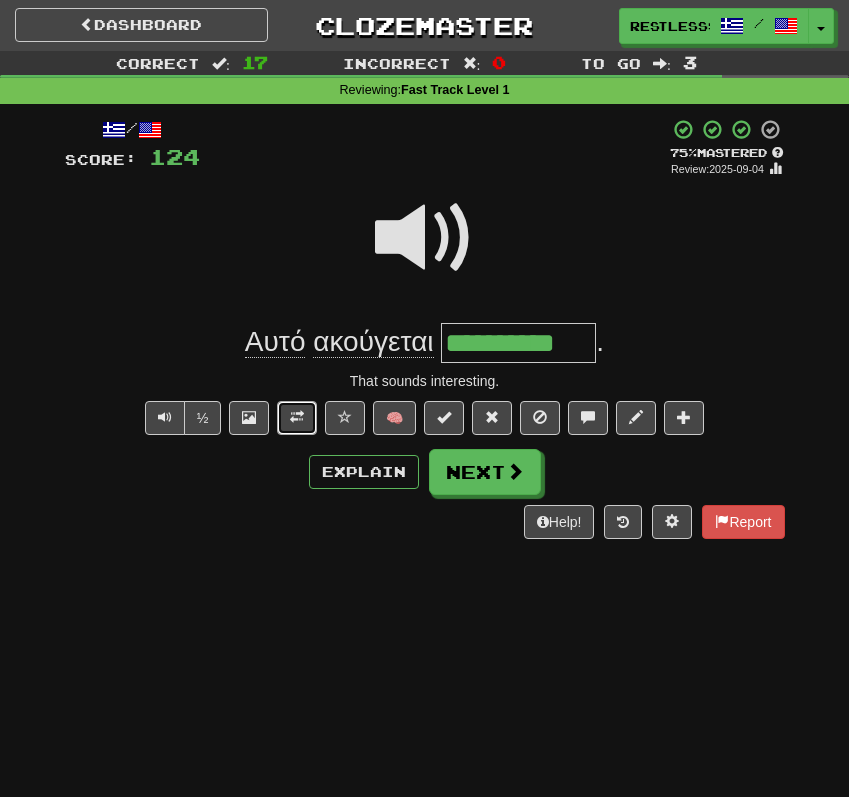 click at bounding box center [297, 417] 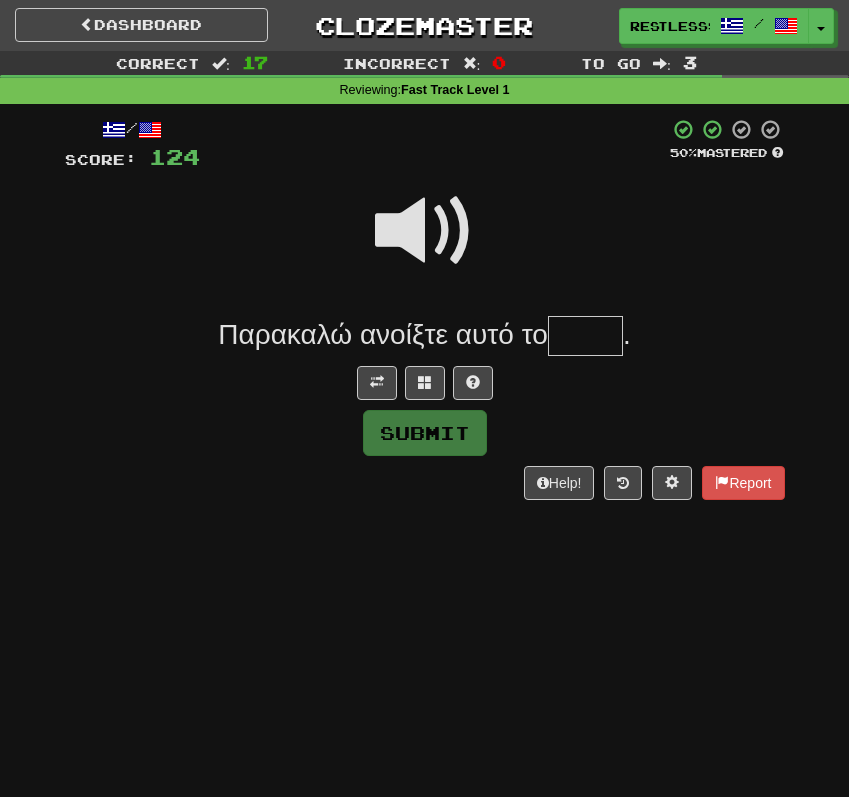 click at bounding box center (425, 231) 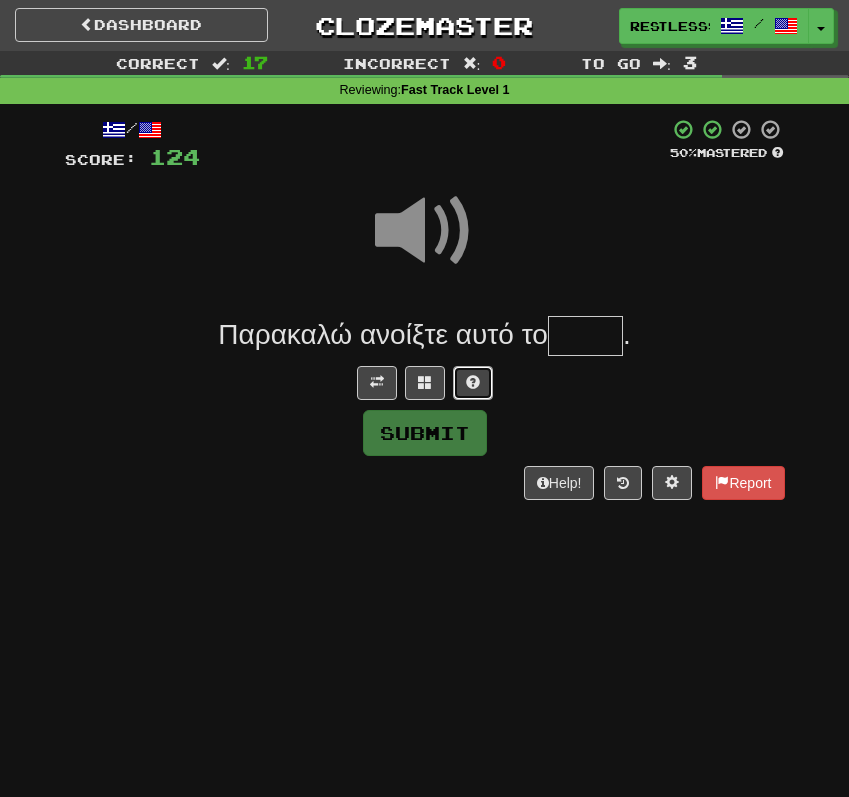 click at bounding box center (473, 383) 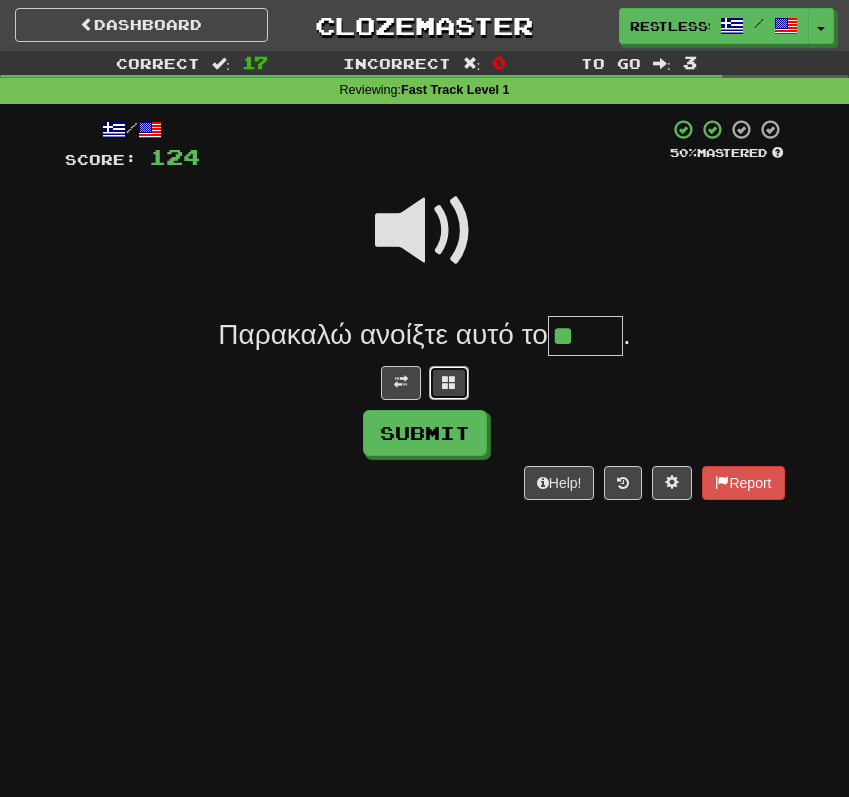 click at bounding box center [449, 383] 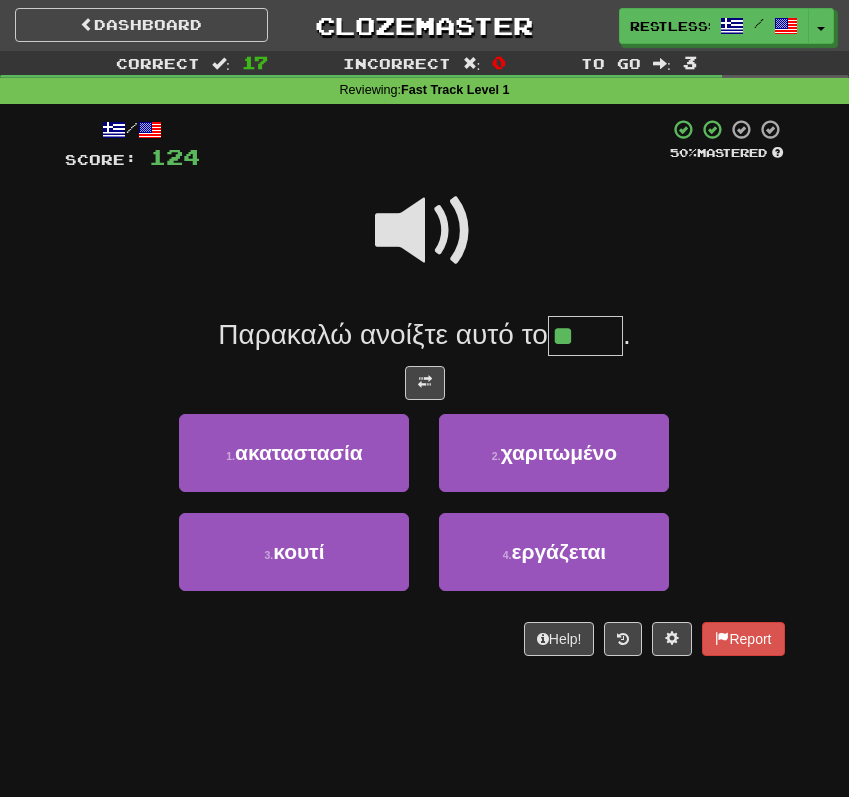 click on "**" at bounding box center (585, 336) 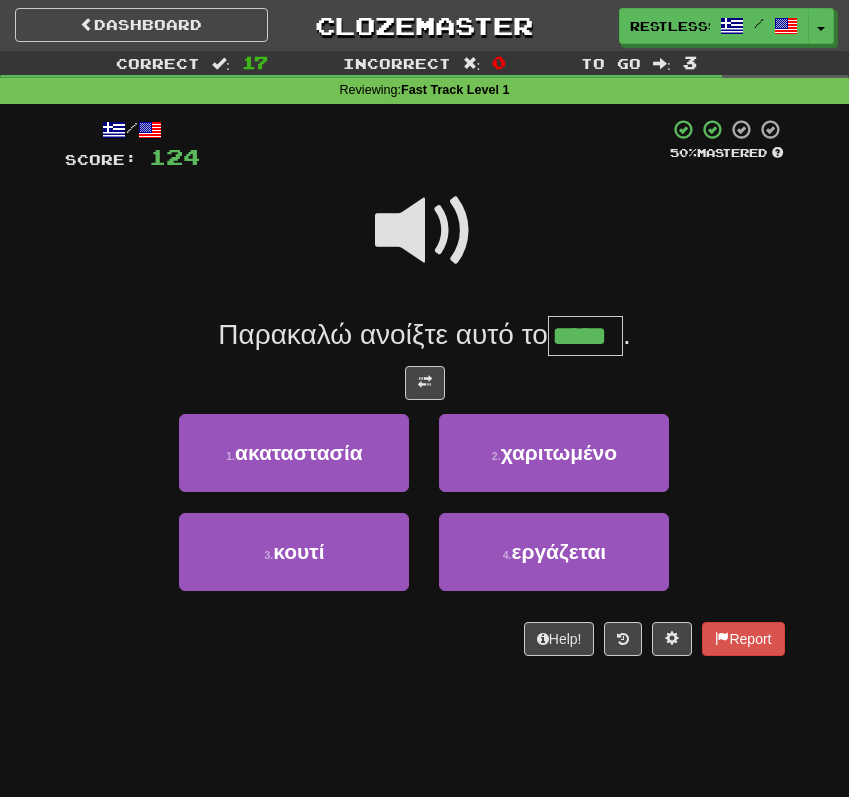 type on "*****" 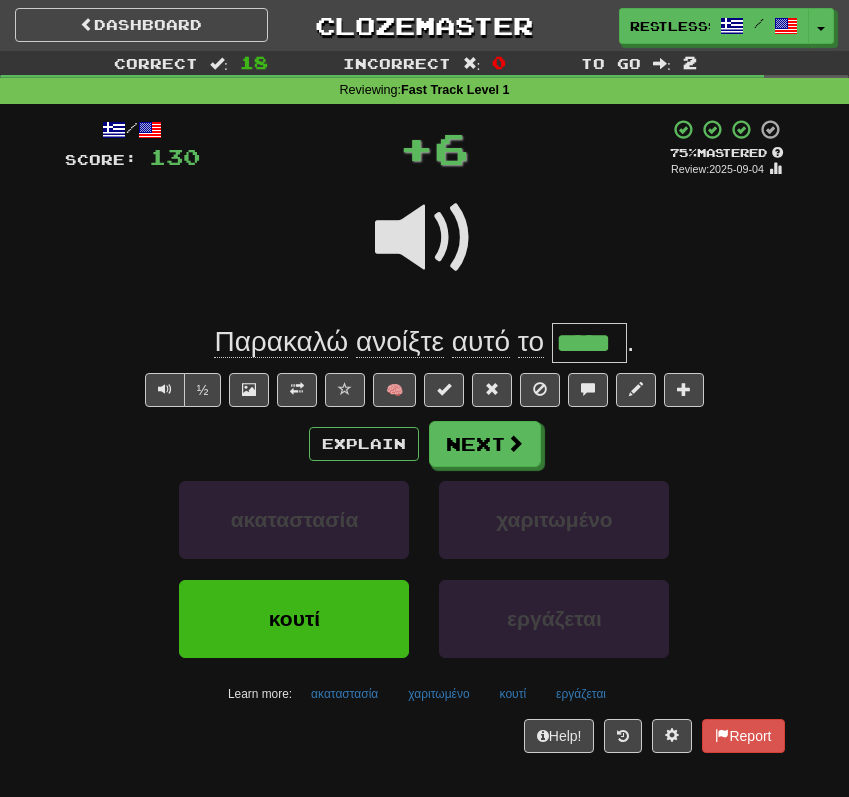 click on "*****" at bounding box center (589, 343) 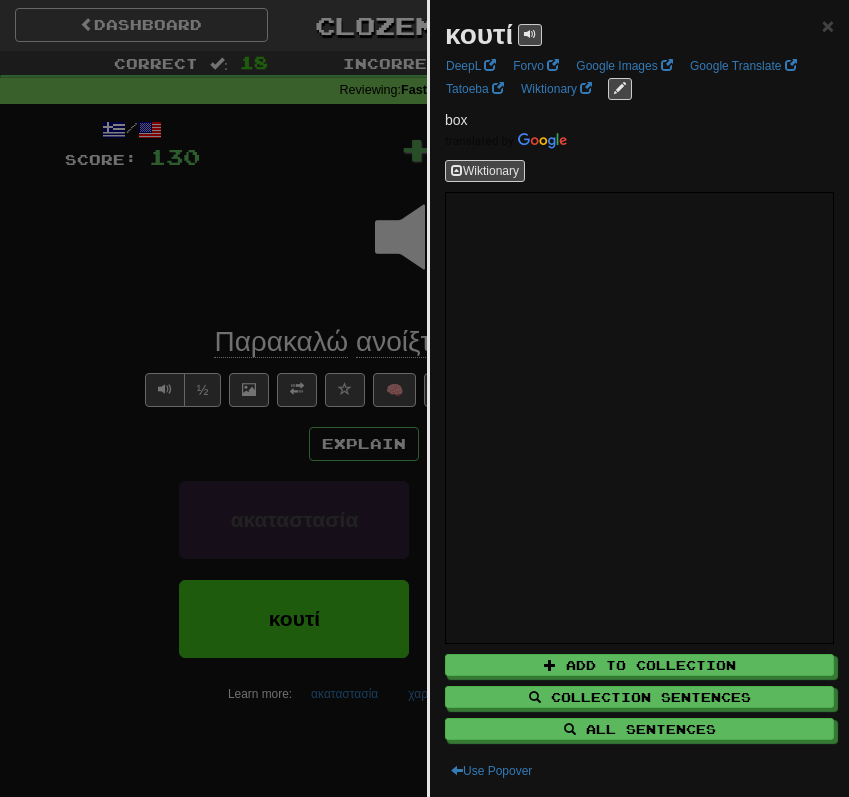 click at bounding box center [424, 398] 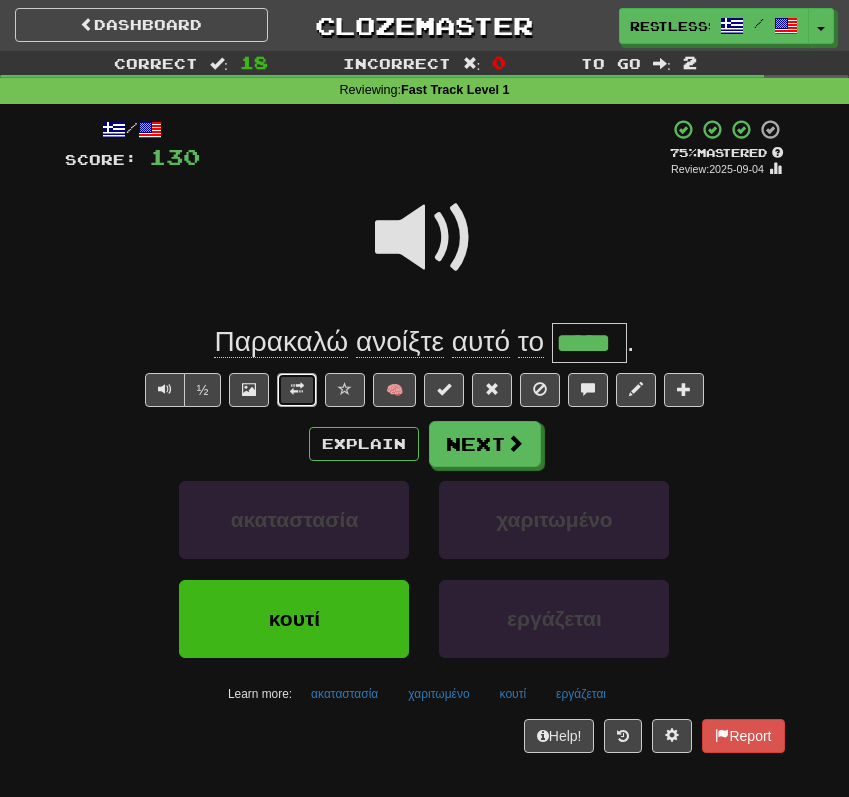 click at bounding box center (297, 389) 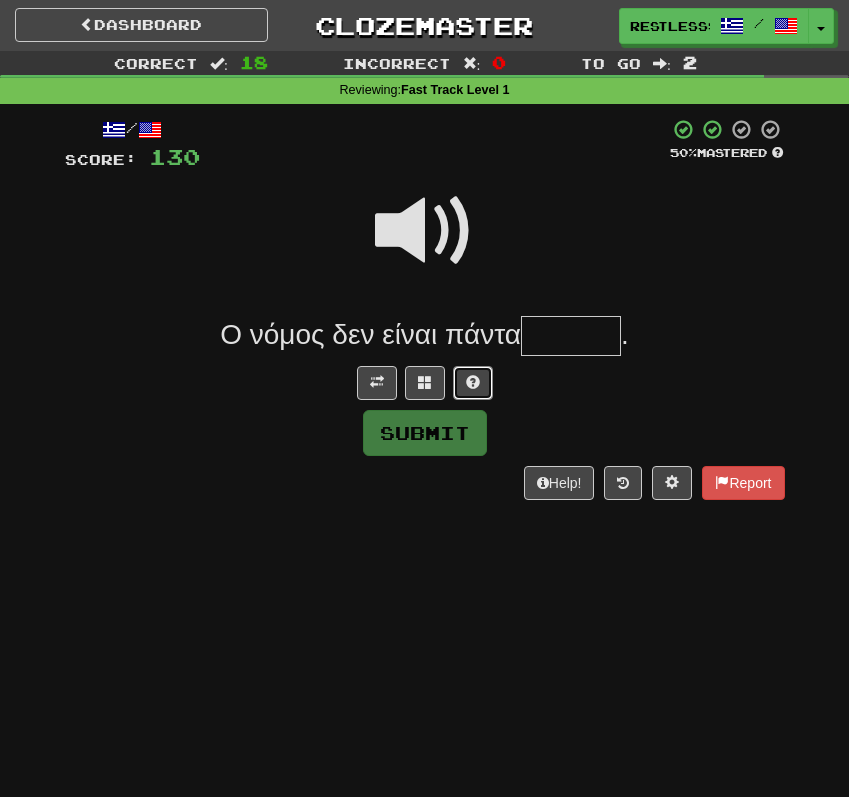 click at bounding box center [473, 383] 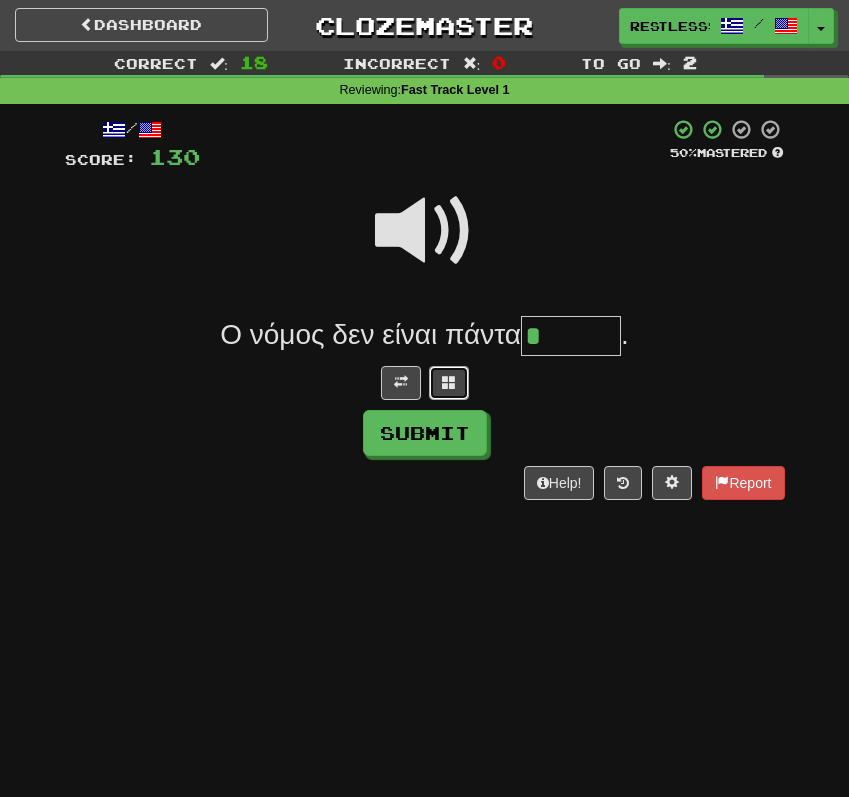 click at bounding box center [449, 383] 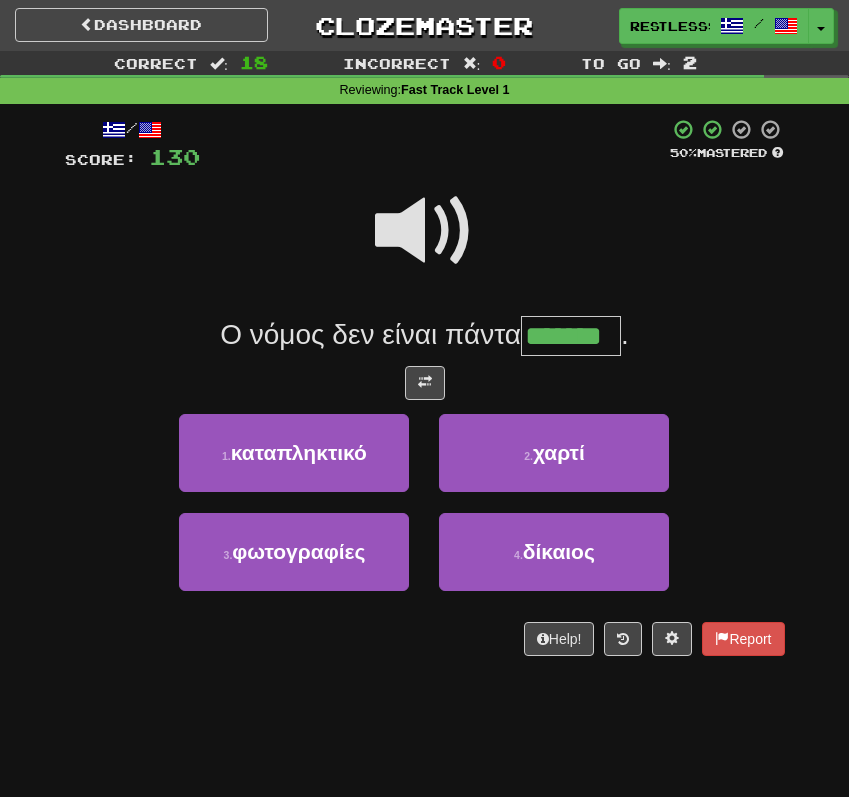 type on "*******" 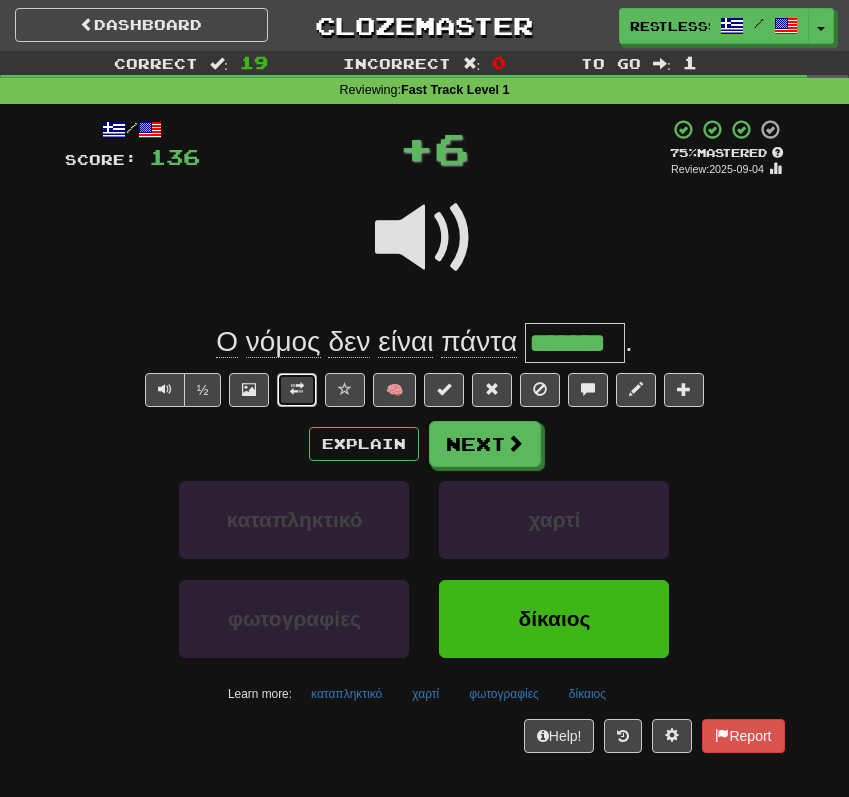 click at bounding box center (297, 390) 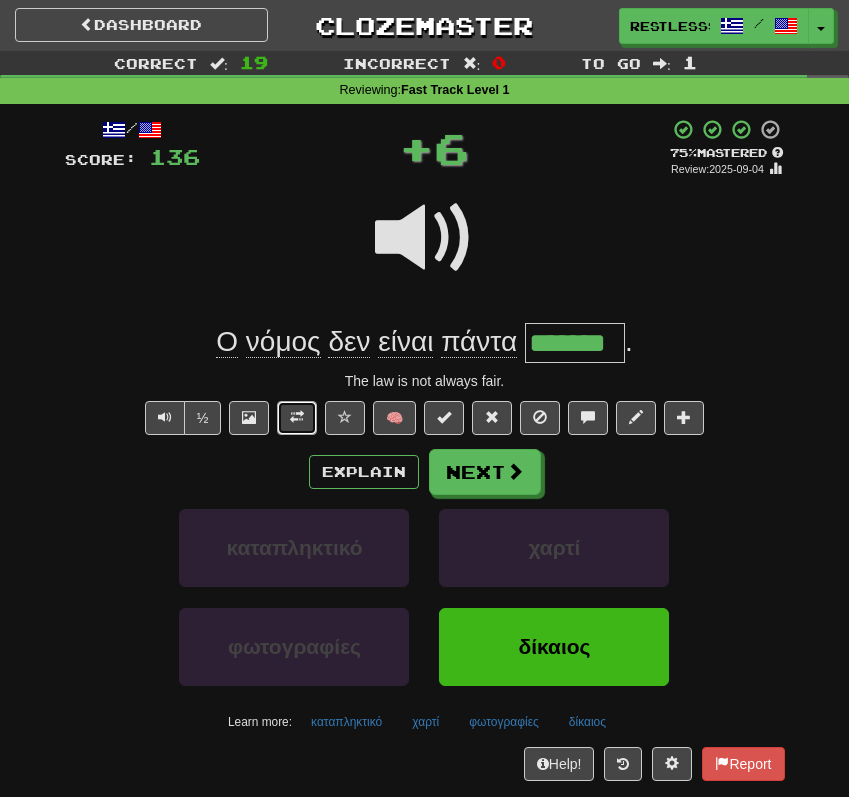 click at bounding box center (297, 417) 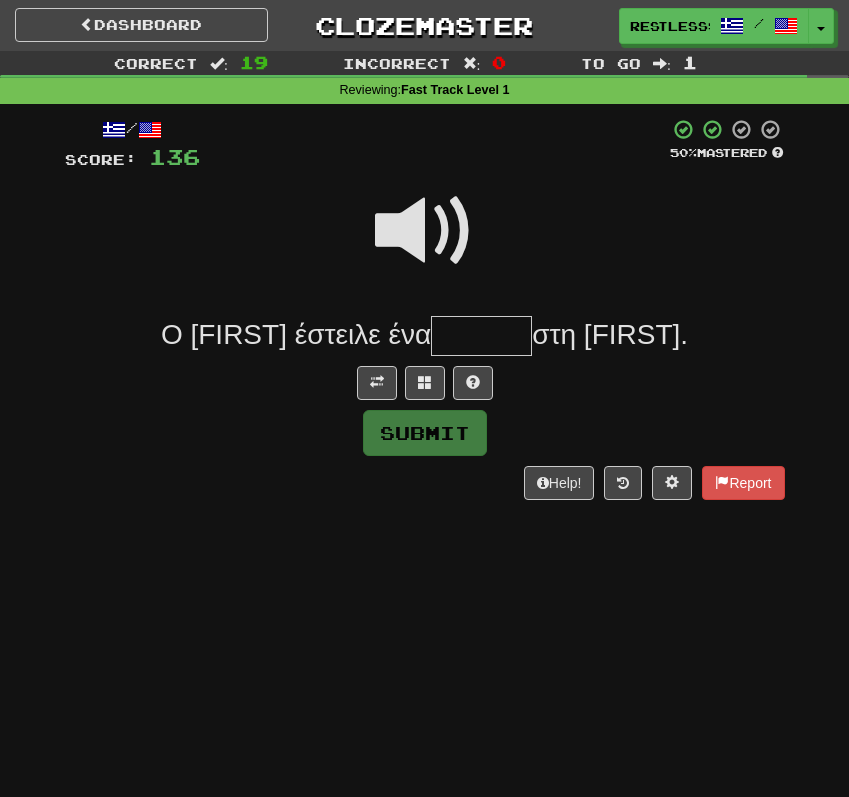 click at bounding box center (425, 231) 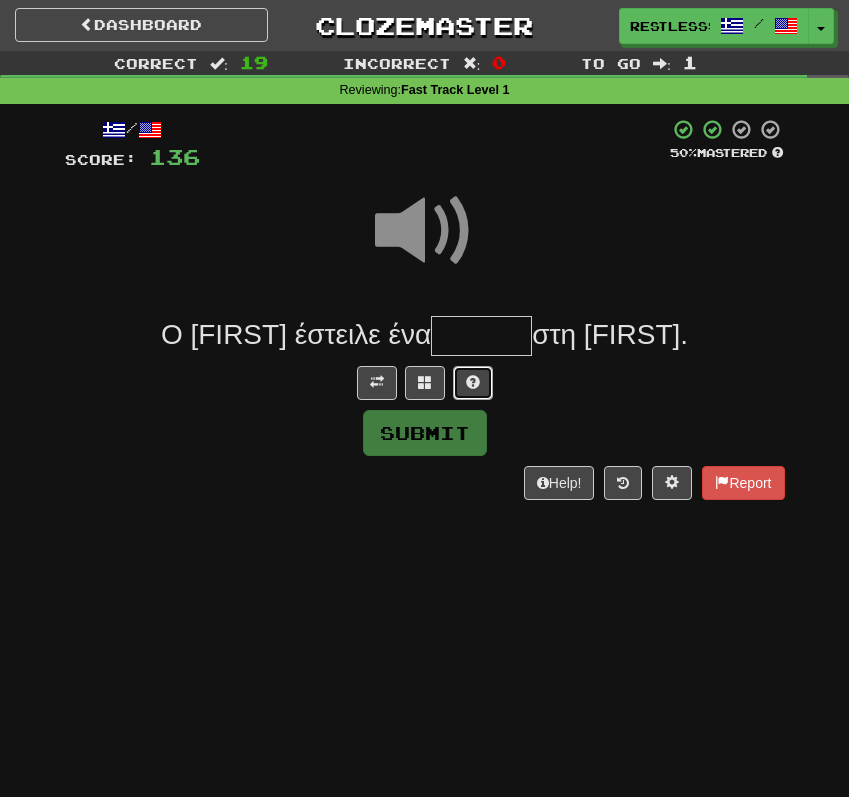 click at bounding box center (473, 383) 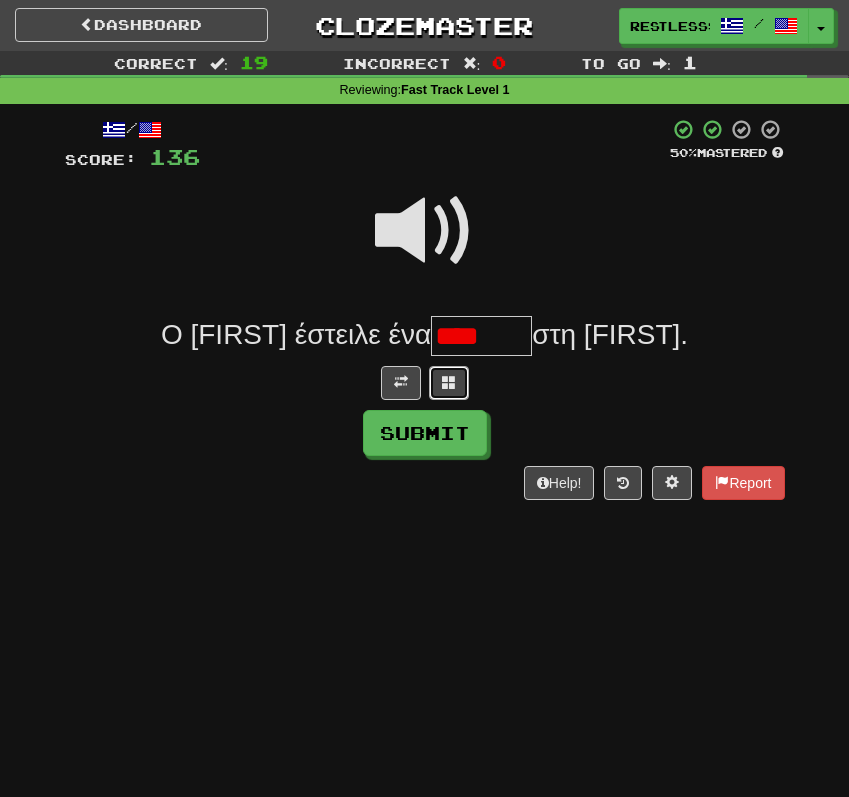 click at bounding box center (449, 382) 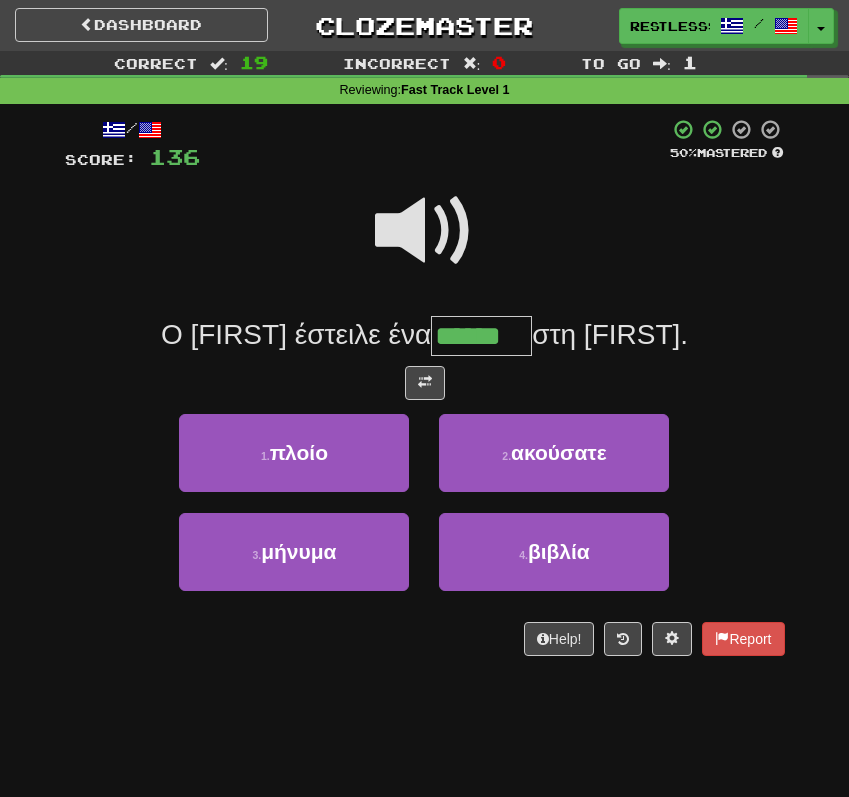 type on "******" 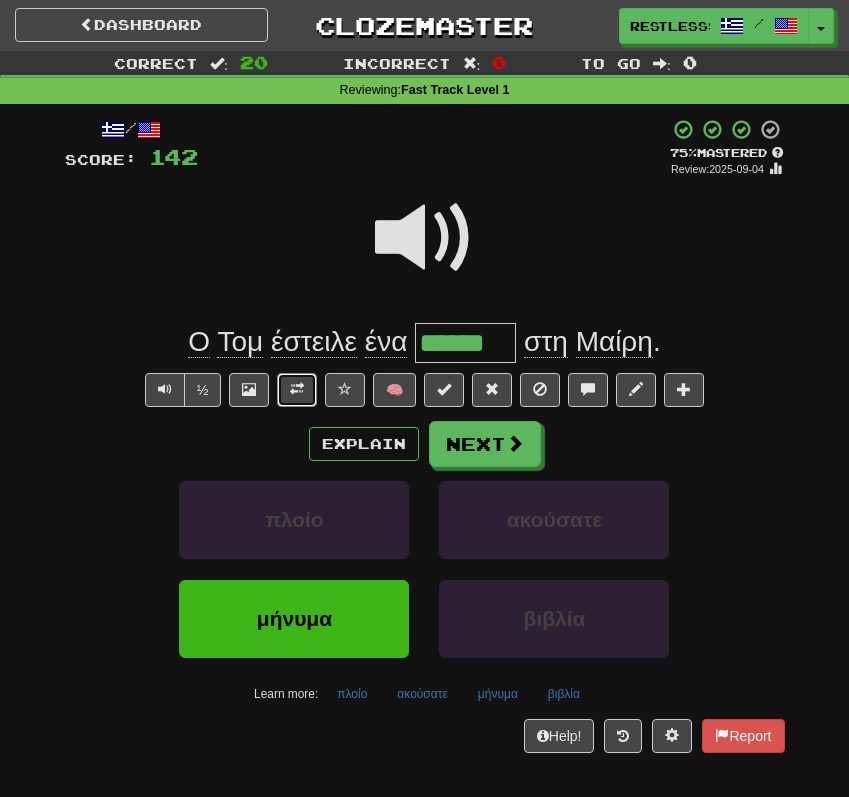 click at bounding box center [297, 390] 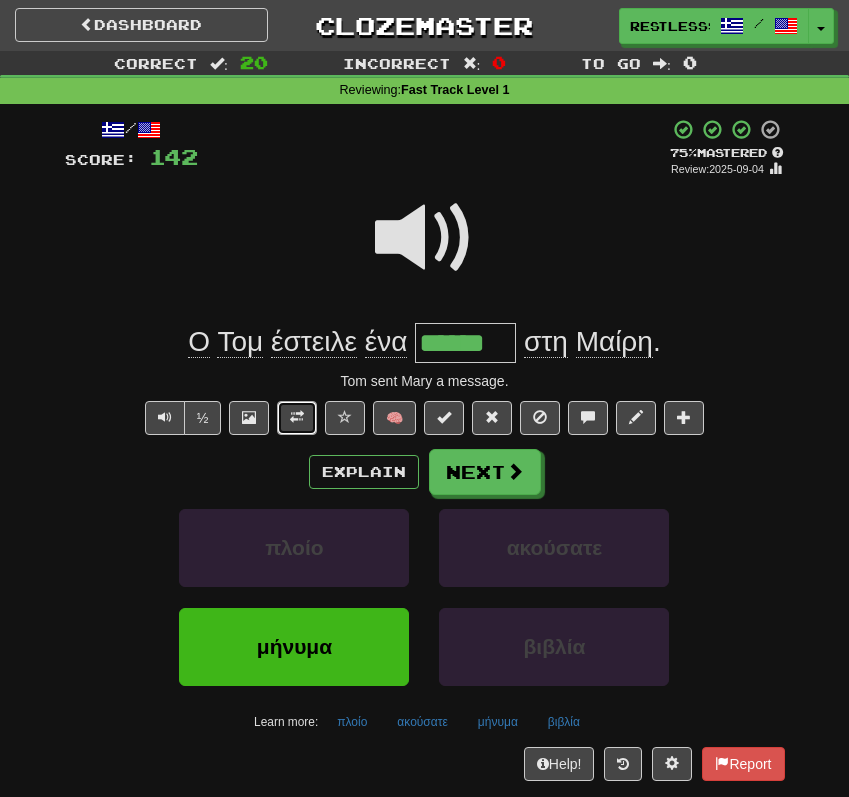click at bounding box center (297, 417) 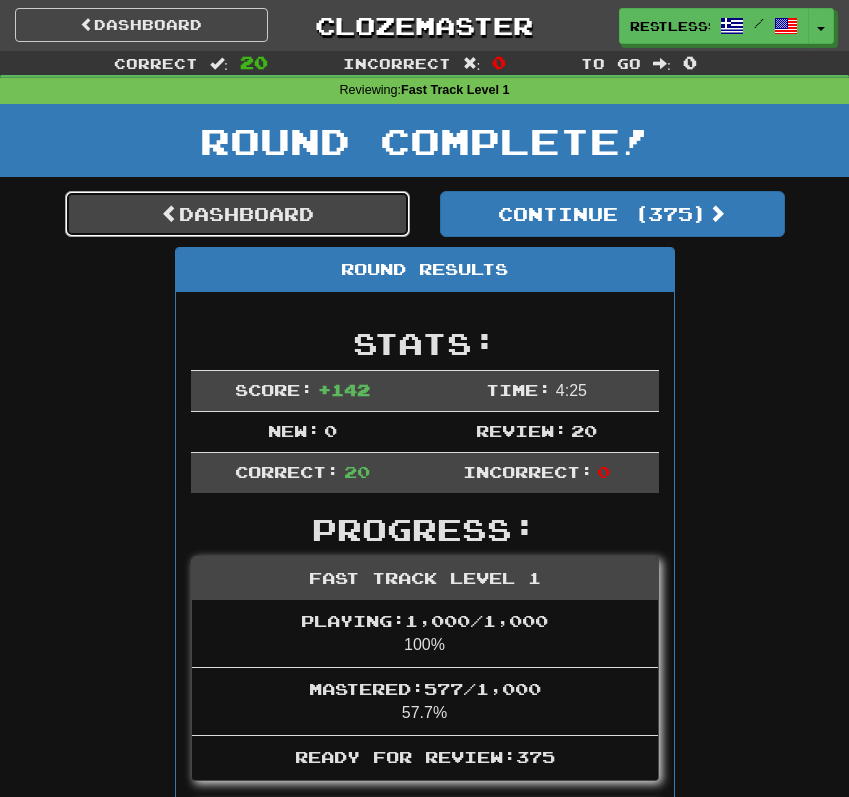 click on "Dashboard" at bounding box center [237, 214] 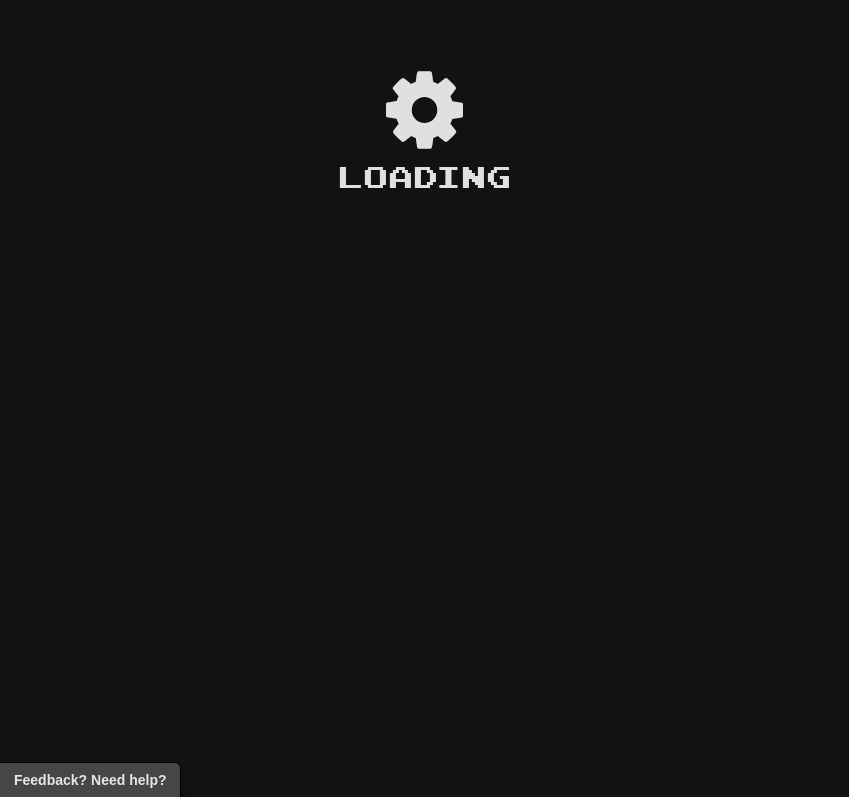 scroll, scrollTop: 0, scrollLeft: 0, axis: both 